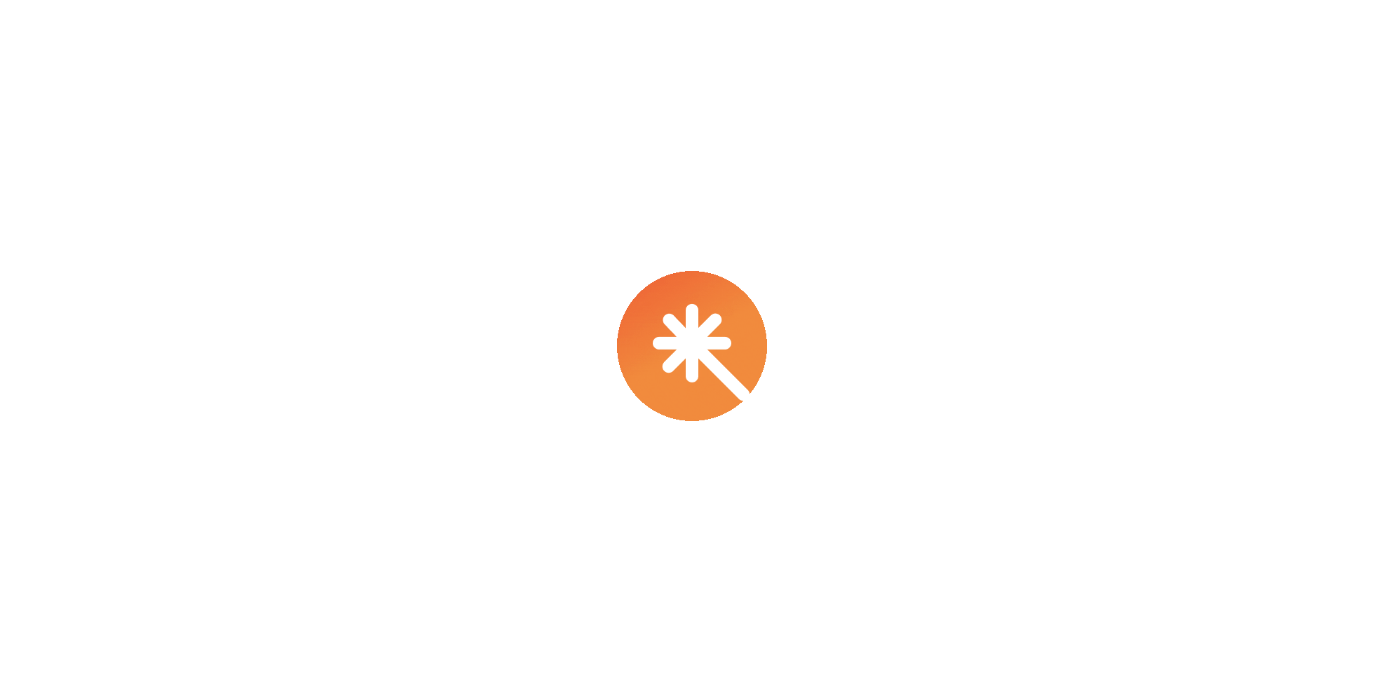 scroll, scrollTop: 0, scrollLeft: 0, axis: both 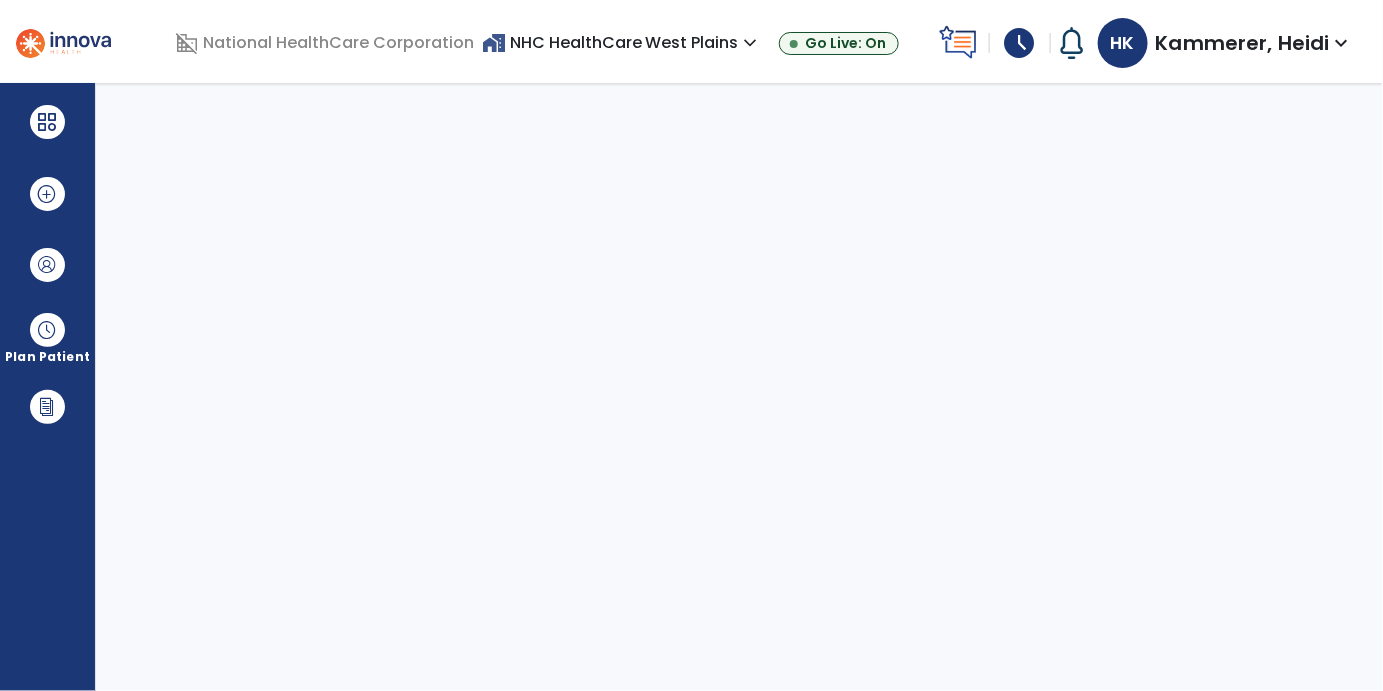 select on "****" 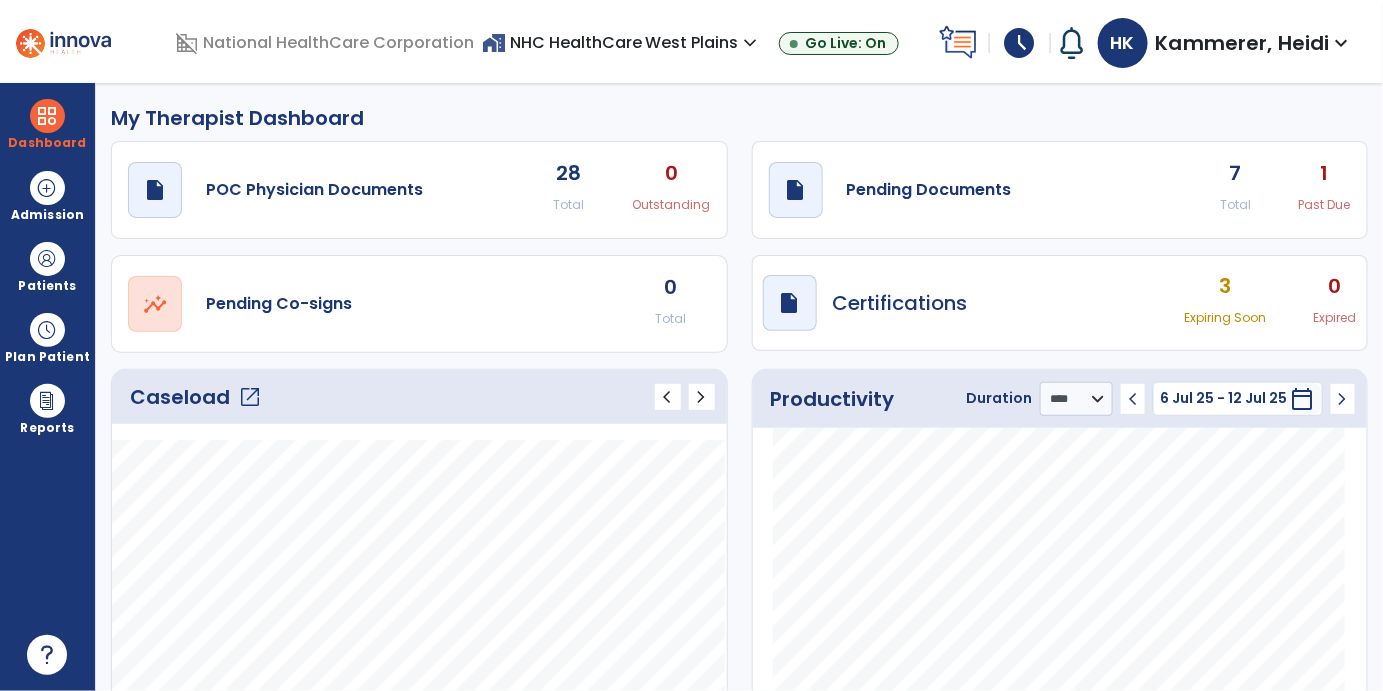 click on "schedule" at bounding box center [1020, 43] 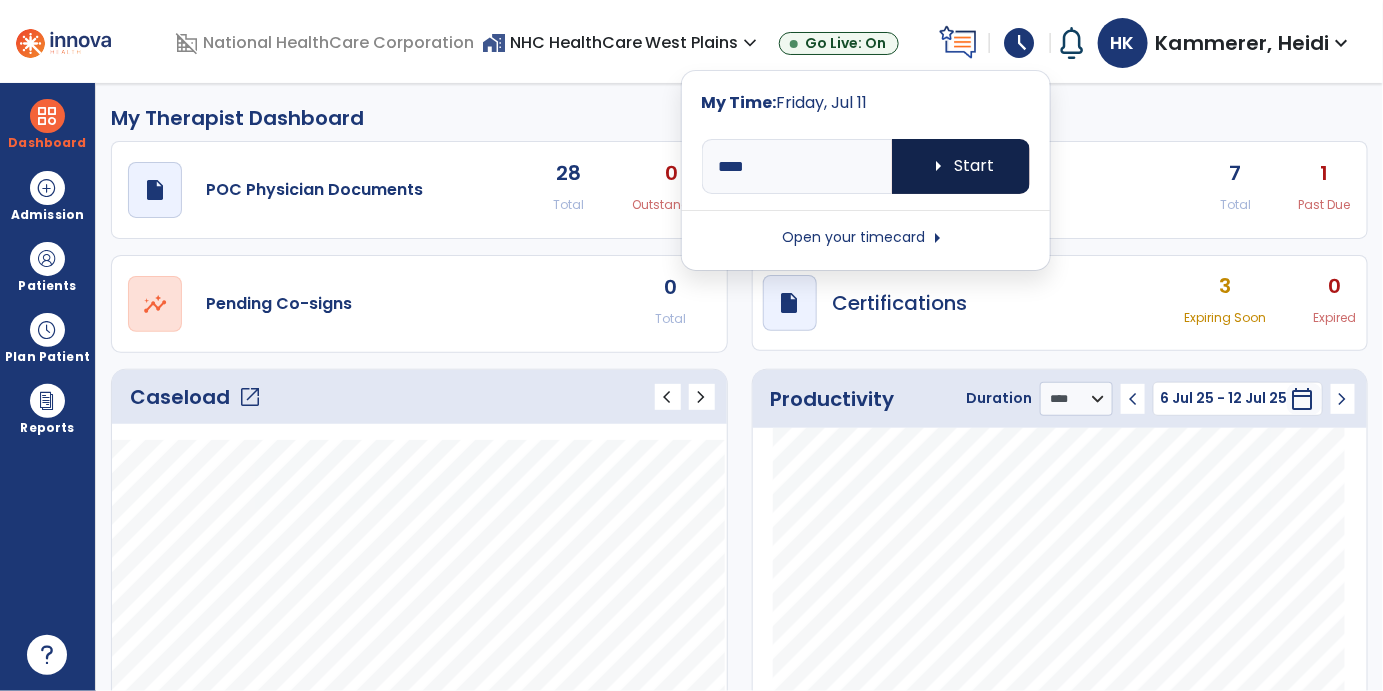 click on "arrow_right  Start" at bounding box center (961, 166) 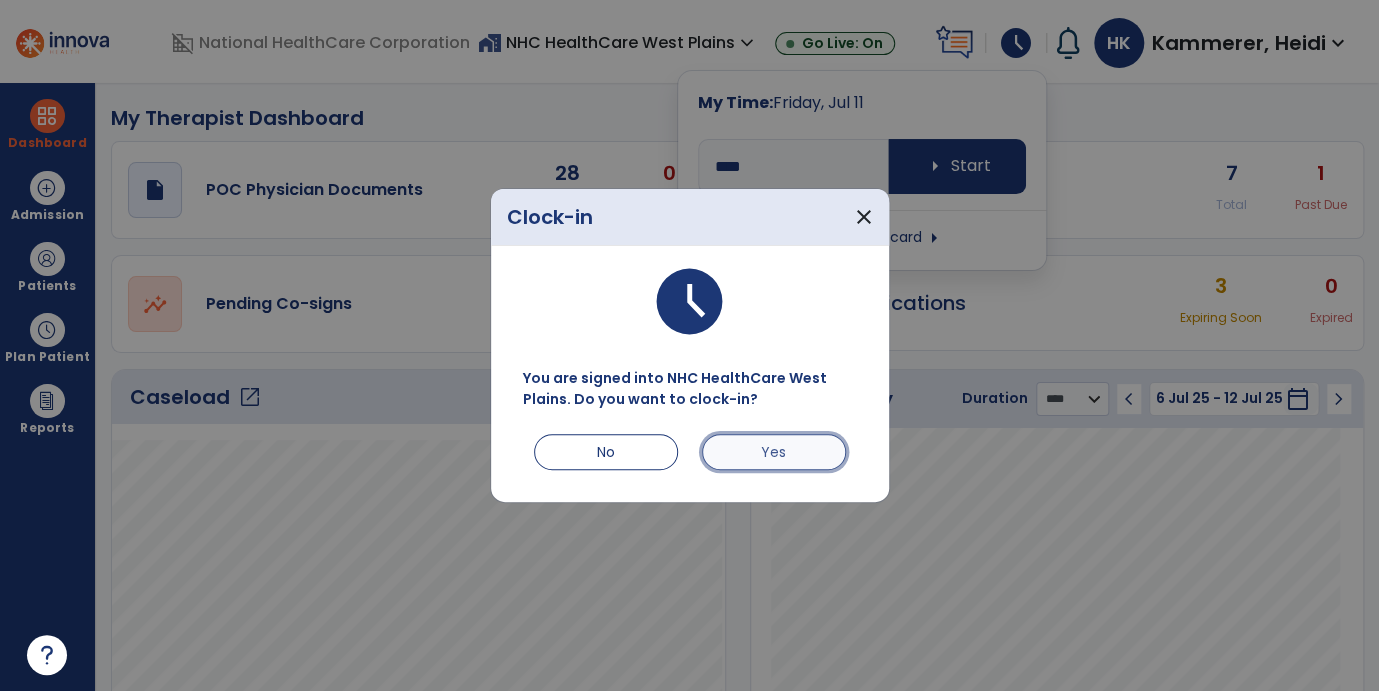 click on "Yes" at bounding box center [774, 452] 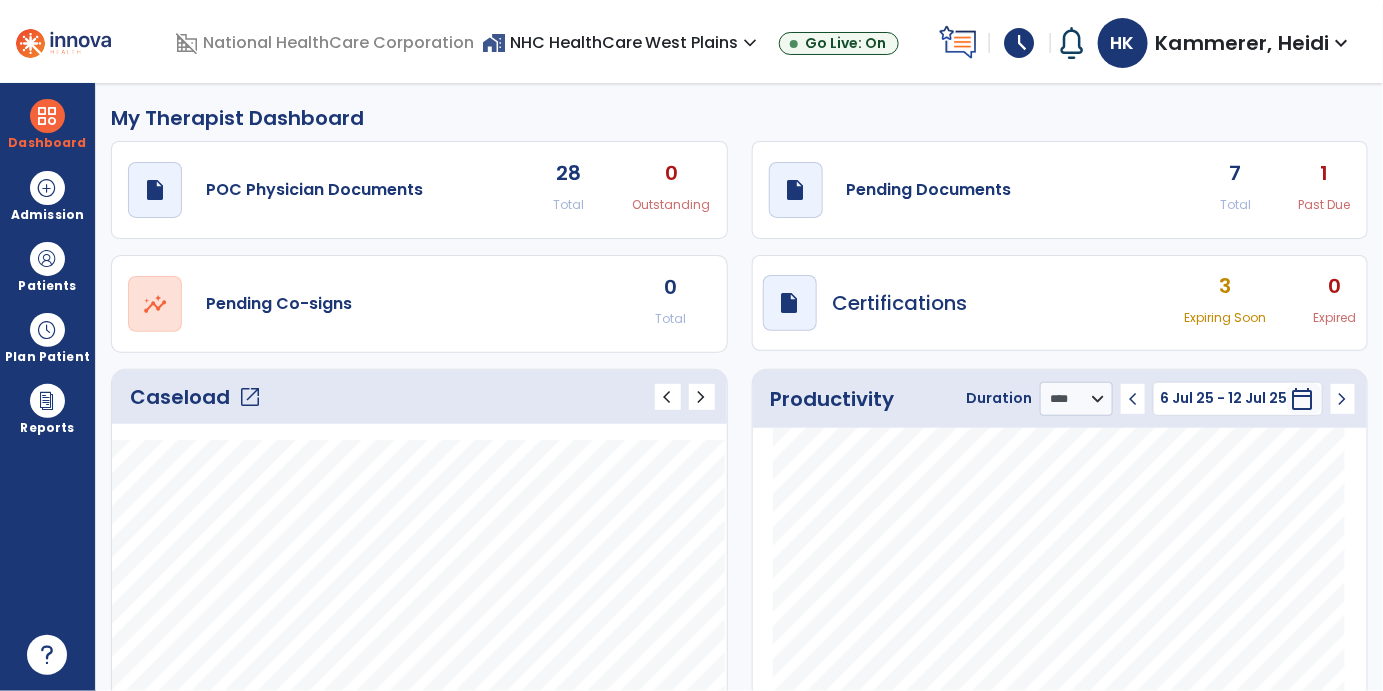 click on "7" 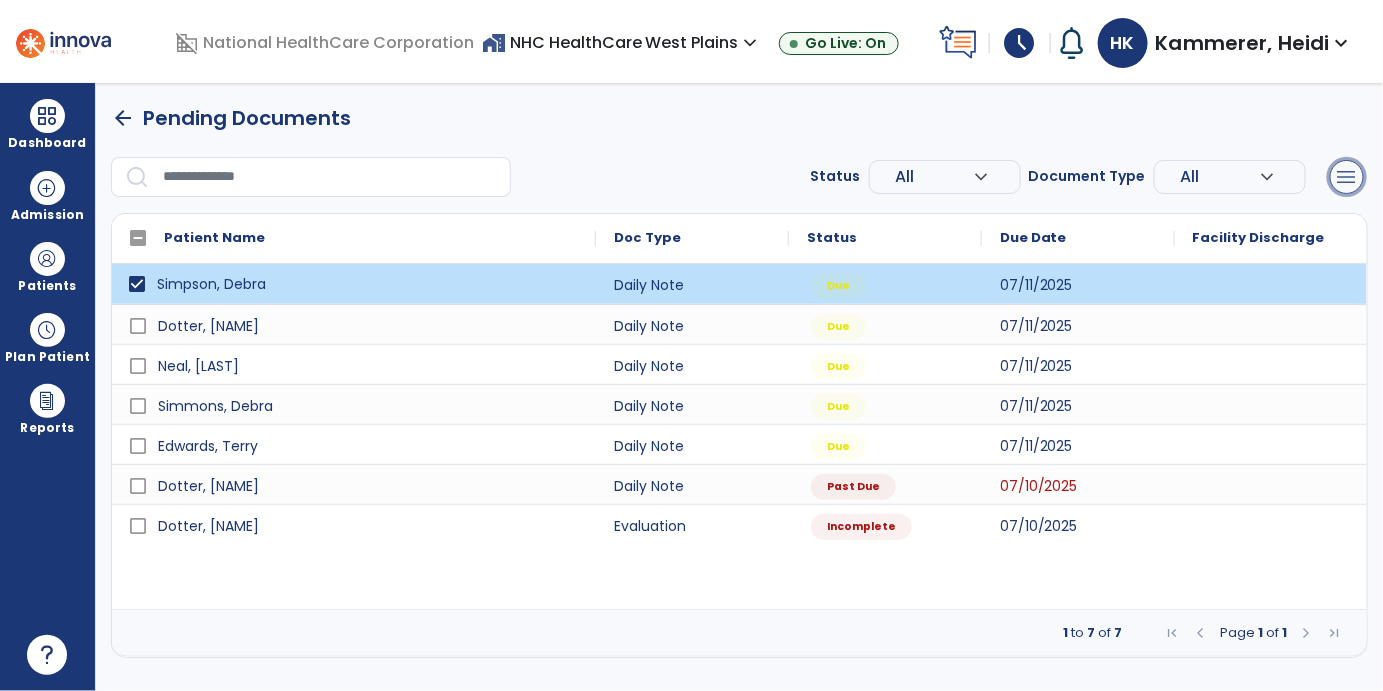 click on "menu" at bounding box center [1347, 177] 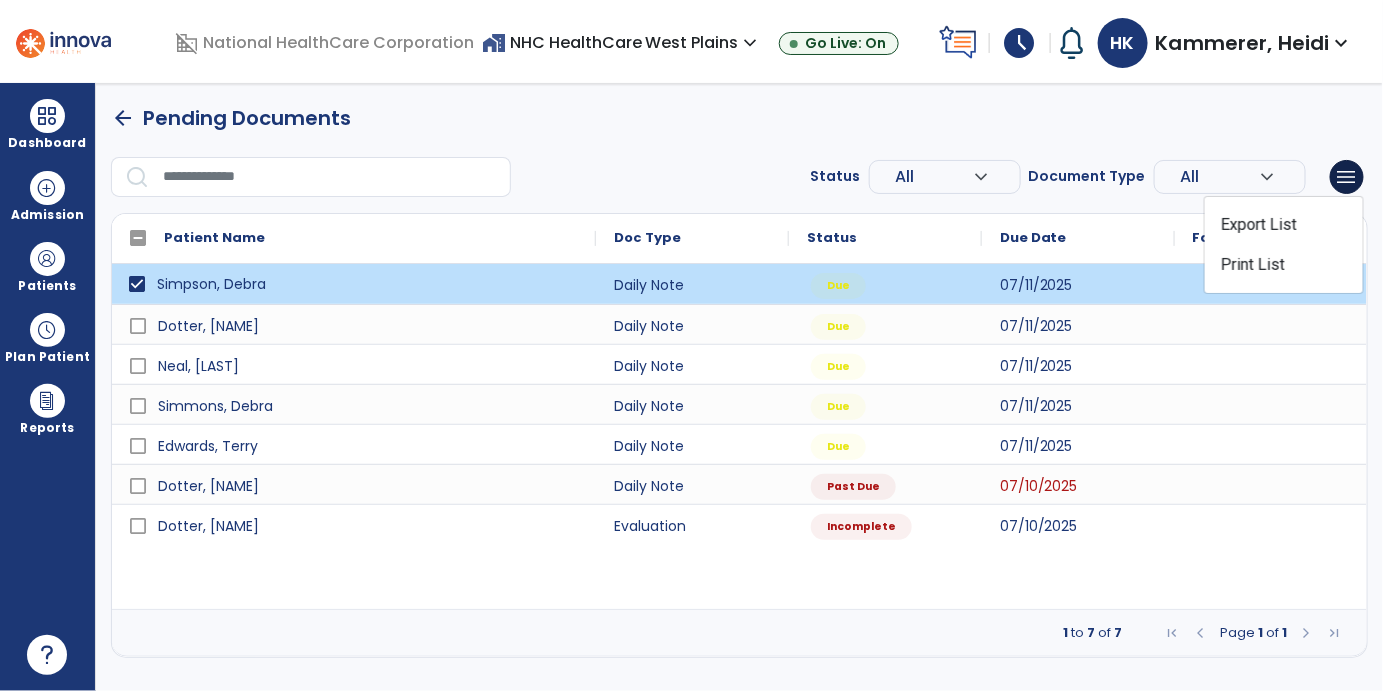 click on "Simpson, Debra" at bounding box center (368, 284) 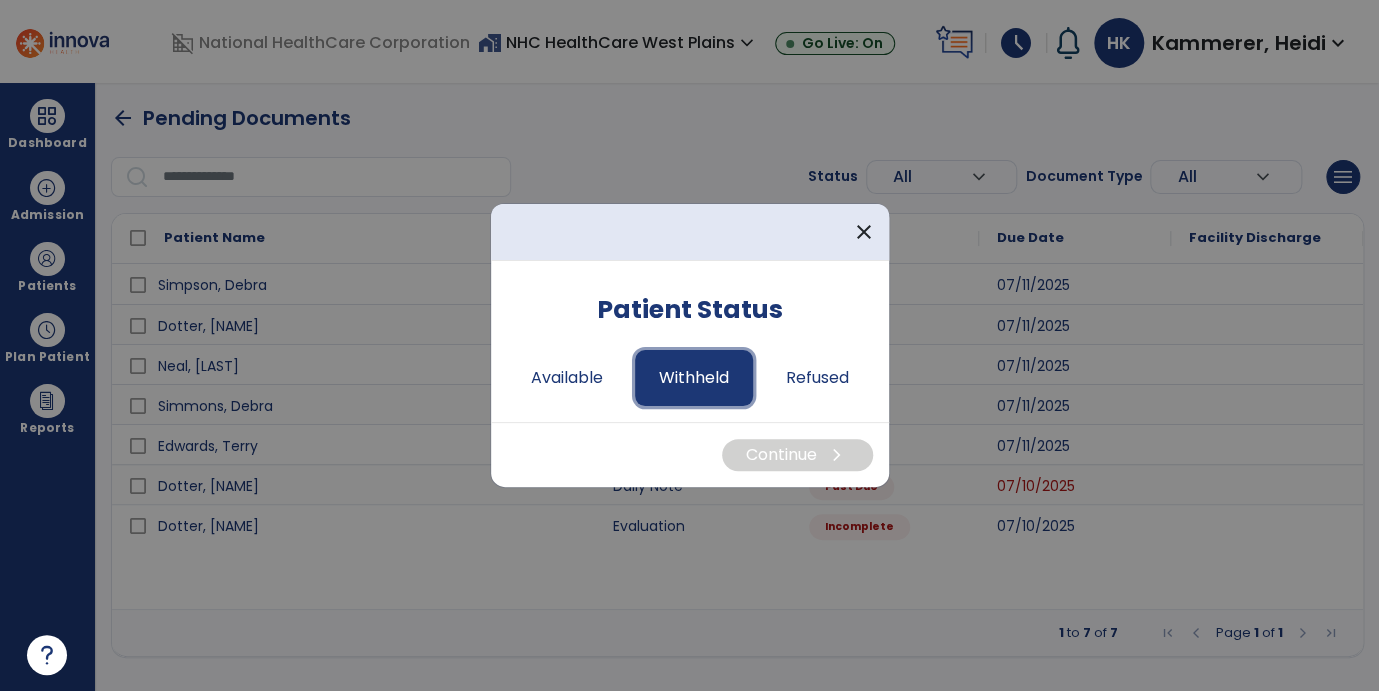 click on "Withheld" at bounding box center (694, 378) 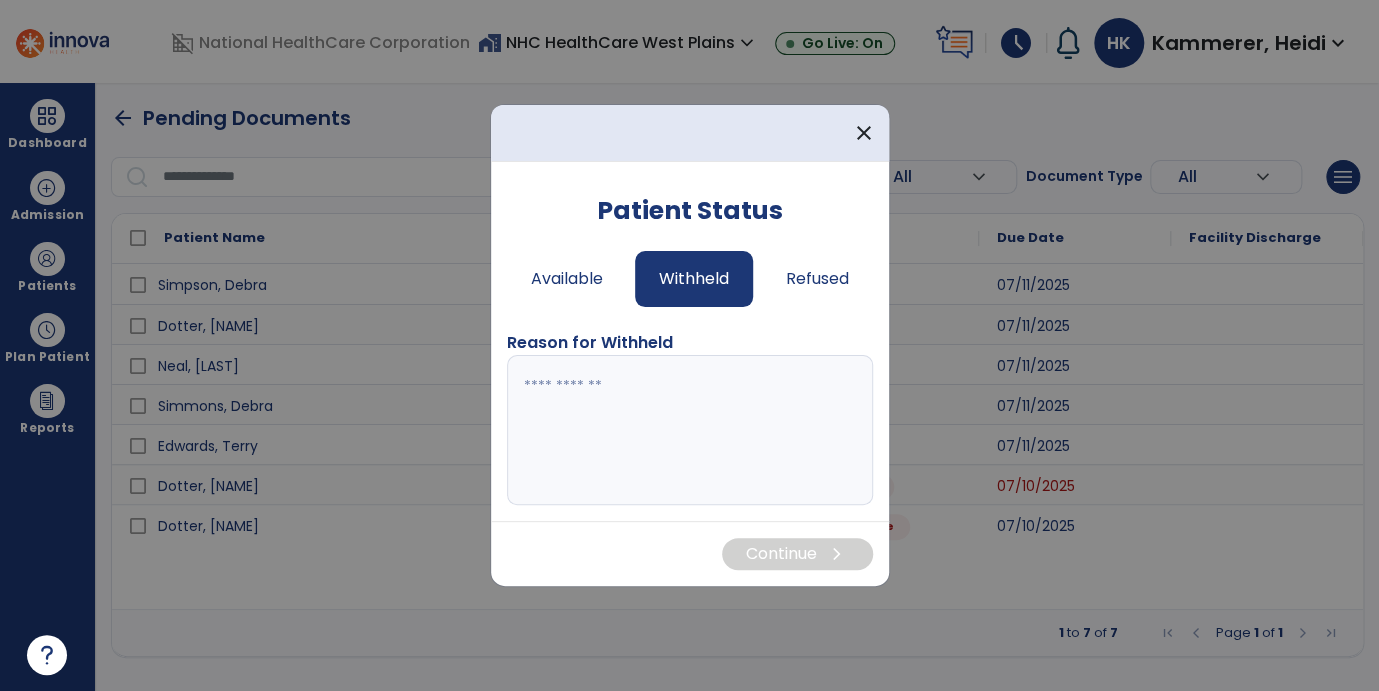 click at bounding box center [690, 430] 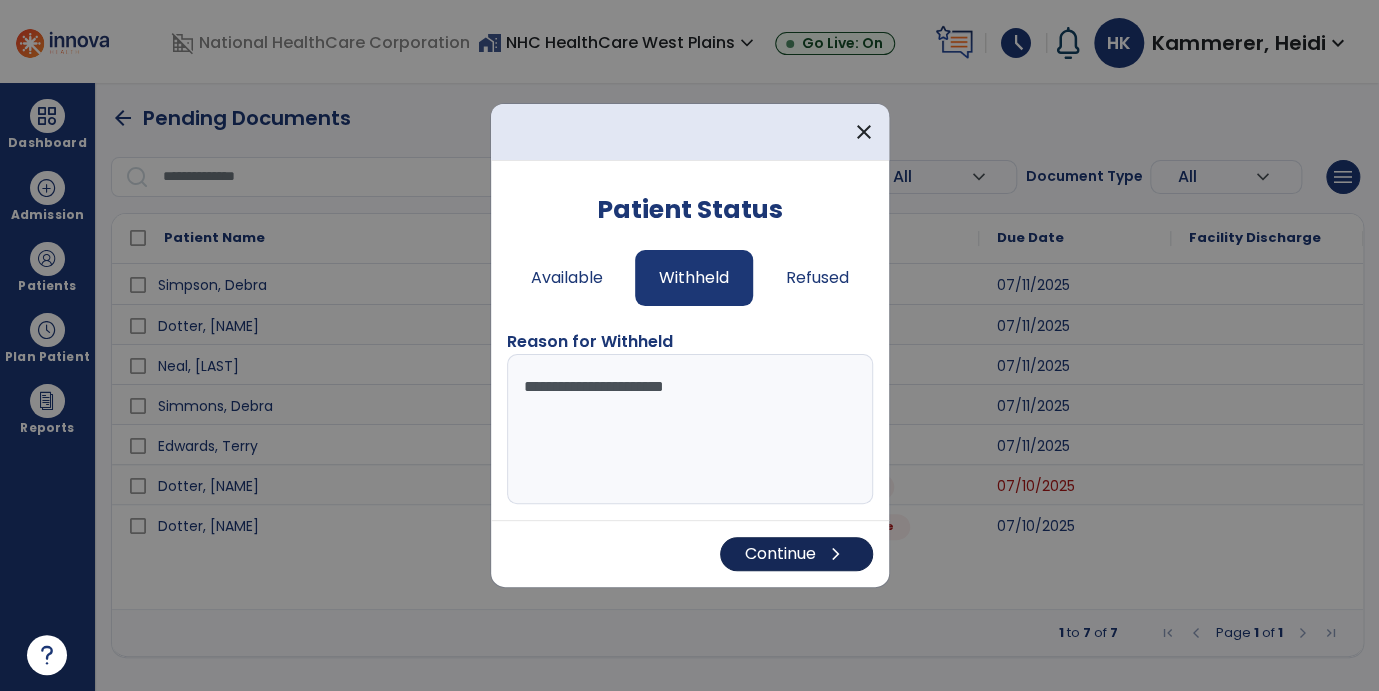 type on "**********" 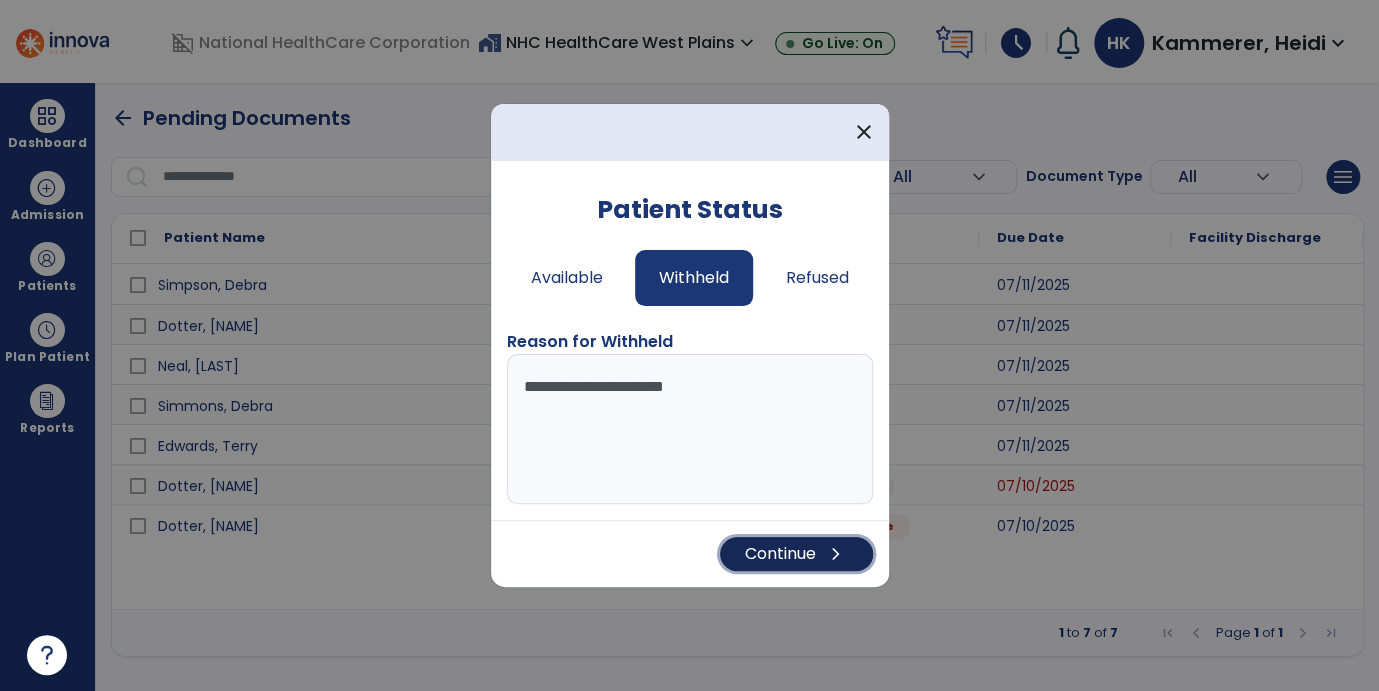 click on "Continue   chevron_right" at bounding box center [796, 554] 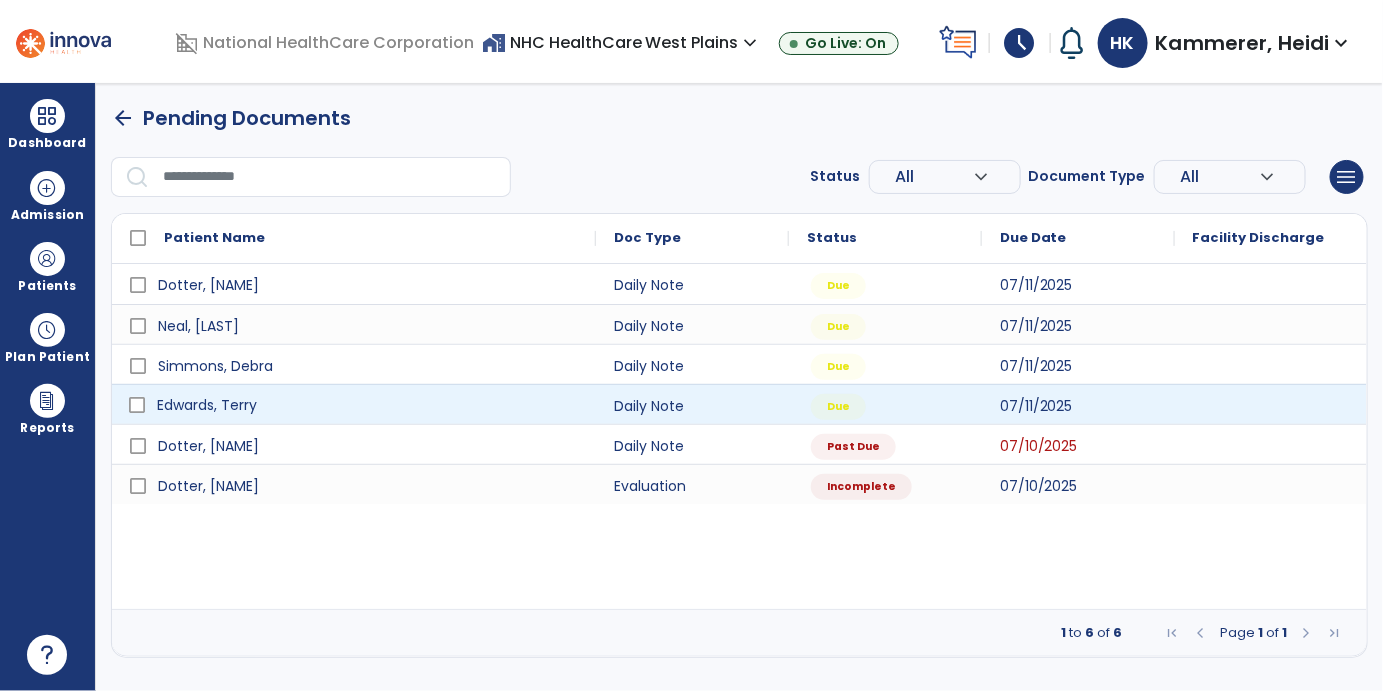 click on "Edwards, Terry" at bounding box center (207, 405) 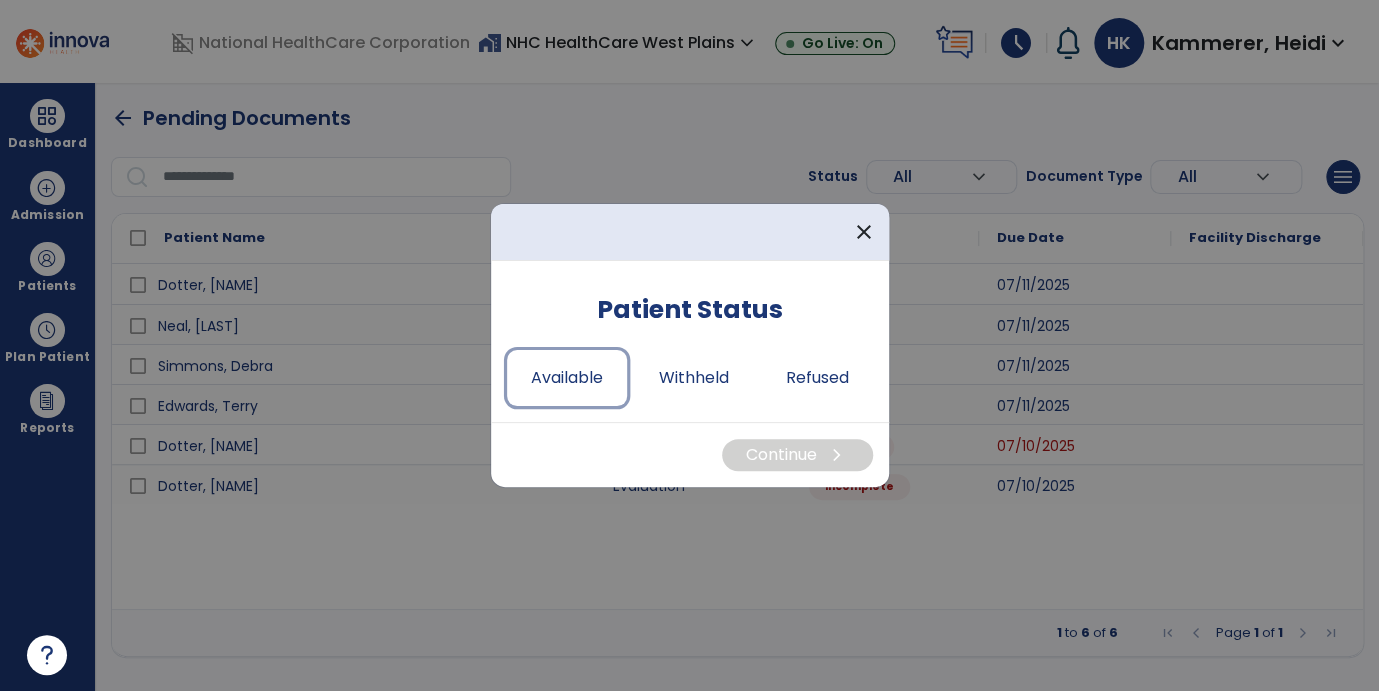 drag, startPoint x: 510, startPoint y: 379, endPoint x: 629, endPoint y: 413, distance: 123.76187 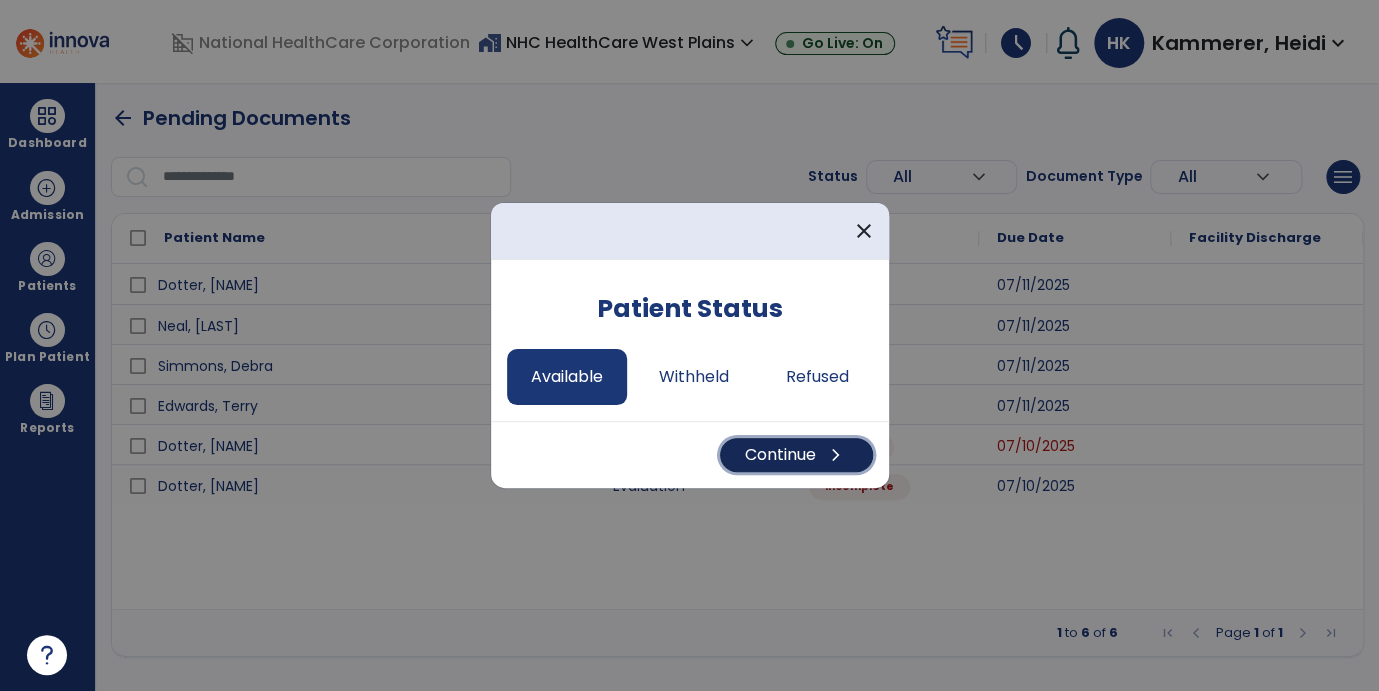 click on "Continue   chevron_right" at bounding box center (796, 455) 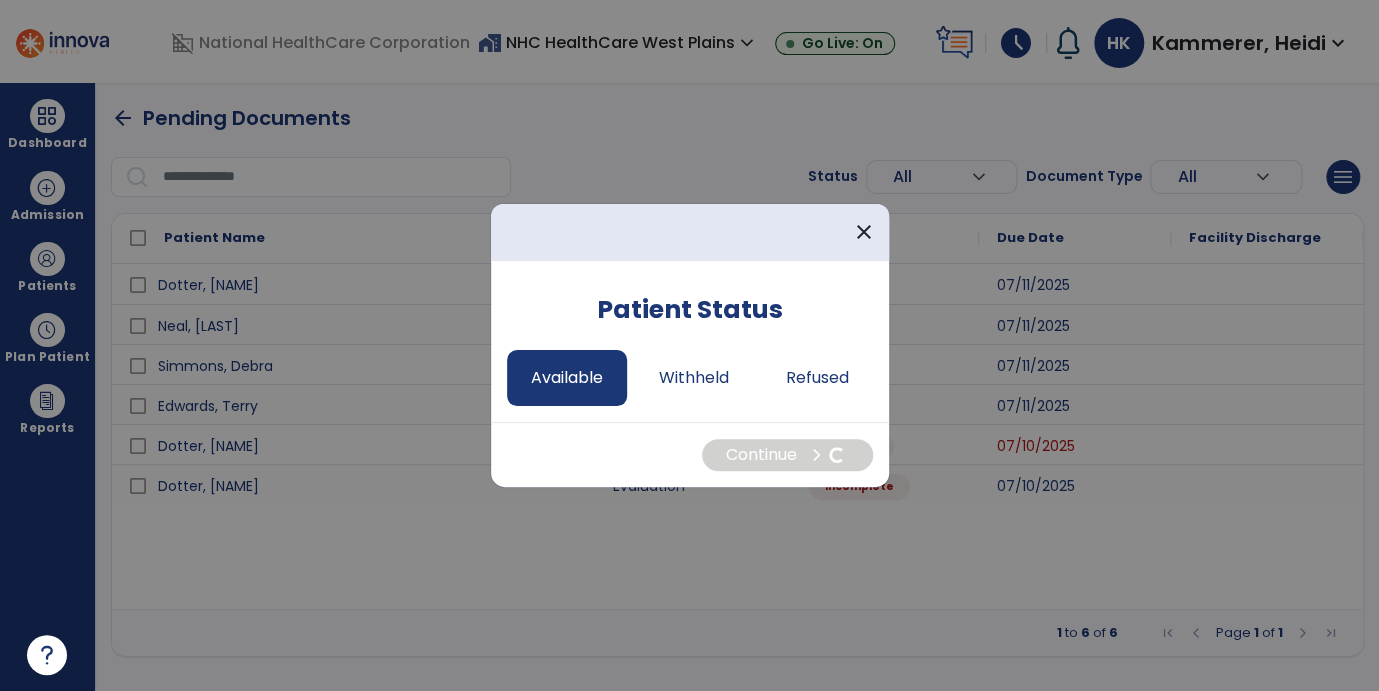 select on "*" 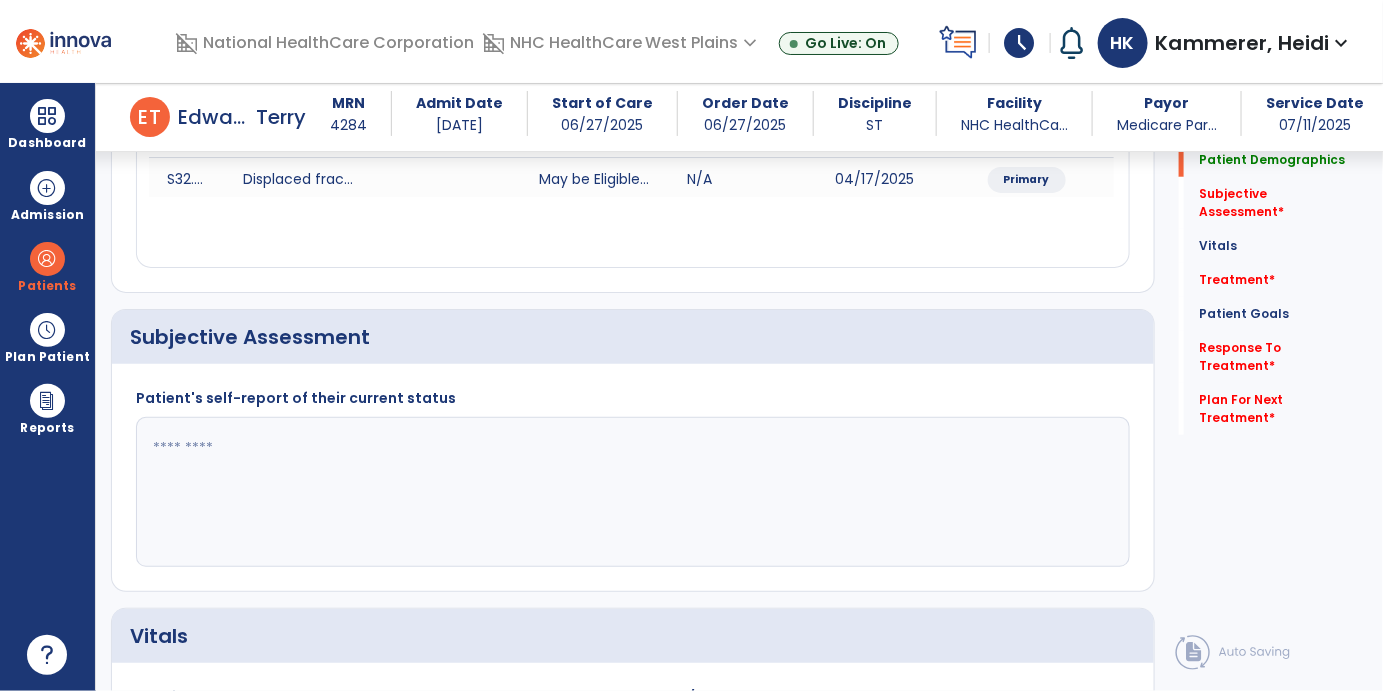 scroll, scrollTop: 333, scrollLeft: 0, axis: vertical 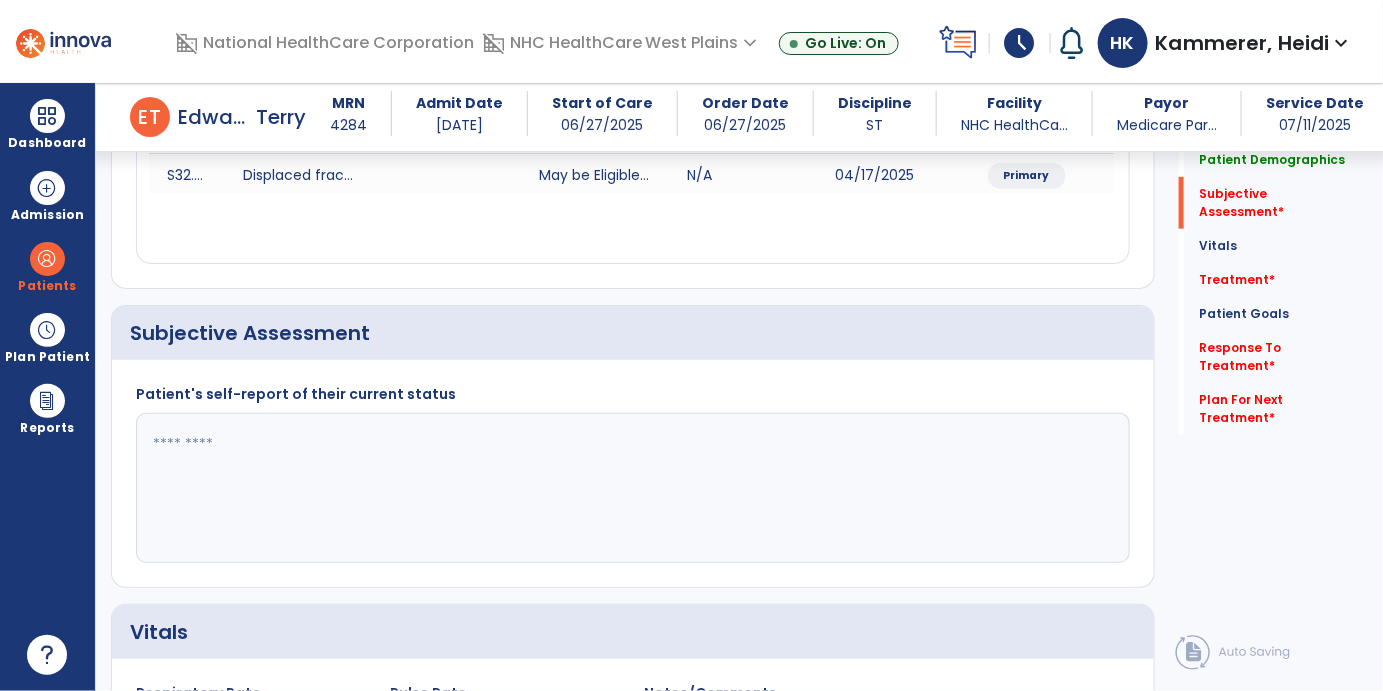 click 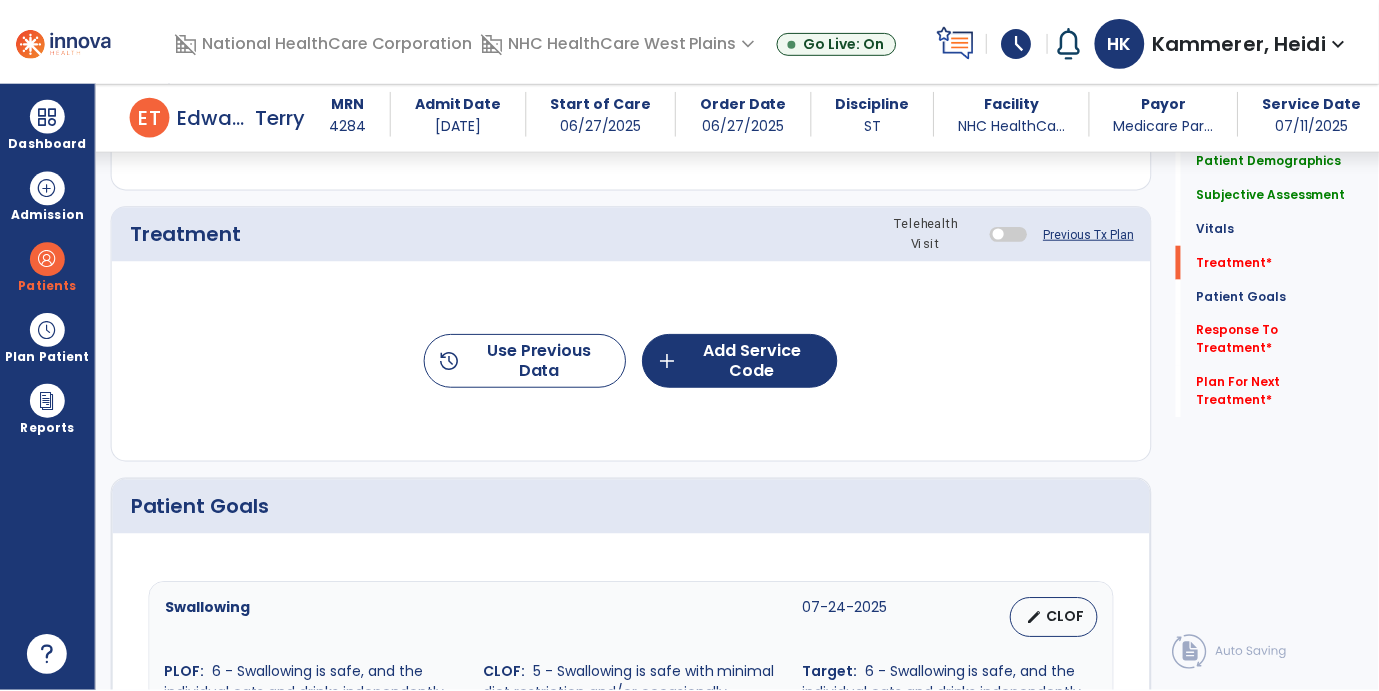 scroll, scrollTop: 1222, scrollLeft: 0, axis: vertical 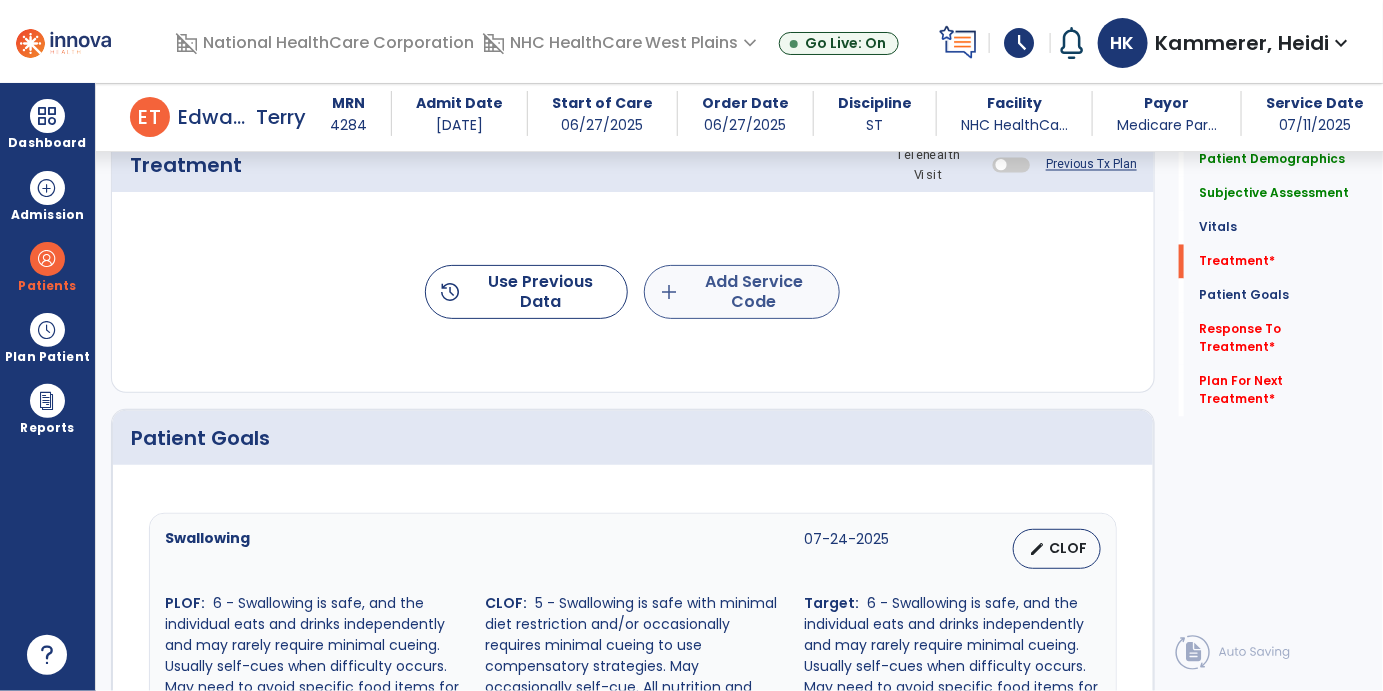 type on "**********" 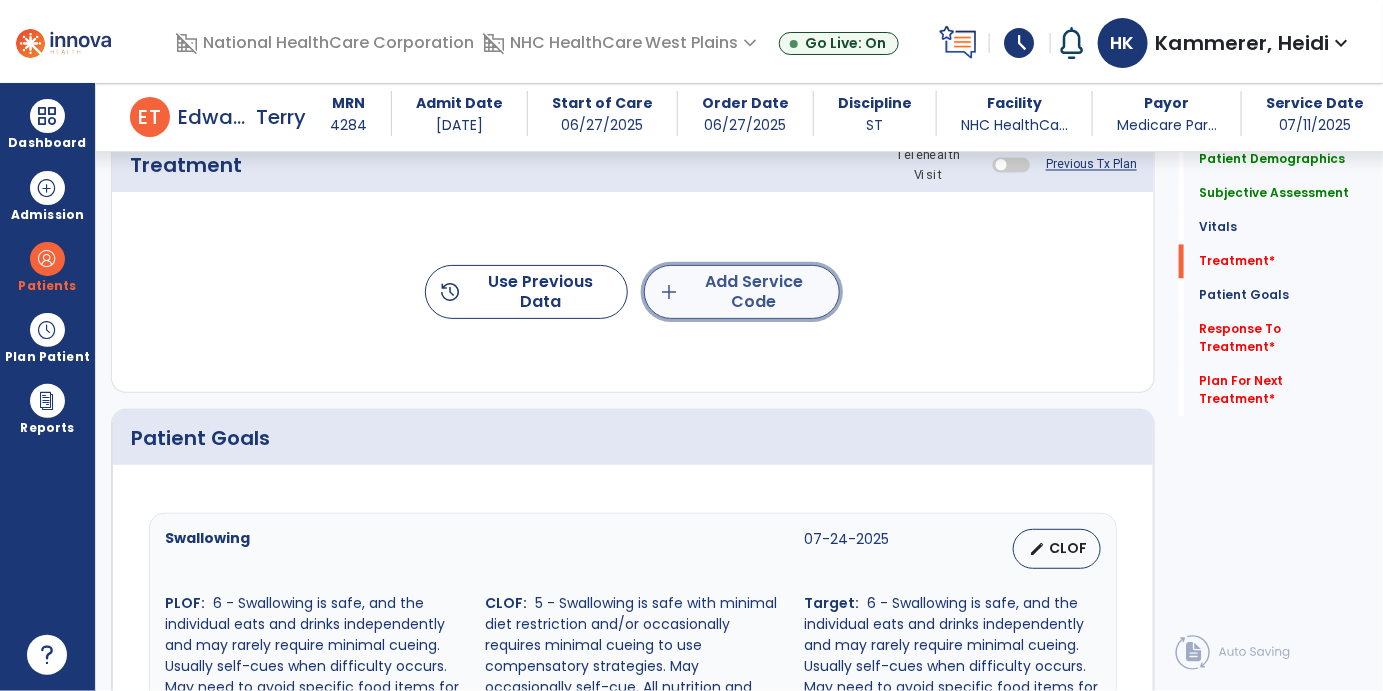 click on "add  Add Service Code" 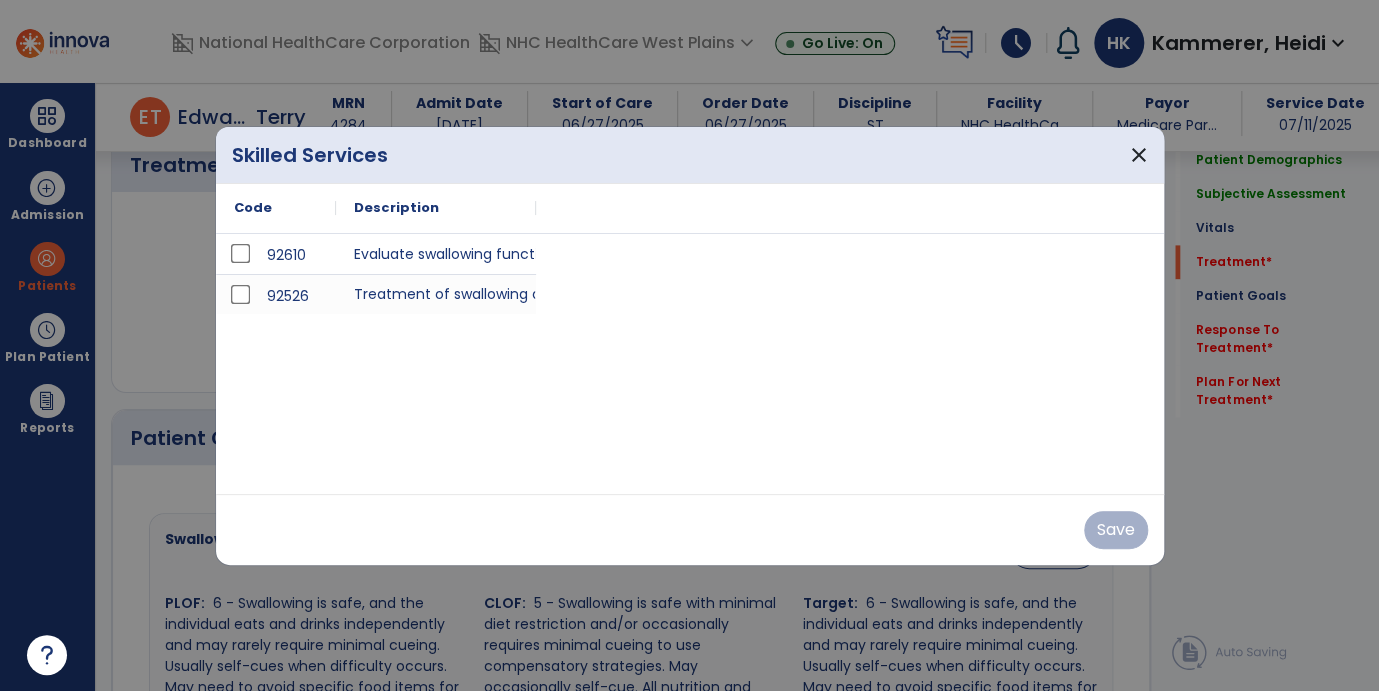 scroll, scrollTop: 1222, scrollLeft: 0, axis: vertical 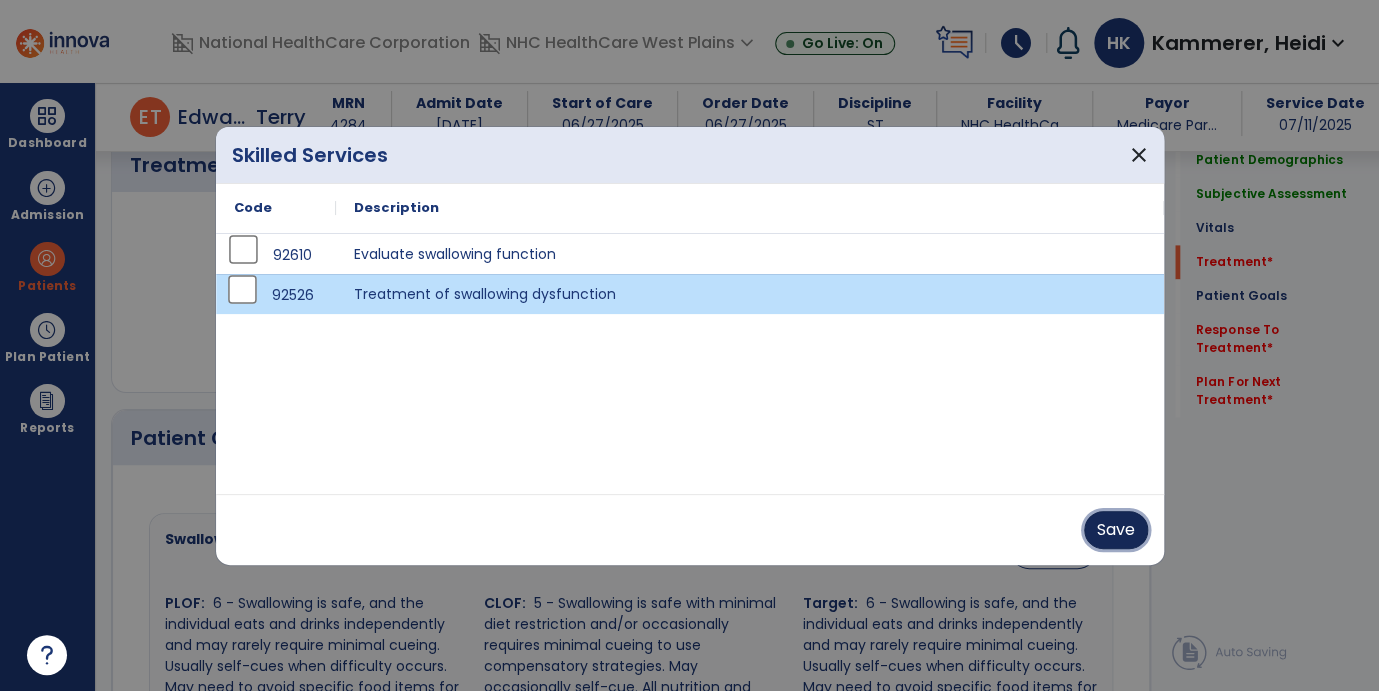 click on "Save" at bounding box center [1116, 530] 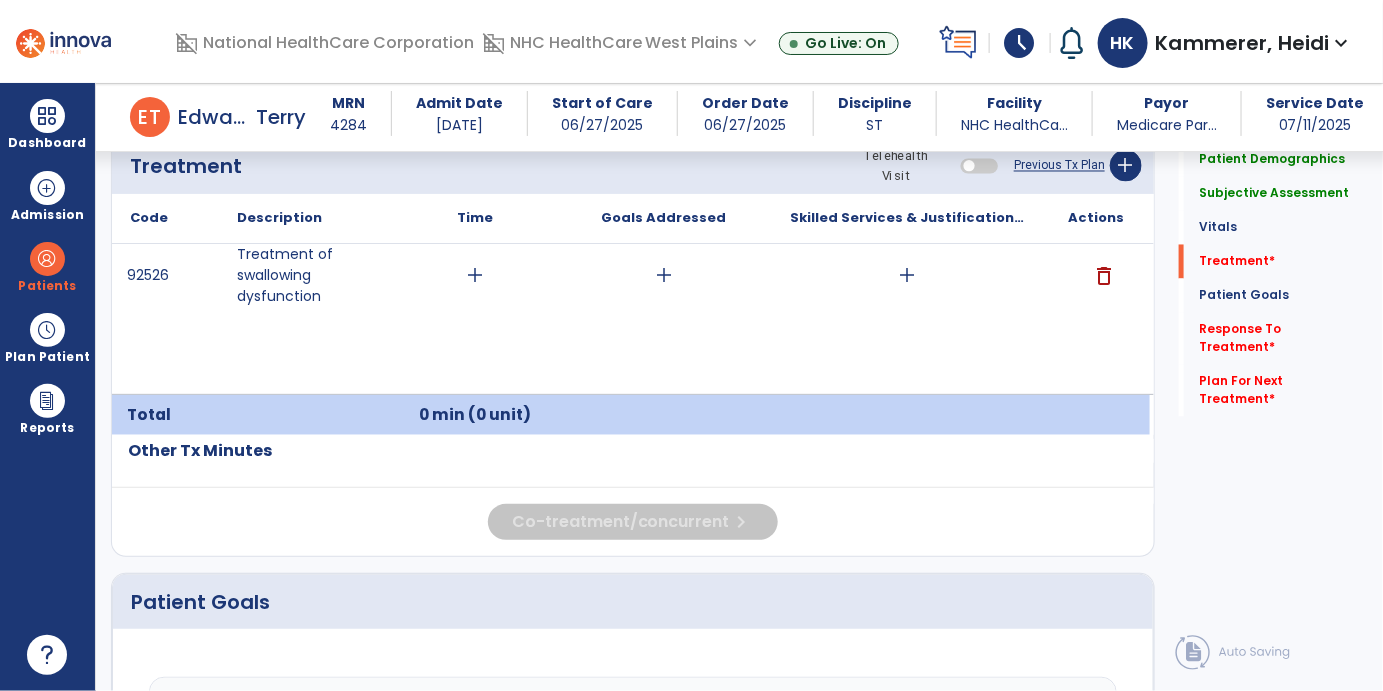 click at bounding box center (979, 165) 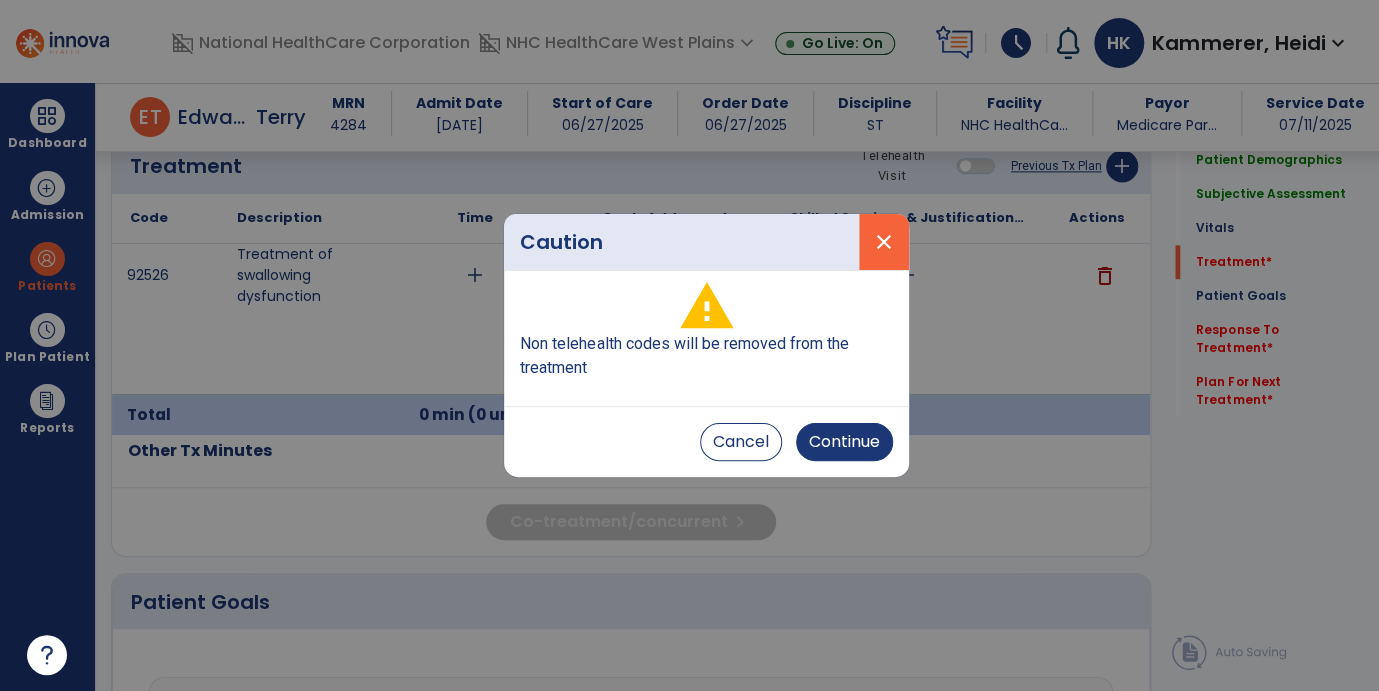 scroll, scrollTop: 1222, scrollLeft: 0, axis: vertical 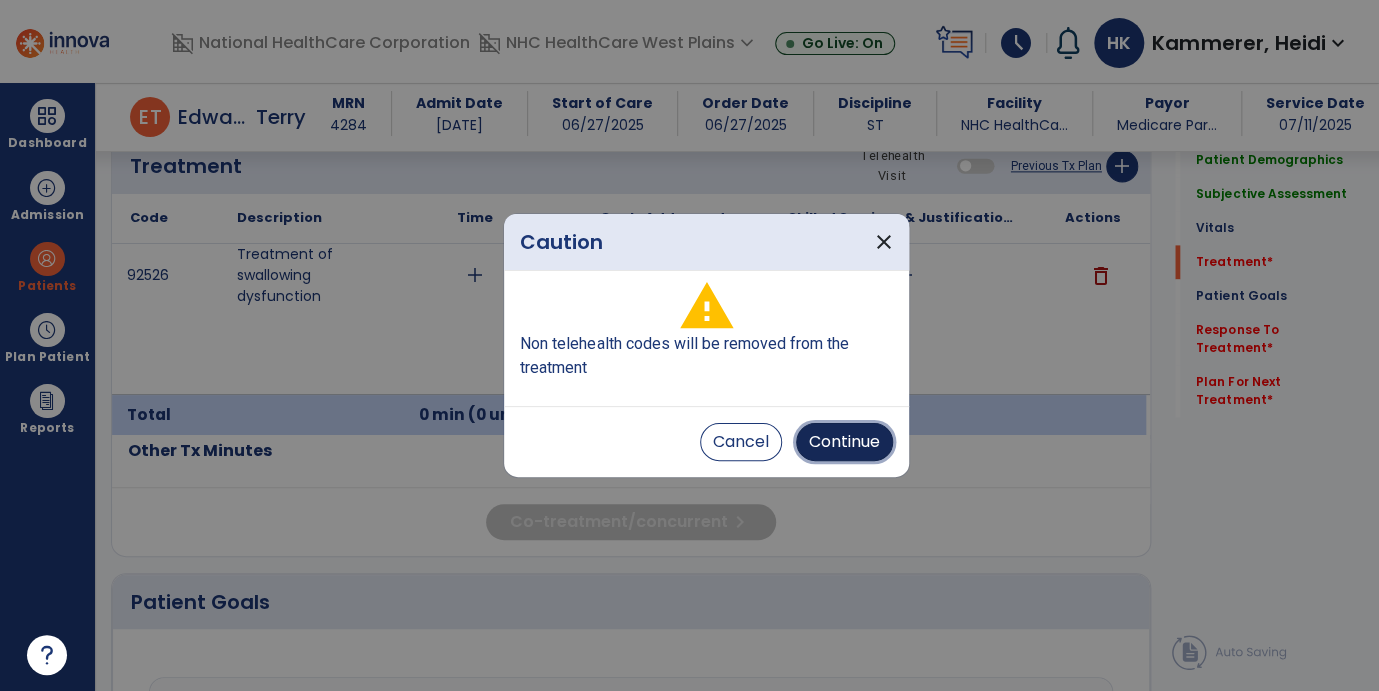 click on "Continue" at bounding box center (844, 442) 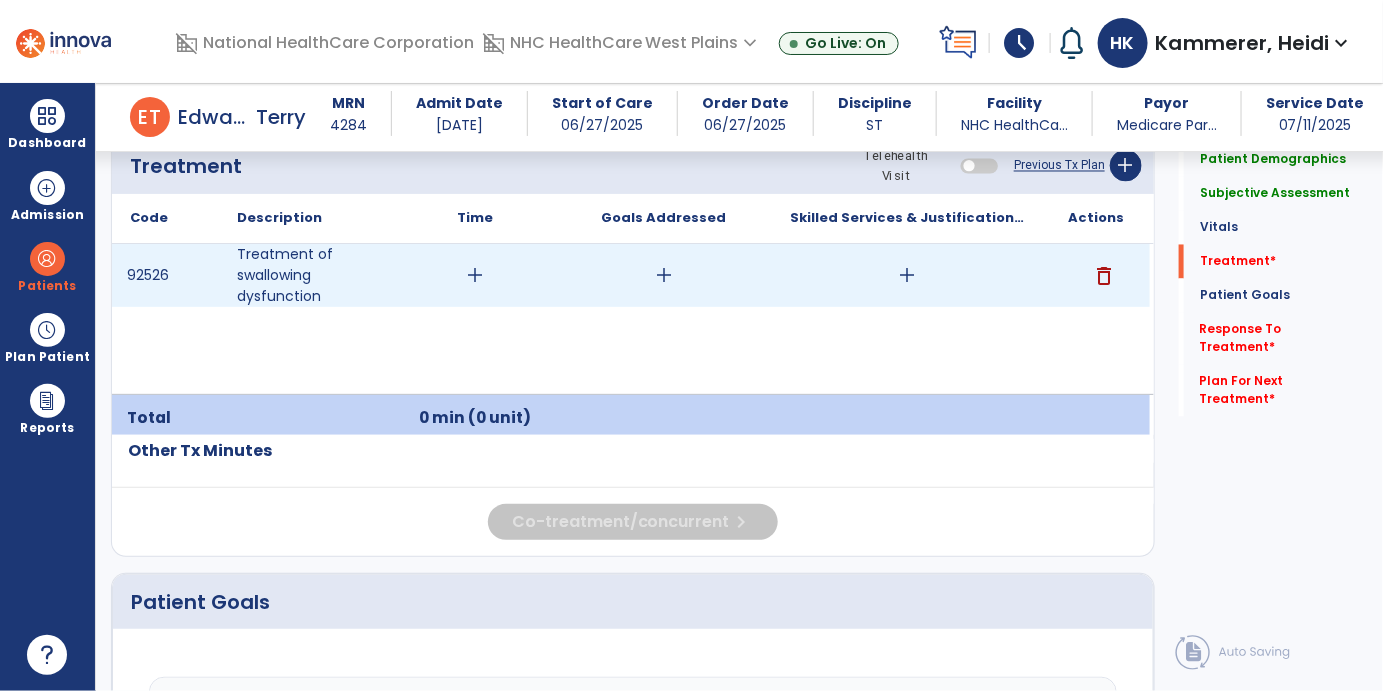click on "add" at bounding box center [475, 275] 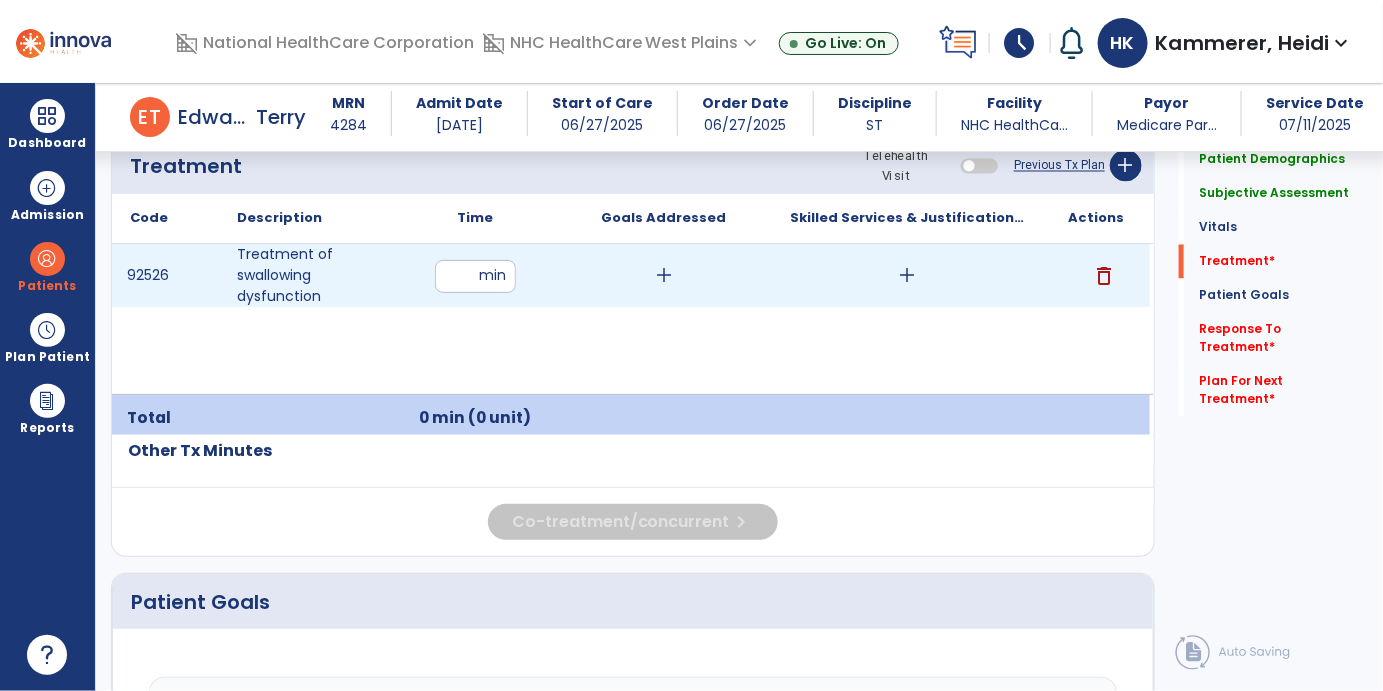 type on "**" 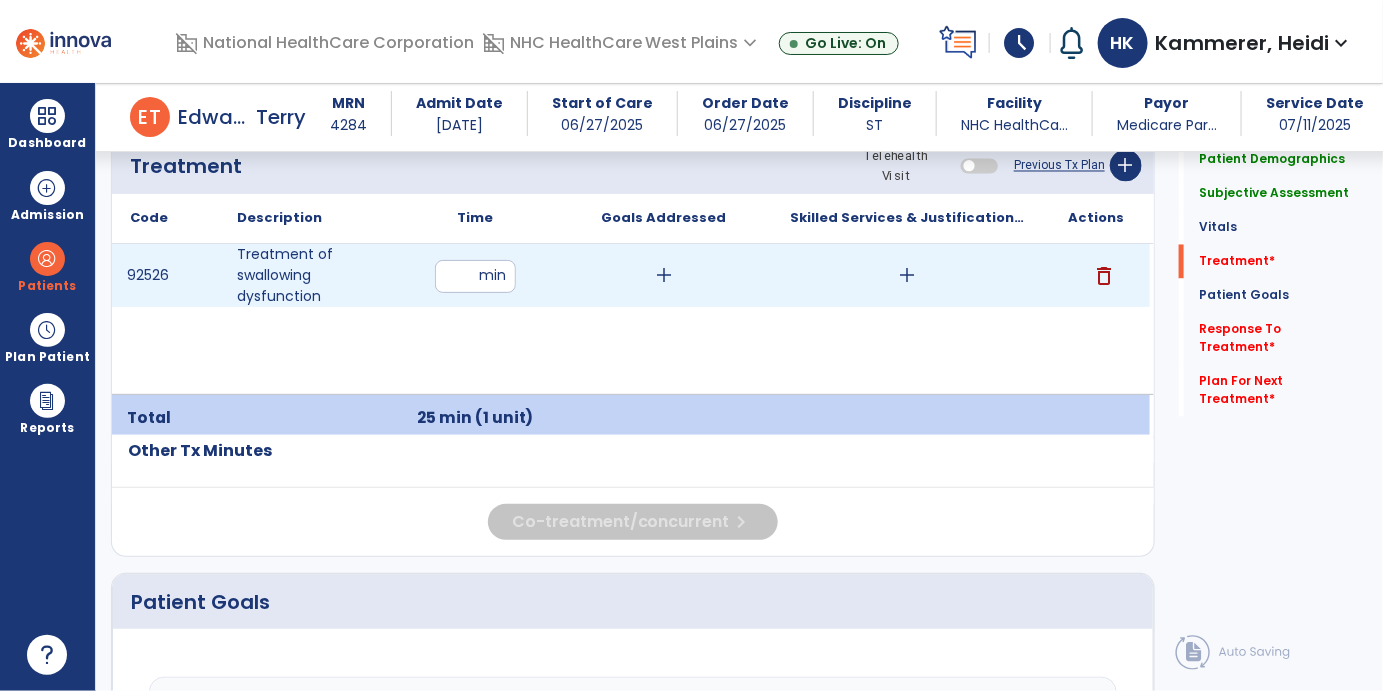 click on "add" at bounding box center [664, 275] 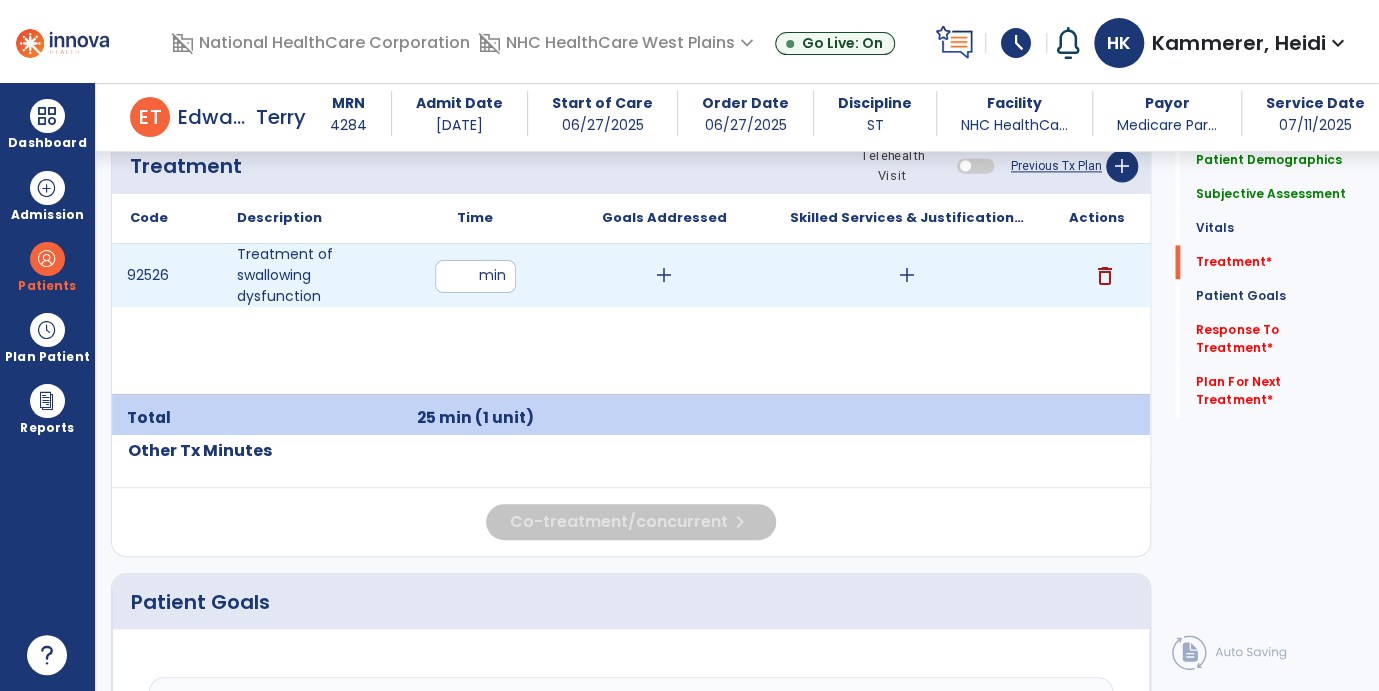 scroll, scrollTop: 1222, scrollLeft: 0, axis: vertical 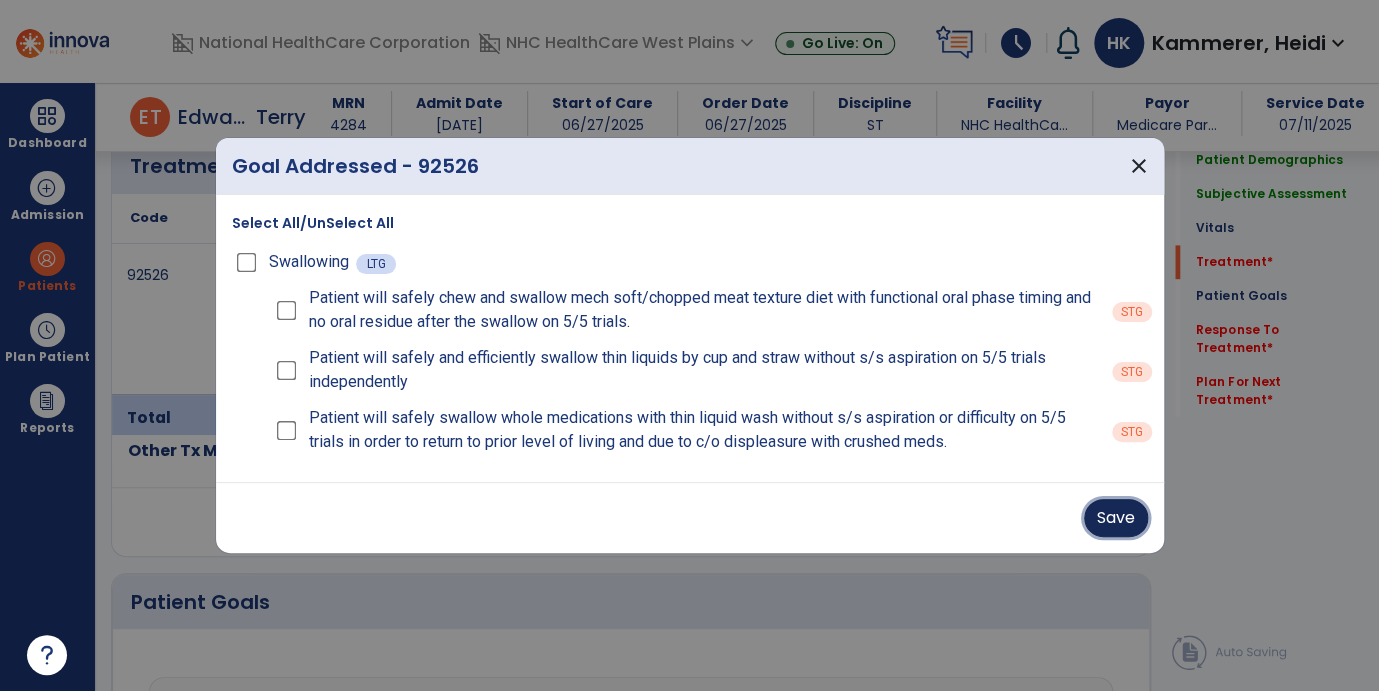 click on "Save" at bounding box center (1116, 518) 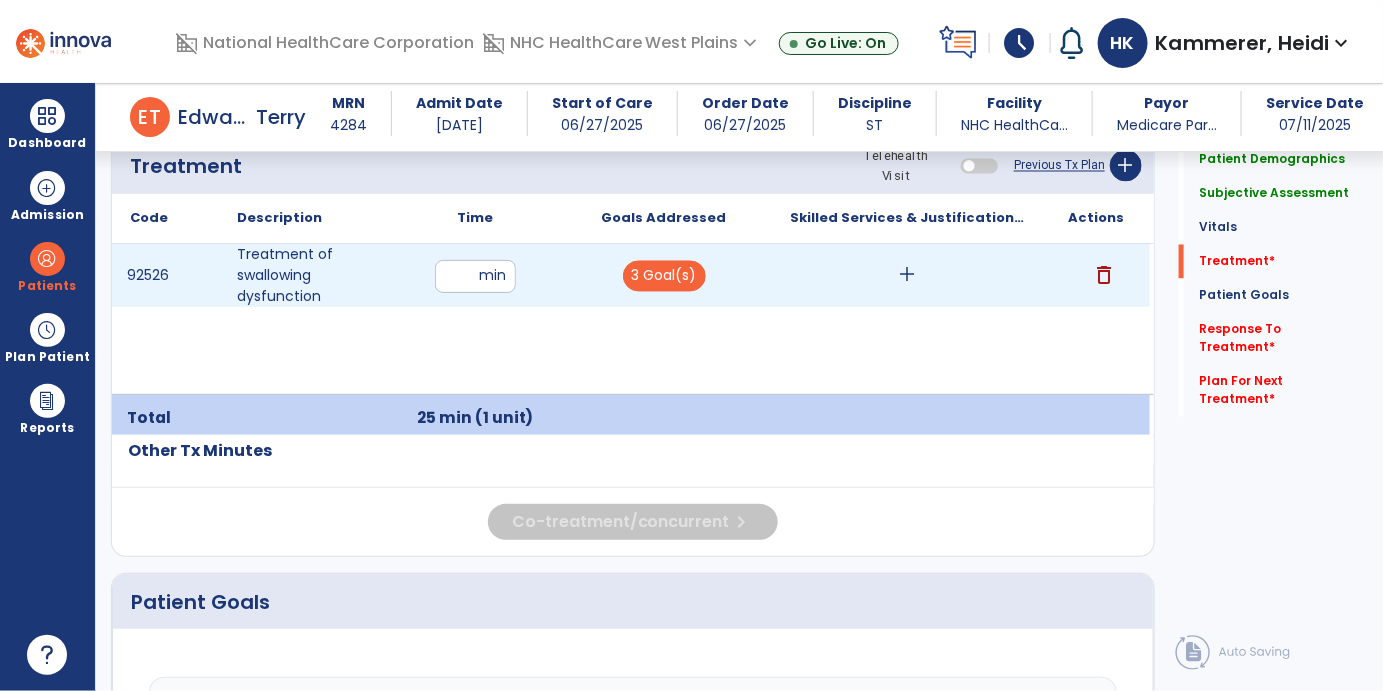 click on "add" at bounding box center (907, 275) 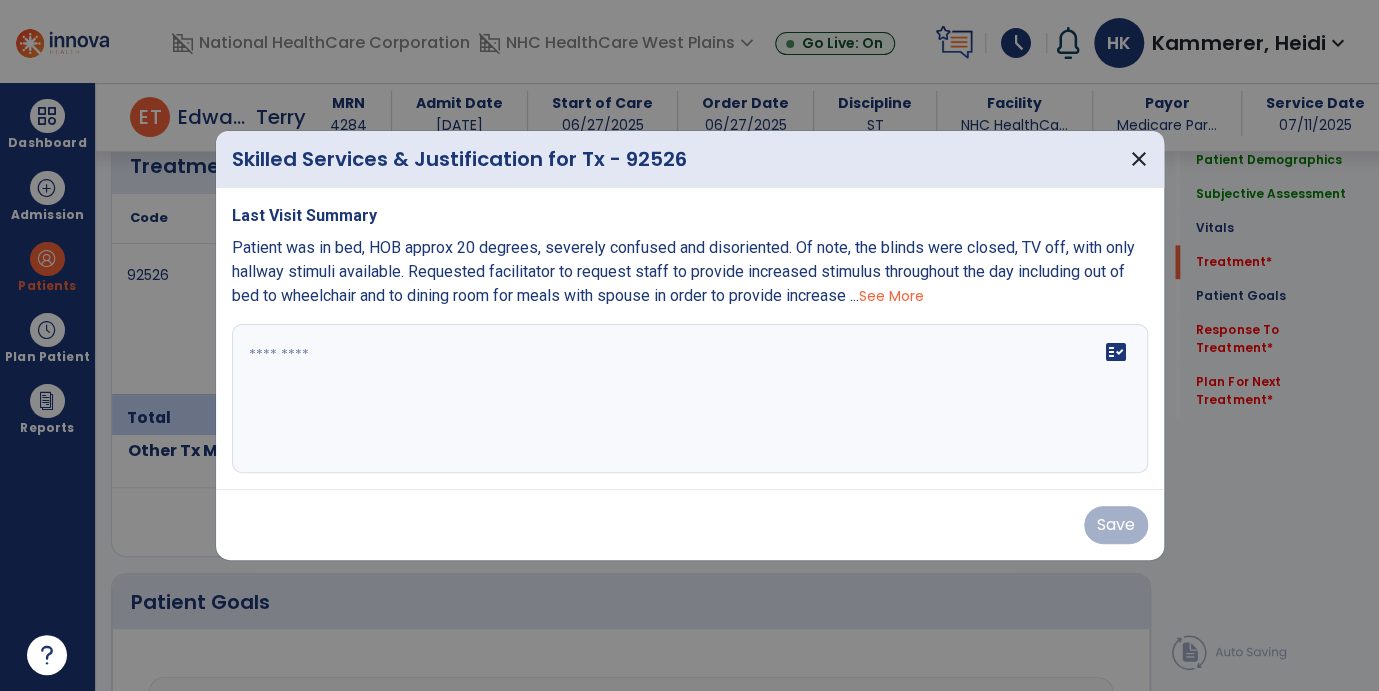 scroll, scrollTop: 1222, scrollLeft: 0, axis: vertical 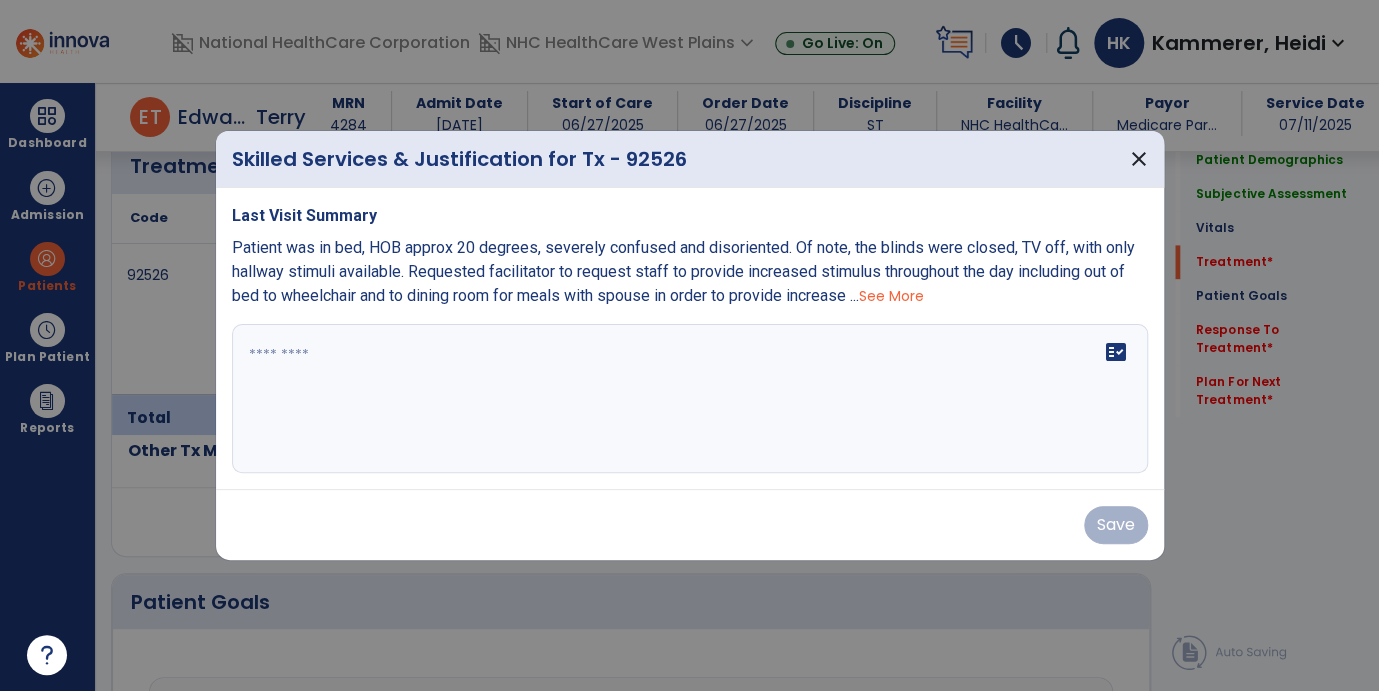 click on "fact_check" at bounding box center [690, 399] 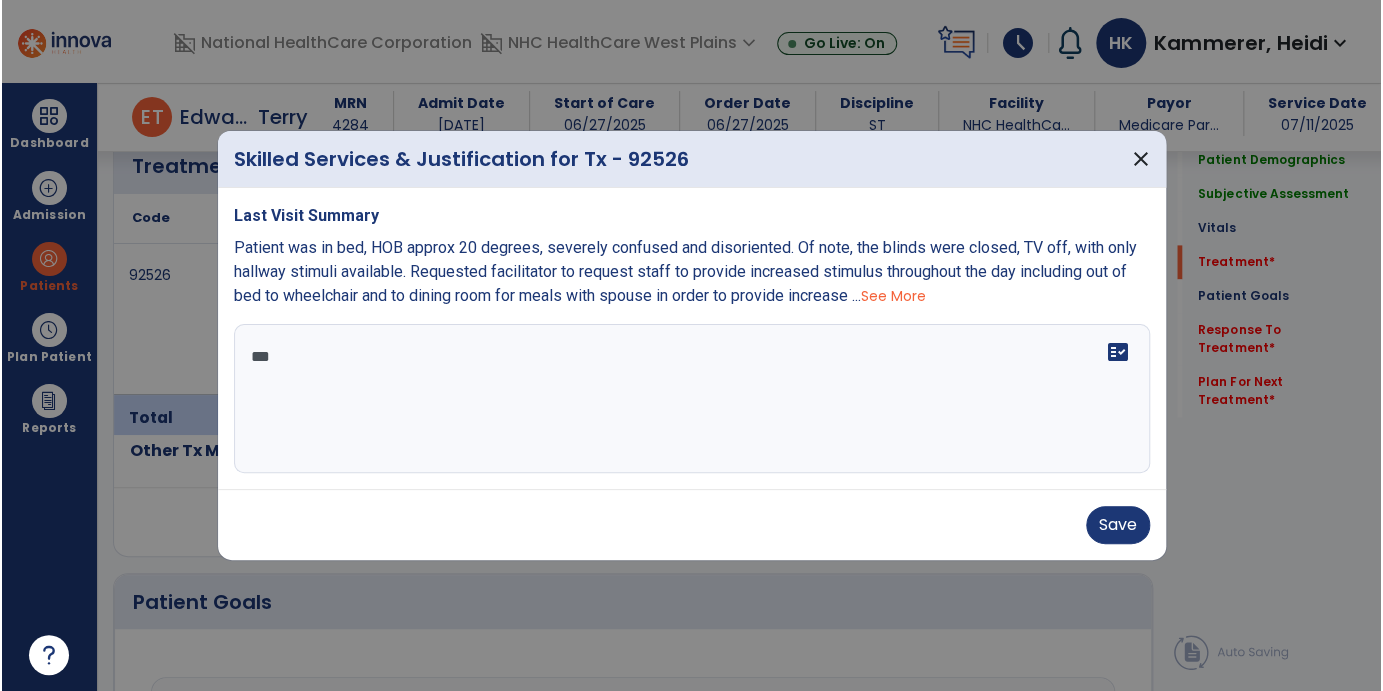 scroll, scrollTop: 0, scrollLeft: 0, axis: both 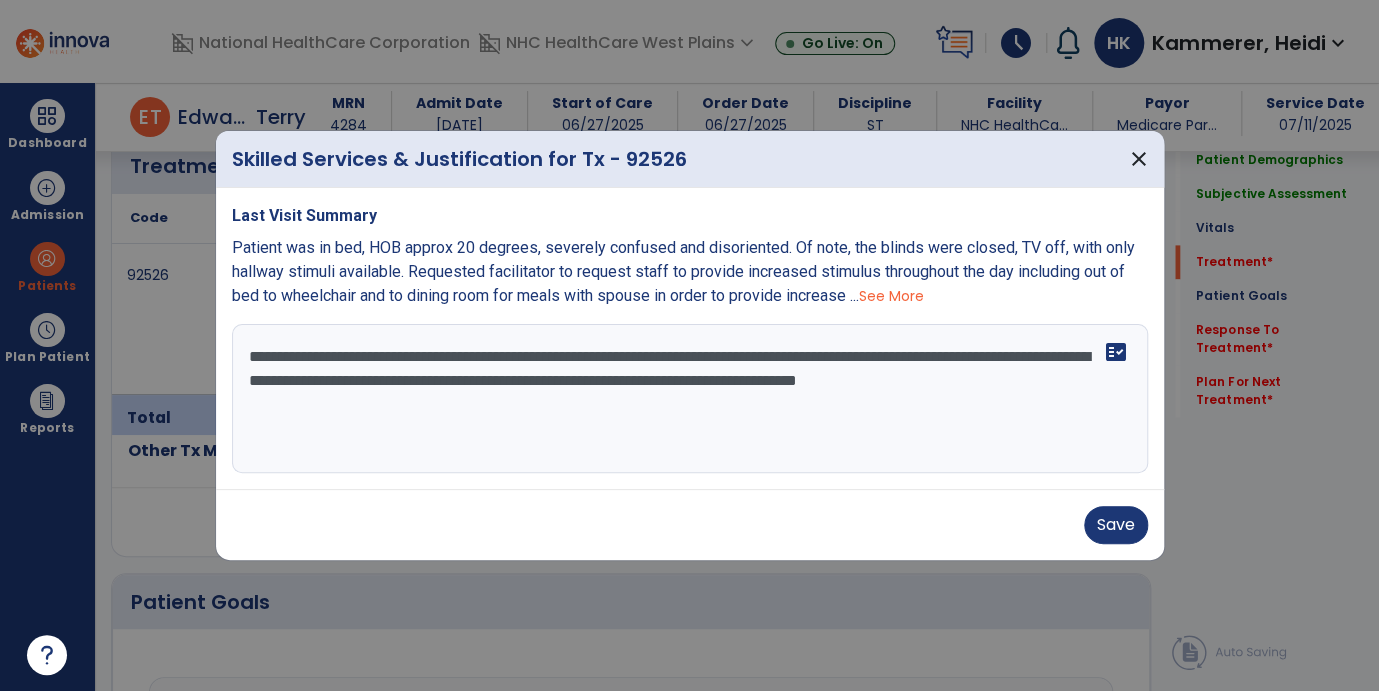 click on "**********" at bounding box center [690, 399] 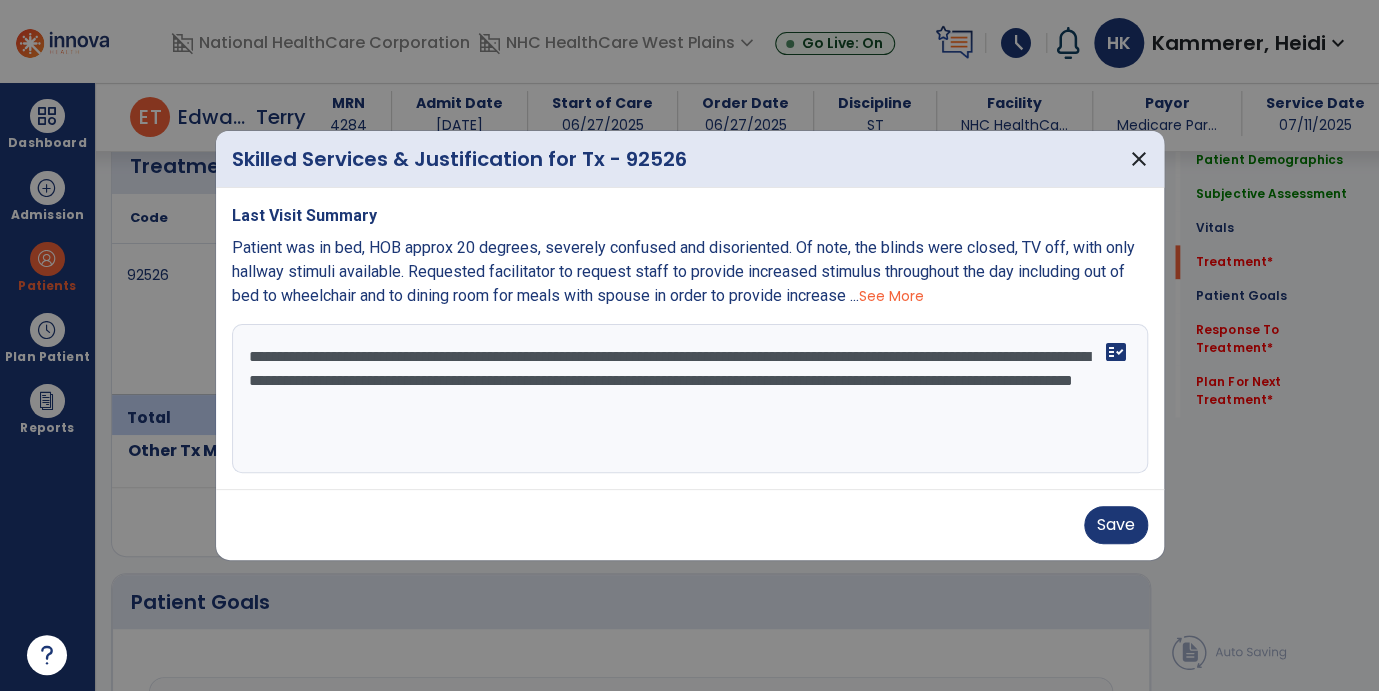 click on "**********" at bounding box center (690, 399) 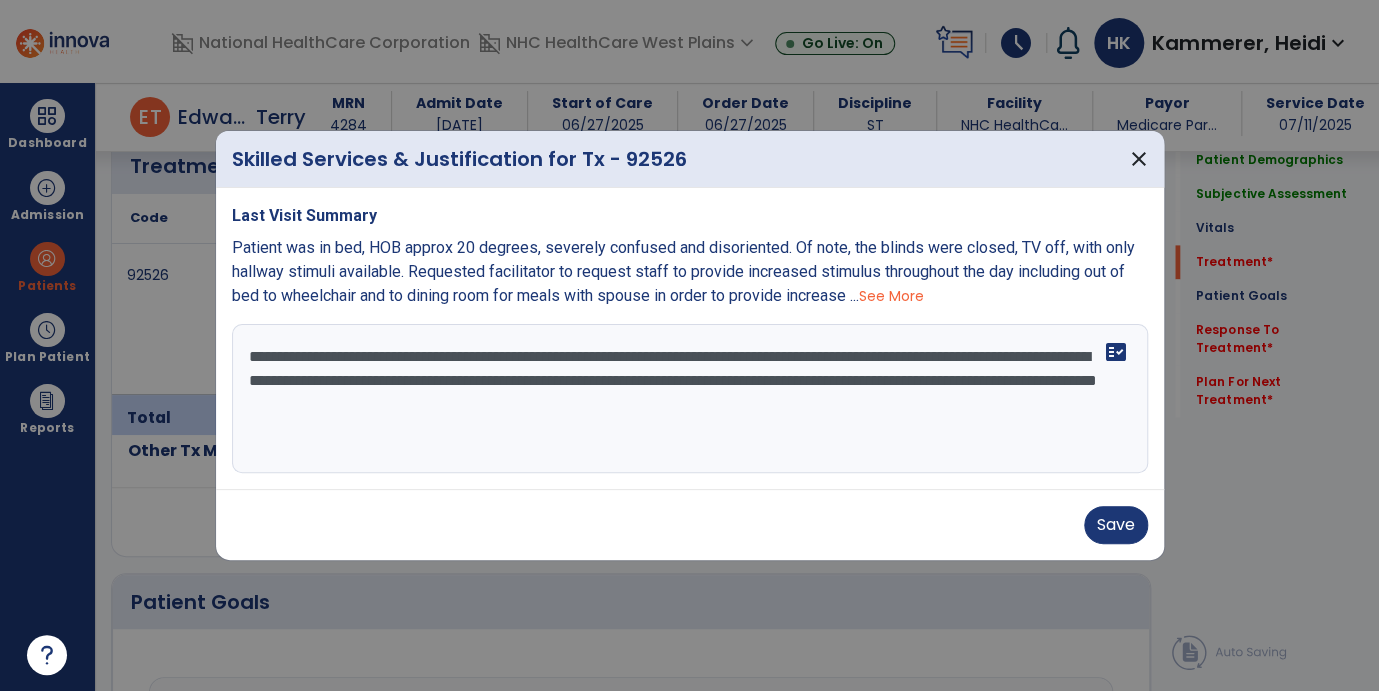 click on "**********" at bounding box center (690, 399) 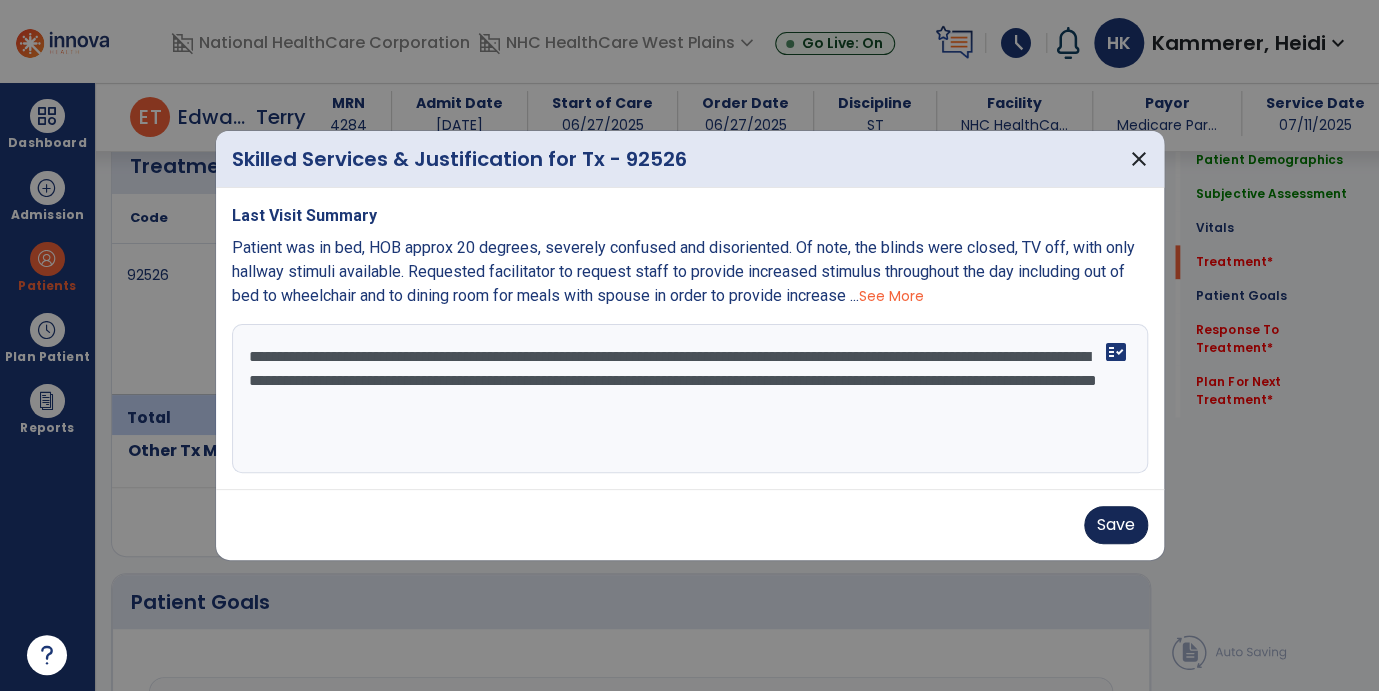 type on "**********" 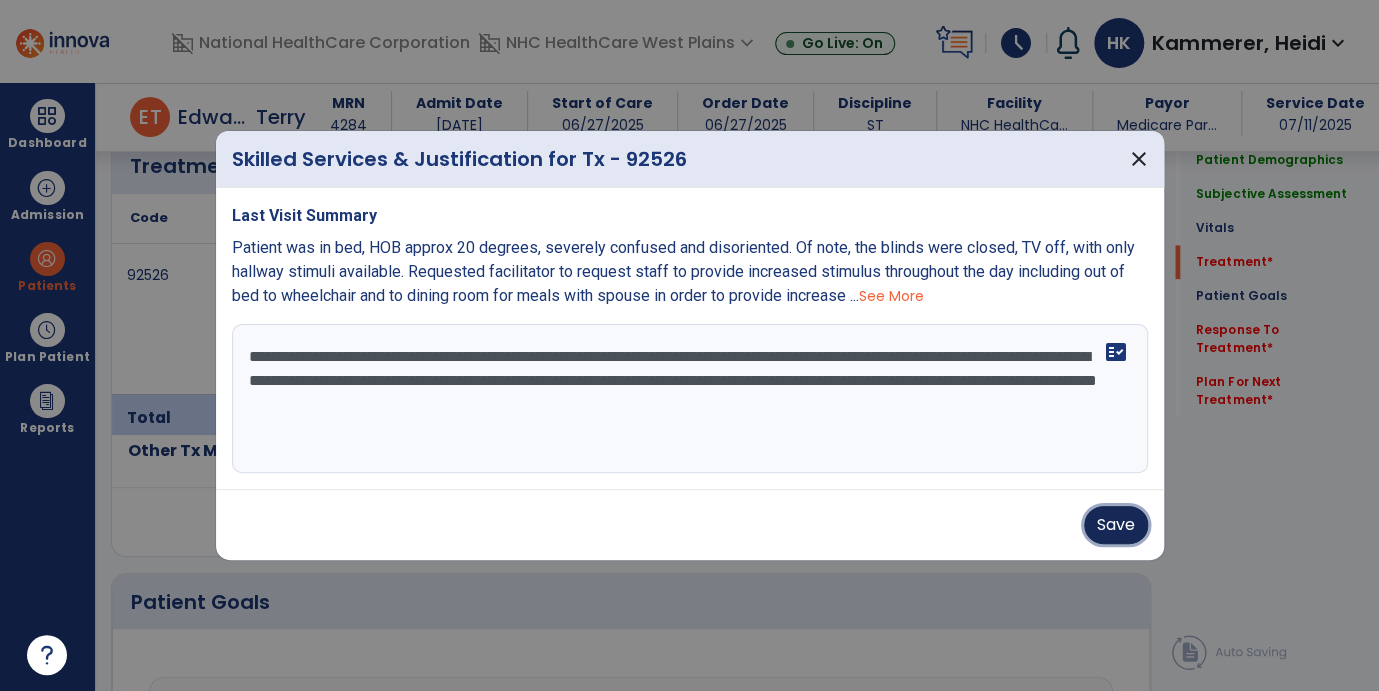 drag, startPoint x: 1106, startPoint y: 514, endPoint x: 1079, endPoint y: 511, distance: 27.166155 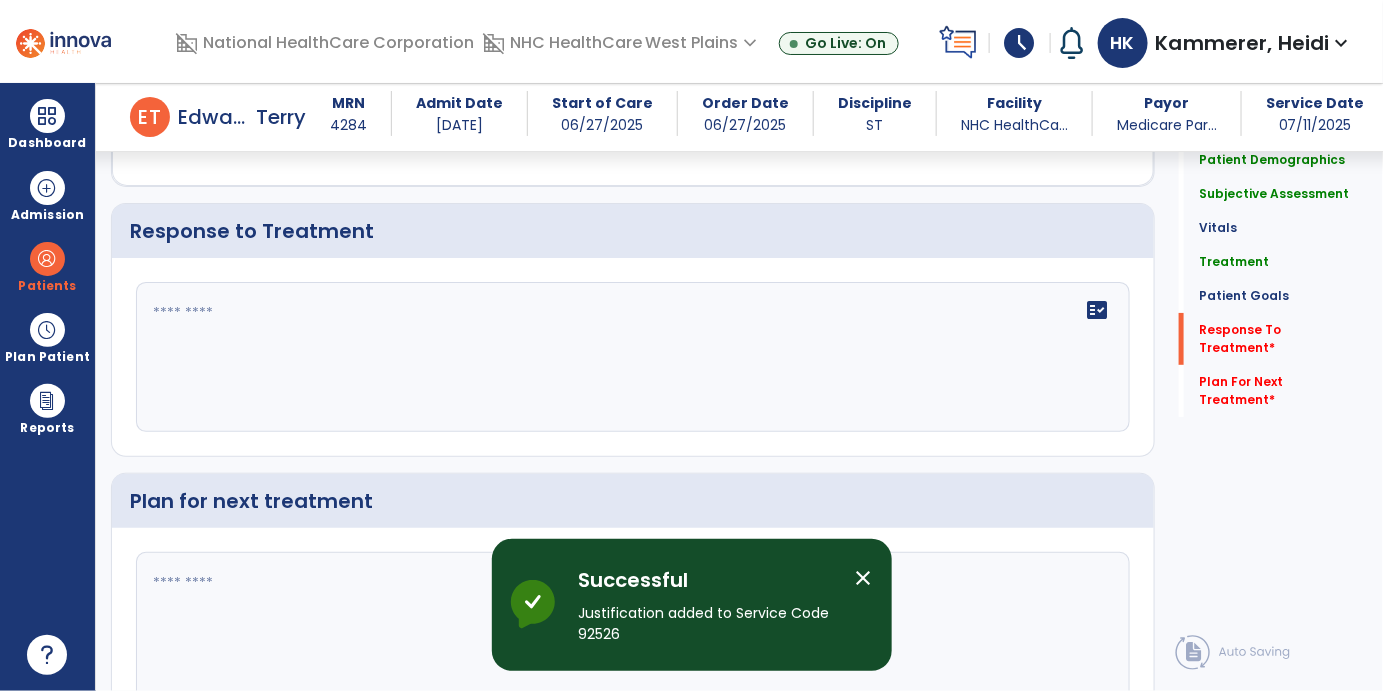scroll, scrollTop: 2435, scrollLeft: 0, axis: vertical 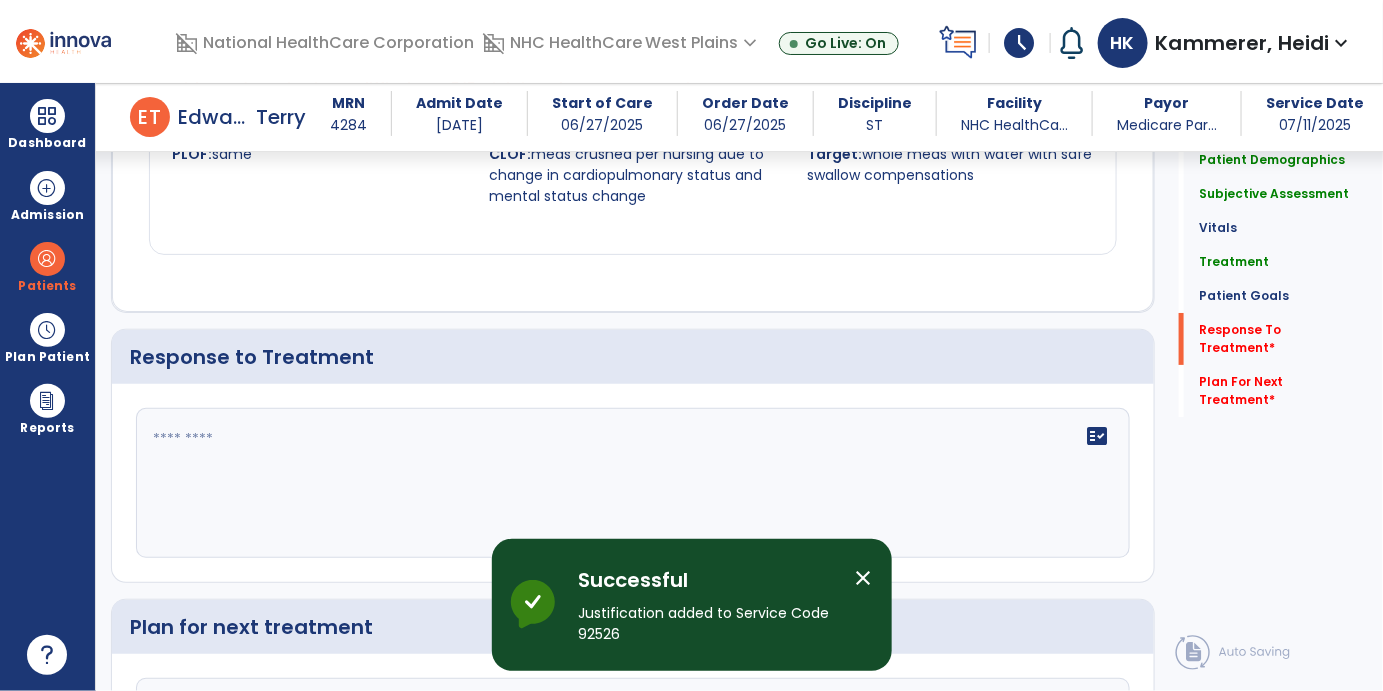click on "fact_check" 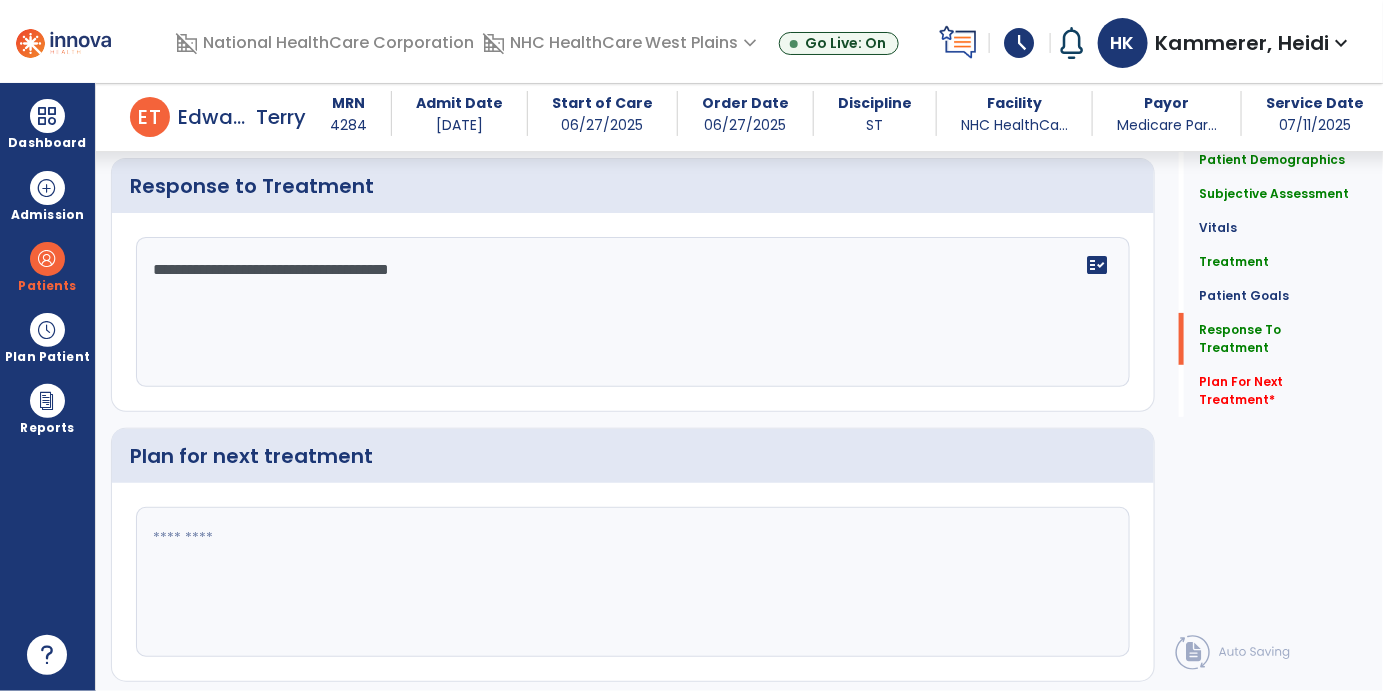 scroll, scrollTop: 2657, scrollLeft: 0, axis: vertical 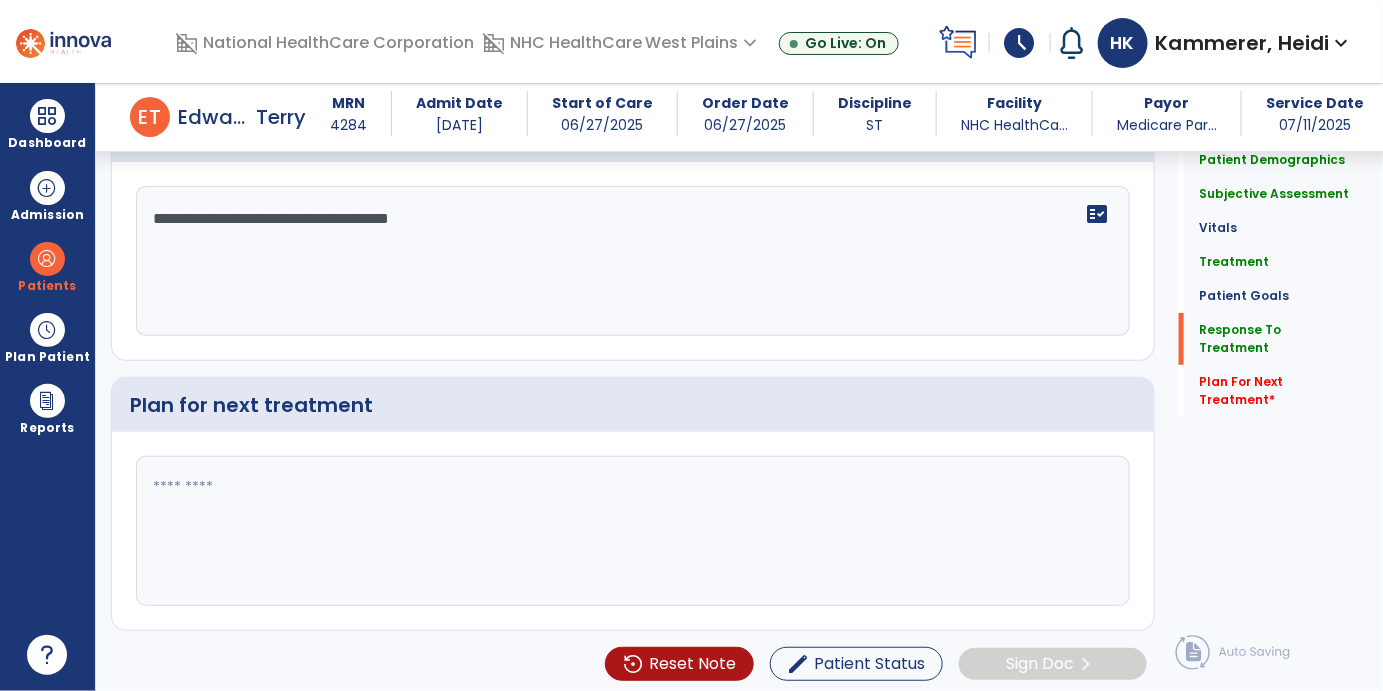 type on "**********" 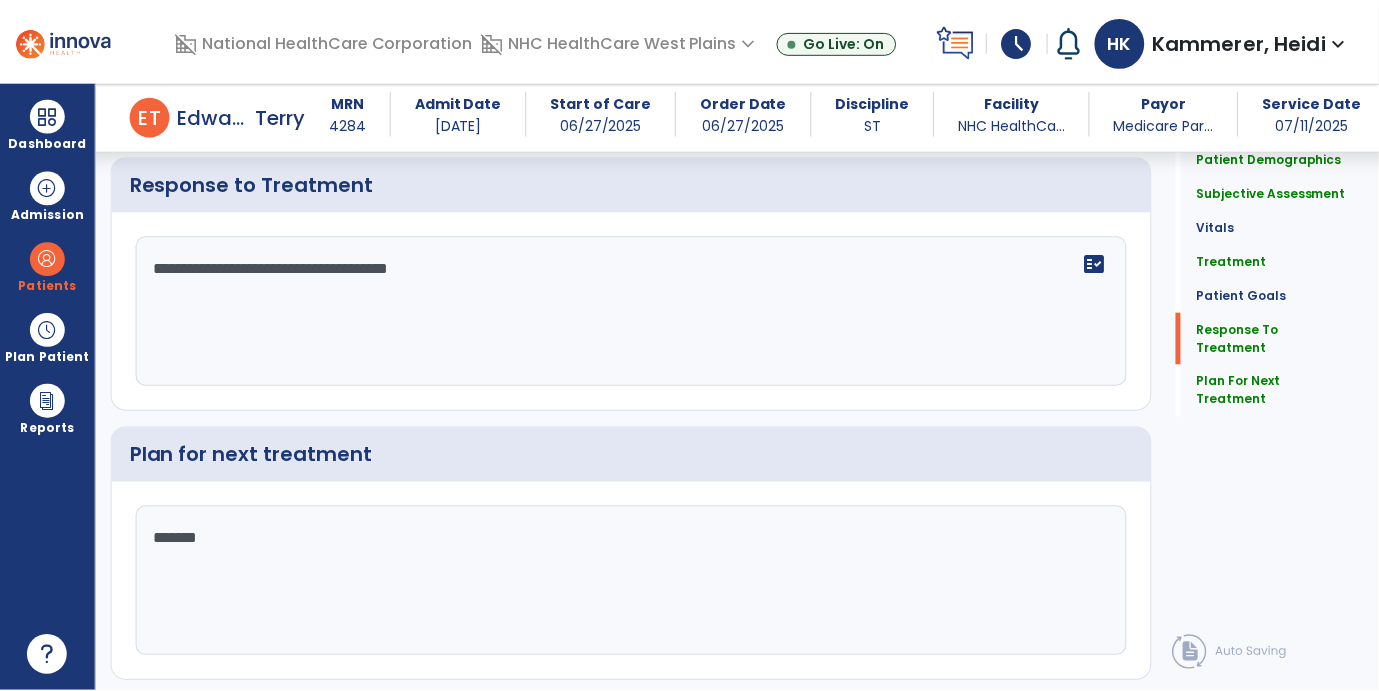 scroll, scrollTop: 2657, scrollLeft: 0, axis: vertical 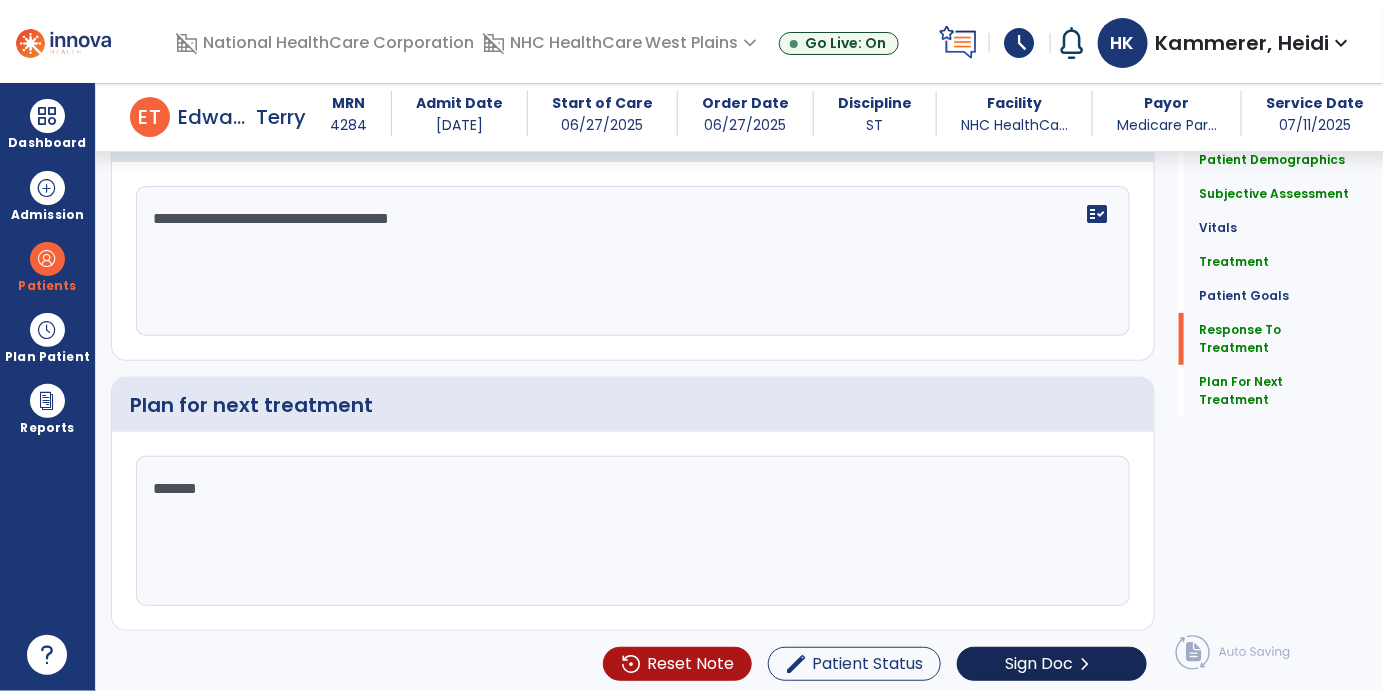 type on "*******" 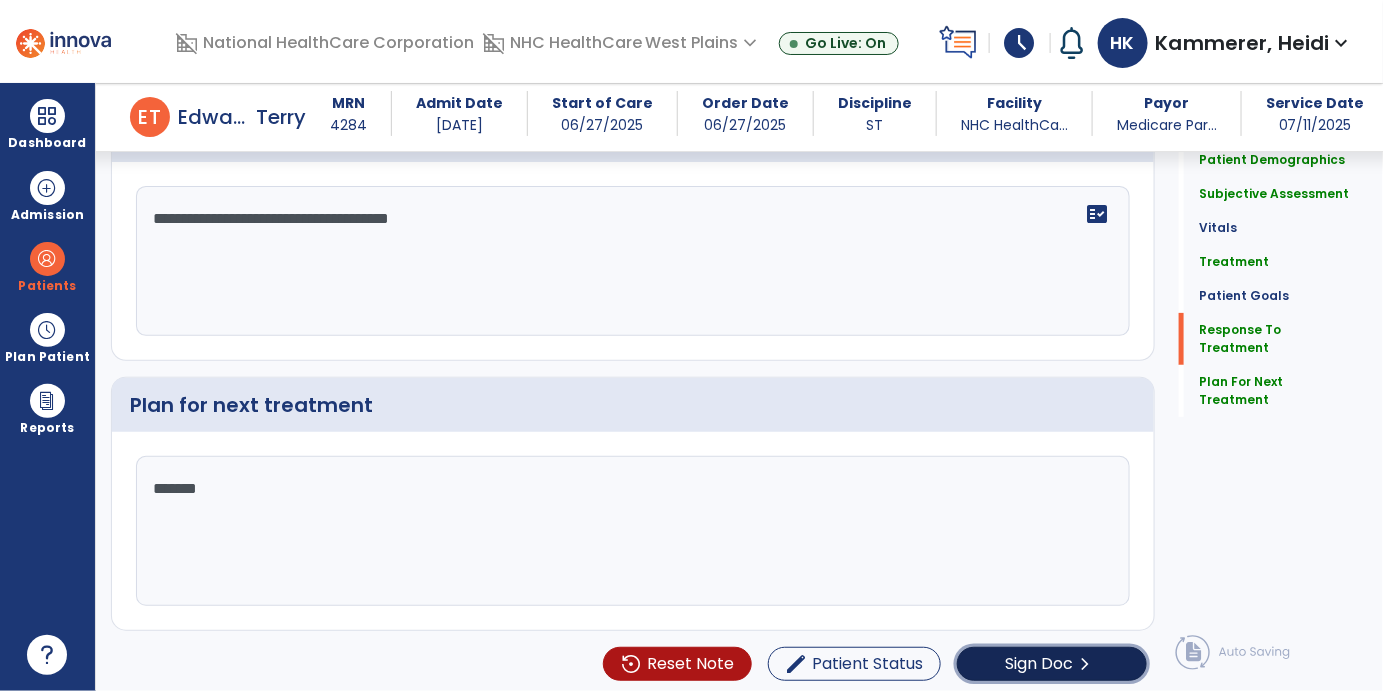 click on "Sign Doc" 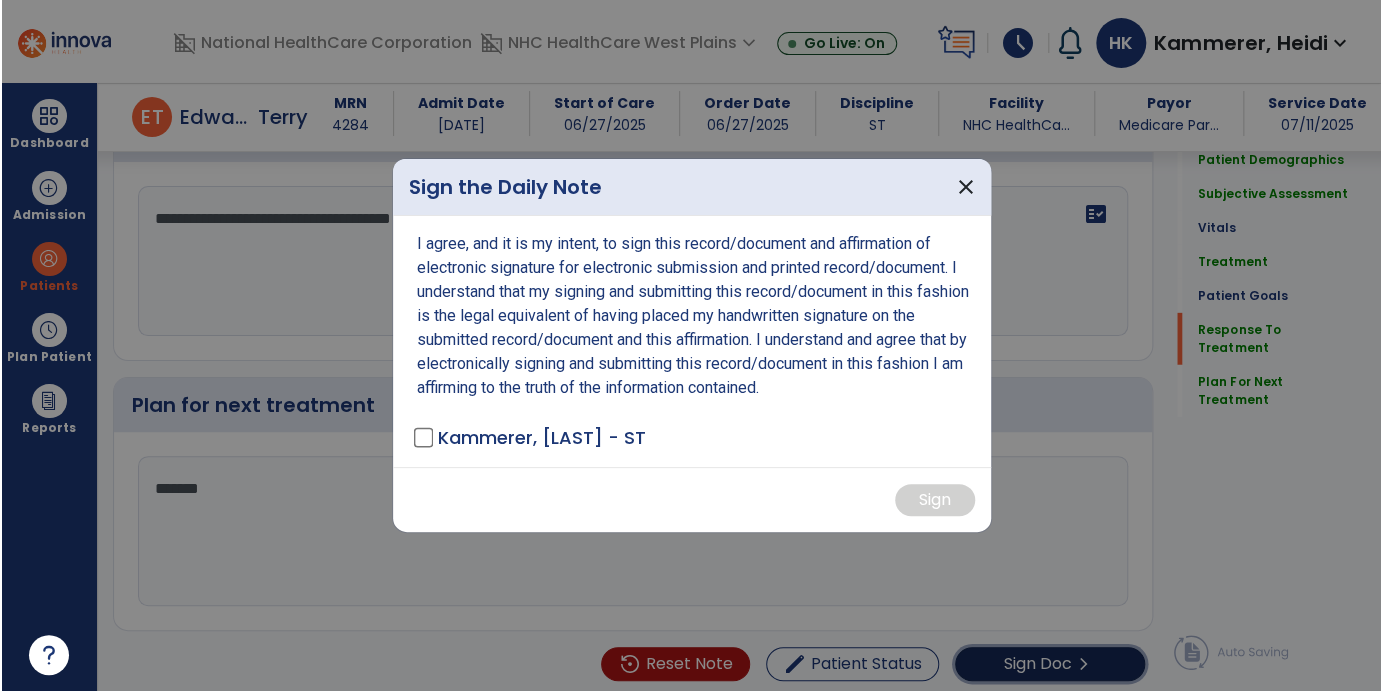 scroll, scrollTop: 2657, scrollLeft: 0, axis: vertical 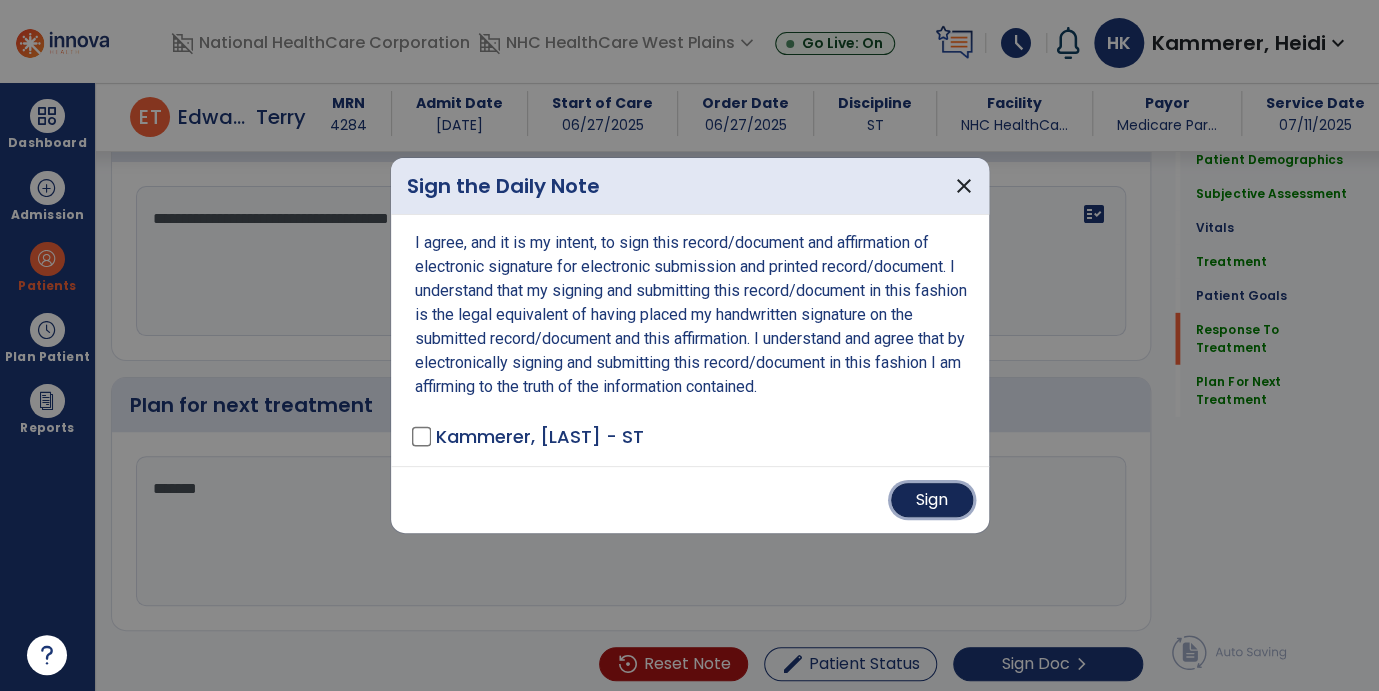 drag, startPoint x: 944, startPoint y: 501, endPoint x: 859, endPoint y: 491, distance: 85.58621 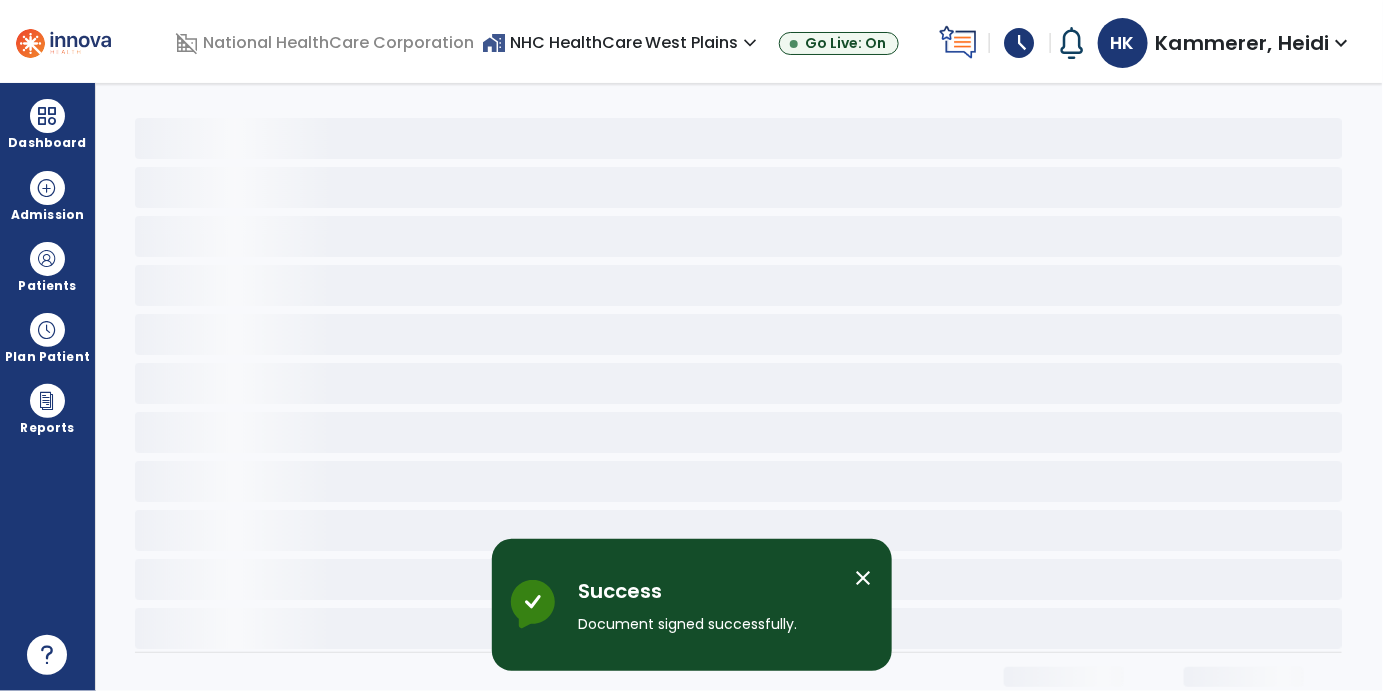 scroll, scrollTop: 0, scrollLeft: 0, axis: both 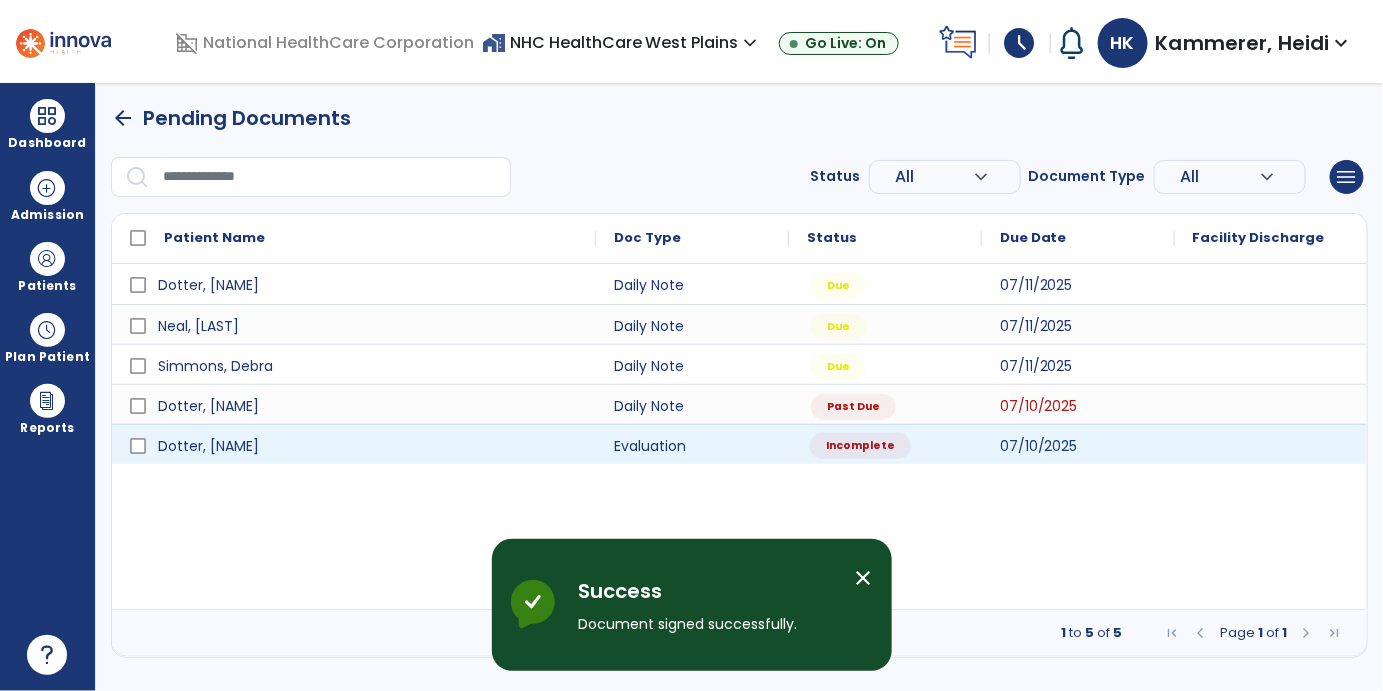 click on "Incomplete" at bounding box center [860, 446] 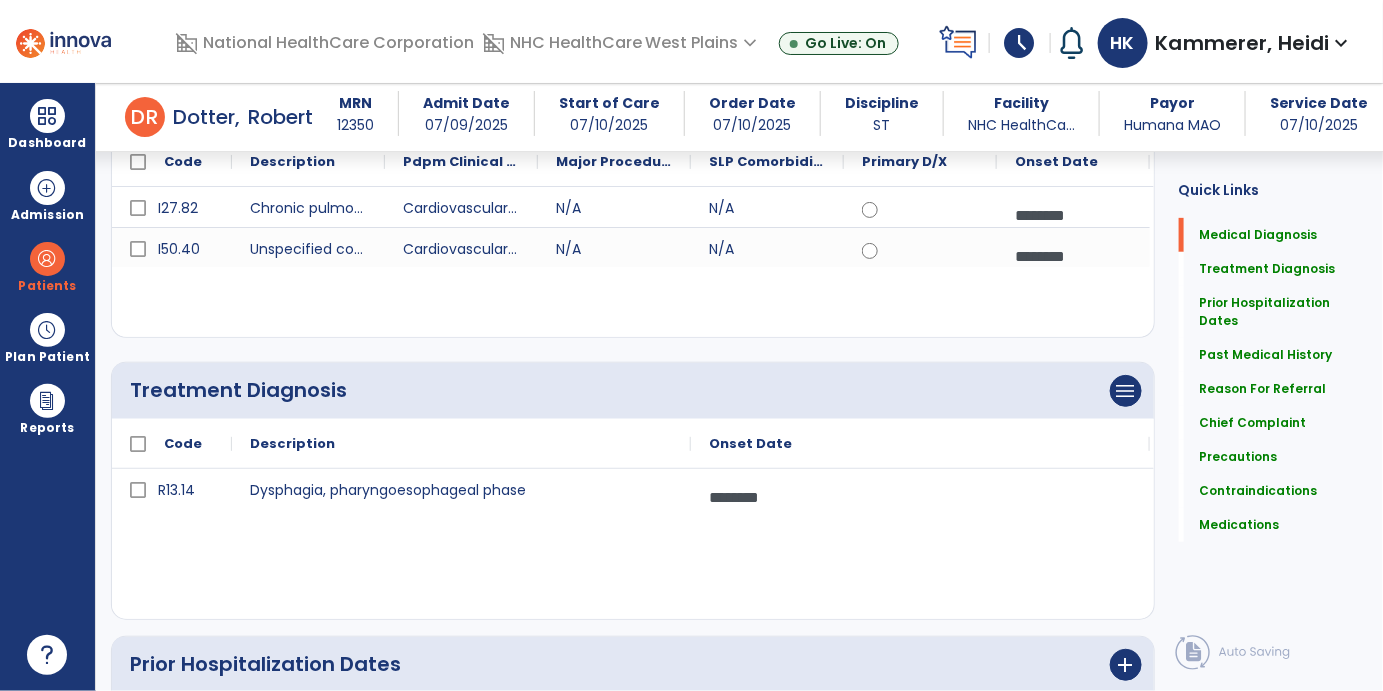 scroll, scrollTop: 222, scrollLeft: 0, axis: vertical 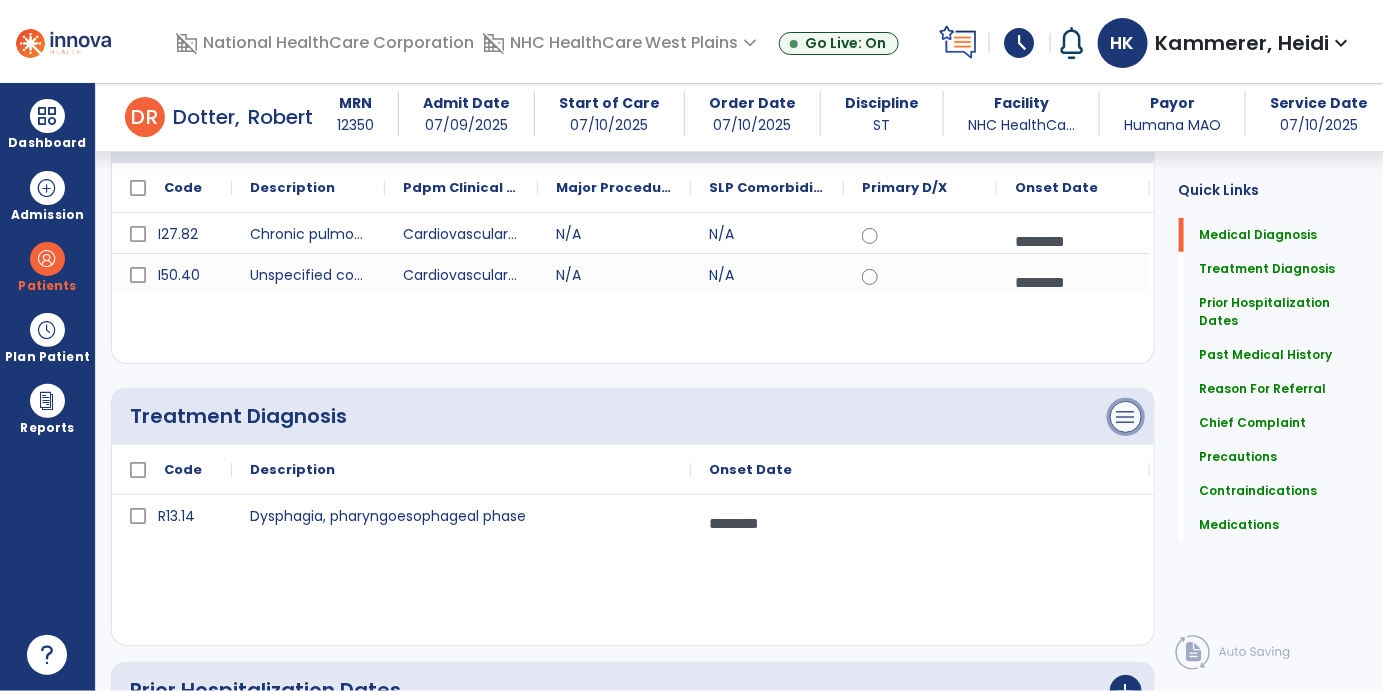 click on "menu" at bounding box center (1126, 135) 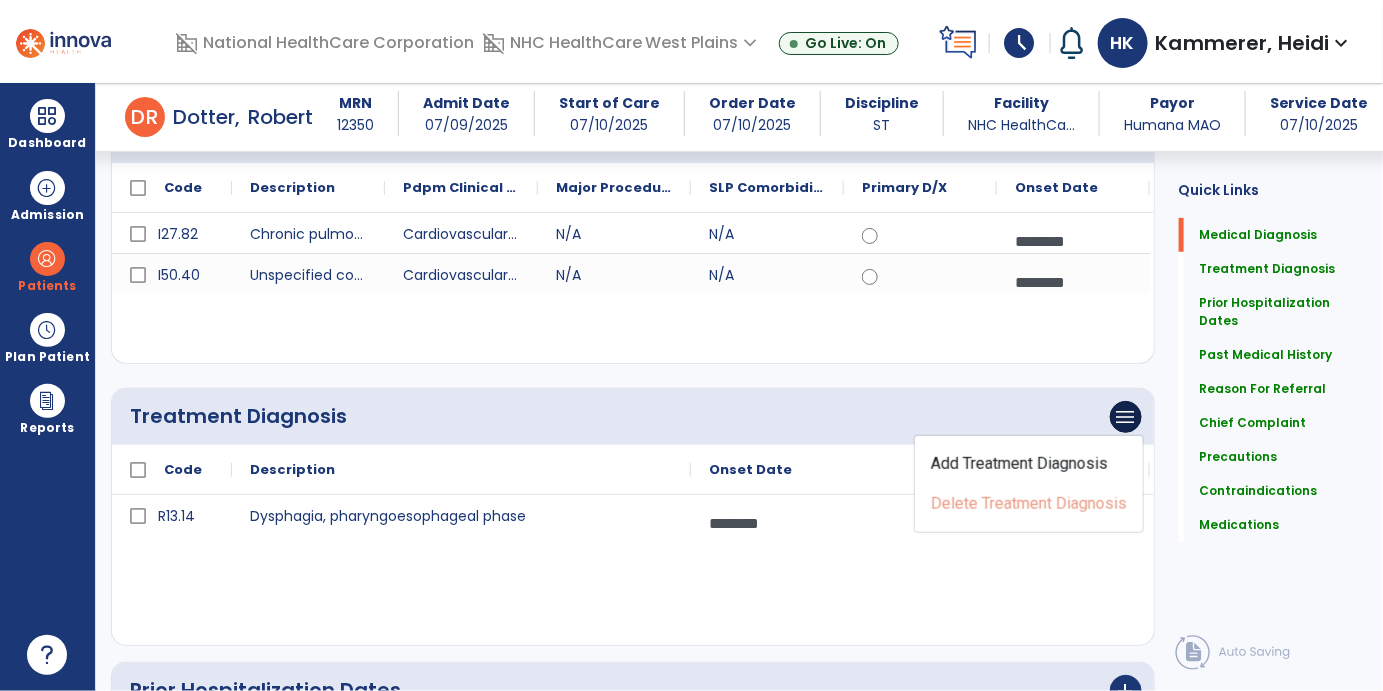 click on "Medical Diagnosis      menu   Add Medical Diagnosis   Delete Medical Diagnosis
Code
Description
Pdpm Clinical Category" 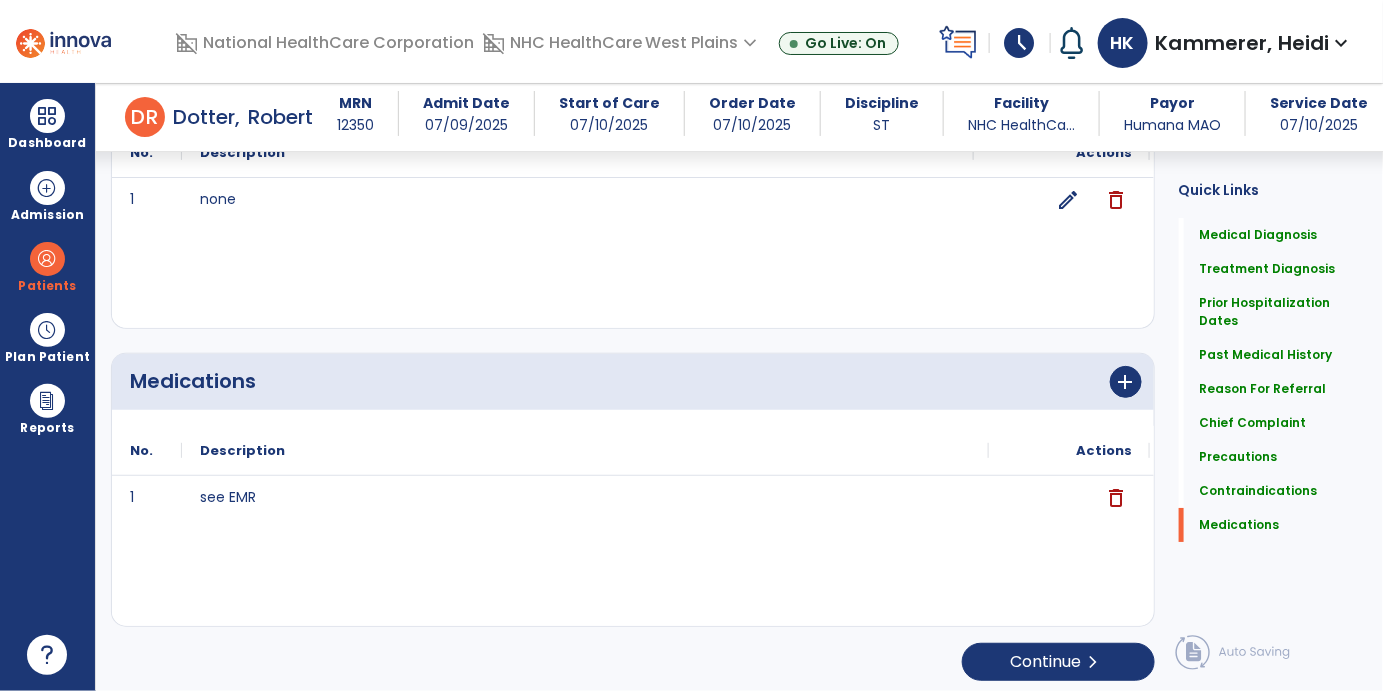 scroll, scrollTop: 2312, scrollLeft: 0, axis: vertical 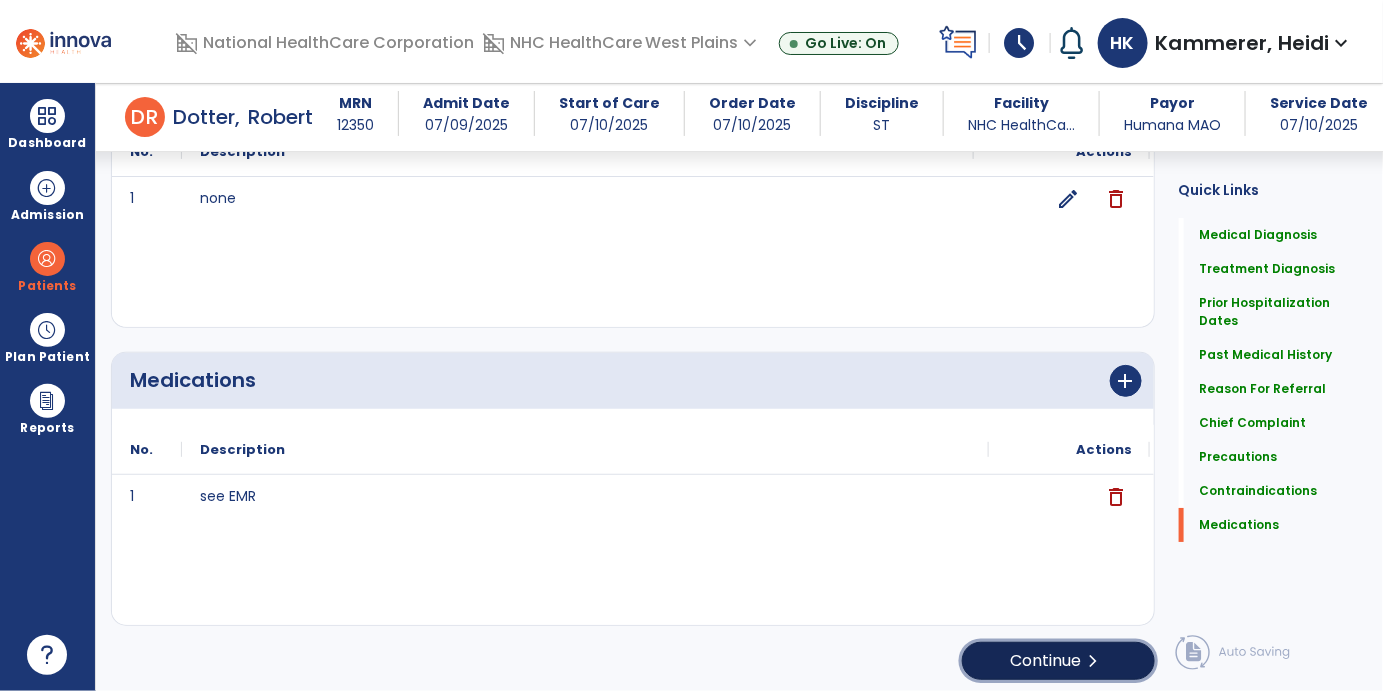 click on "Continue  chevron_right" 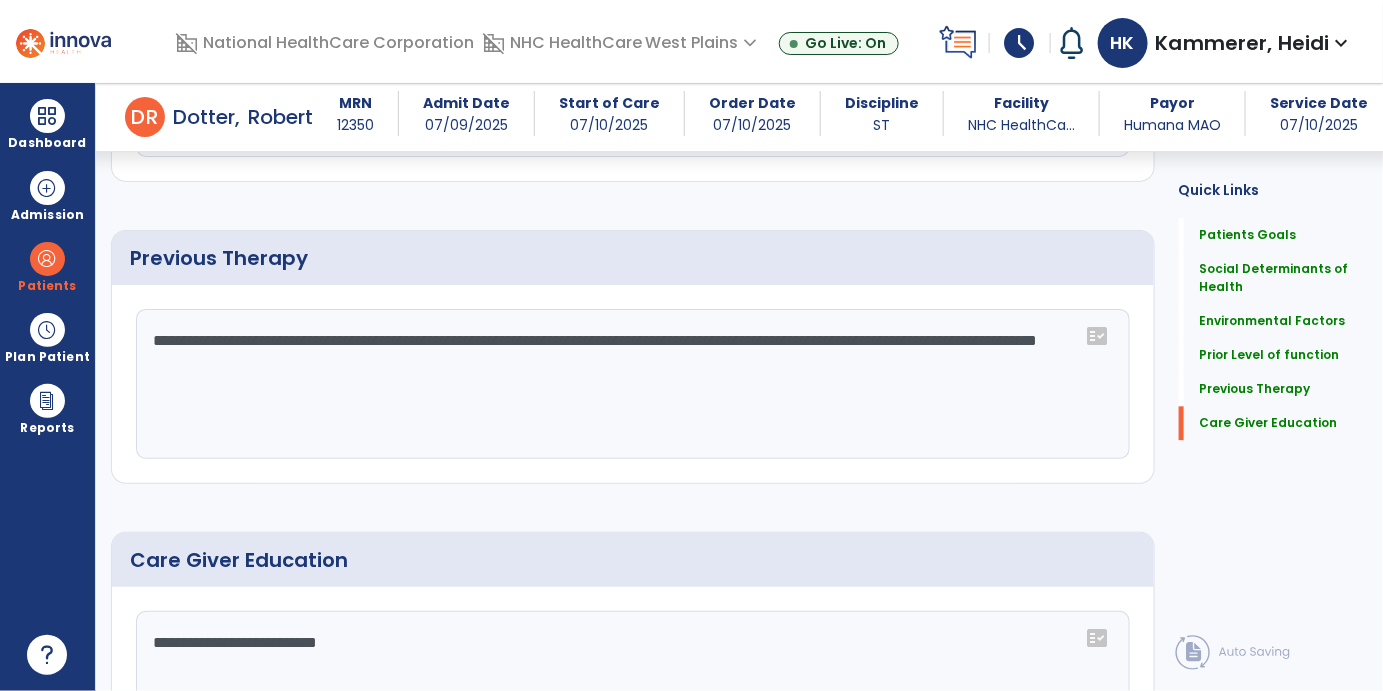 scroll, scrollTop: 1527, scrollLeft: 0, axis: vertical 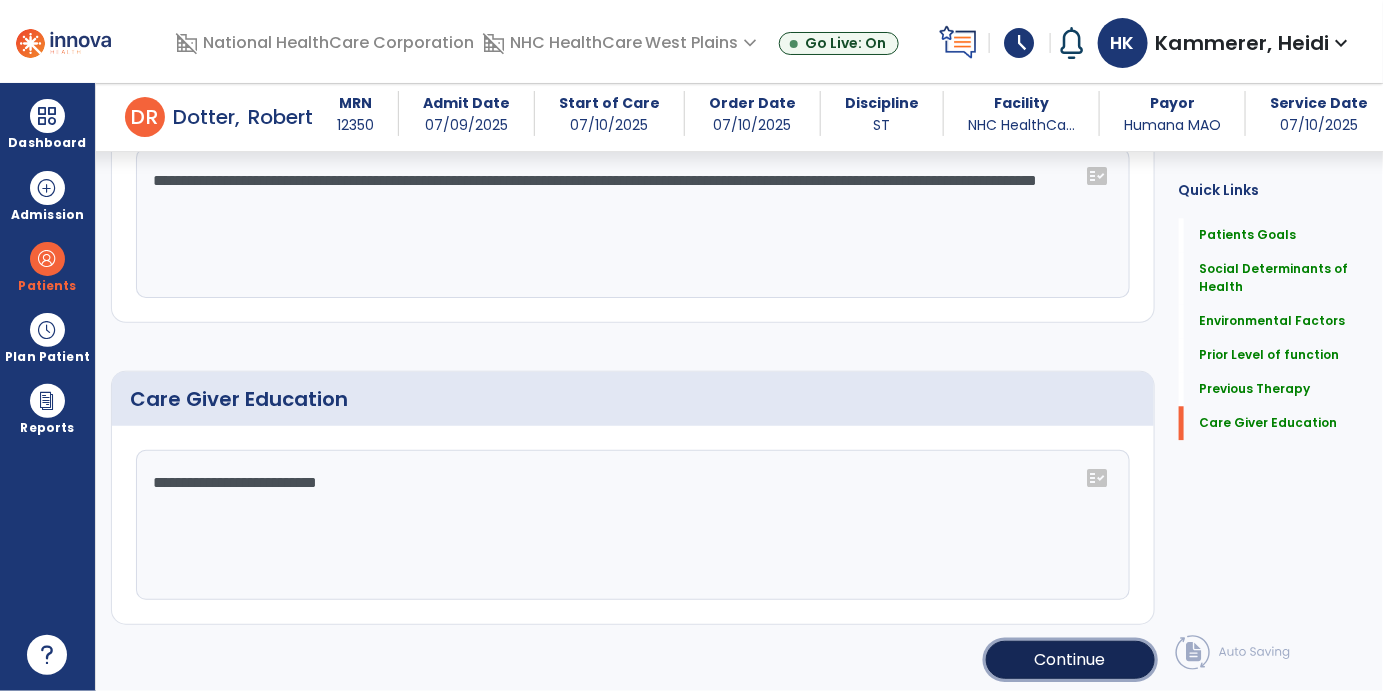 click on "Continue" 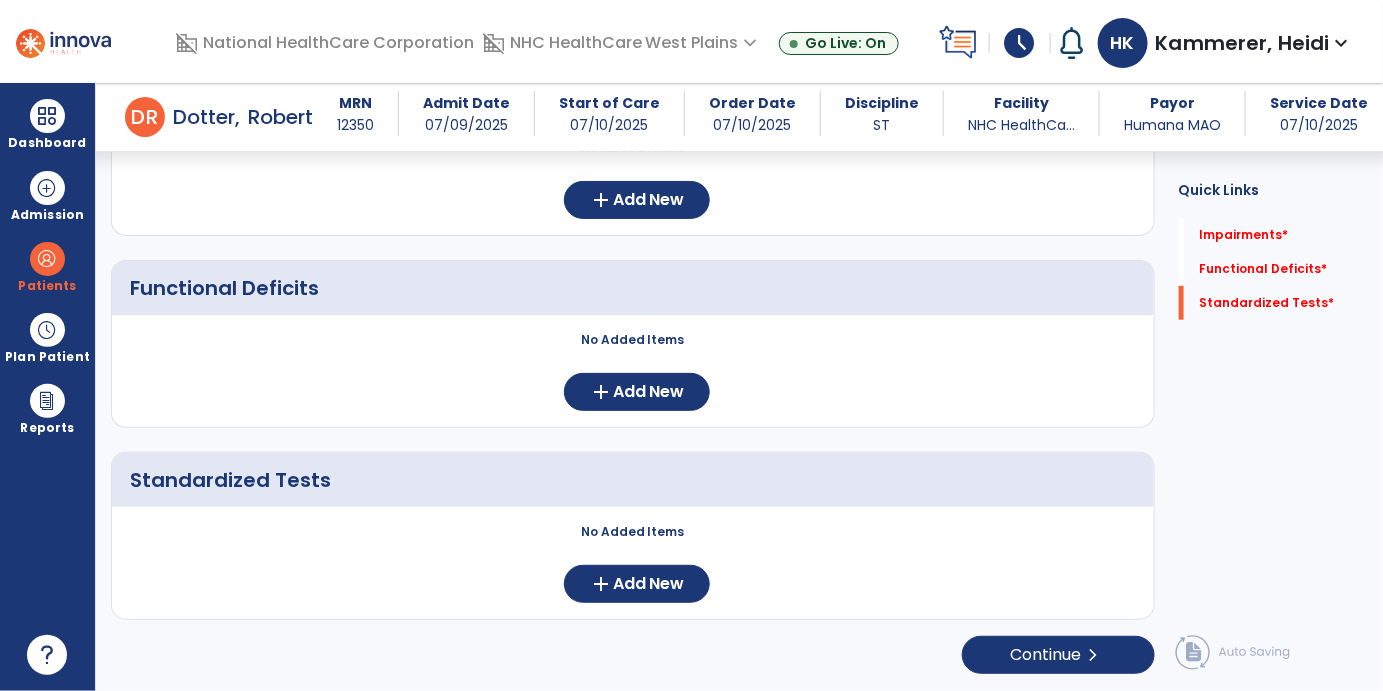 scroll, scrollTop: 256, scrollLeft: 0, axis: vertical 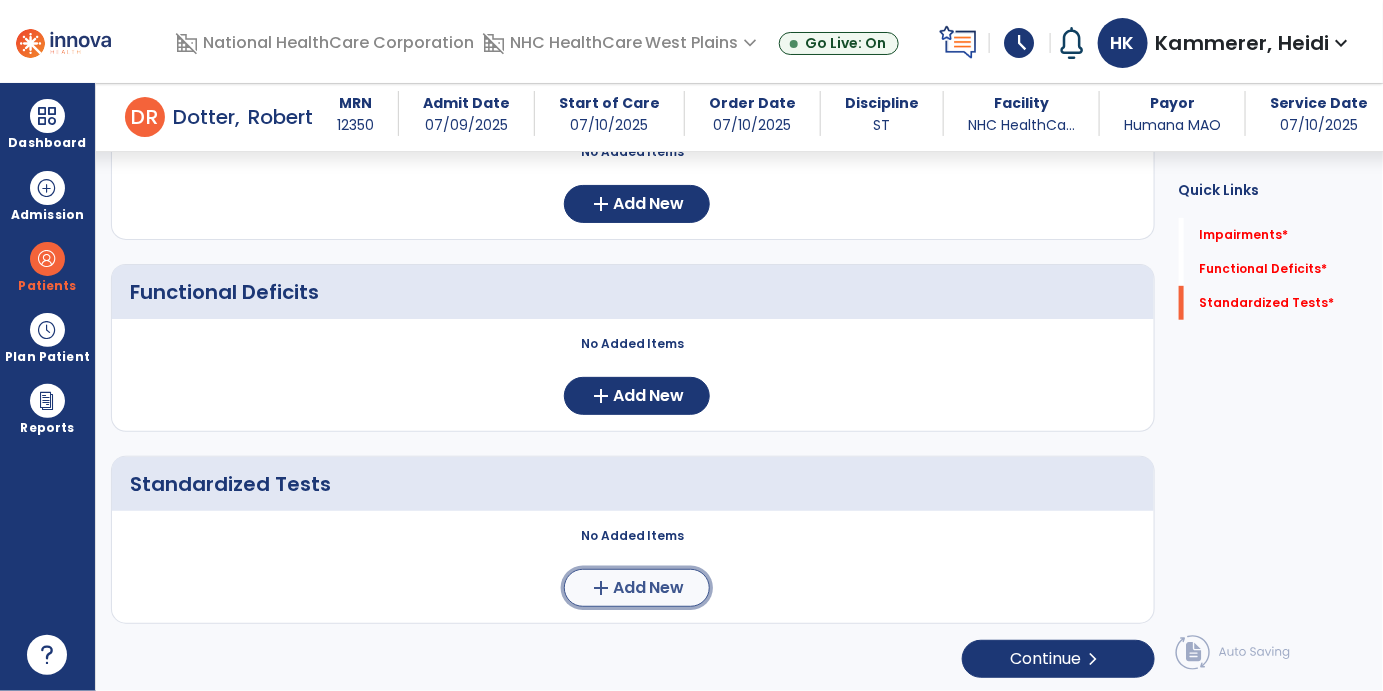 click on "Add New" 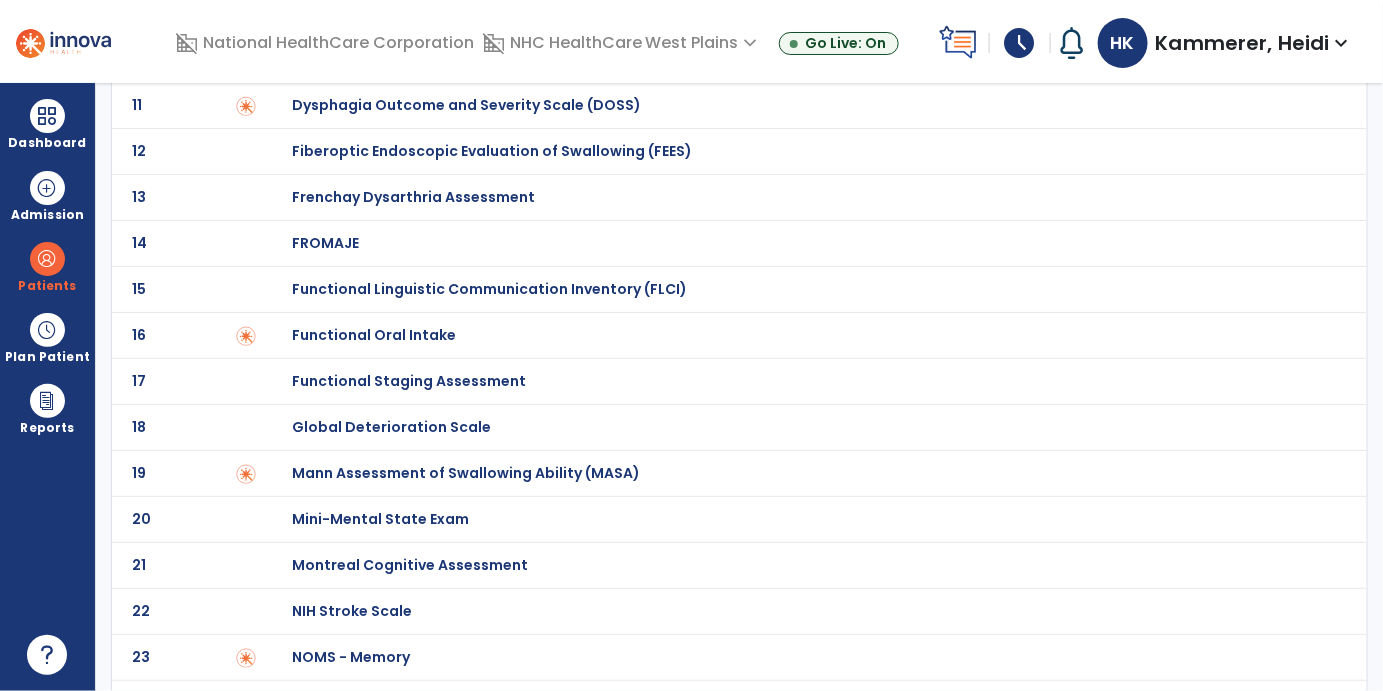 scroll, scrollTop: 998, scrollLeft: 0, axis: vertical 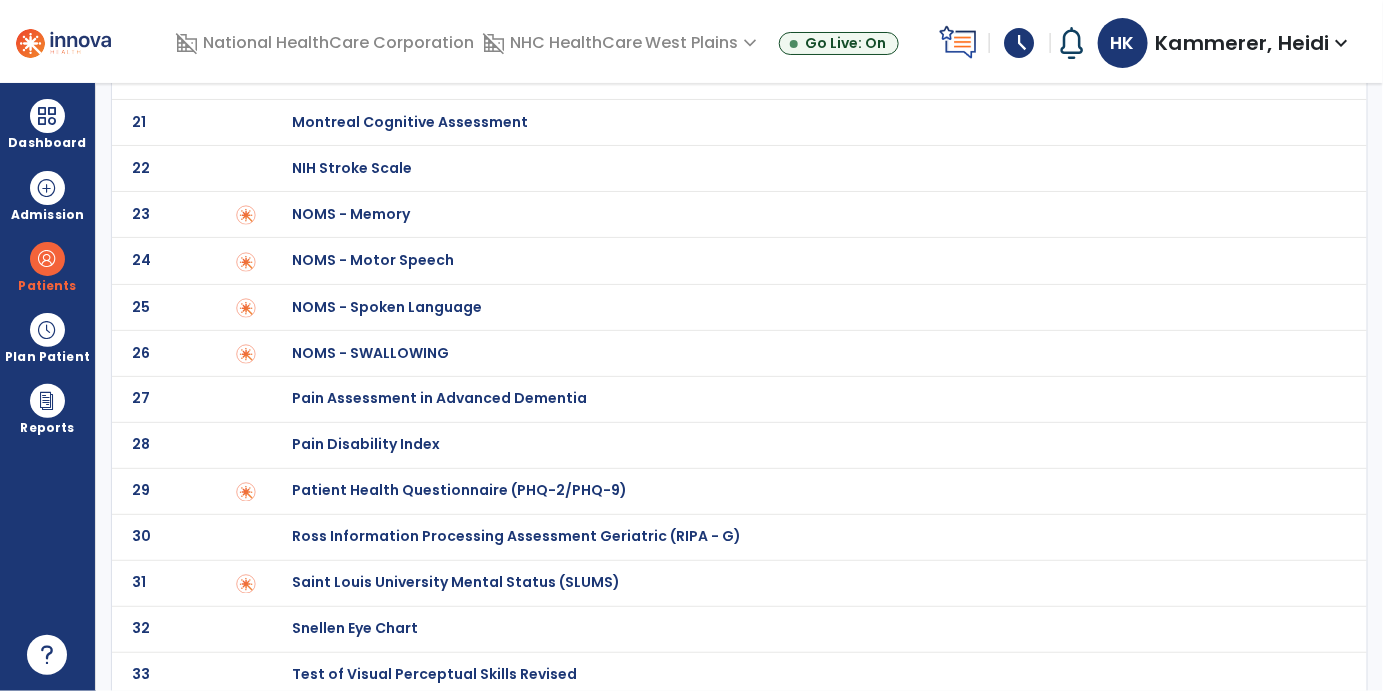 click on "Saint Louis University Mental Status (SLUMS)" at bounding box center (371, -798) 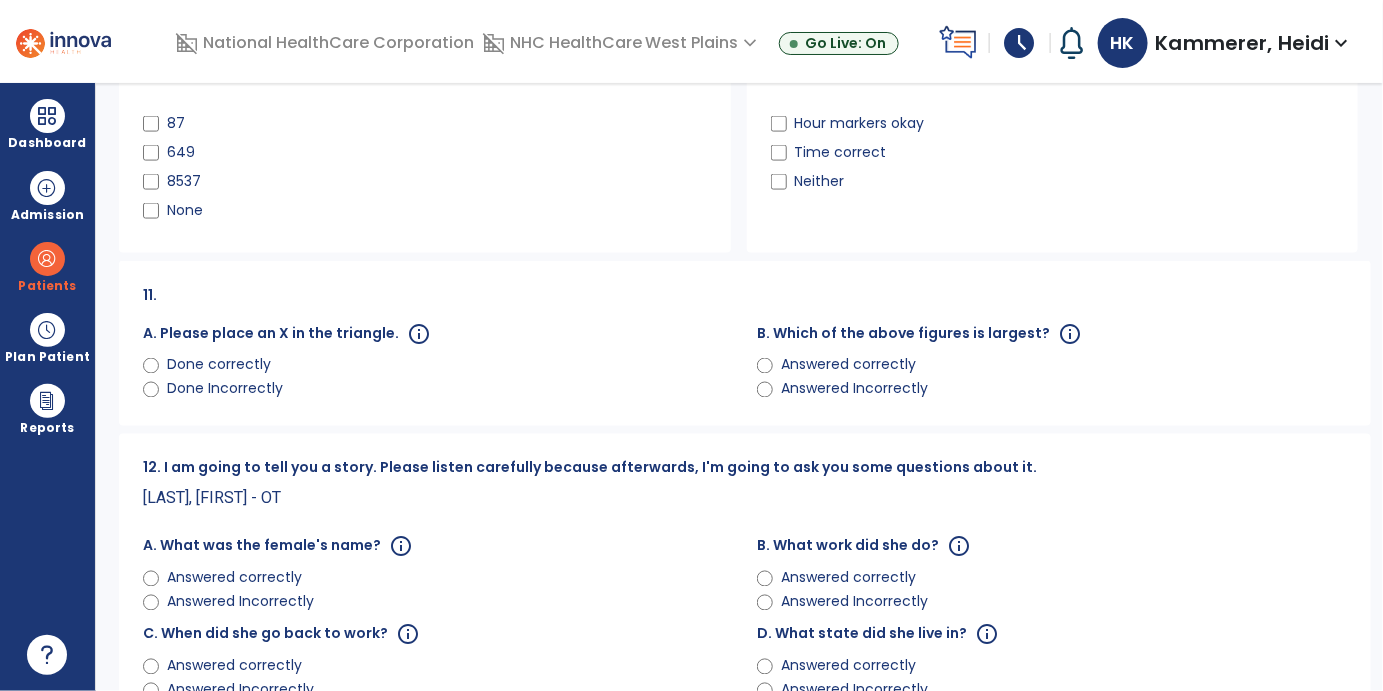 scroll, scrollTop: 0, scrollLeft: 0, axis: both 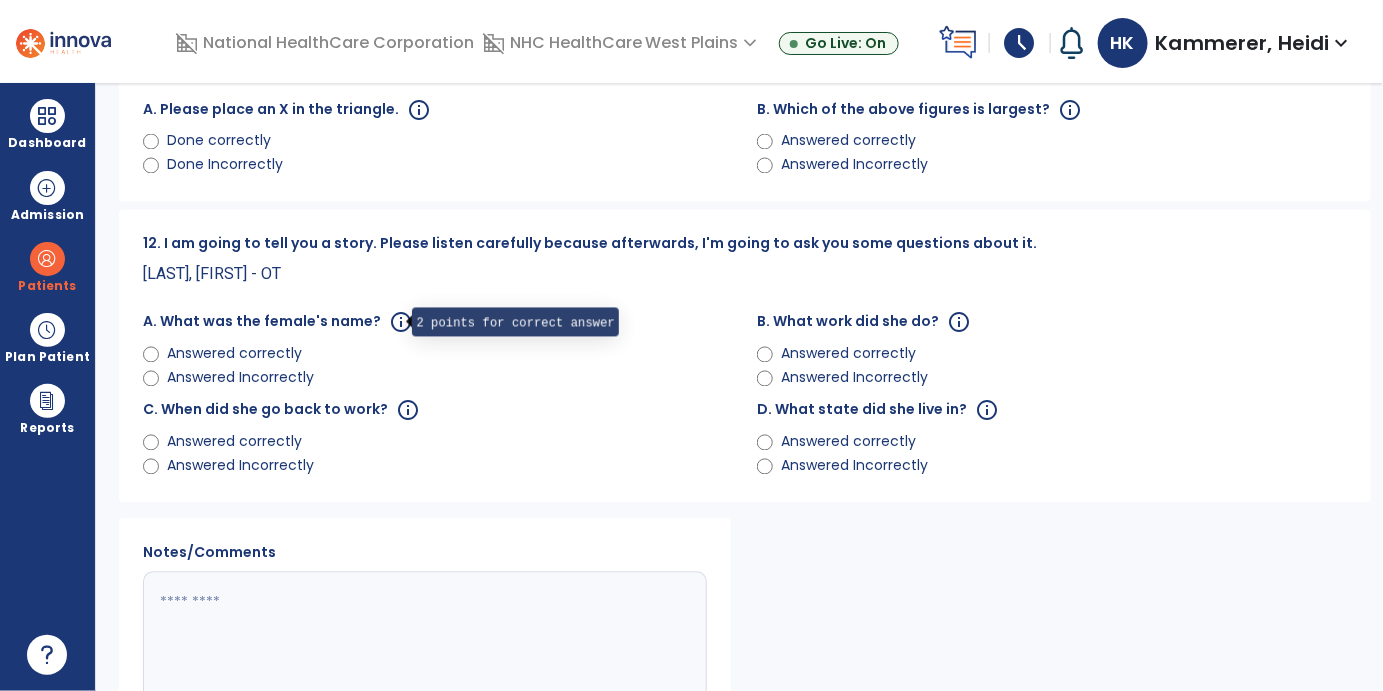 click on "info" 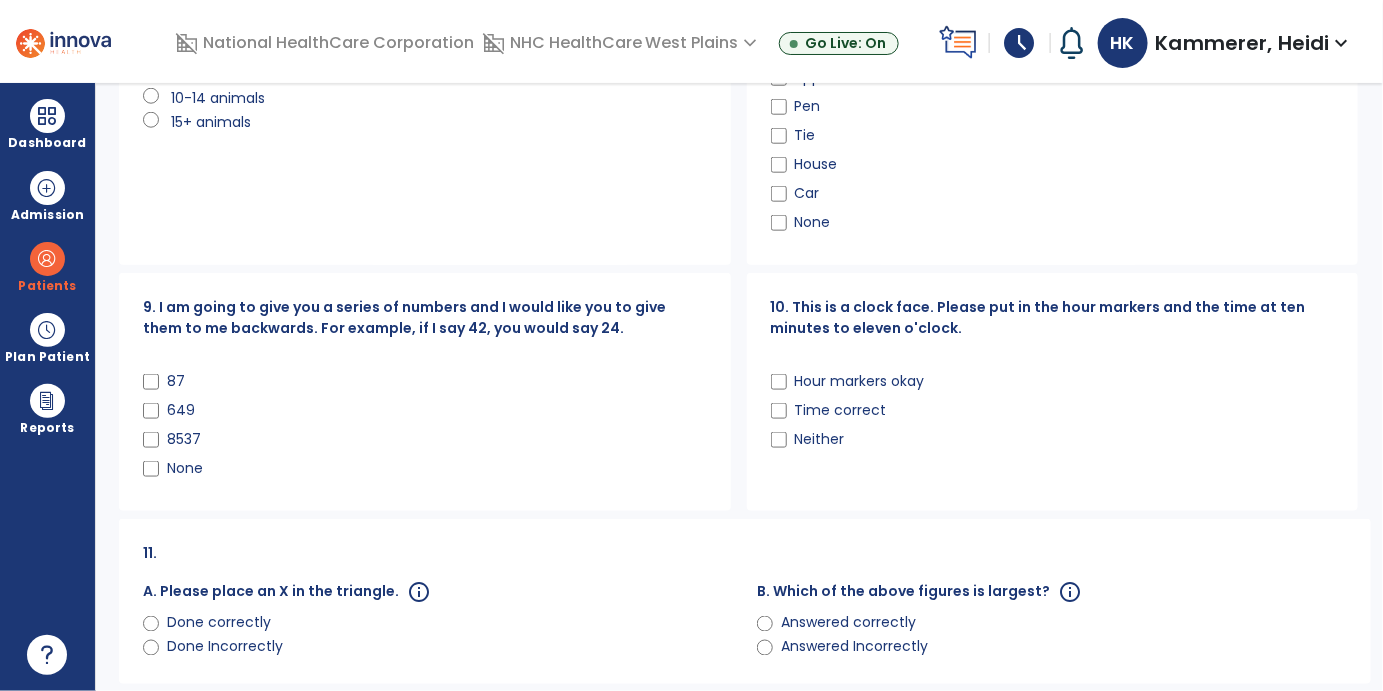 scroll, scrollTop: 777, scrollLeft: 0, axis: vertical 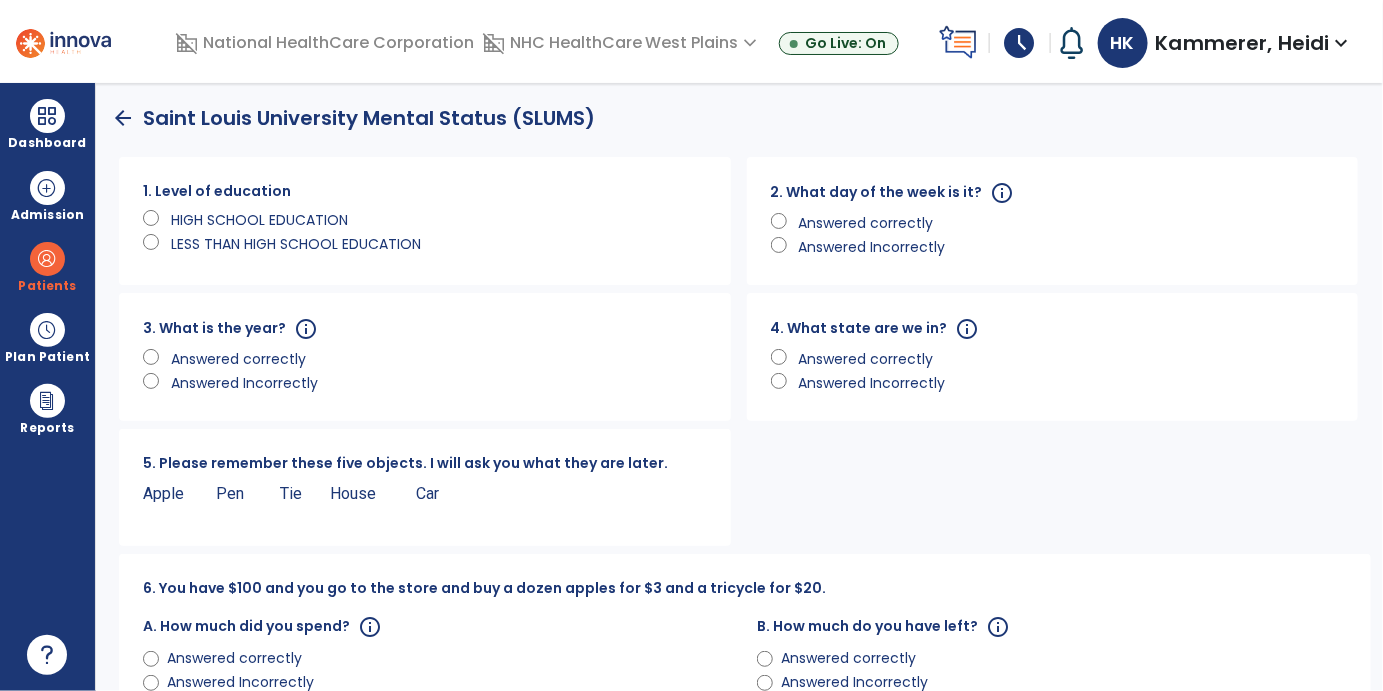 click on "arrow_back" 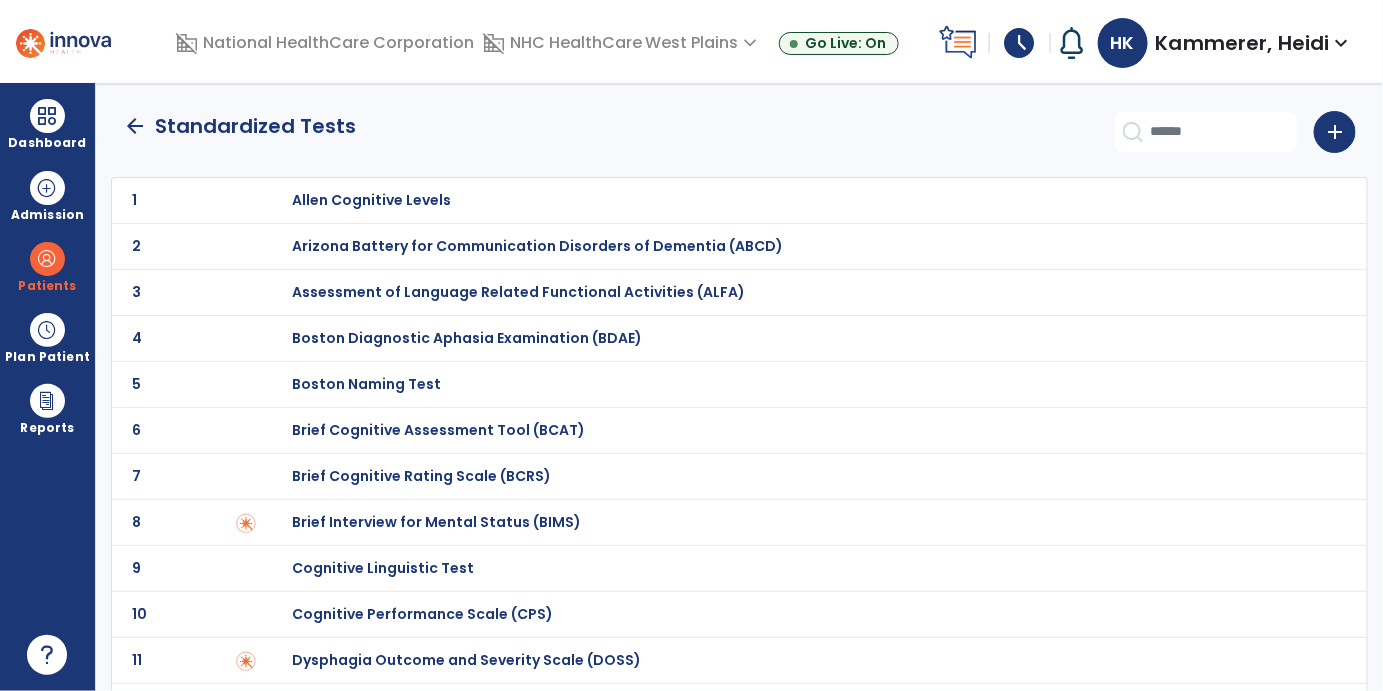 scroll, scrollTop: 0, scrollLeft: 0, axis: both 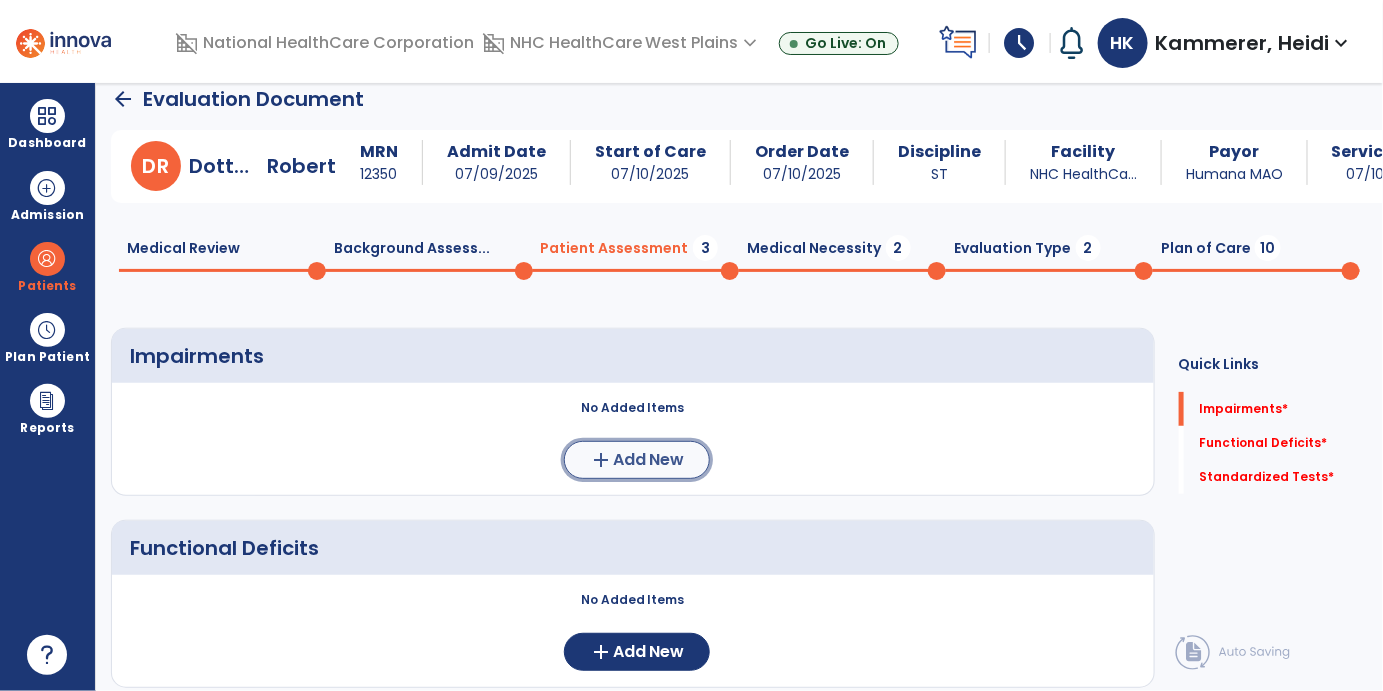 click on "Add New" 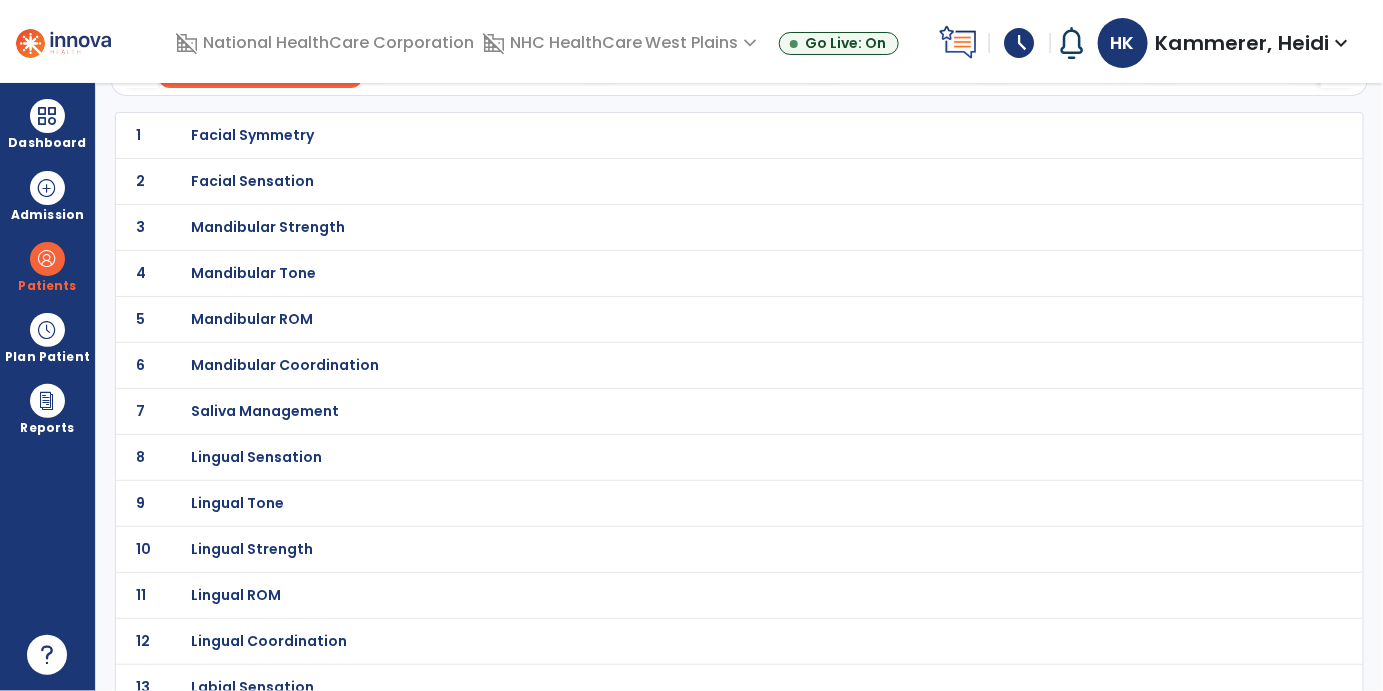 scroll, scrollTop: 333, scrollLeft: 0, axis: vertical 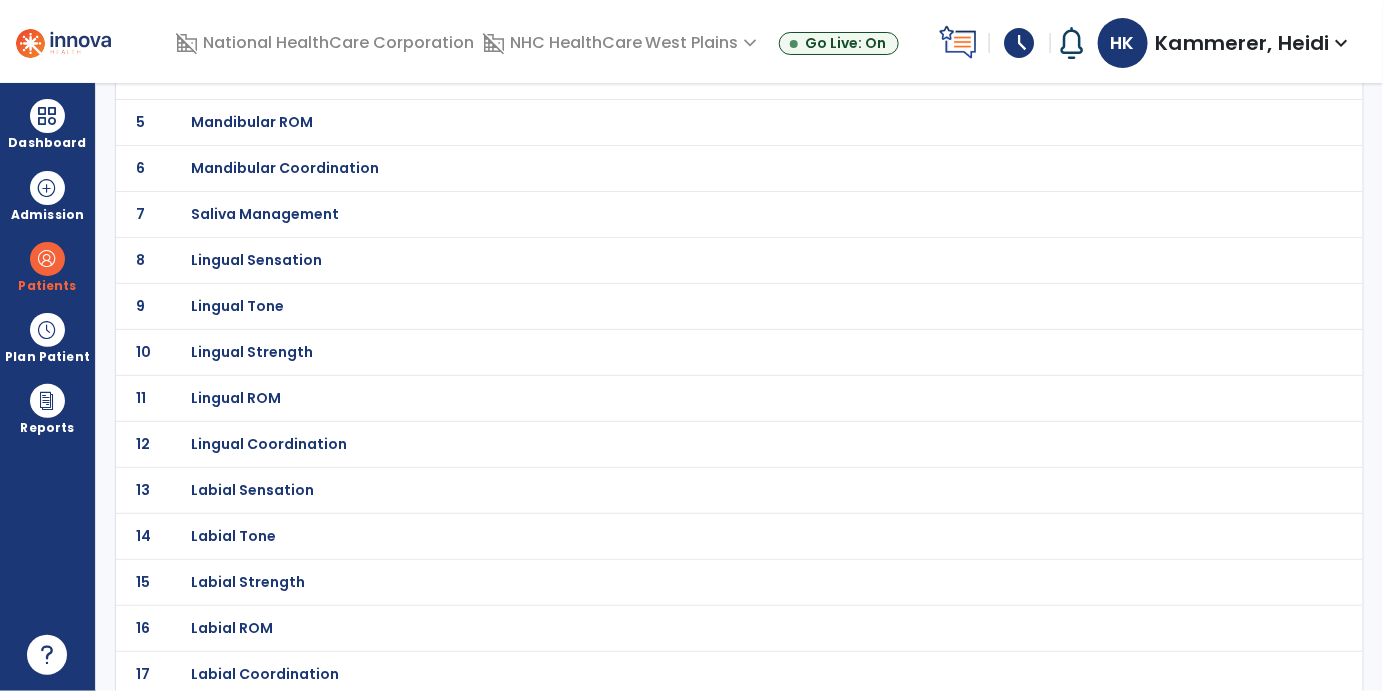 click on "Mandibular Coordination" at bounding box center (252, -62) 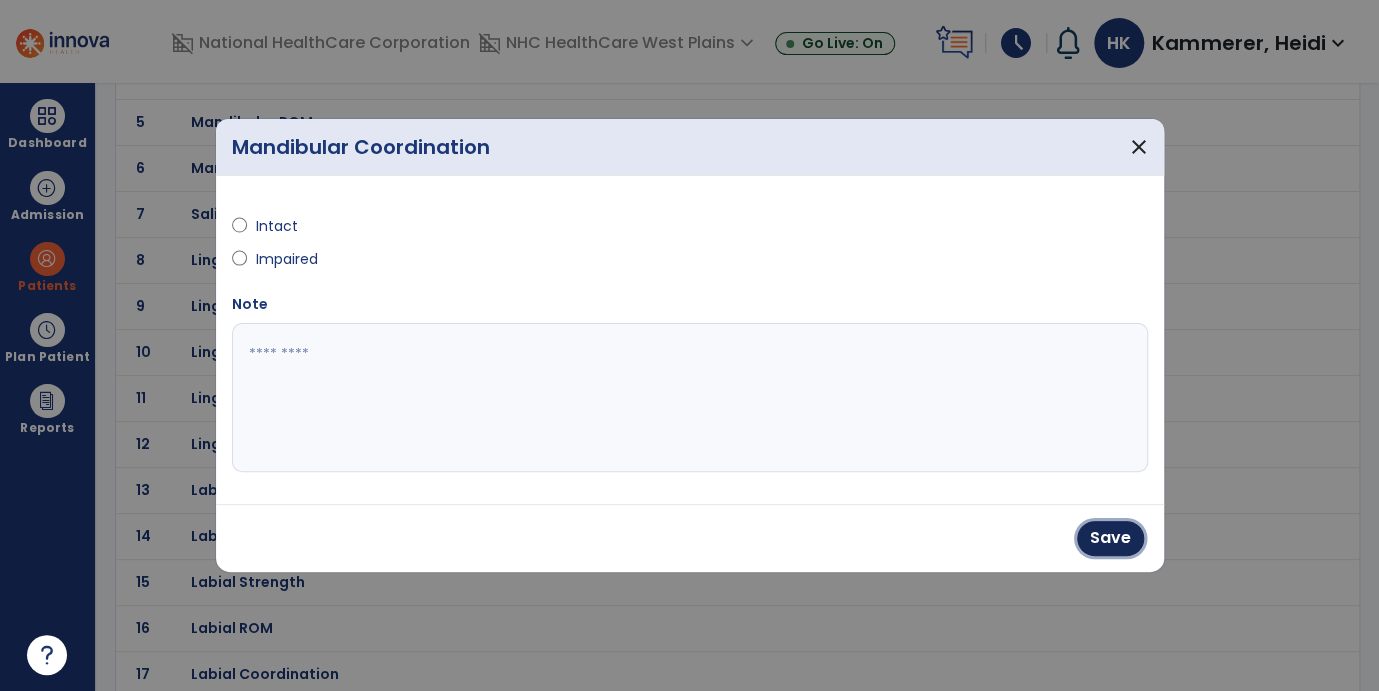 click on "Save" at bounding box center [1110, 538] 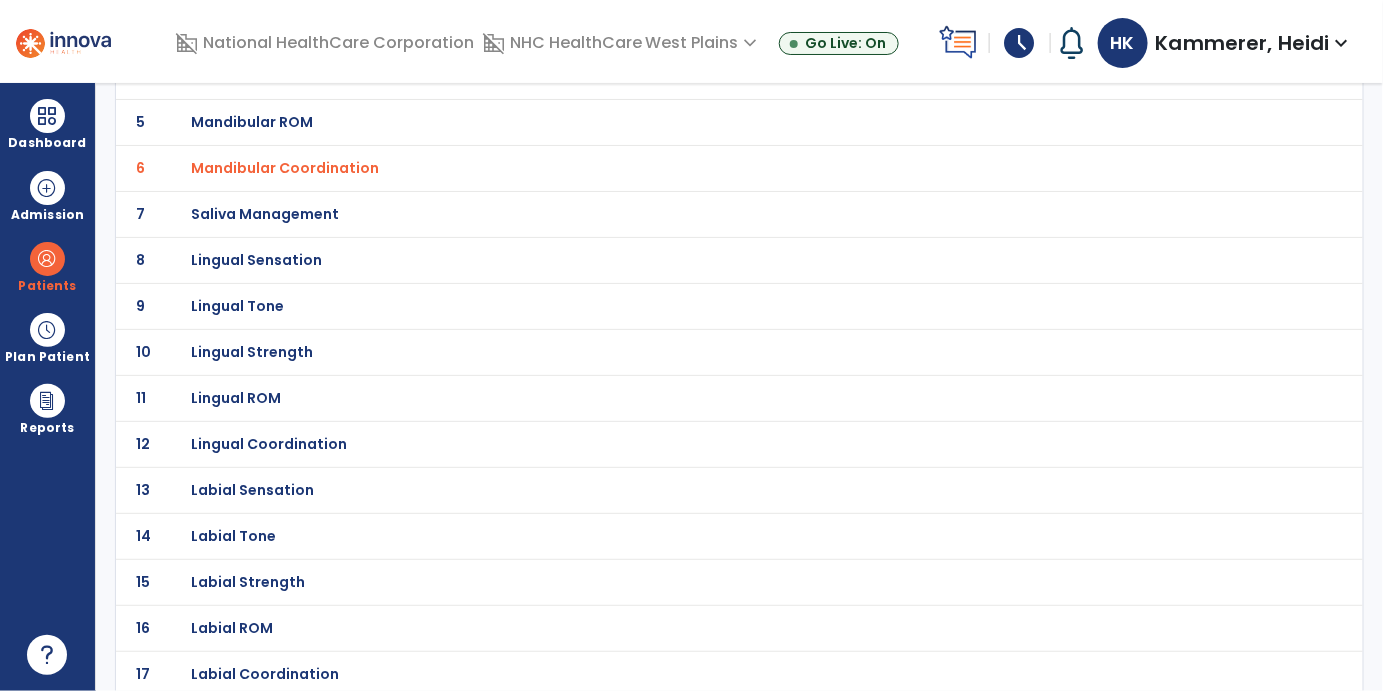 click on "Lingual Strength" at bounding box center [252, -62] 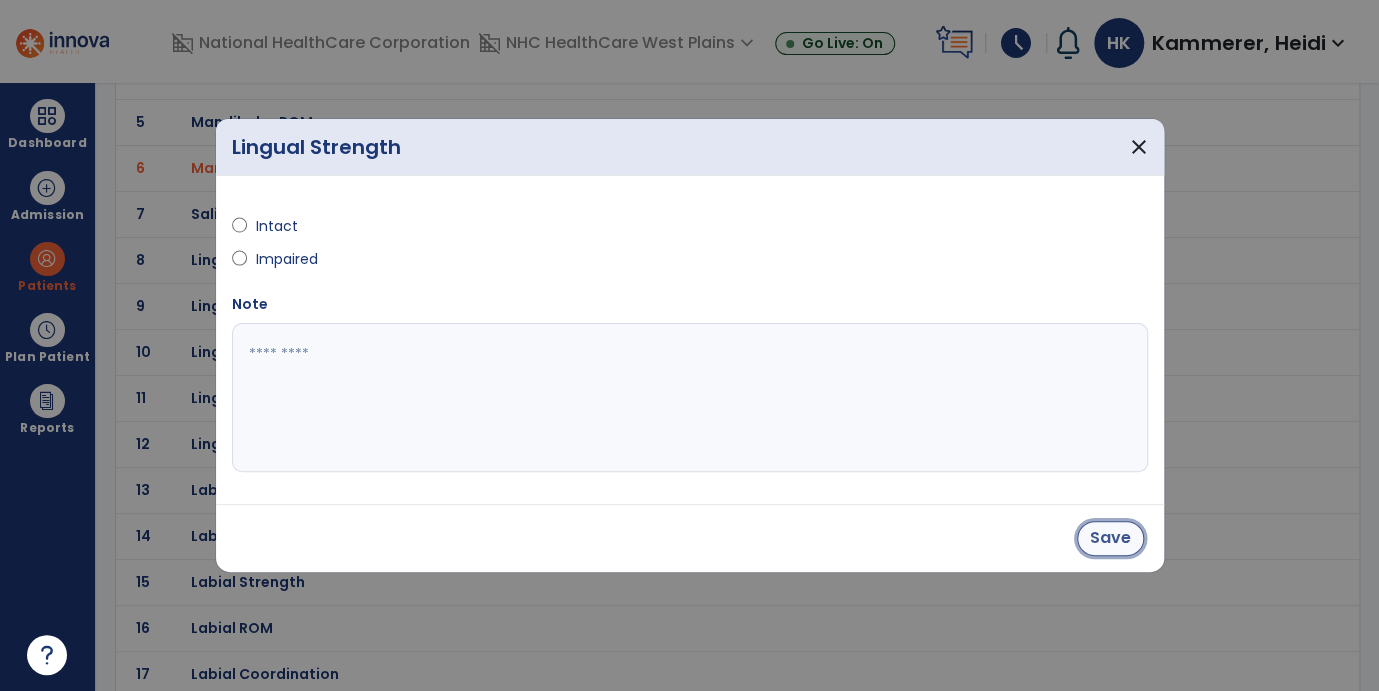 click on "Save" at bounding box center [1110, 538] 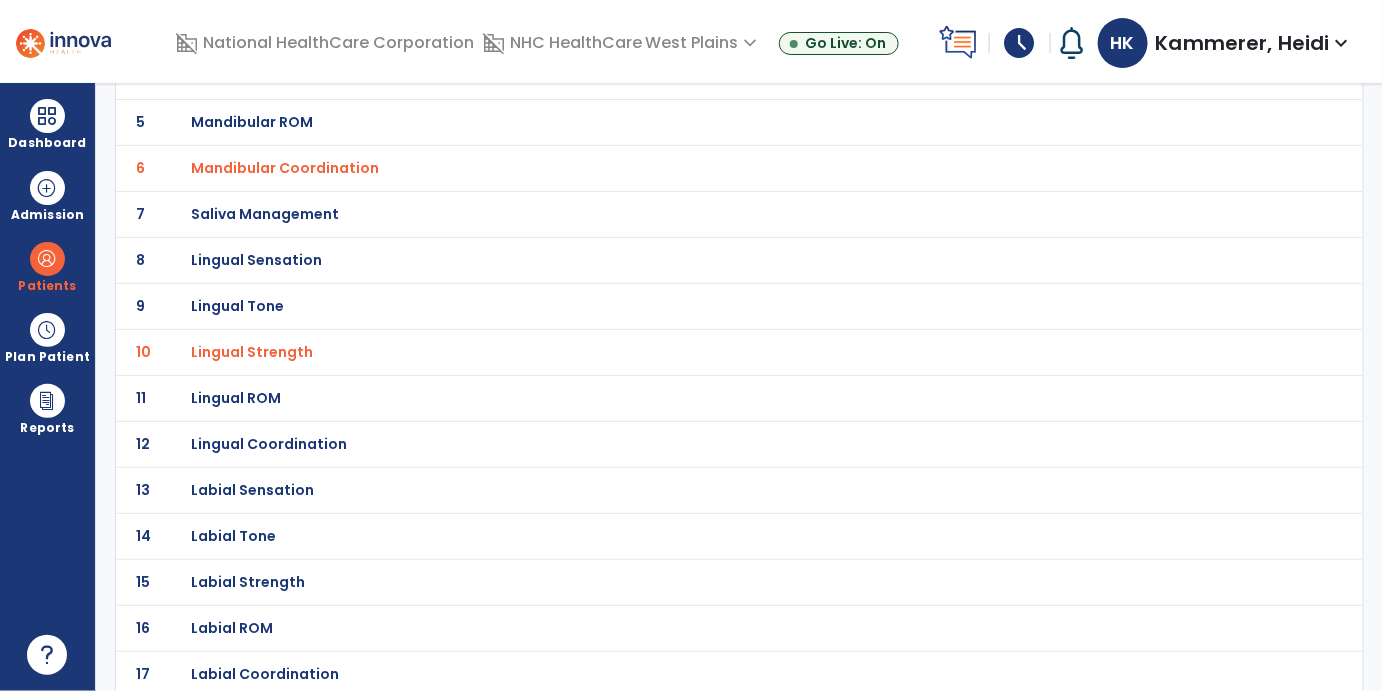 click on "Lingual Coordination" at bounding box center [252, -62] 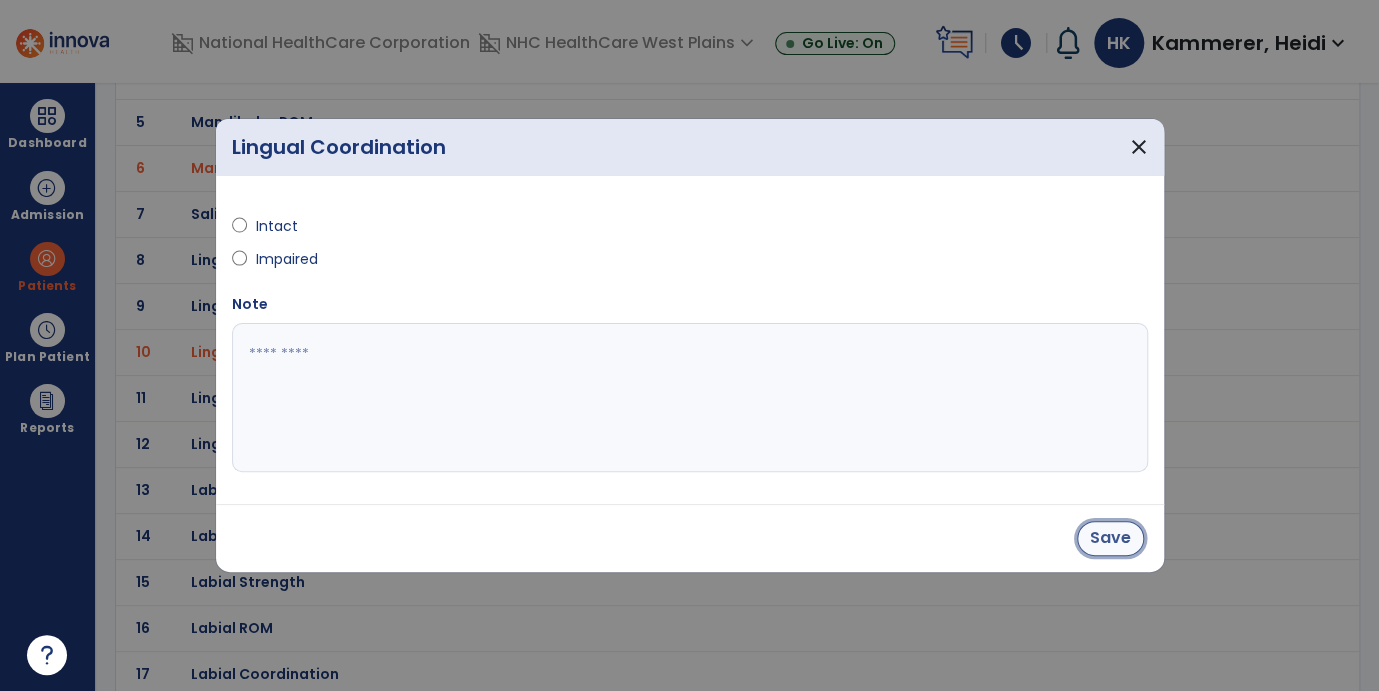 click on "Save" at bounding box center [1110, 538] 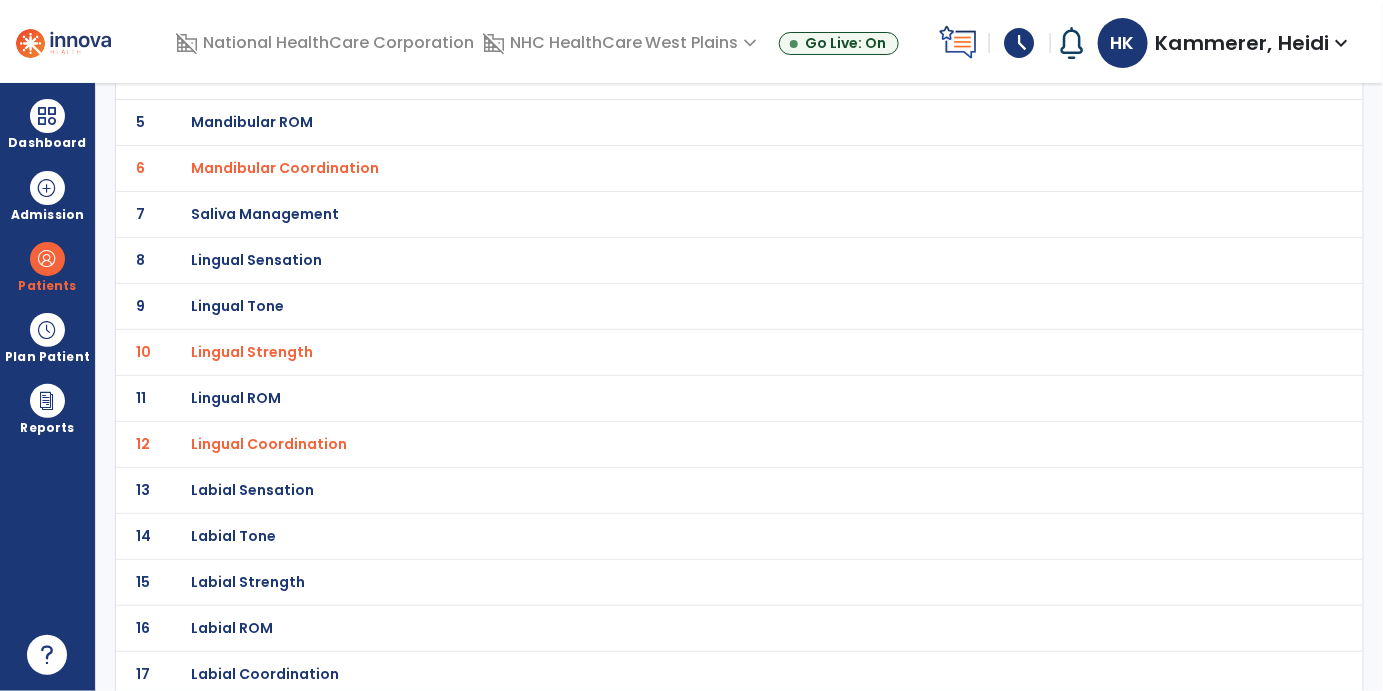 scroll, scrollTop: 335, scrollLeft: 0, axis: vertical 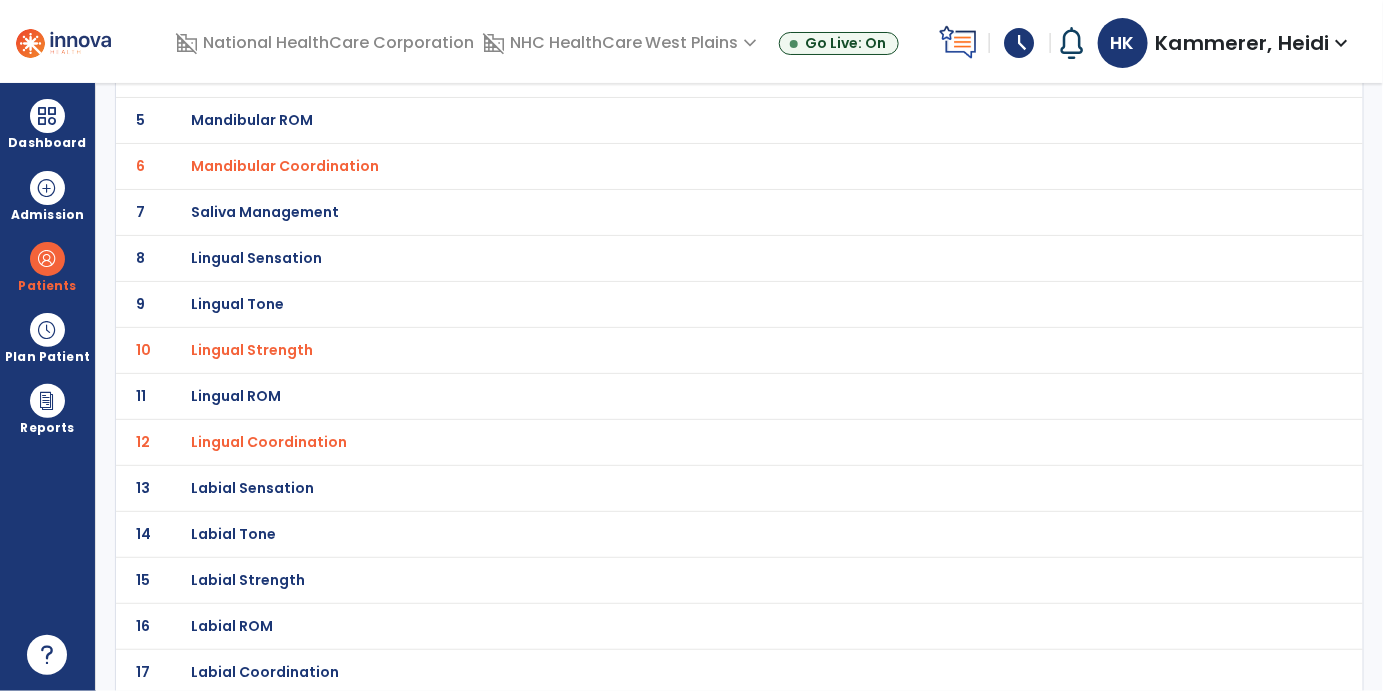click on "Labial Coordination" at bounding box center (252, -64) 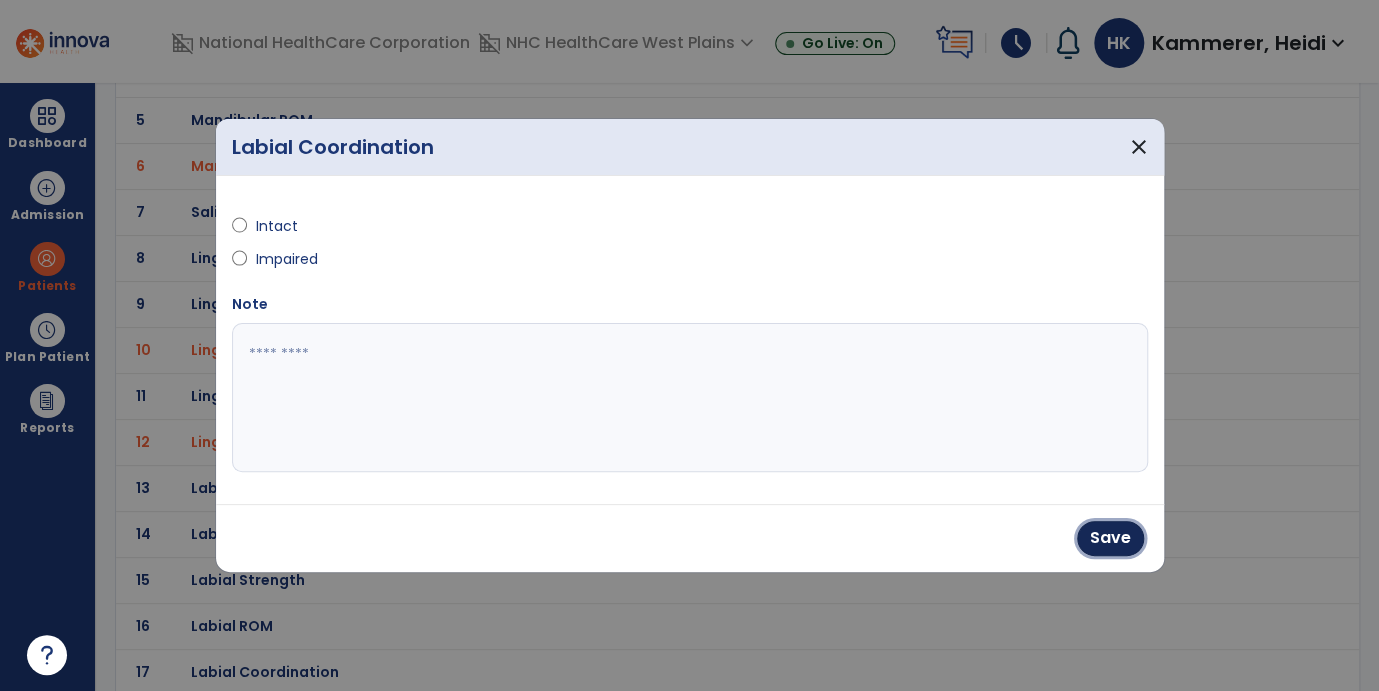 drag, startPoint x: 1106, startPoint y: 524, endPoint x: 728, endPoint y: 577, distance: 381.6975 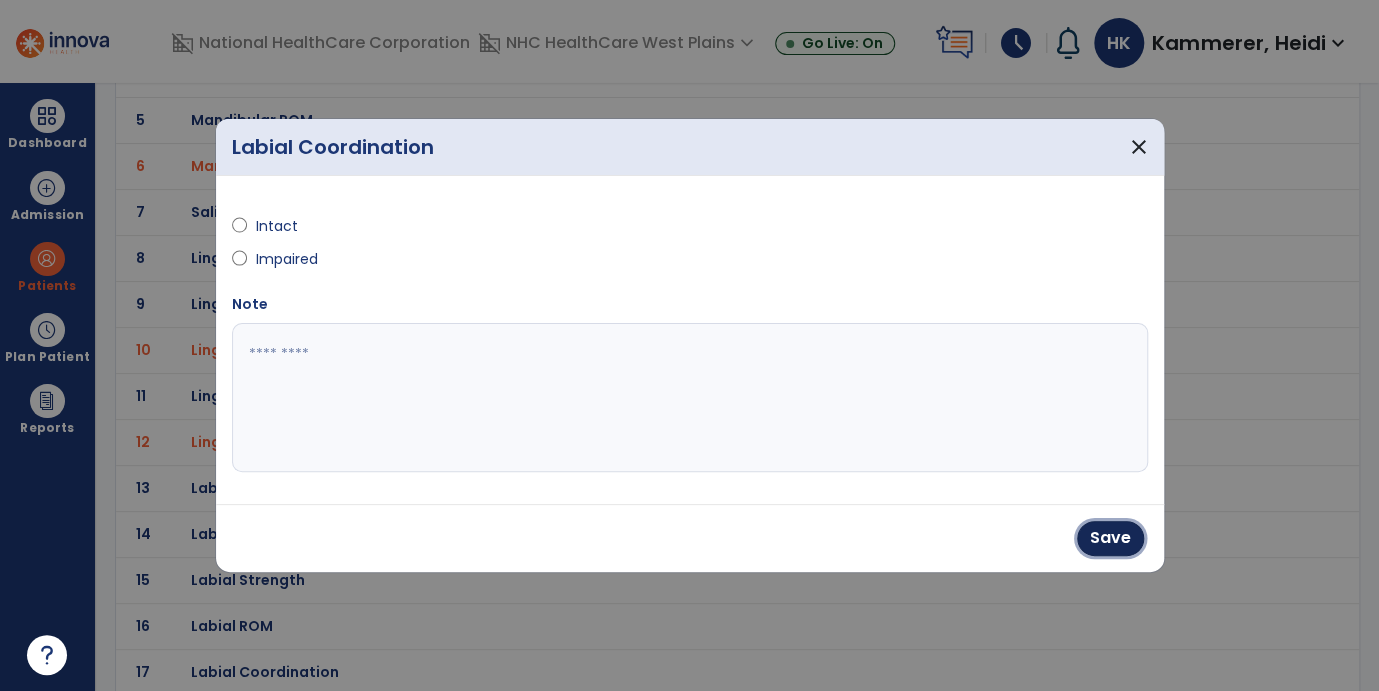 click on "Save" at bounding box center [1110, 538] 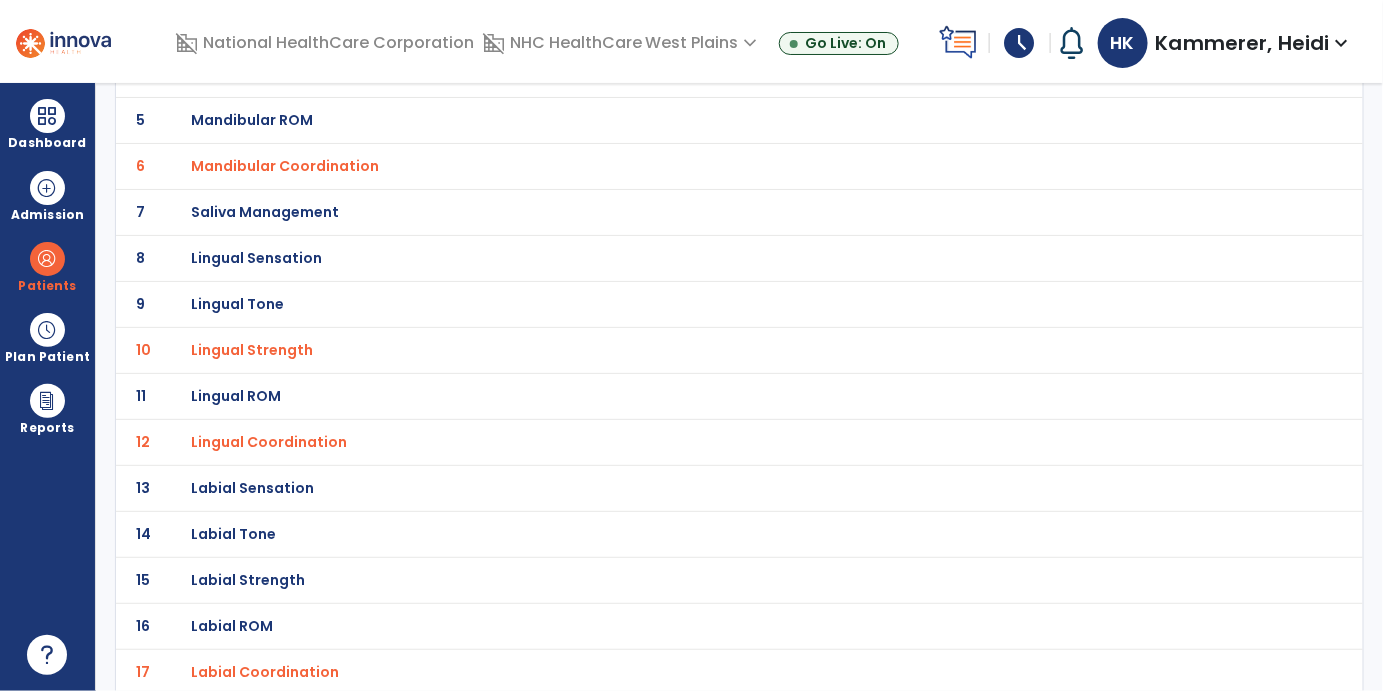click on "Labial Strength" at bounding box center (252, -64) 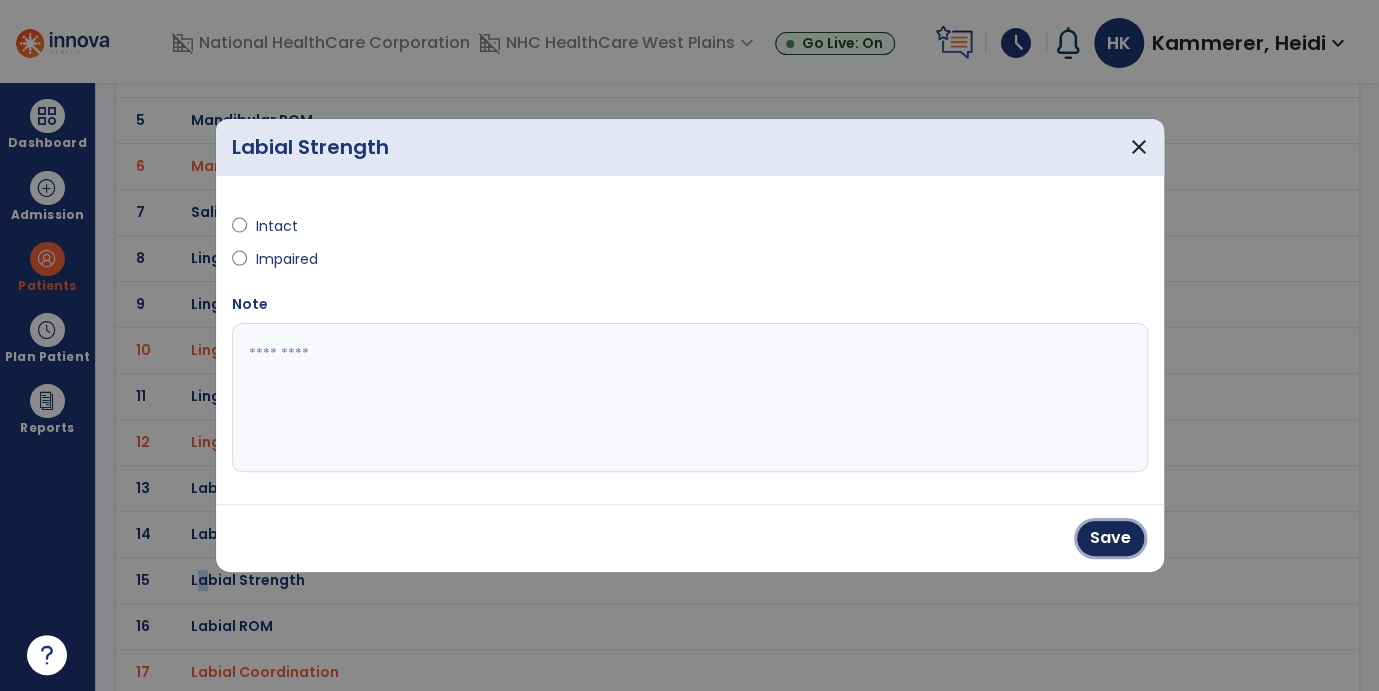 drag, startPoint x: 1093, startPoint y: 542, endPoint x: 1049, endPoint y: 540, distance: 44.04543 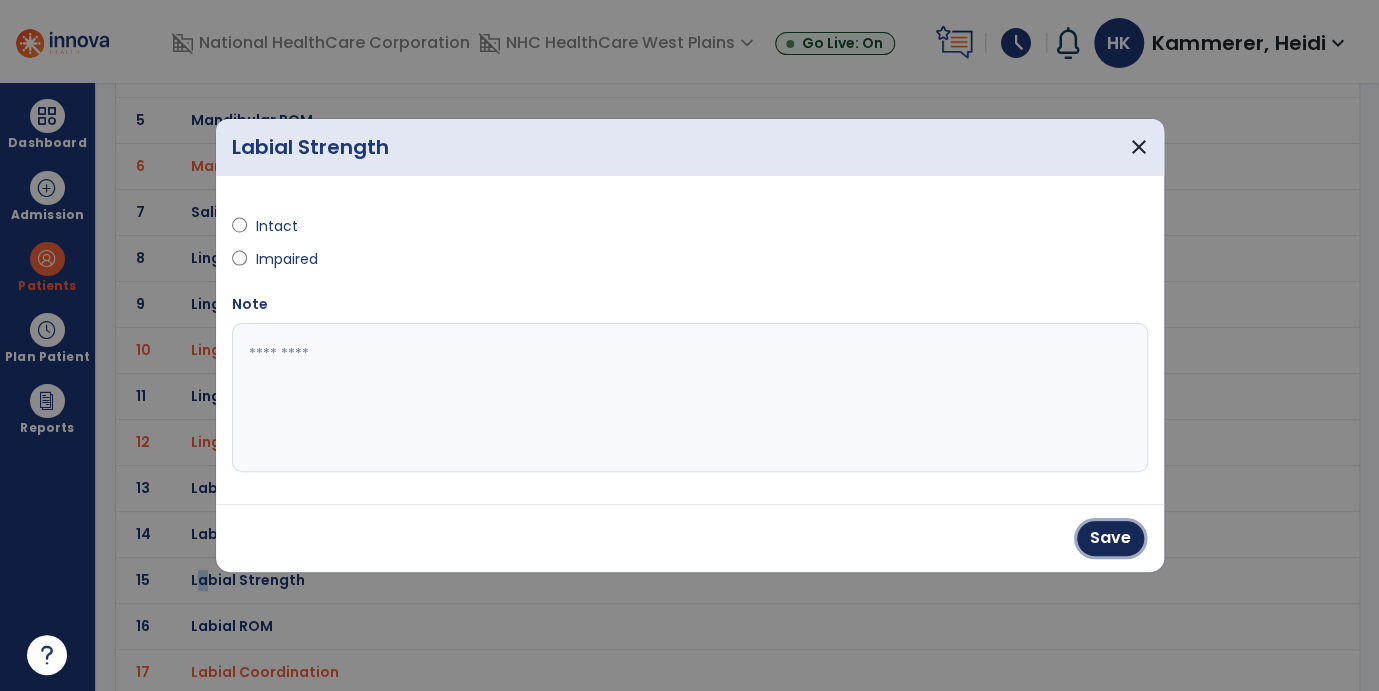 click on "Save" at bounding box center [1110, 538] 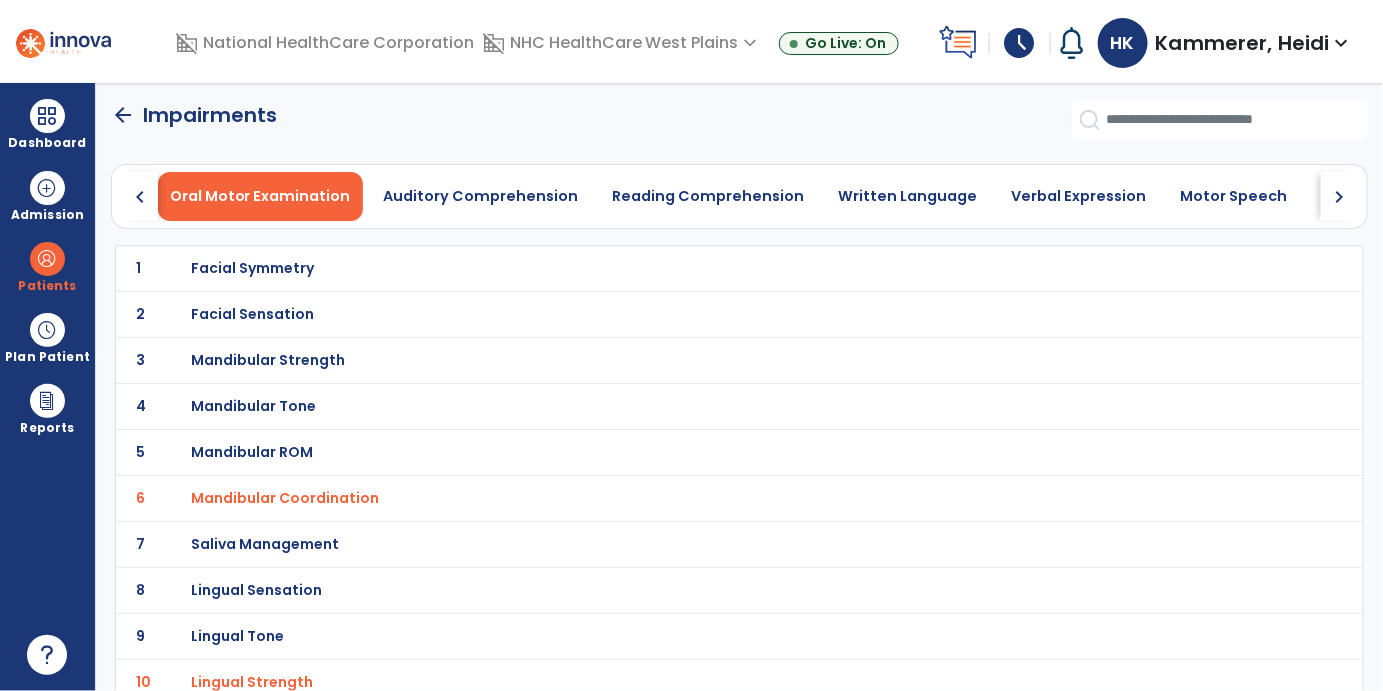 scroll, scrollTop: 0, scrollLeft: 0, axis: both 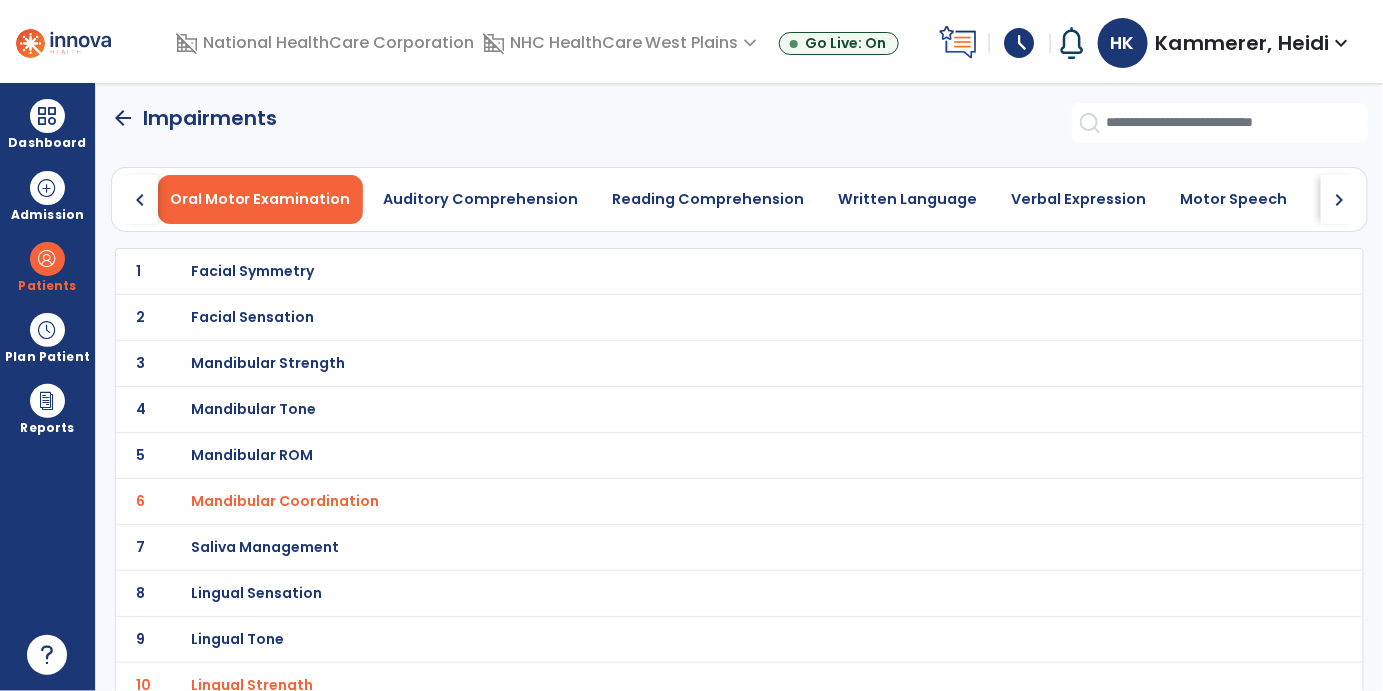 click on "chevron_right" 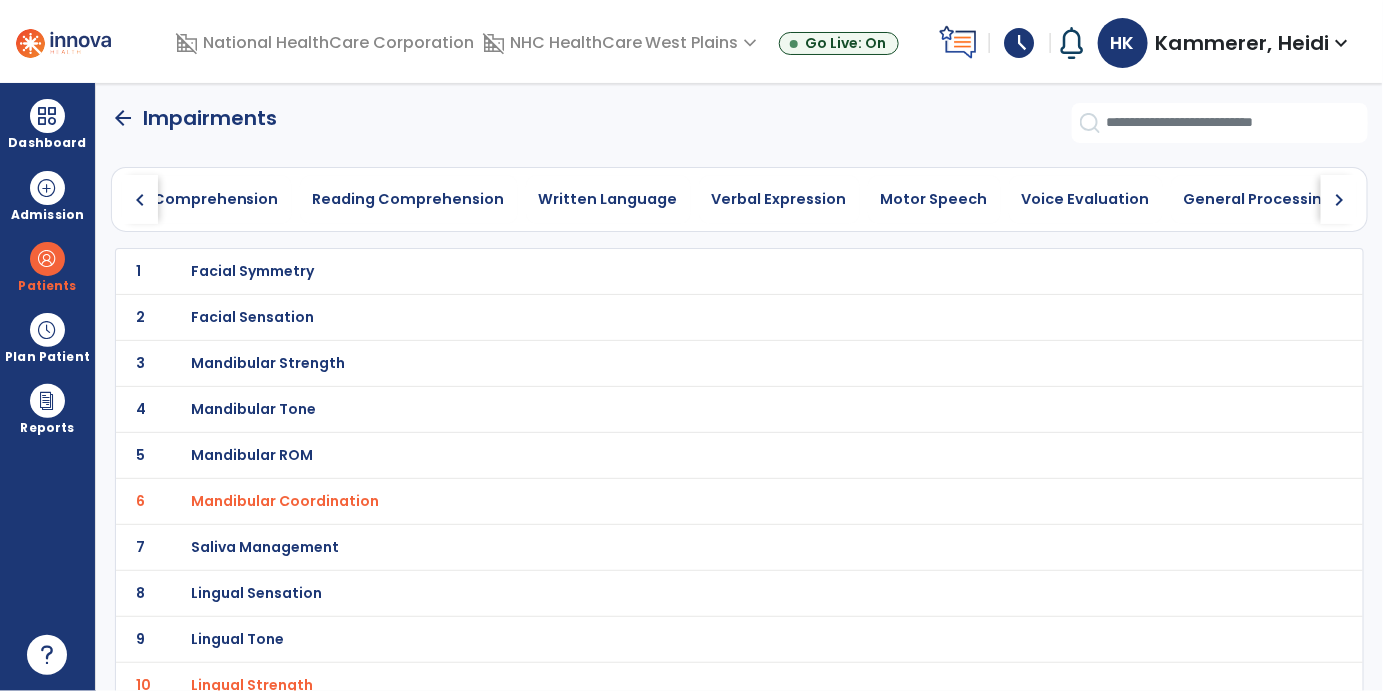 click on "chevron_right" 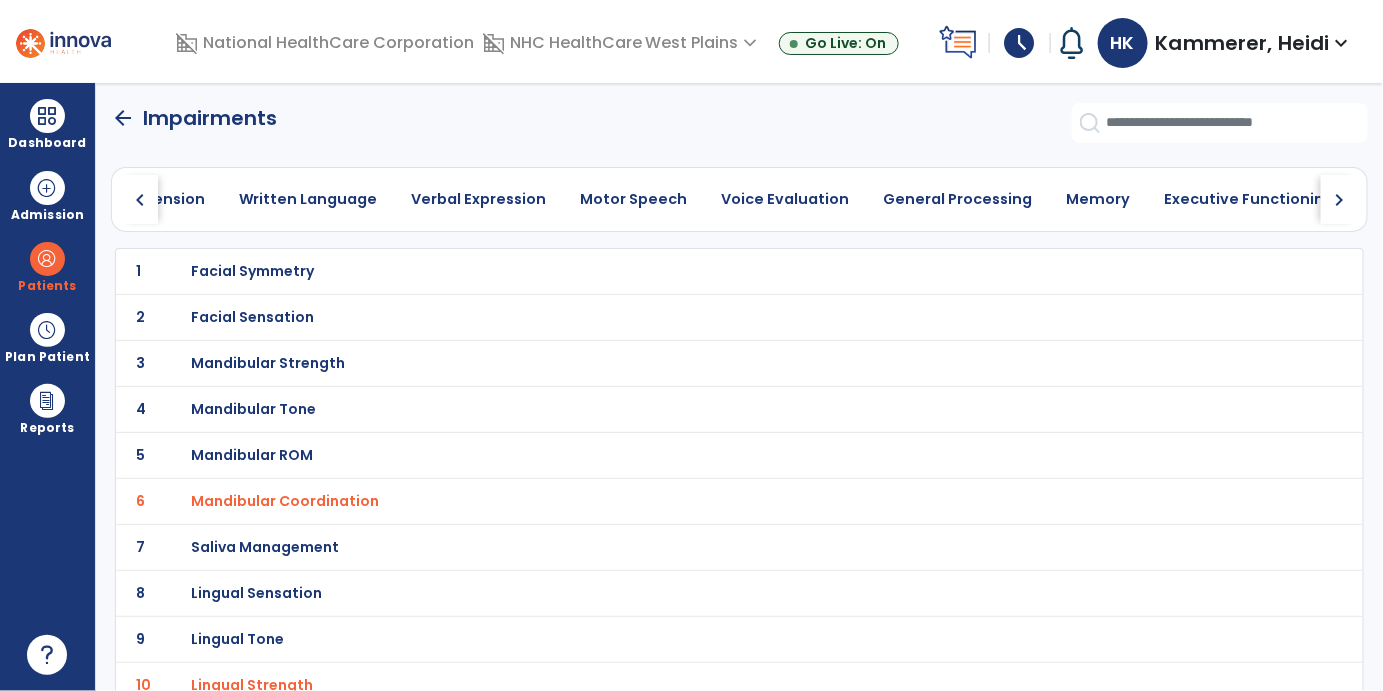 click on "chevron_right" 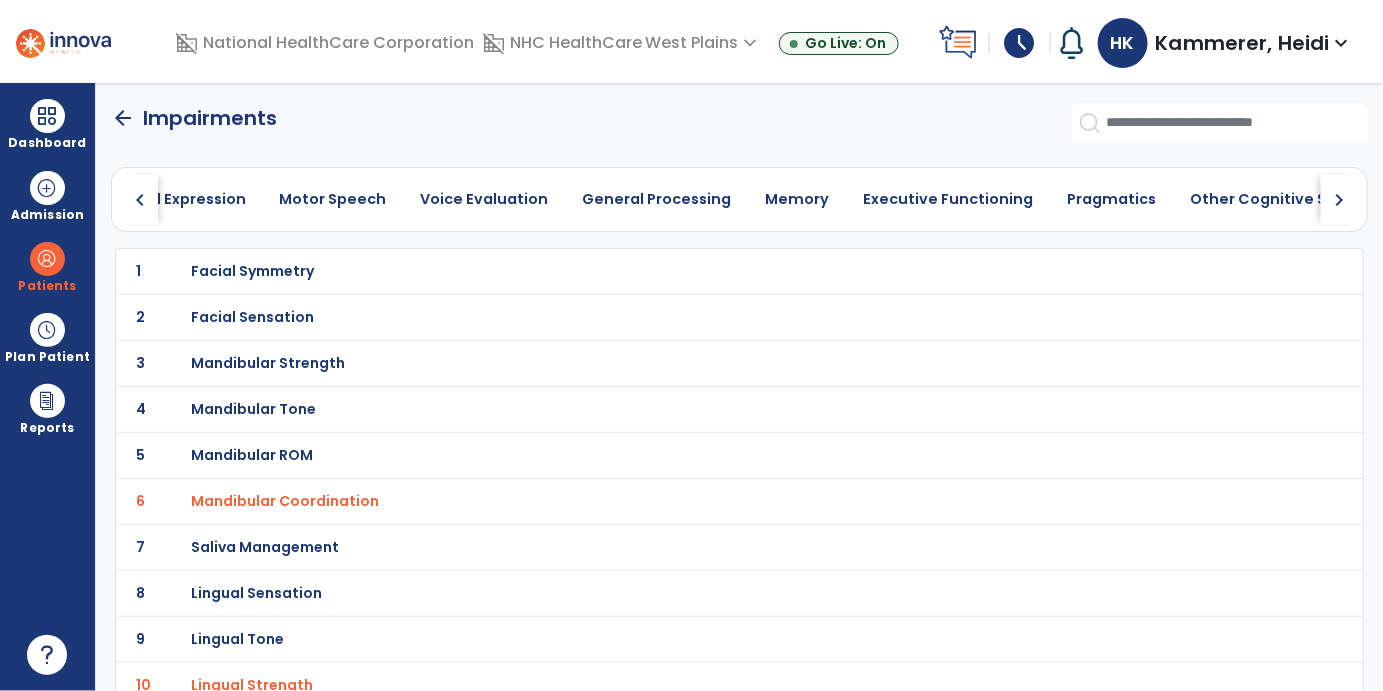 click on "chevron_right" 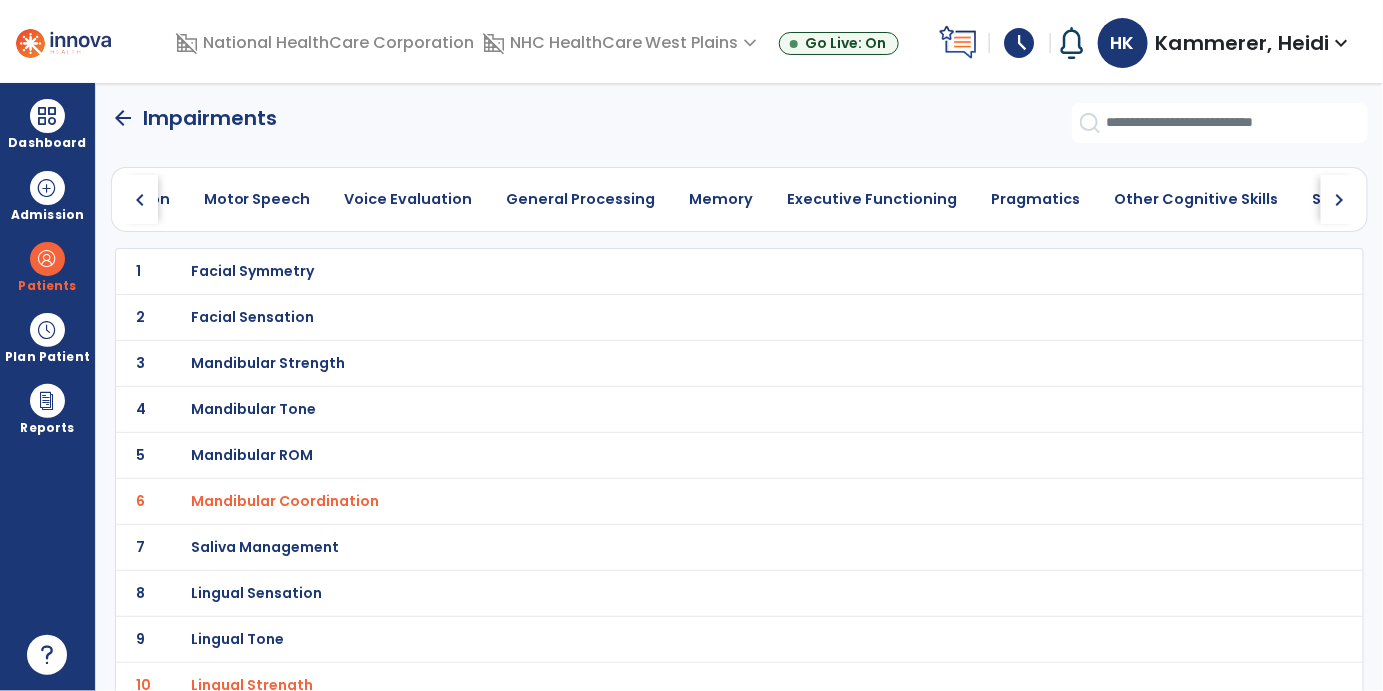 click on "chevron_right" 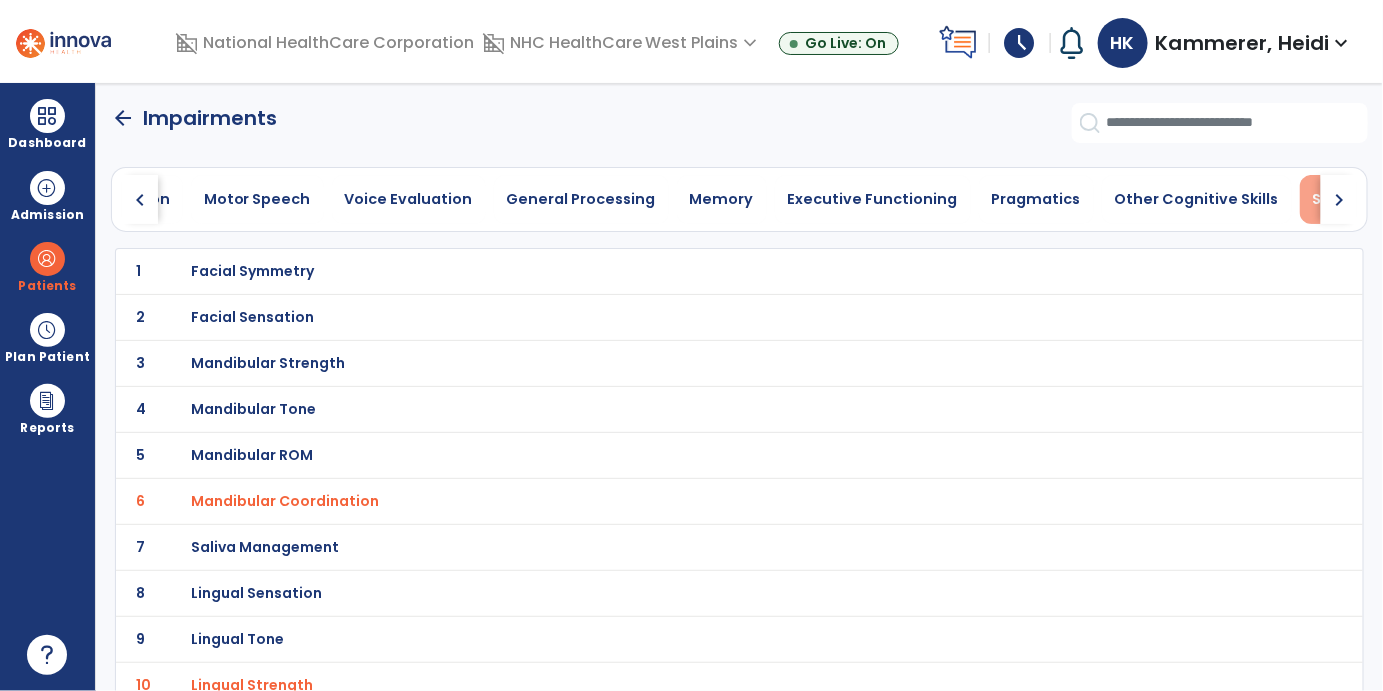 click on "Swallowing" at bounding box center [1355, 199] 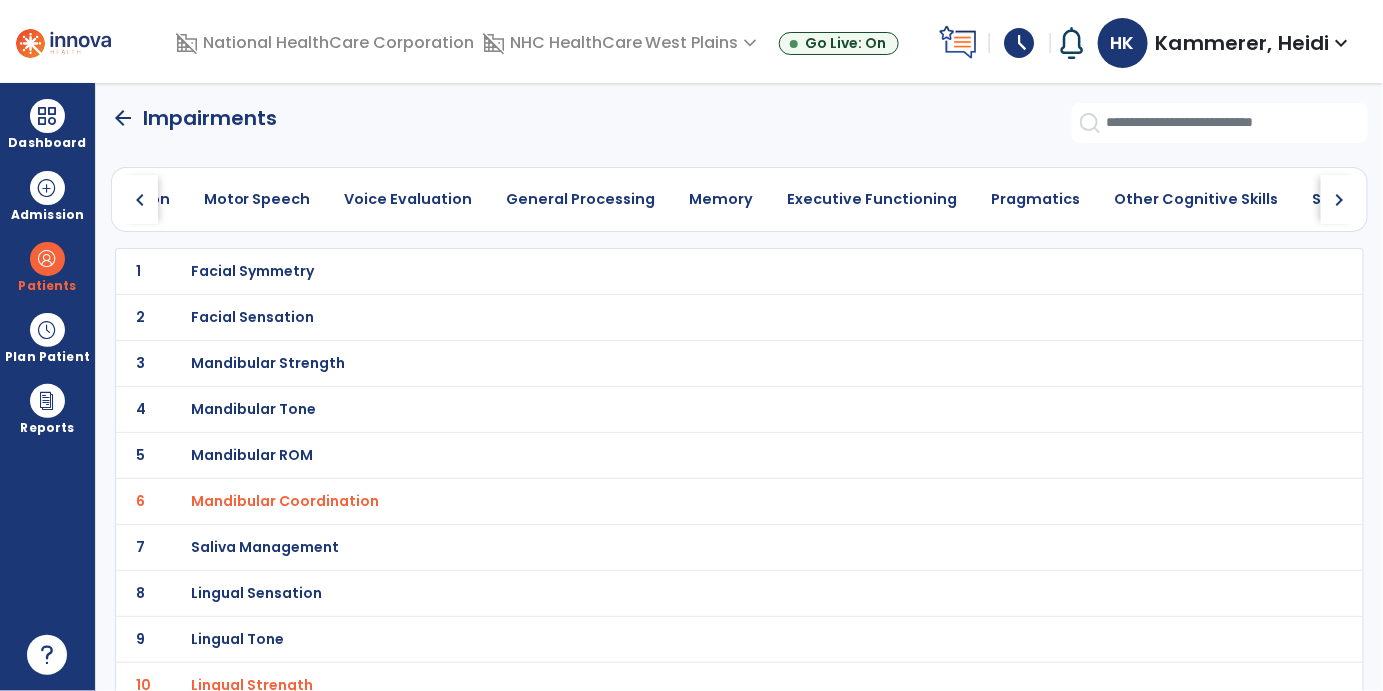 scroll, scrollTop: 0, scrollLeft: 976, axis: horizontal 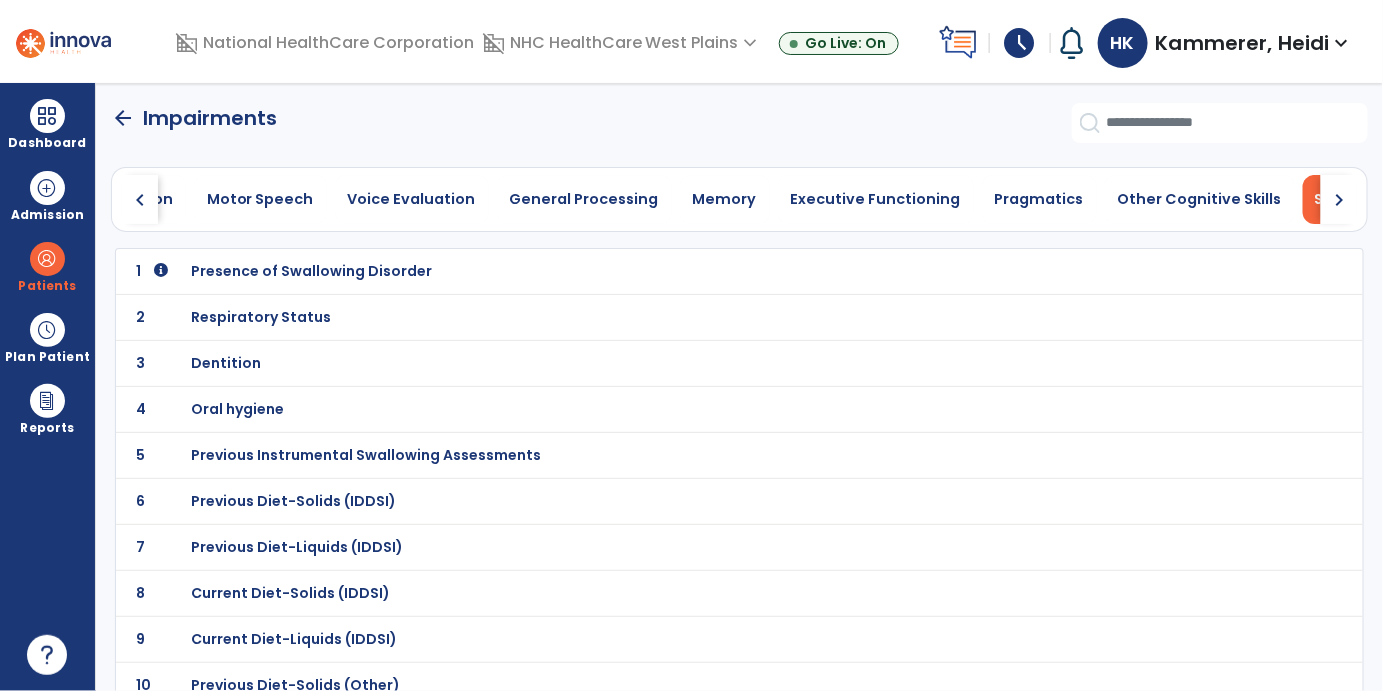 click on "Respiratory Status" at bounding box center (311, 271) 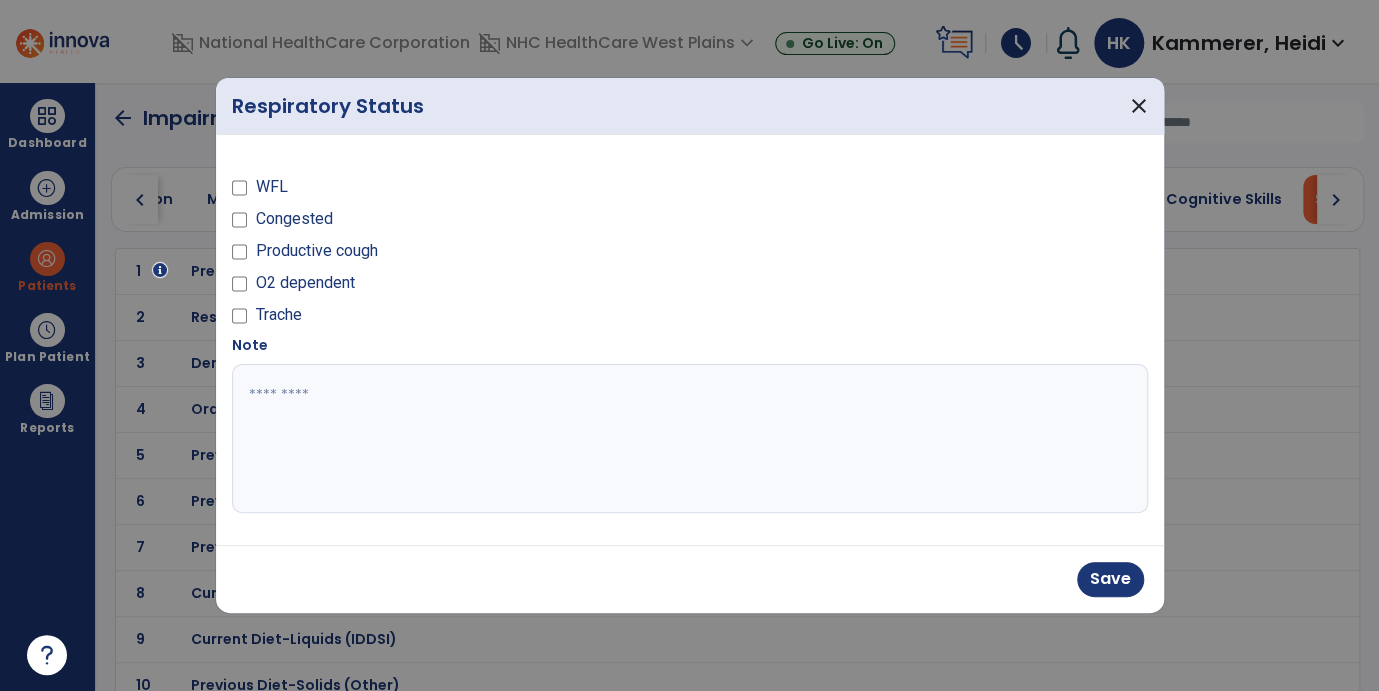 click at bounding box center [690, 439] 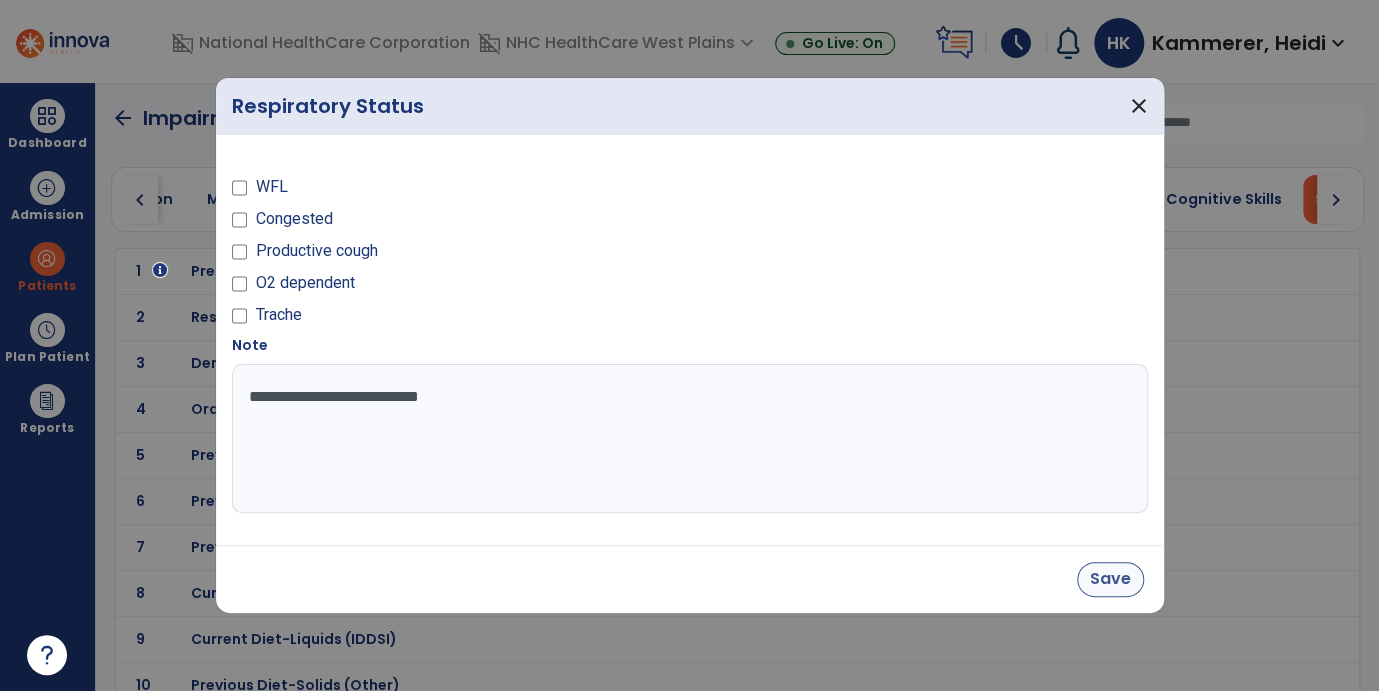 type on "**********" 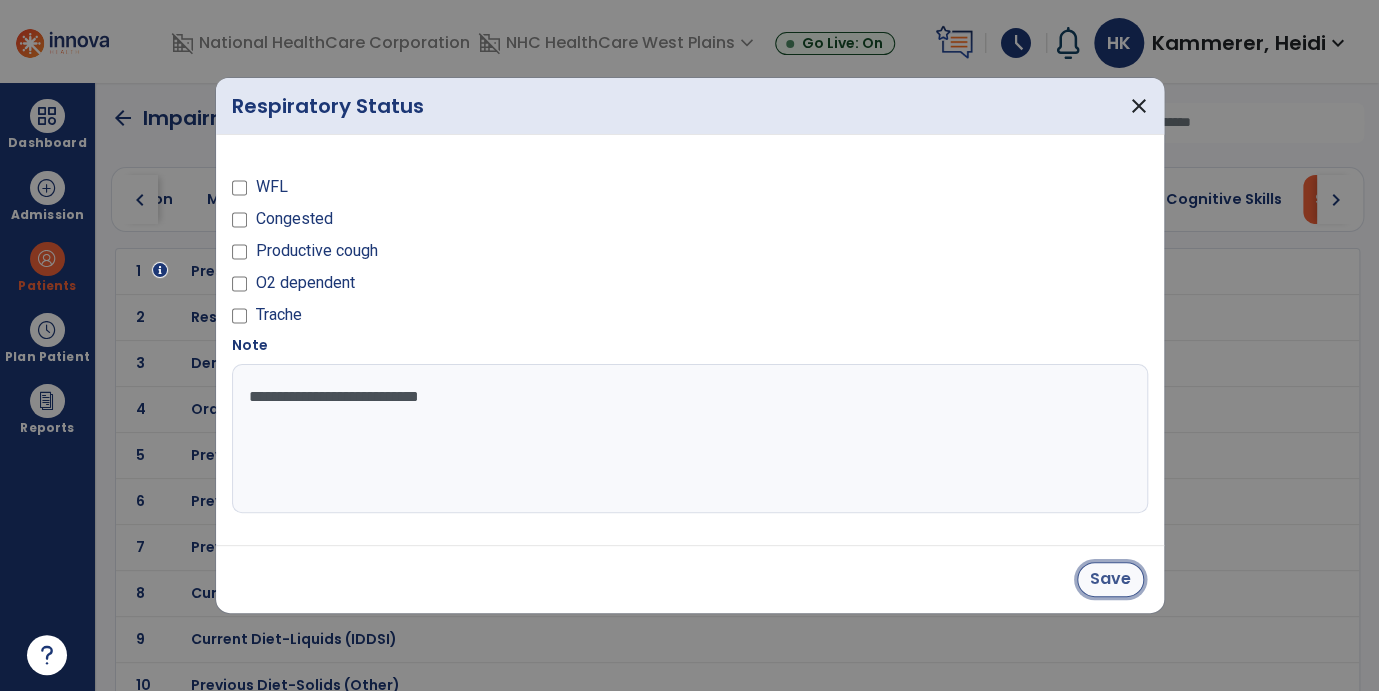 click on "Save" at bounding box center (1110, 579) 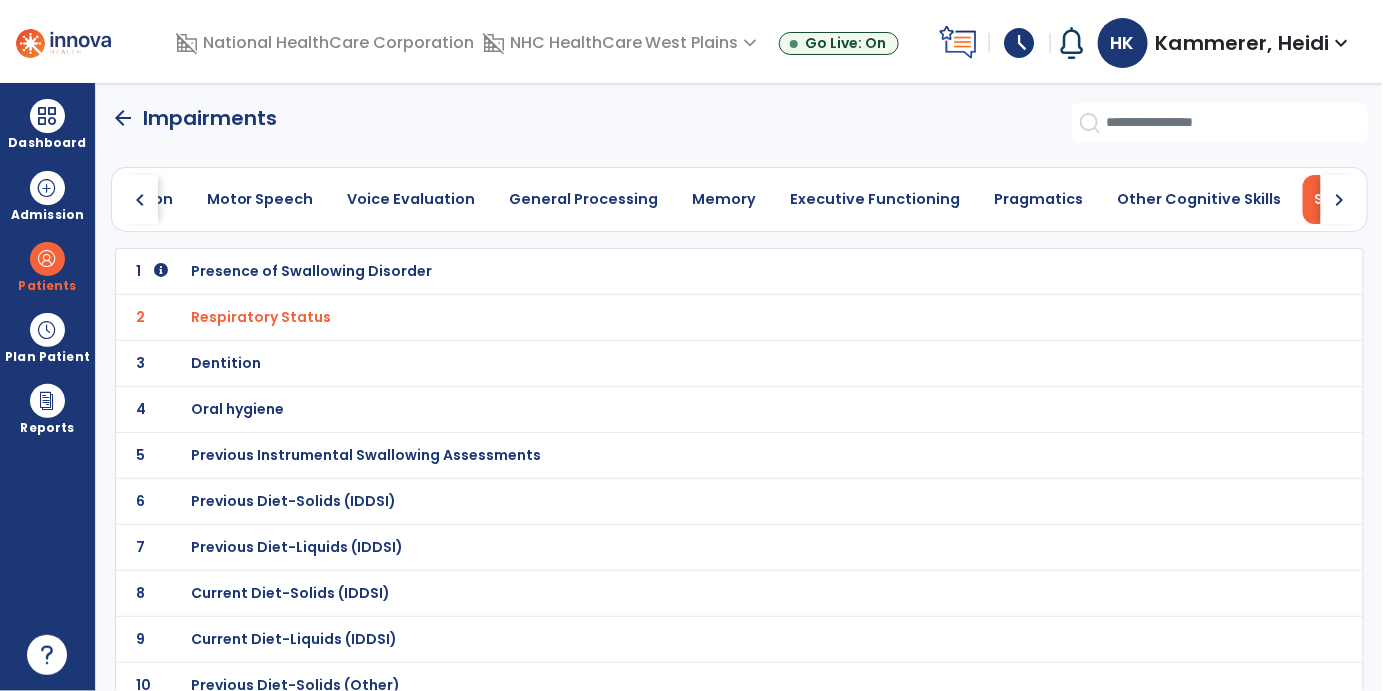 click on "Presence of Swallowing Disorder" at bounding box center (311, 271) 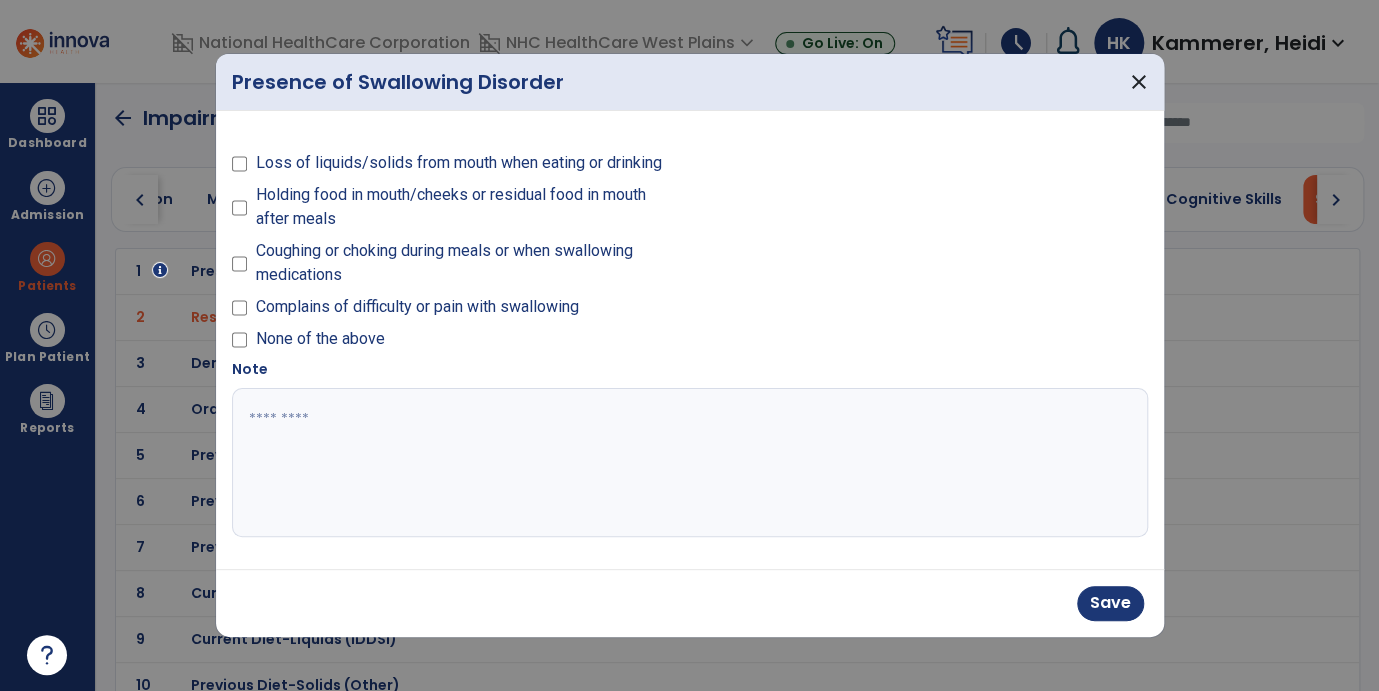 click at bounding box center [690, 463] 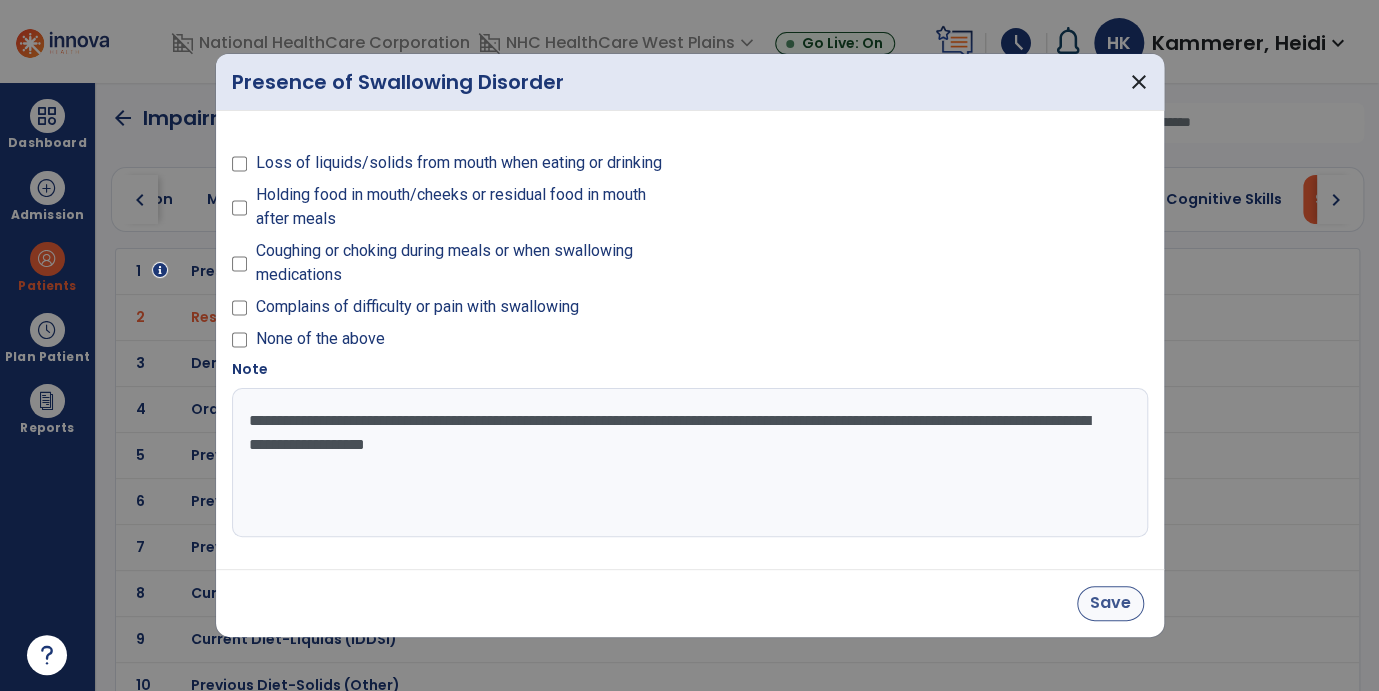 type on "**********" 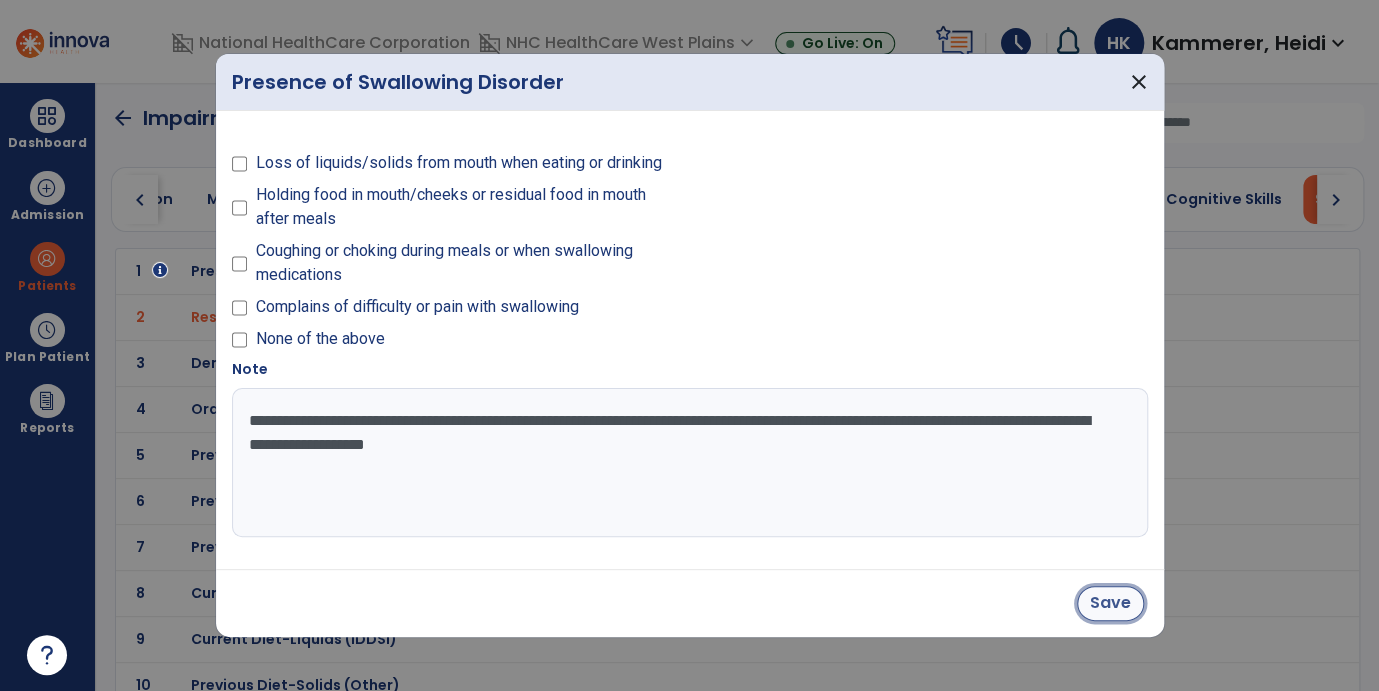 click on "Save" at bounding box center [1110, 603] 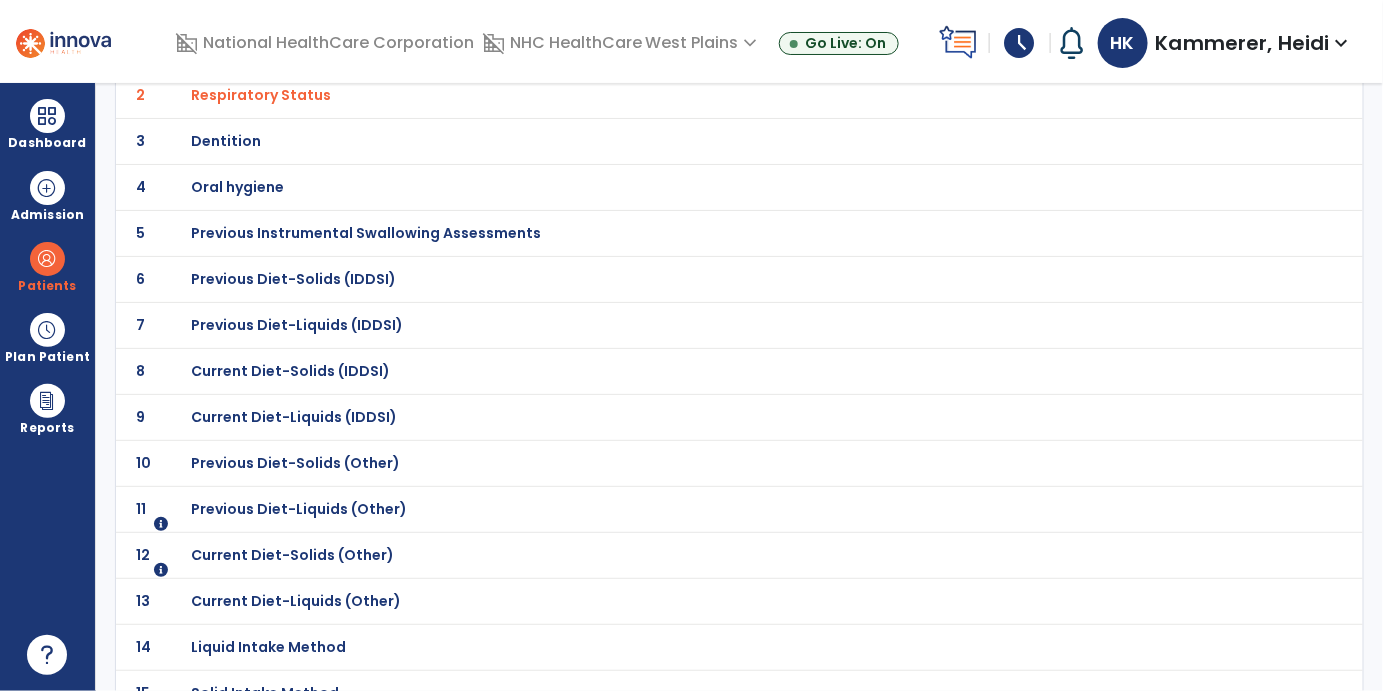 scroll, scrollTop: 333, scrollLeft: 0, axis: vertical 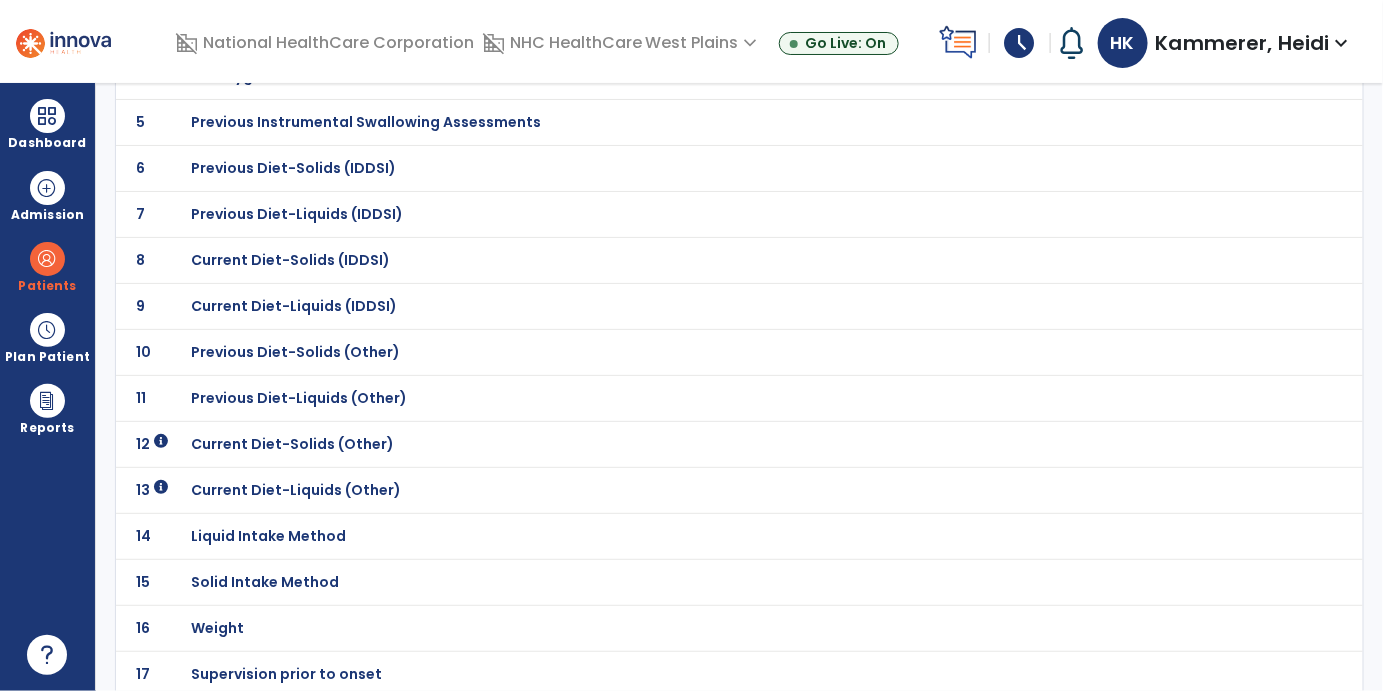 click on "Current Diet-Solids (Other)" at bounding box center [311, -62] 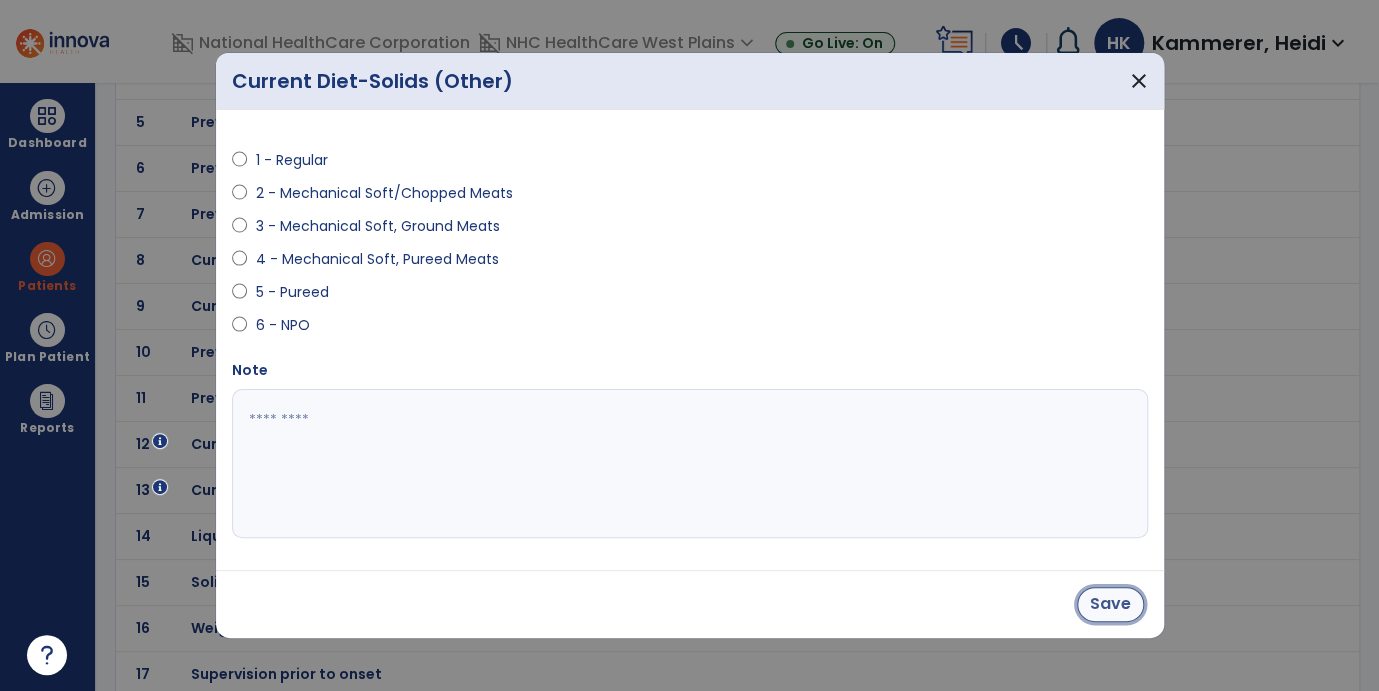 click on "Save" at bounding box center (1110, 604) 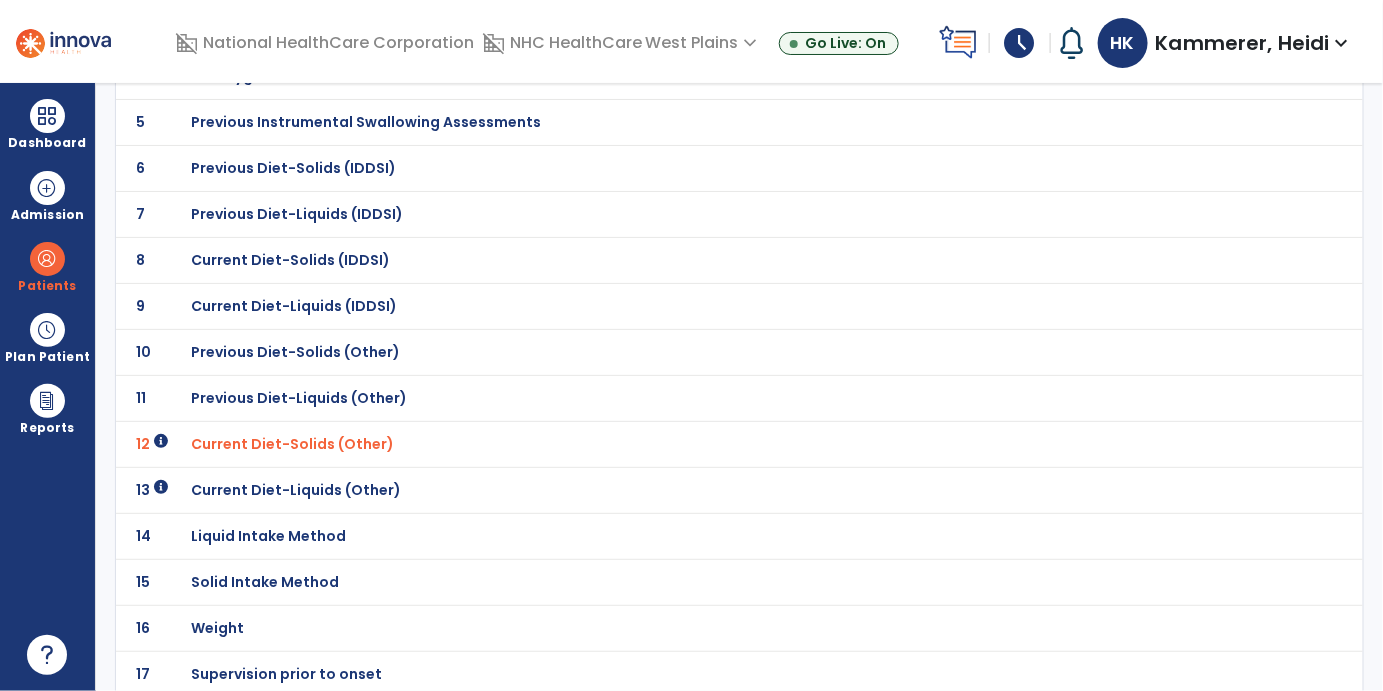 click on "Current Diet-Solids (Other)" at bounding box center [311, -62] 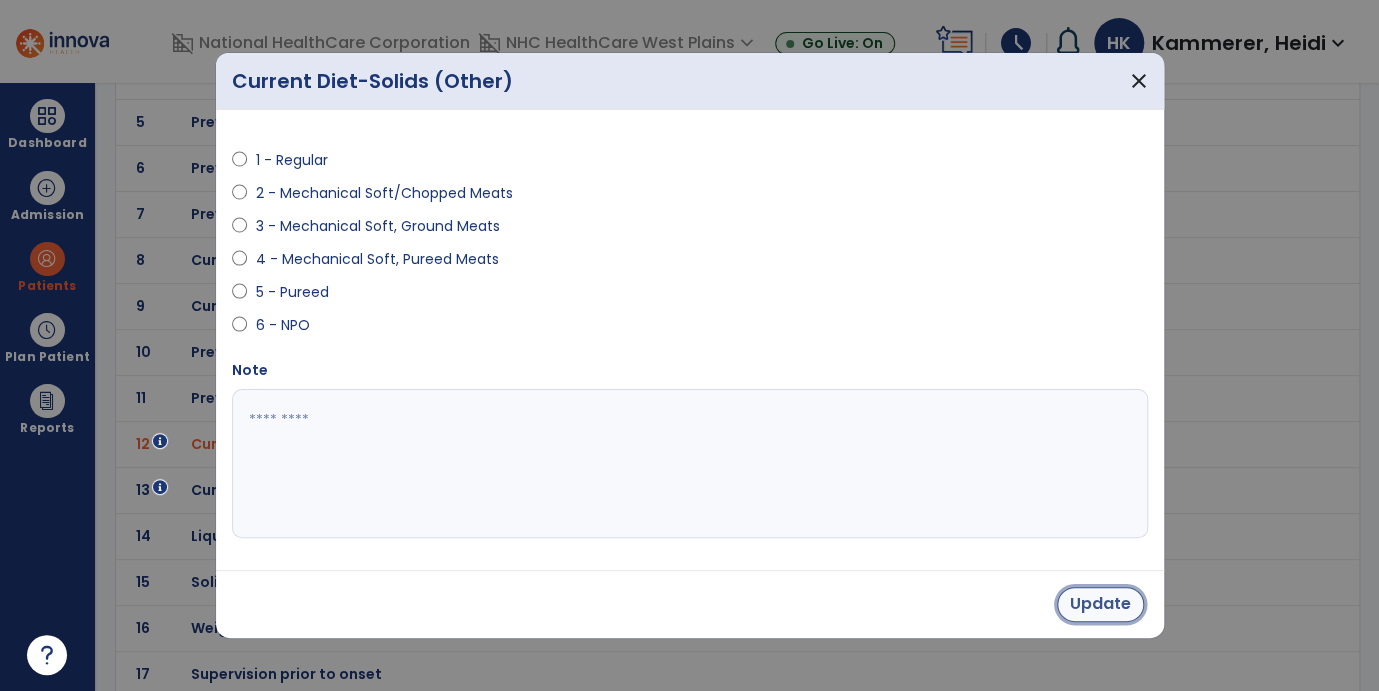 click on "Update" at bounding box center (1100, 604) 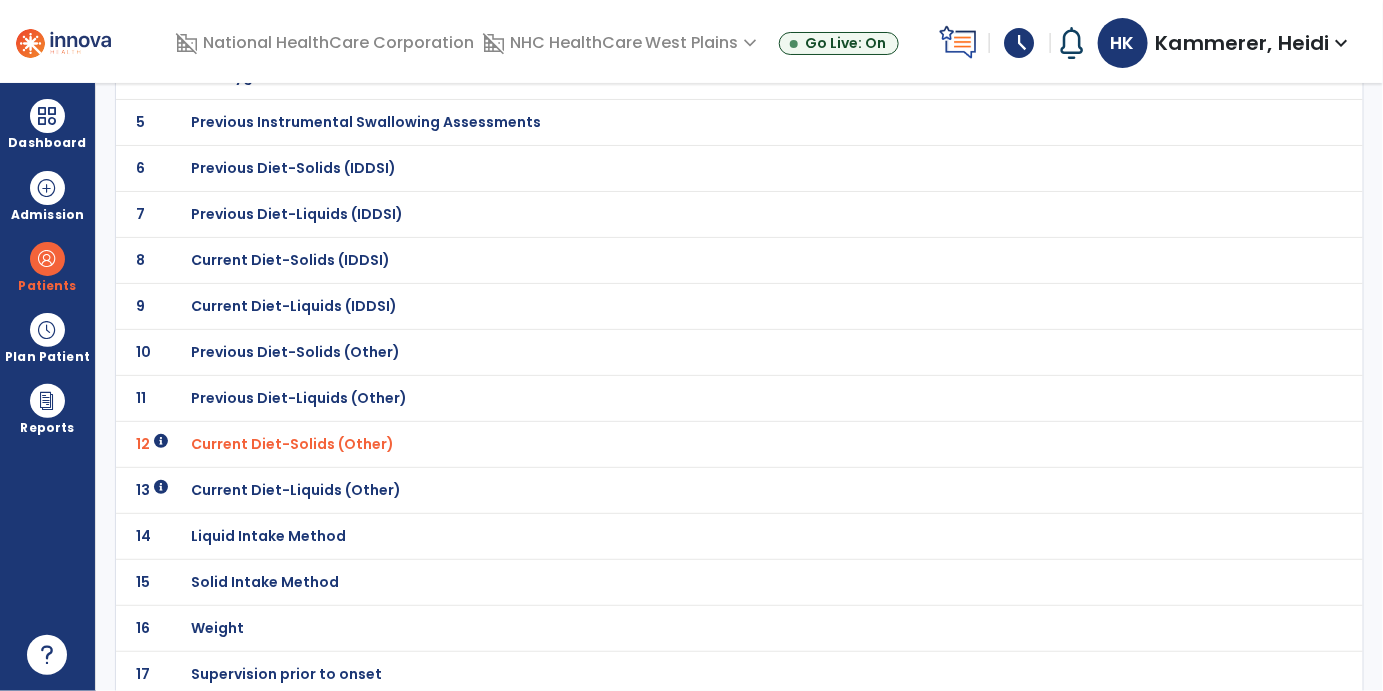 click on "Current Diet-Liquids (Other)" at bounding box center (311, -62) 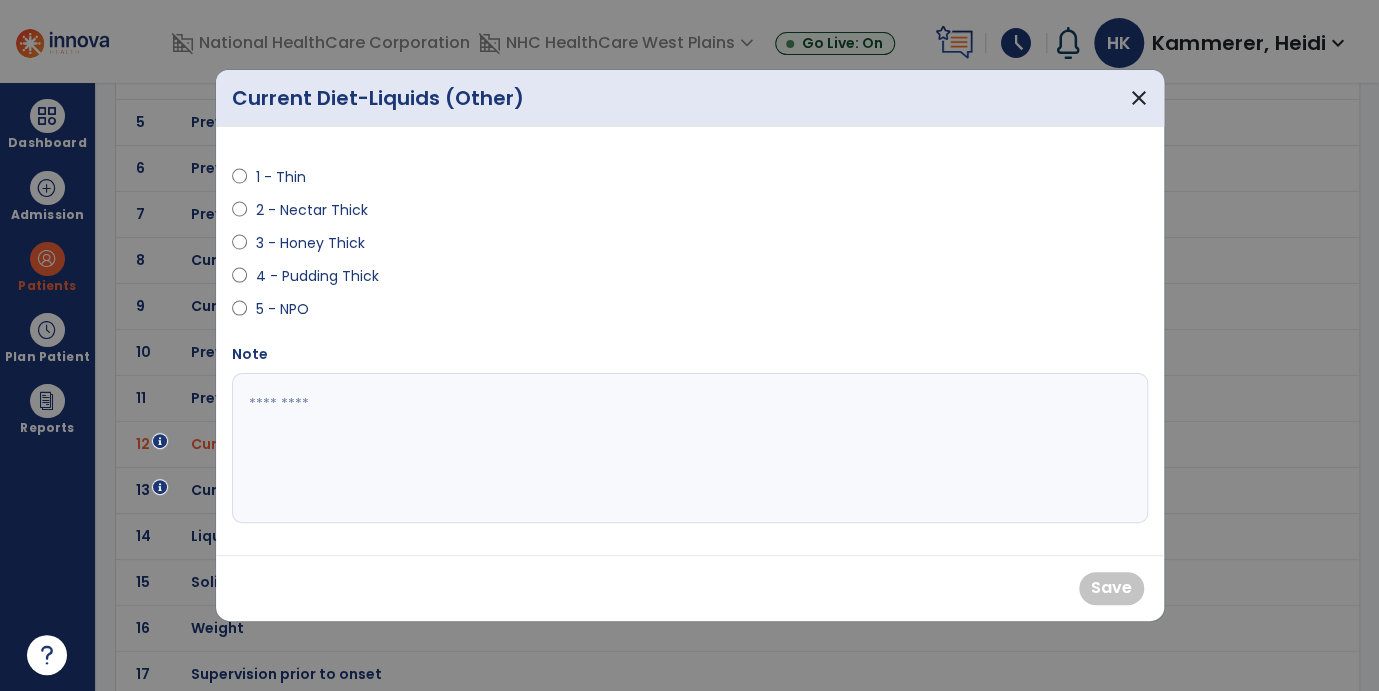 click on "1 - Thin 2 - Nectar Thick 3 - Honey Thick 4 - Pudding Thick 5 - NPO" at bounding box center (455, 243) 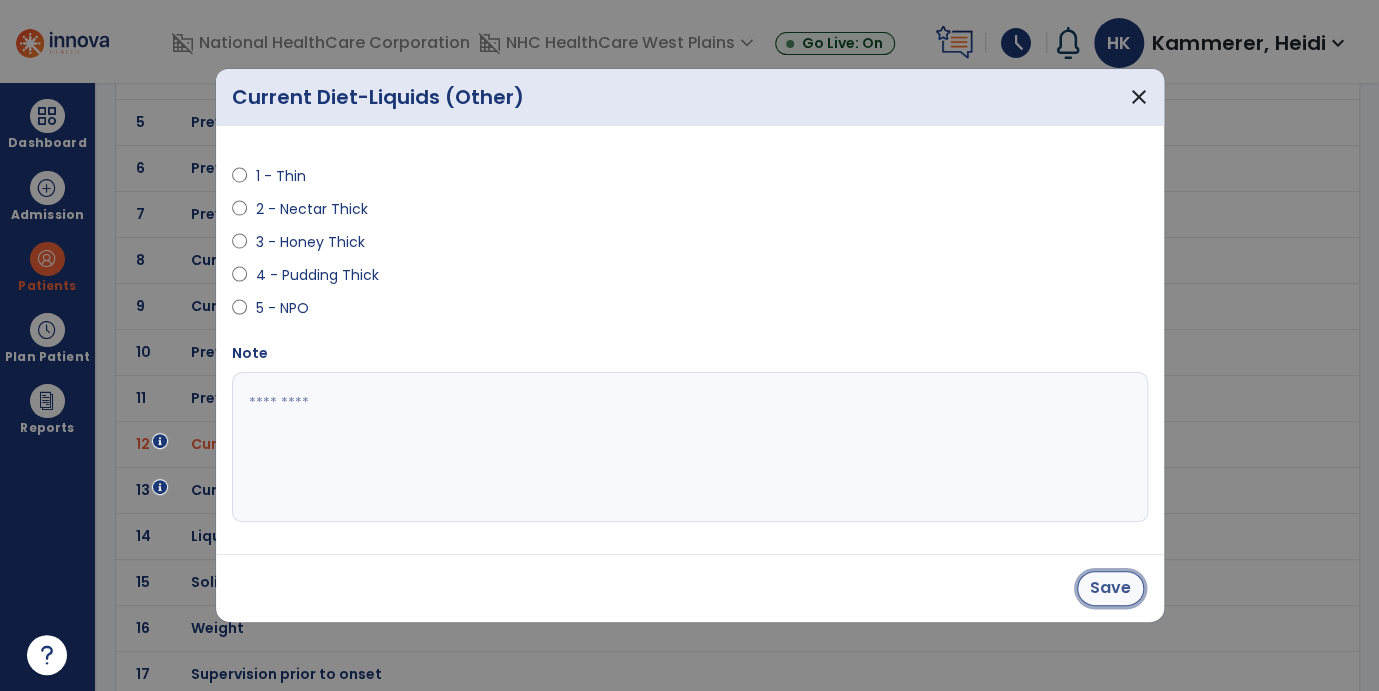 click on "Save" at bounding box center (1110, 588) 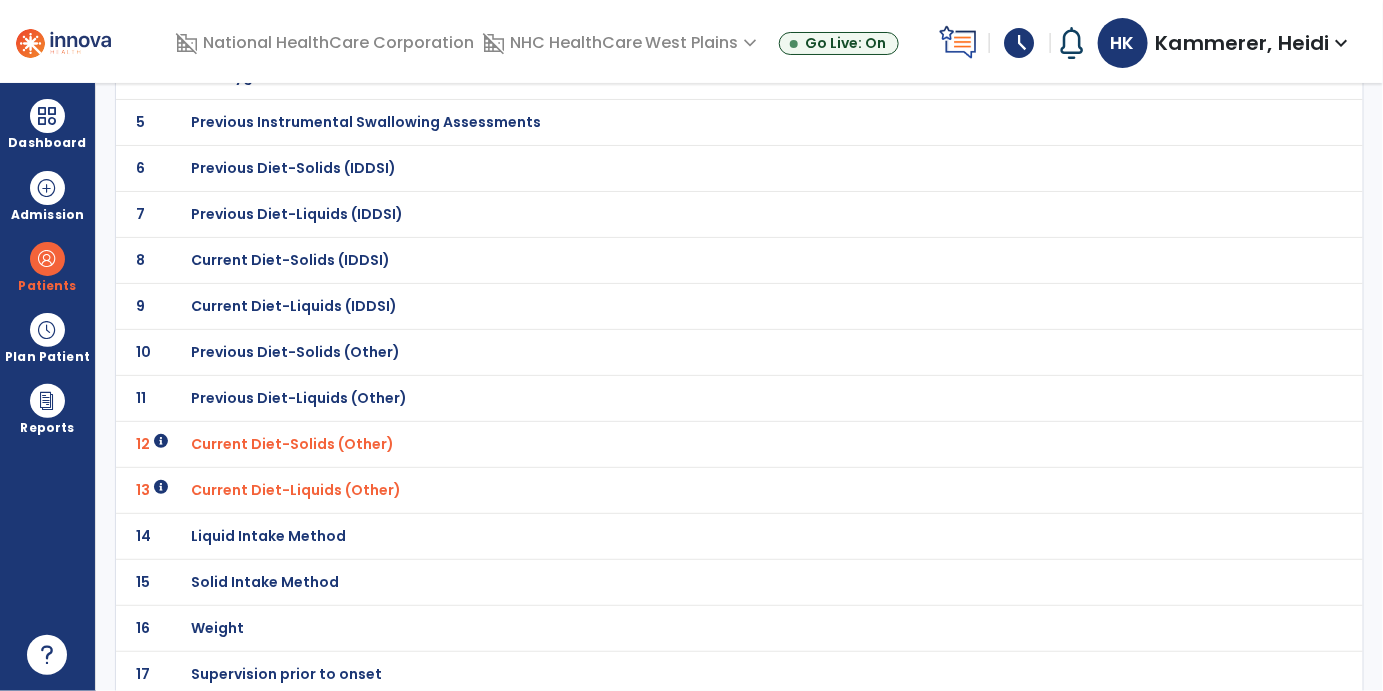 click on "Previous Diet-Solids (Other)" at bounding box center [311, -62] 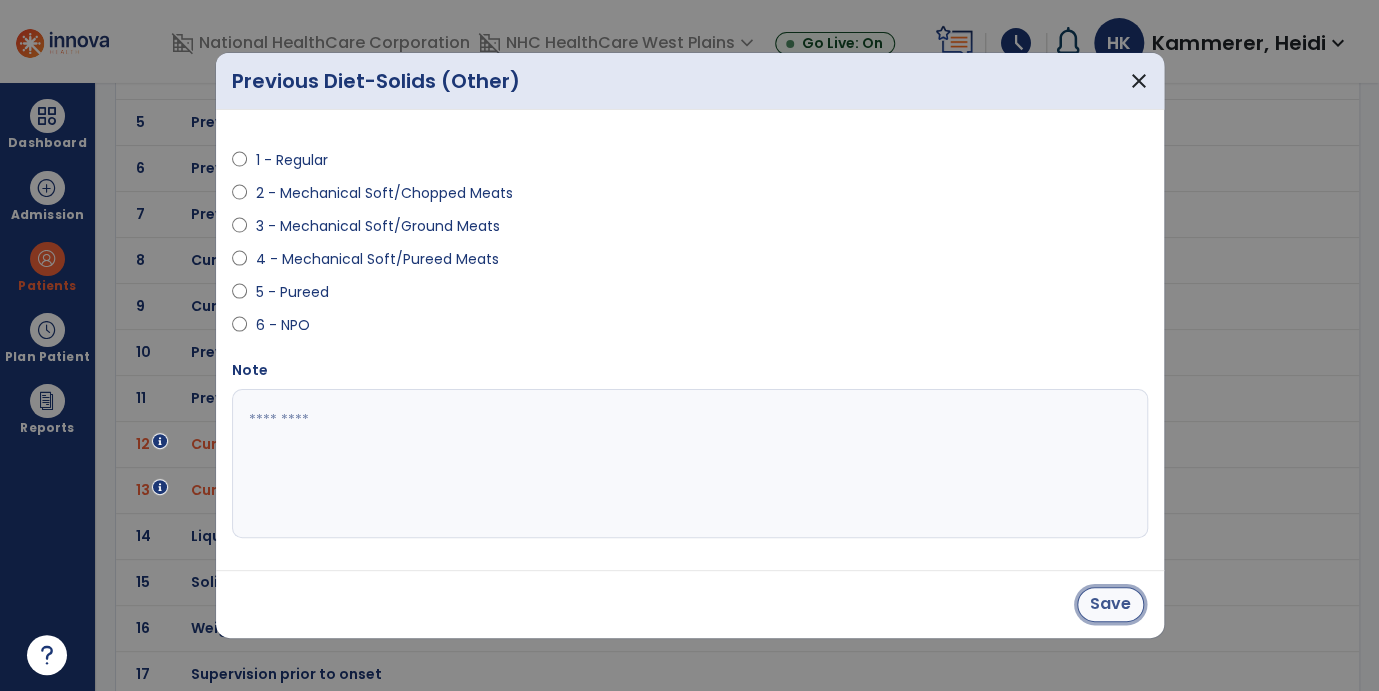 click on "Save" at bounding box center (1110, 604) 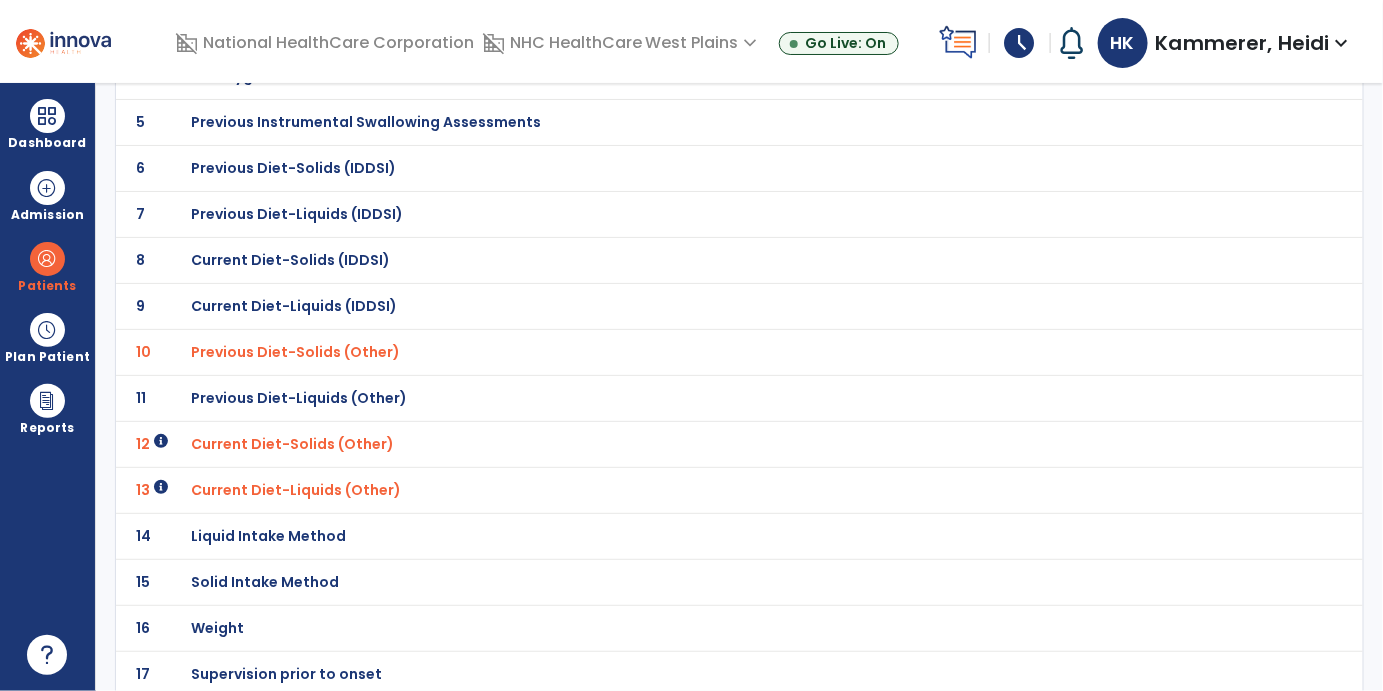 click on "Previous Diet-Liquids (Other)" at bounding box center (311, -62) 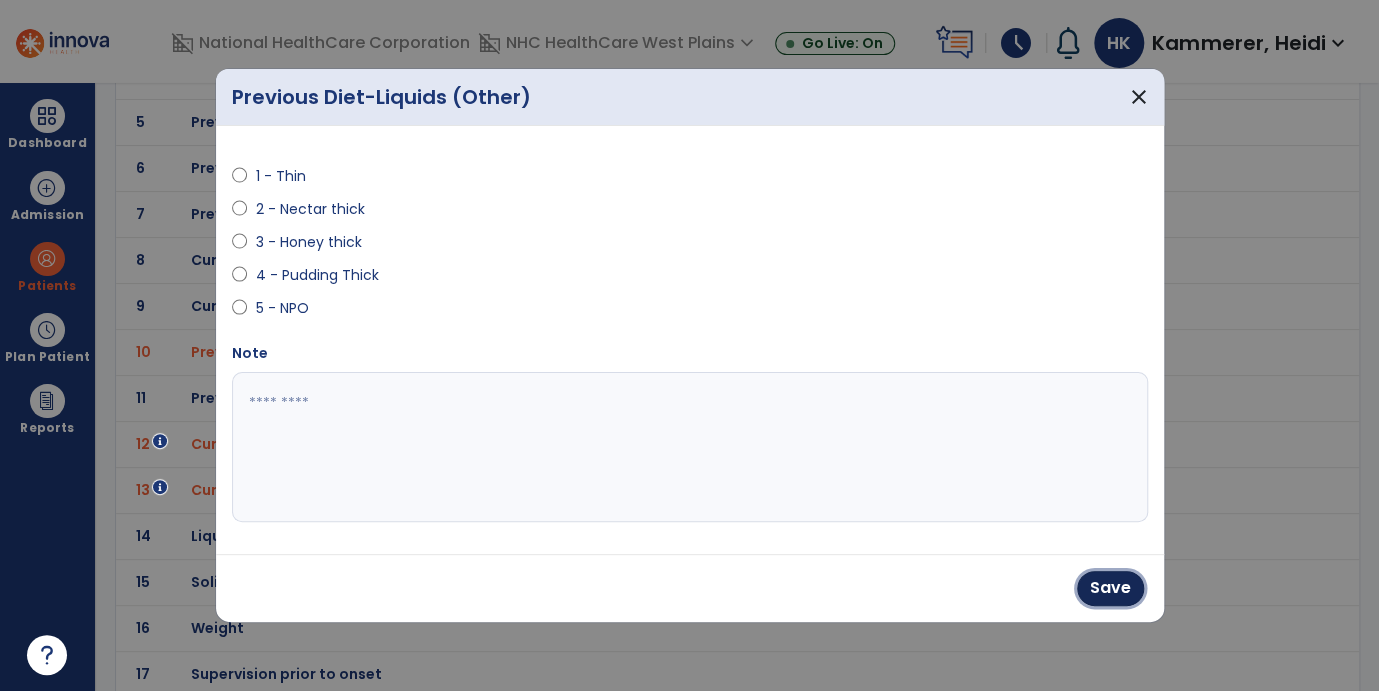 click on "Save" at bounding box center (1110, 588) 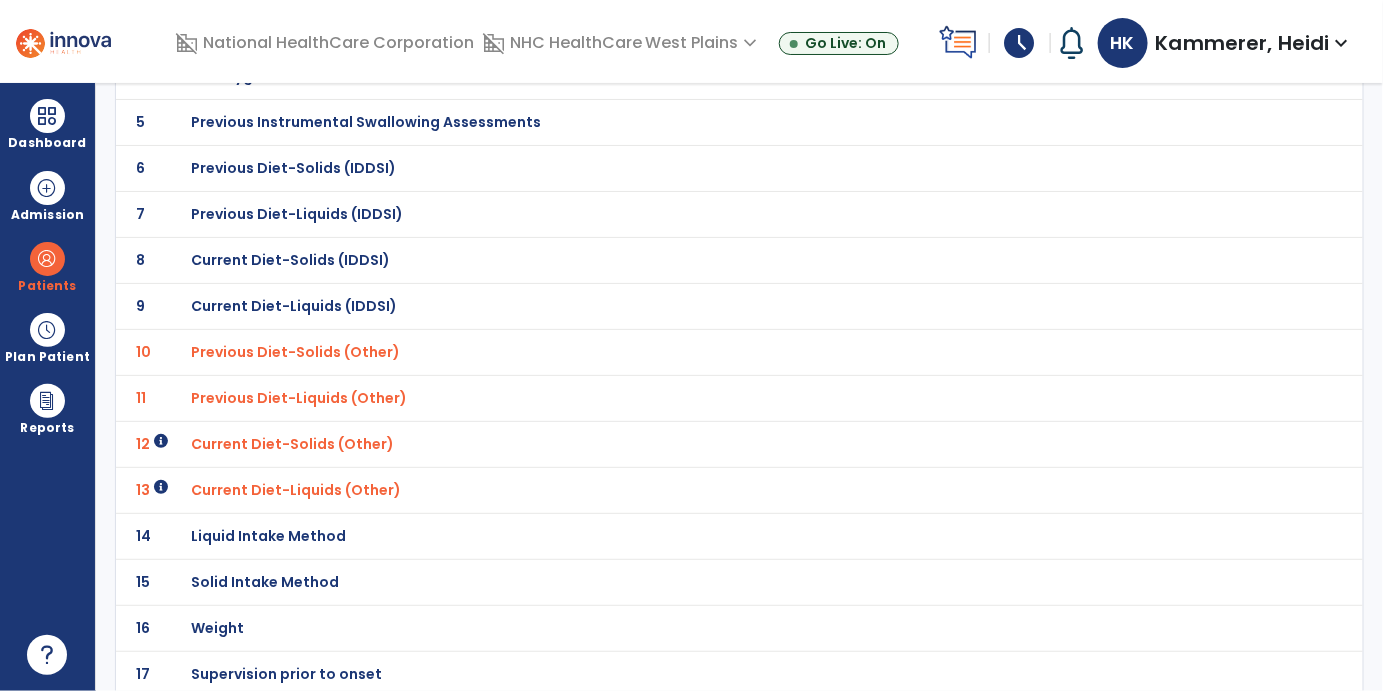 click on "Liquid Intake Method" at bounding box center [311, -62] 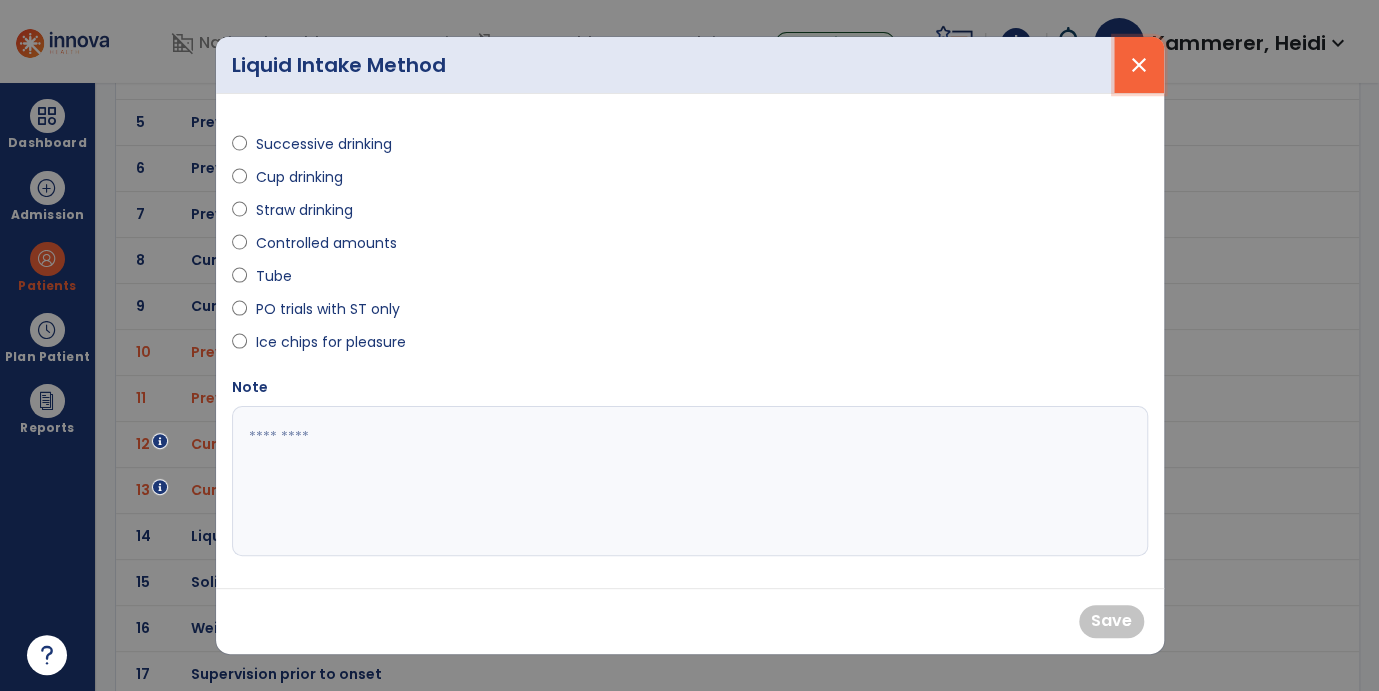 click on "close" at bounding box center [1139, 65] 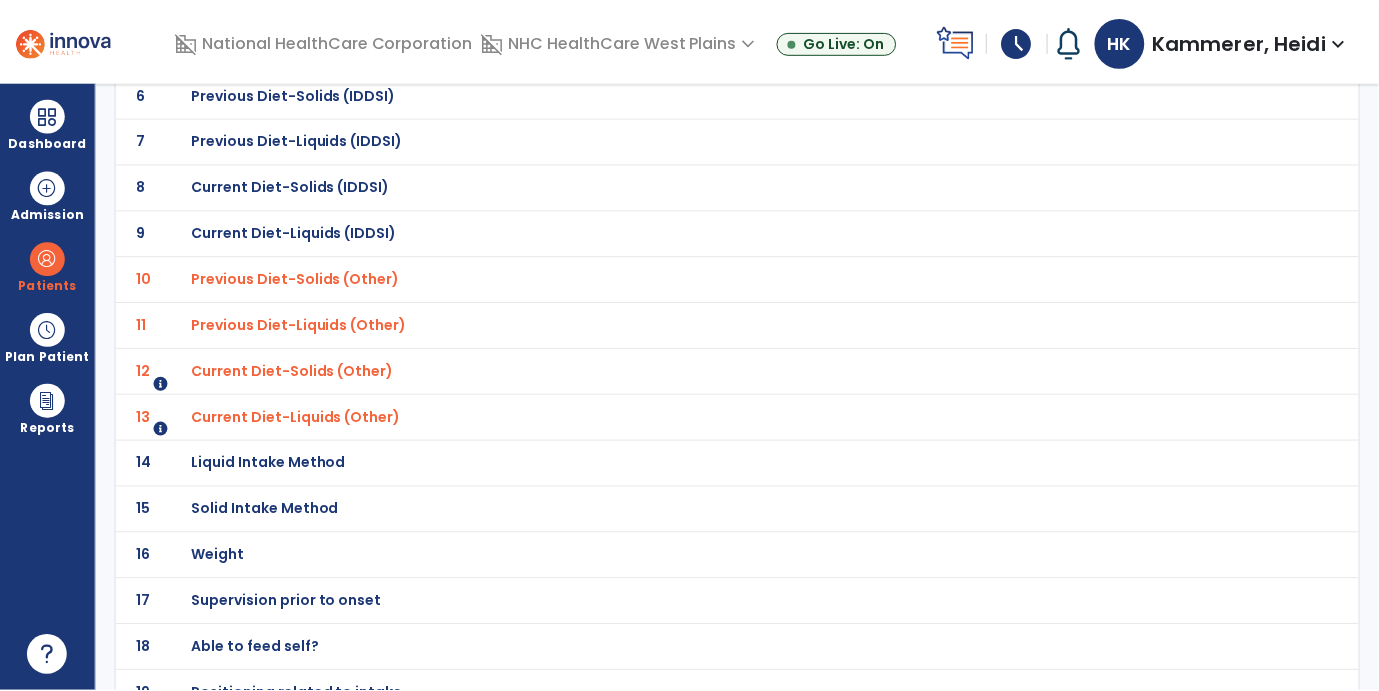 scroll, scrollTop: 473, scrollLeft: 0, axis: vertical 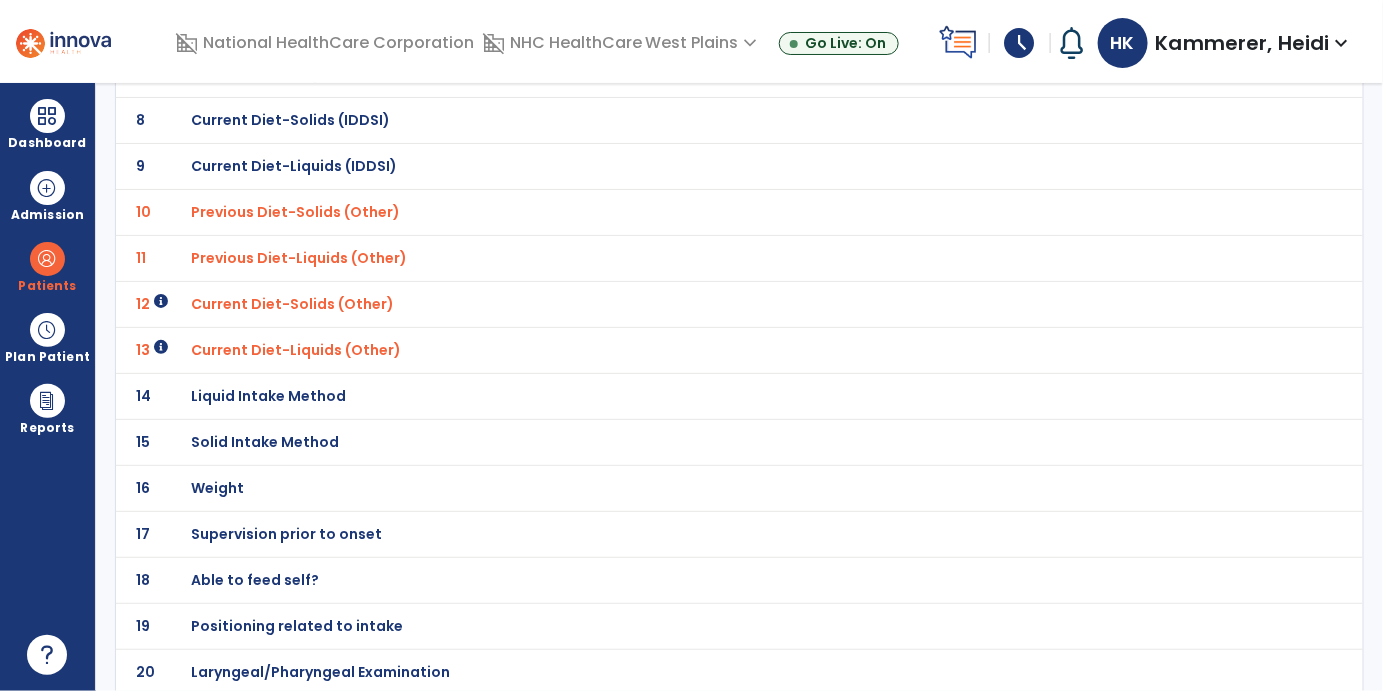 click on "Weight" at bounding box center (695, -202) 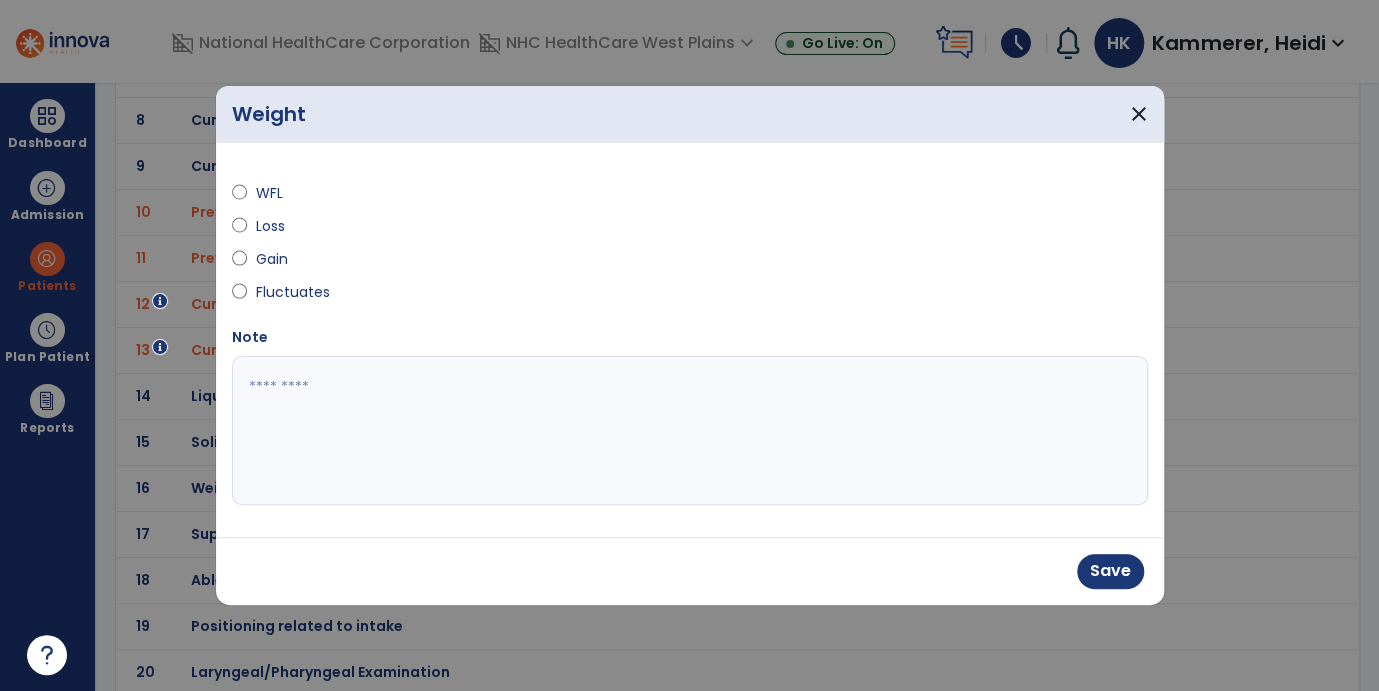 click at bounding box center (690, 431) 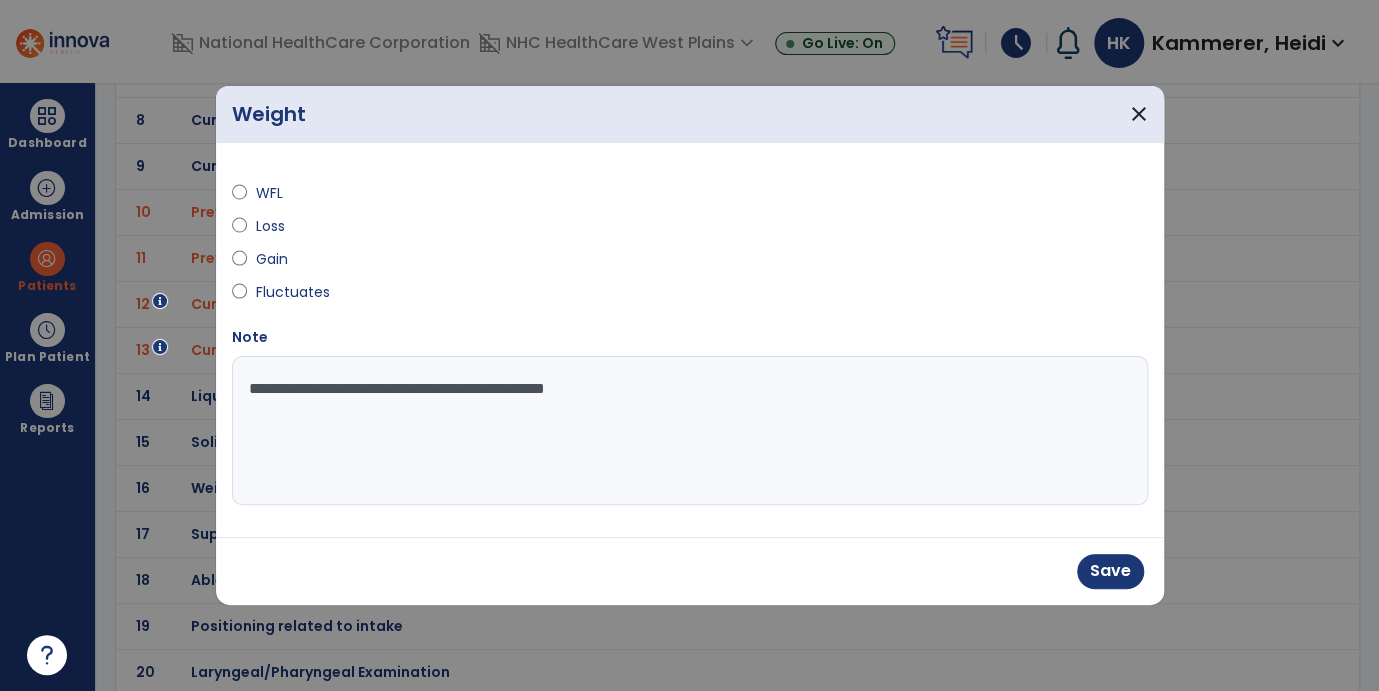 click on "**********" at bounding box center (690, 431) 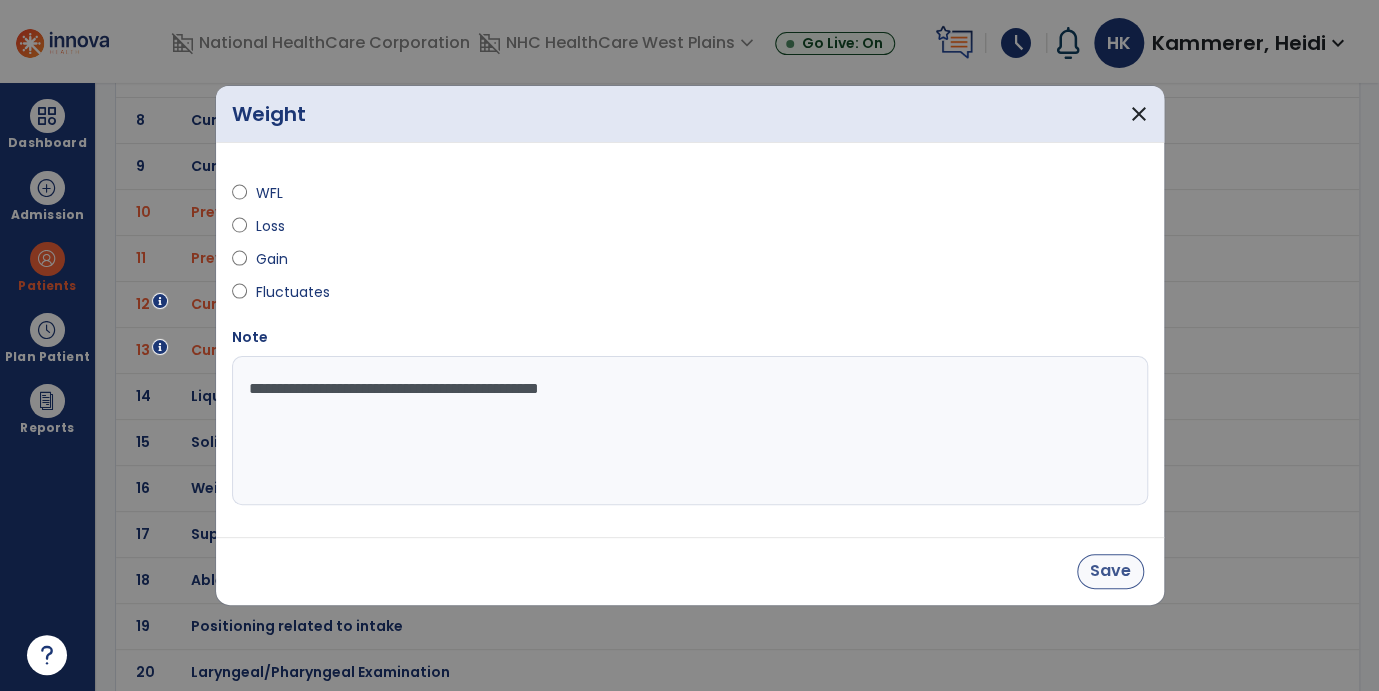 type on "**********" 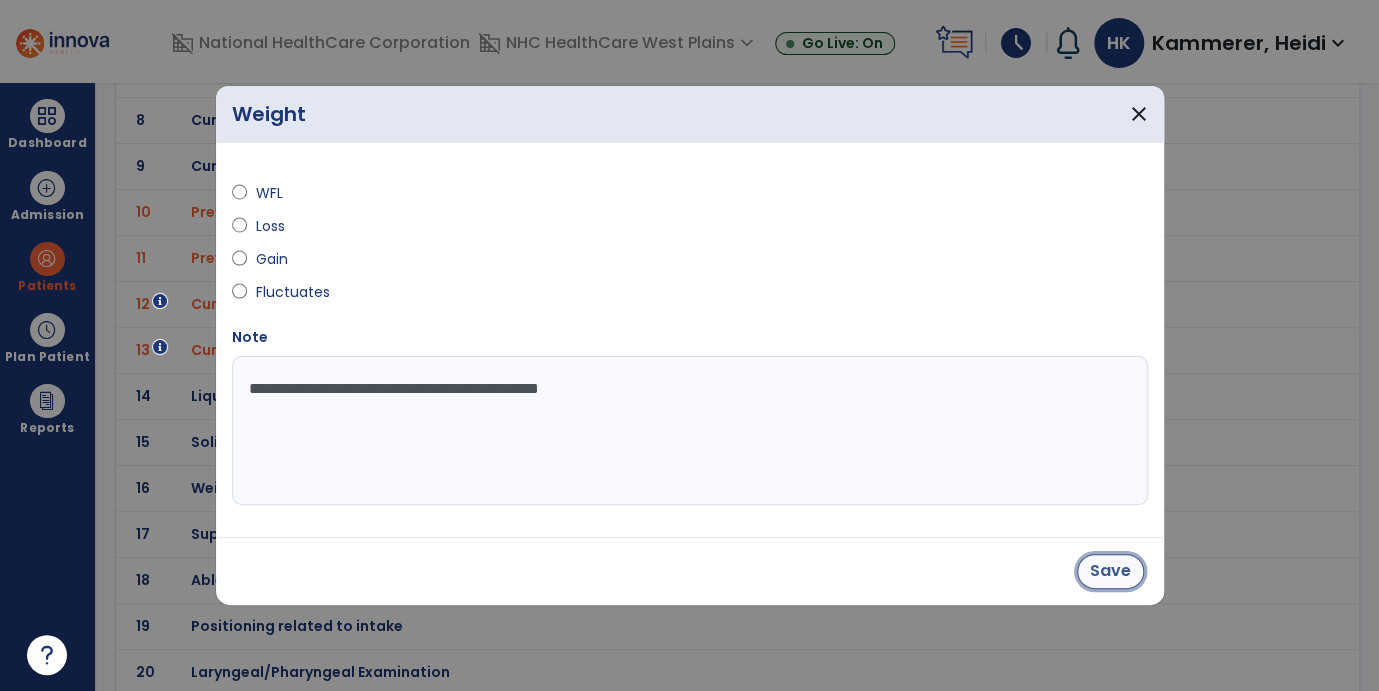 click on "Save" at bounding box center [1110, 571] 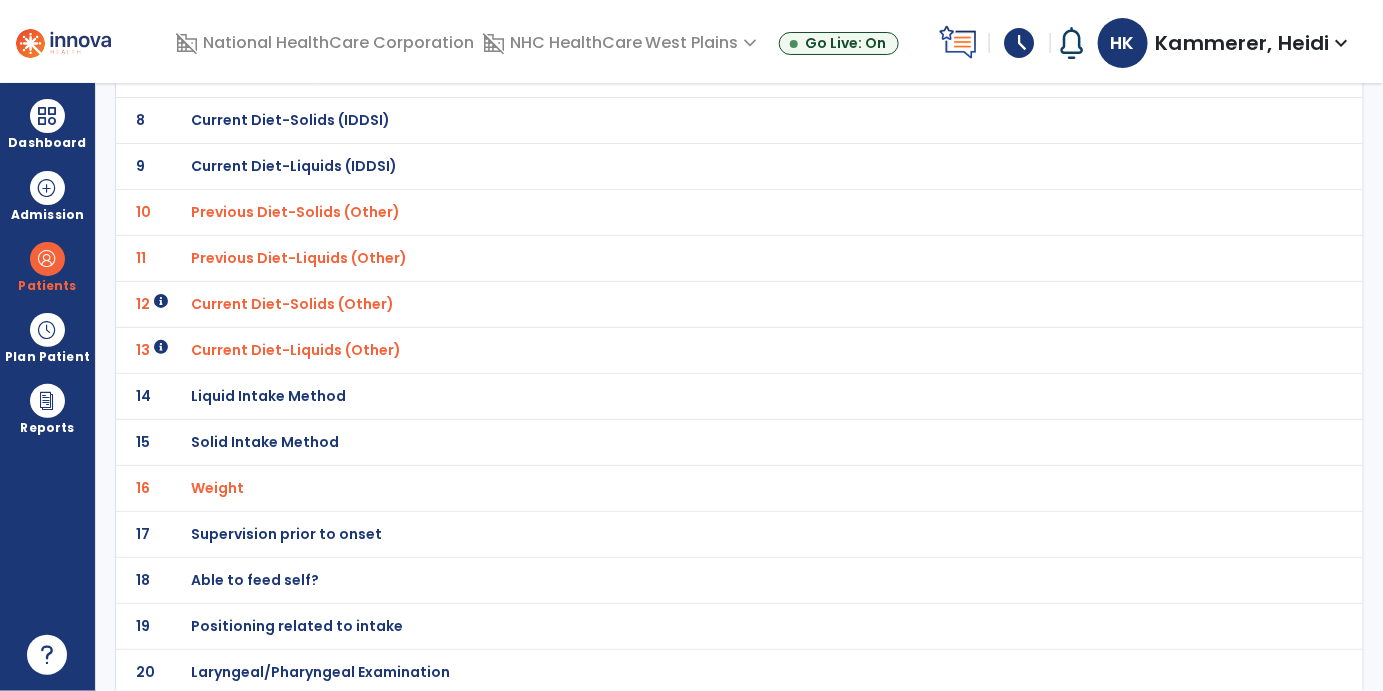 click on "Supervision prior to onset" at bounding box center [311, -202] 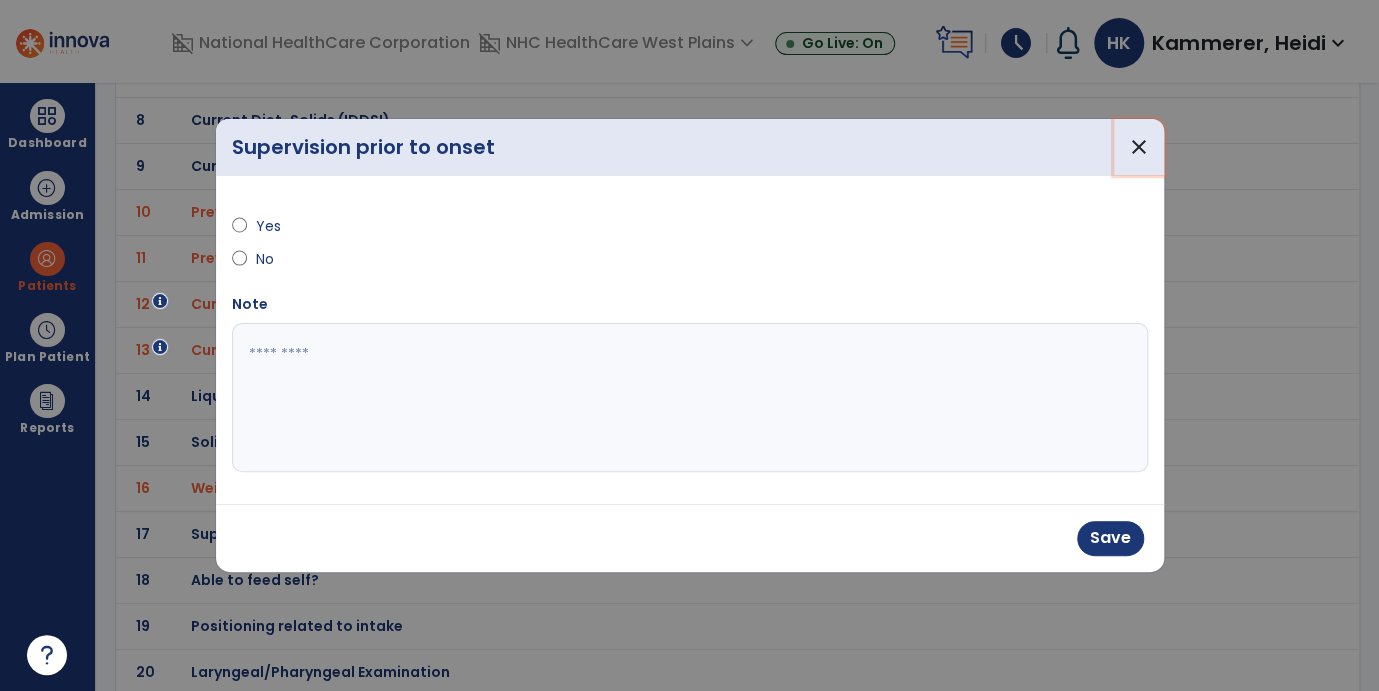 click on "close" at bounding box center [1139, 147] 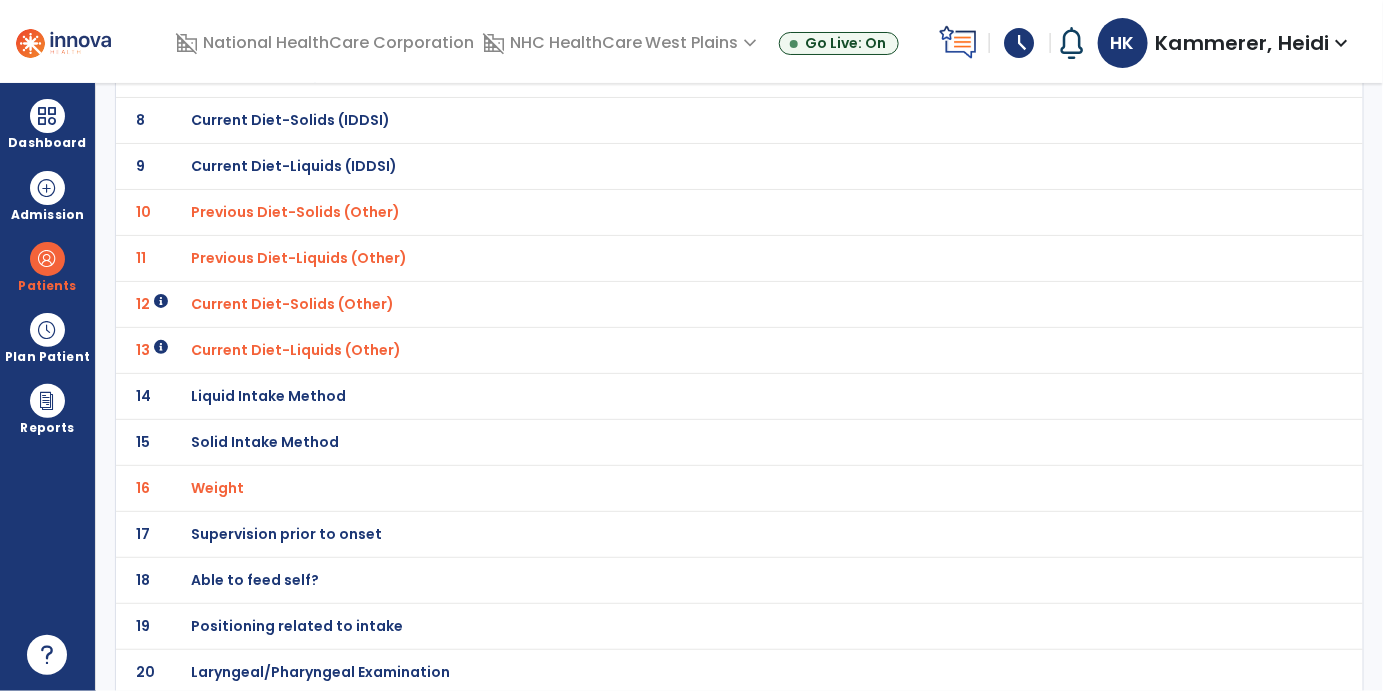 click on "Able to feed self?" at bounding box center (311, -202) 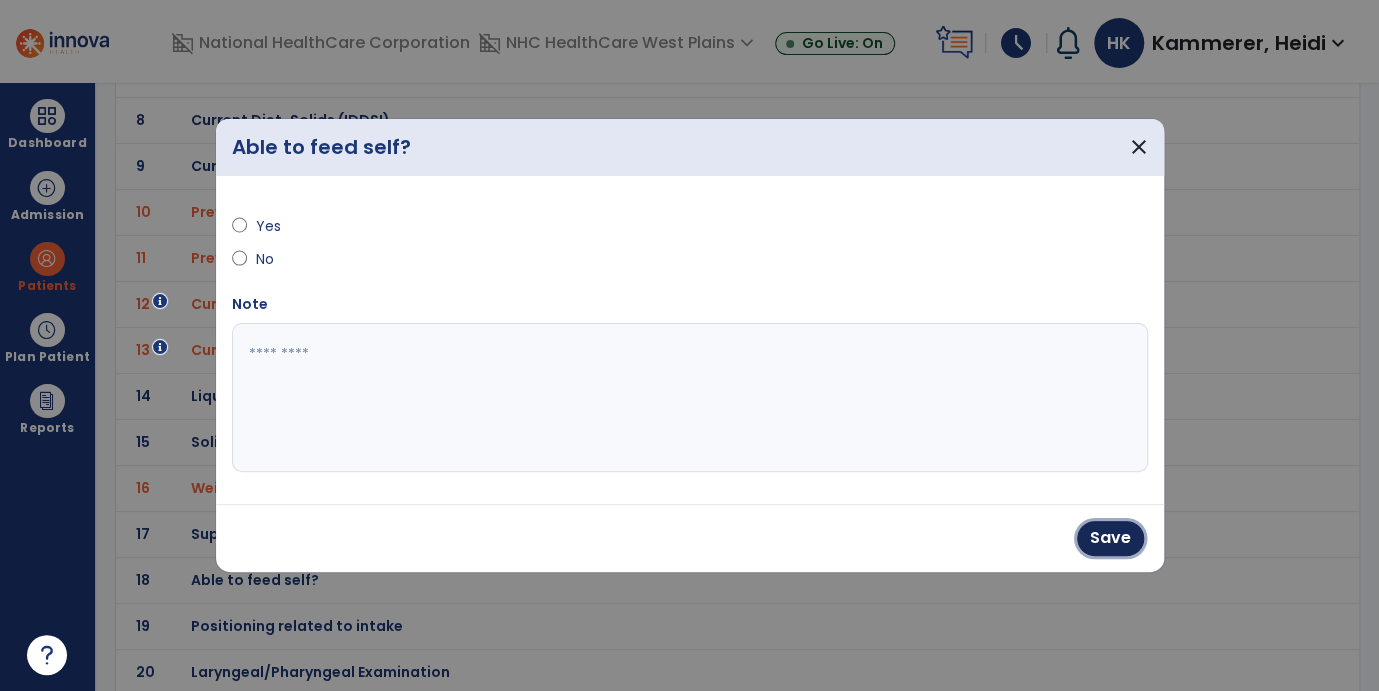 drag, startPoint x: 1094, startPoint y: 537, endPoint x: 936, endPoint y: 575, distance: 162.50539 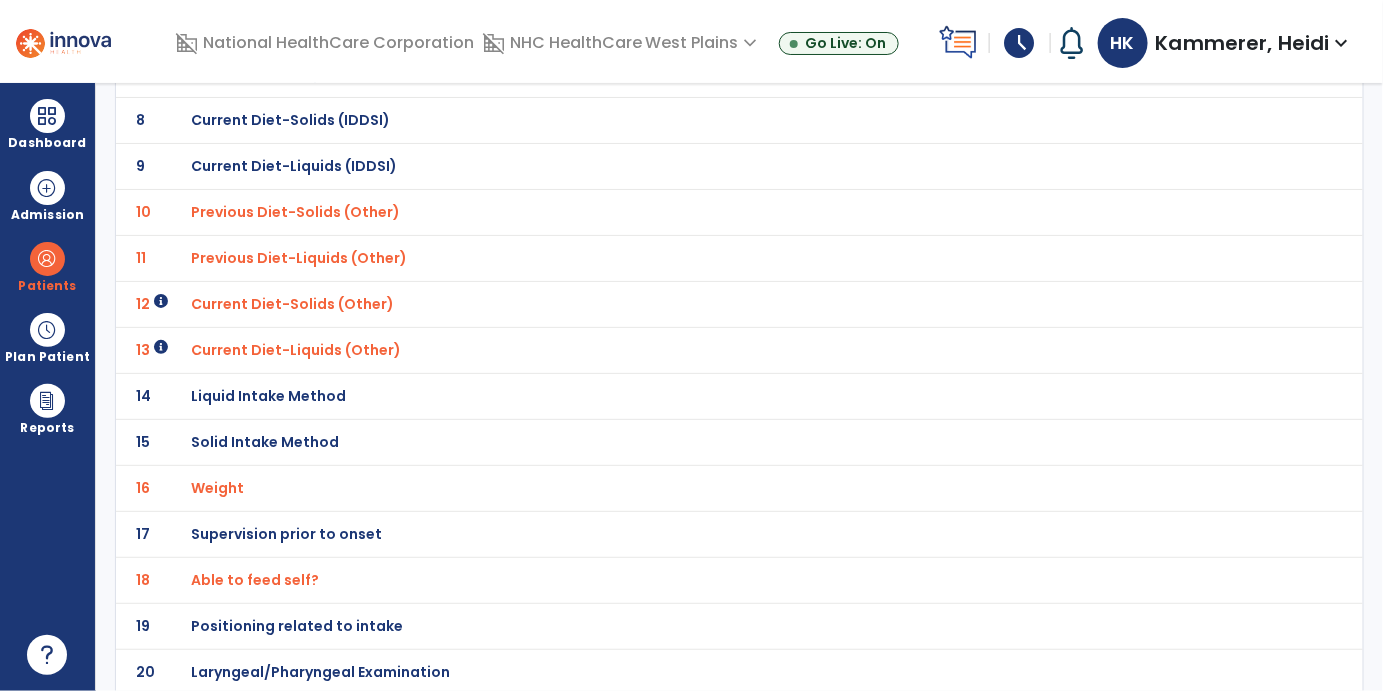 click on "Positioning related to intake" at bounding box center [695, -202] 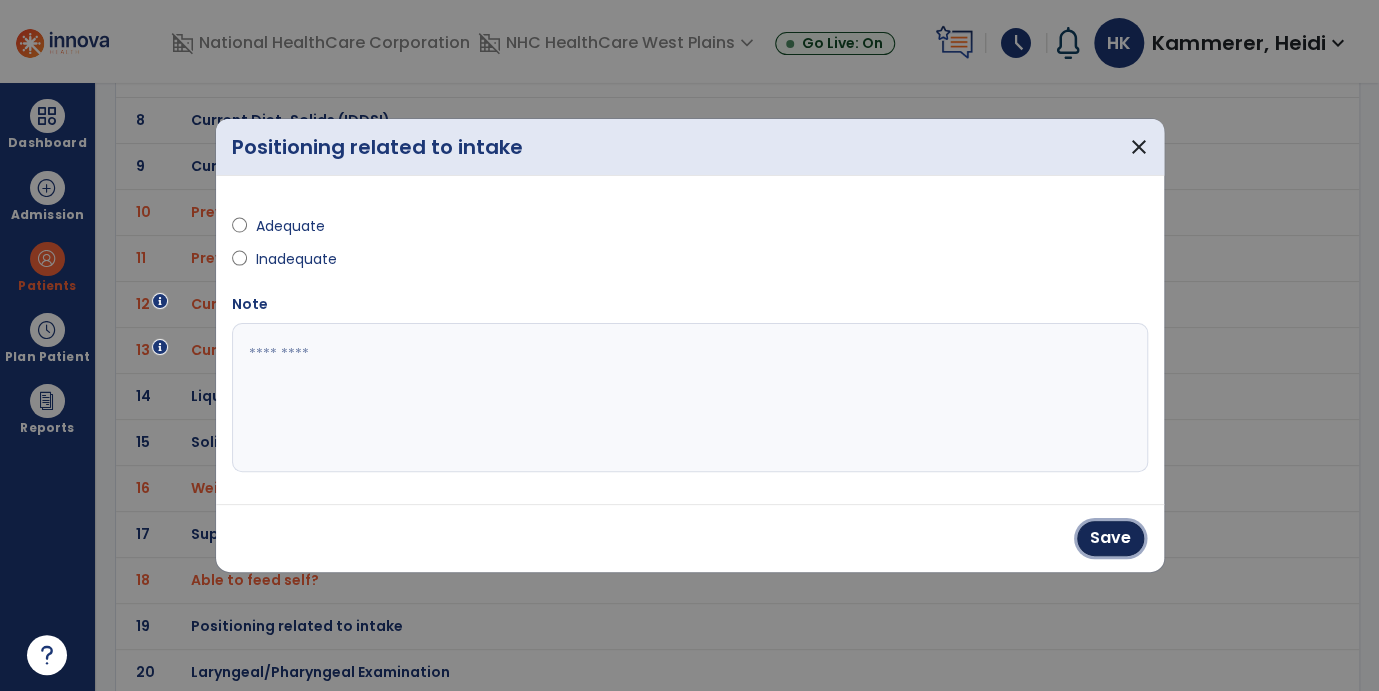drag, startPoint x: 1125, startPoint y: 537, endPoint x: 855, endPoint y: 551, distance: 270.36273 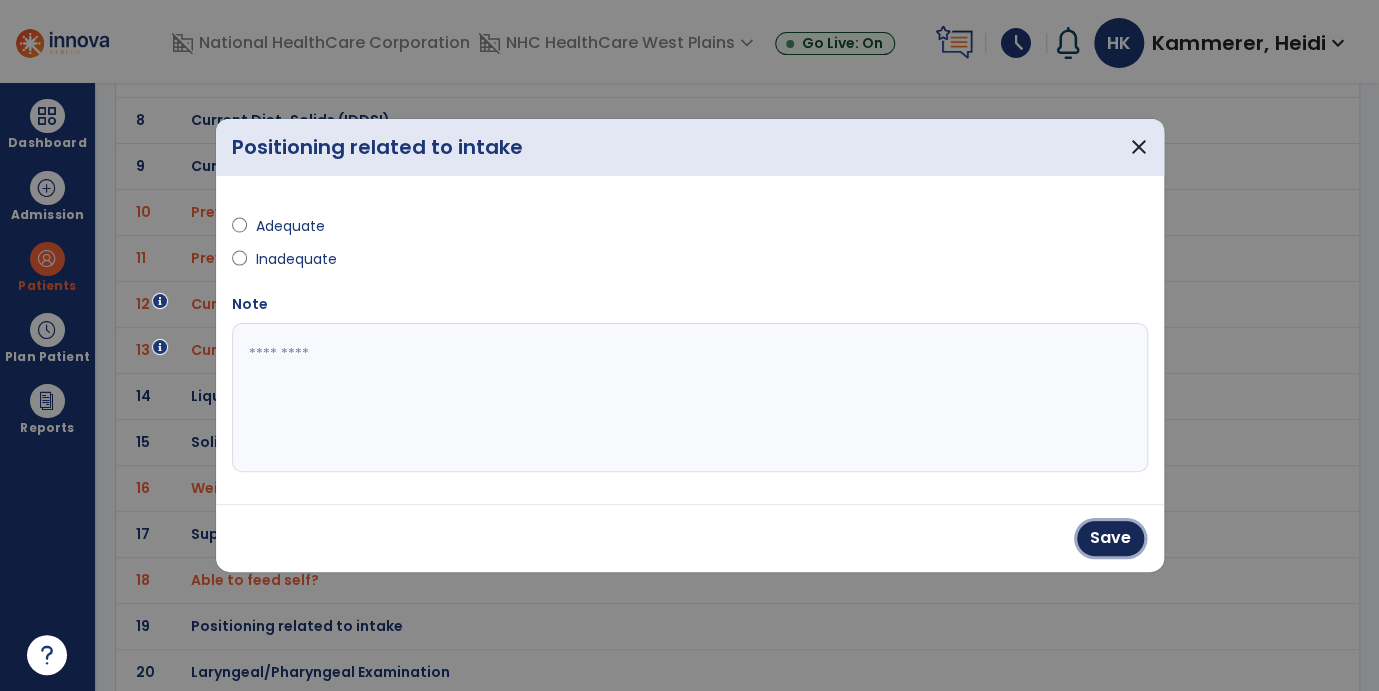 click on "Save" at bounding box center (1110, 538) 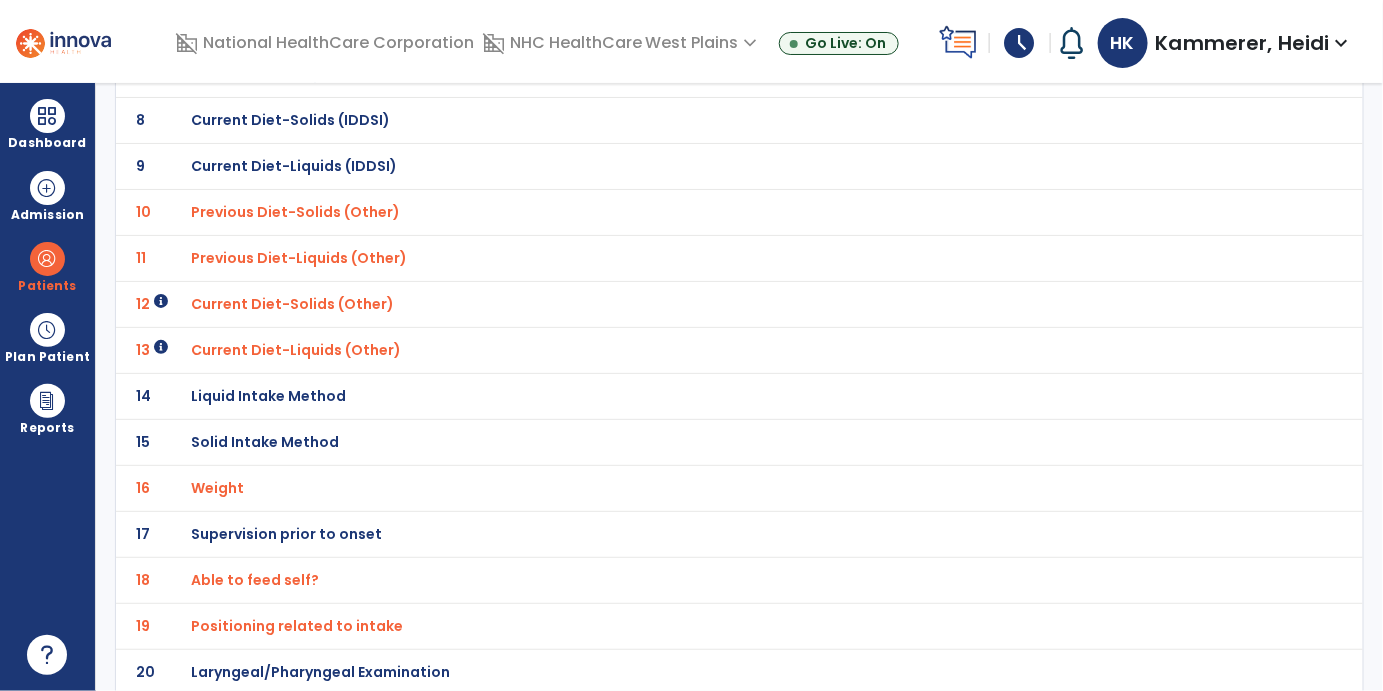 click on "Laryngeal/Pharyngeal Examination" at bounding box center [311, -202] 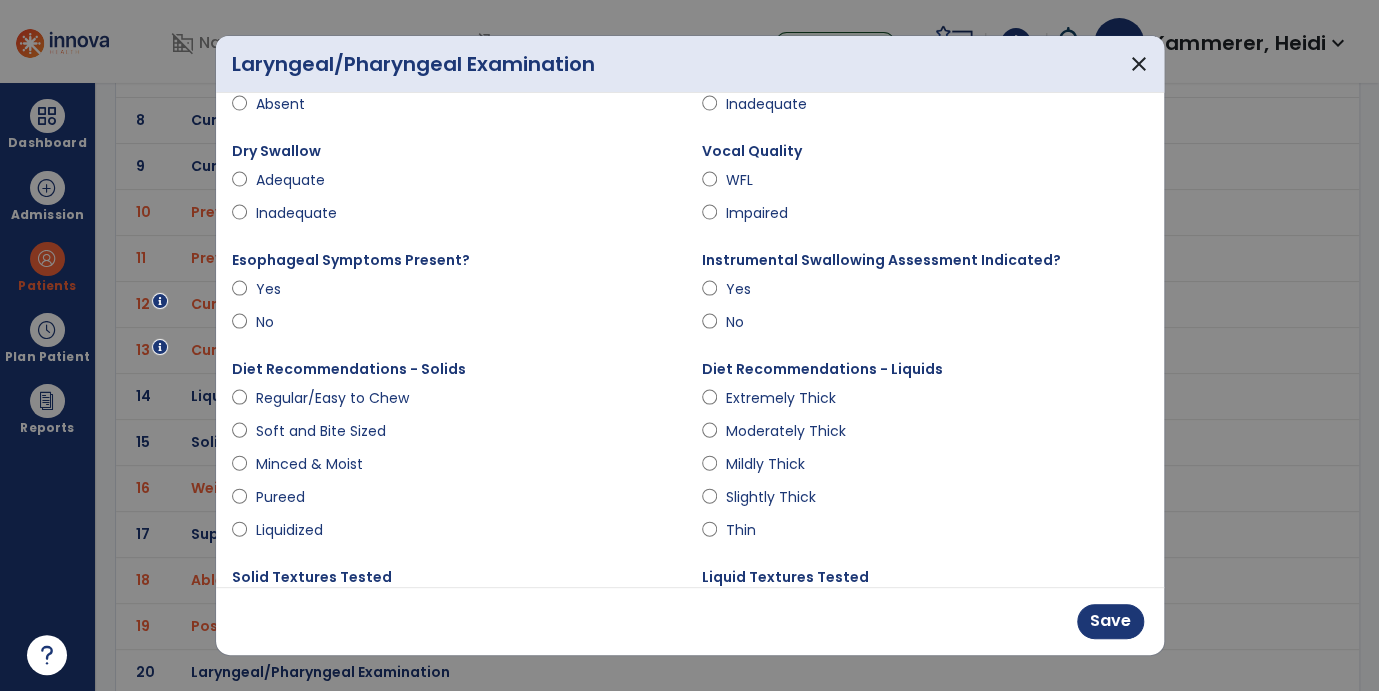 scroll, scrollTop: 222, scrollLeft: 0, axis: vertical 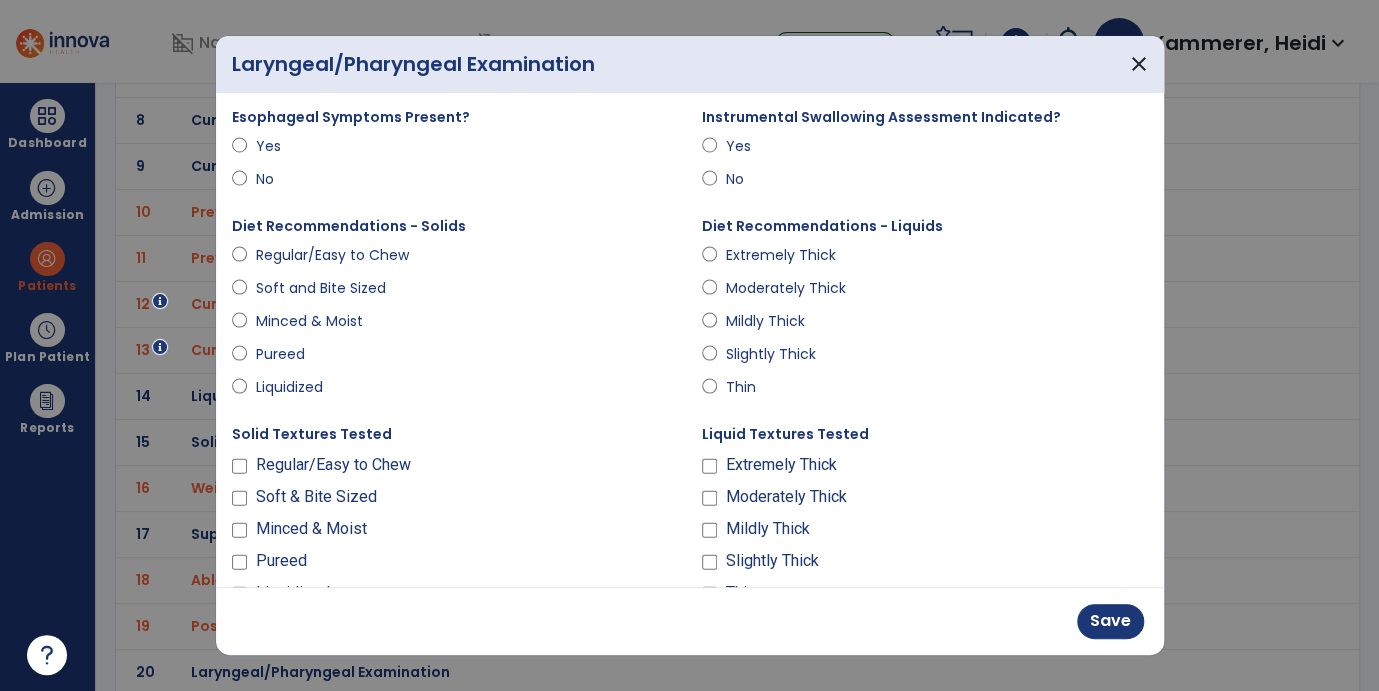 click at bounding box center (240, 565) 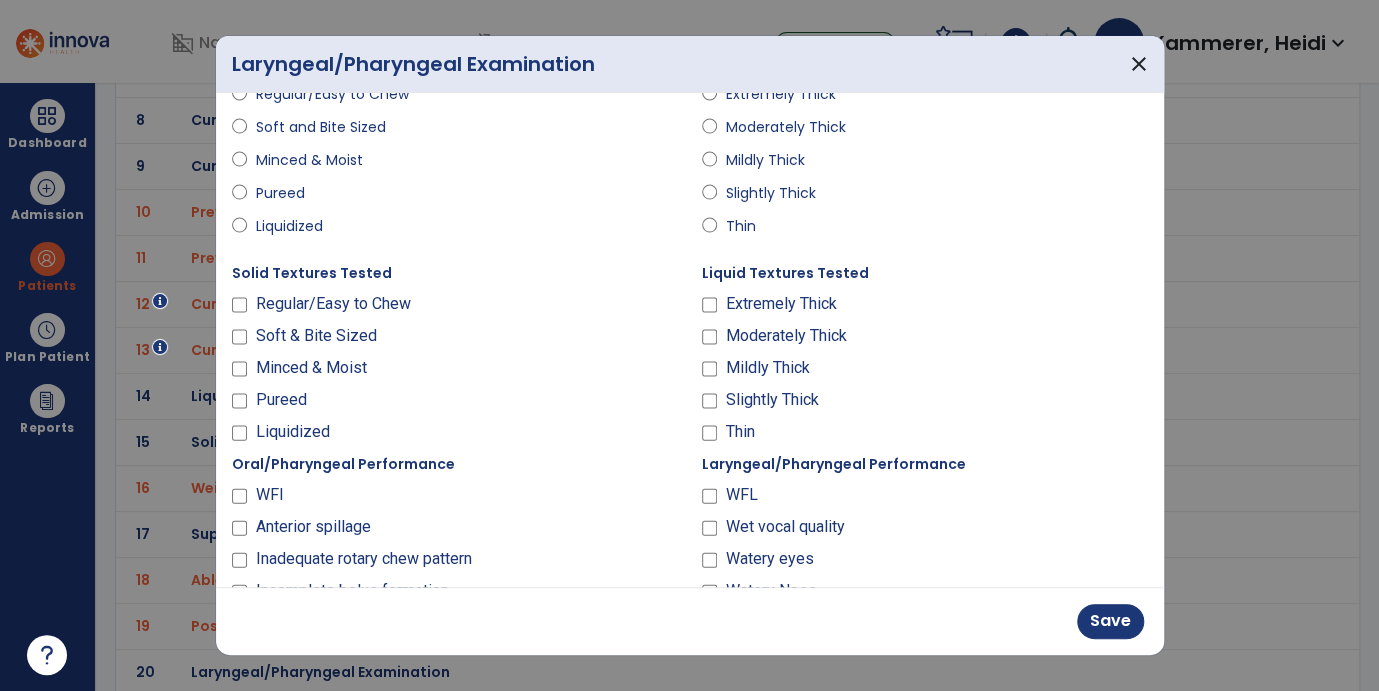 scroll, scrollTop: 444, scrollLeft: 0, axis: vertical 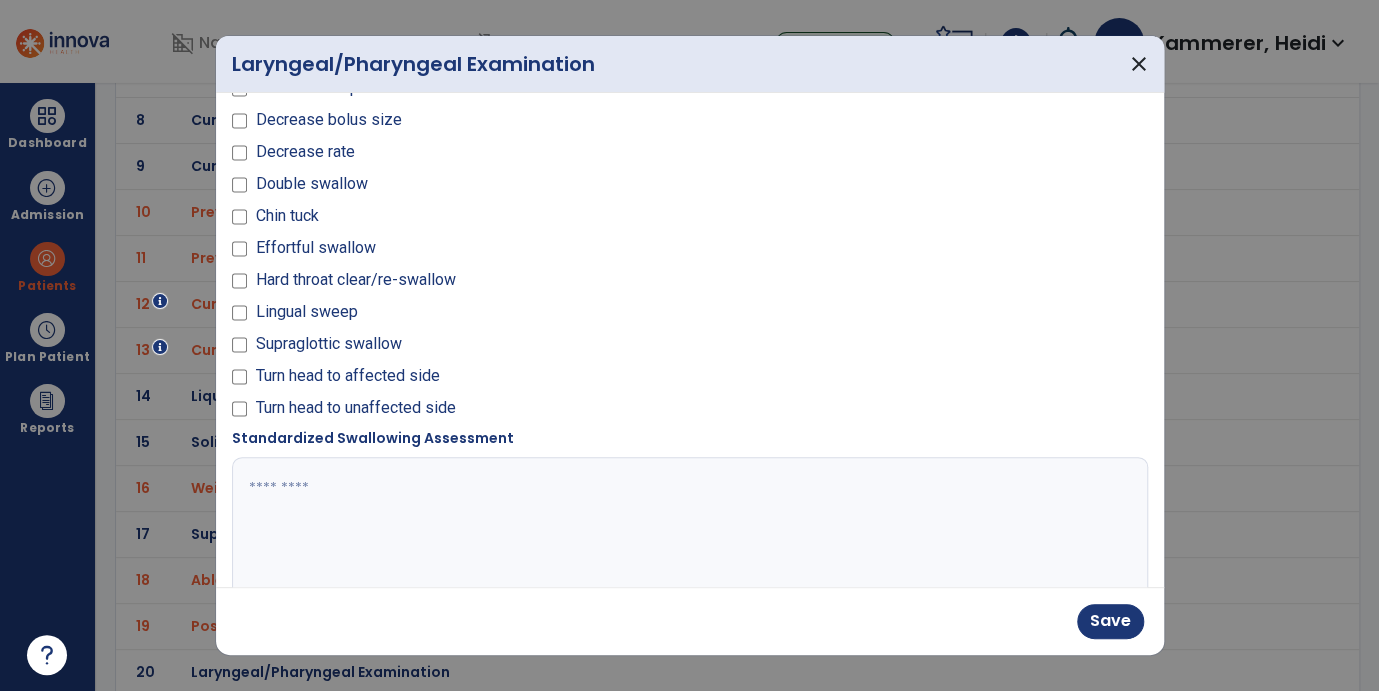 click at bounding box center (688, 532) 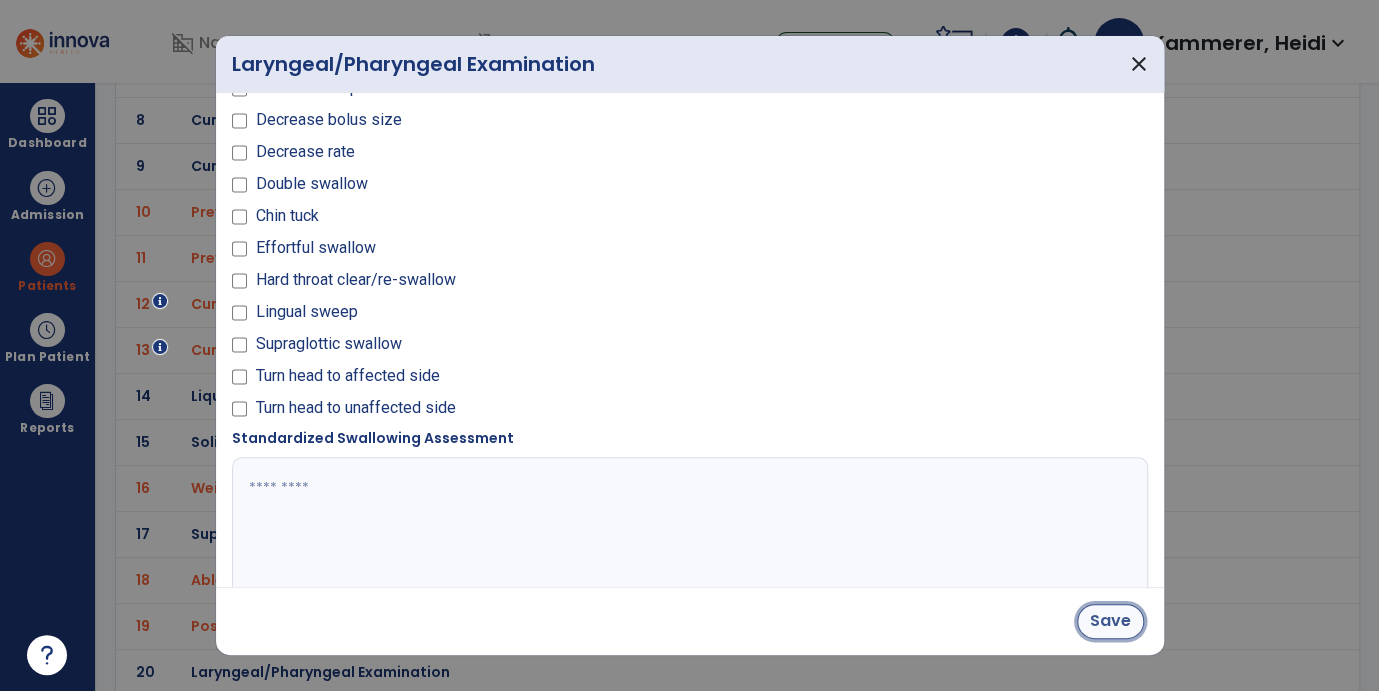 click on "Save" at bounding box center [1110, 621] 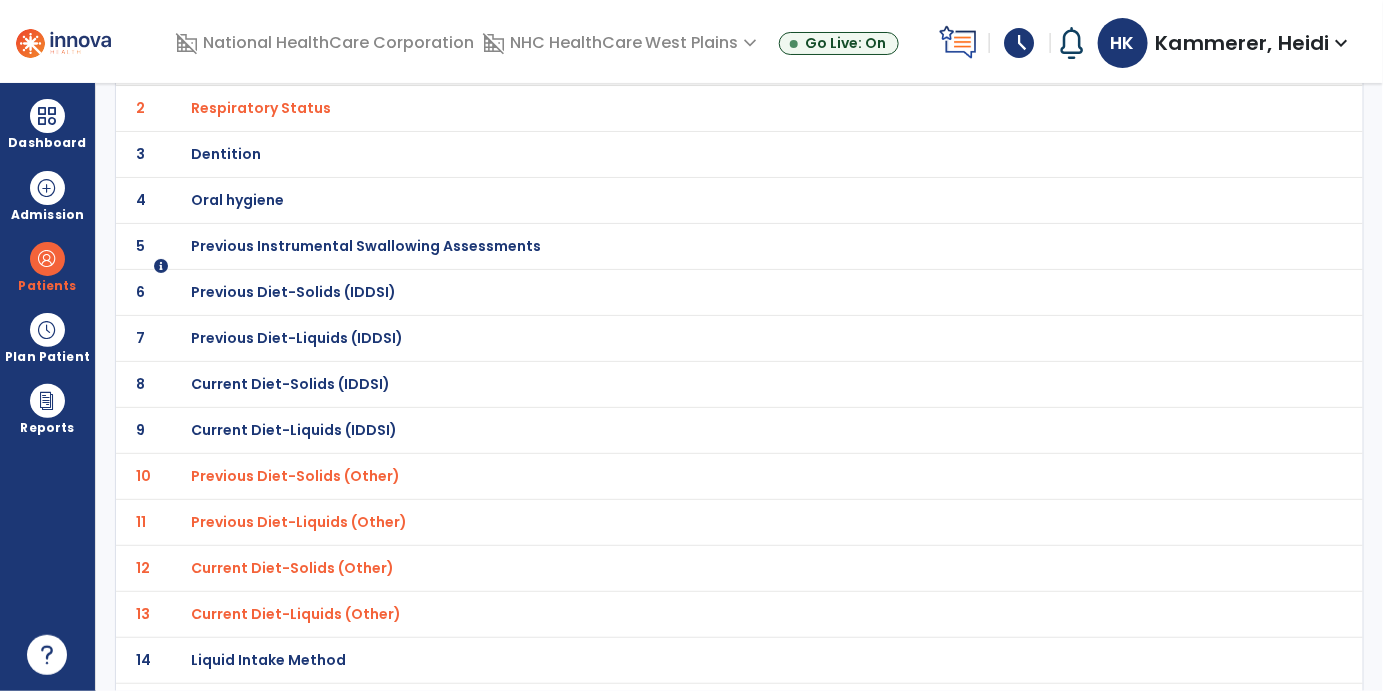 scroll, scrollTop: 0, scrollLeft: 0, axis: both 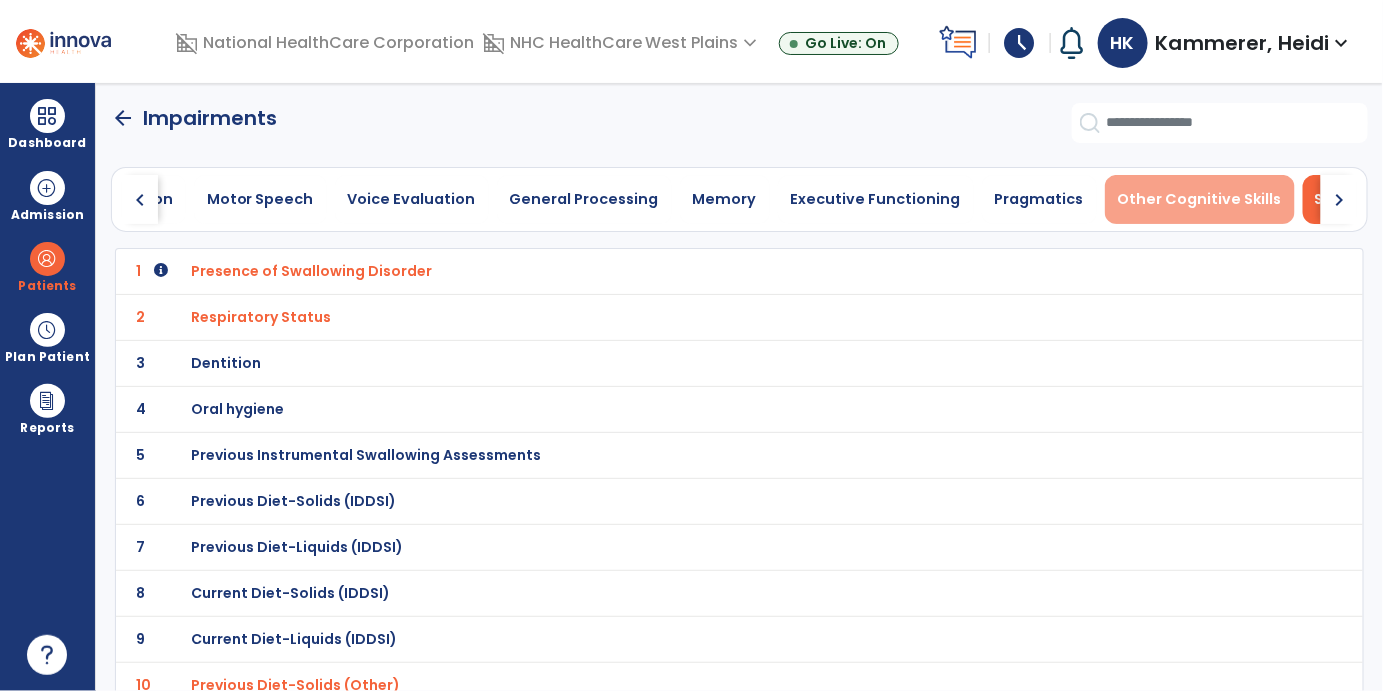click on "Other Cognitive Skills" at bounding box center (1200, 199) 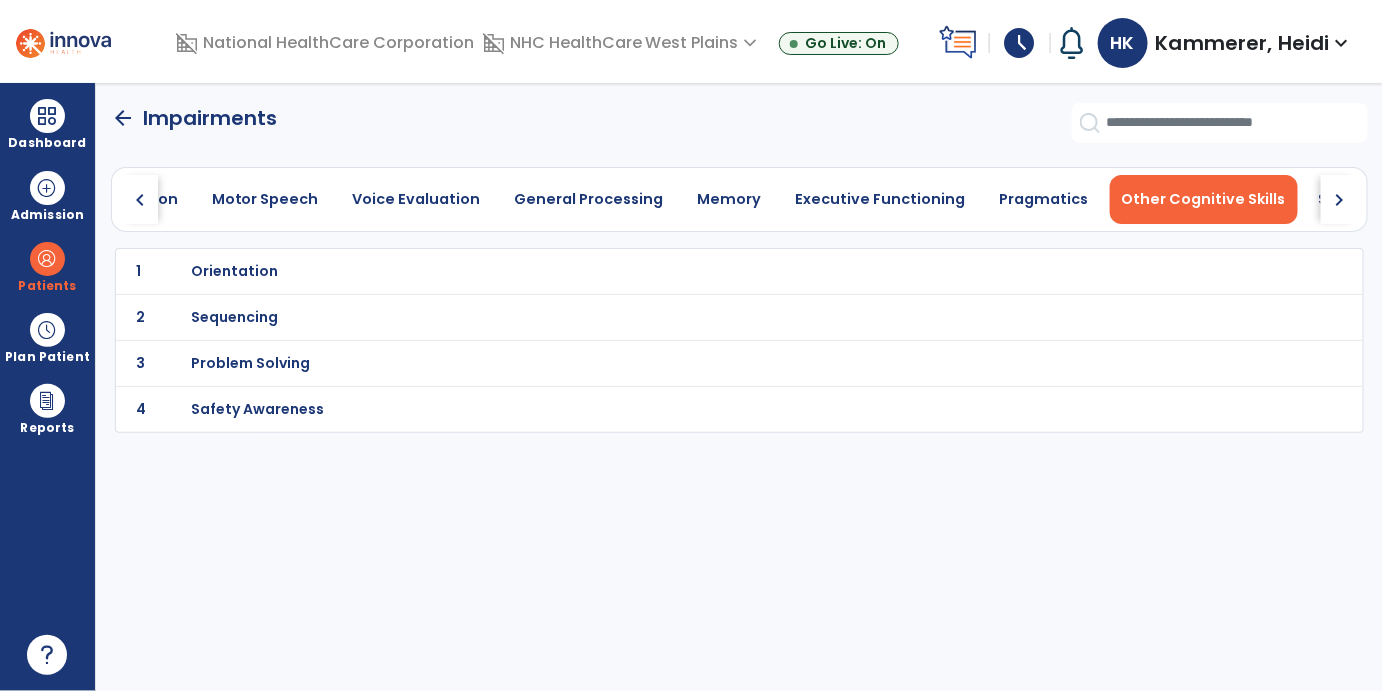 click on "Orientation" at bounding box center (234, 271) 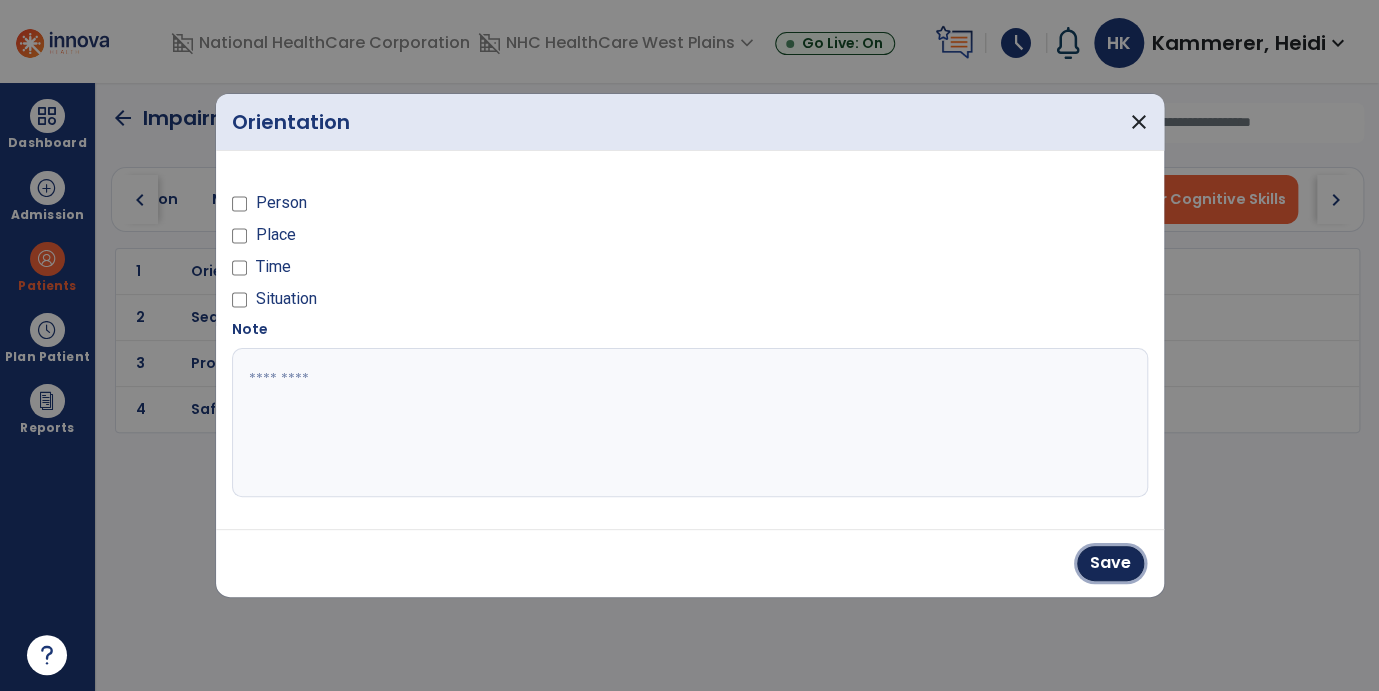 drag, startPoint x: 1101, startPoint y: 566, endPoint x: 858, endPoint y: 489, distance: 254.90782 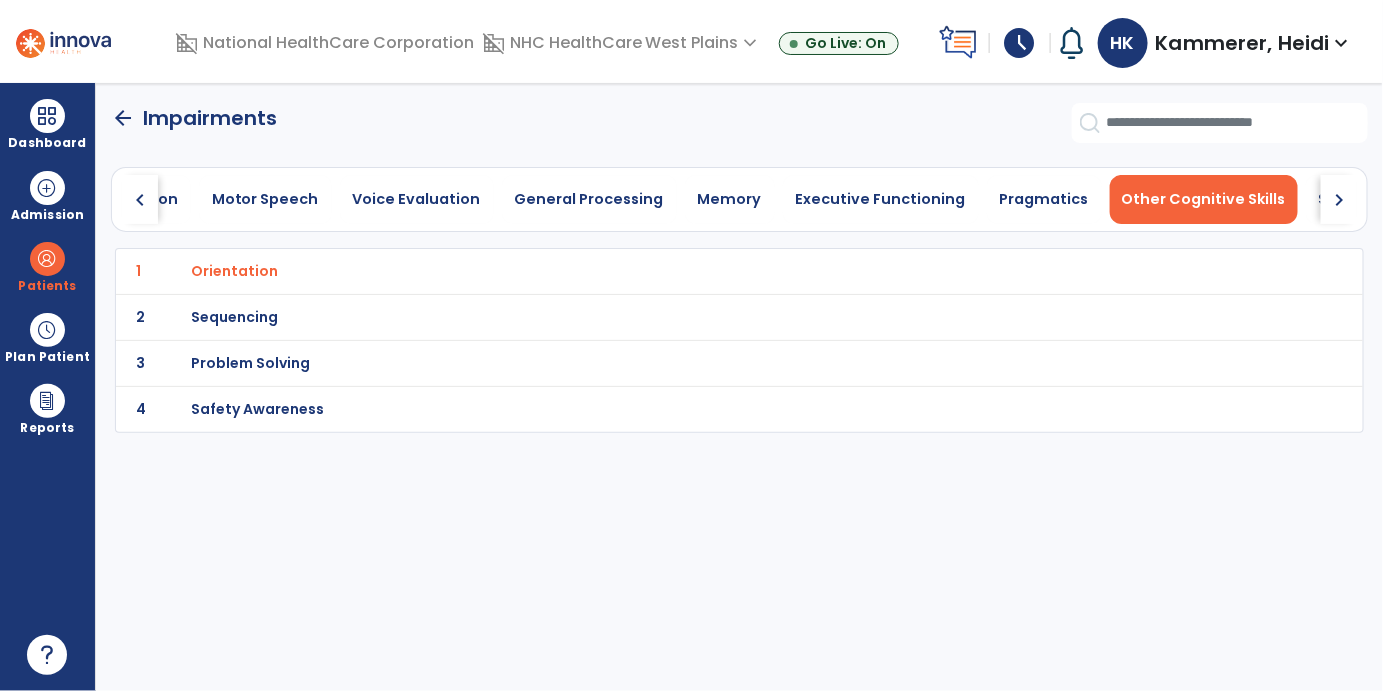 click on "Sequencing" at bounding box center (234, 271) 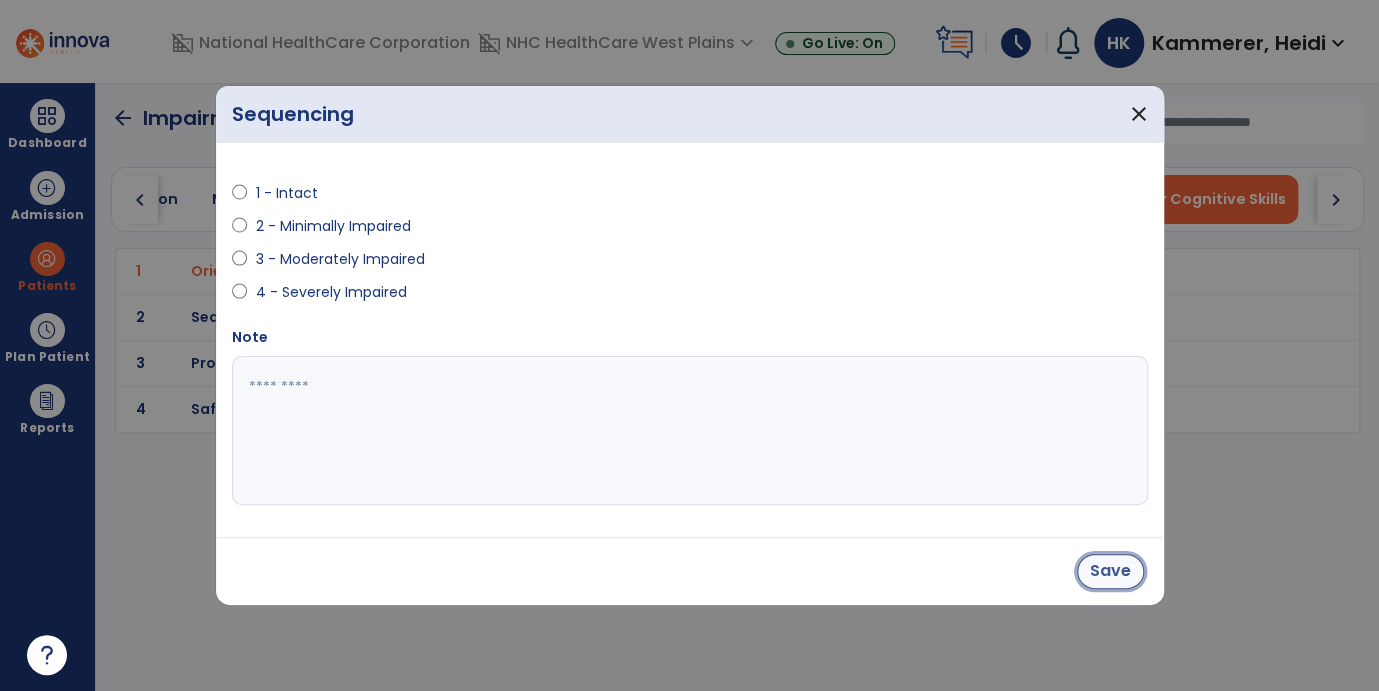 click on "Save" at bounding box center (1110, 571) 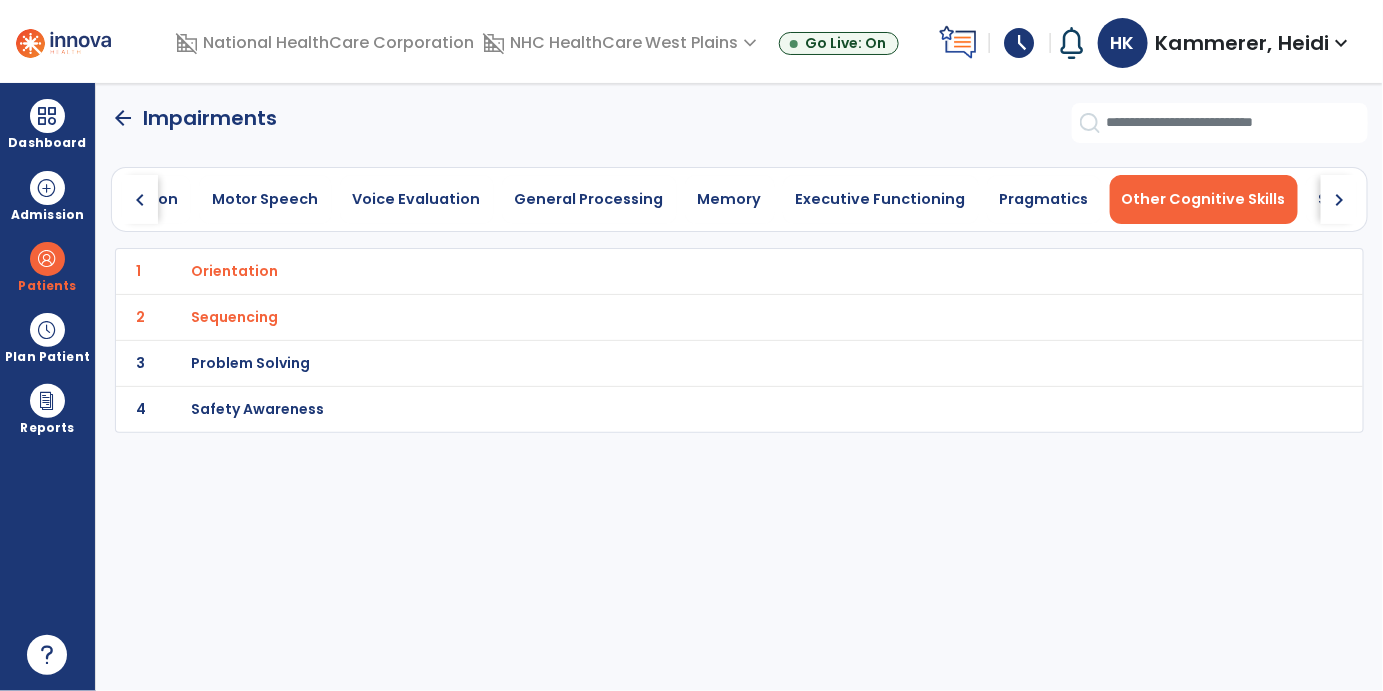 click on "Problem Solving" at bounding box center [234, 271] 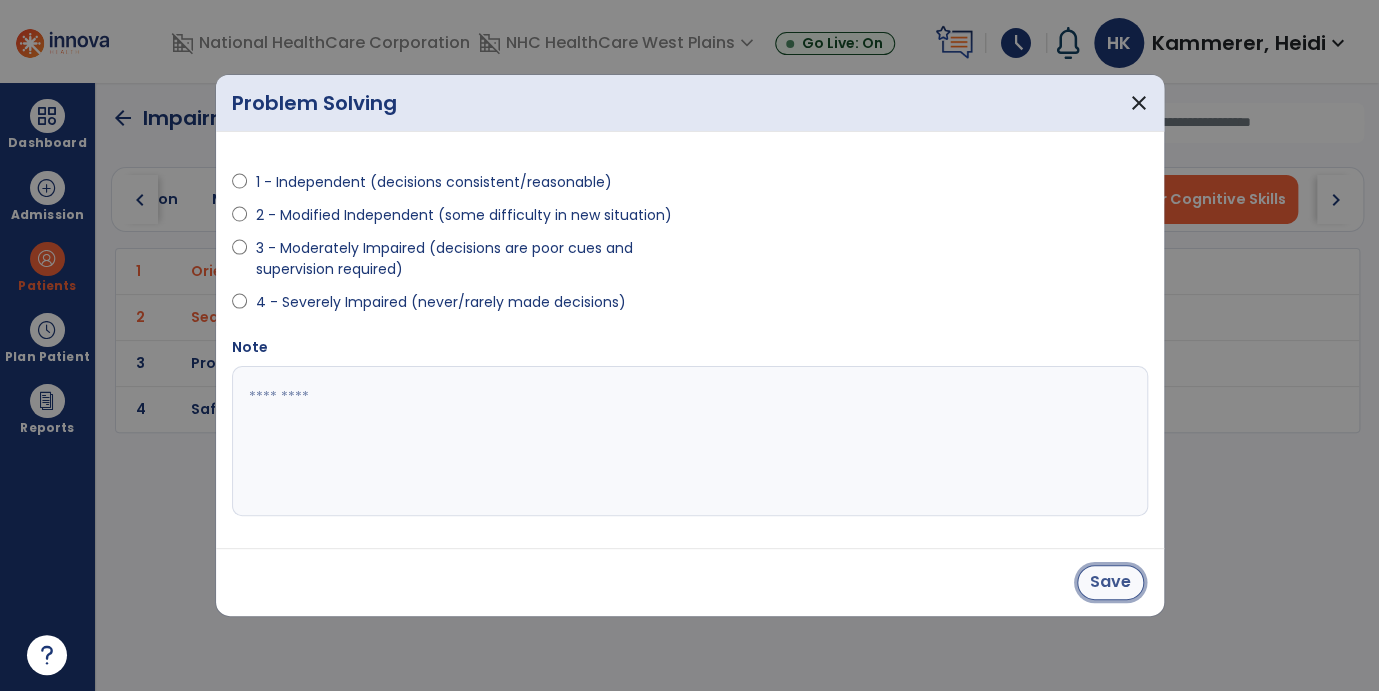 click on "Save" at bounding box center (1110, 582) 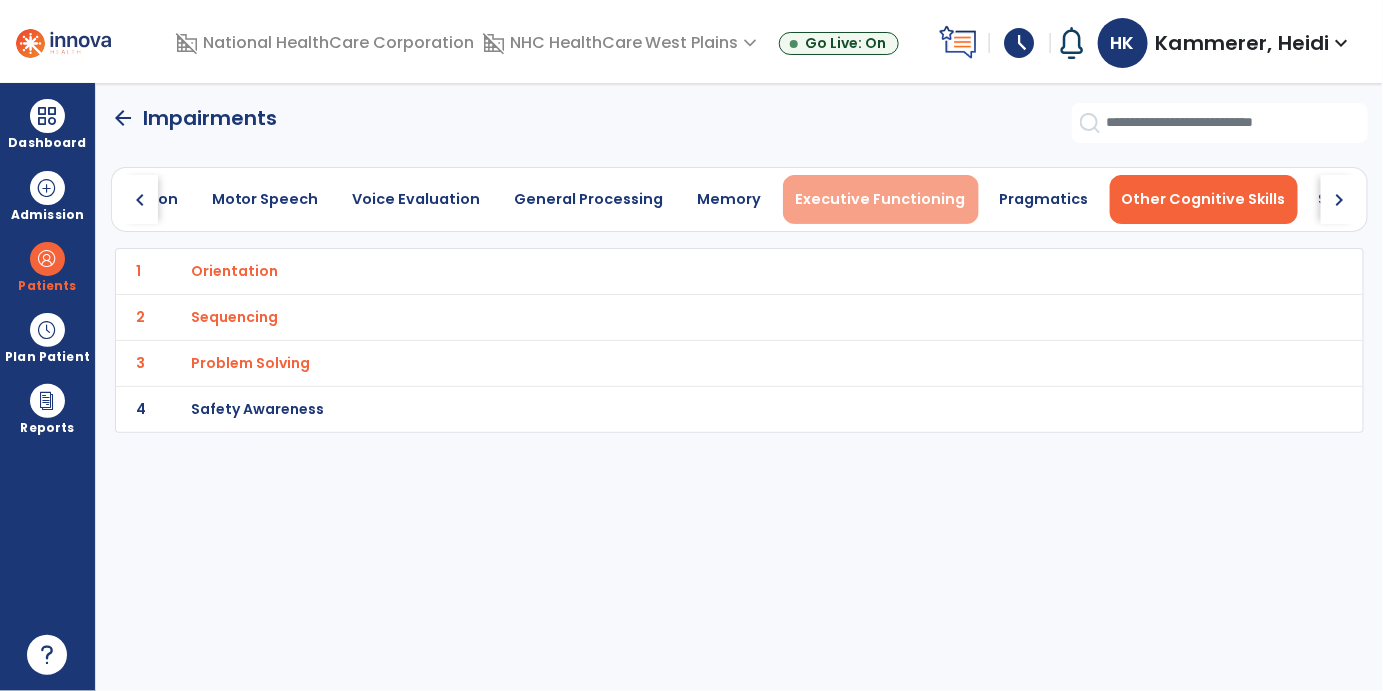 click on "Executive Functioning" at bounding box center [881, 199] 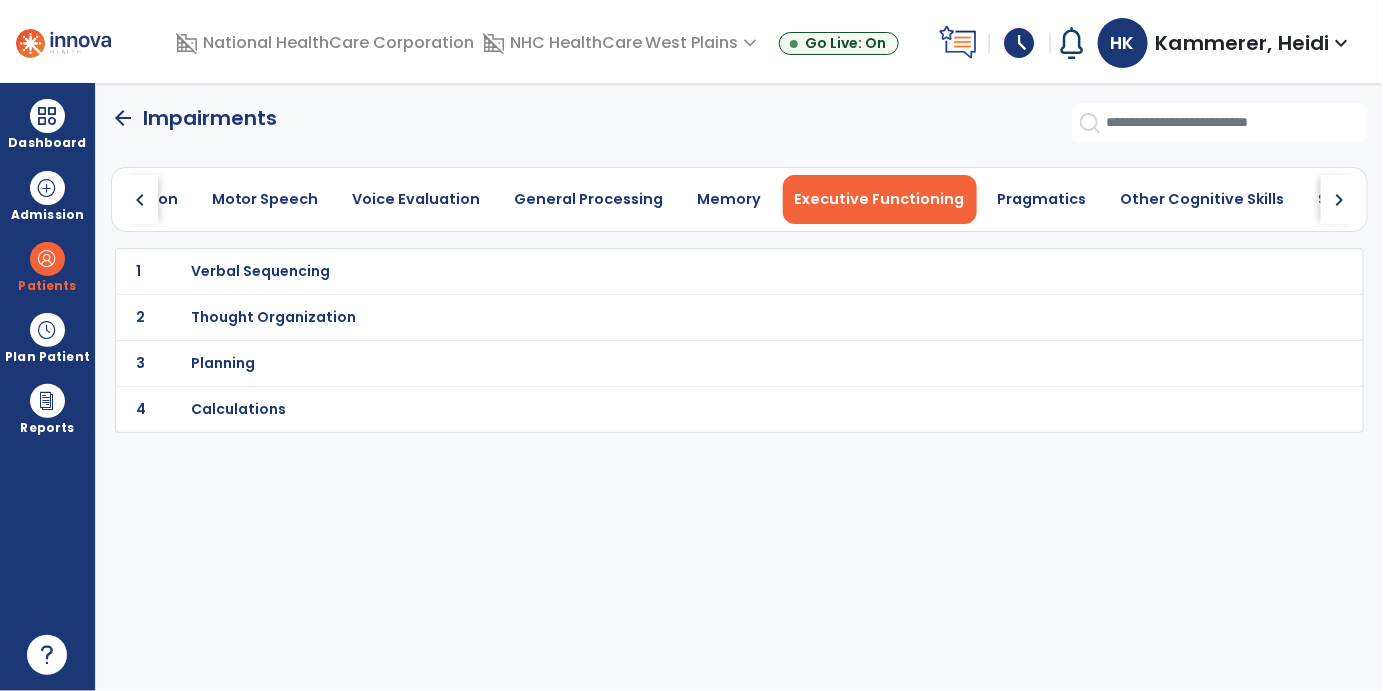 click on "Calculations" at bounding box center (260, 271) 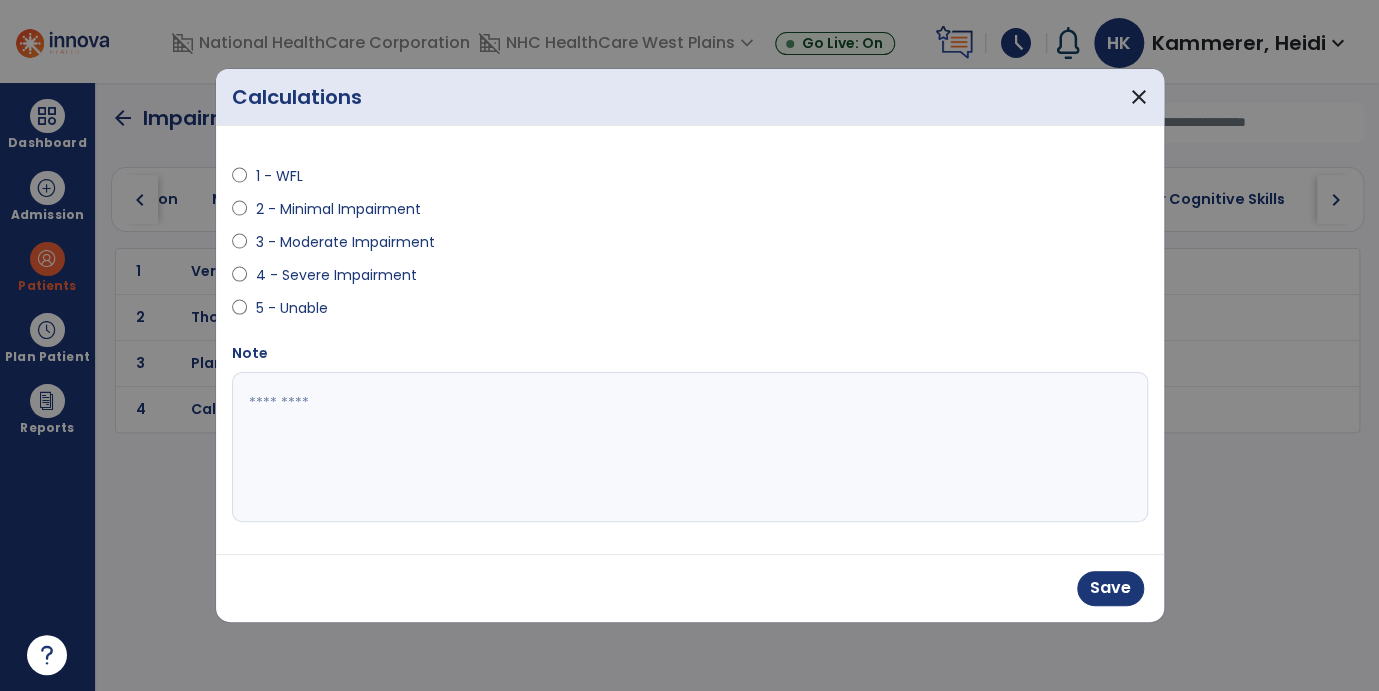 click at bounding box center (690, 447) 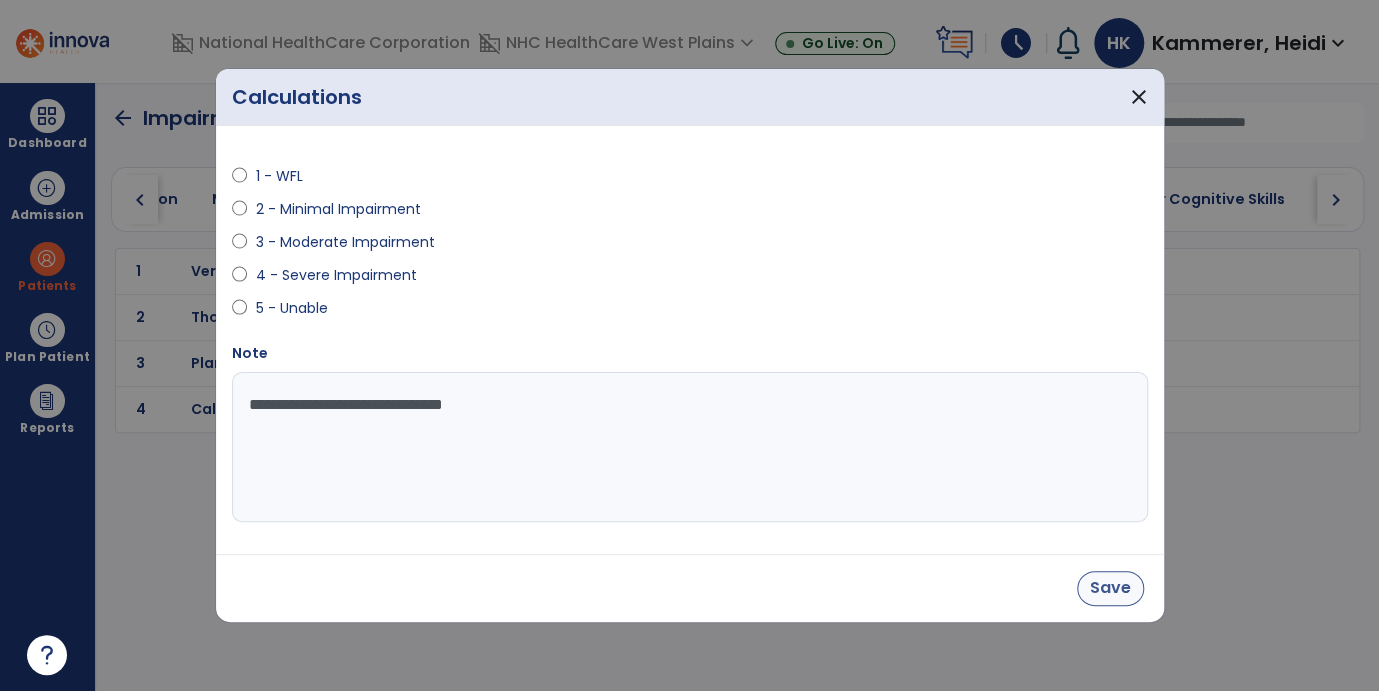 type on "**********" 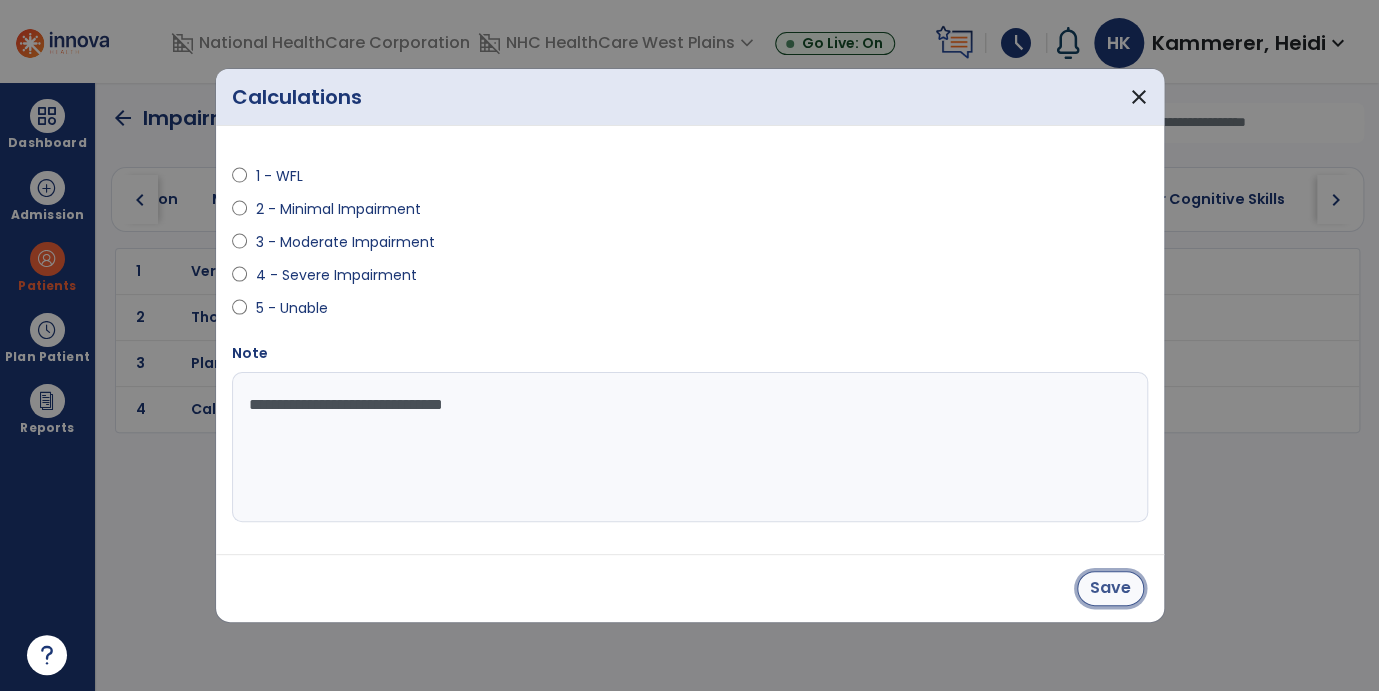 click on "Save" at bounding box center [1110, 588] 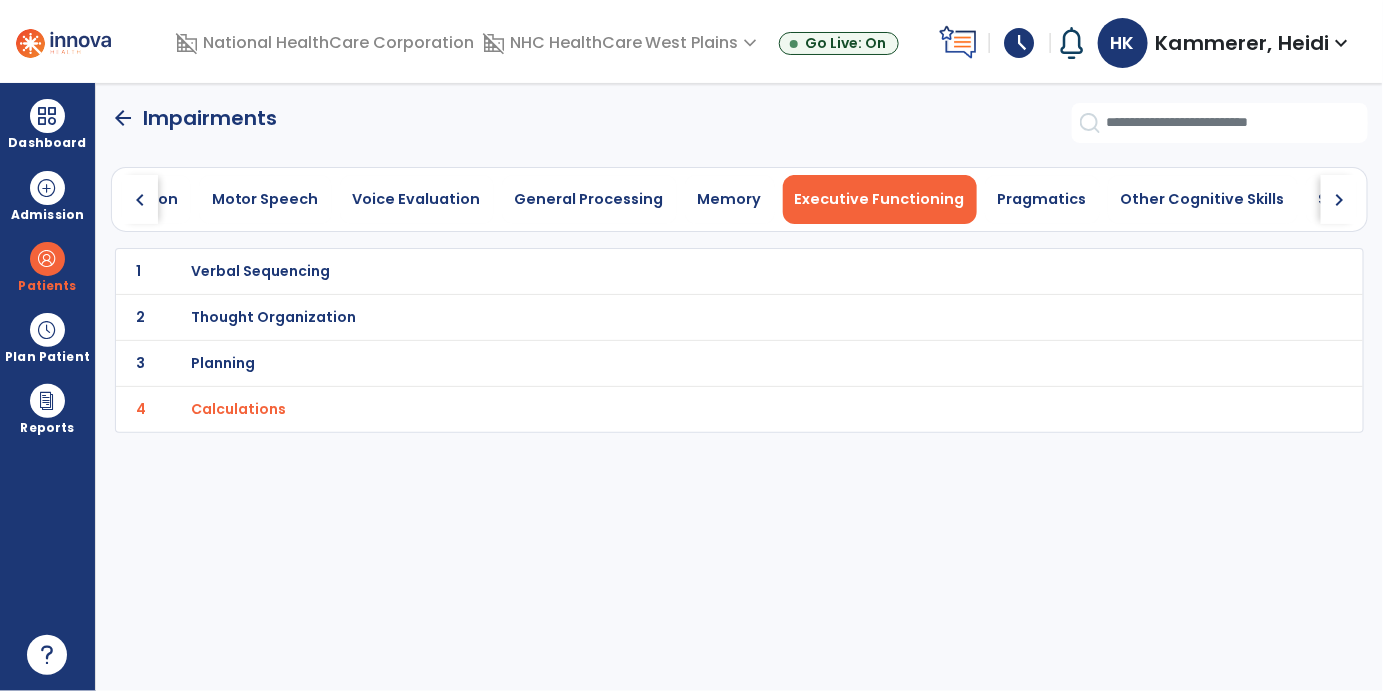 click on "Planning" at bounding box center [695, 271] 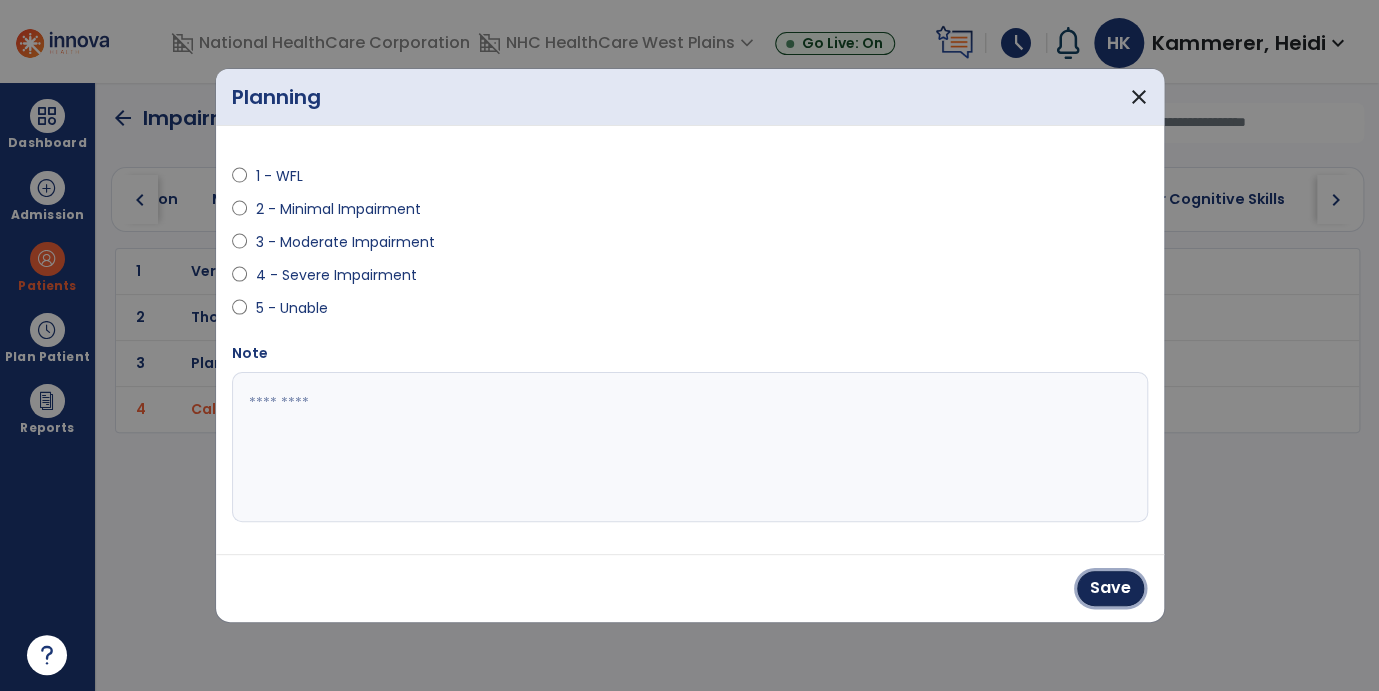 click on "Save" at bounding box center (1110, 588) 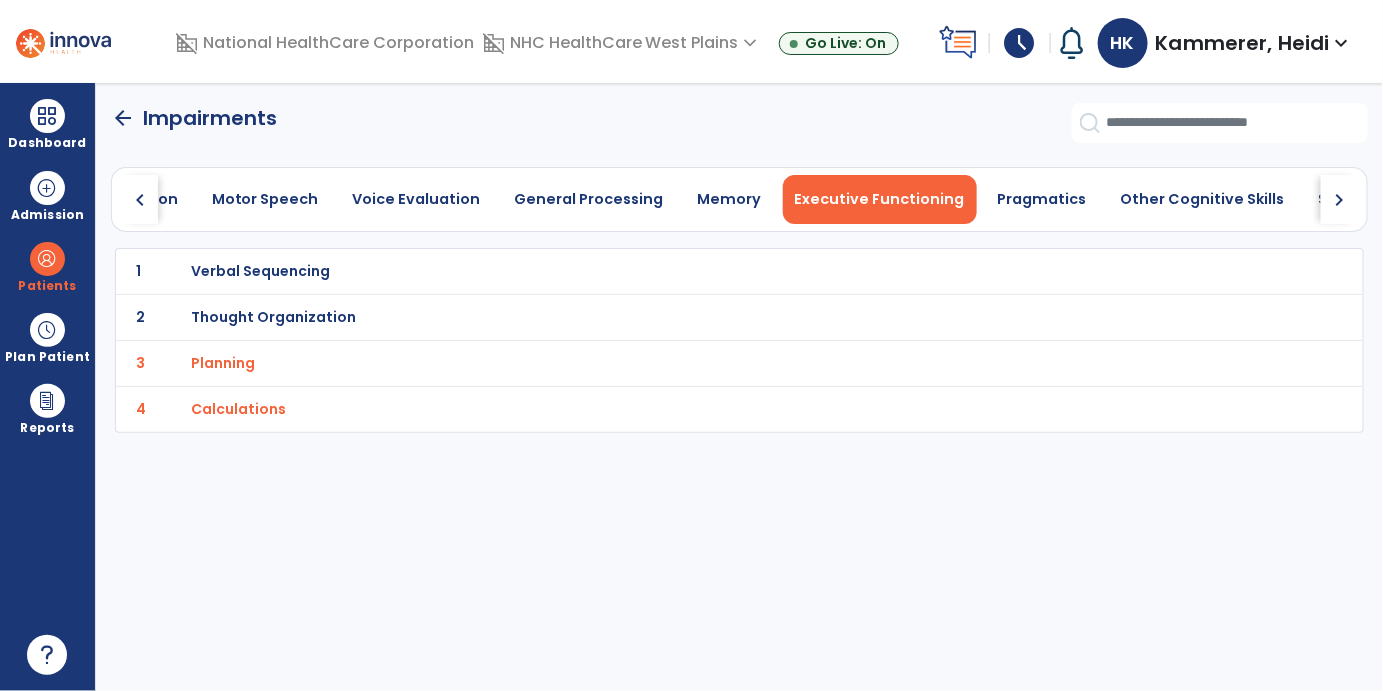 click on "Thought Organization" at bounding box center (260, 271) 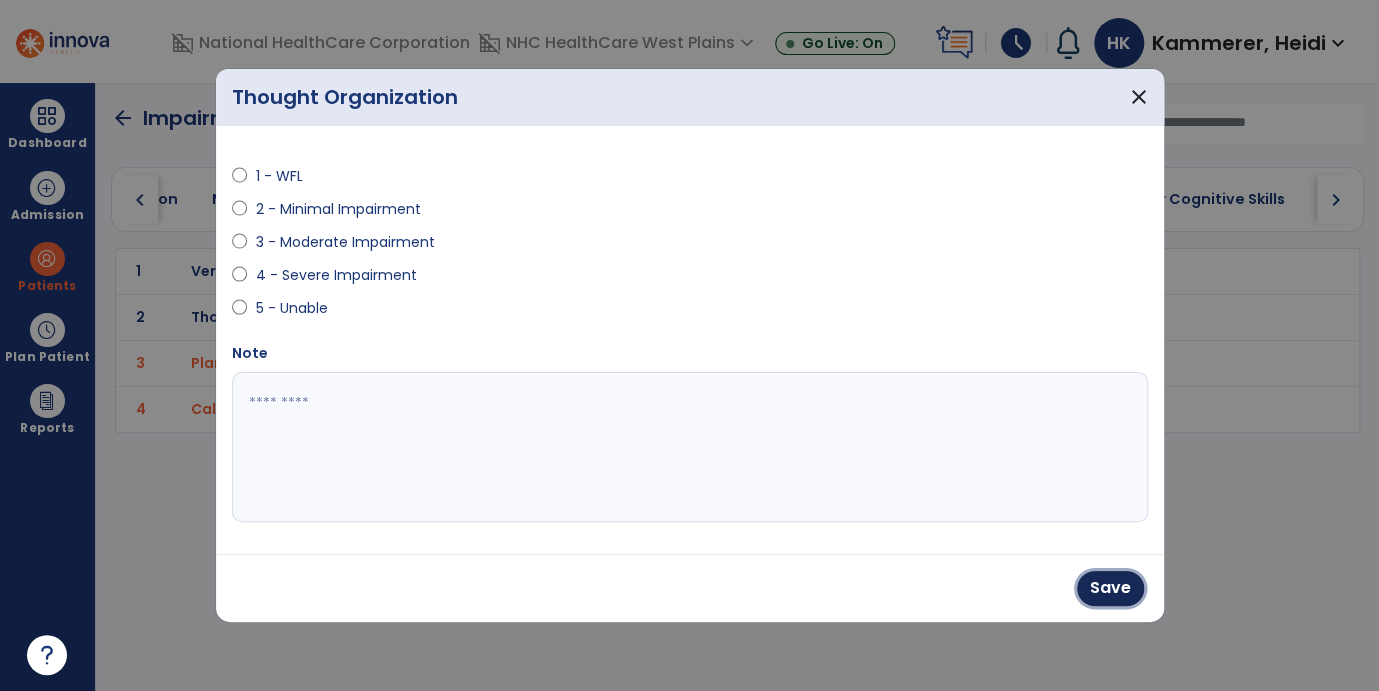 drag, startPoint x: 1100, startPoint y: 579, endPoint x: 1024, endPoint y: 527, distance: 92.086914 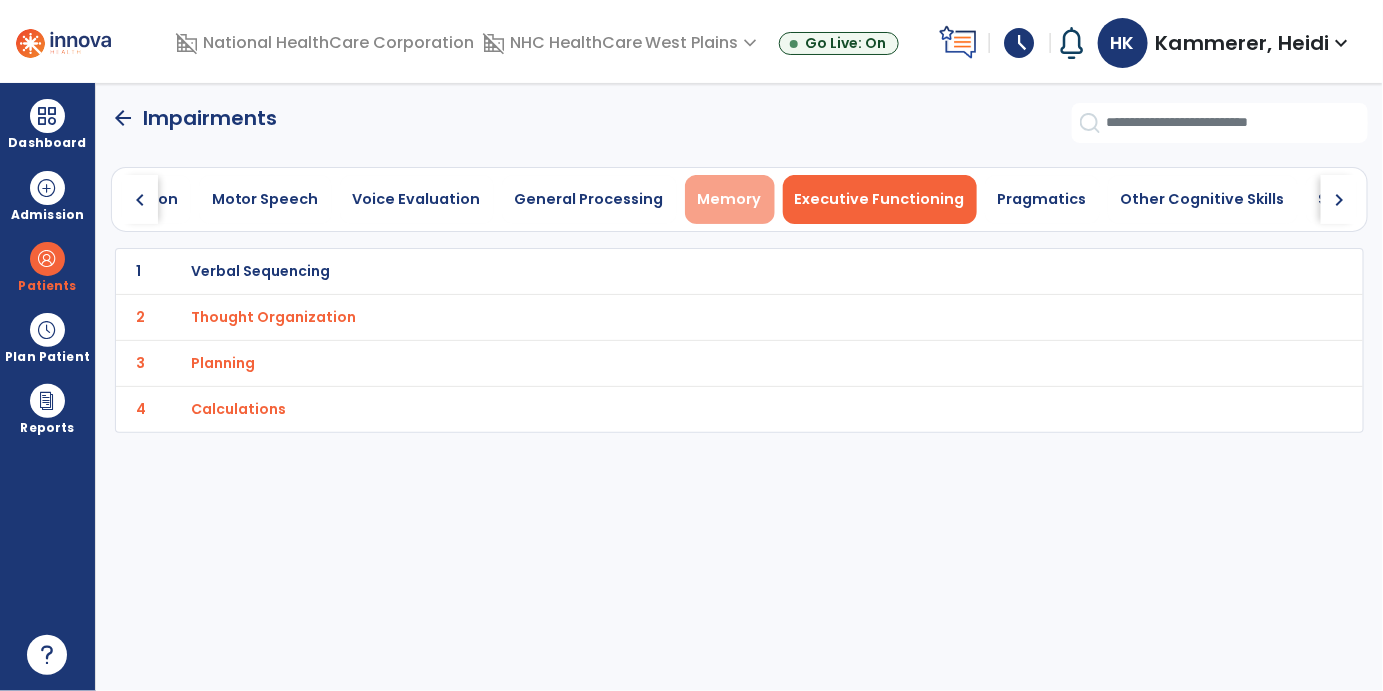click on "Memory" at bounding box center [730, 199] 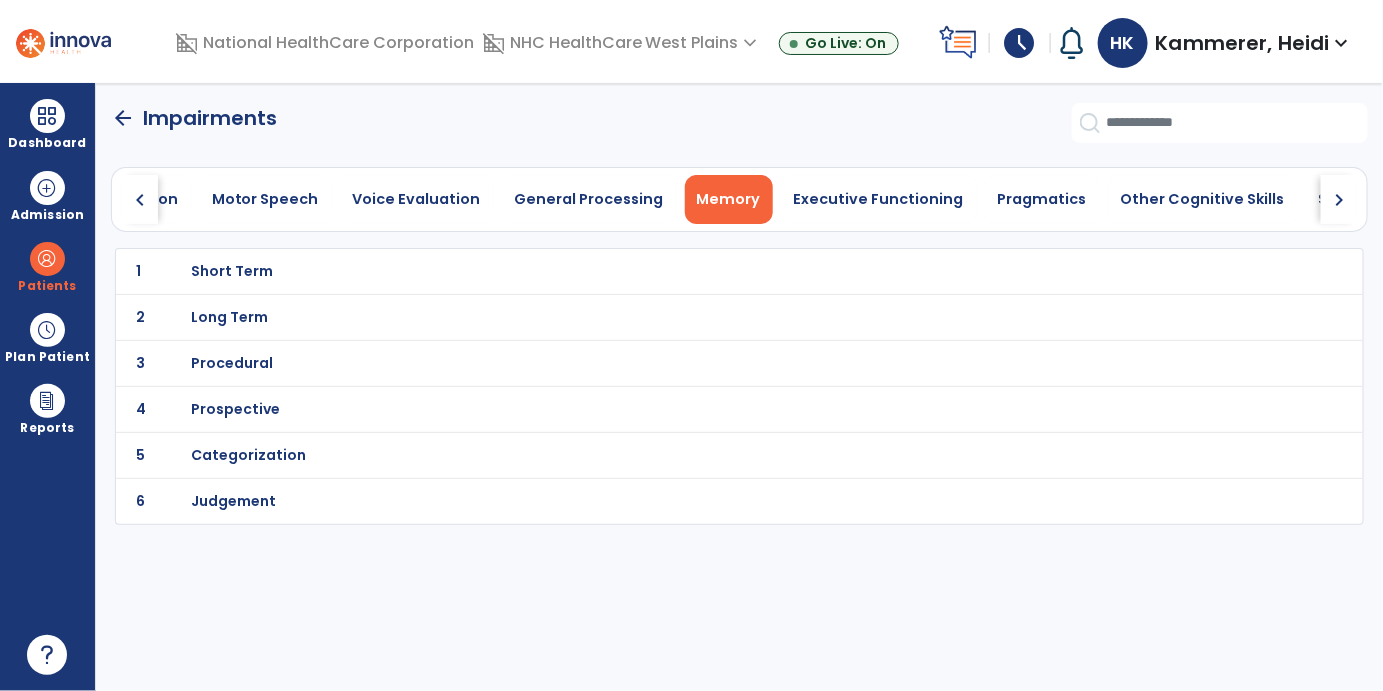 click on "Short Term" at bounding box center [232, 271] 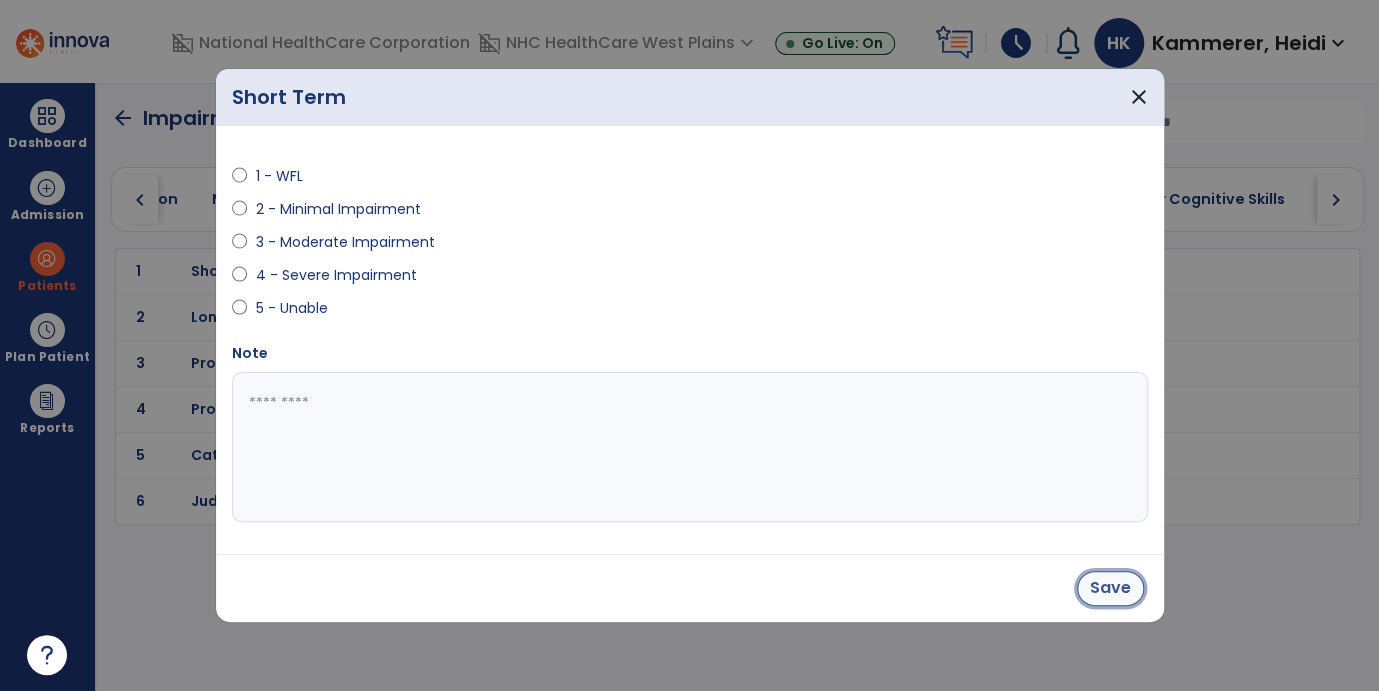 click on "Save" at bounding box center (1110, 588) 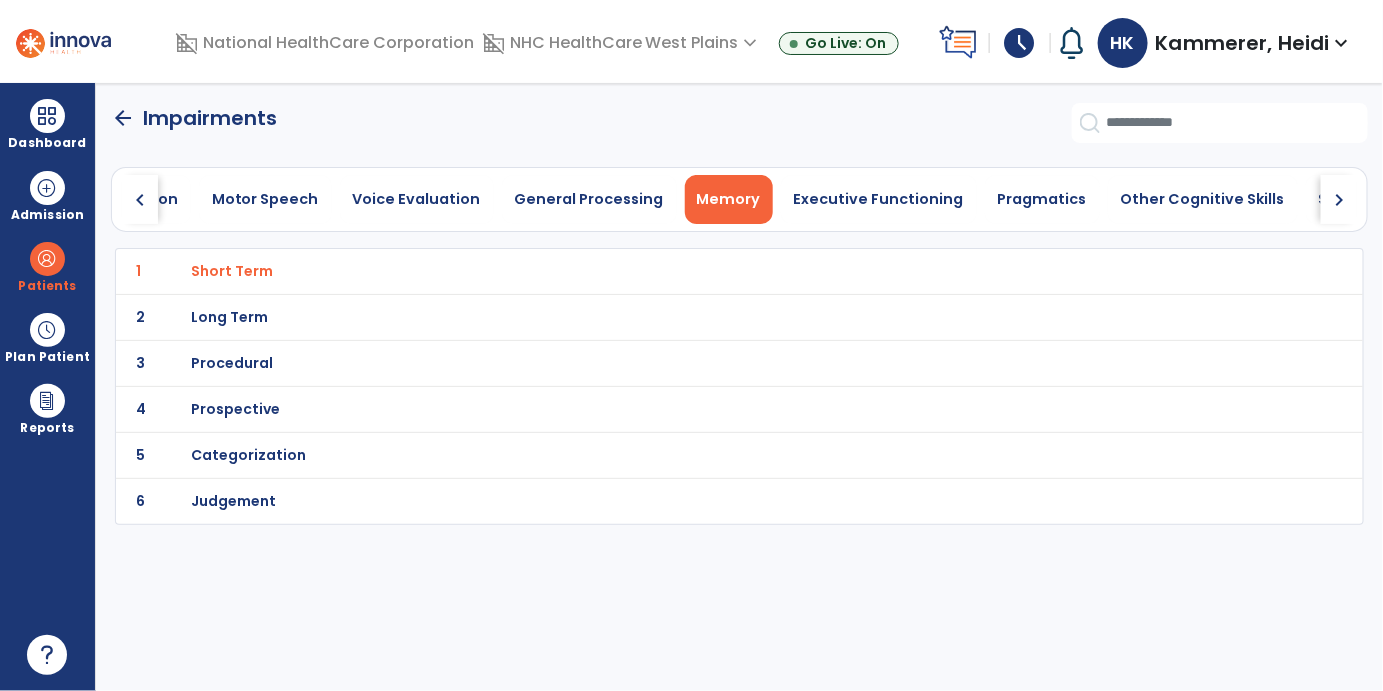 click on "Long Term" at bounding box center [232, 271] 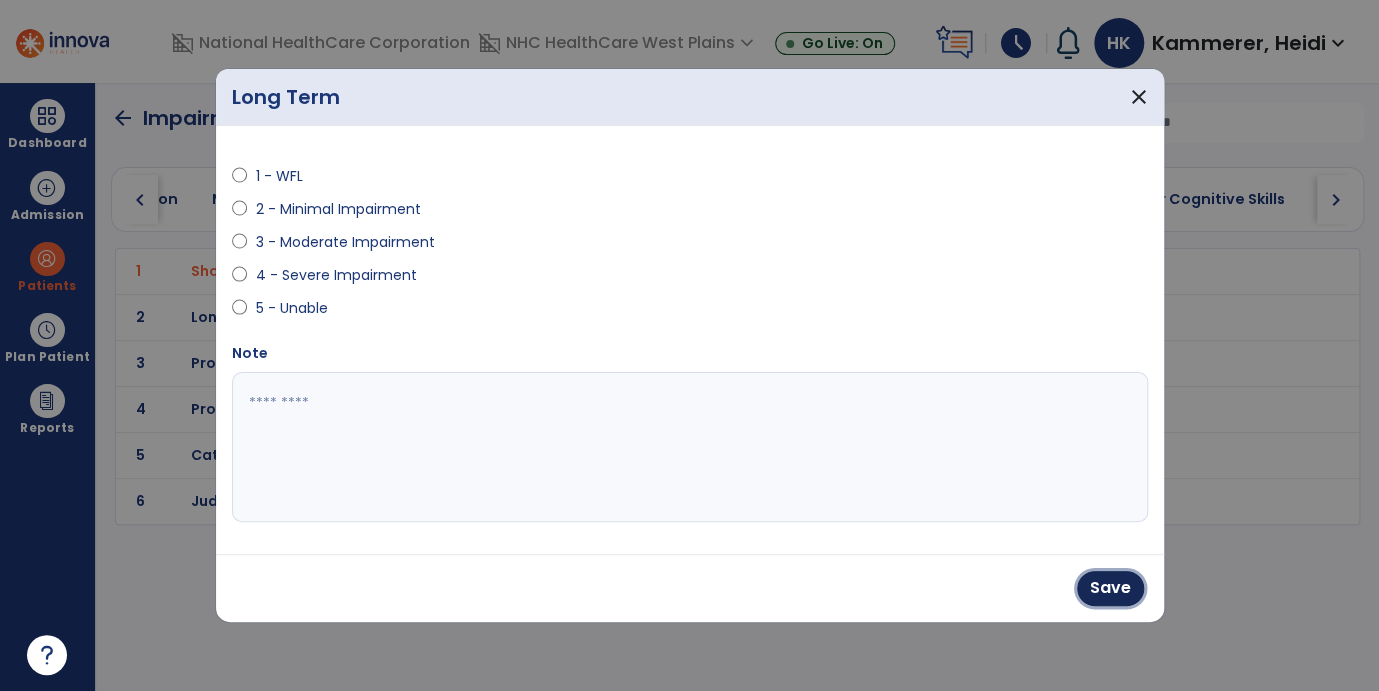 drag, startPoint x: 1113, startPoint y: 593, endPoint x: 995, endPoint y: 564, distance: 121.511314 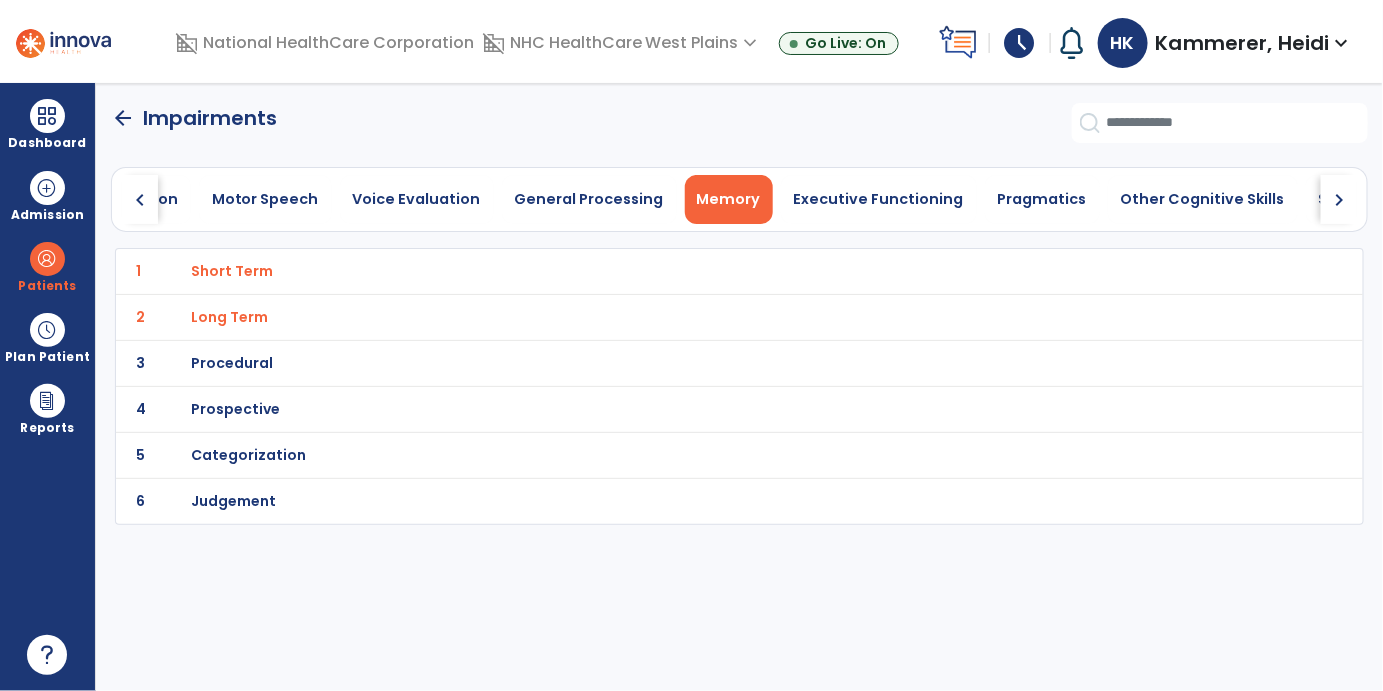 click on "Procedural" at bounding box center [232, 271] 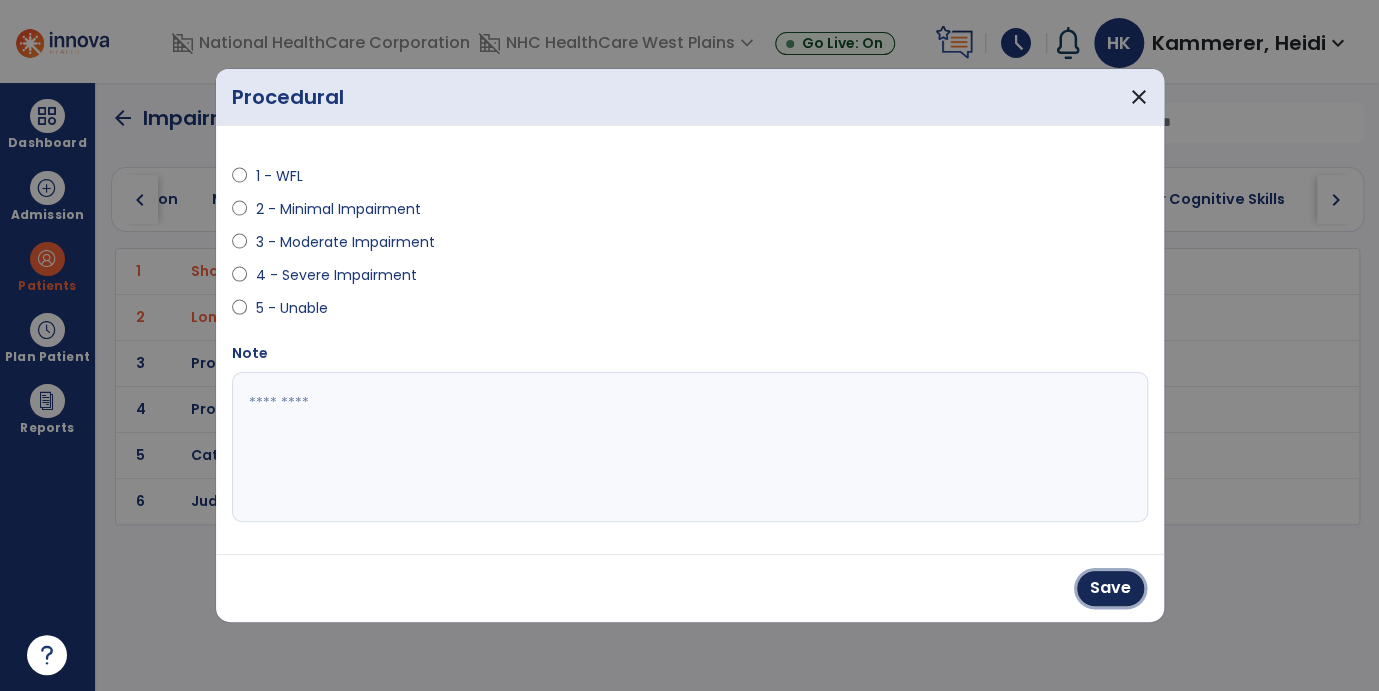 drag, startPoint x: 1118, startPoint y: 583, endPoint x: 1090, endPoint y: 576, distance: 28.86174 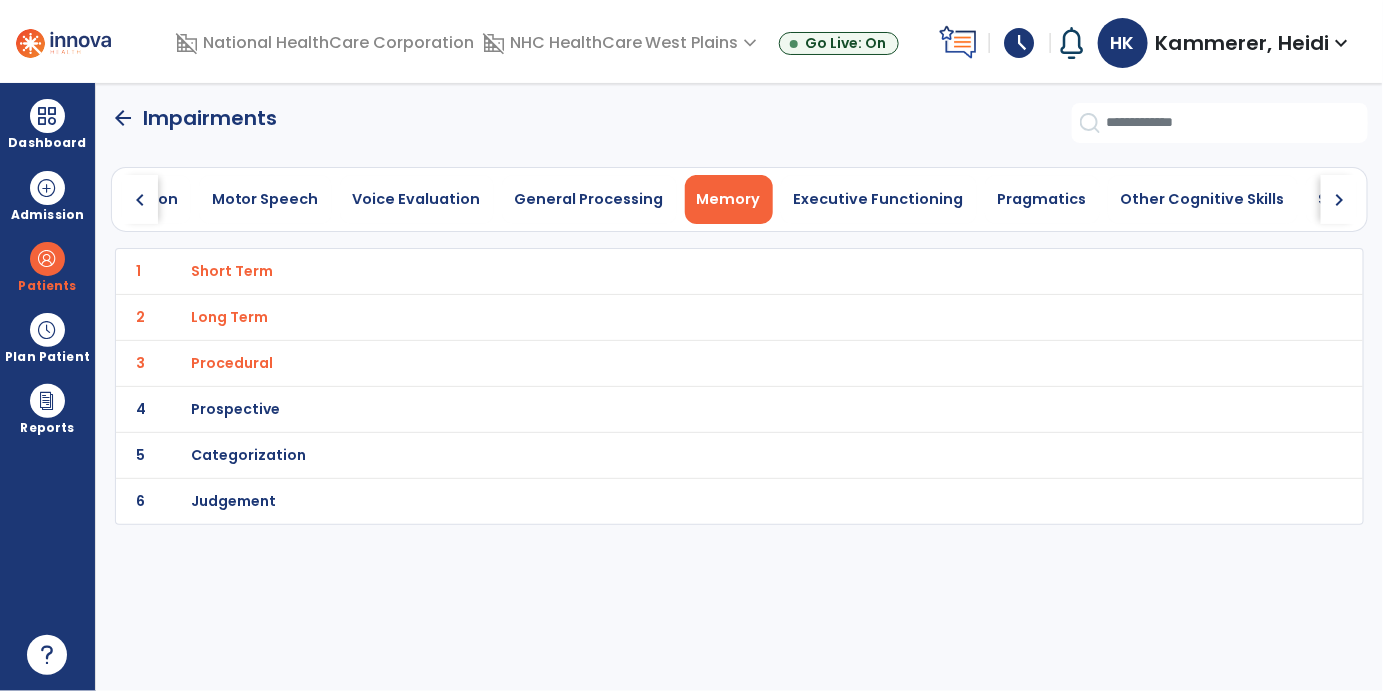 click on "Prospective" at bounding box center [232, 271] 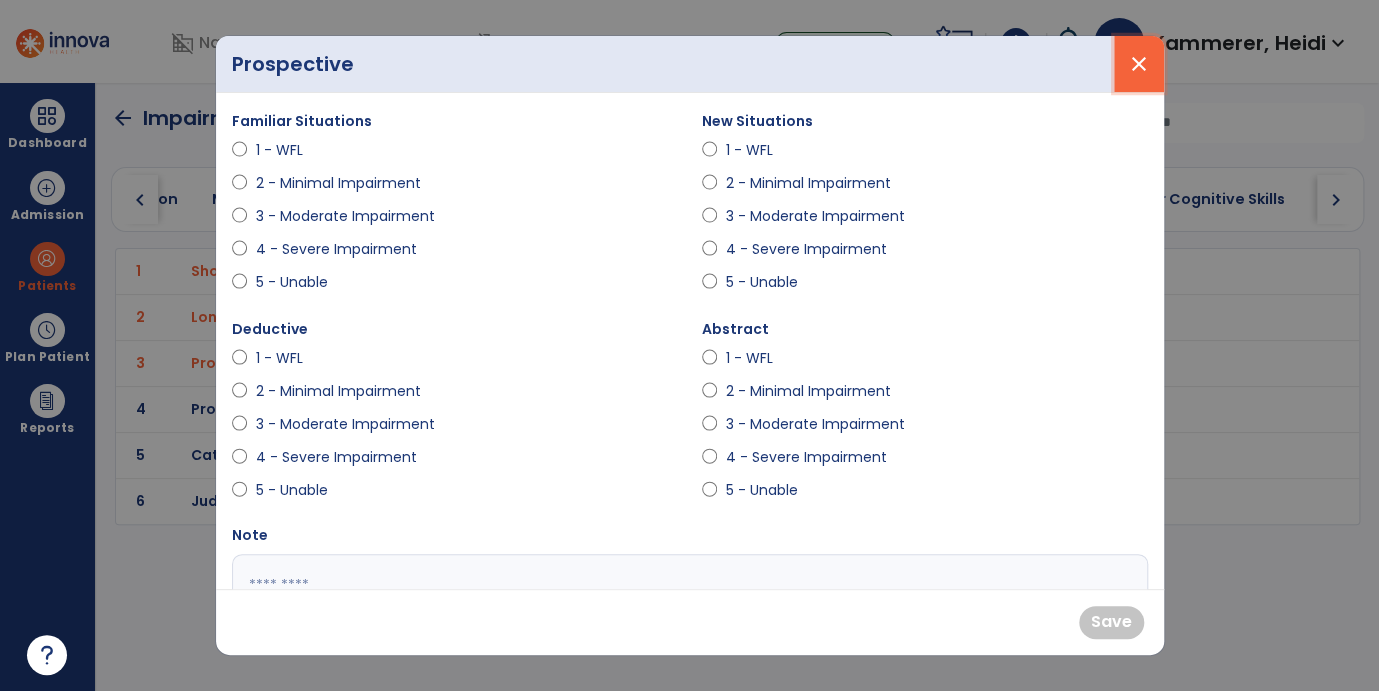 click on "close" at bounding box center (1139, 64) 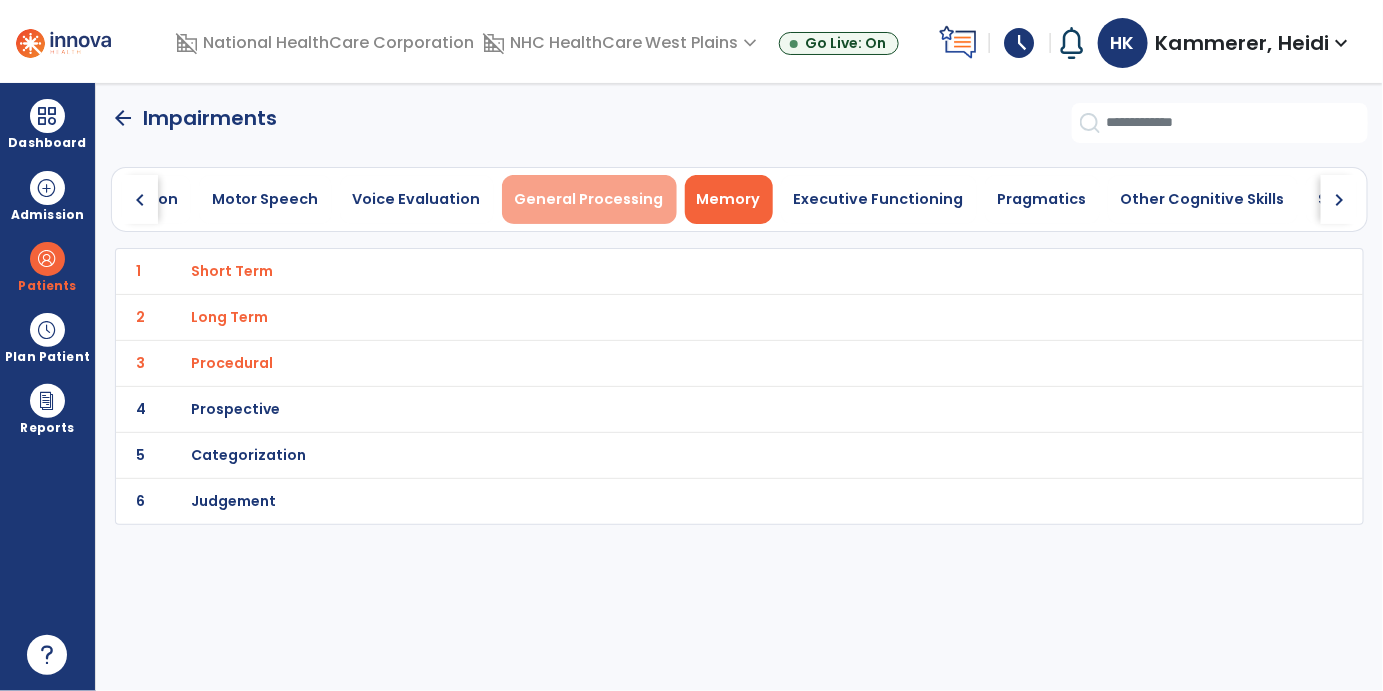 click on "General Processing" at bounding box center (589, 199) 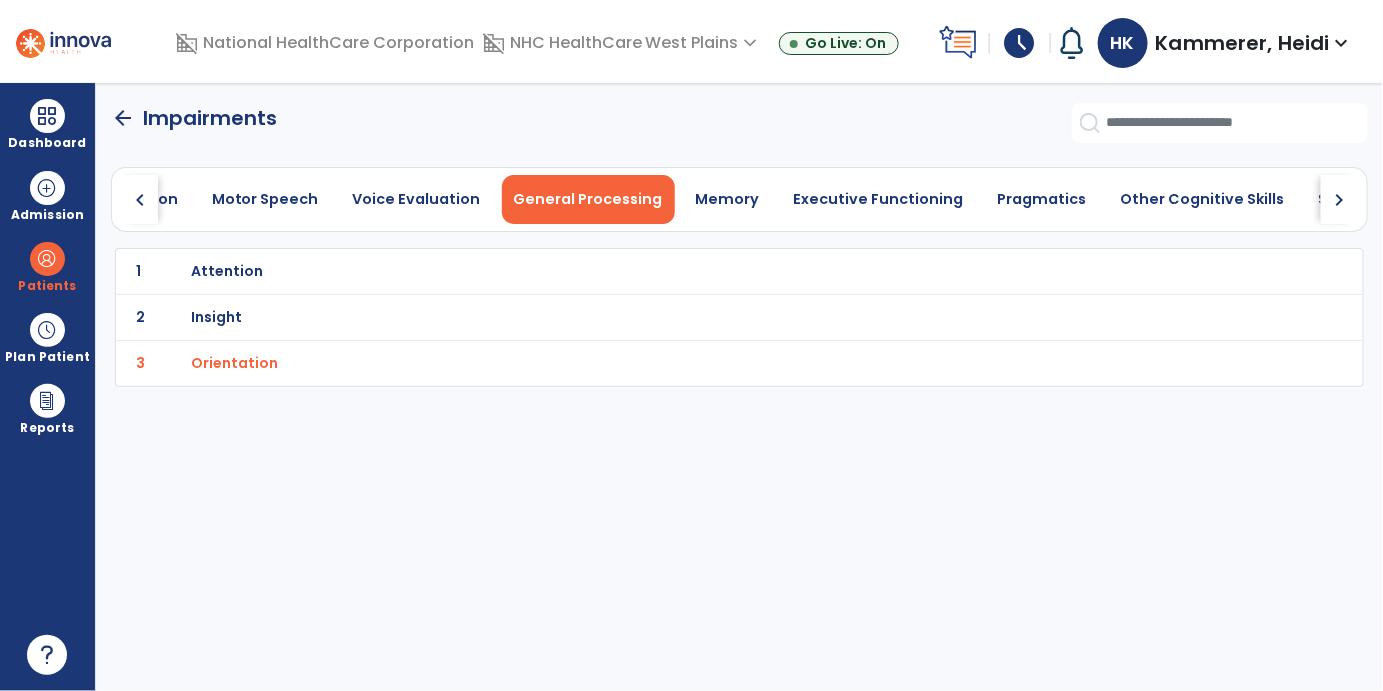 click on "Attention" at bounding box center (227, 271) 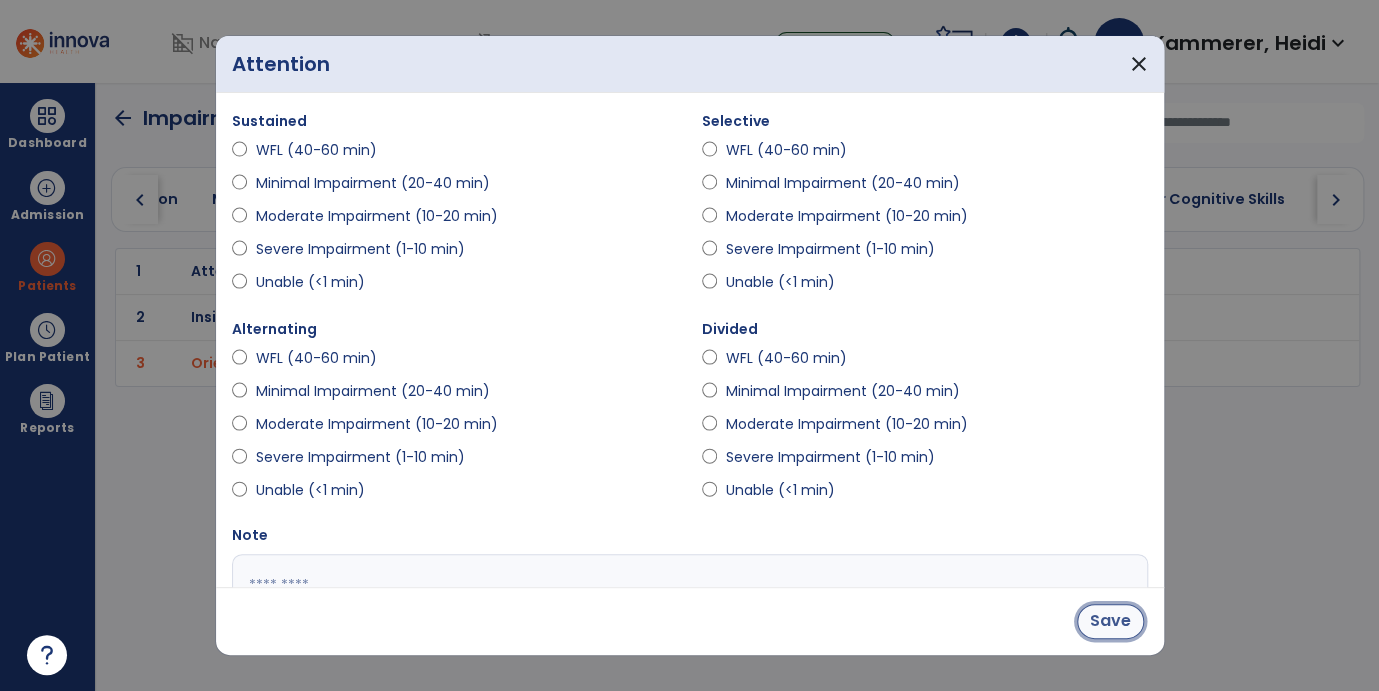 click on "Save" at bounding box center [1110, 621] 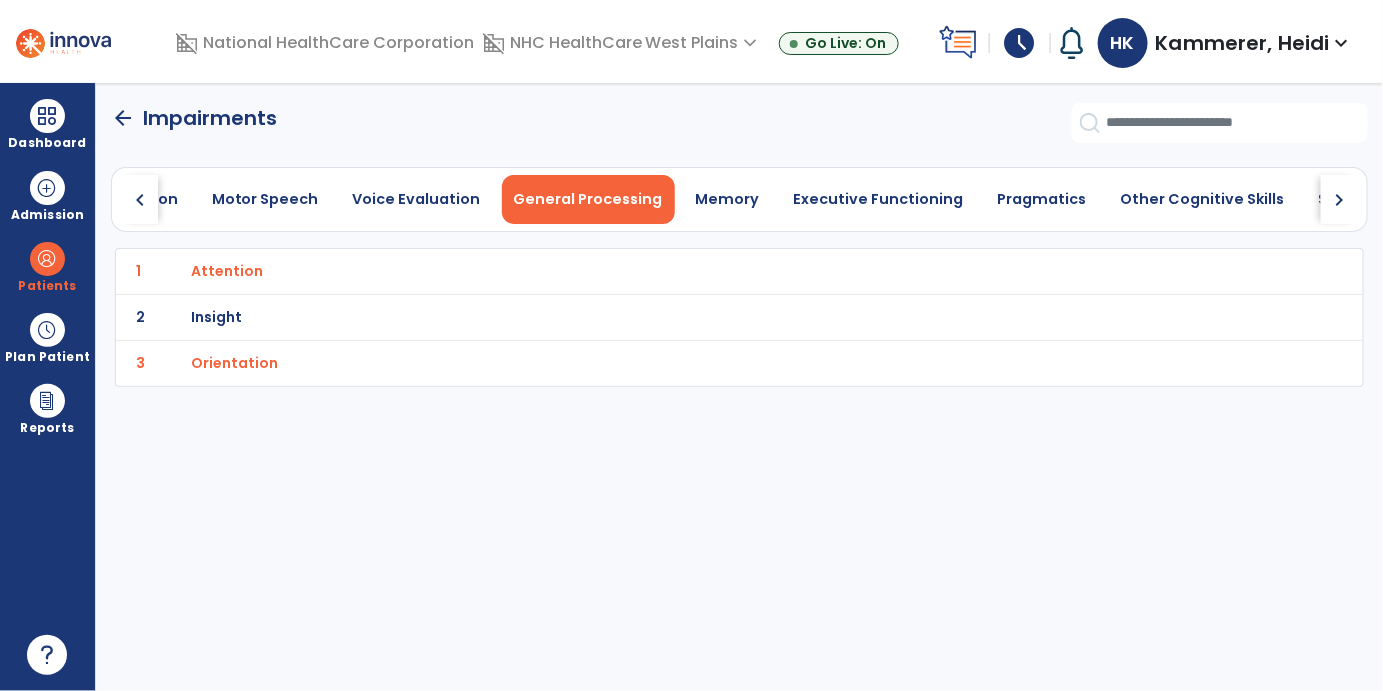click on "Insight" at bounding box center (227, 271) 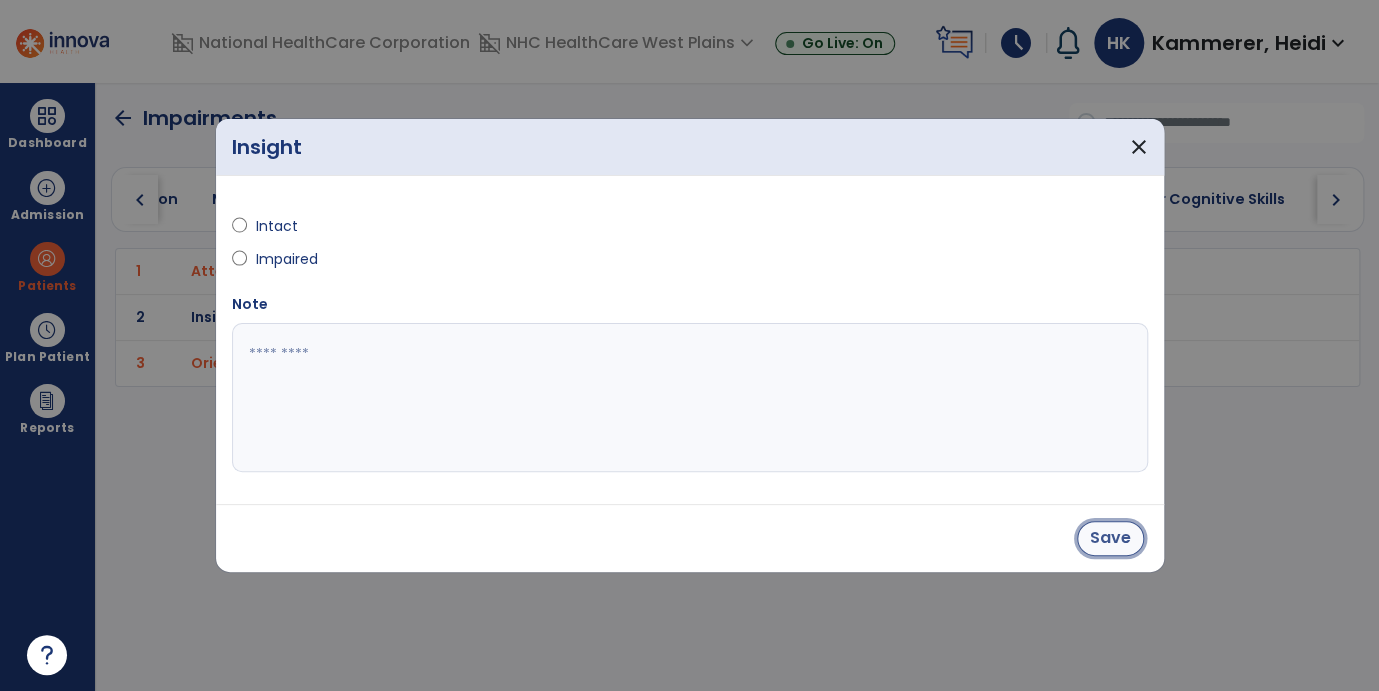 click on "Save" at bounding box center [1110, 538] 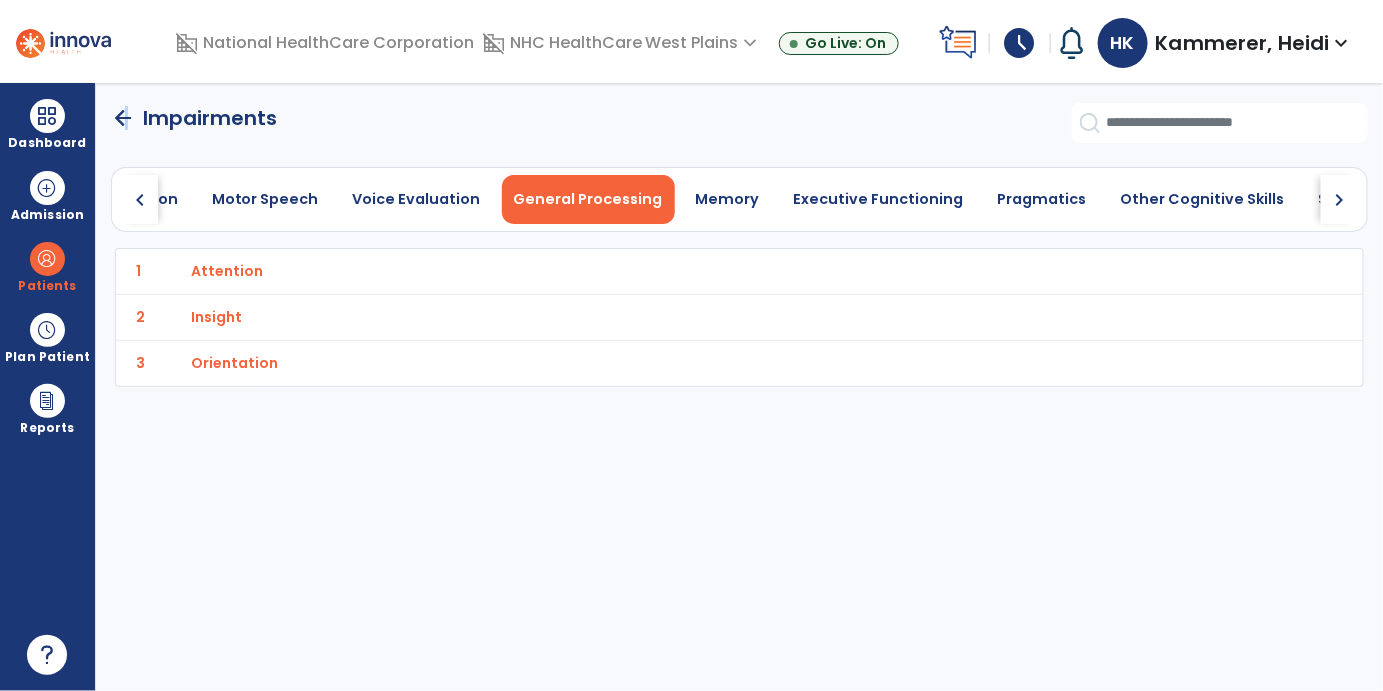 click on "arrow_back" 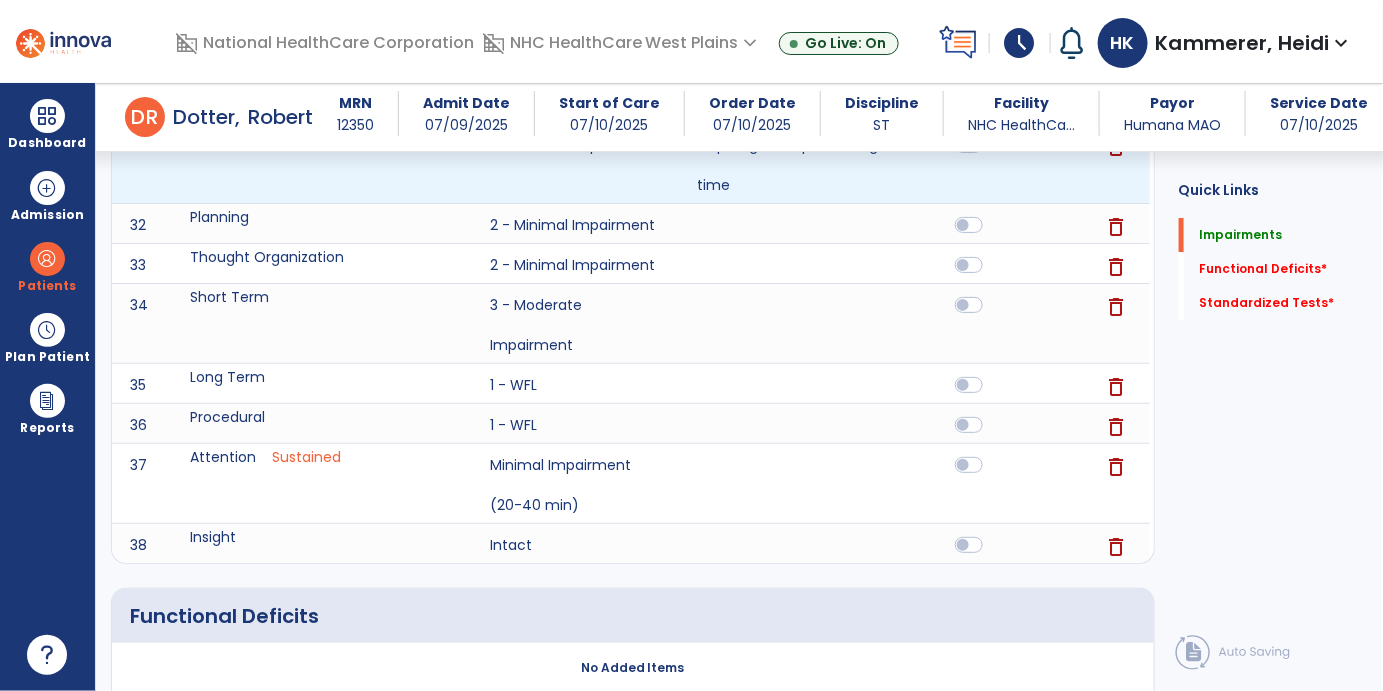 scroll, scrollTop: 2444, scrollLeft: 0, axis: vertical 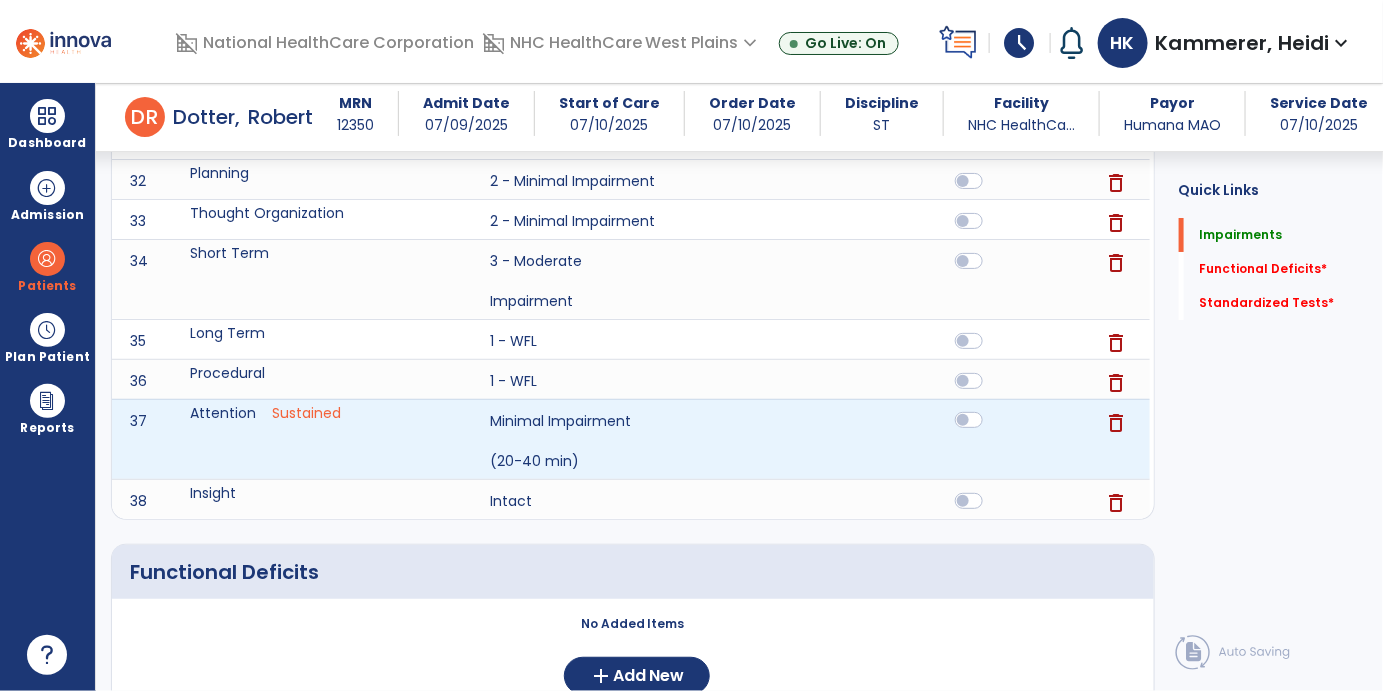 click 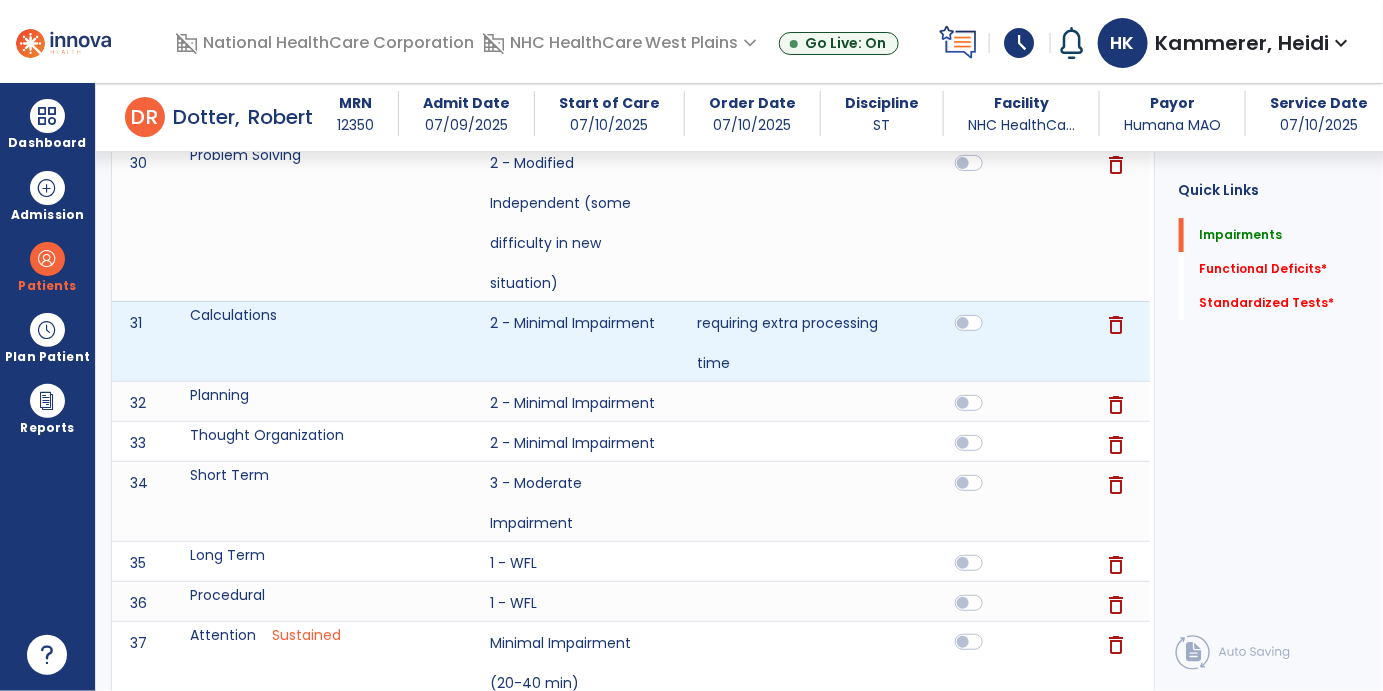 scroll, scrollTop: 2111, scrollLeft: 0, axis: vertical 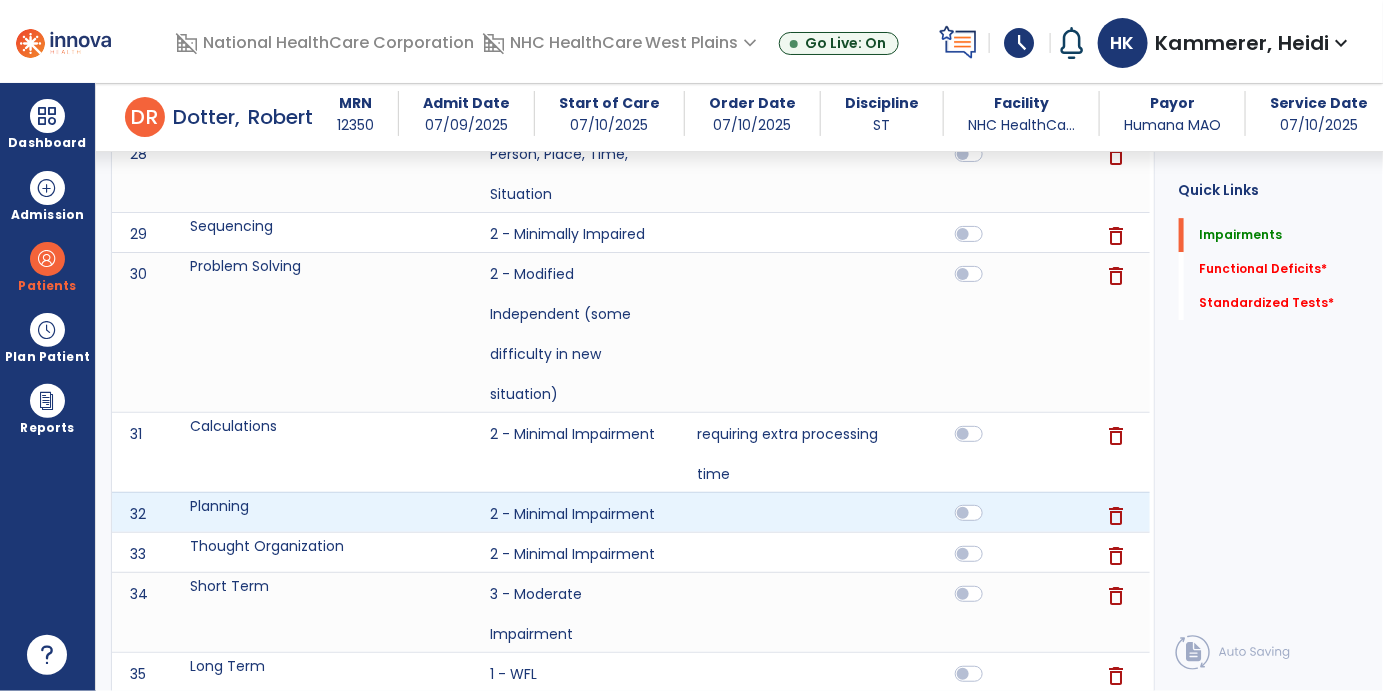 click 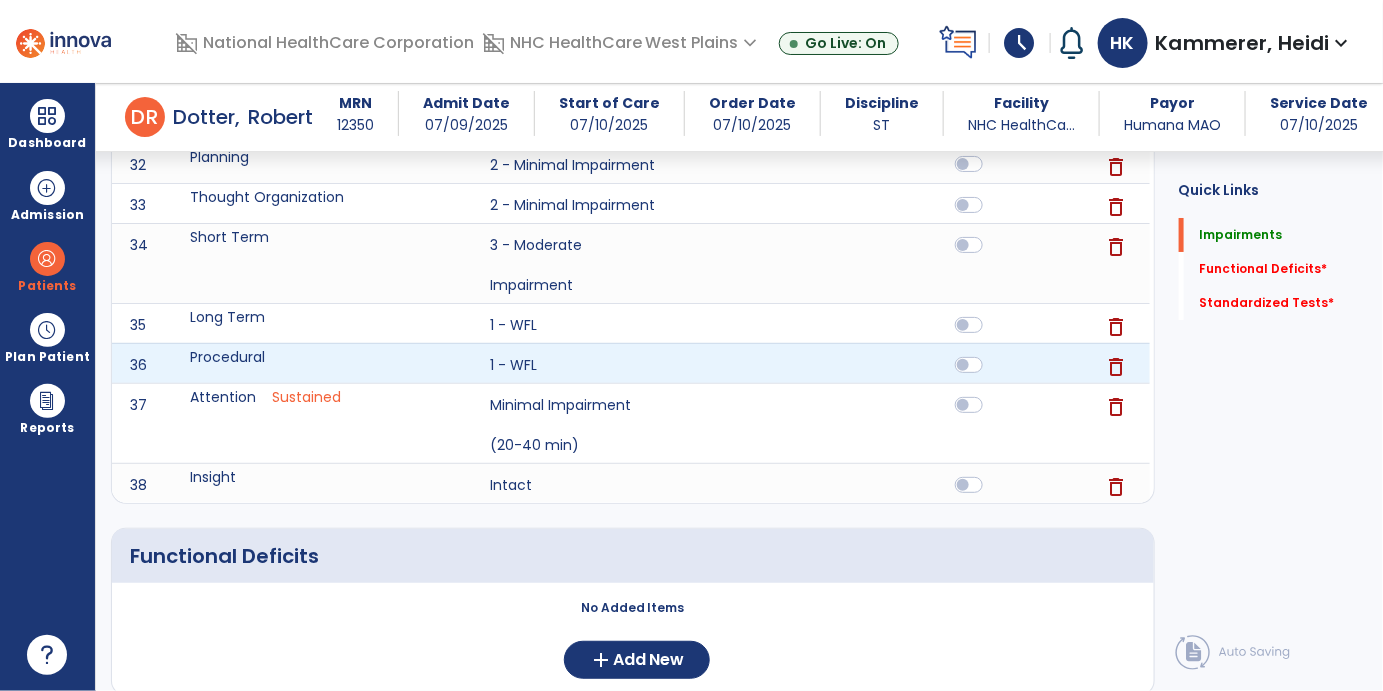 scroll, scrollTop: 2725, scrollLeft: 0, axis: vertical 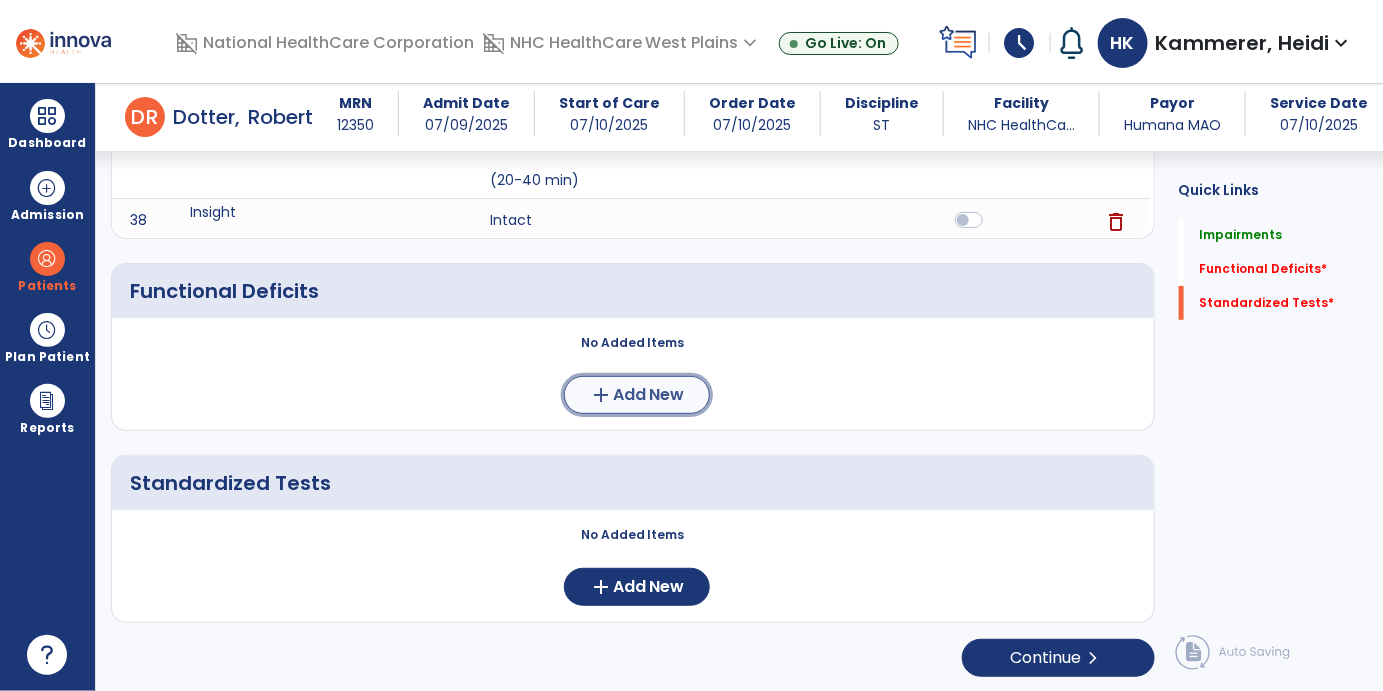 click on "Add New" 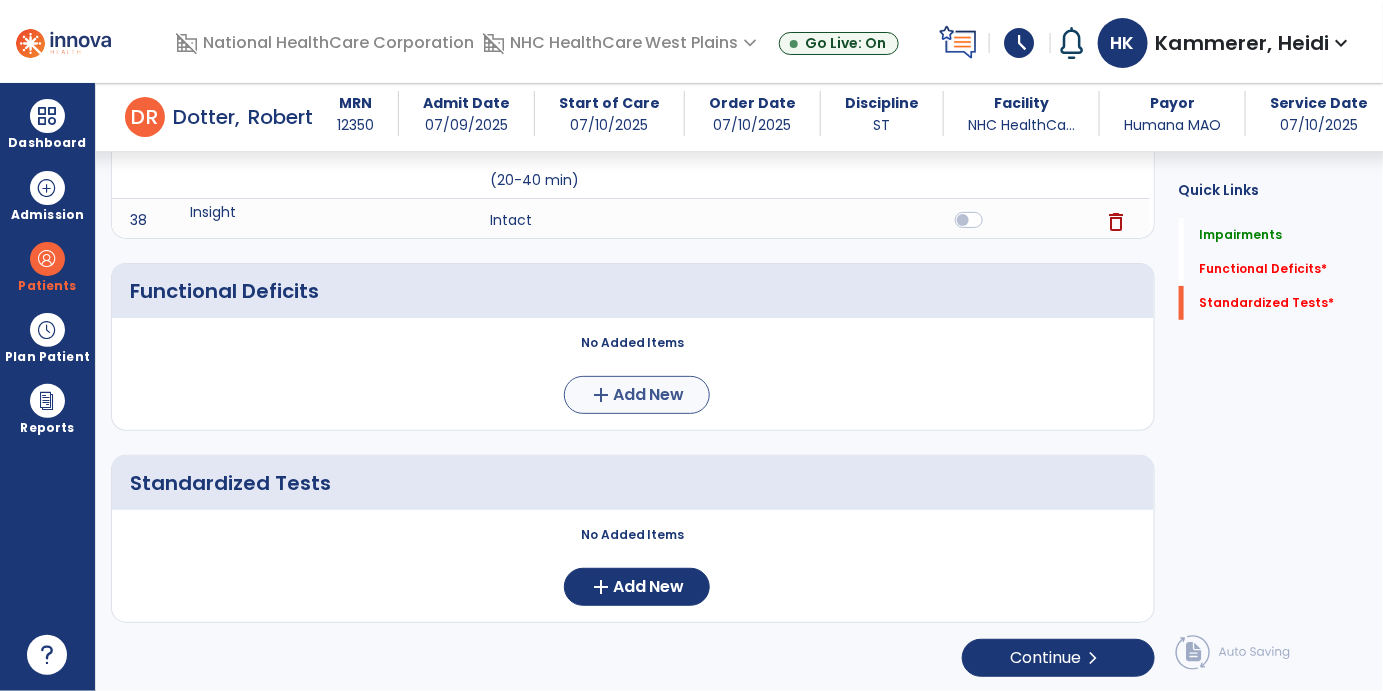 scroll, scrollTop: 0, scrollLeft: 0, axis: both 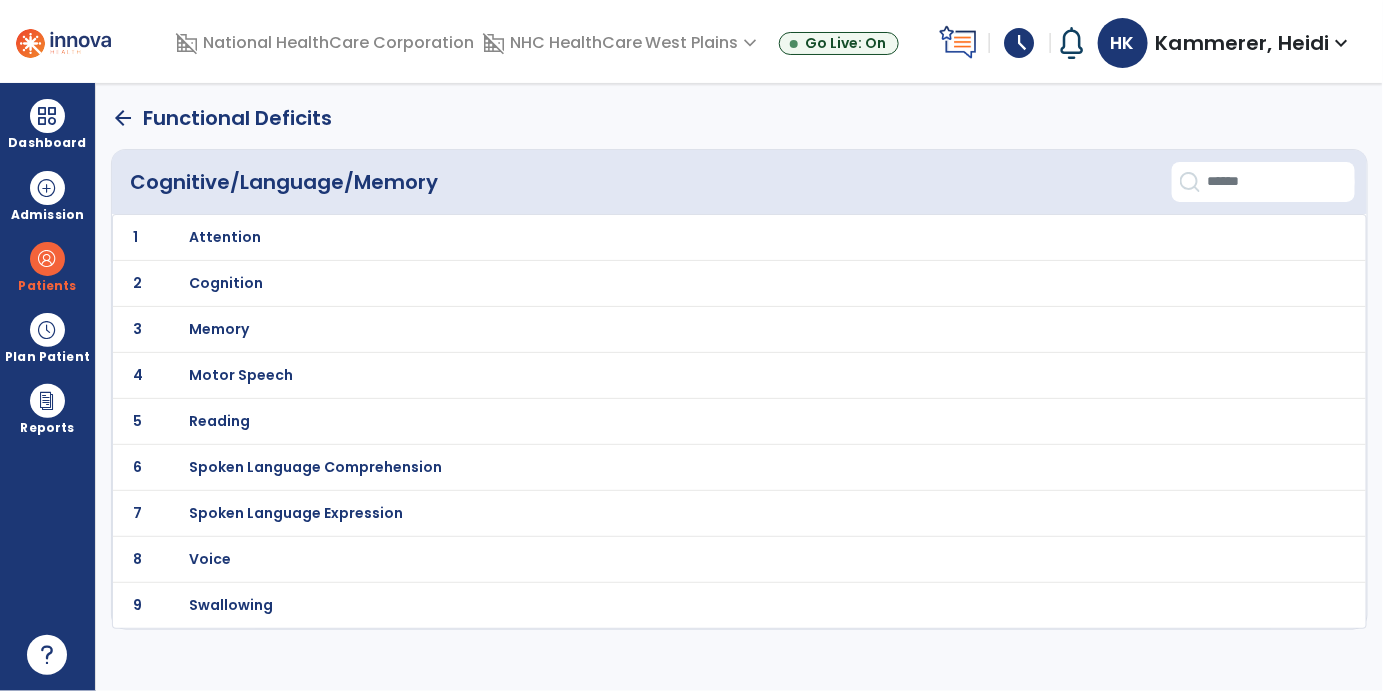 click on "Attention" at bounding box center [225, 237] 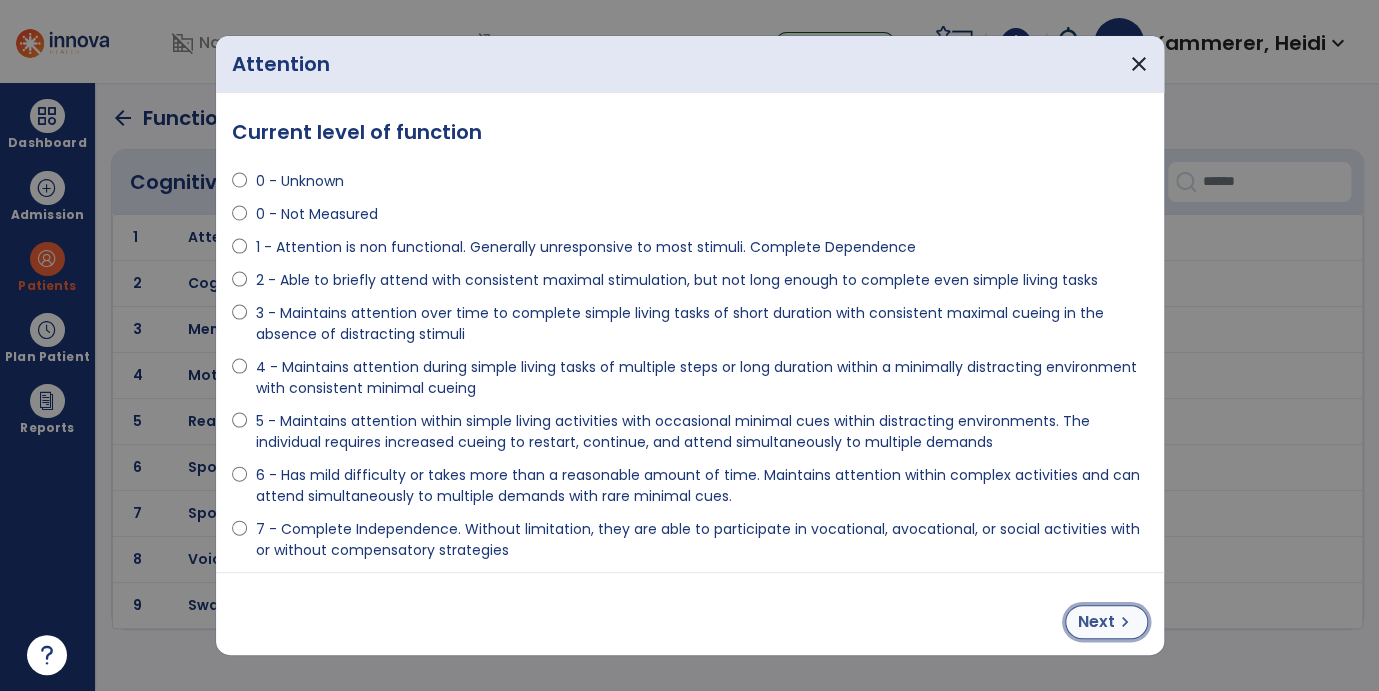 click on "chevron_right" at bounding box center (1125, 622) 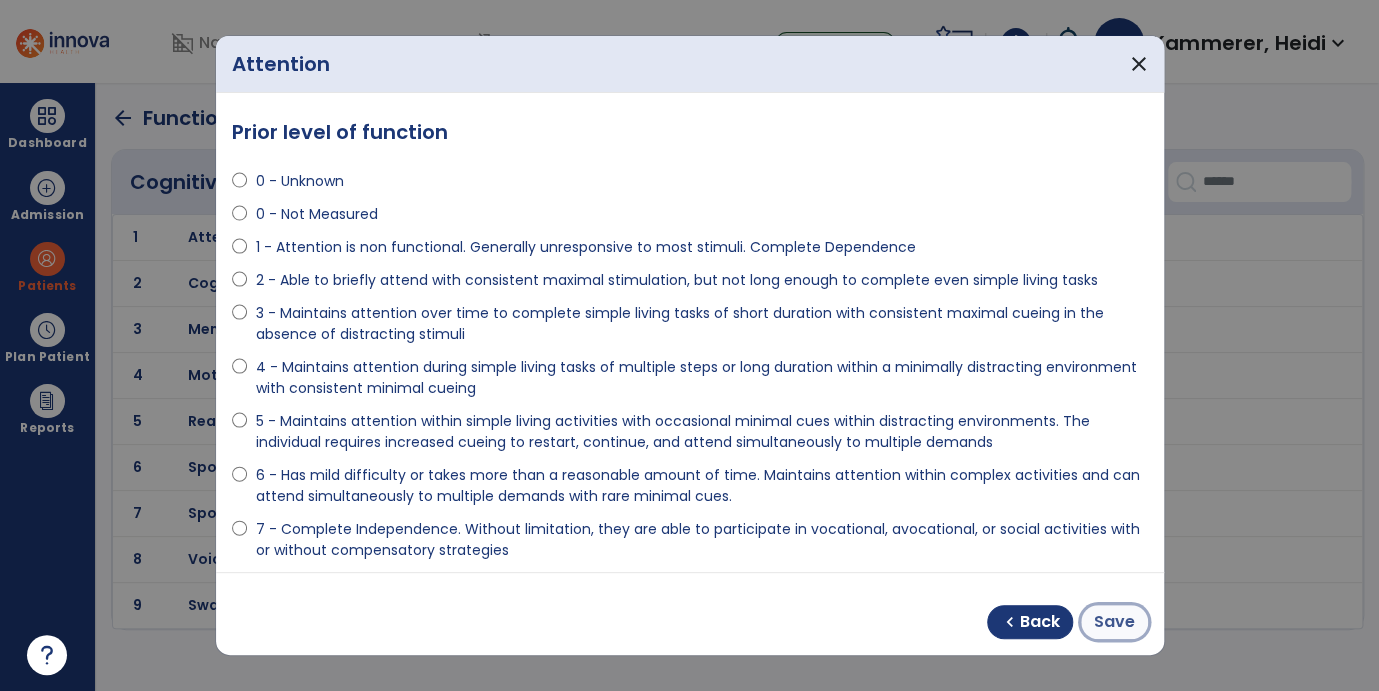 click on "Save" at bounding box center [1114, 622] 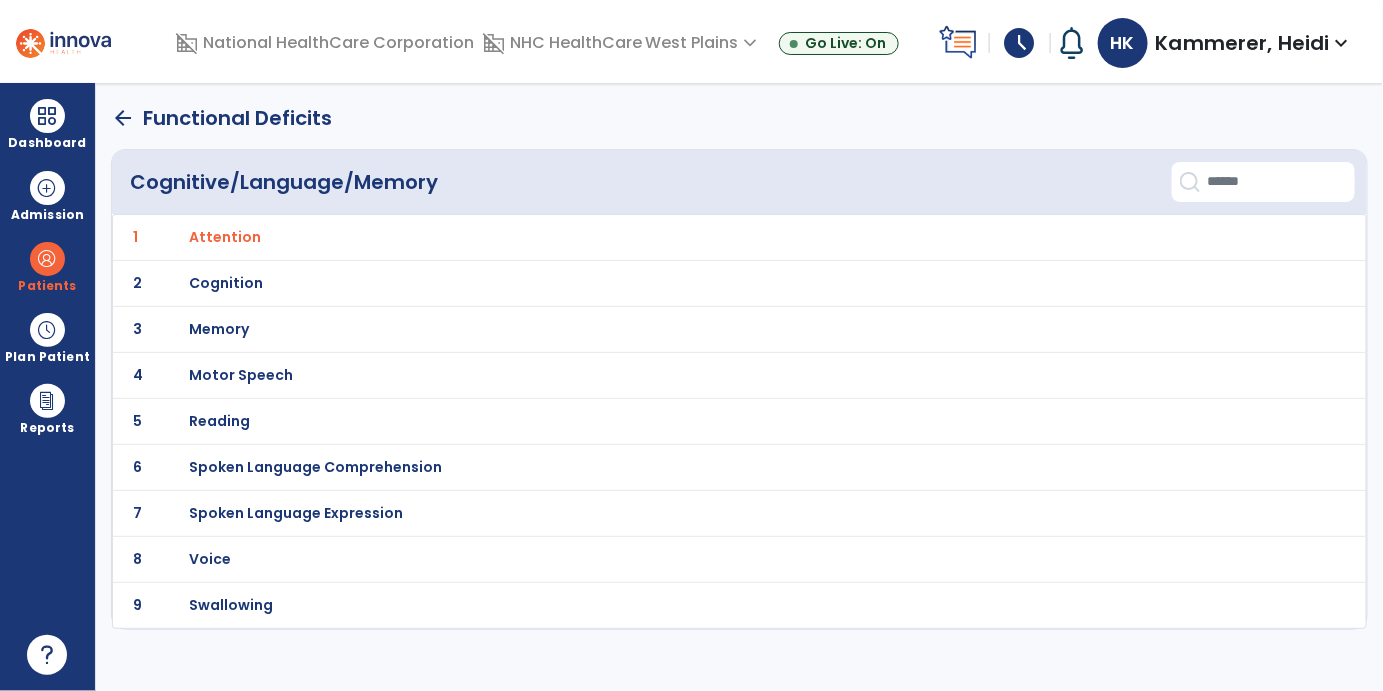 click on "Cognition" at bounding box center (225, 237) 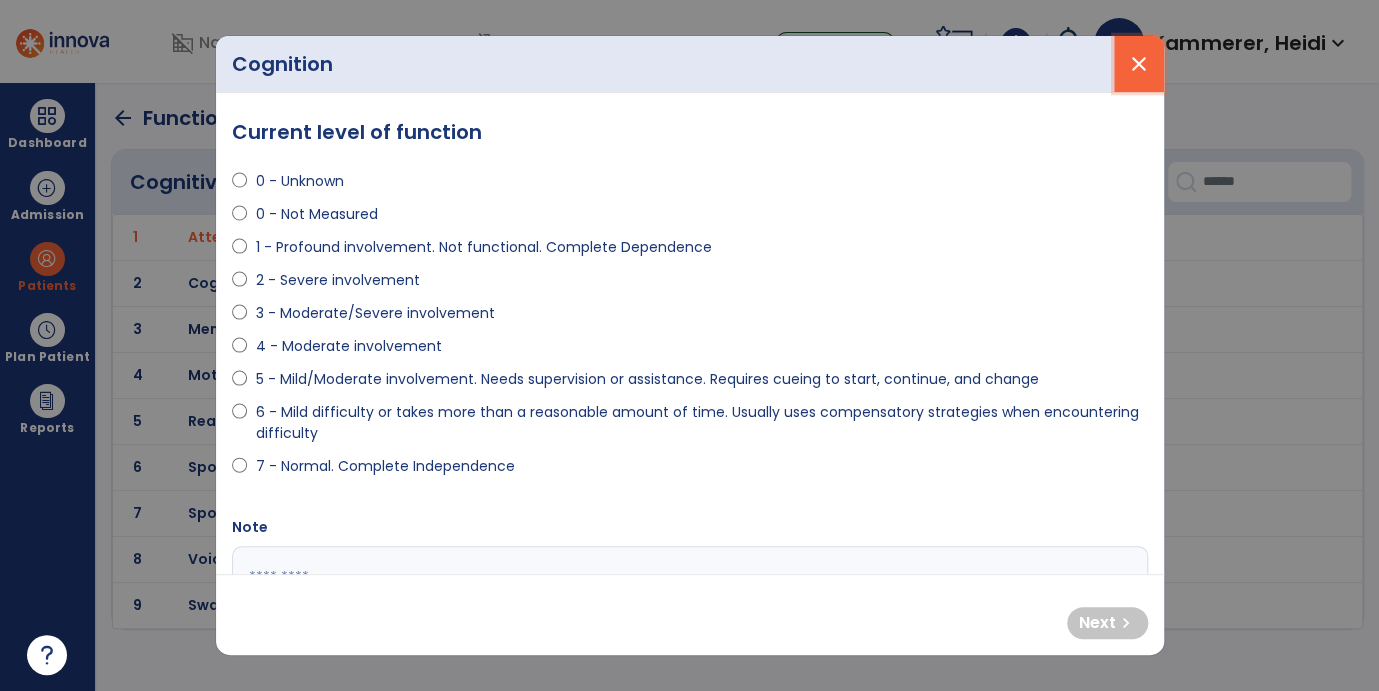 click on "close" at bounding box center (1139, 64) 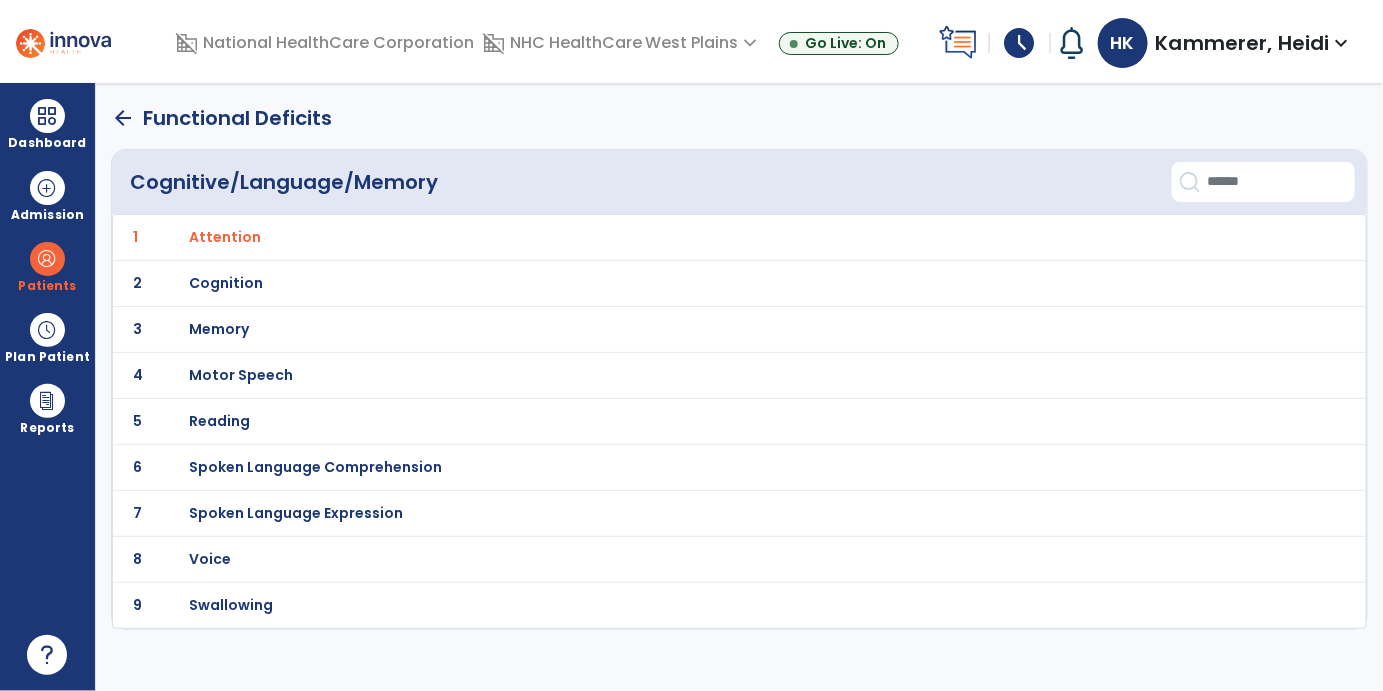 click on "Memory" at bounding box center [696, 237] 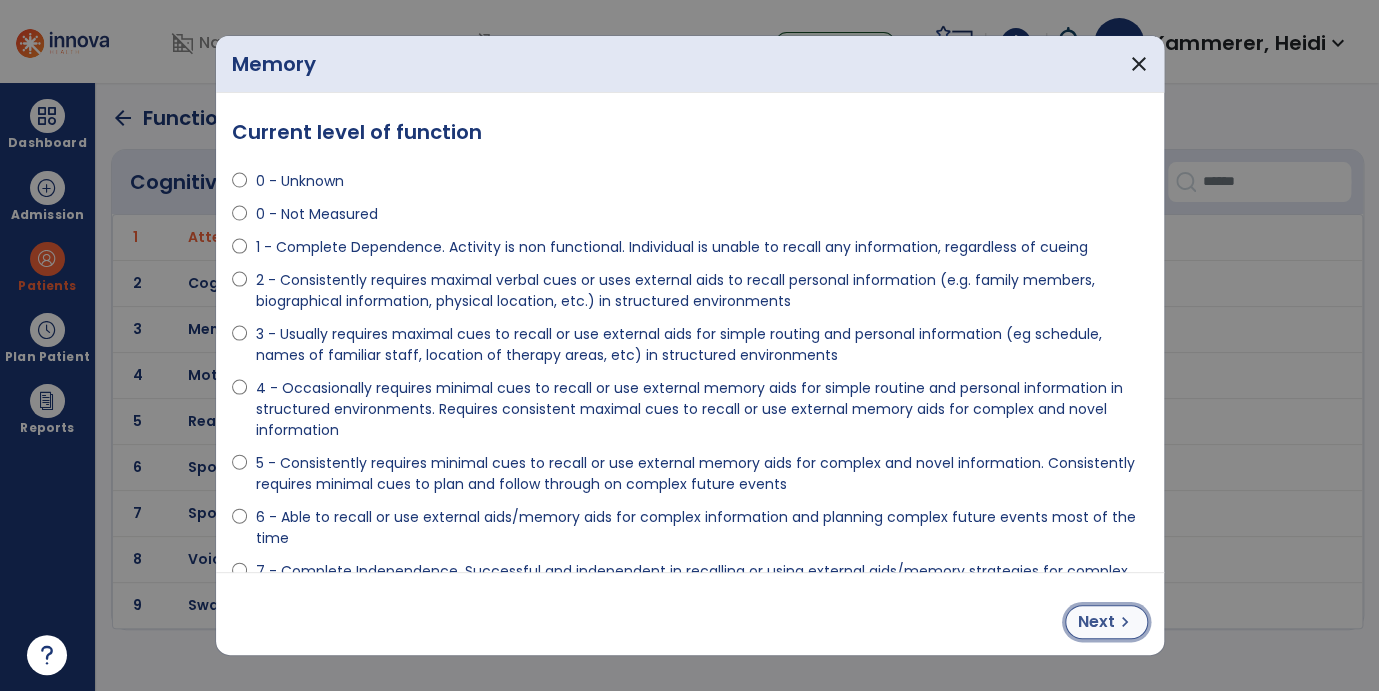 click on "Next" at bounding box center (1096, 622) 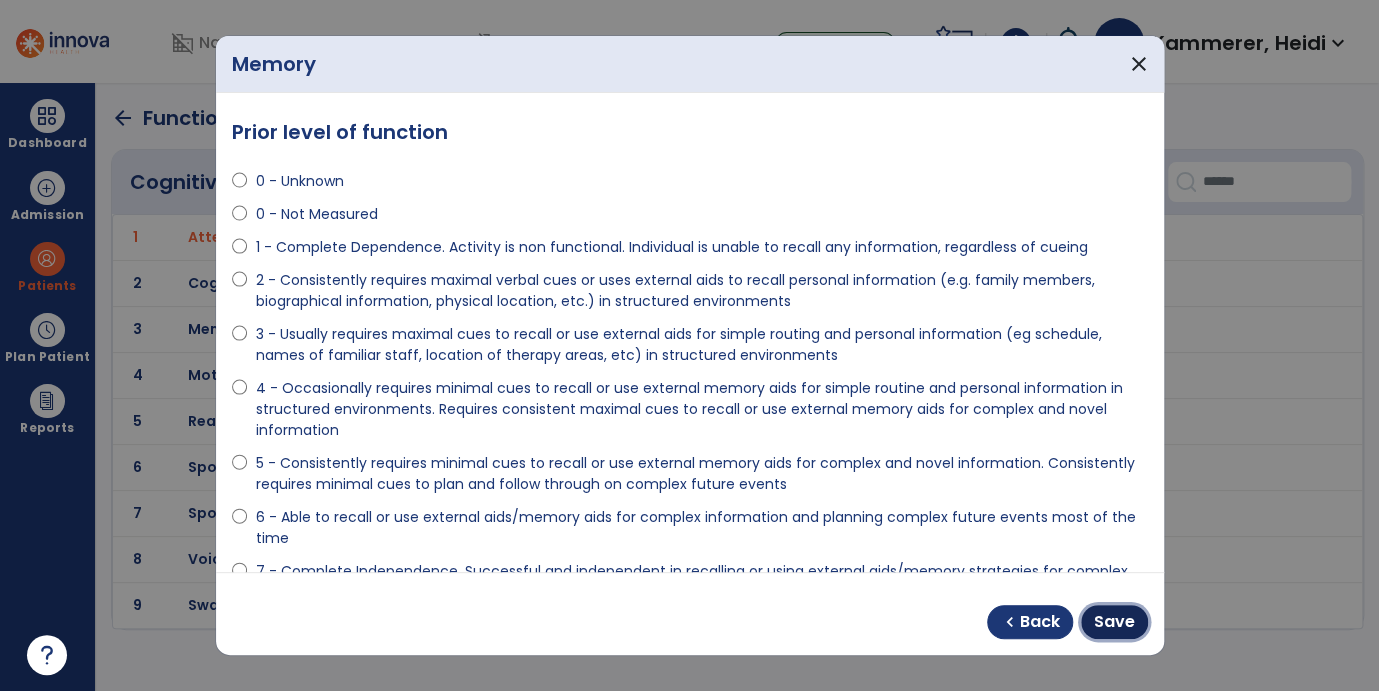click on "Save" at bounding box center [1114, 622] 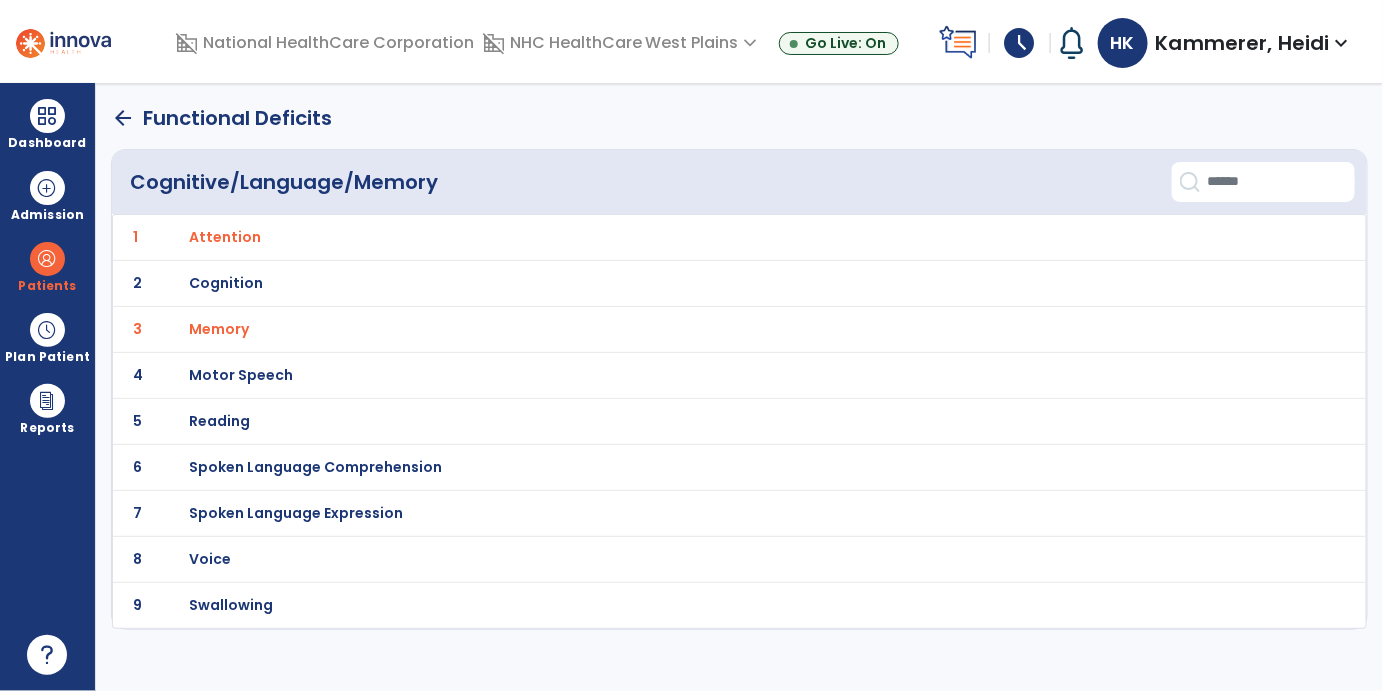 click on "Swallowing" at bounding box center (225, 237) 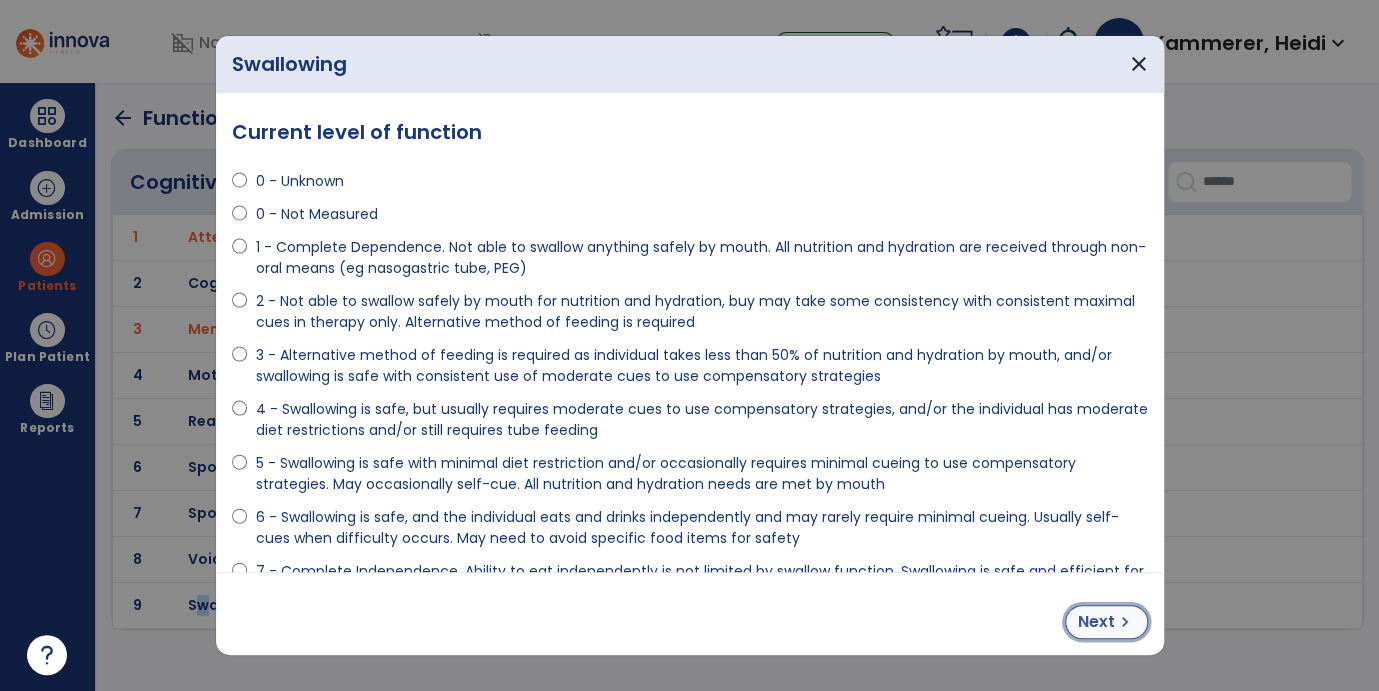 click on "Next" at bounding box center (1096, 622) 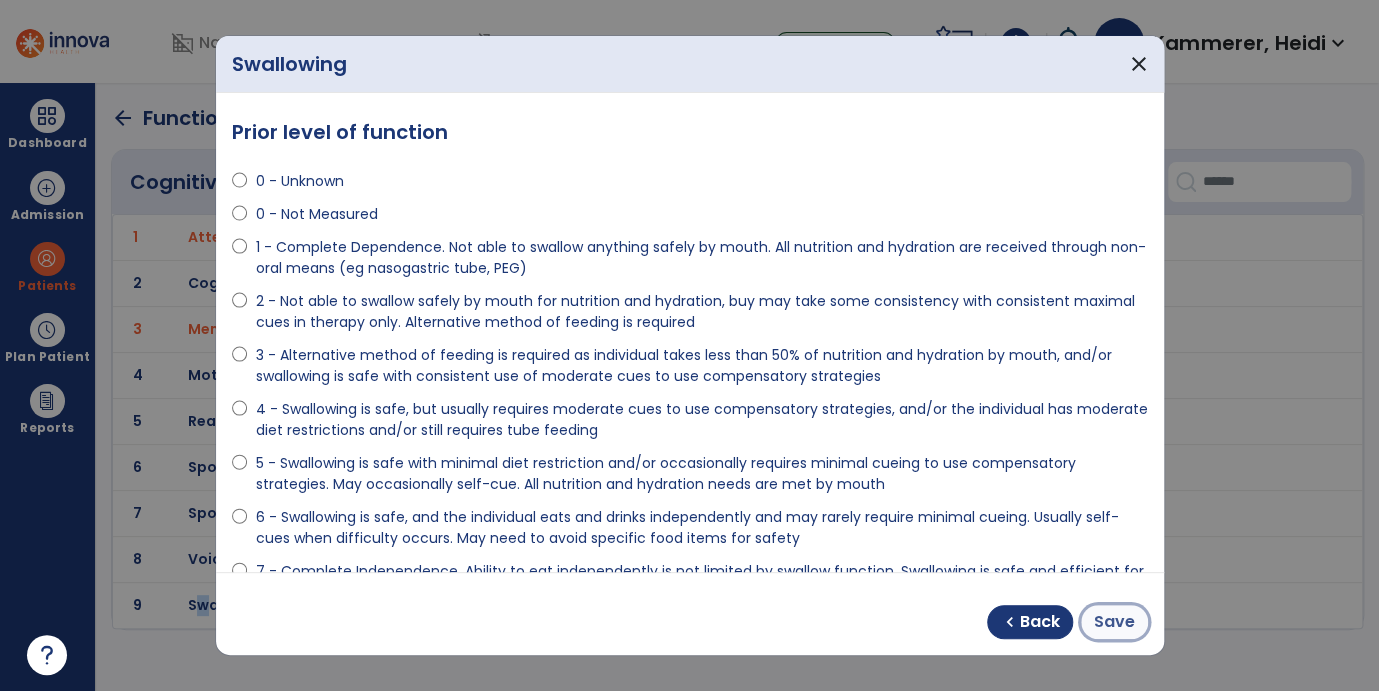 click on "Save" at bounding box center [1114, 622] 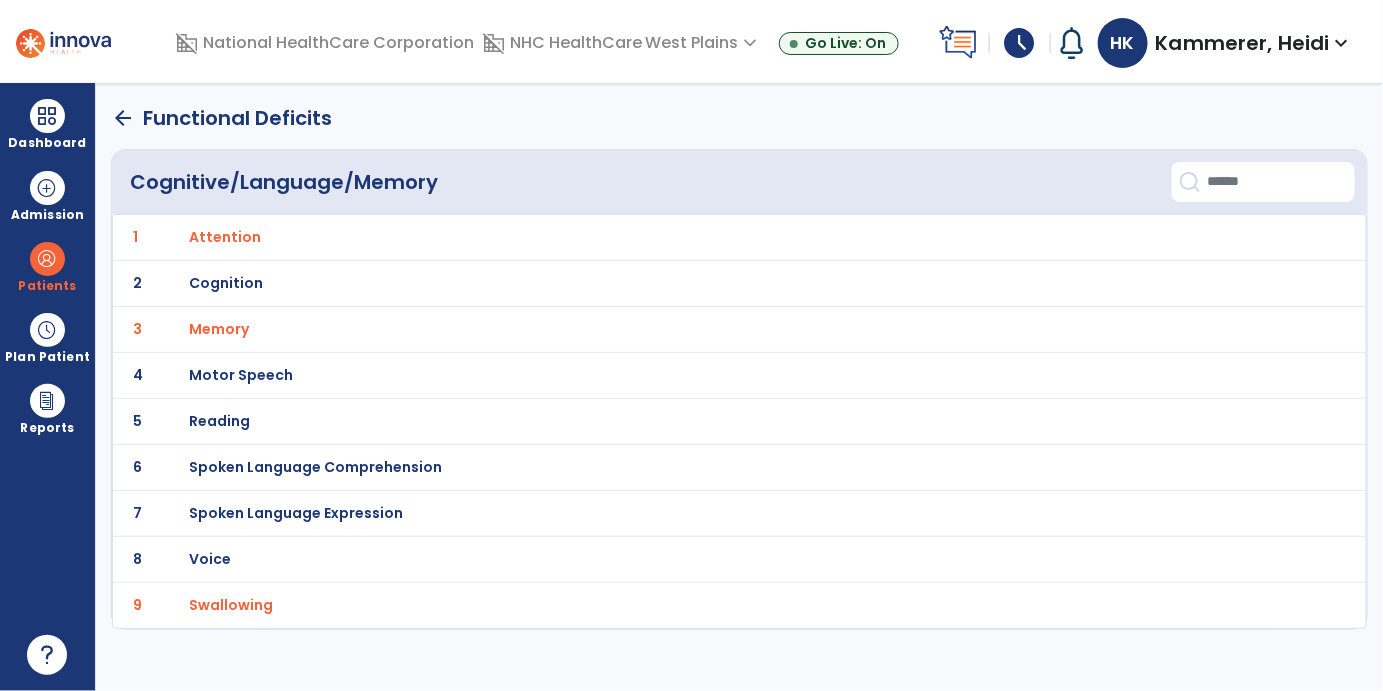 click on "arrow_back   Functional Deficits  Cognitive/Language/Memory 1 Attention 2 Cognition 3 Memory 4 Motor Speech 5 Reading 6 Spoken Language Comprehension 7 Spoken Language Expression 8 Voice 9 Swallowing" at bounding box center (739, 387) 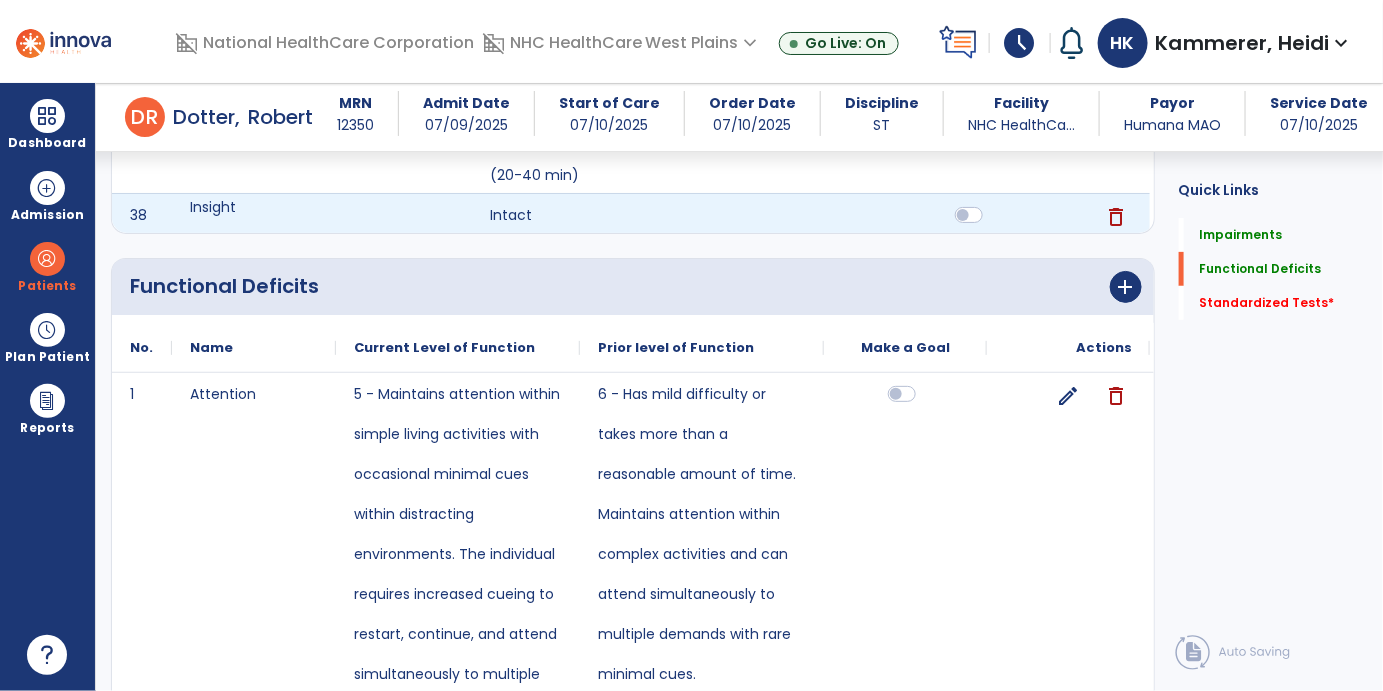 scroll, scrollTop: 2777, scrollLeft: 0, axis: vertical 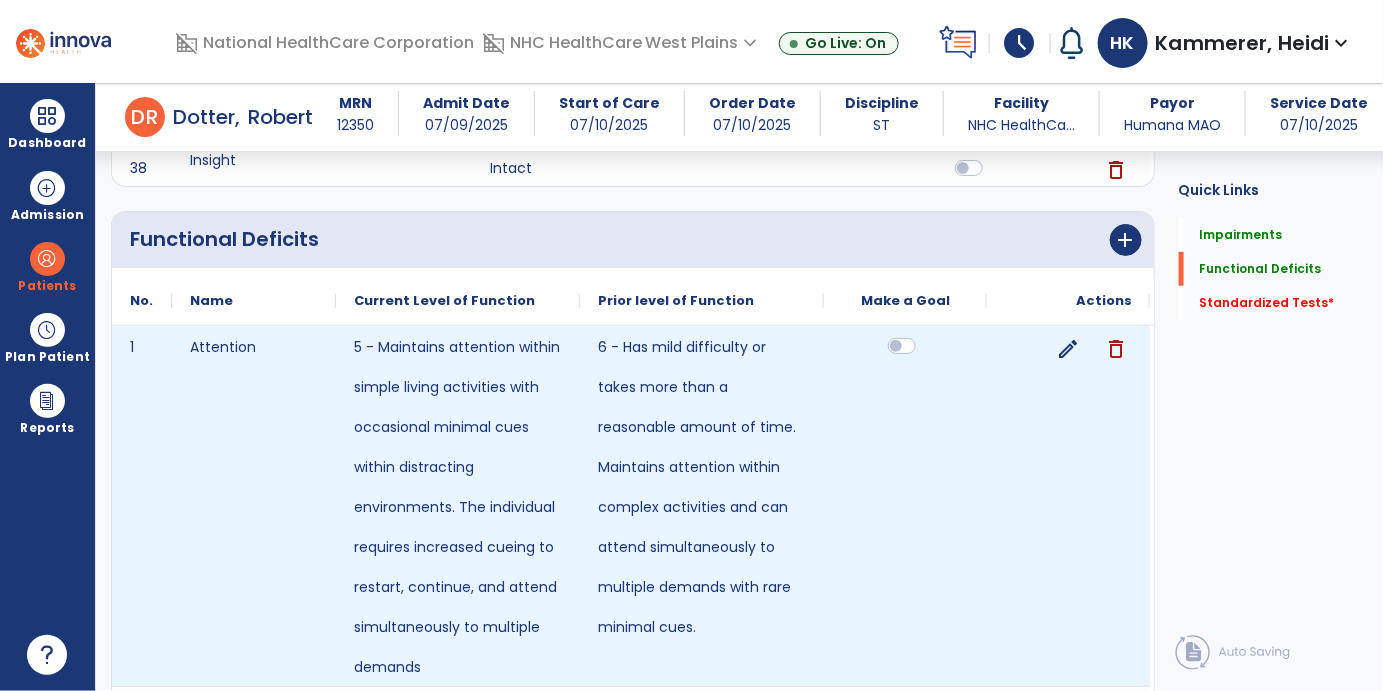 click 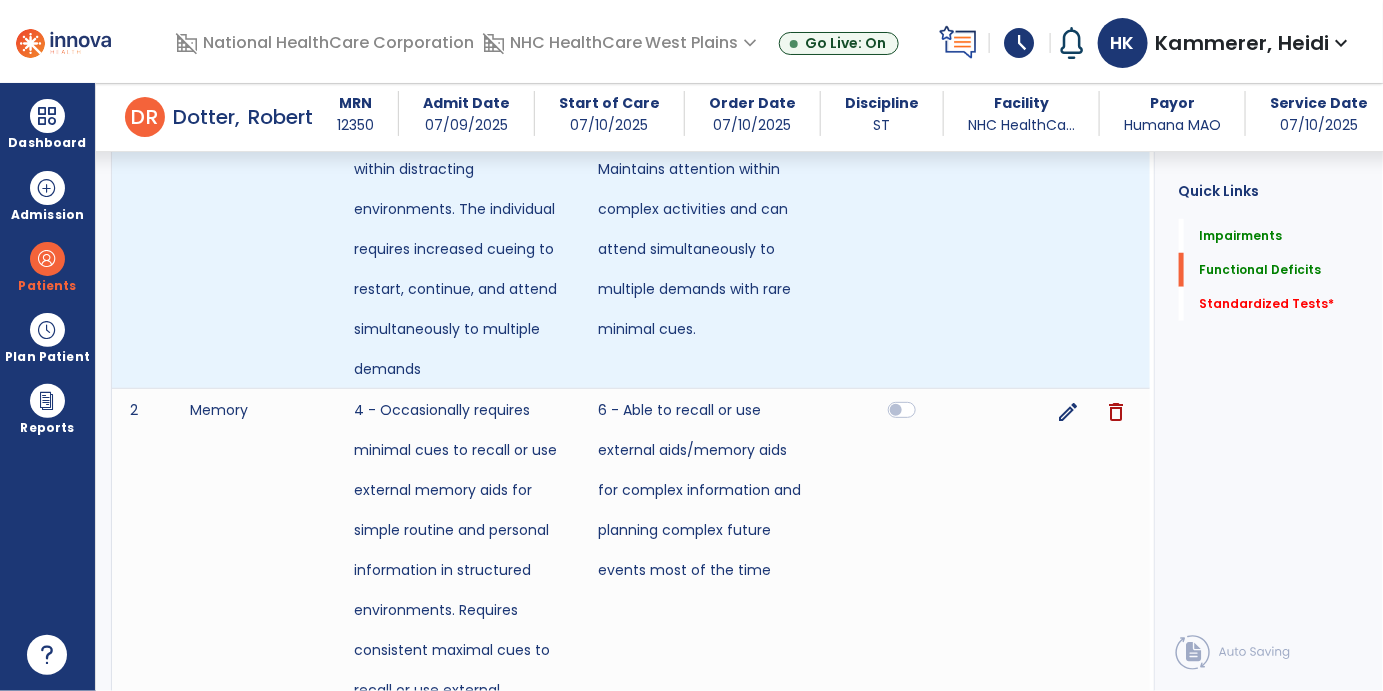 scroll, scrollTop: 3111, scrollLeft: 0, axis: vertical 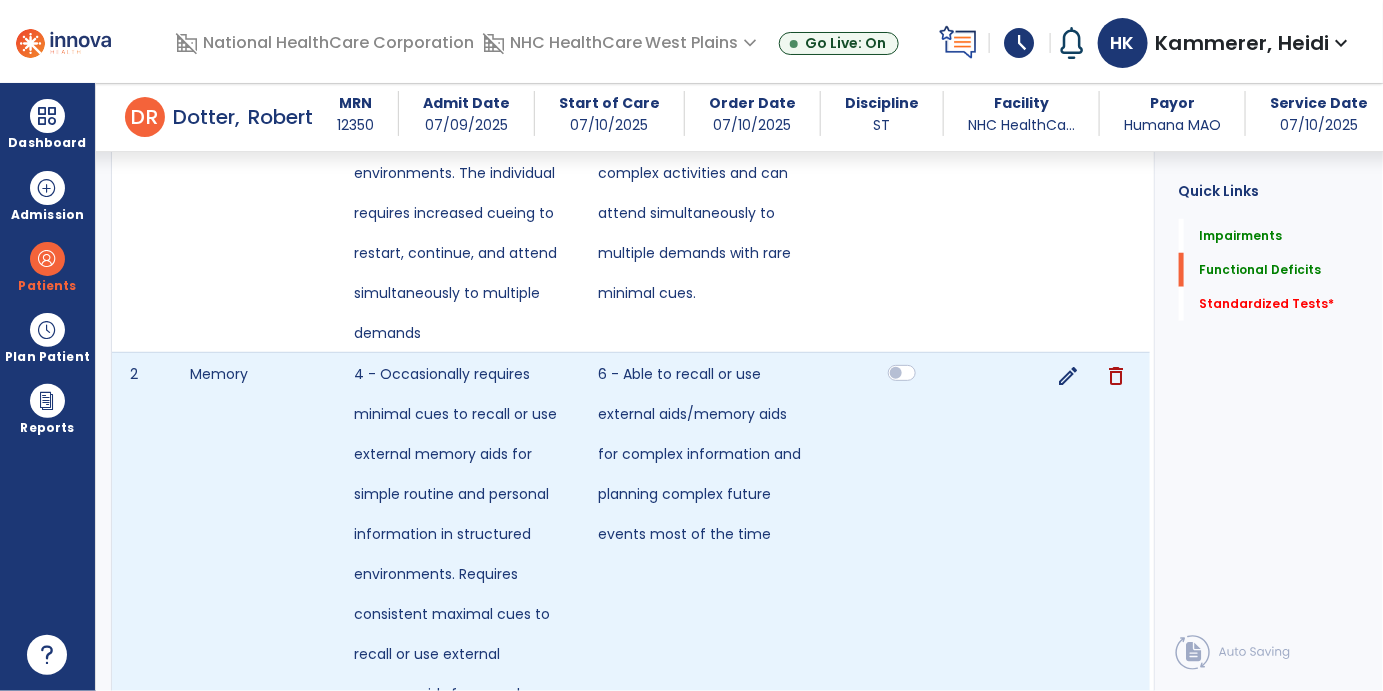 click 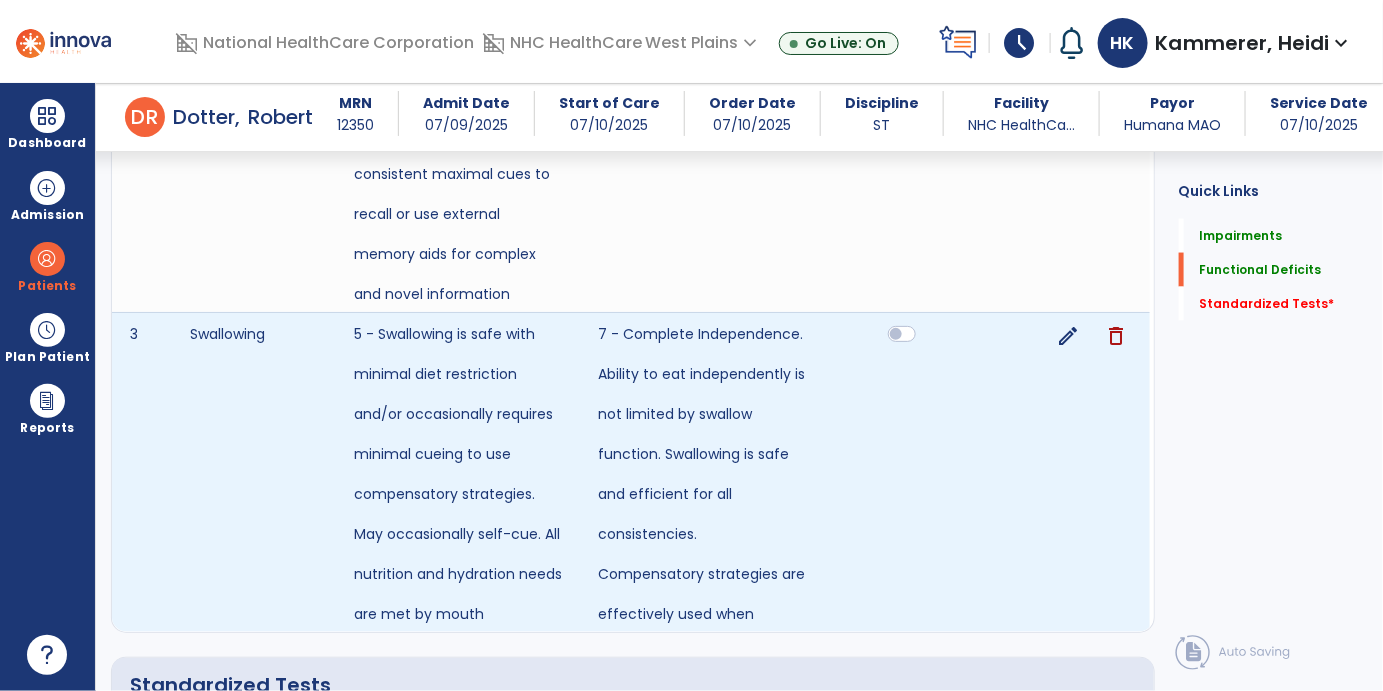 scroll, scrollTop: 3555, scrollLeft: 0, axis: vertical 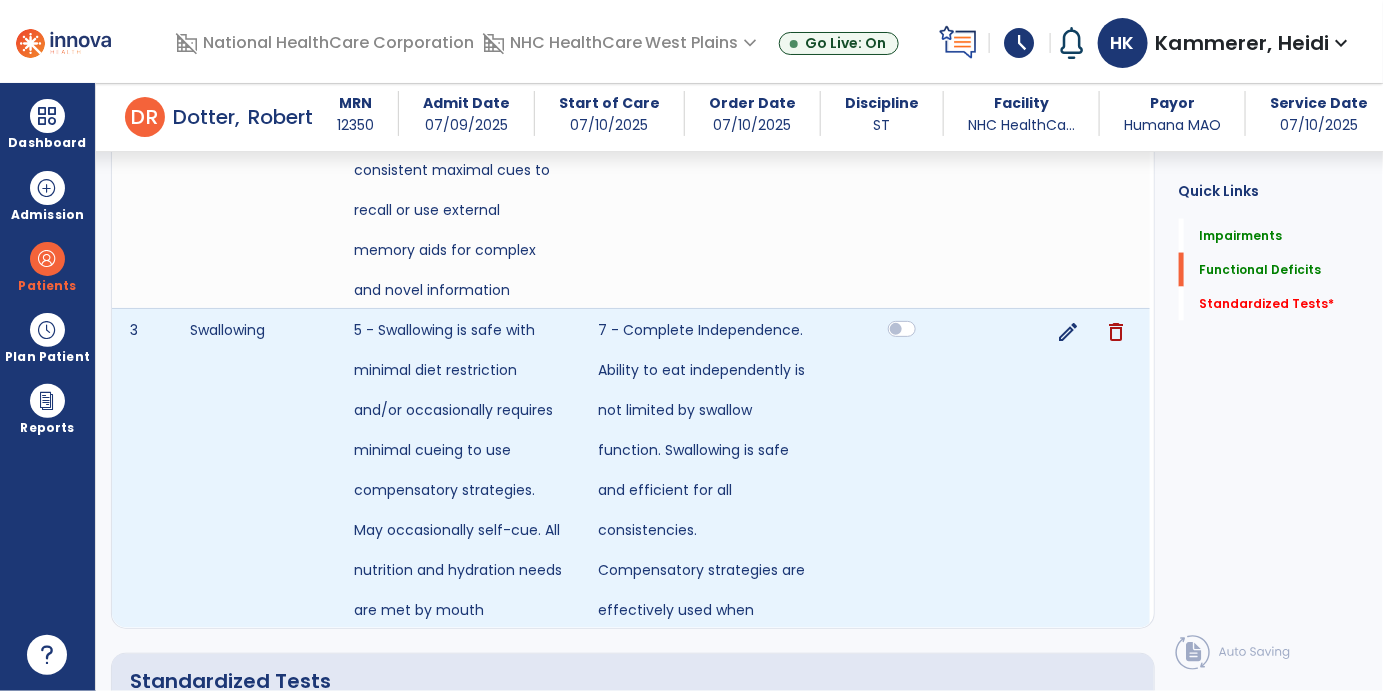click 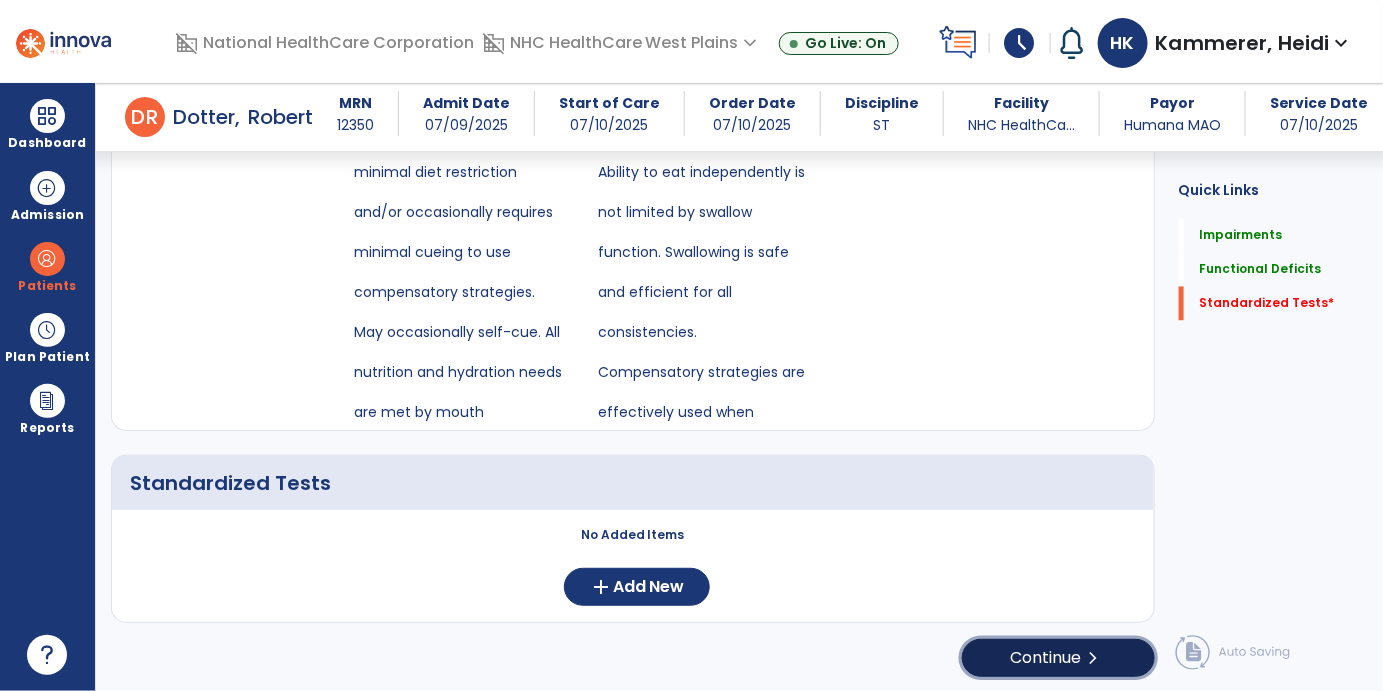 click on "Continue  chevron_right" 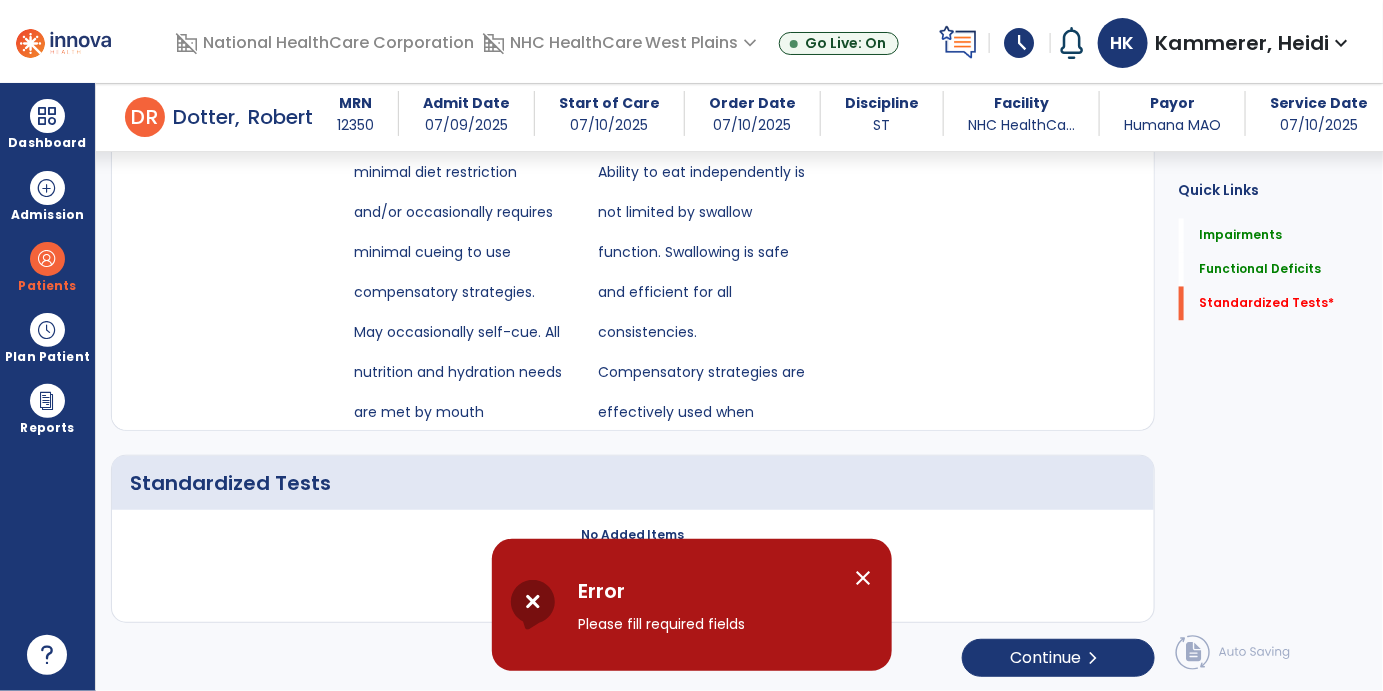 click on "Standardized Tests" 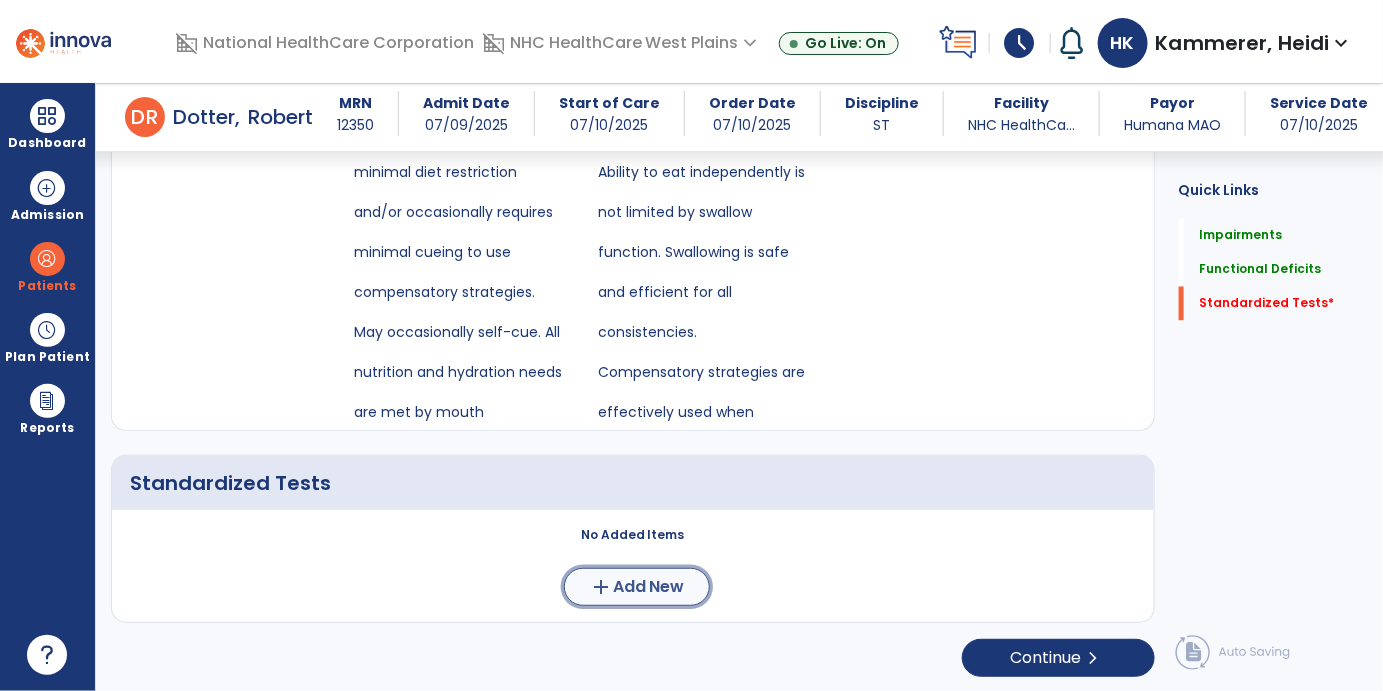 click on "Add New" 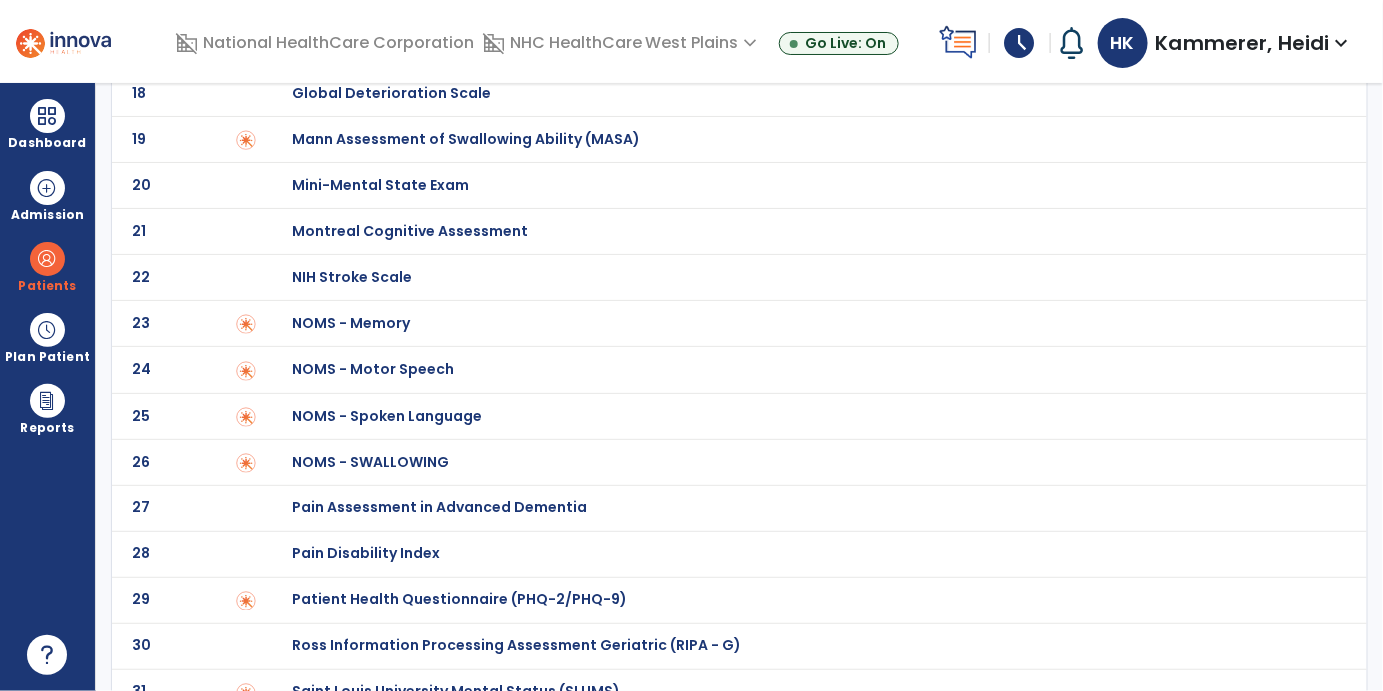 scroll, scrollTop: 998, scrollLeft: 0, axis: vertical 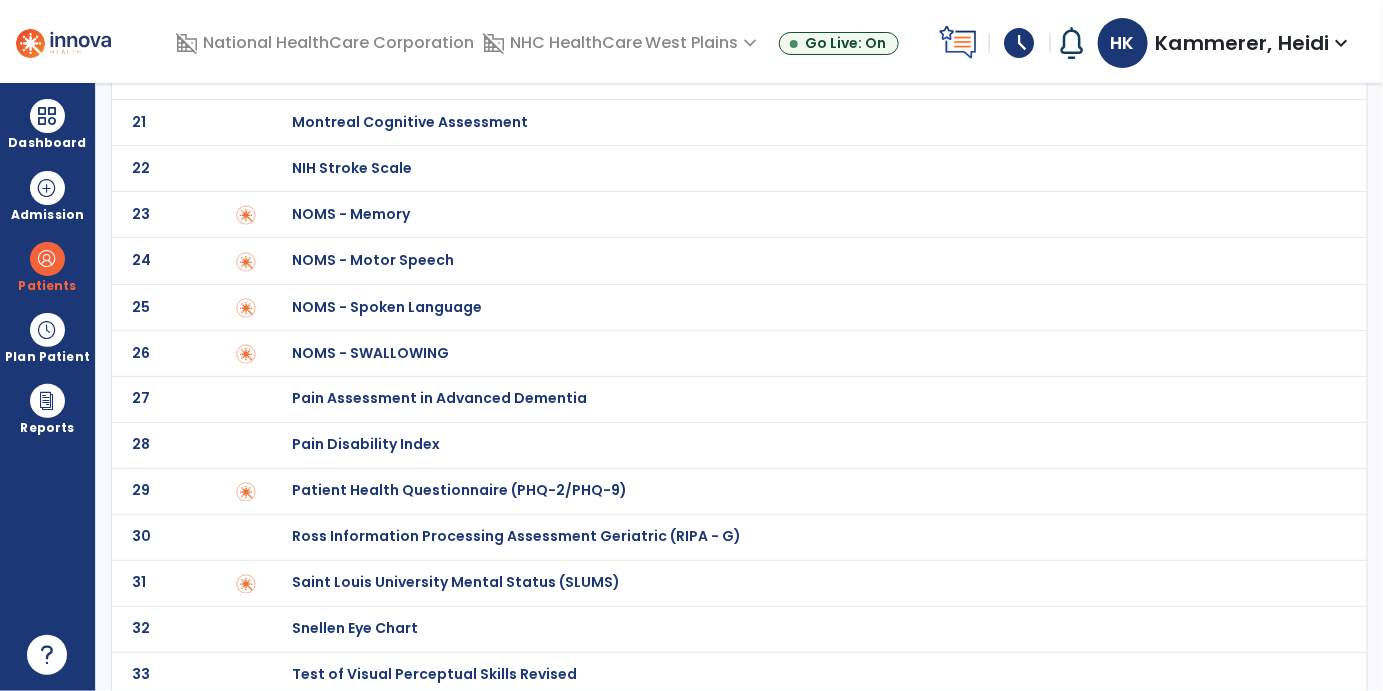 click on "Saint Louis University Mental Status (SLUMS)" at bounding box center (371, -798) 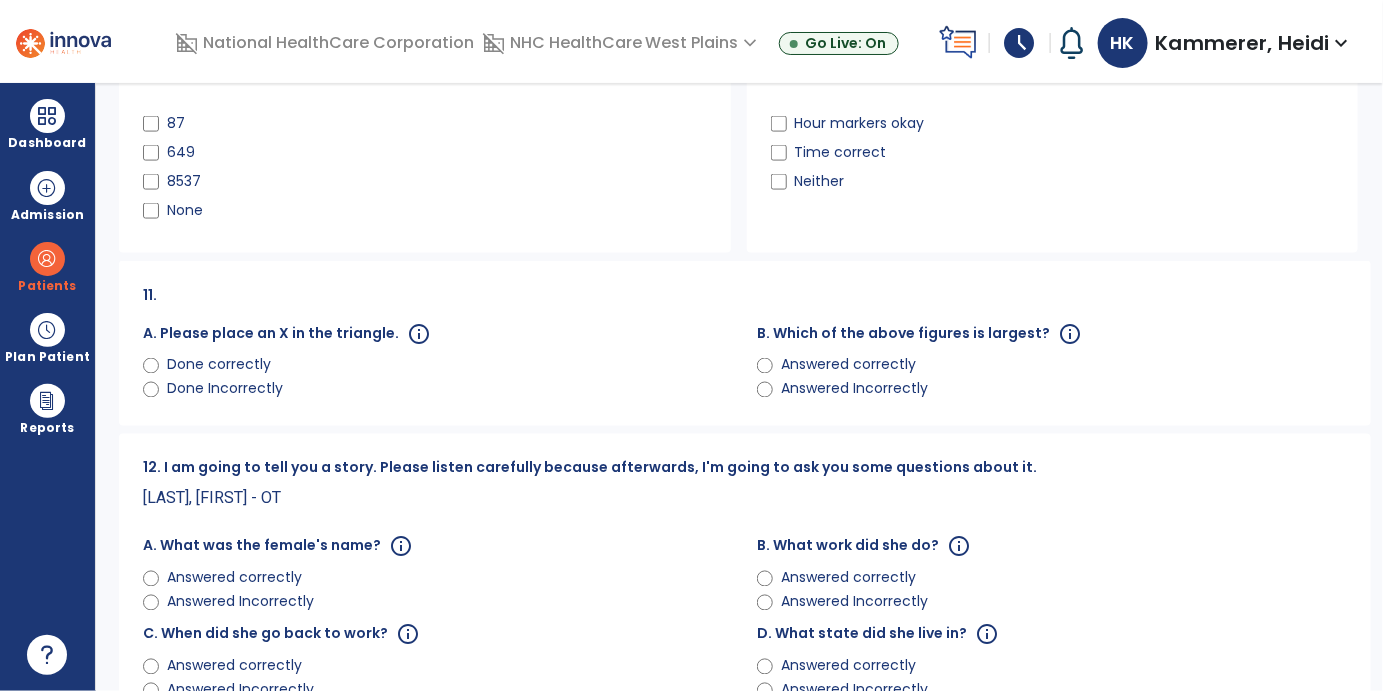 scroll, scrollTop: 0, scrollLeft: 0, axis: both 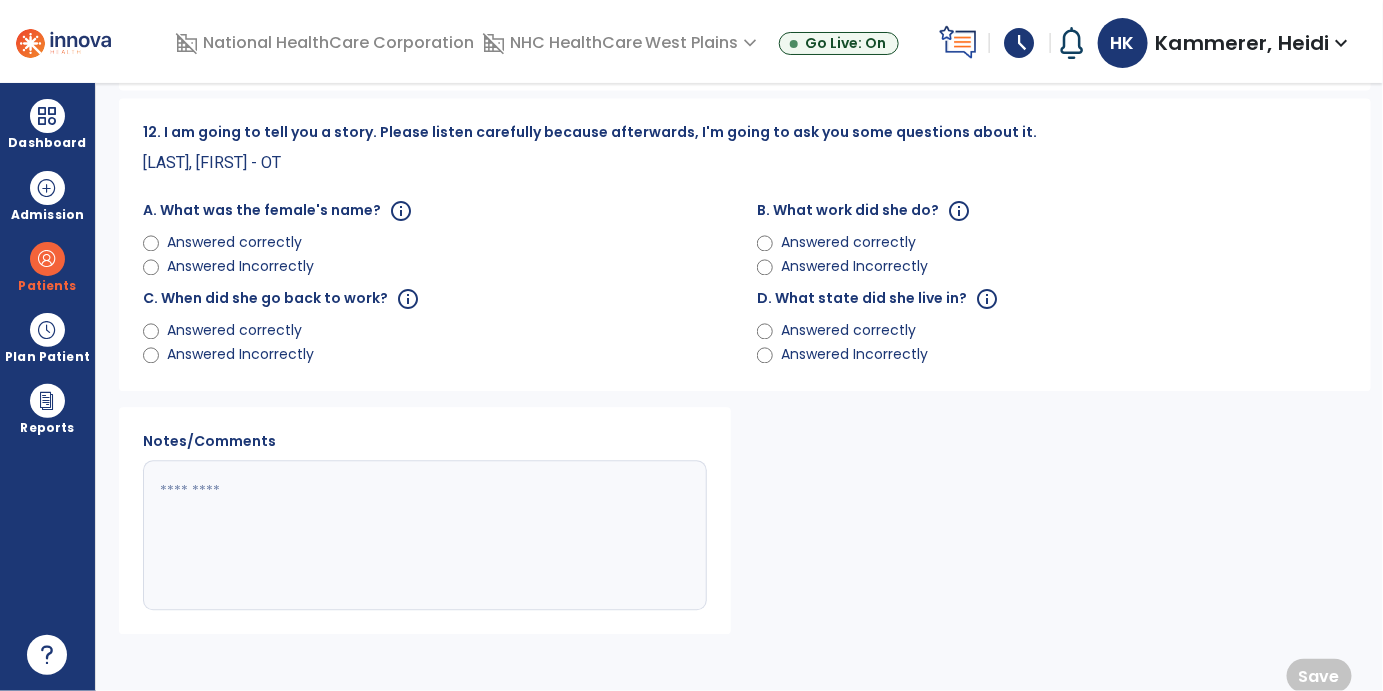 click on "Answered Incorrectly" 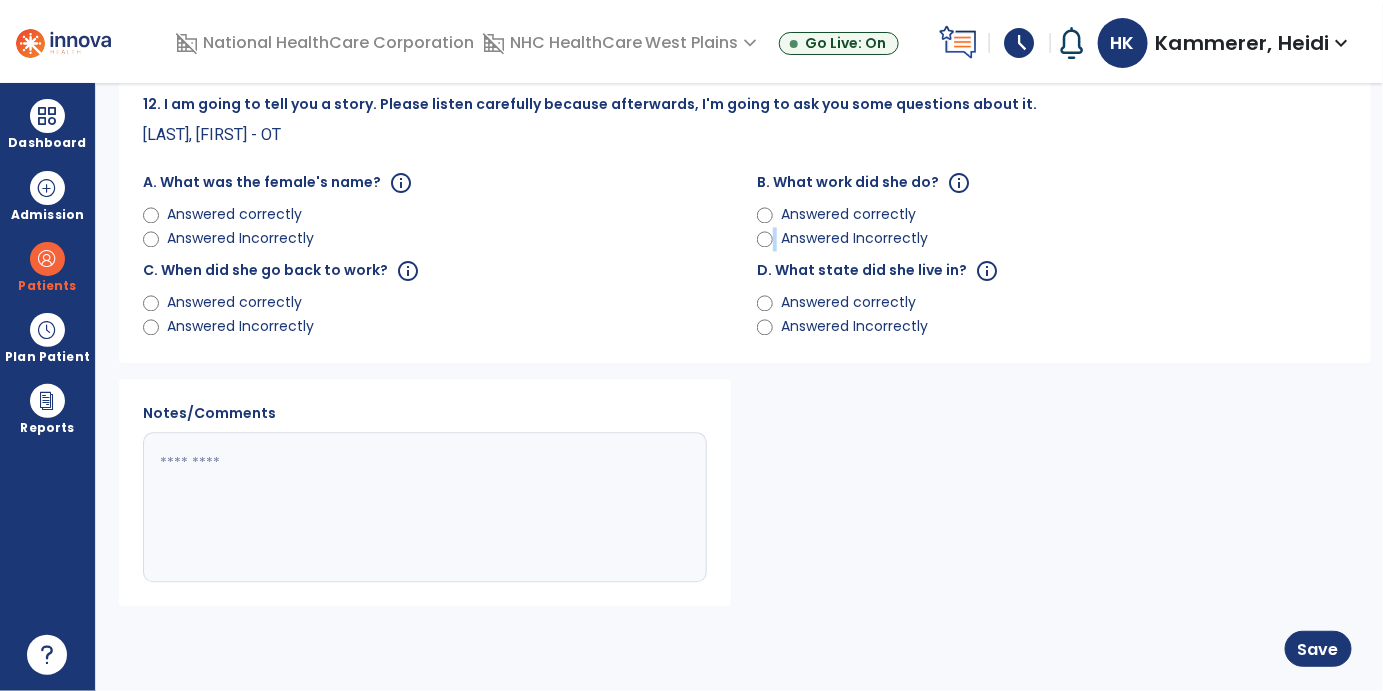 scroll, scrollTop: 1407, scrollLeft: 0, axis: vertical 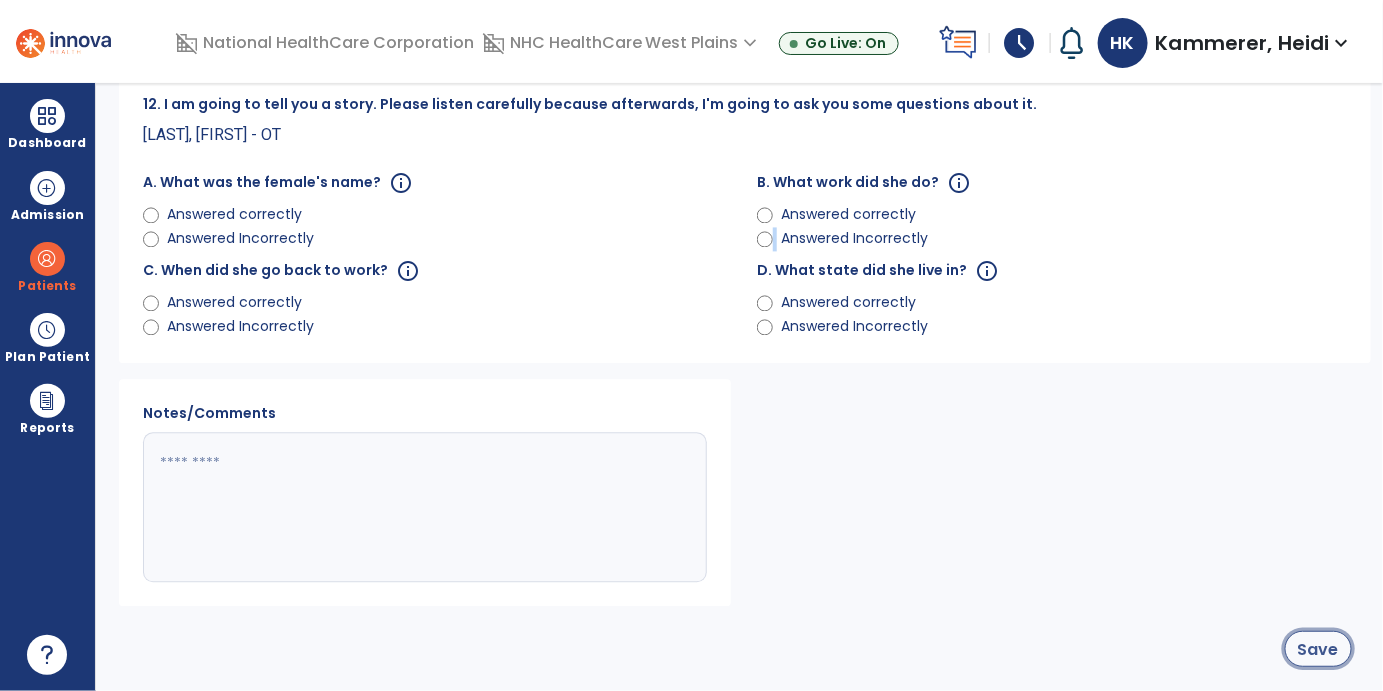click on "Save" 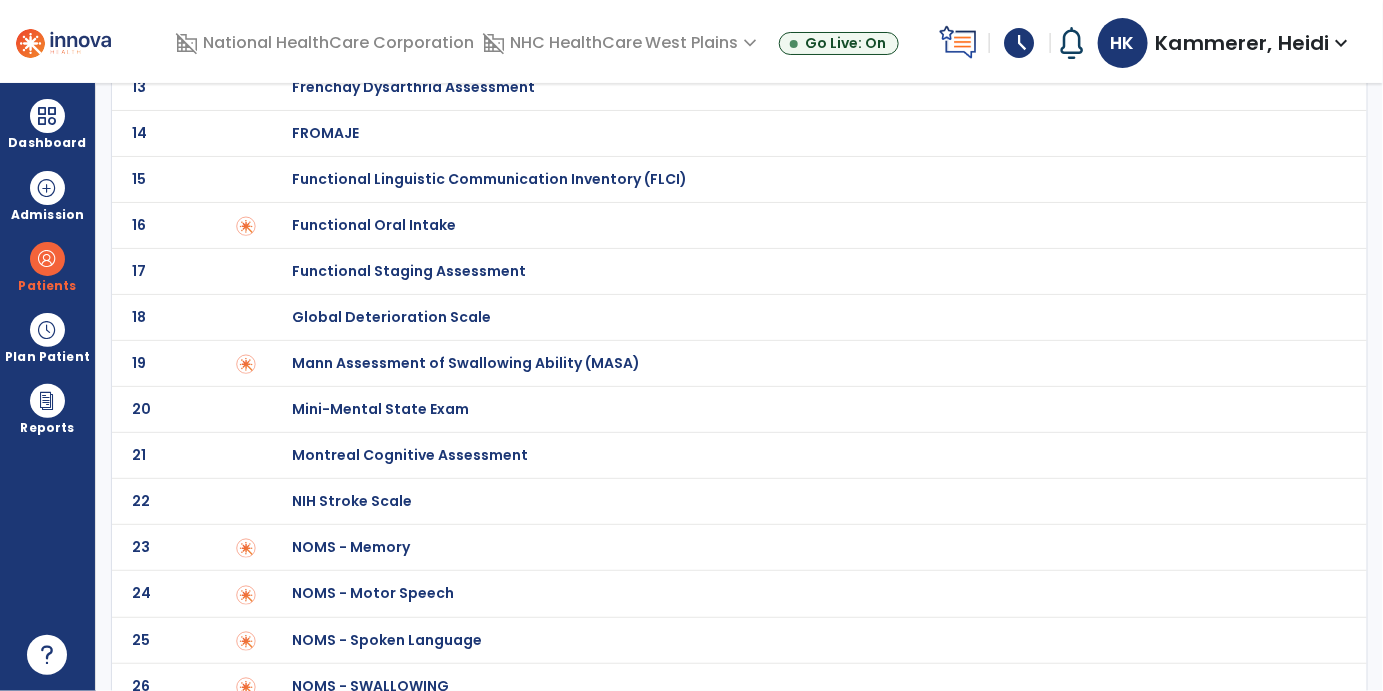 scroll, scrollTop: 553, scrollLeft: 0, axis: vertical 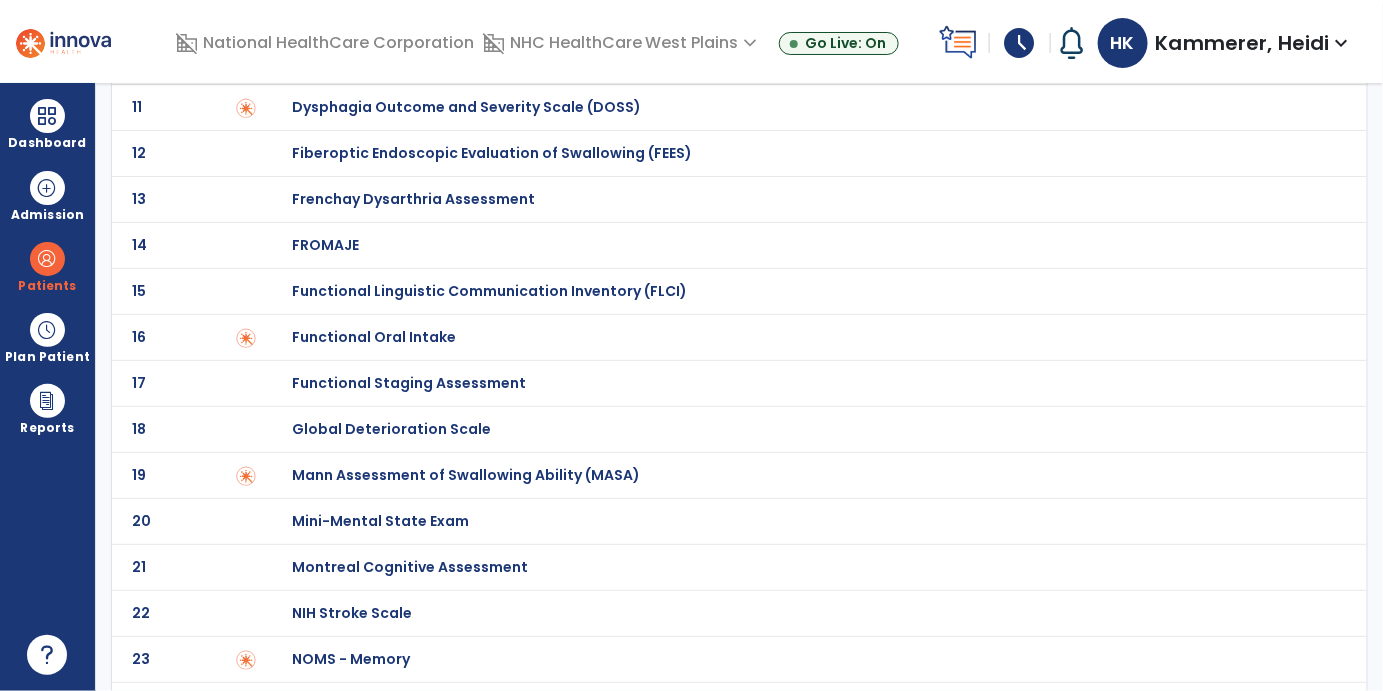 click on "Functional Oral Intake" at bounding box center [371, -353] 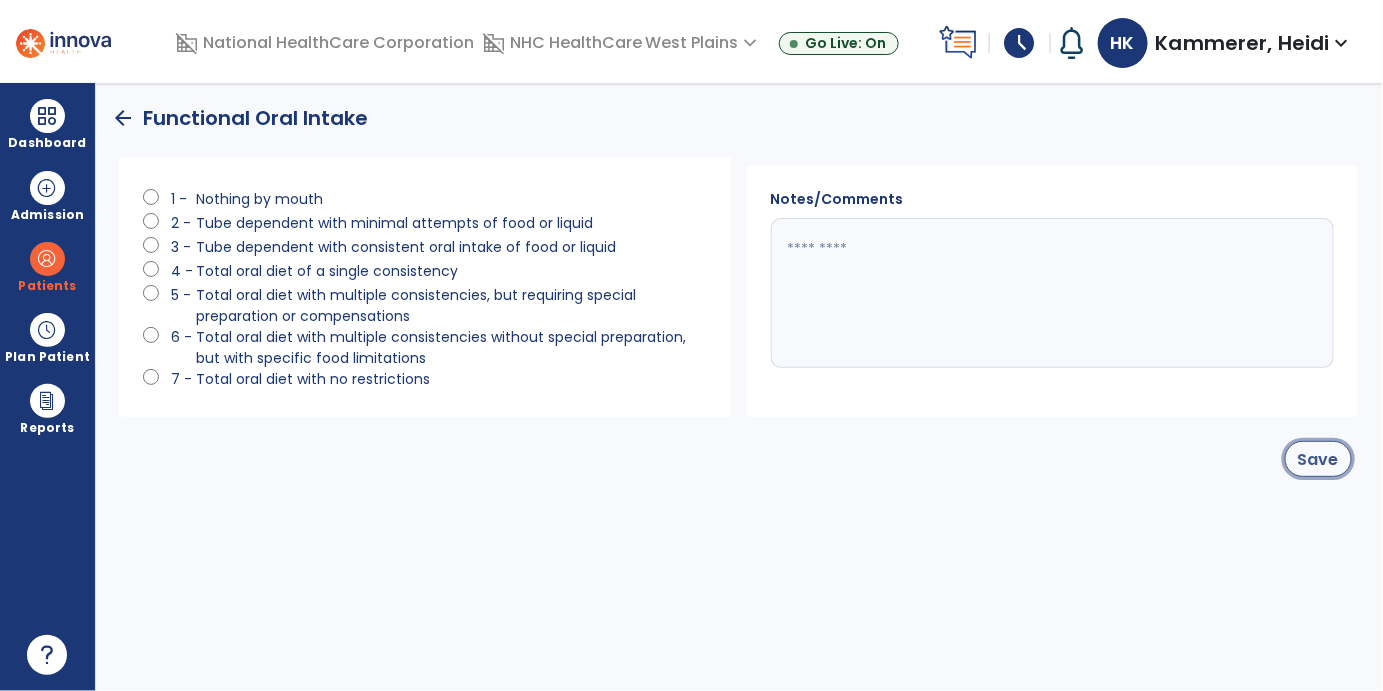 click on "Save" 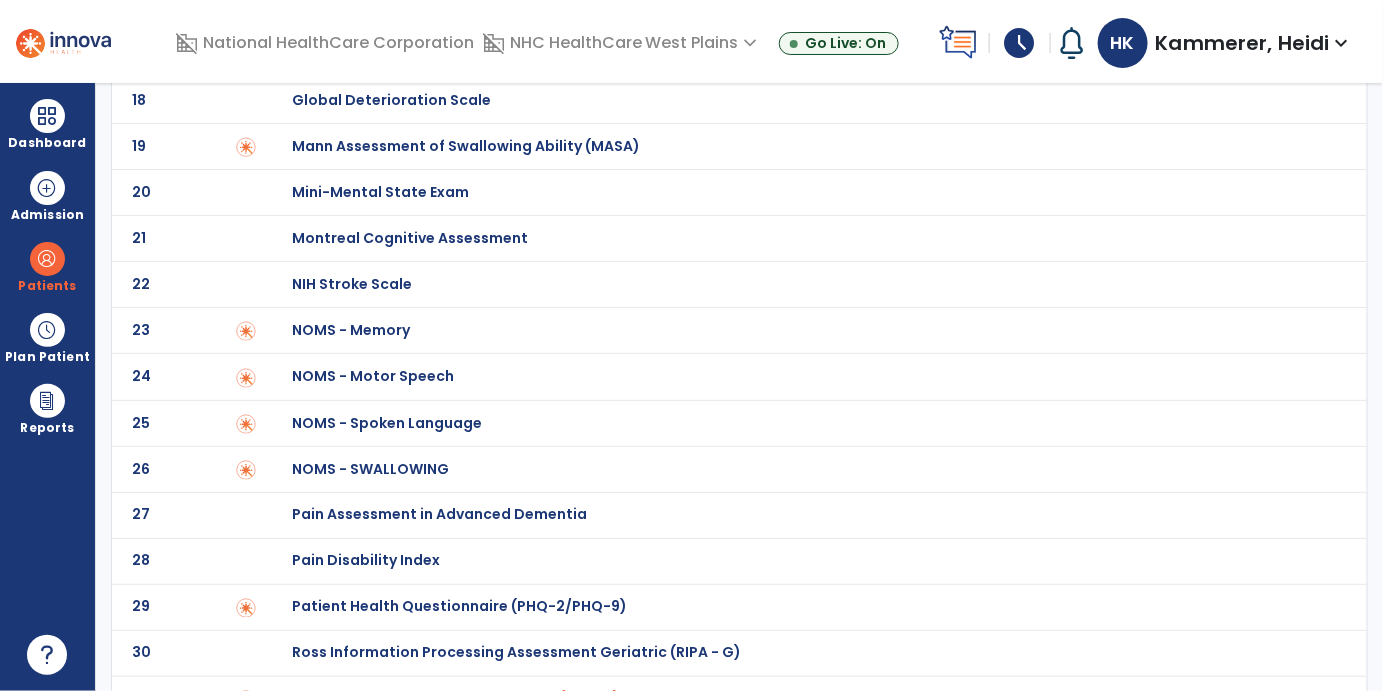 scroll, scrollTop: 998, scrollLeft: 0, axis: vertical 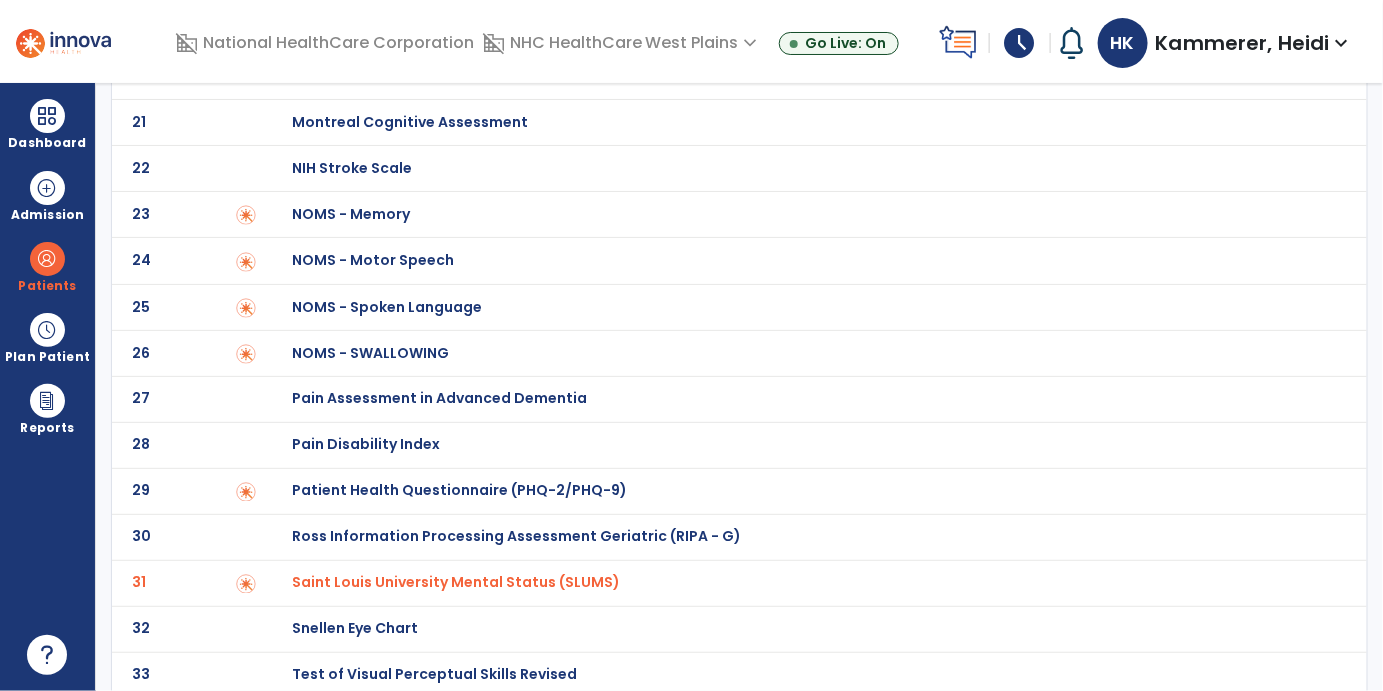 click on "26 NOMS - SWALLOWING" 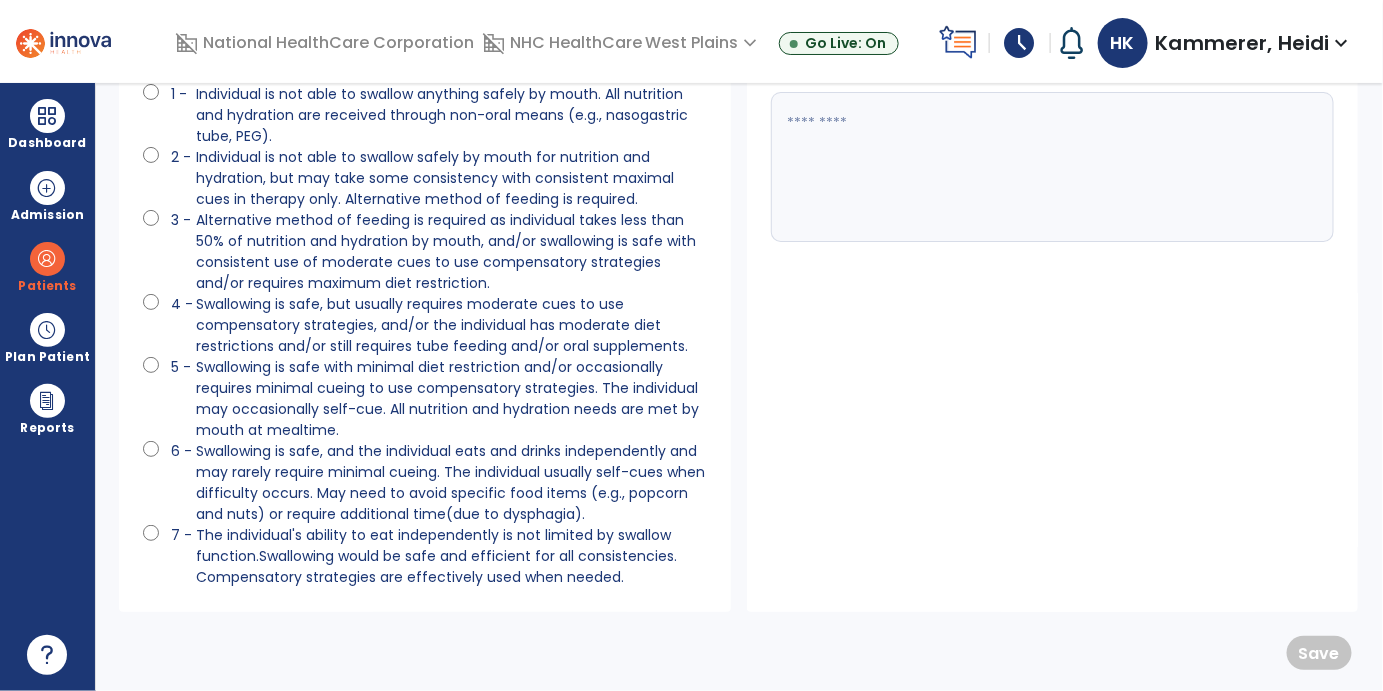 scroll, scrollTop: 128, scrollLeft: 0, axis: vertical 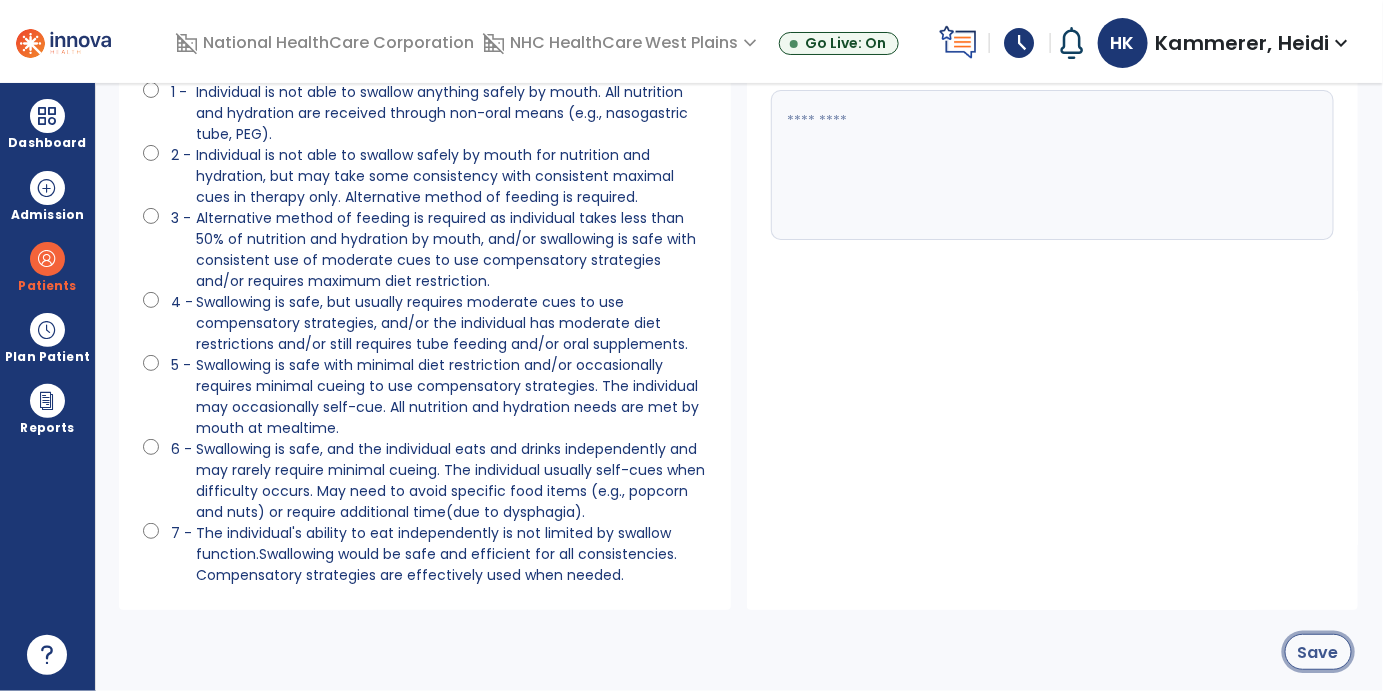 click on "Save" 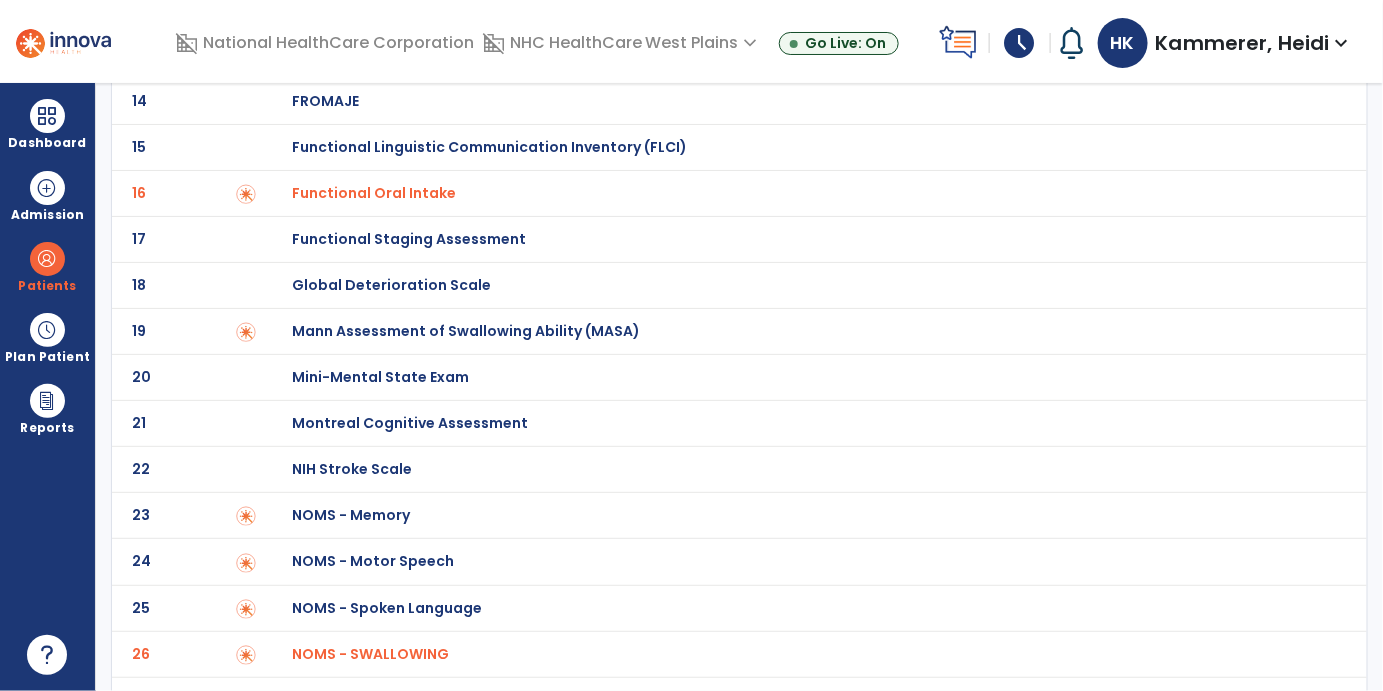 scroll, scrollTop: 665, scrollLeft: 0, axis: vertical 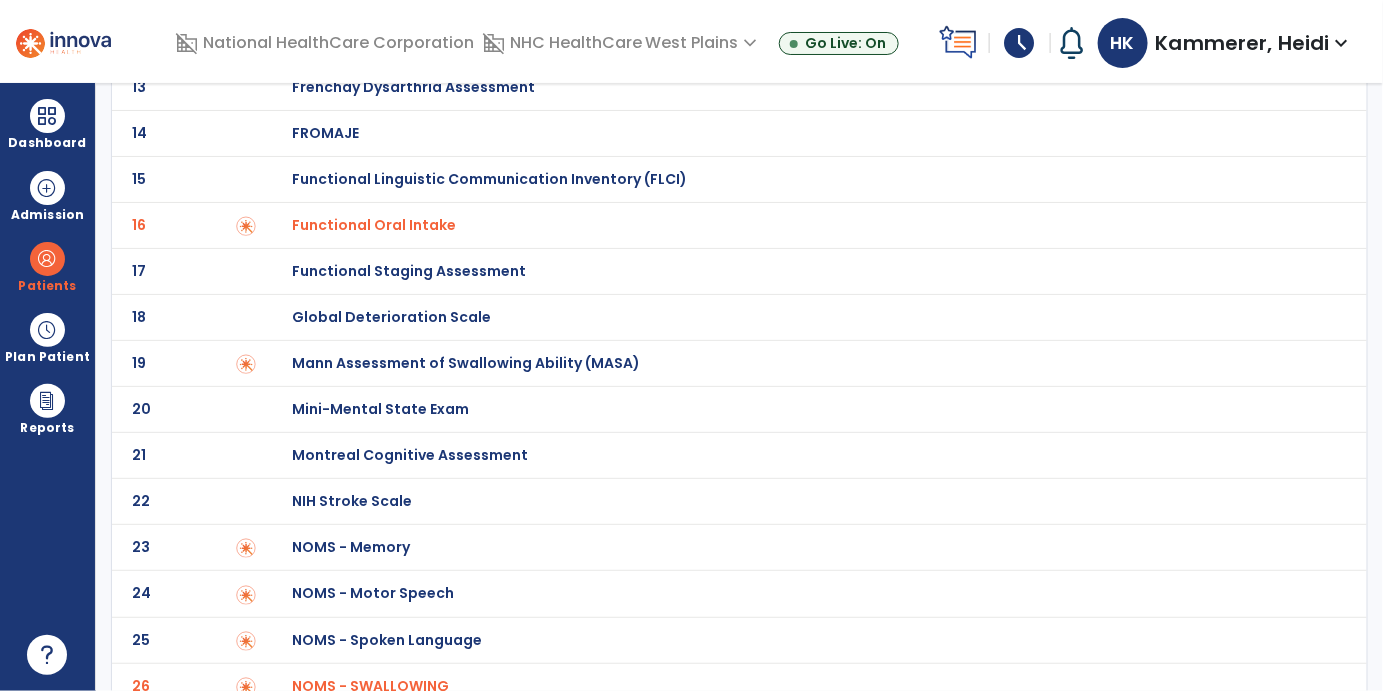 click on "Functional Oral Intake" at bounding box center [374, 225] 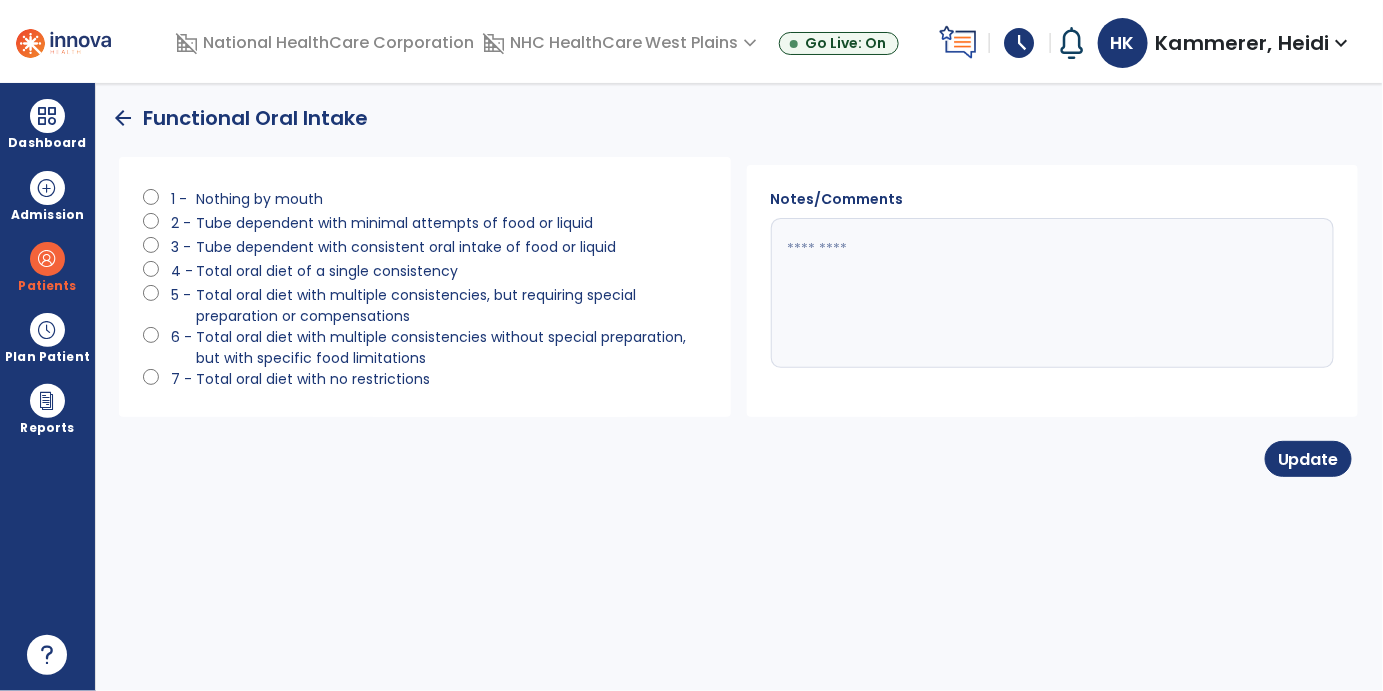 click on "arrow_back" 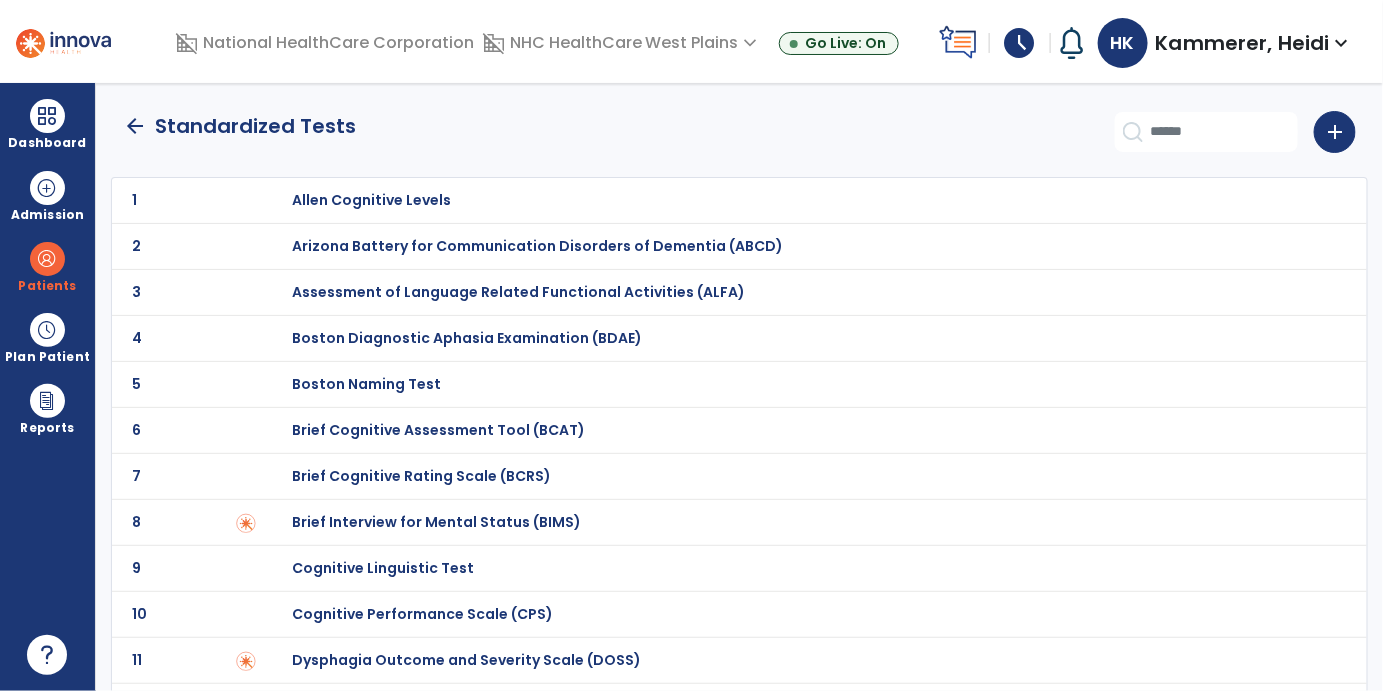 click on "arrow_back" 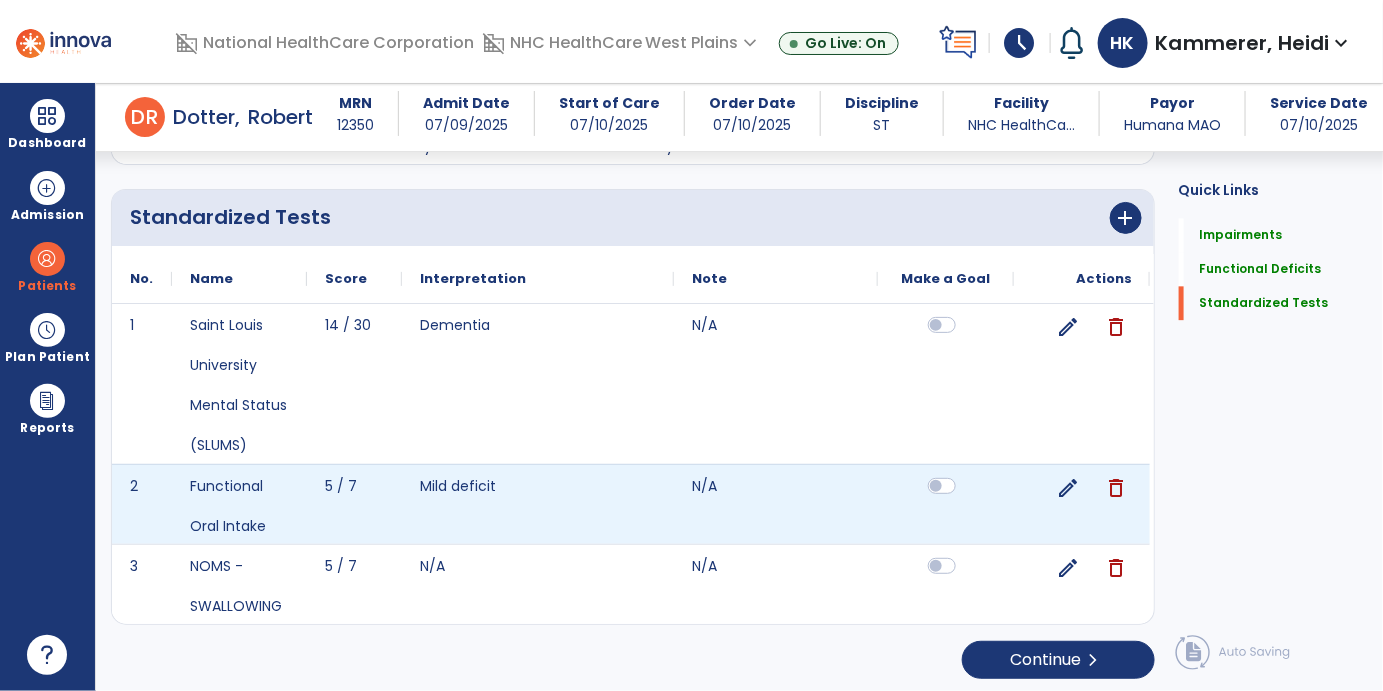 scroll, scrollTop: 4021, scrollLeft: 0, axis: vertical 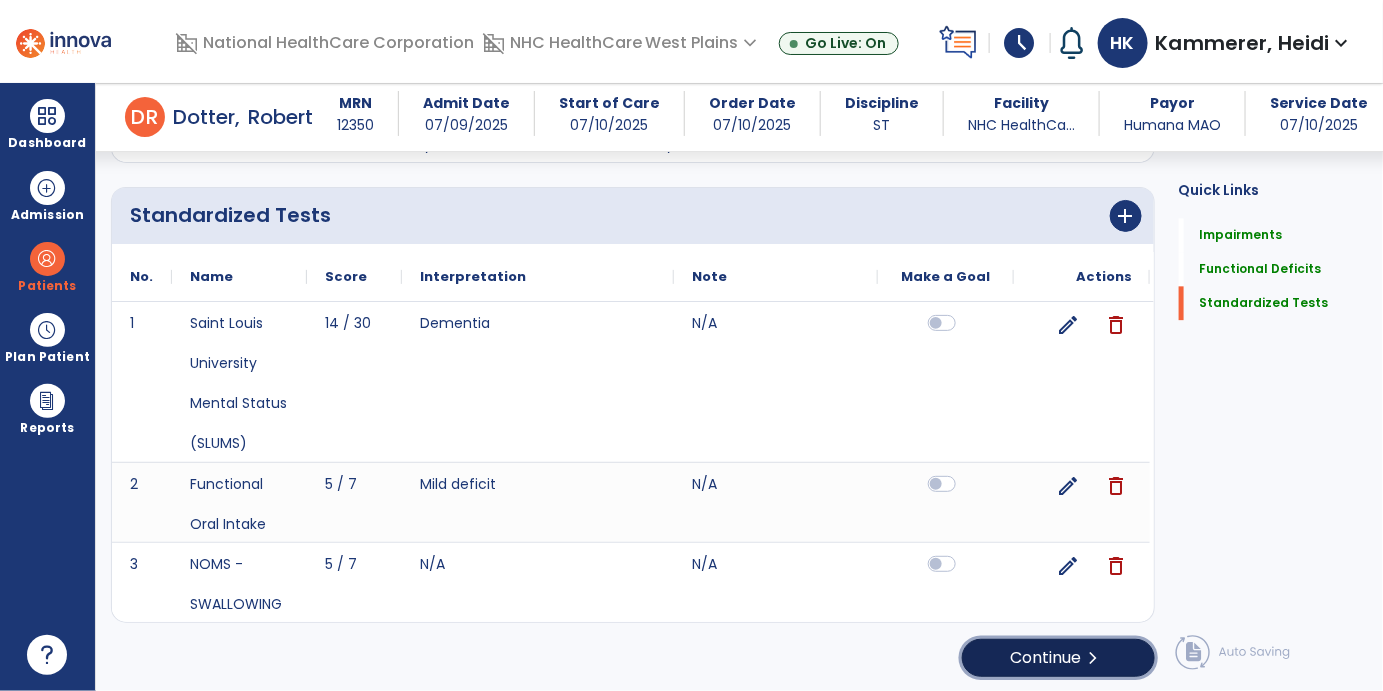 click on "Continue  chevron_right" 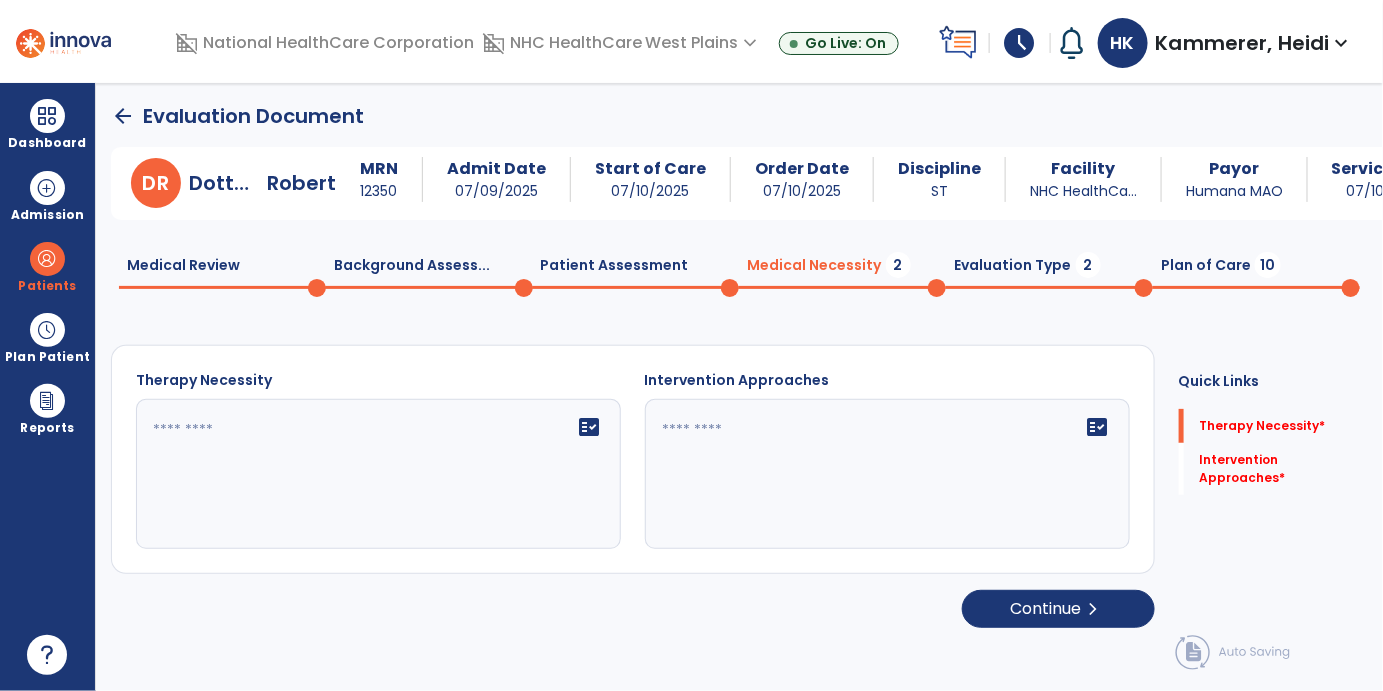 scroll, scrollTop: 0, scrollLeft: 0, axis: both 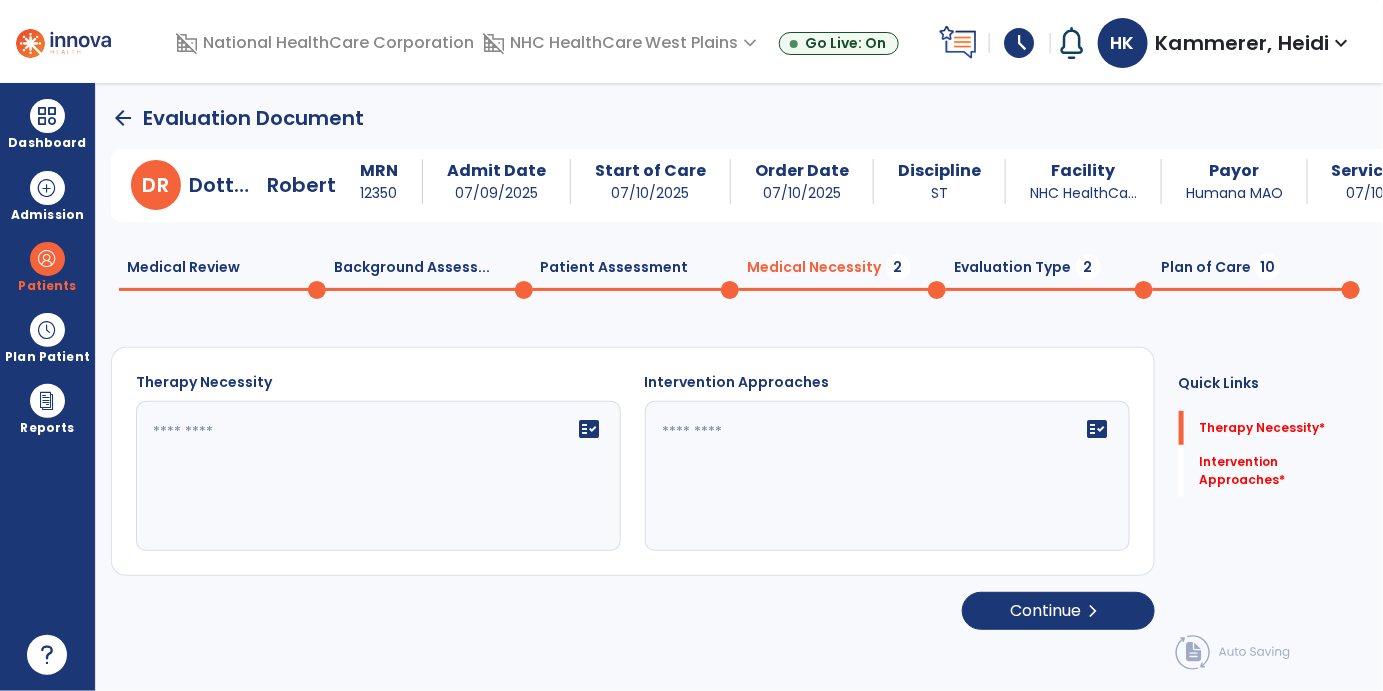 click on "fact_check" 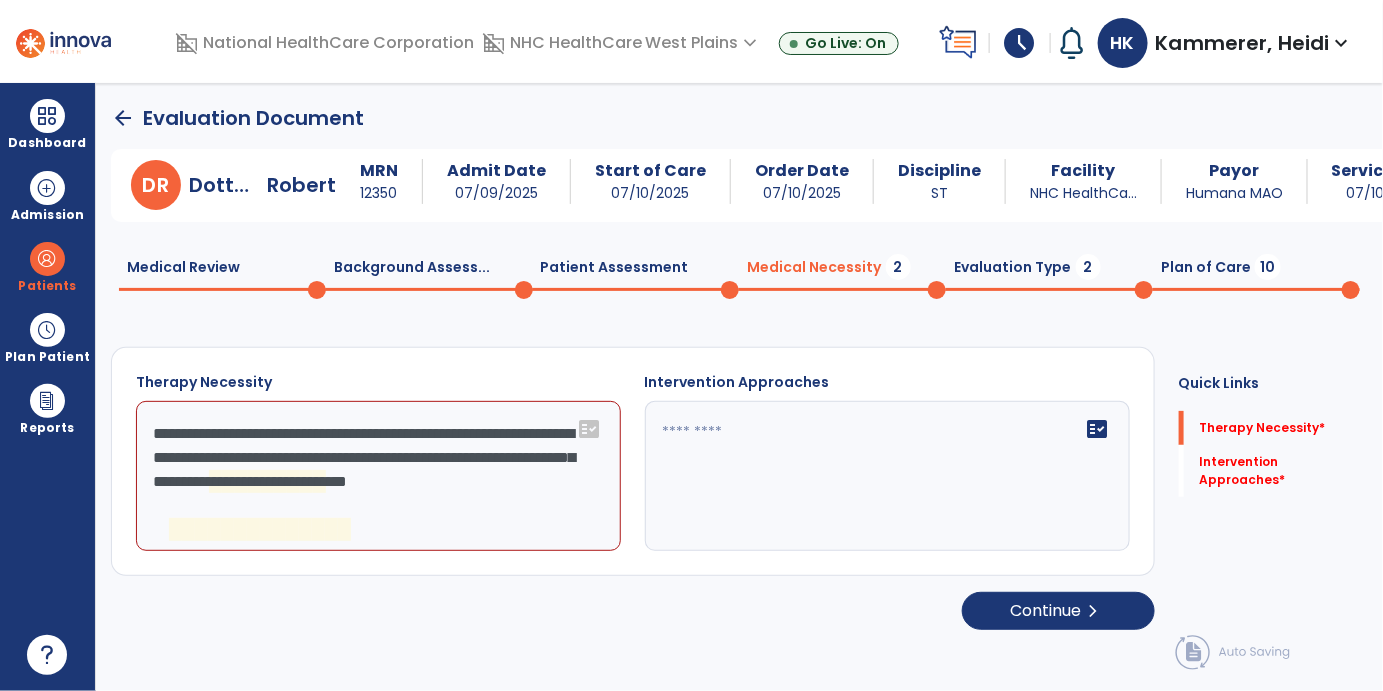 click on "**********" 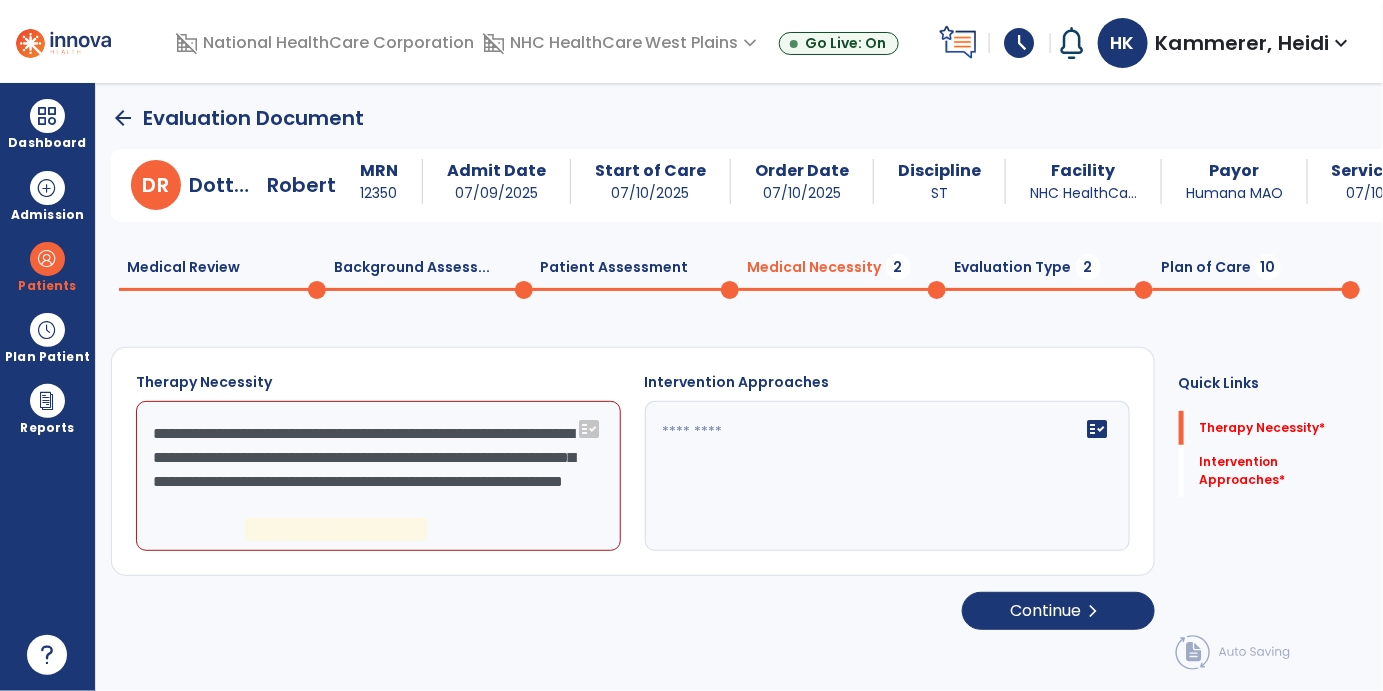 click on "**********" 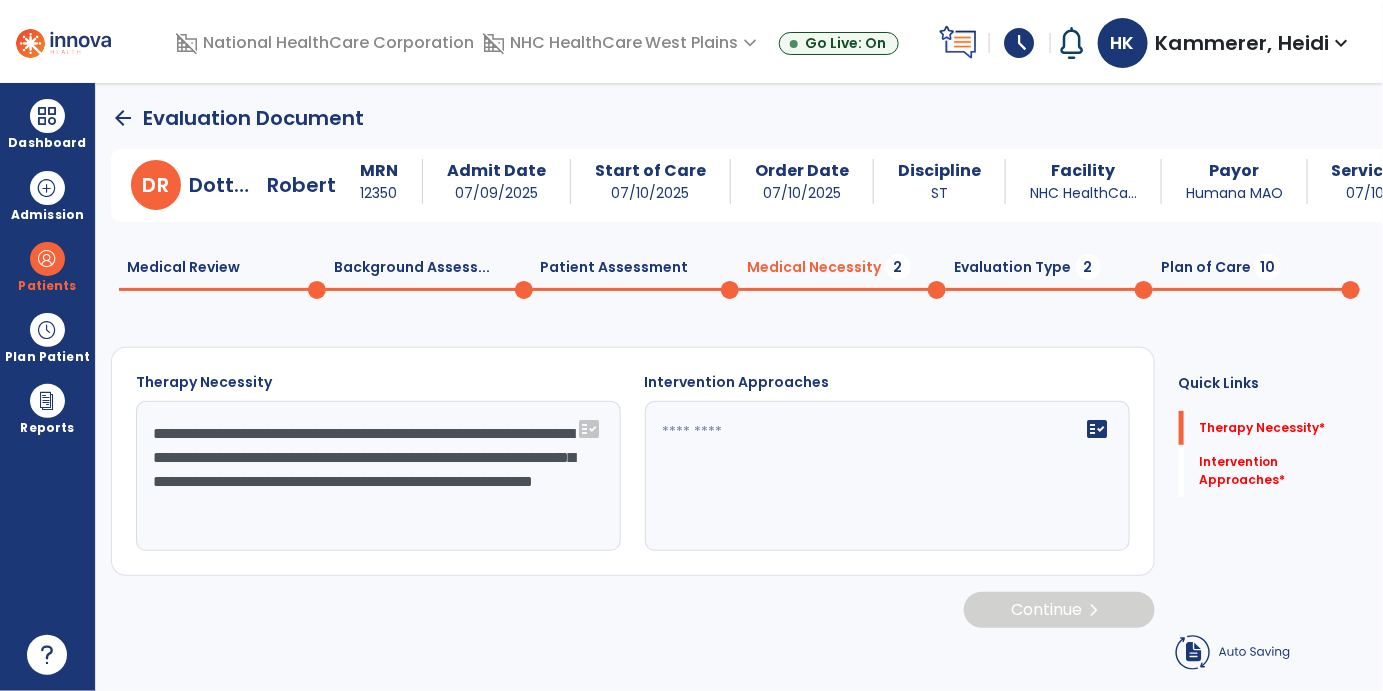 type on "**********" 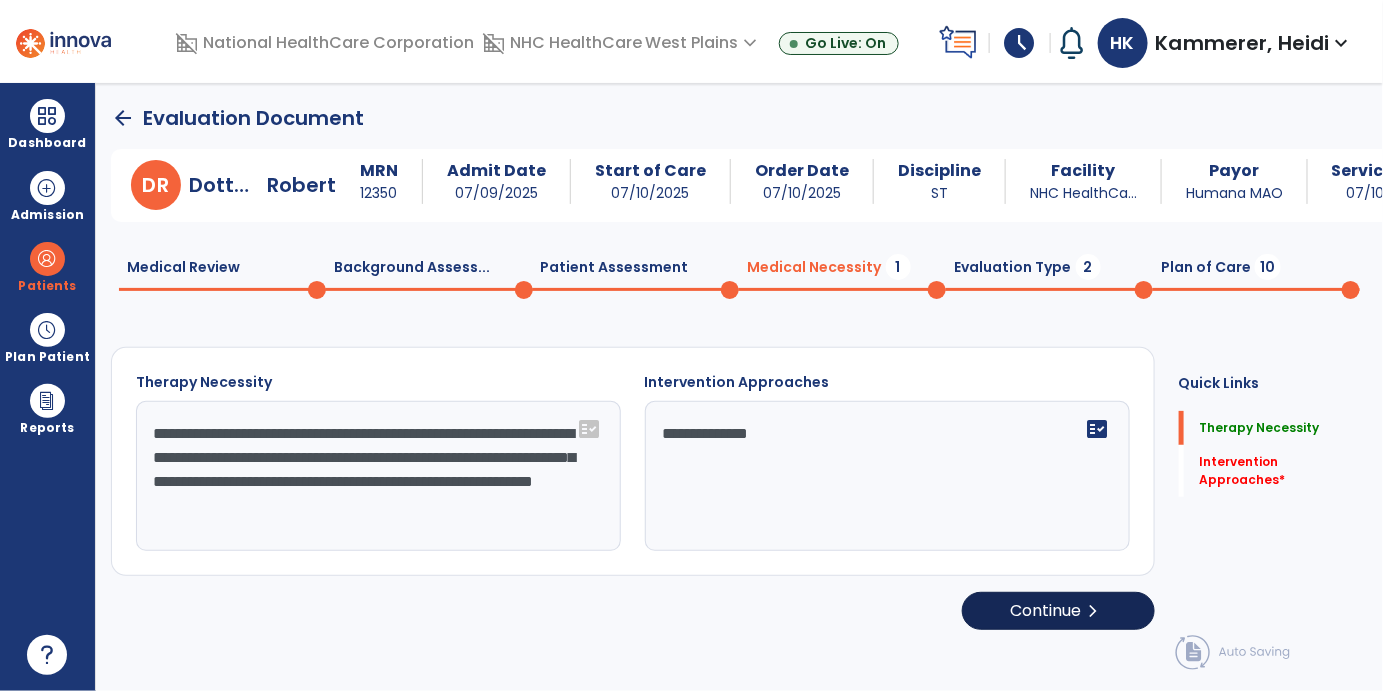 type on "**********" 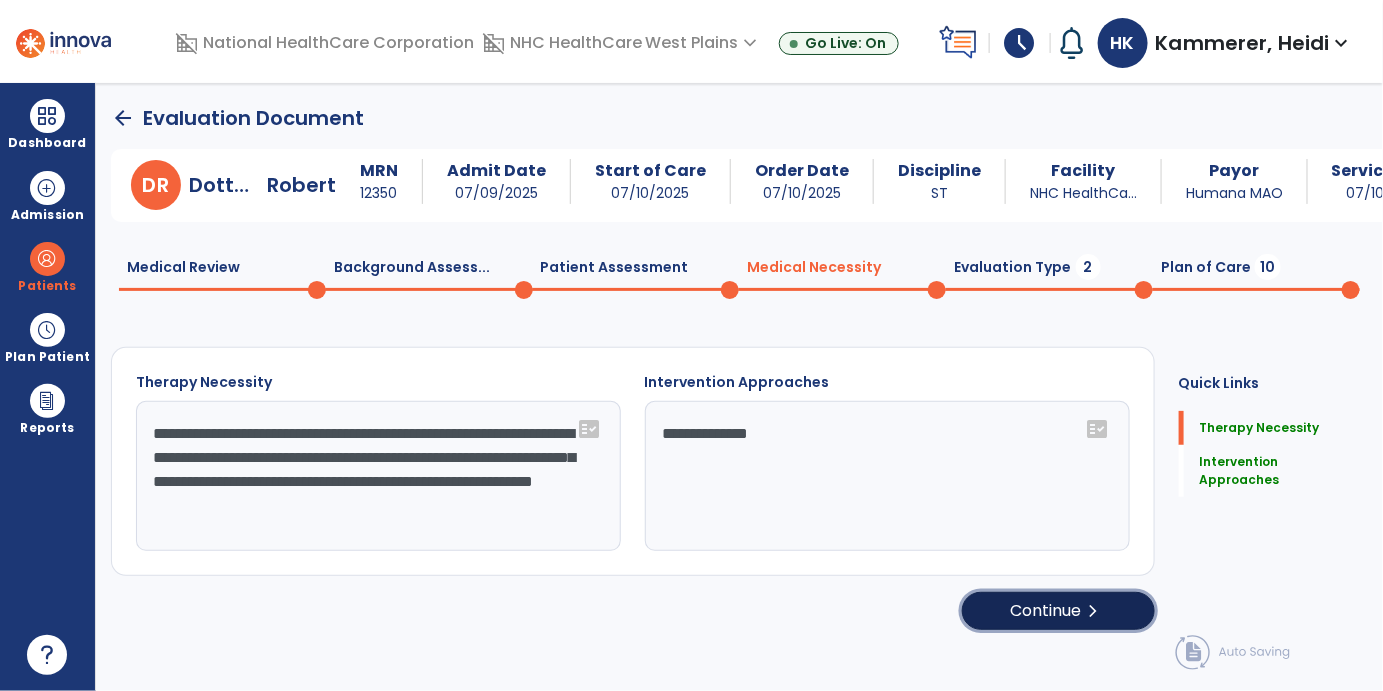 click on "chevron_right" 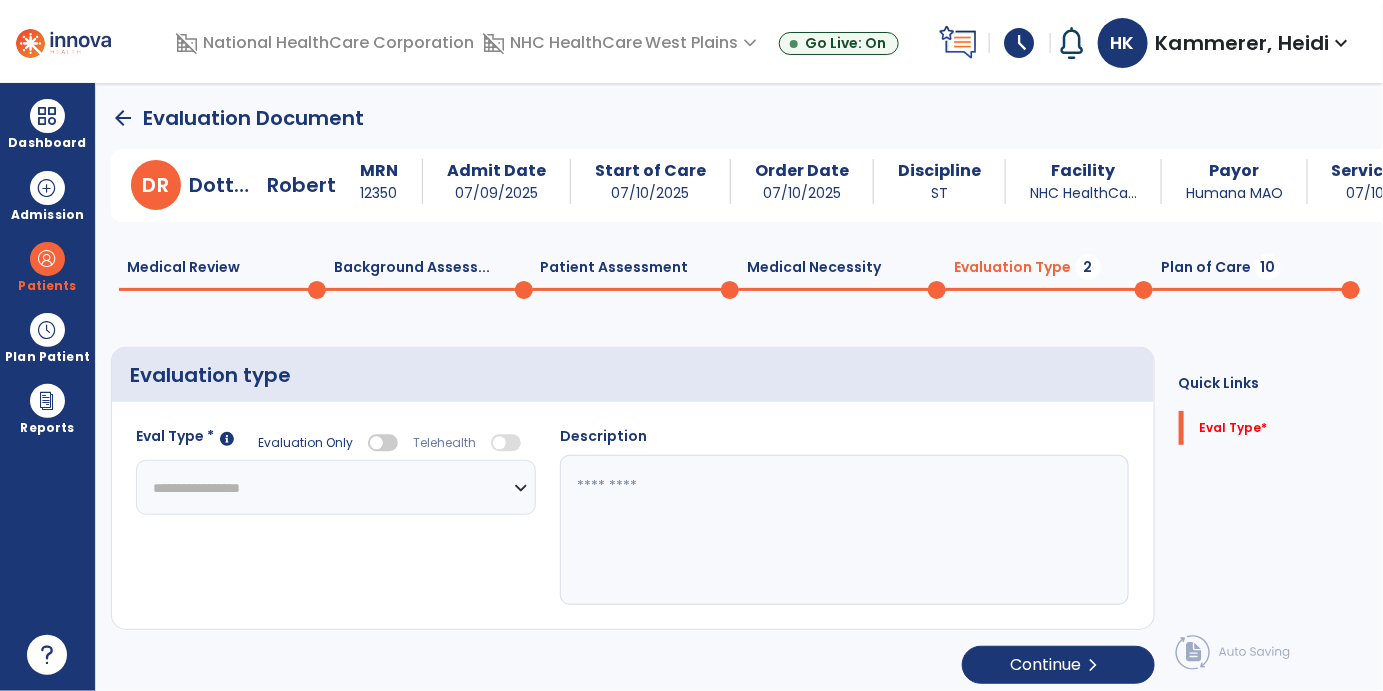 click on "**********" 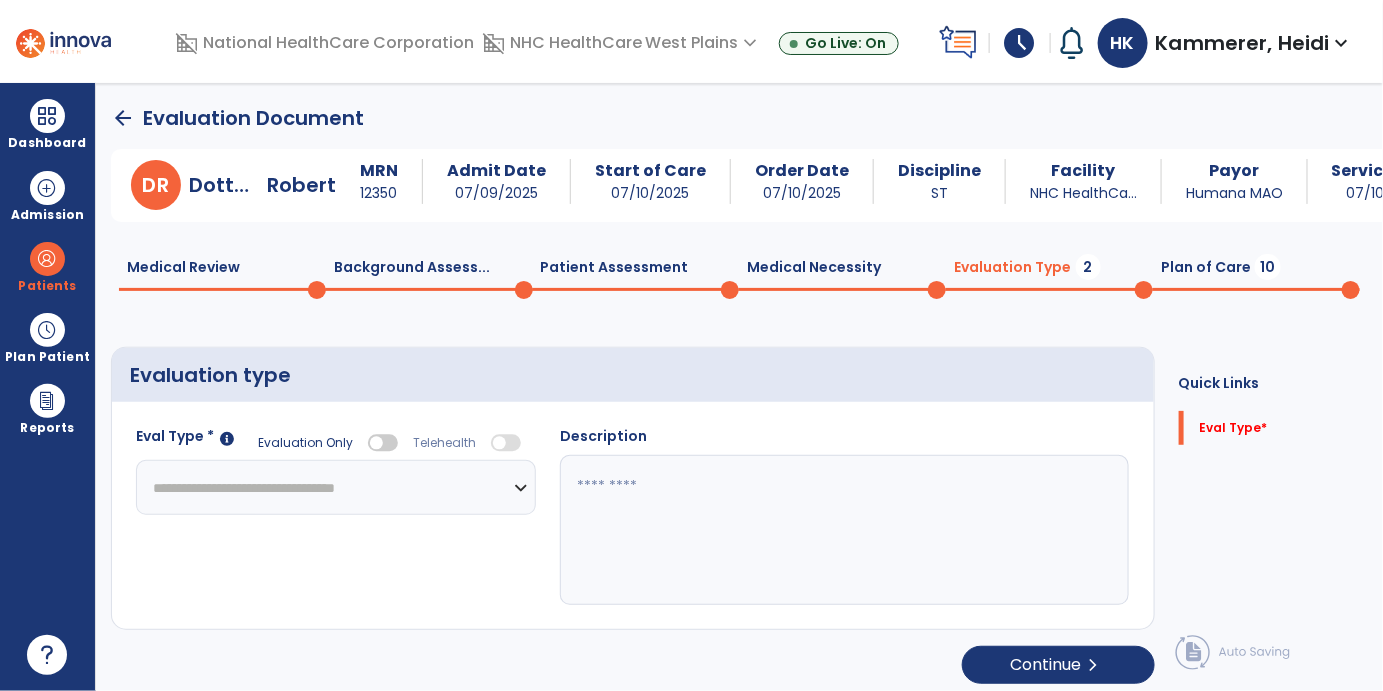 click on "**********" 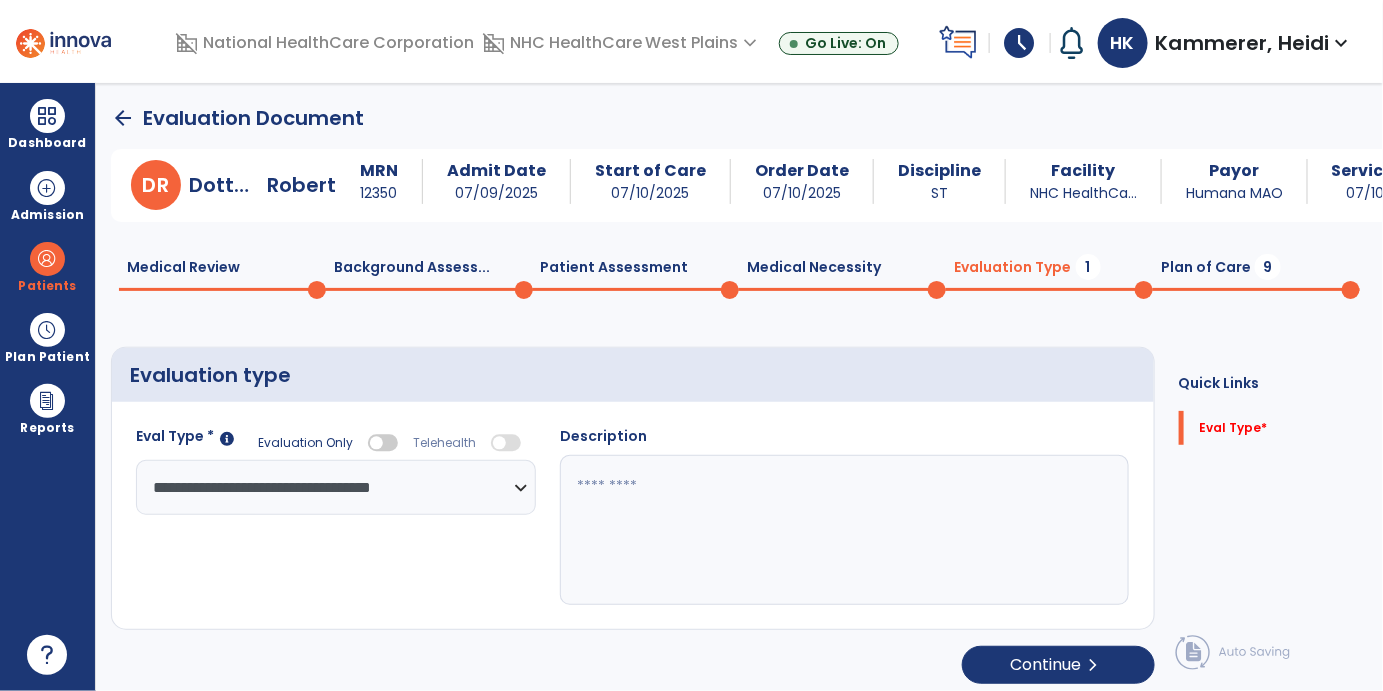 click 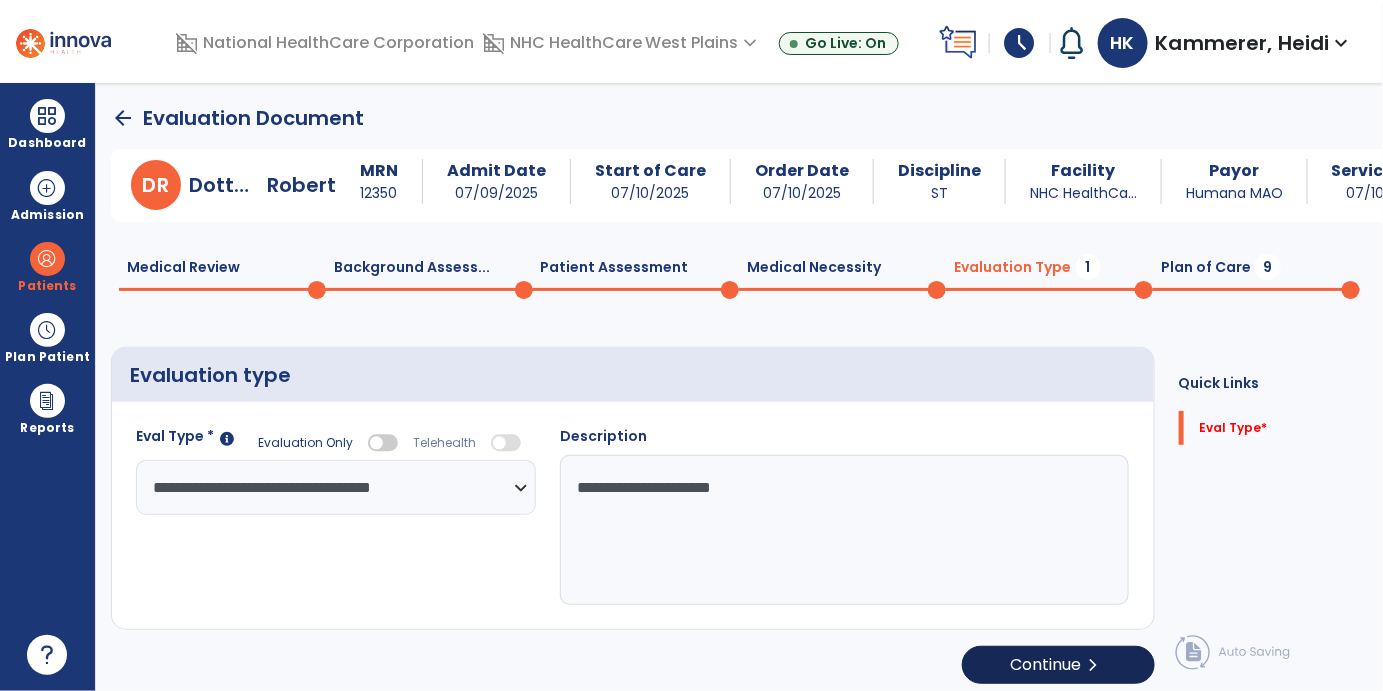 type on "**********" 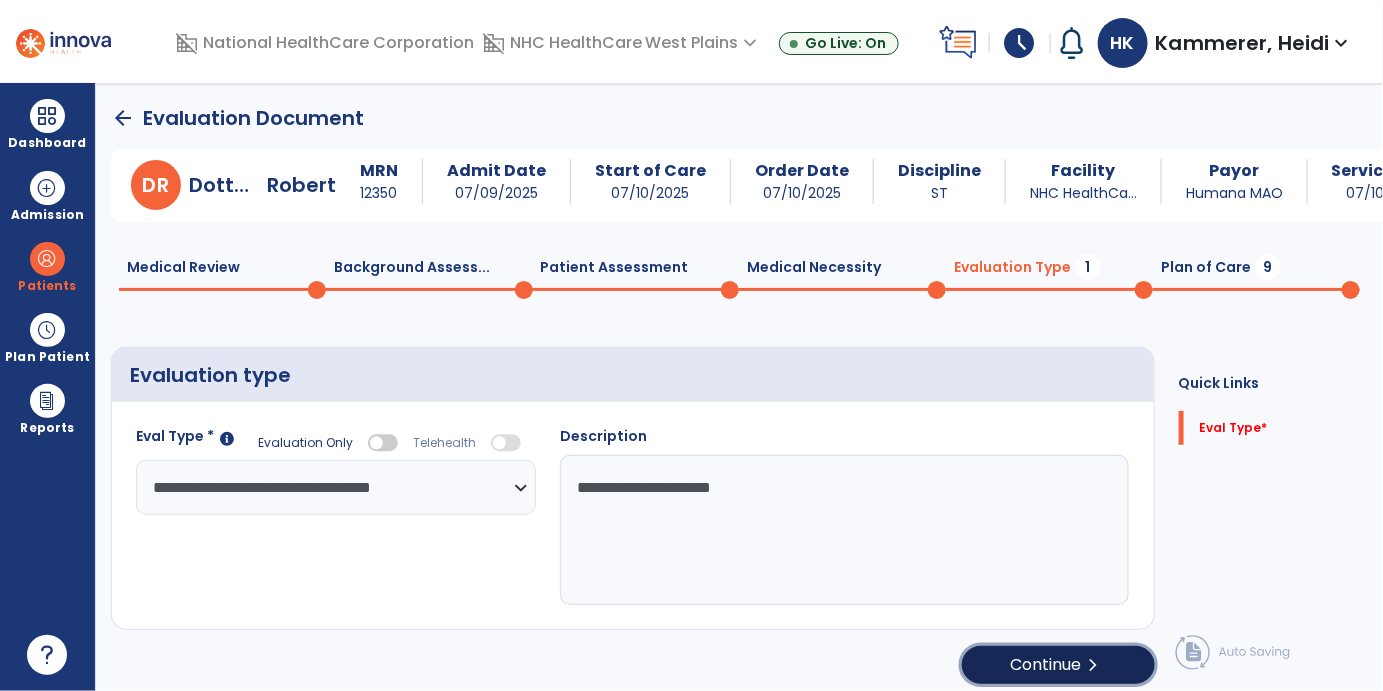 click on "Continue  chevron_right" 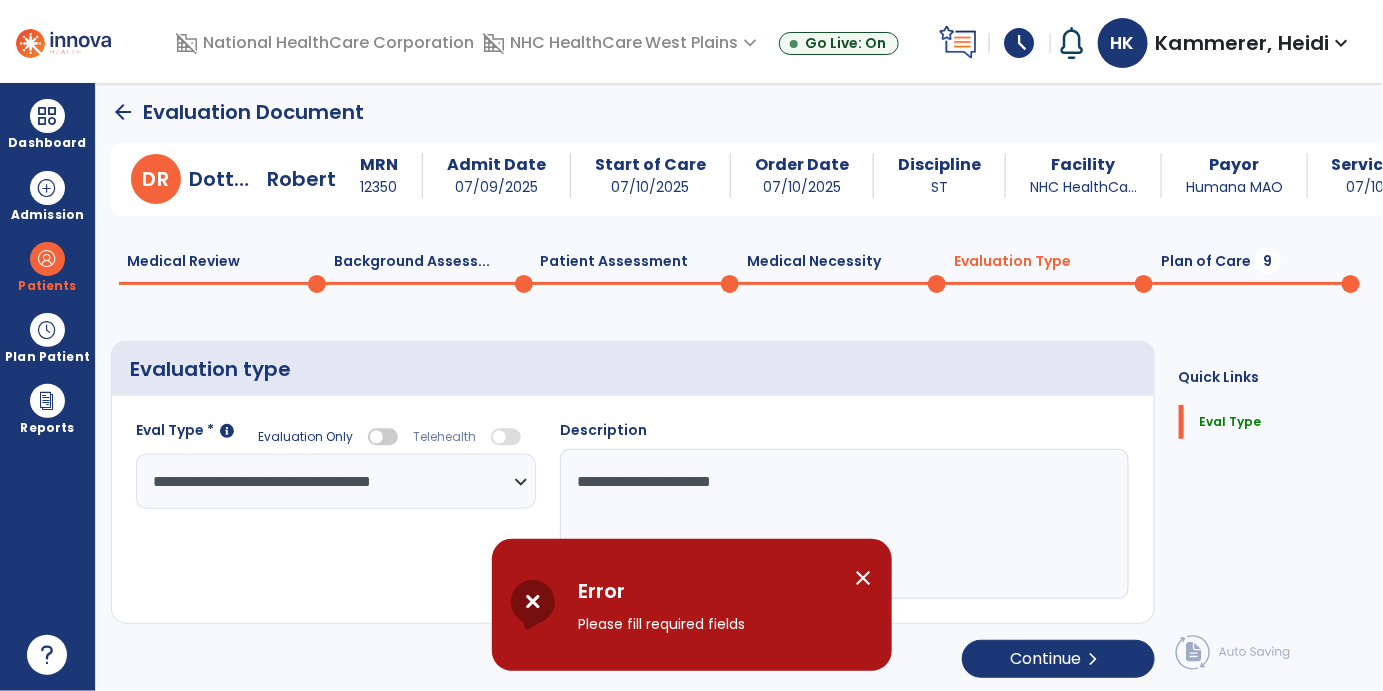 scroll, scrollTop: 8, scrollLeft: 0, axis: vertical 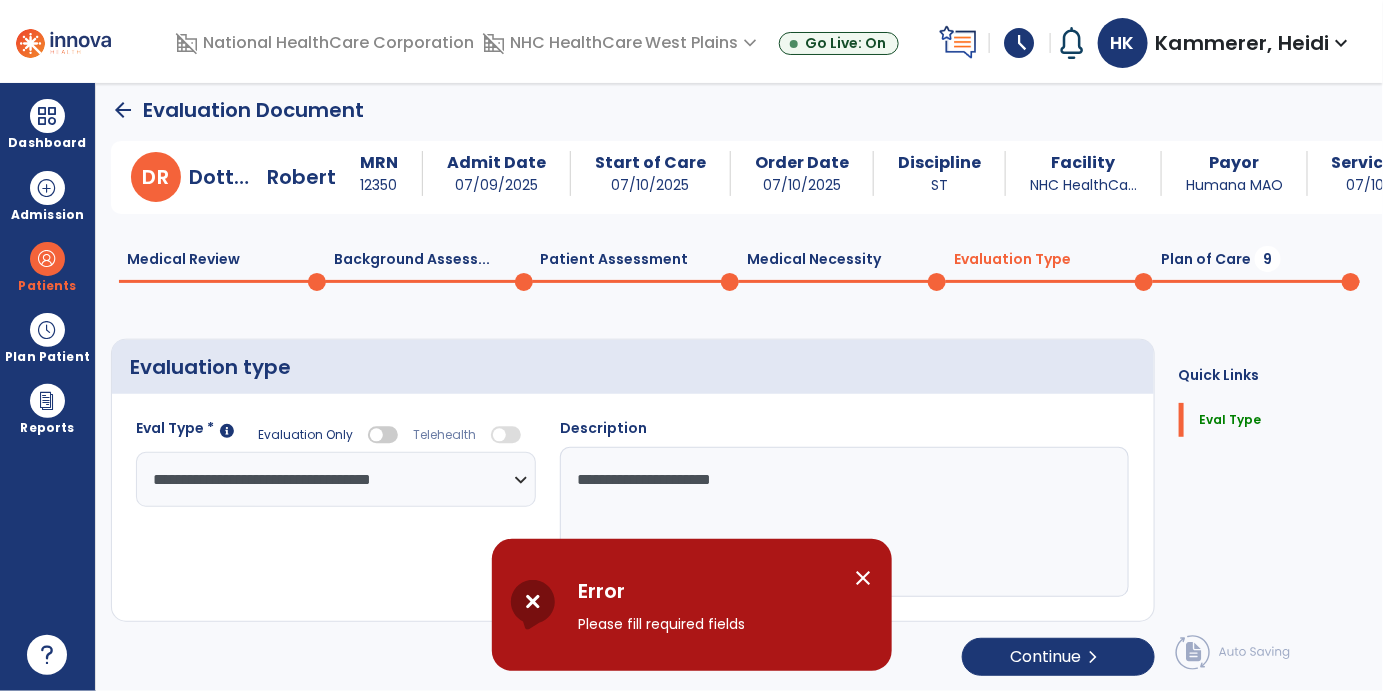 click on "**********" 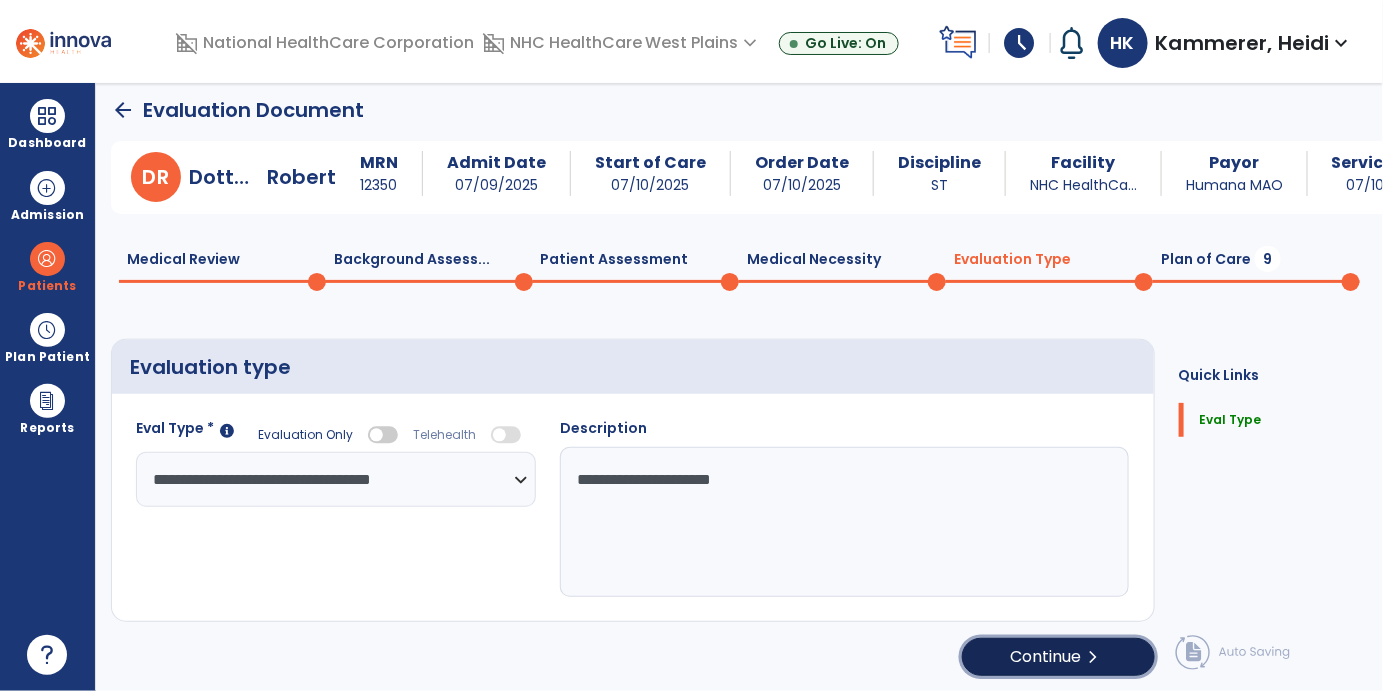 click on "Continue  chevron_right" 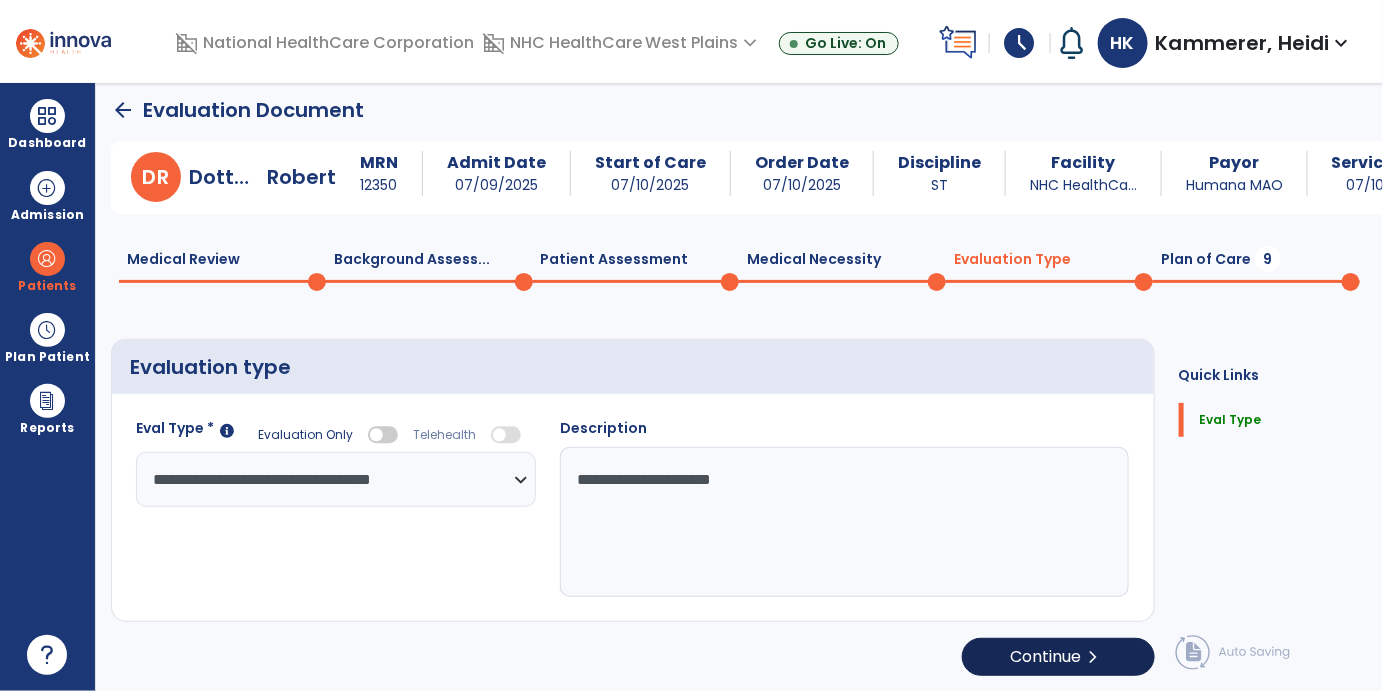 select on "*****" 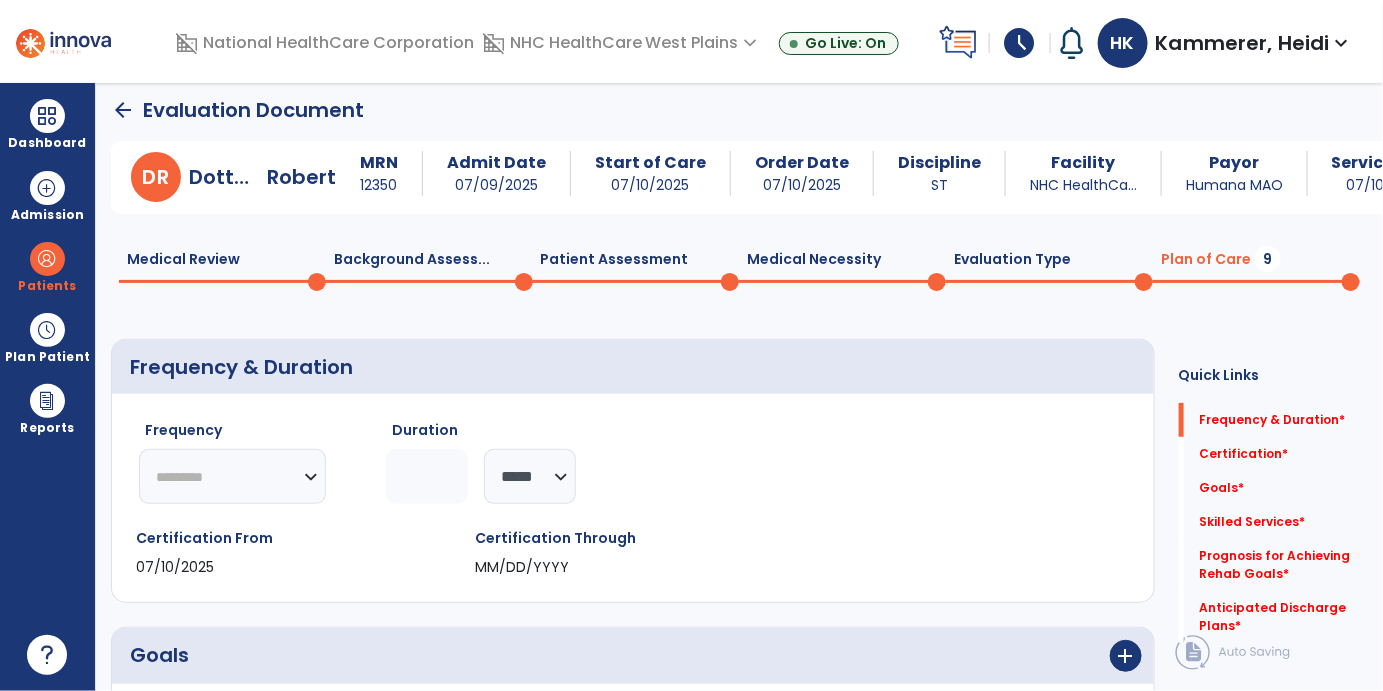 click on "********* ** ** ** ** ** ** **" 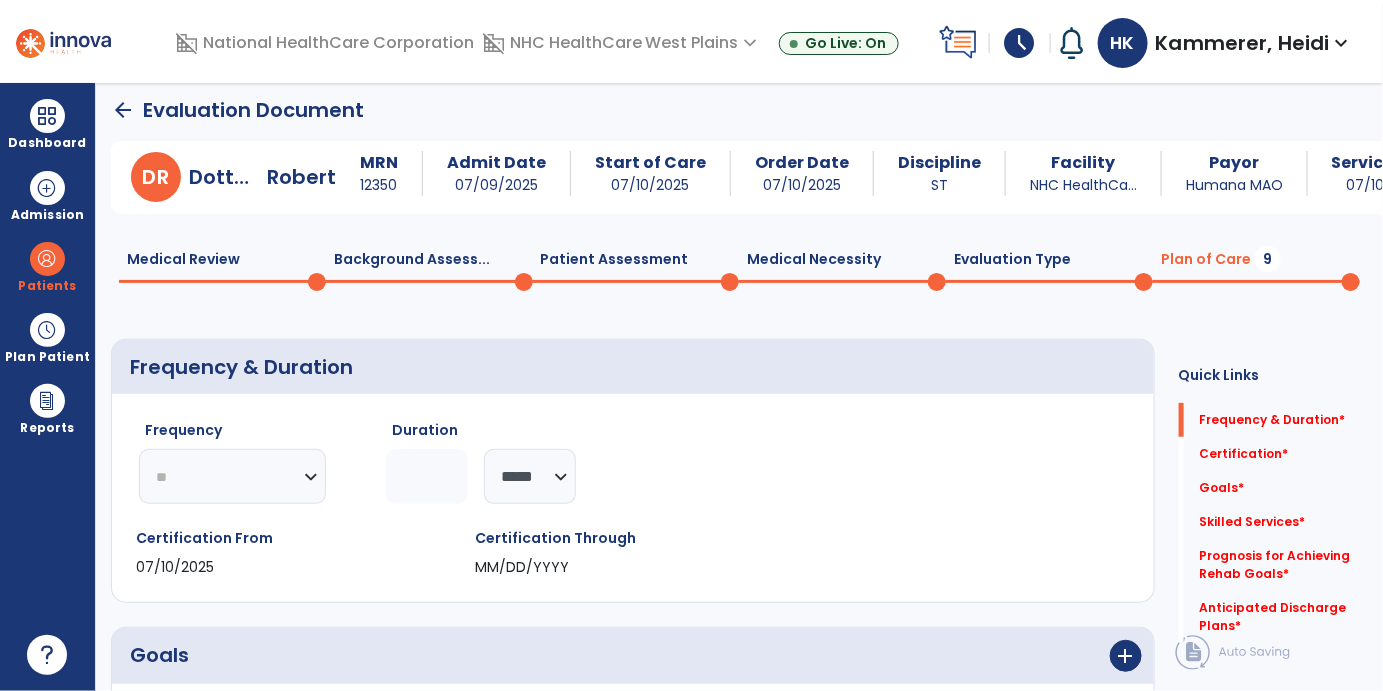 click on "********* ** ** ** ** ** ** **" 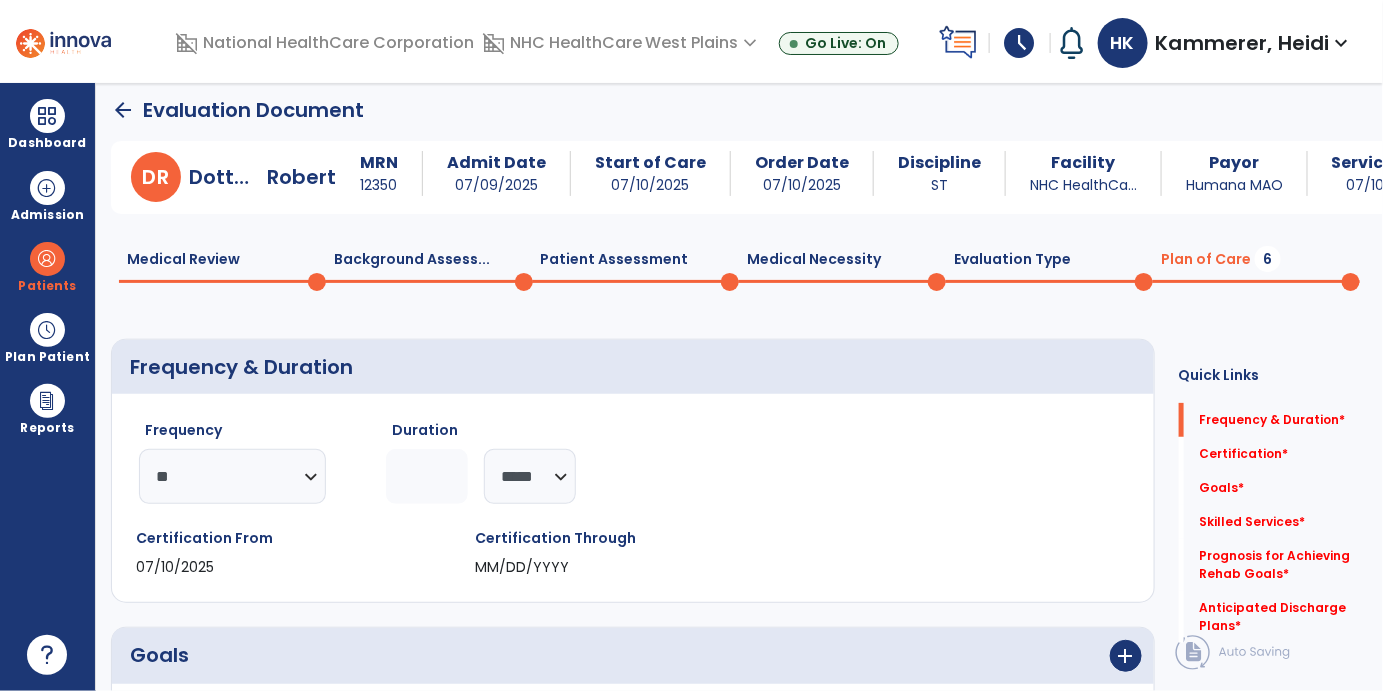 click 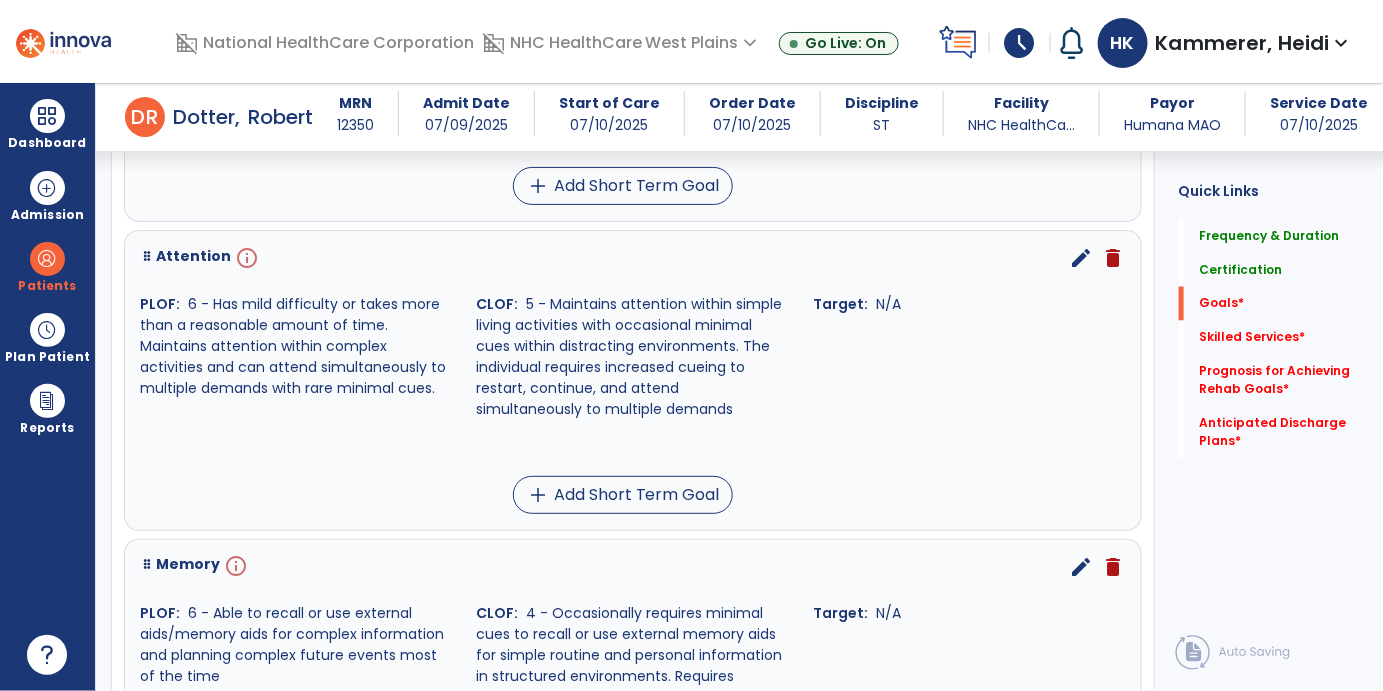 scroll, scrollTop: 1119, scrollLeft: 0, axis: vertical 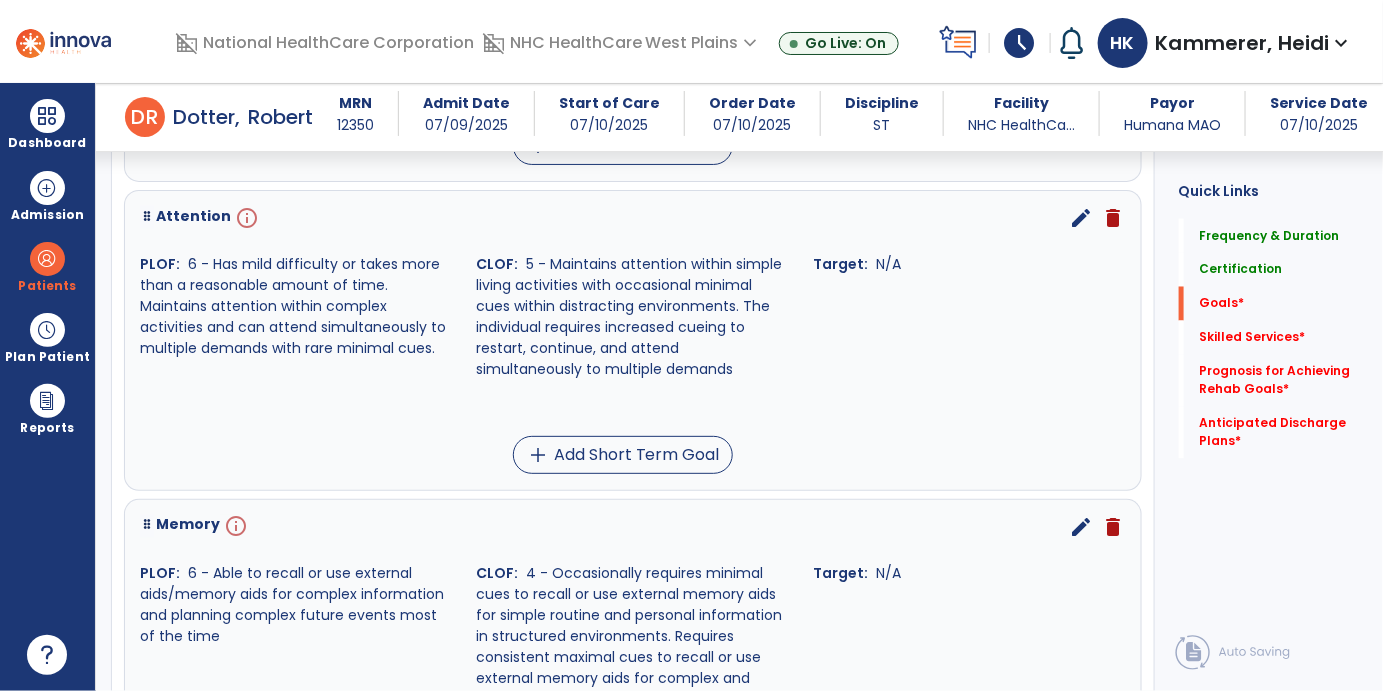 type on "*" 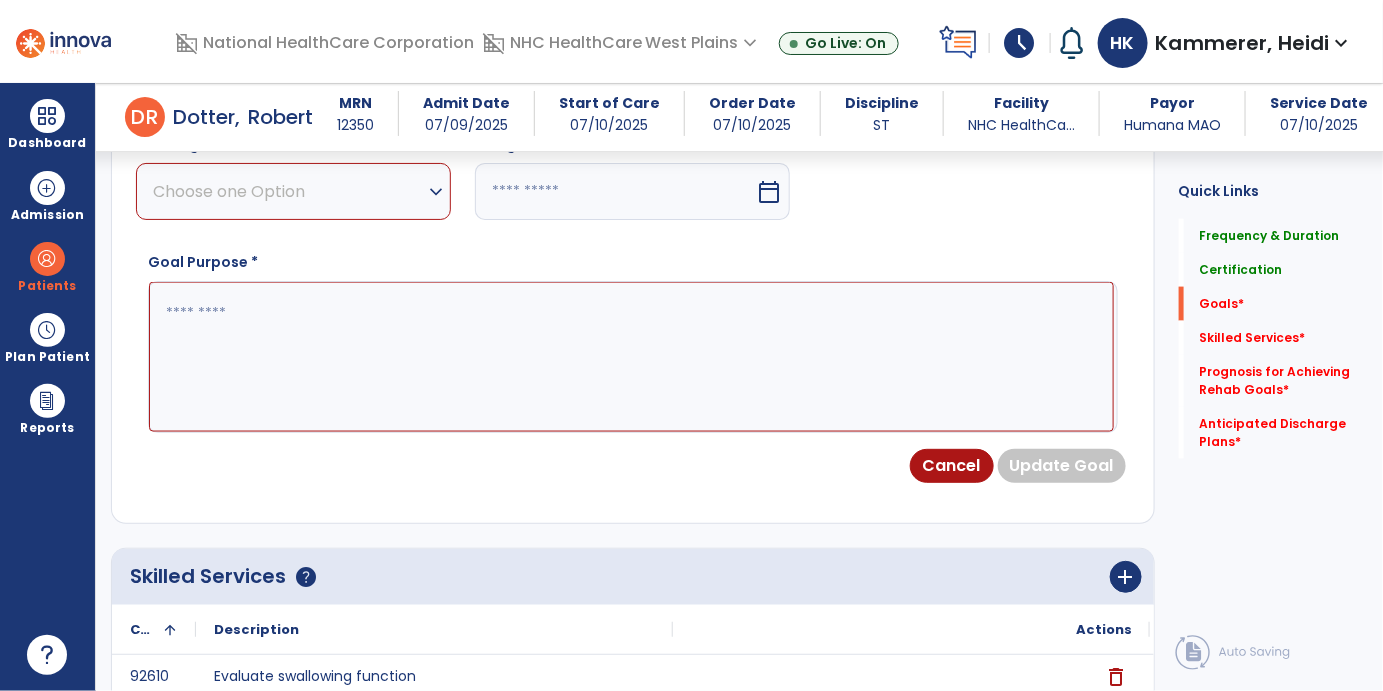 scroll, scrollTop: 534, scrollLeft: 0, axis: vertical 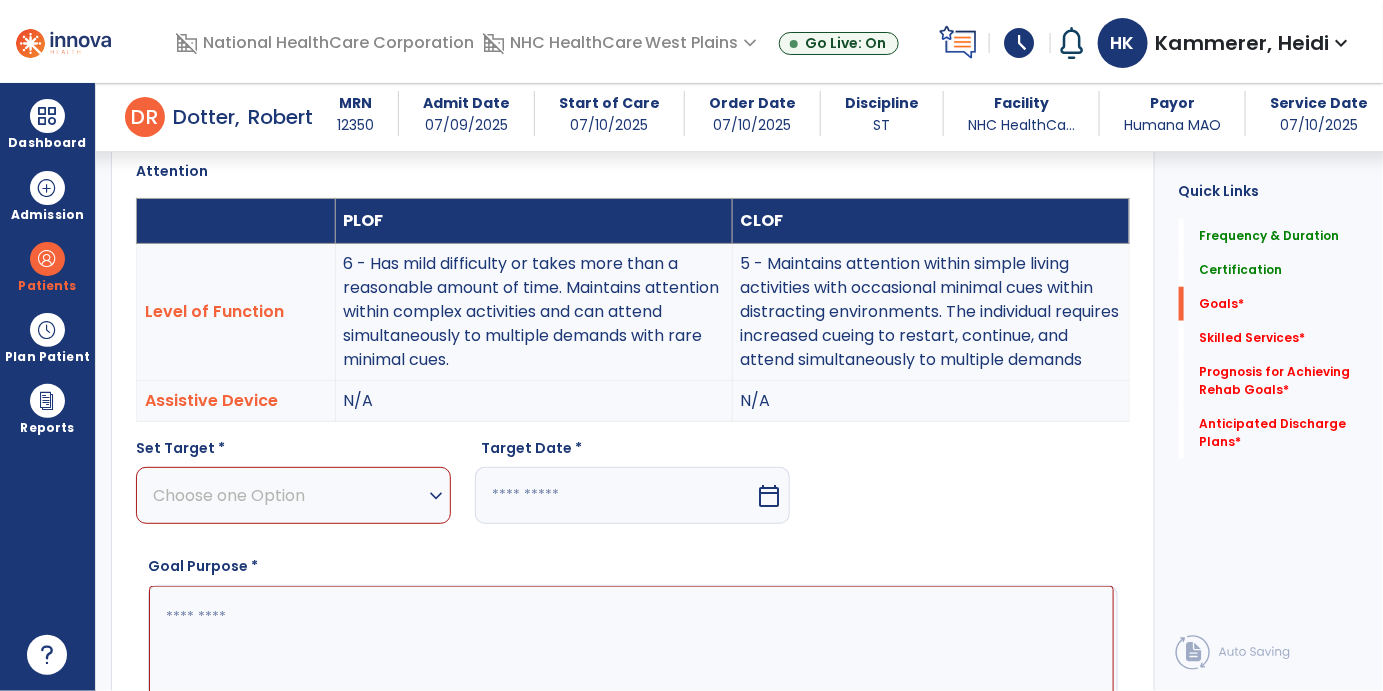click on "Choose one Option" at bounding box center (288, 495) 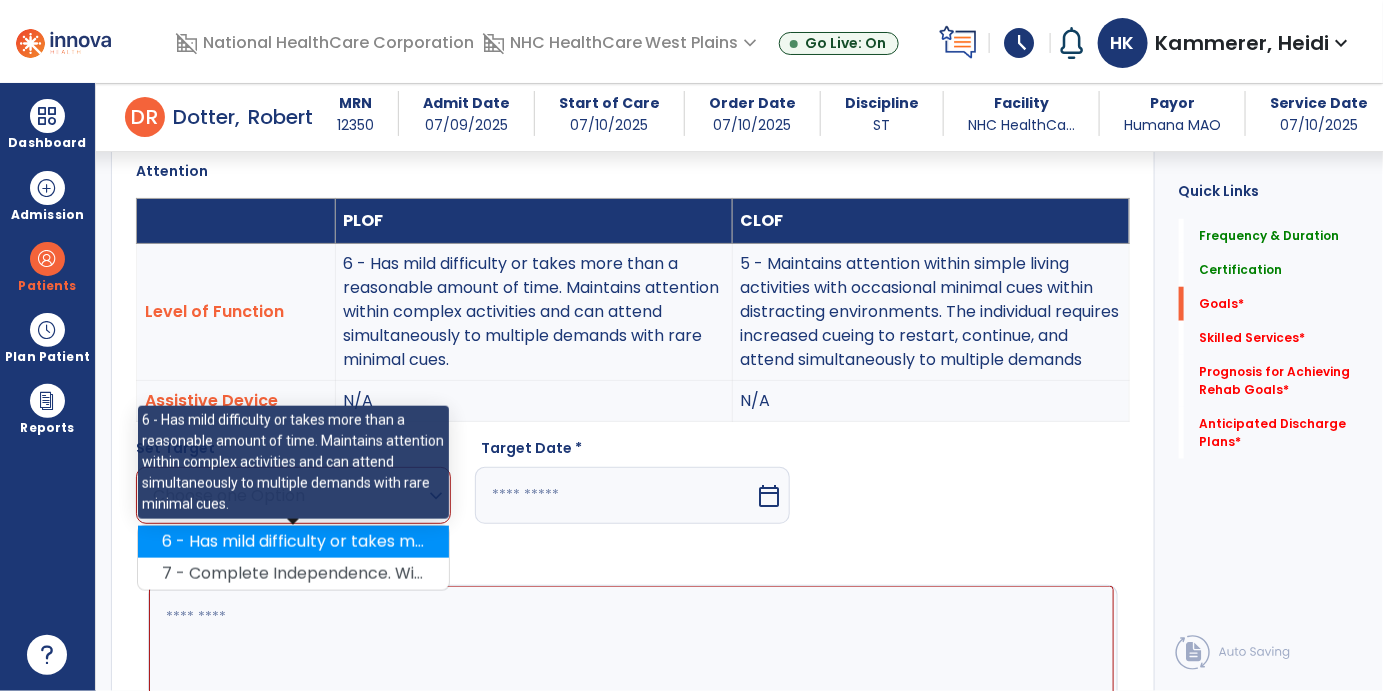 click on "6 - Has mild difficulty or takes more than a reasonable amount of time. Maintains attention within complex activities and can attend simultaneously to multiple demands with rare minimal cues." at bounding box center (293, 542) 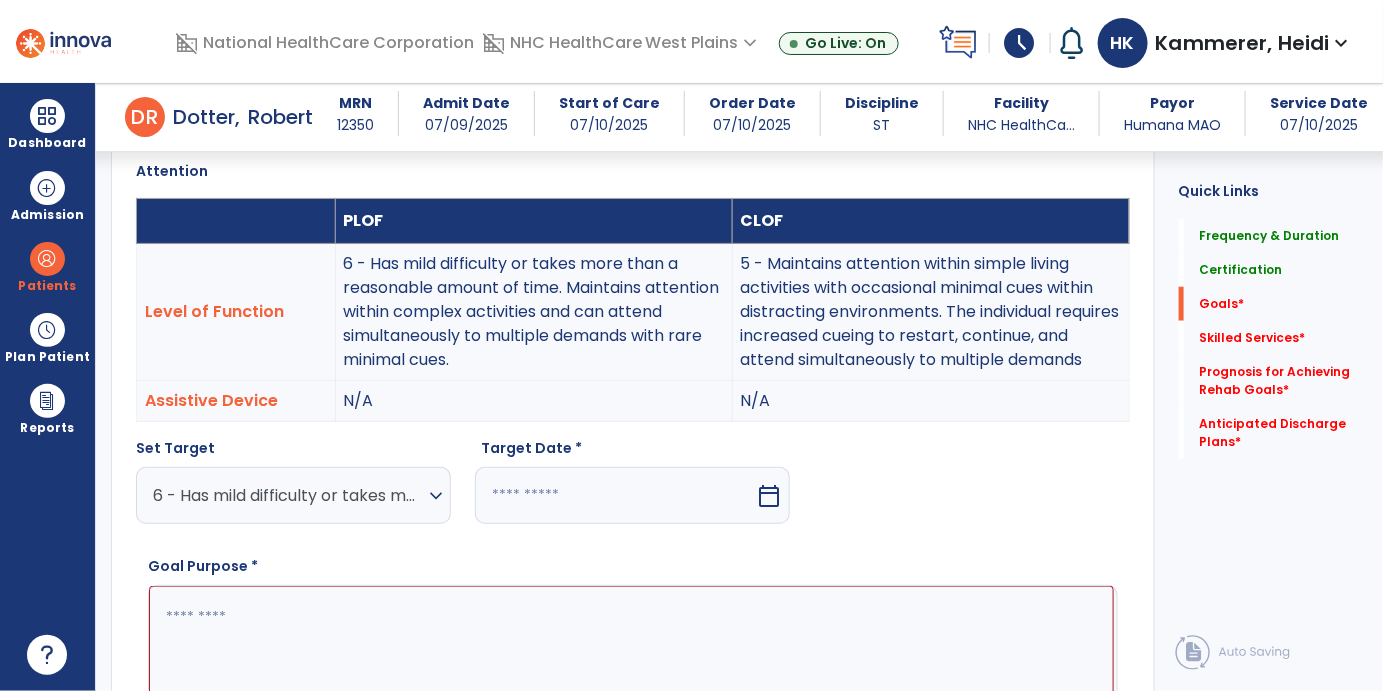 click at bounding box center [615, 495] 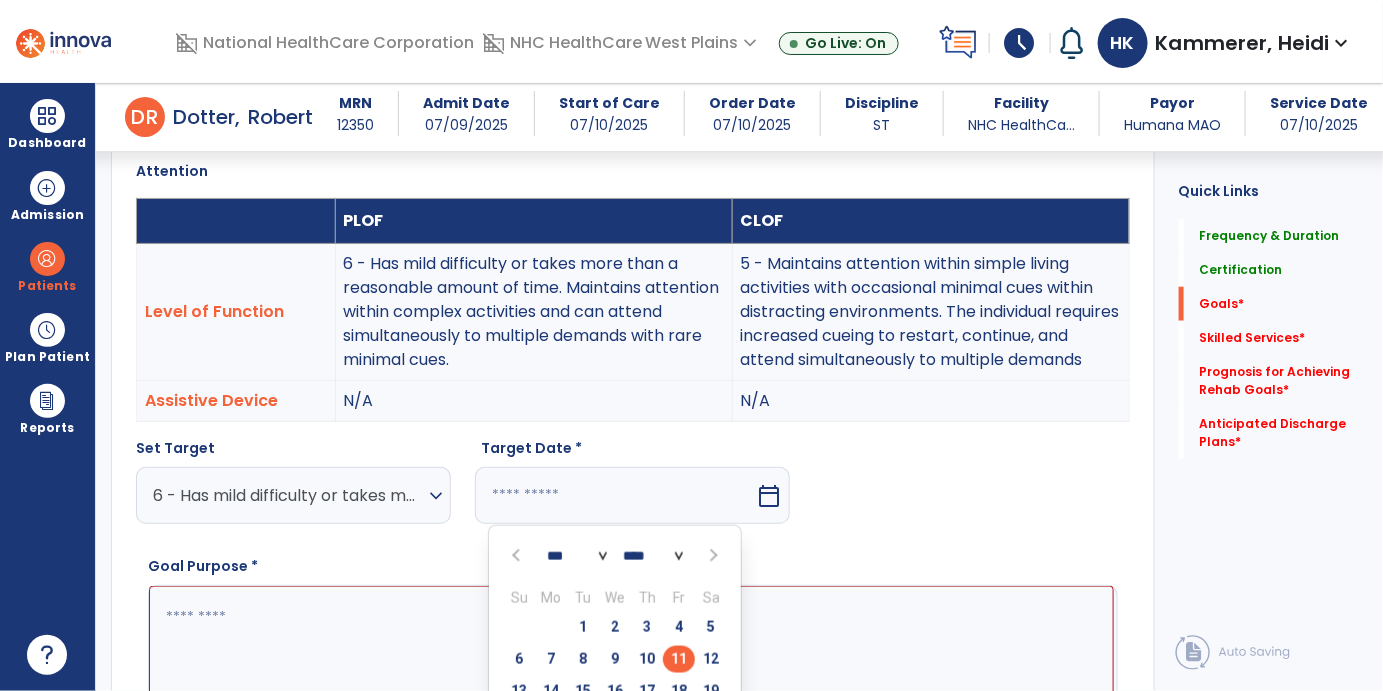 scroll, scrollTop: 544, scrollLeft: 0, axis: vertical 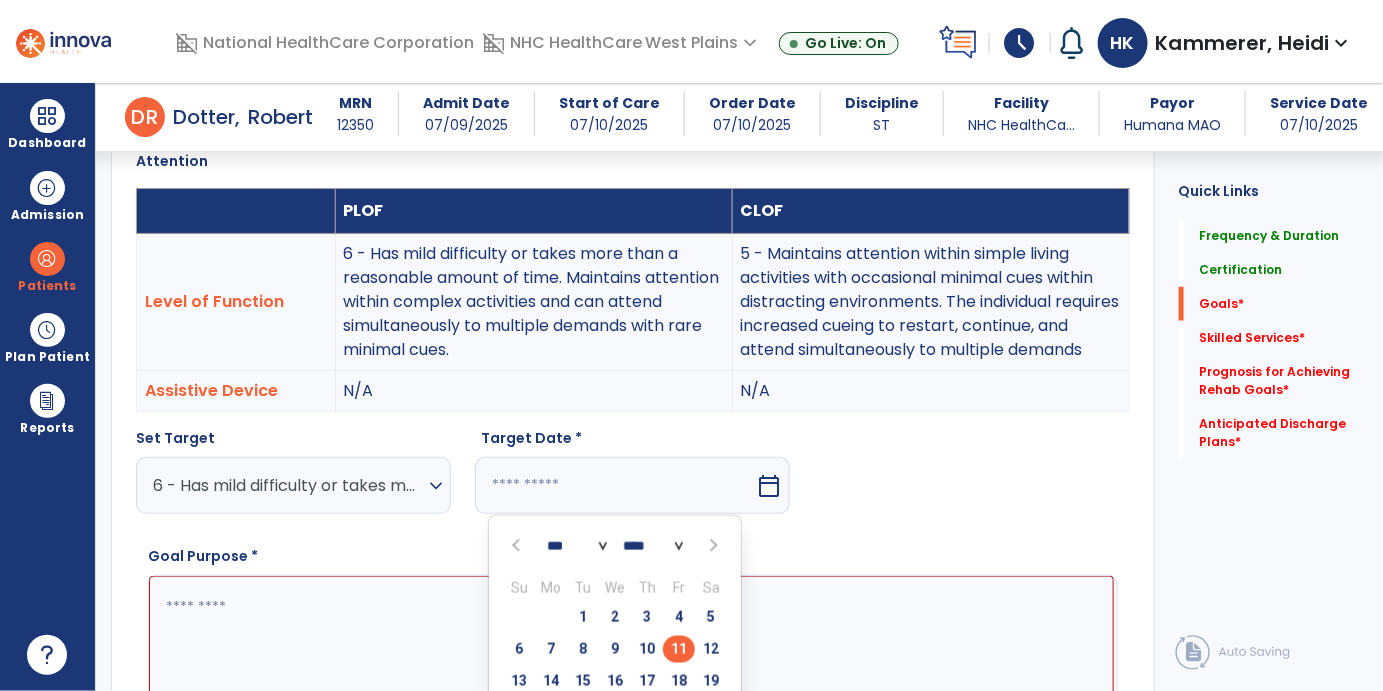 click at bounding box center [712, 546] 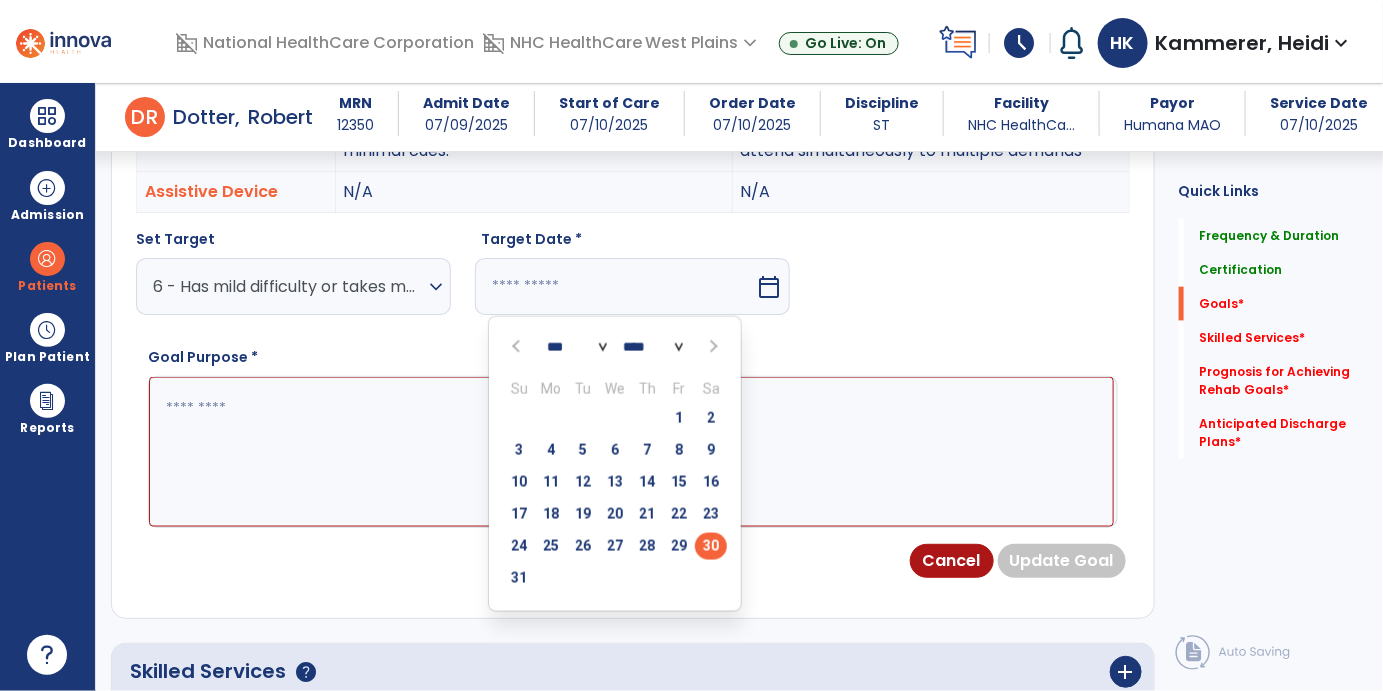 scroll, scrollTop: 767, scrollLeft: 0, axis: vertical 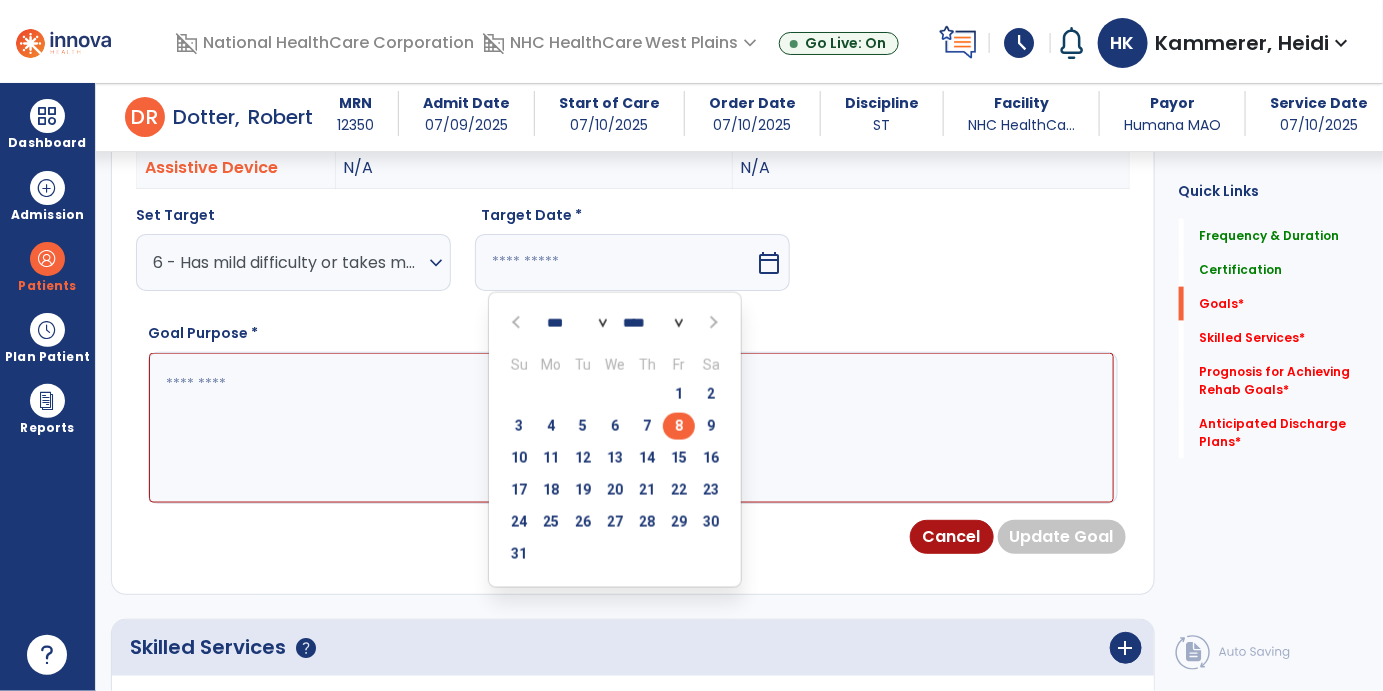 click on "8" at bounding box center [679, 426] 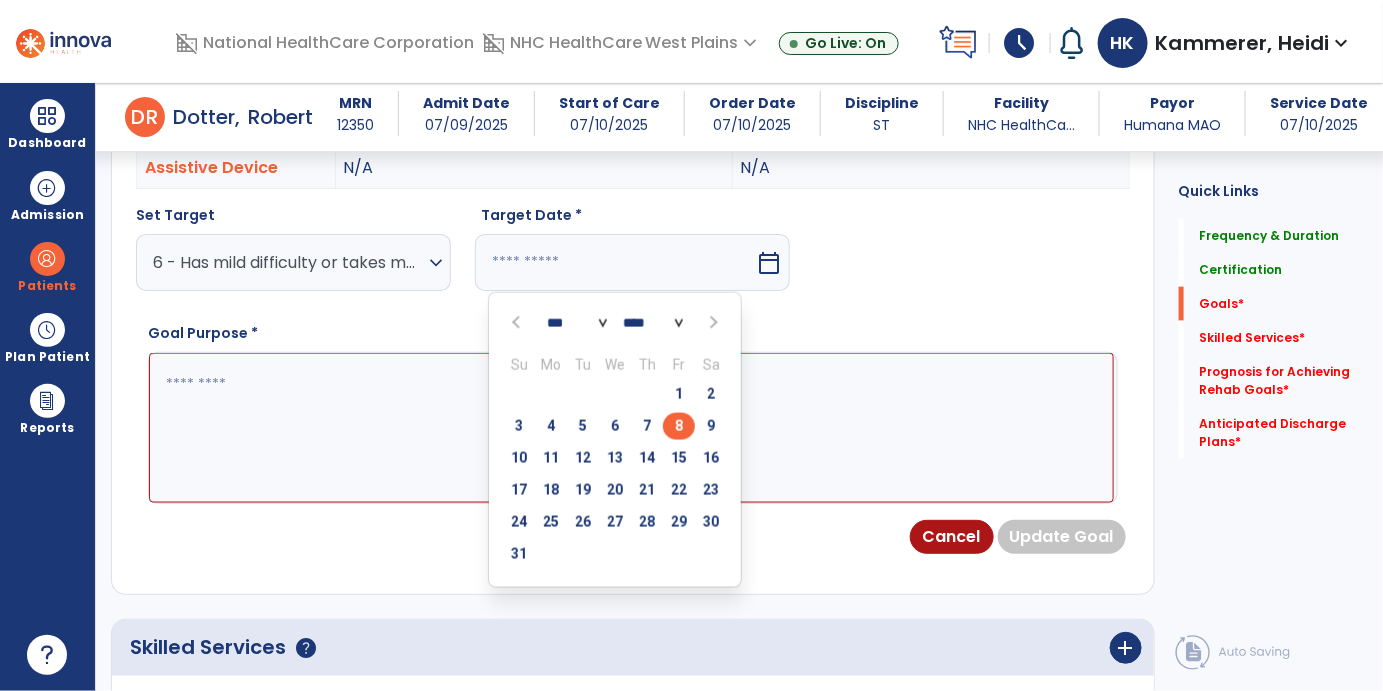type on "********" 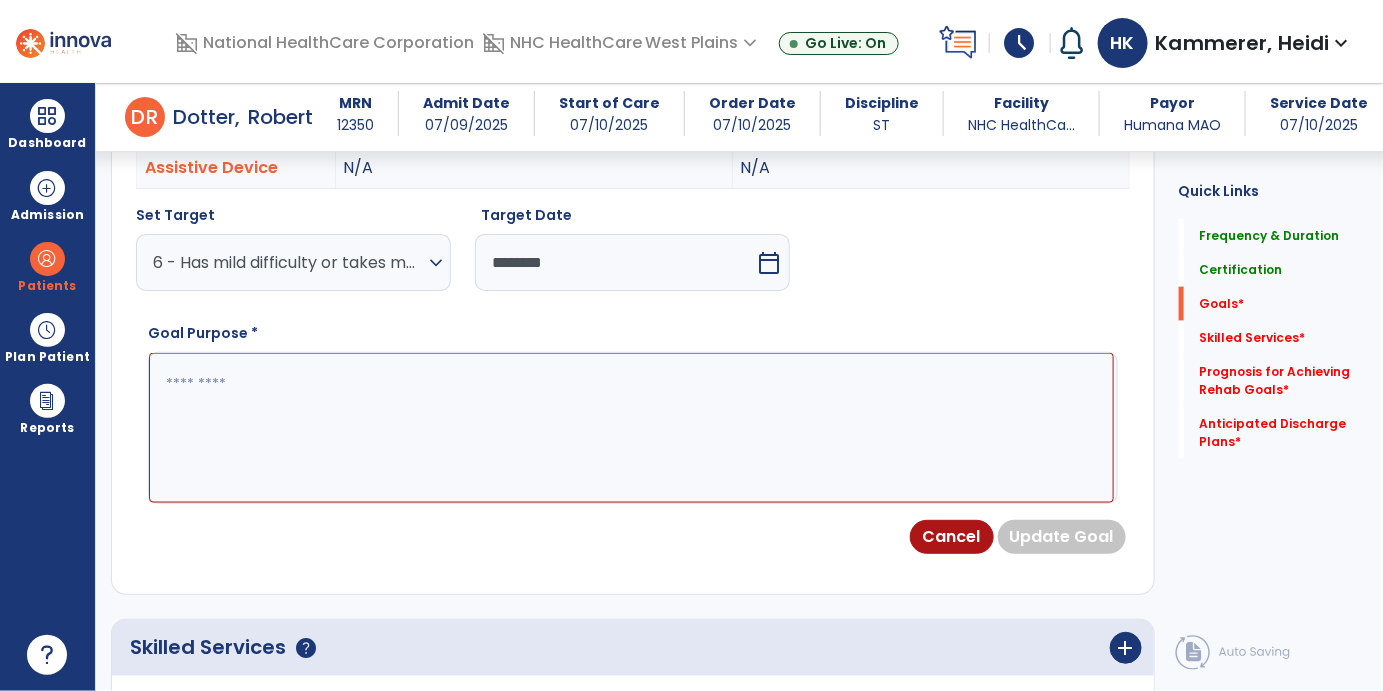 click at bounding box center [631, 428] 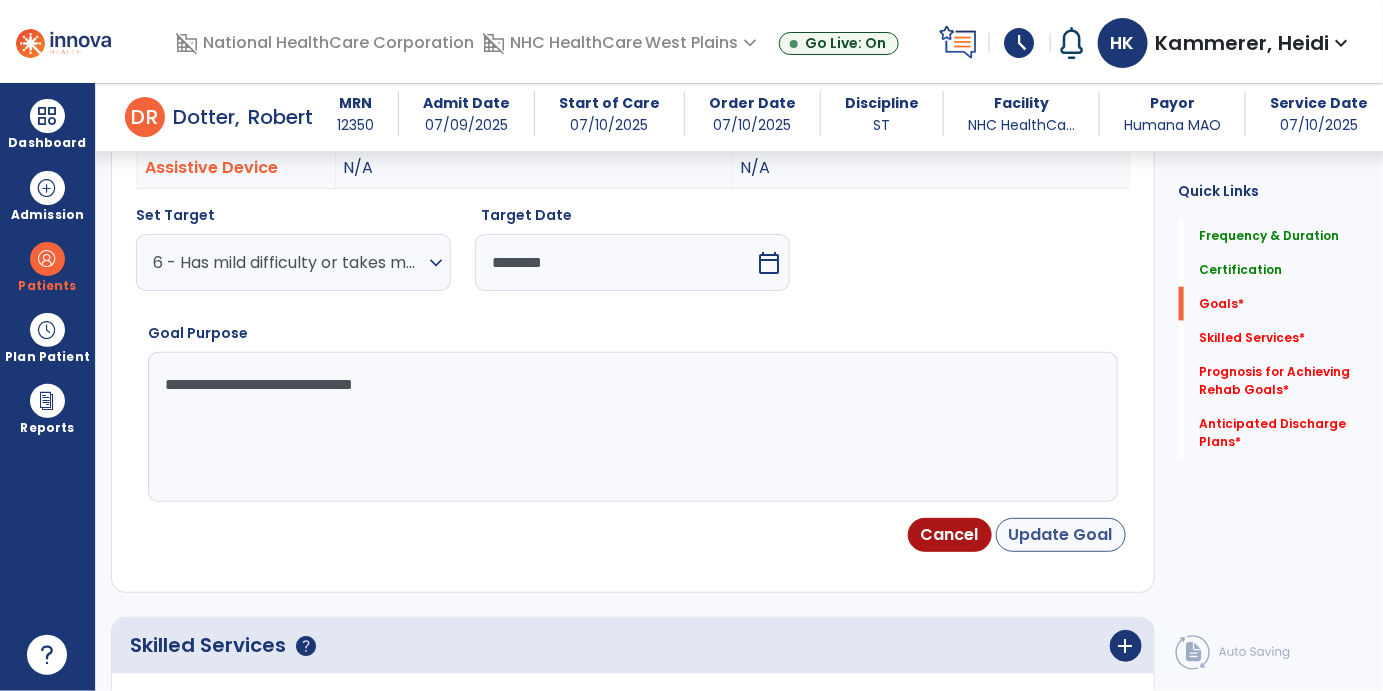 type on "**********" 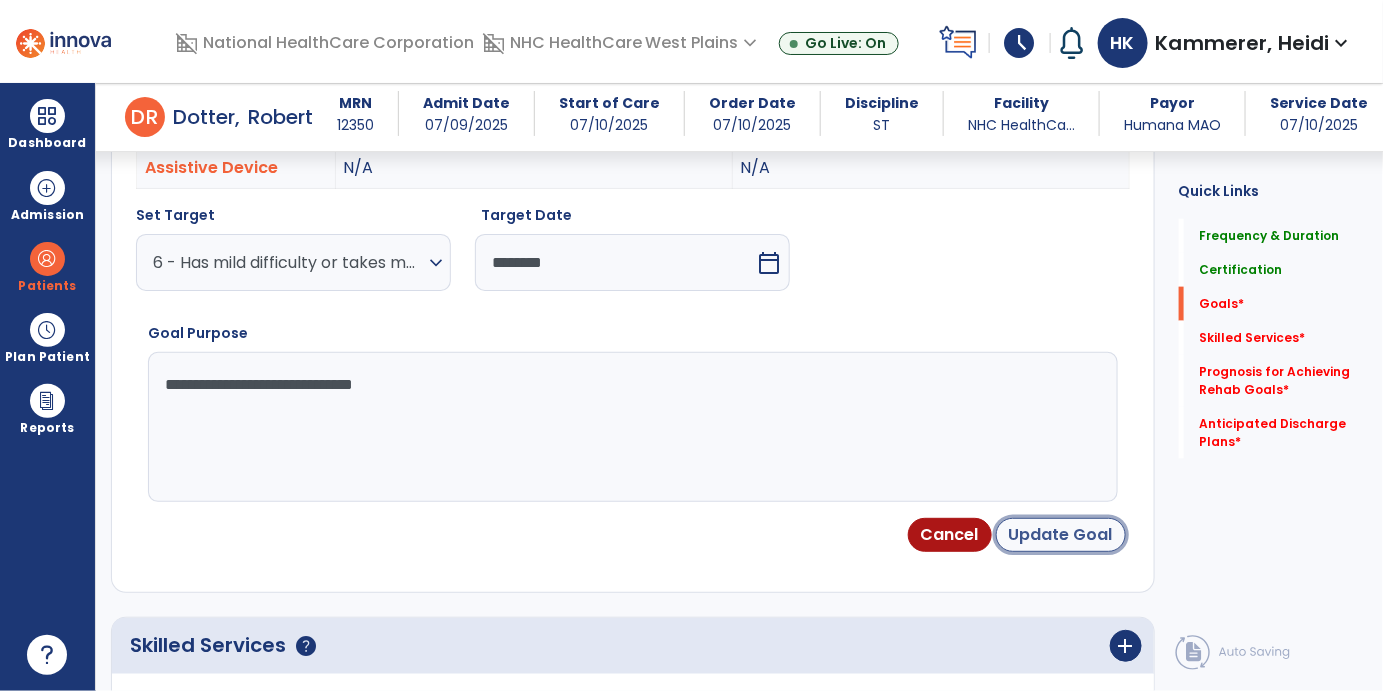 click on "Update Goal" at bounding box center (1061, 535) 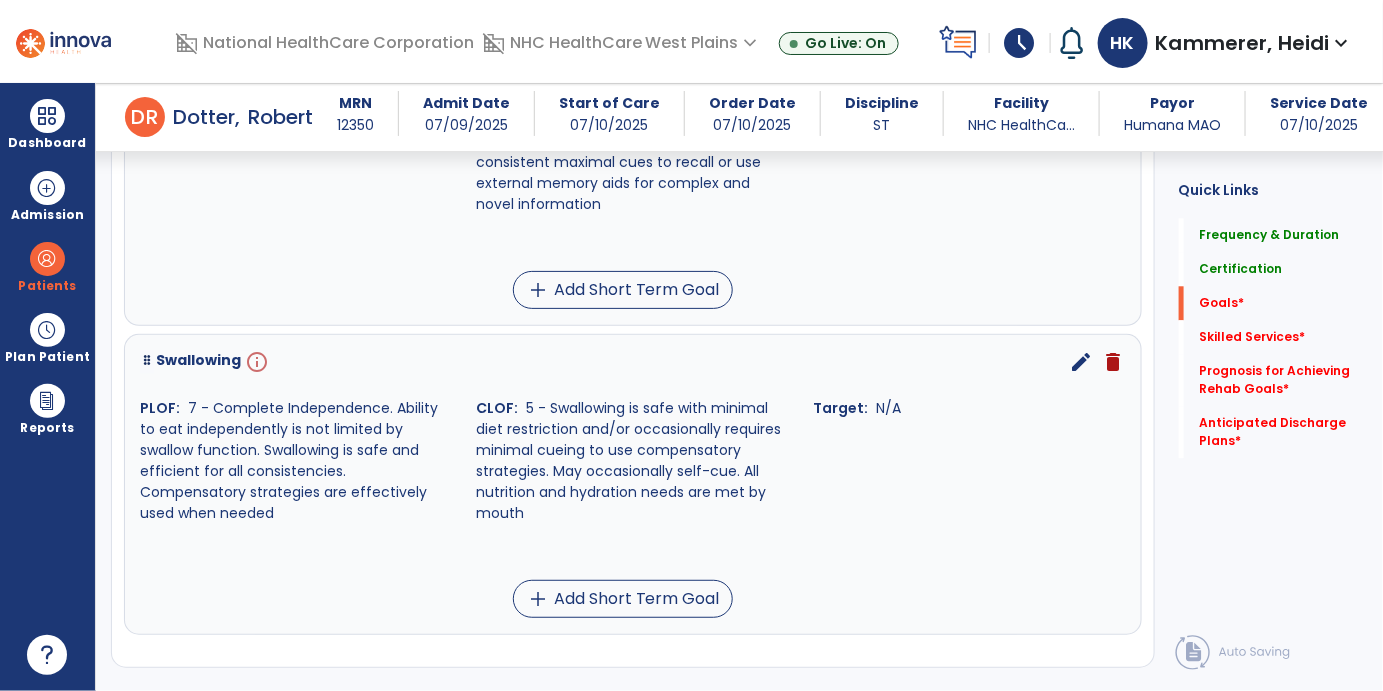 scroll, scrollTop: 1170, scrollLeft: 0, axis: vertical 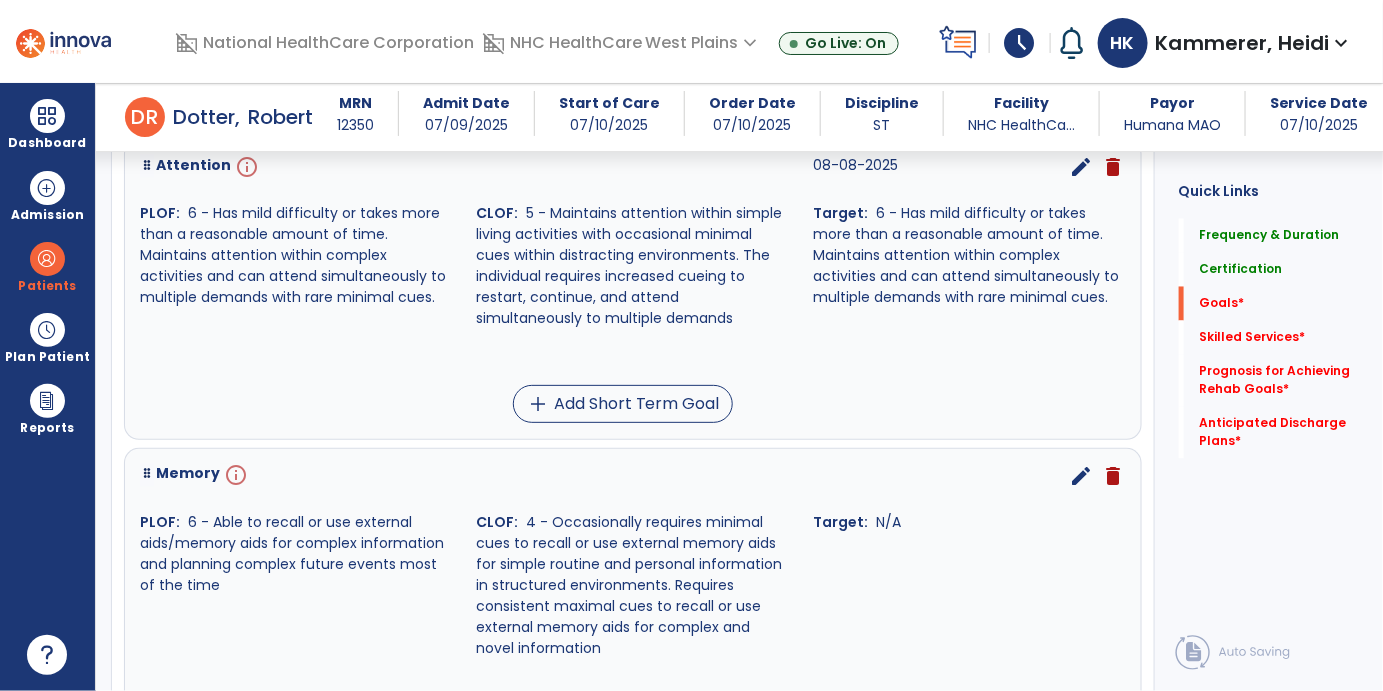click on "edit" at bounding box center (1082, 476) 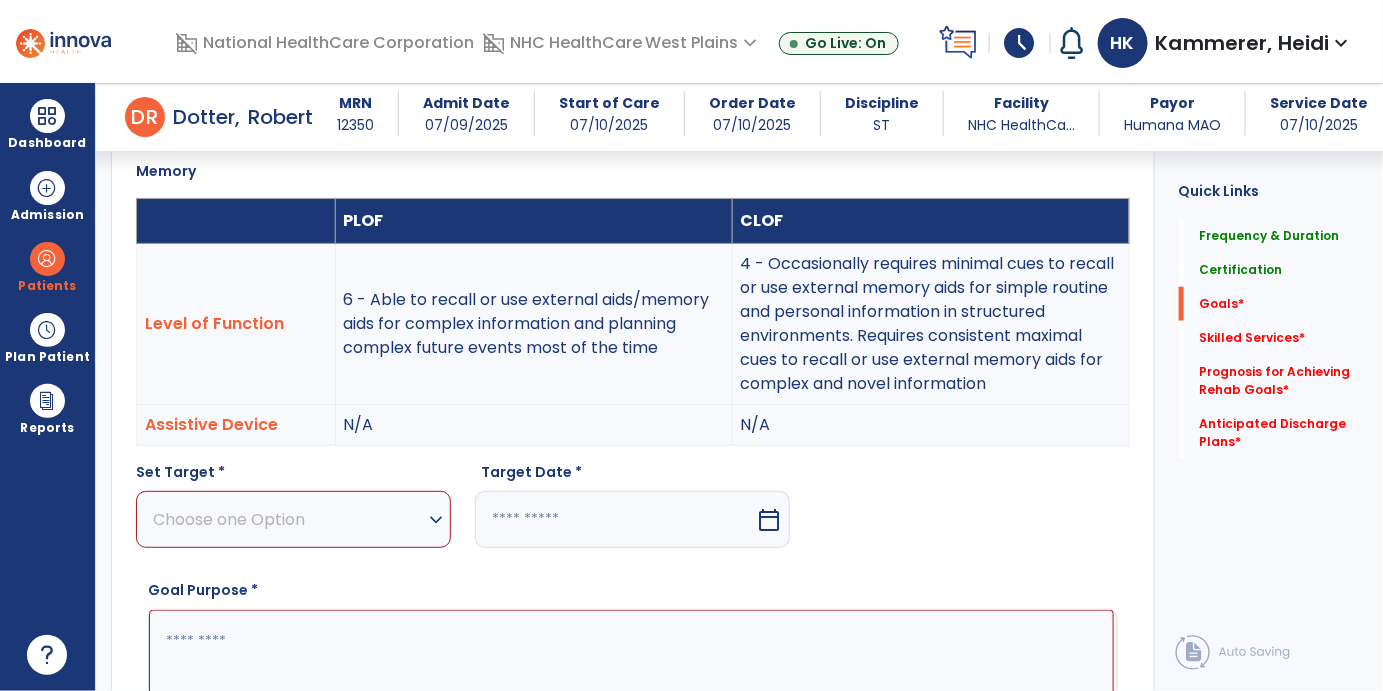 scroll, scrollTop: 534, scrollLeft: 0, axis: vertical 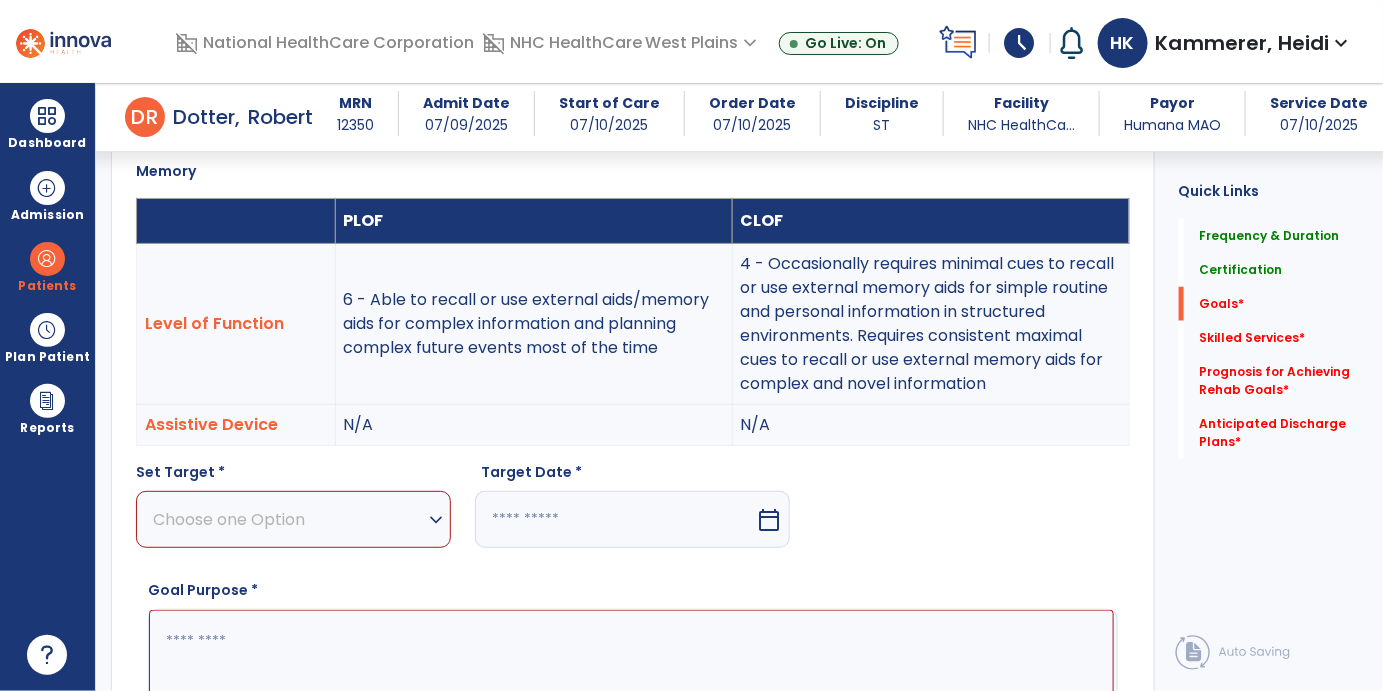 click on "Choose one Option" at bounding box center [288, 519] 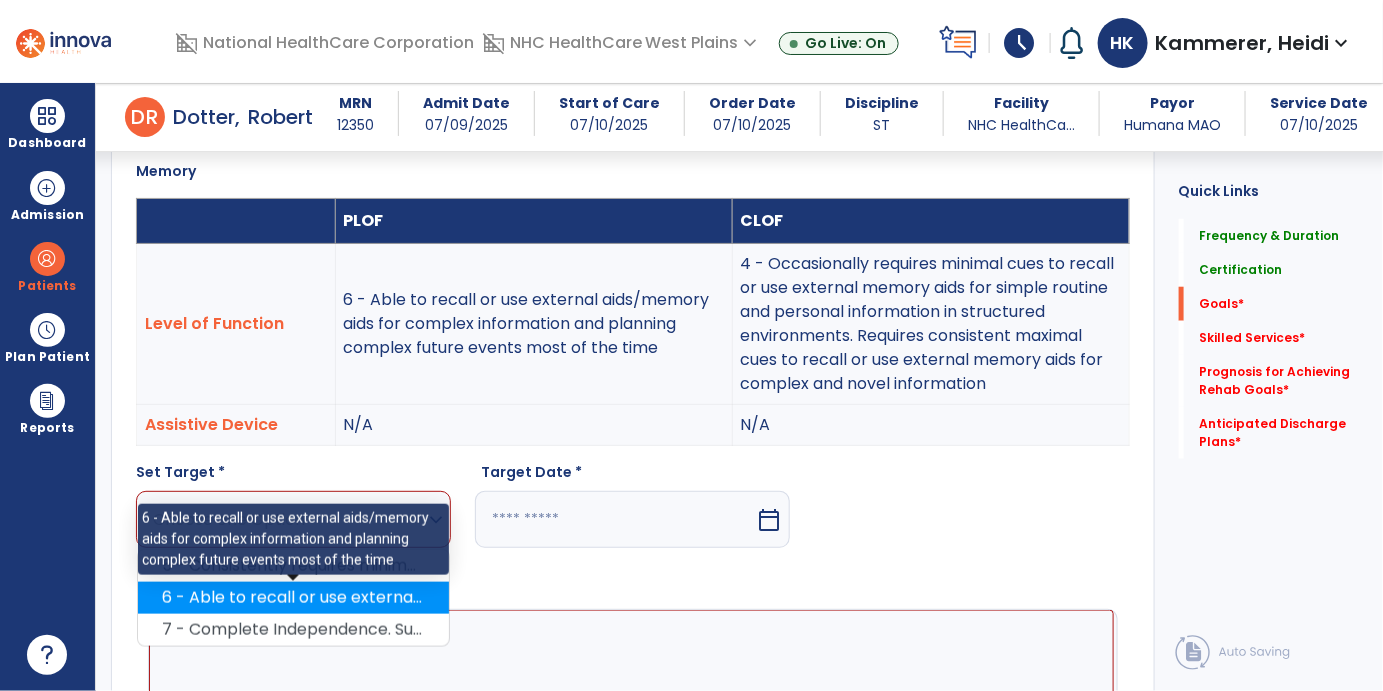 click on "6 - Able to recall or use external aids/memory aids for complex information and planning complex future events most of the time" at bounding box center [293, 598] 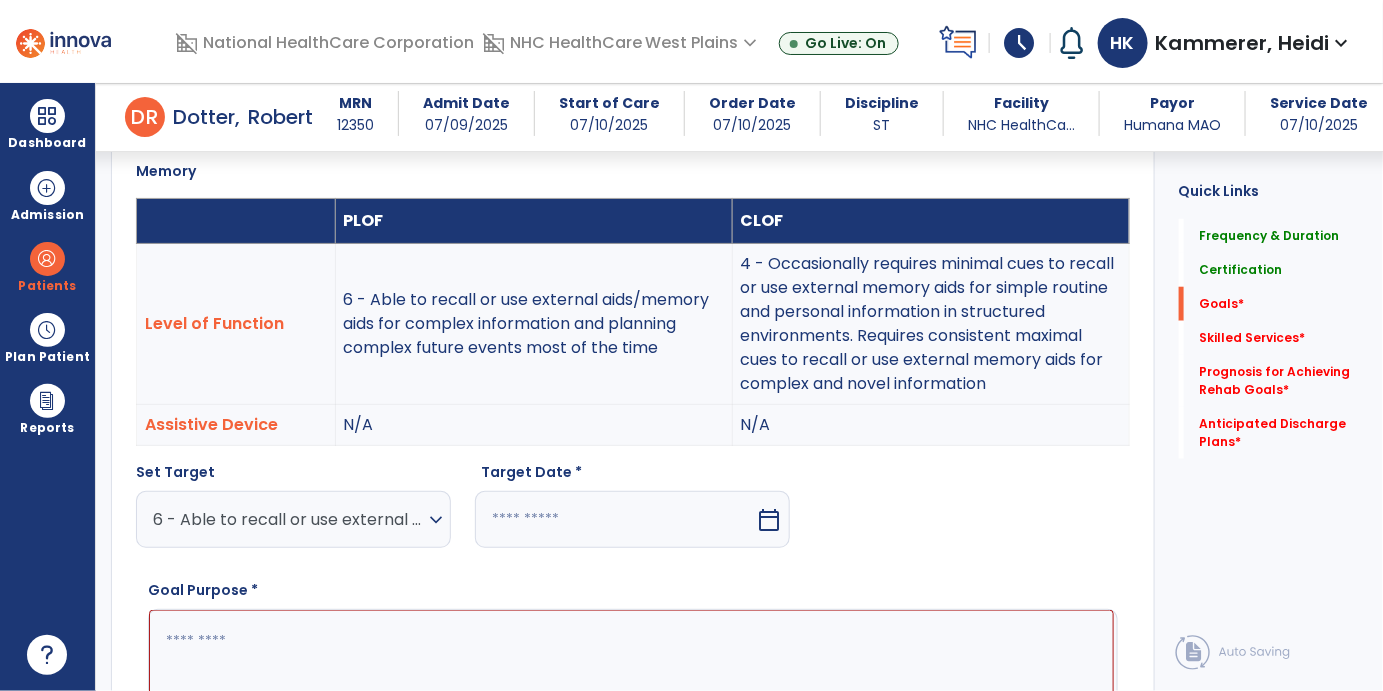 click at bounding box center [615, 519] 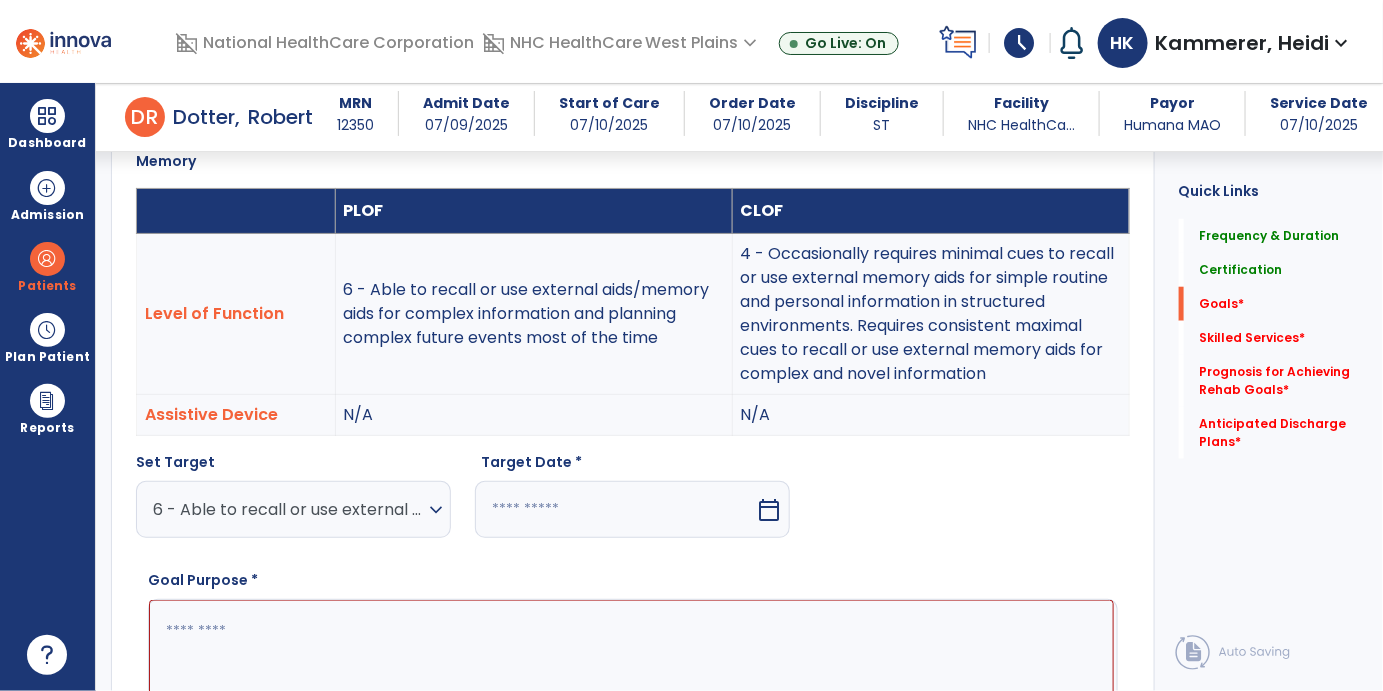 select on "*" 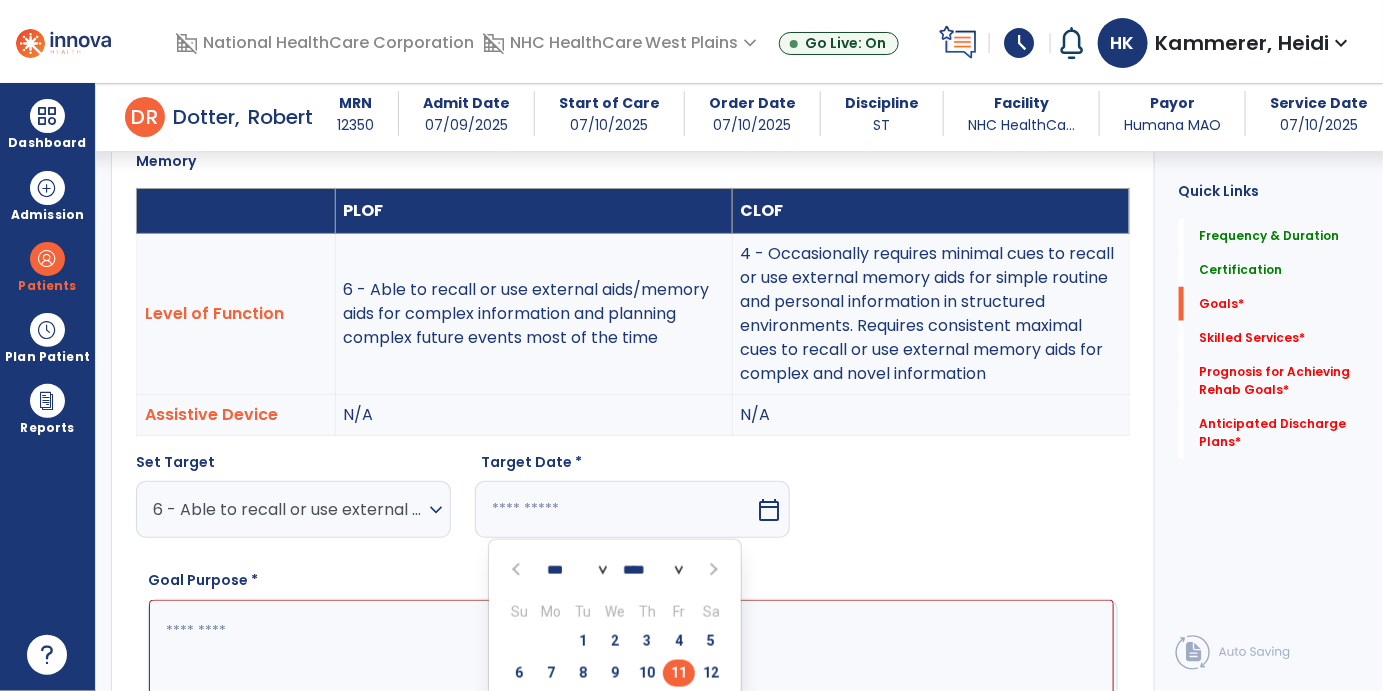 click on "expand_more" at bounding box center [436, 510] 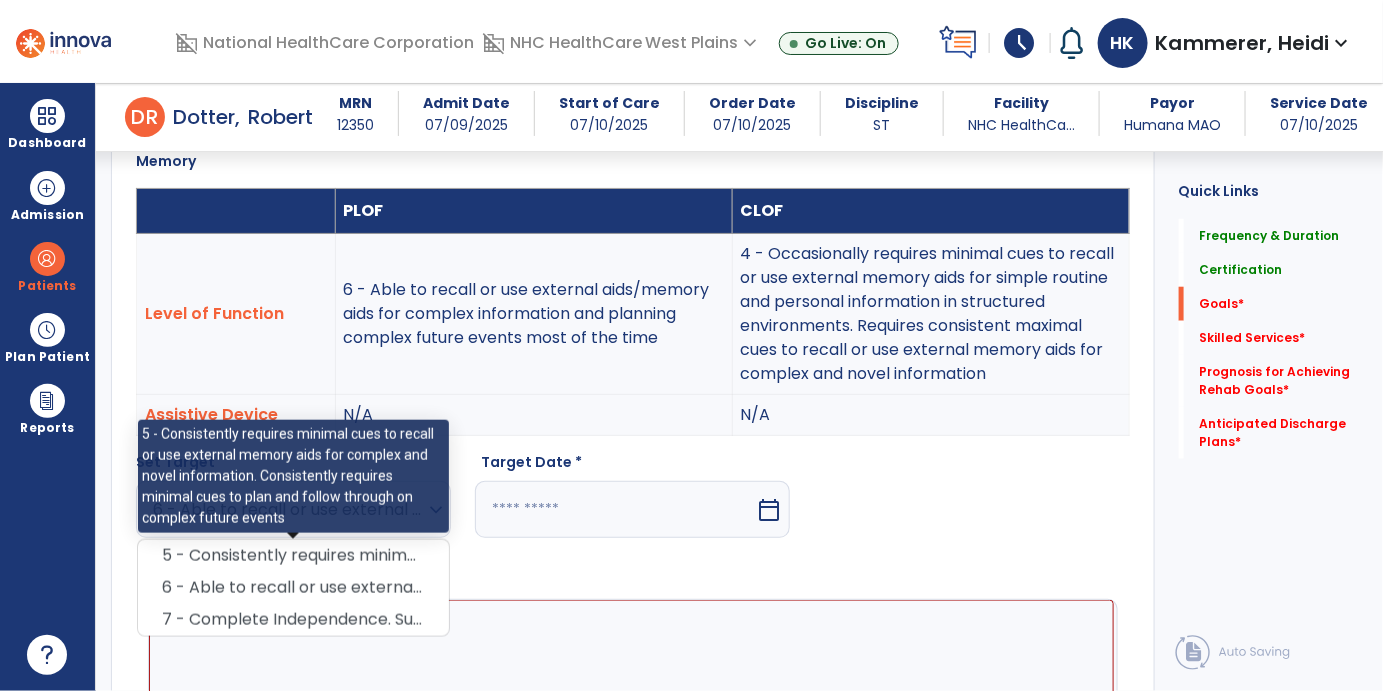 drag, startPoint x: 372, startPoint y: 553, endPoint x: 404, endPoint y: 550, distance: 32.140316 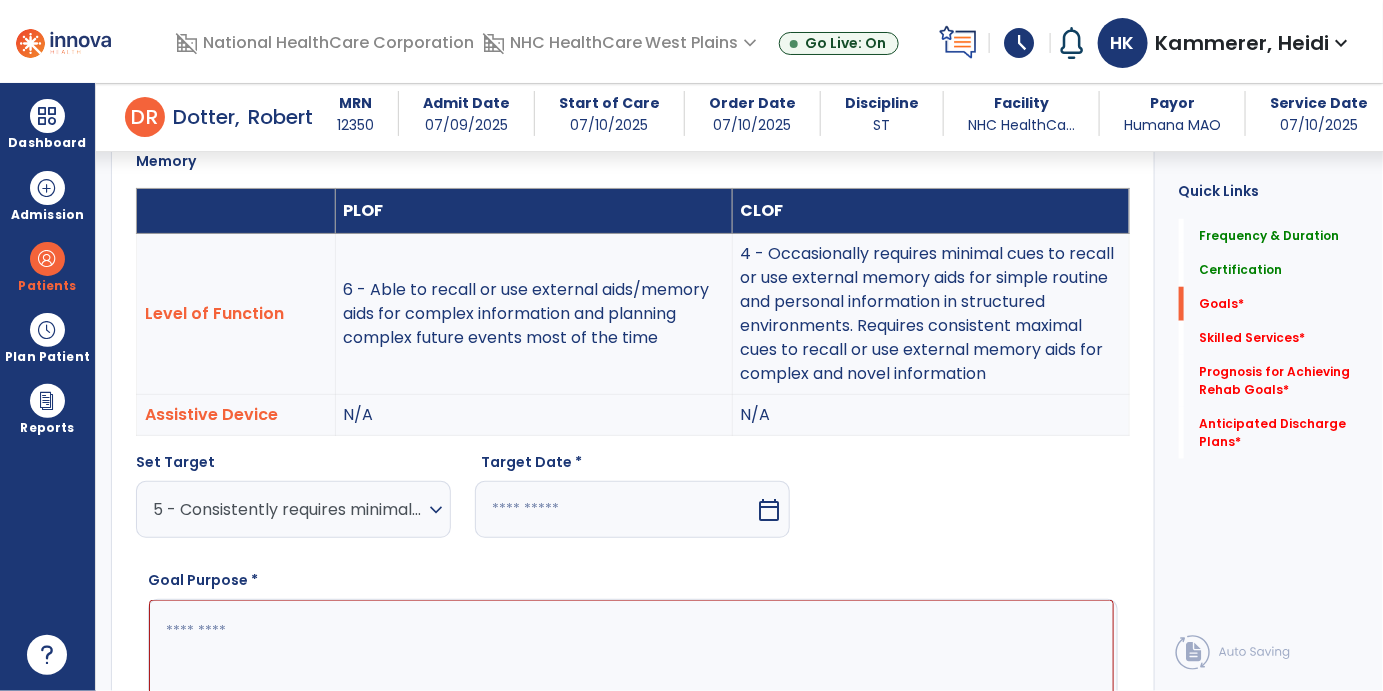 click at bounding box center (615, 509) 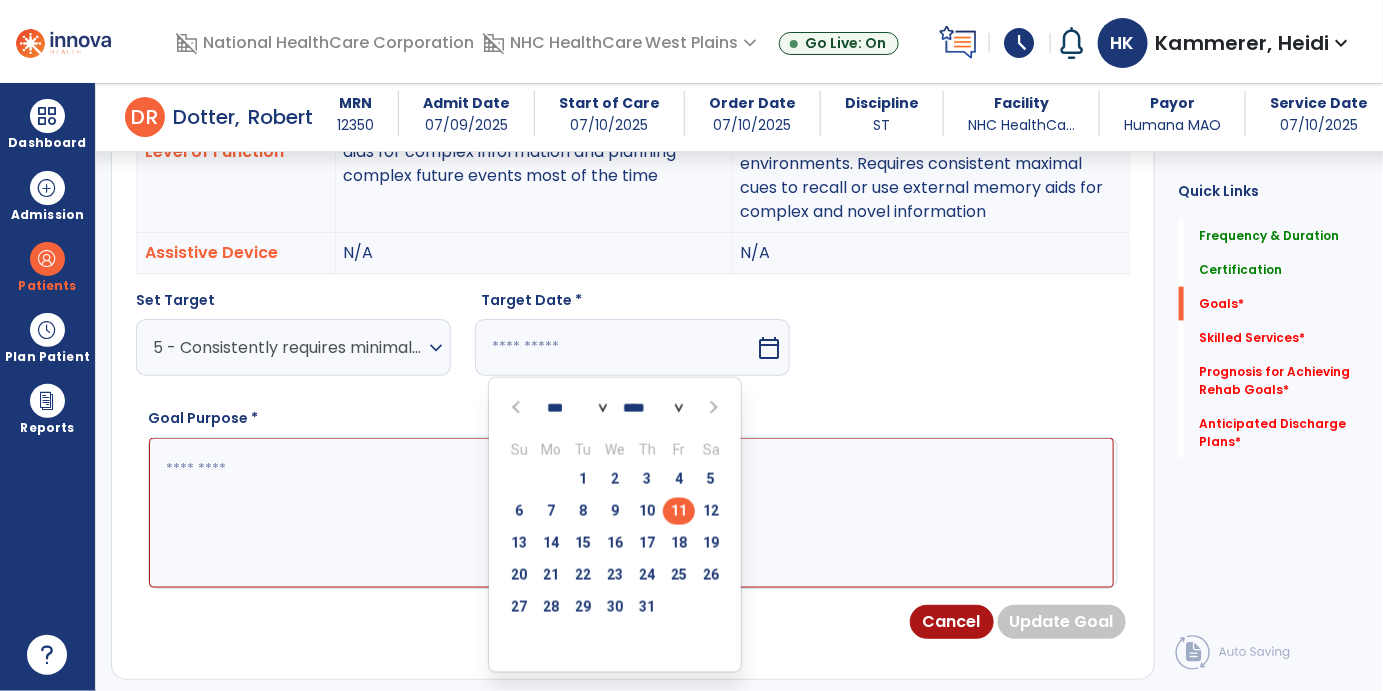 scroll, scrollTop: 767, scrollLeft: 0, axis: vertical 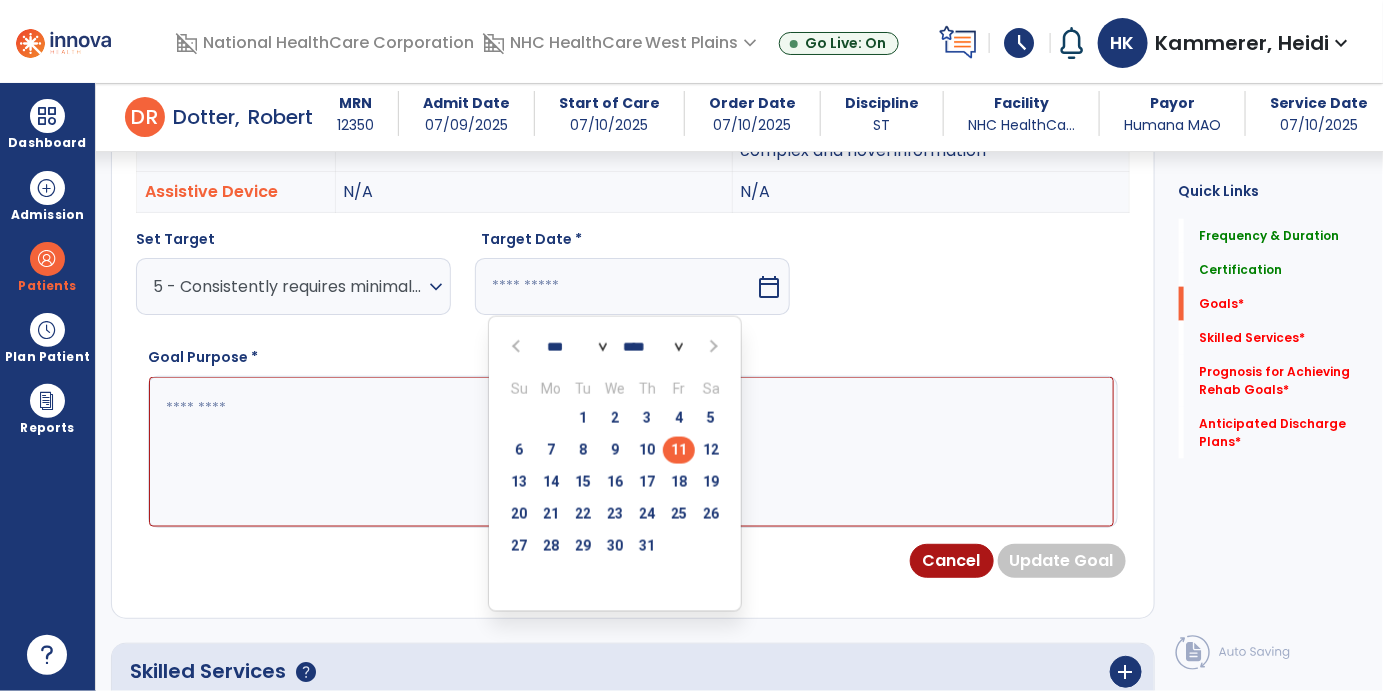 click at bounding box center [712, 347] 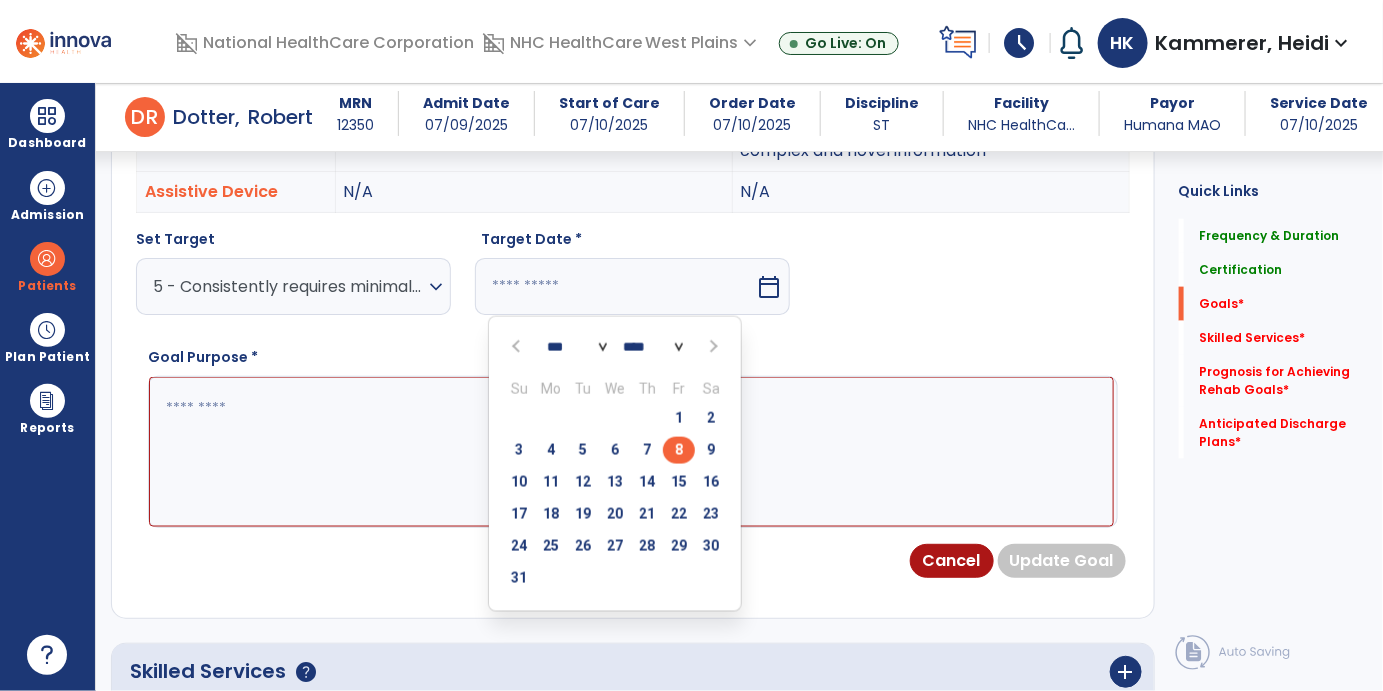 click on "8" at bounding box center [679, 450] 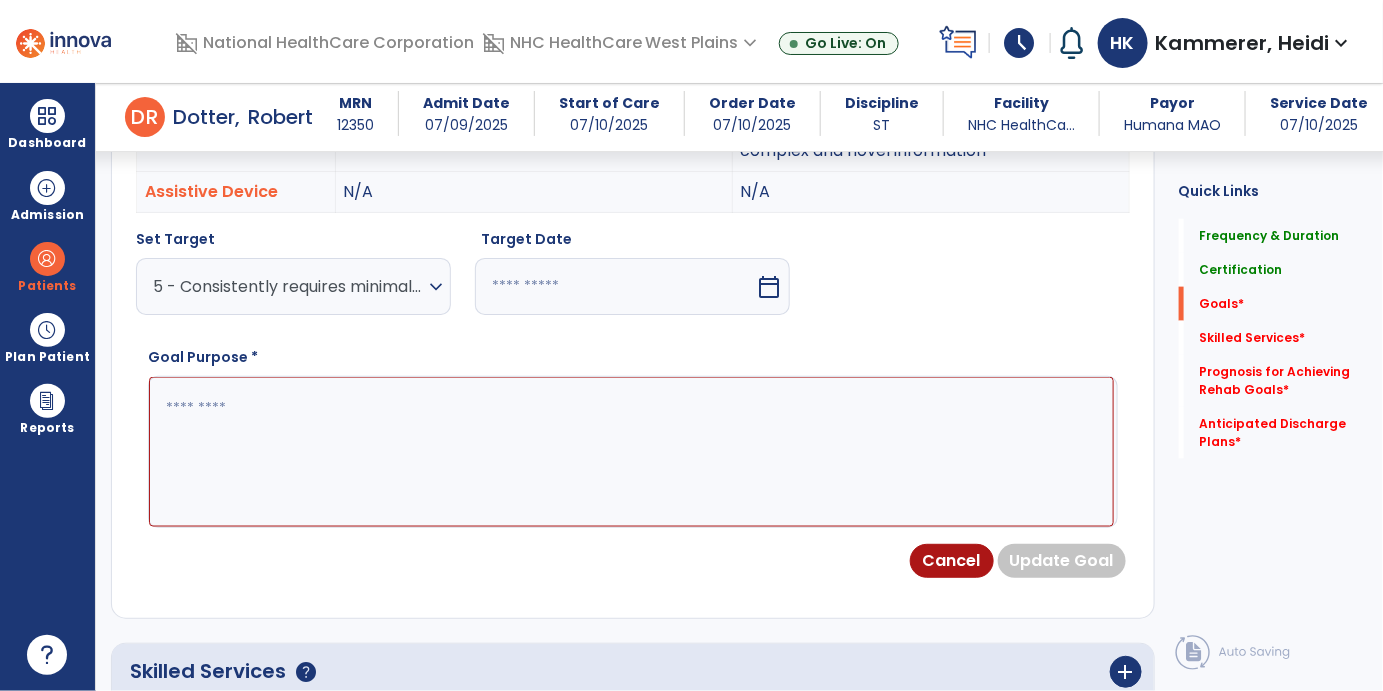 type on "********" 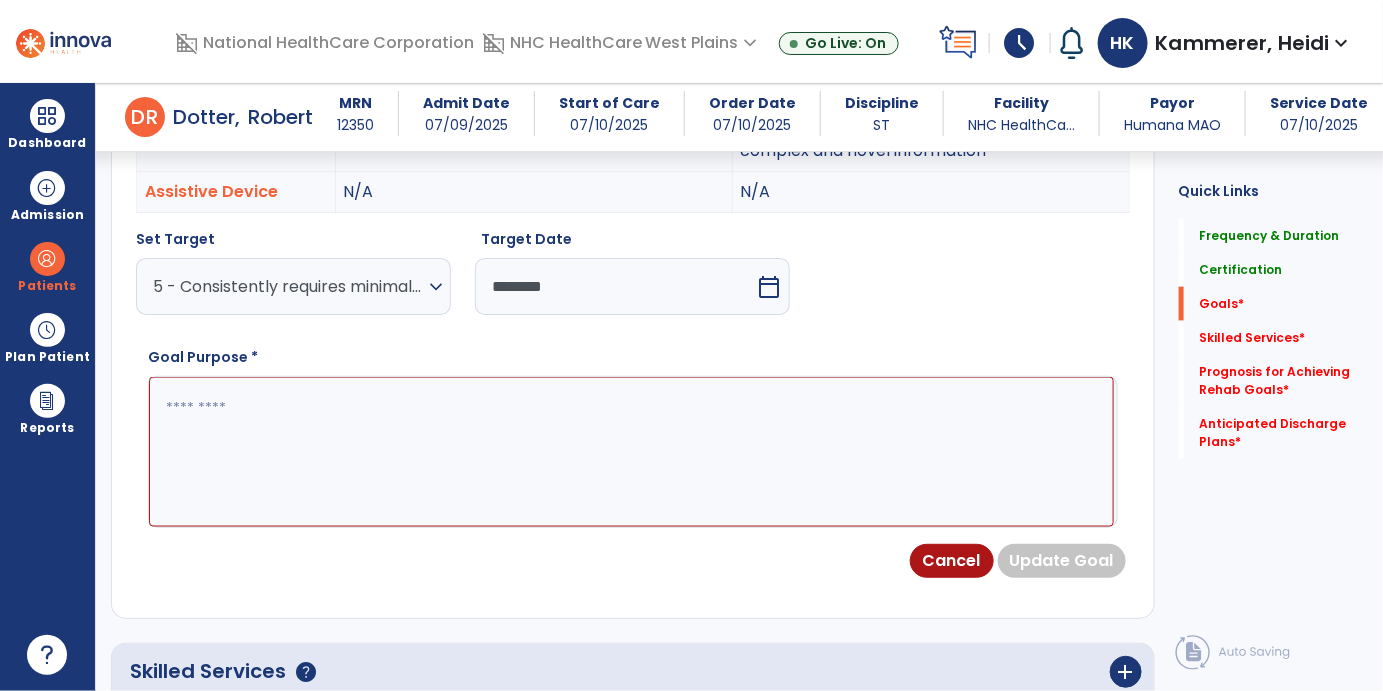 click at bounding box center [631, 452] 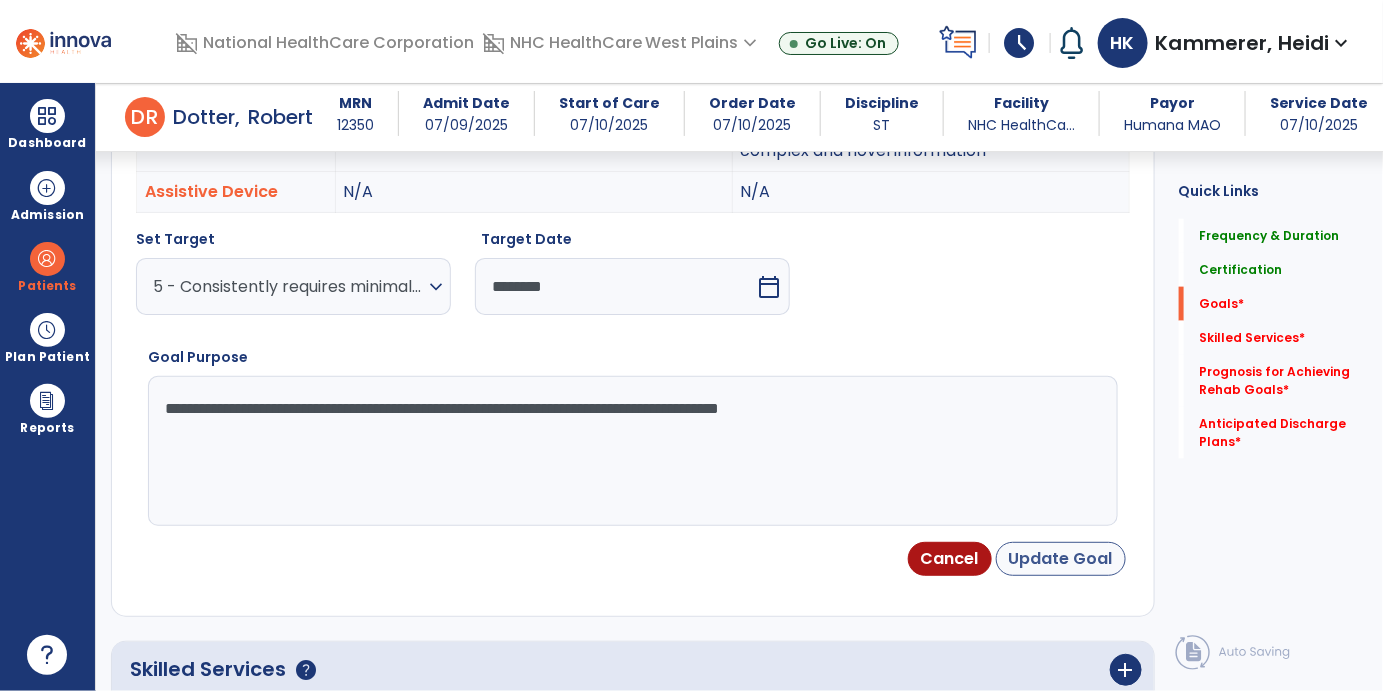 type on "**********" 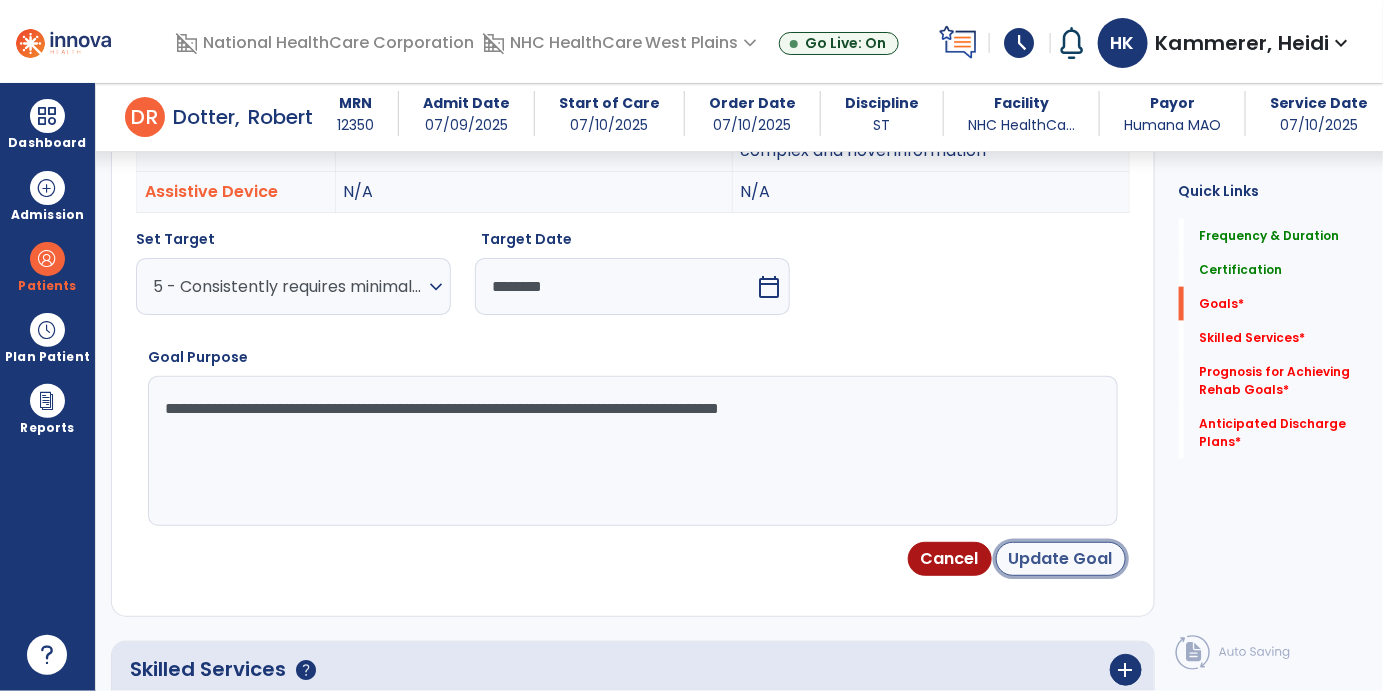 click on "Update Goal" at bounding box center (1061, 559) 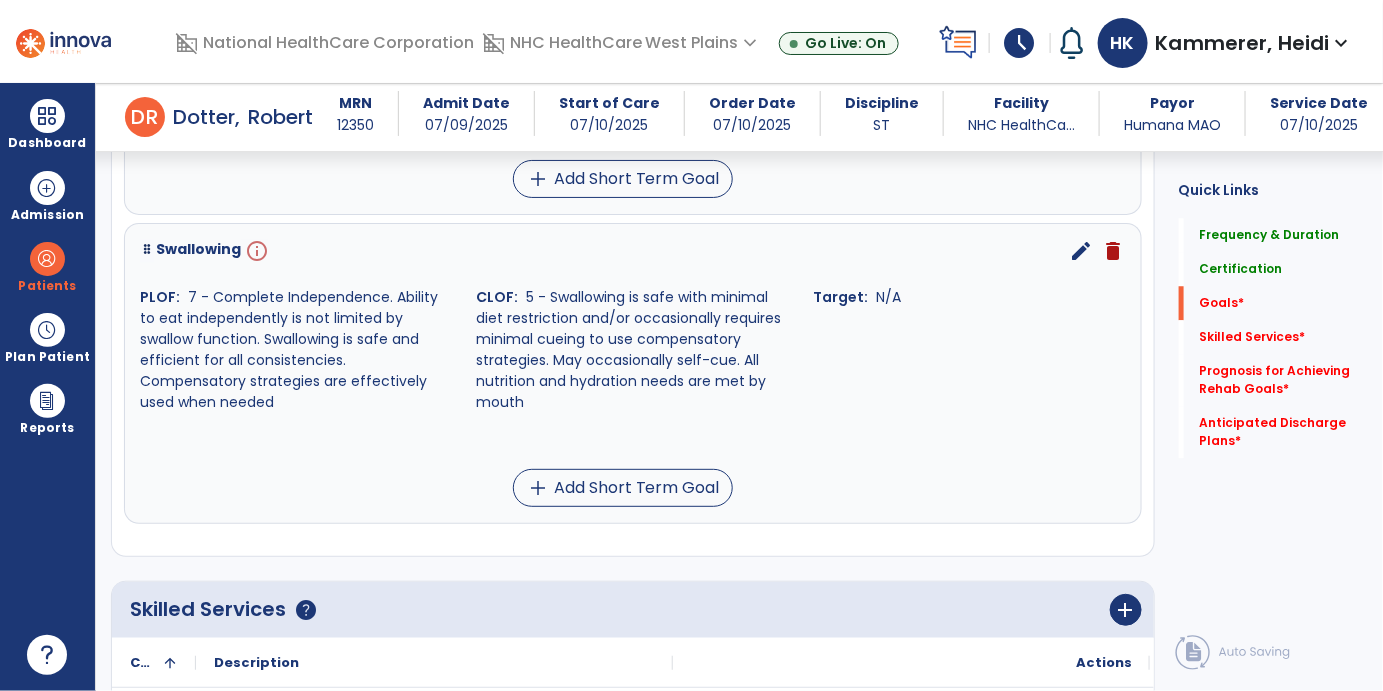 scroll, scrollTop: 1503, scrollLeft: 0, axis: vertical 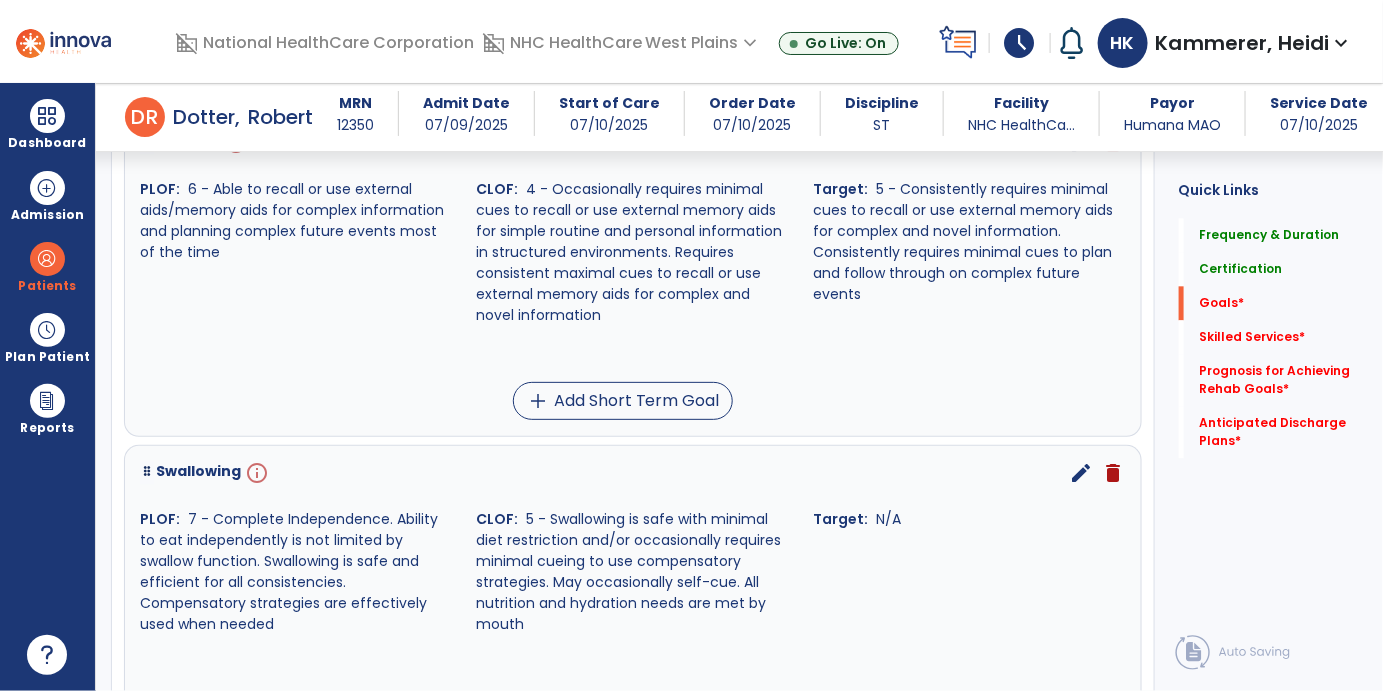drag, startPoint x: 1074, startPoint y: 468, endPoint x: 1045, endPoint y: 477, distance: 30.364452 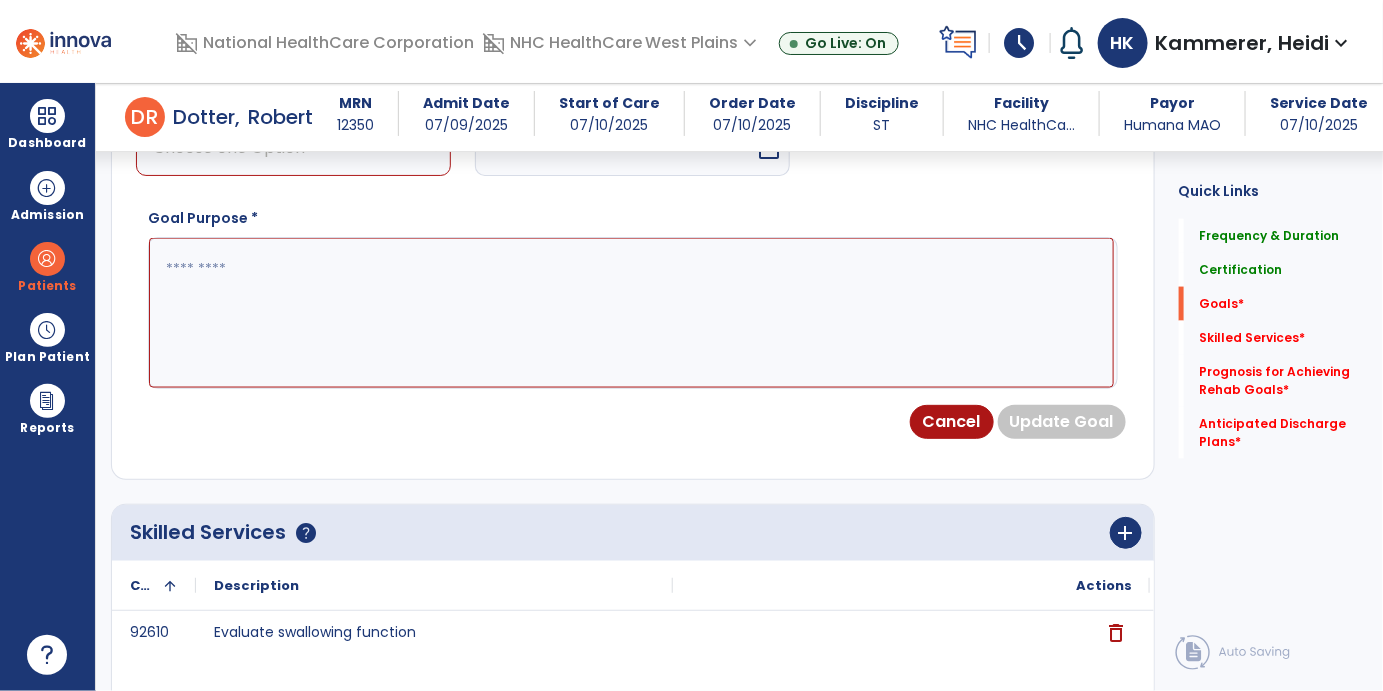 scroll, scrollTop: 534, scrollLeft: 0, axis: vertical 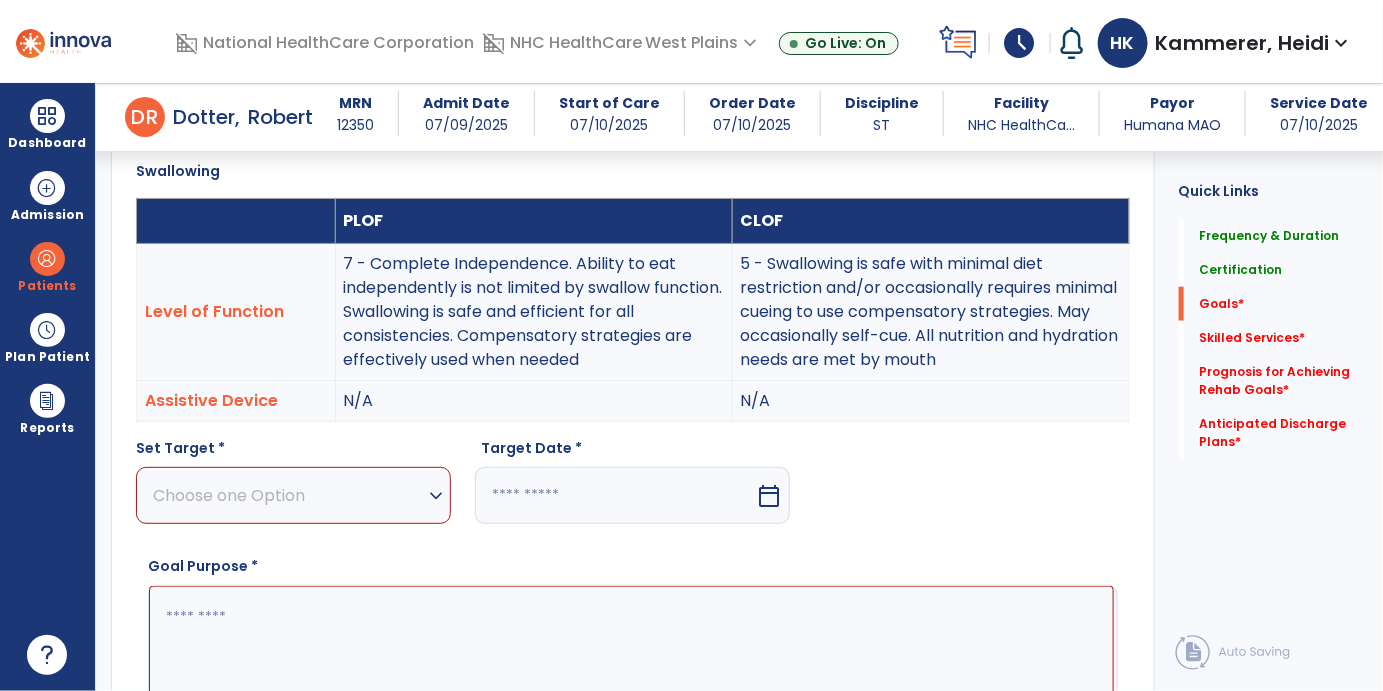 click on "Choose one Option" at bounding box center [288, 495] 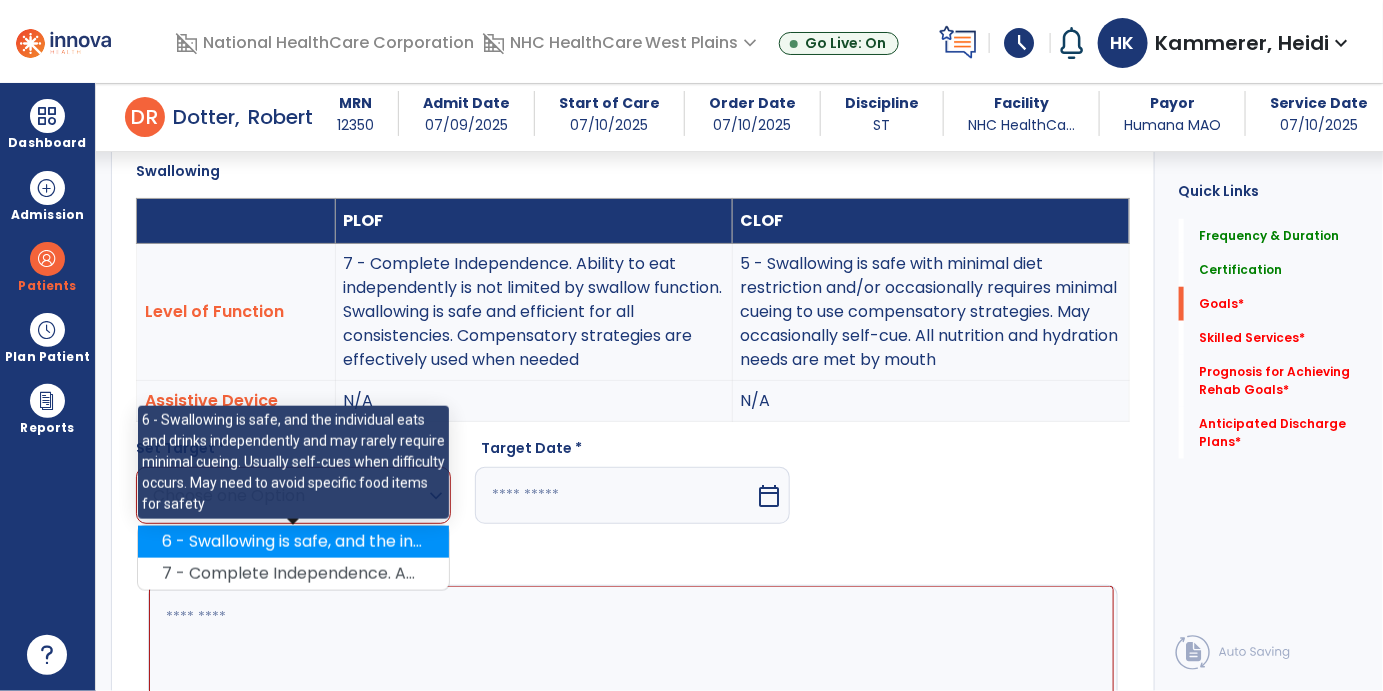 click on "6 - Swallowing is safe, and the individual eats and drinks independently and may rarely require minimal cueing. Usually self-cues when difficulty occurs. May need to avoid specific food items for safety" at bounding box center [293, 542] 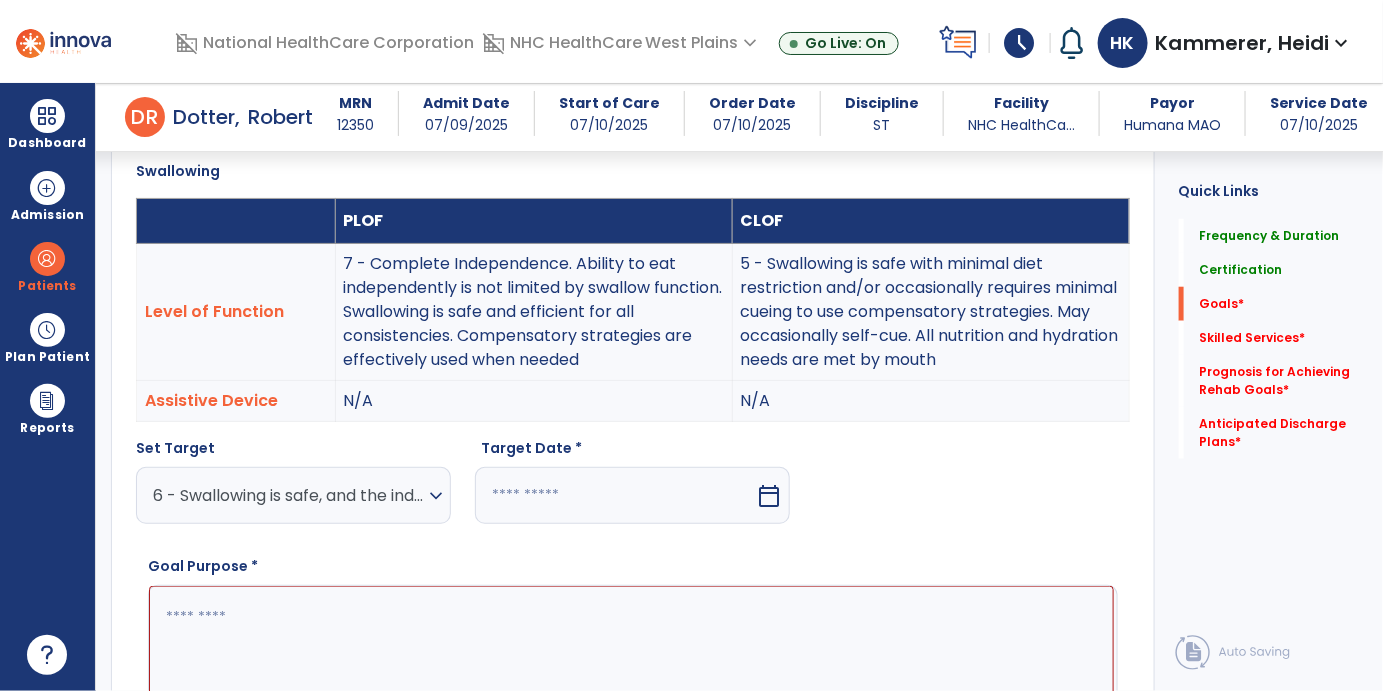click at bounding box center [615, 495] 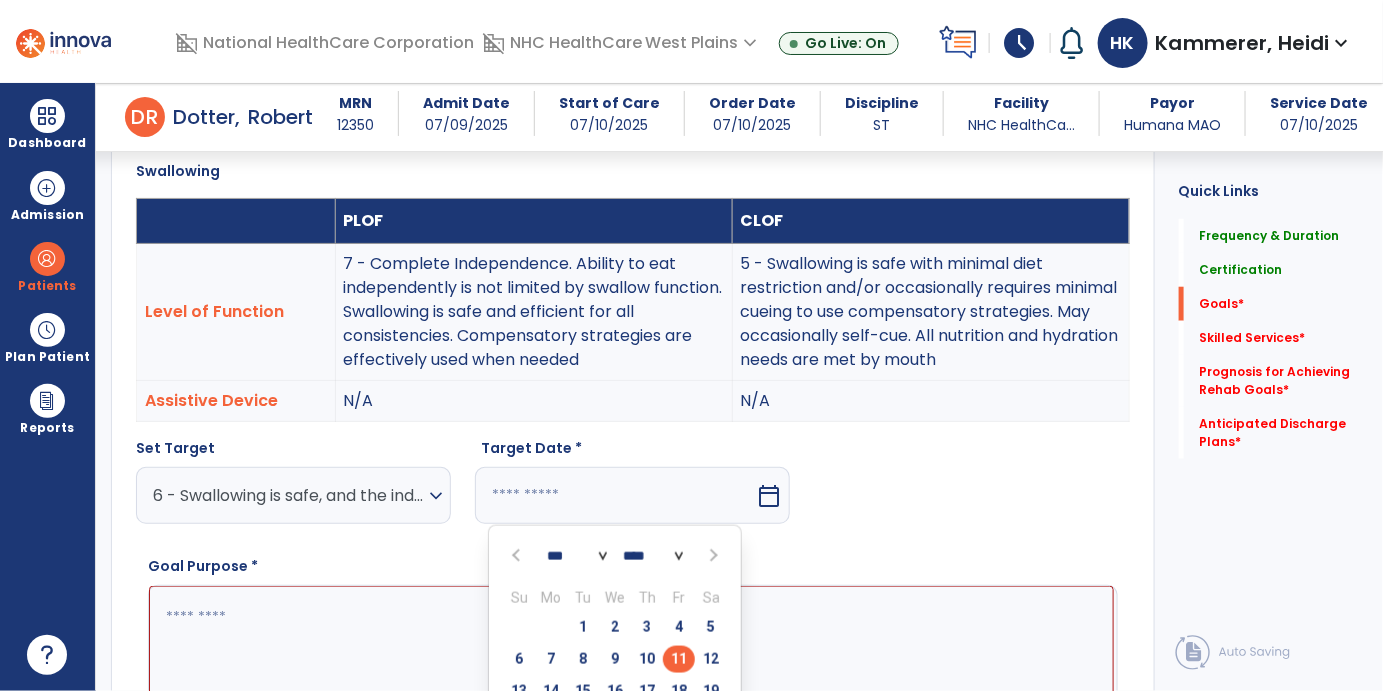 scroll, scrollTop: 544, scrollLeft: 0, axis: vertical 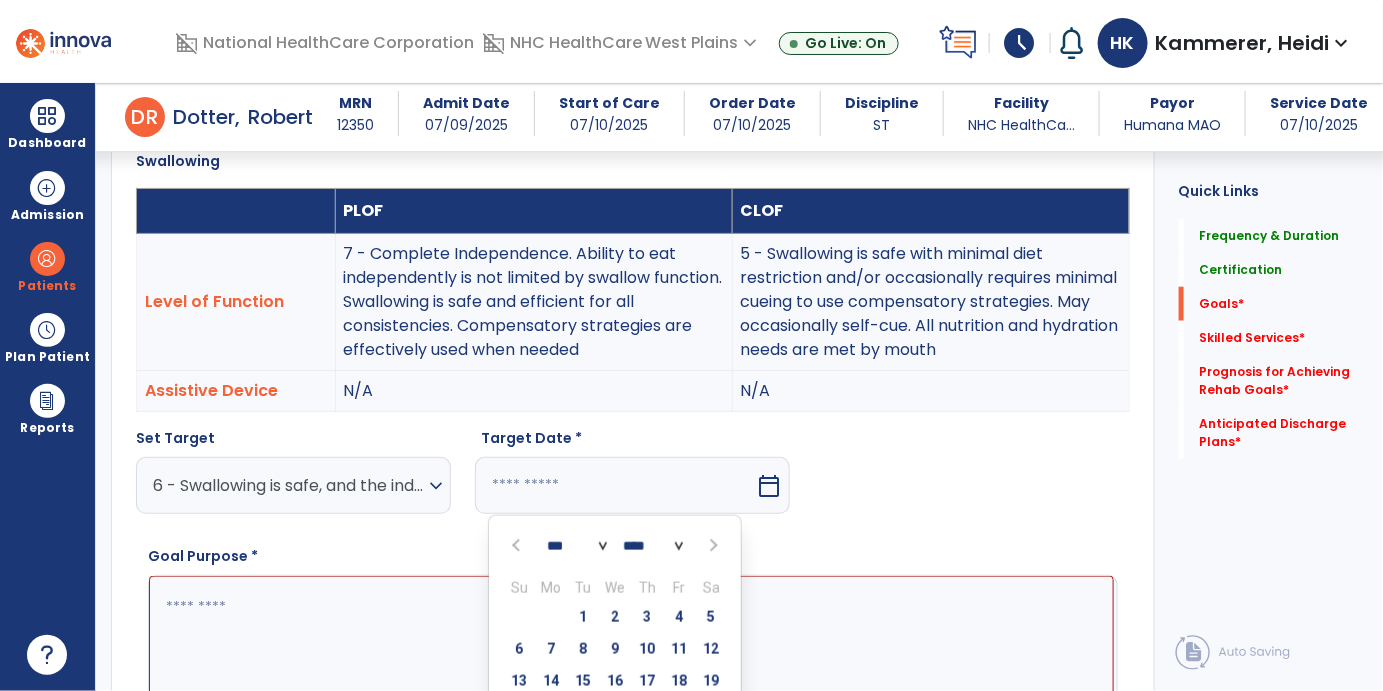 click at bounding box center [712, 546] 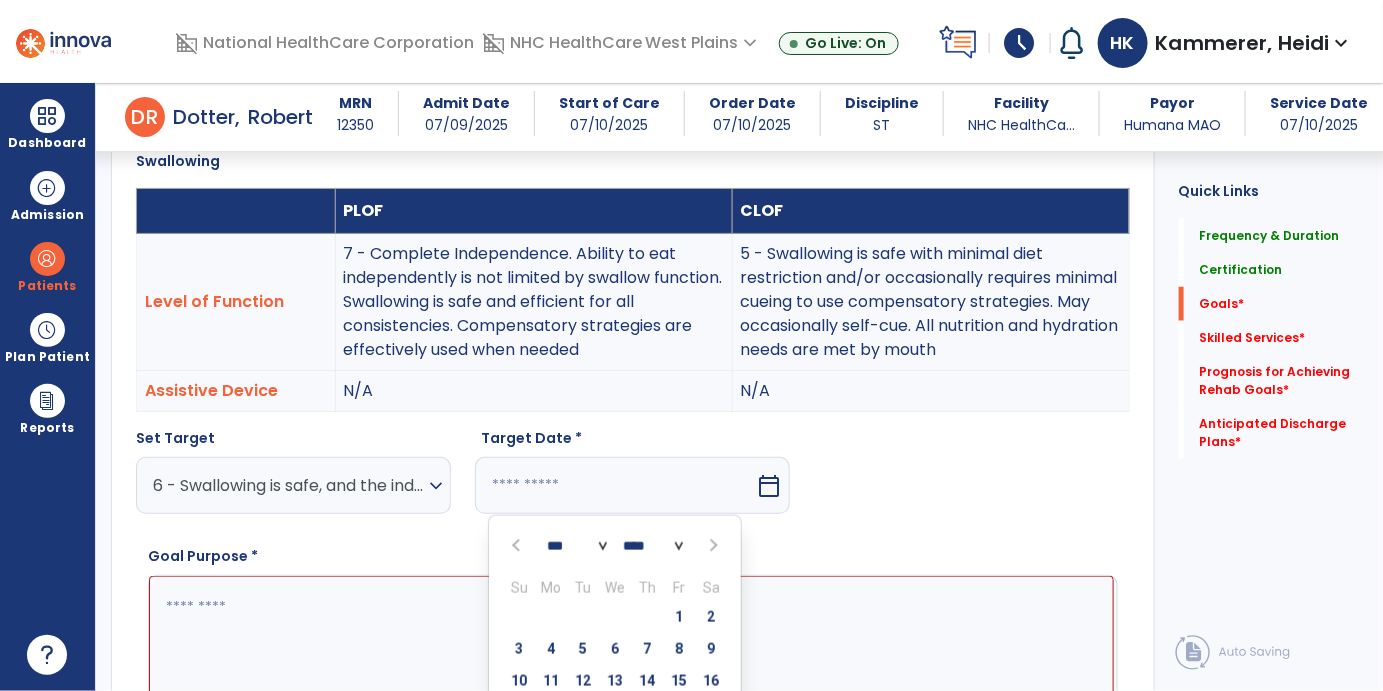 scroll, scrollTop: 767, scrollLeft: 0, axis: vertical 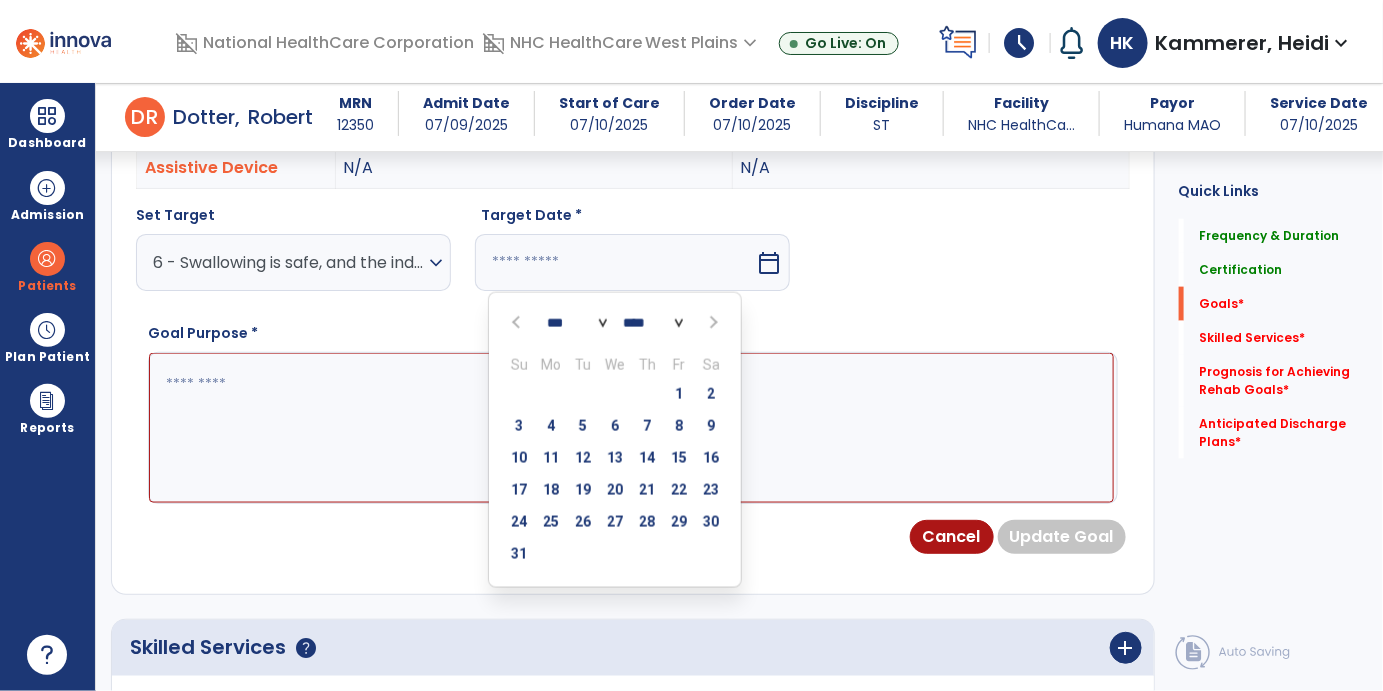 click on "8" at bounding box center (679, 426) 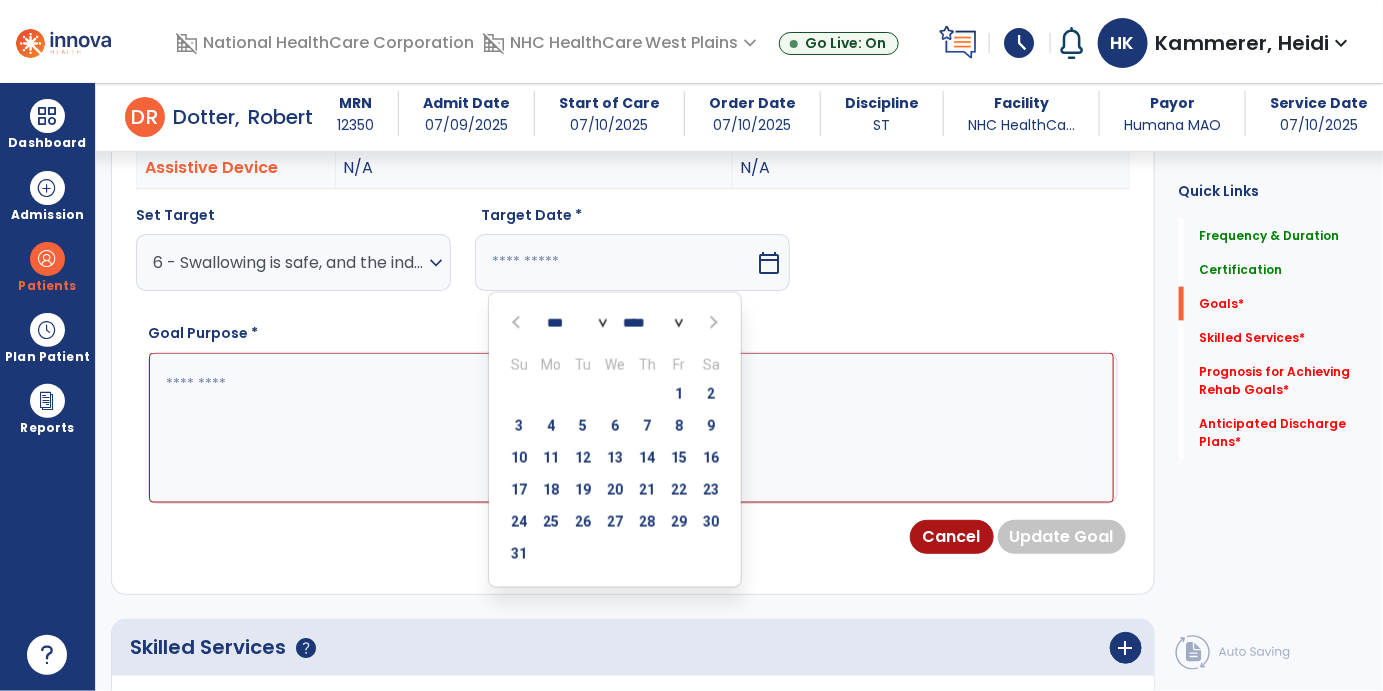 type on "********" 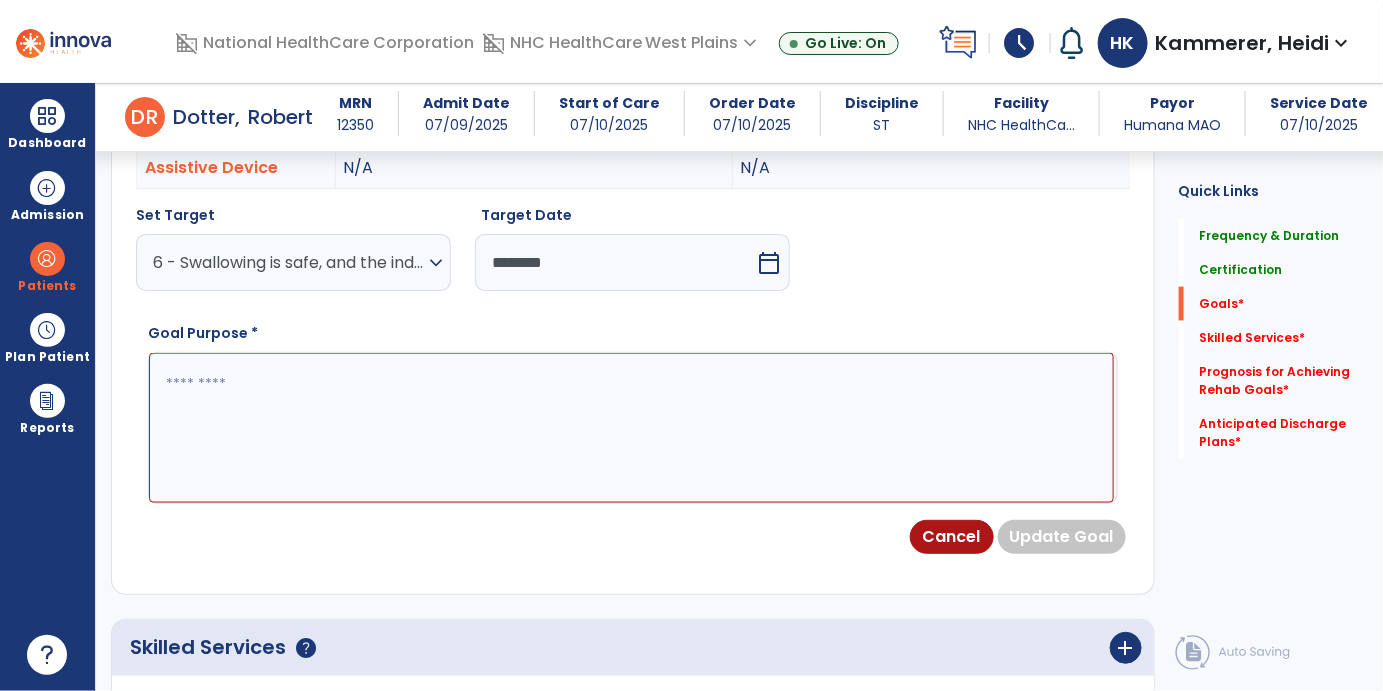 click at bounding box center [631, 428] 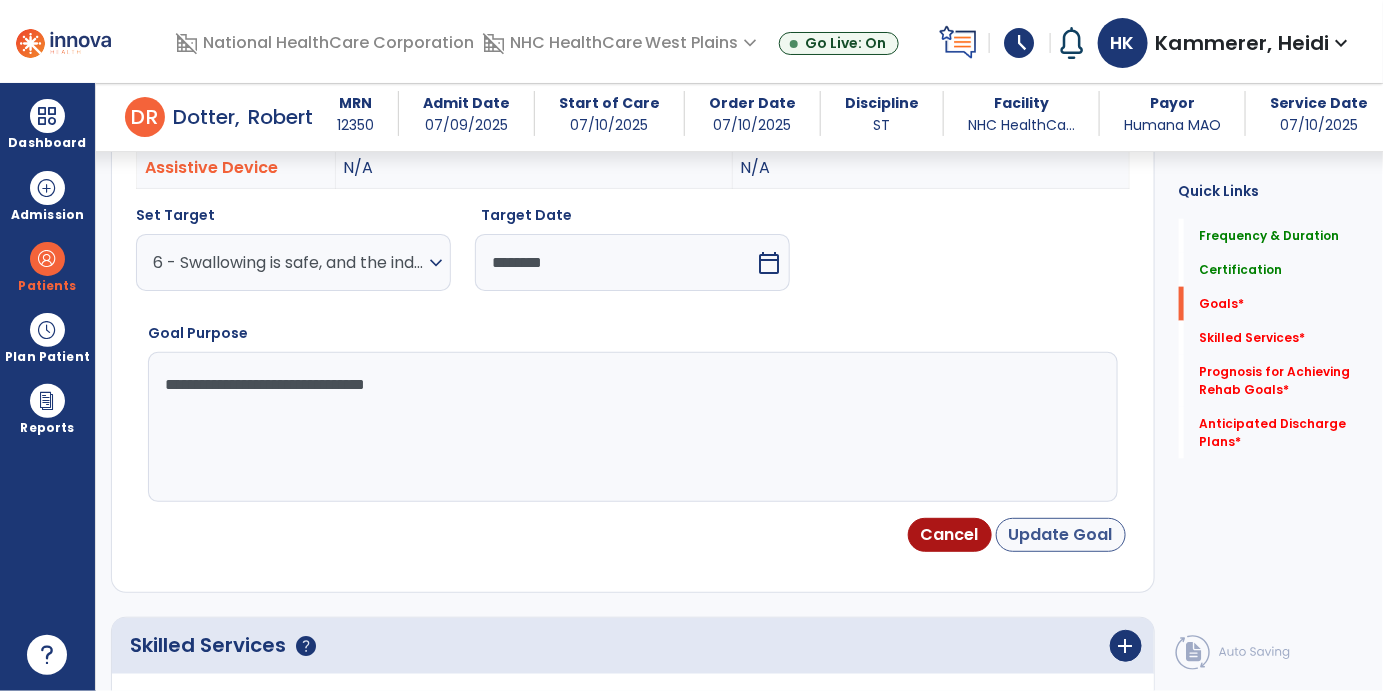 type on "**********" 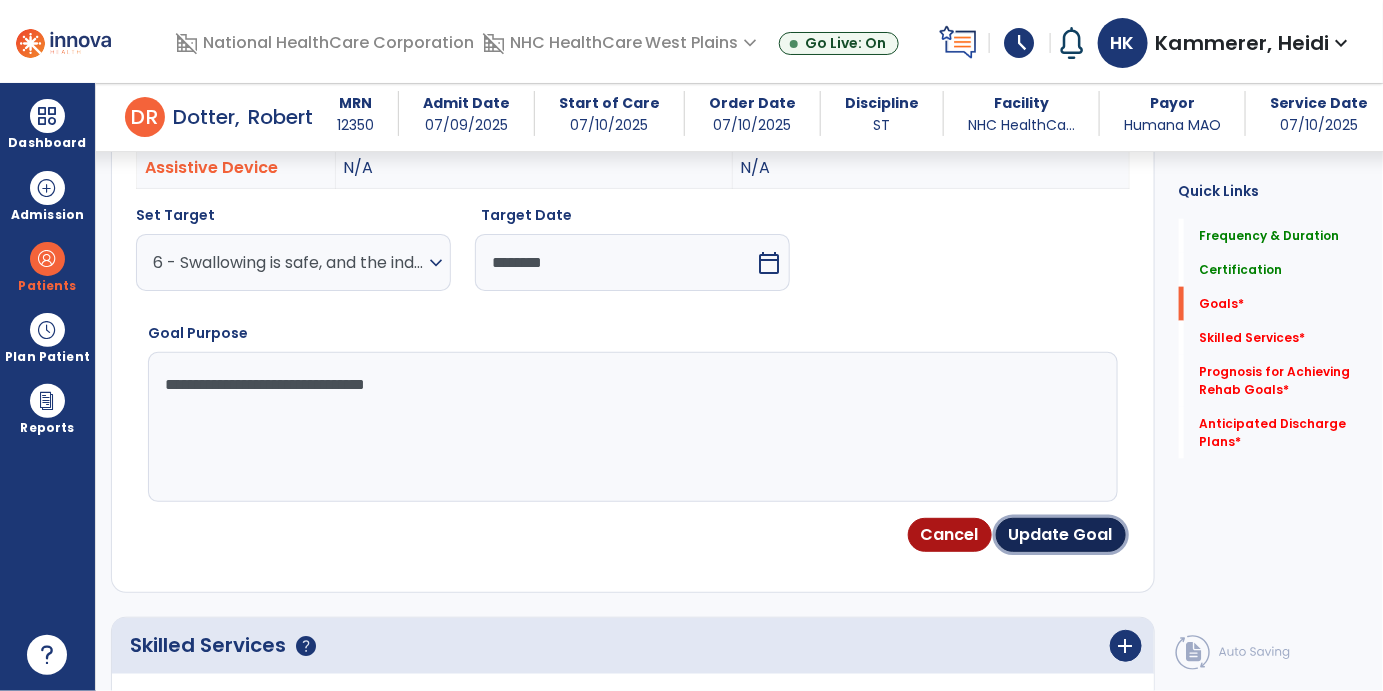 click on "Update Goal" at bounding box center [1061, 535] 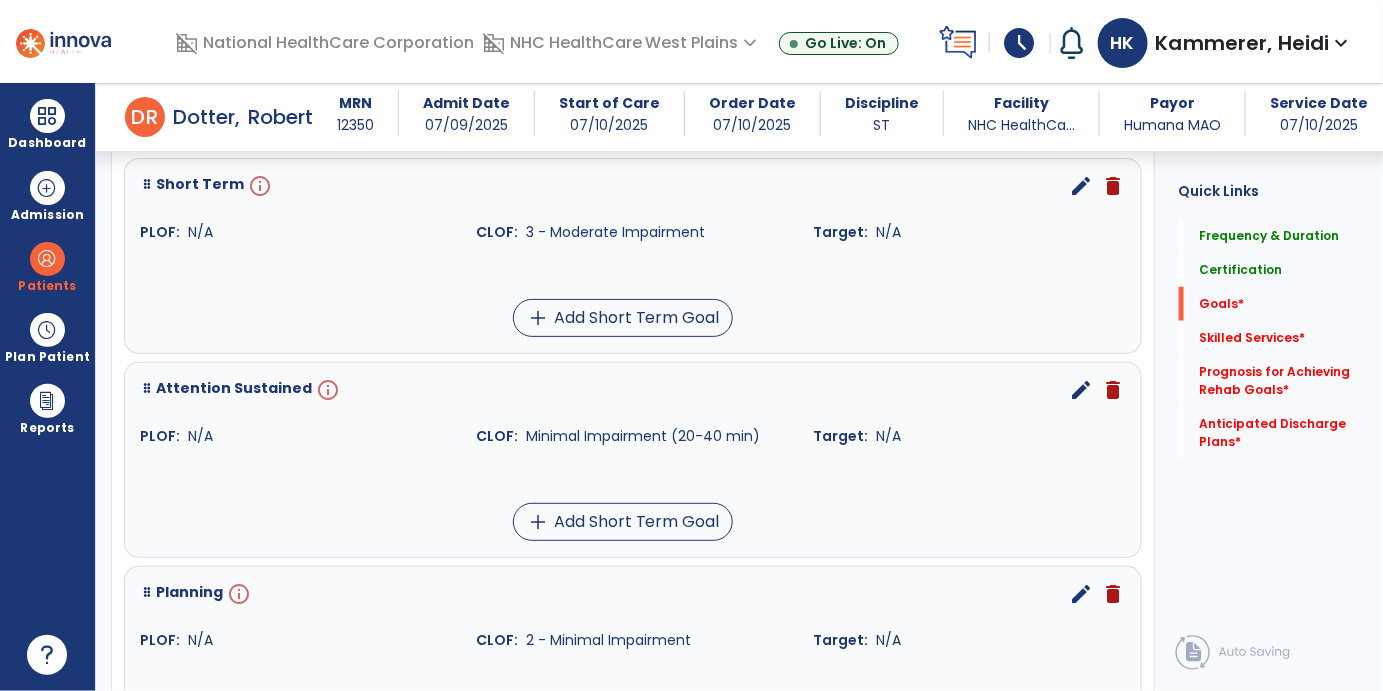 scroll, scrollTop: 503, scrollLeft: 0, axis: vertical 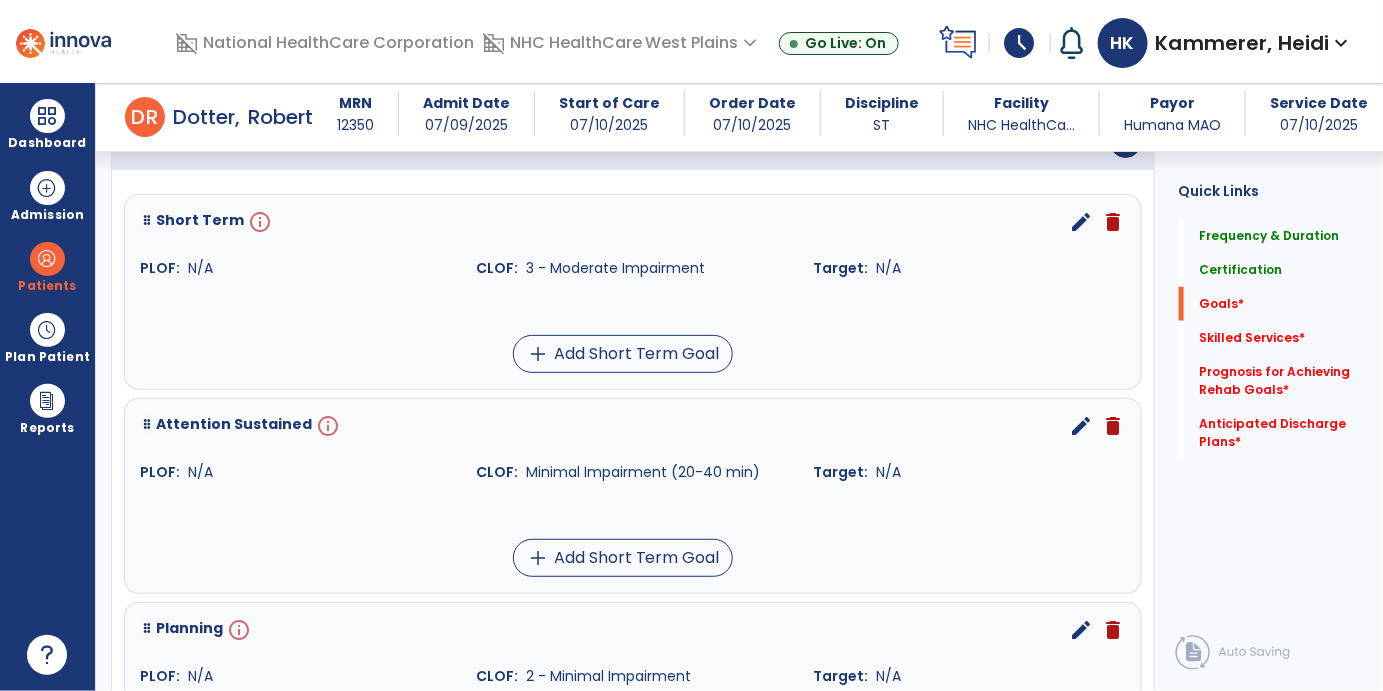 click on "edit" at bounding box center (1082, 222) 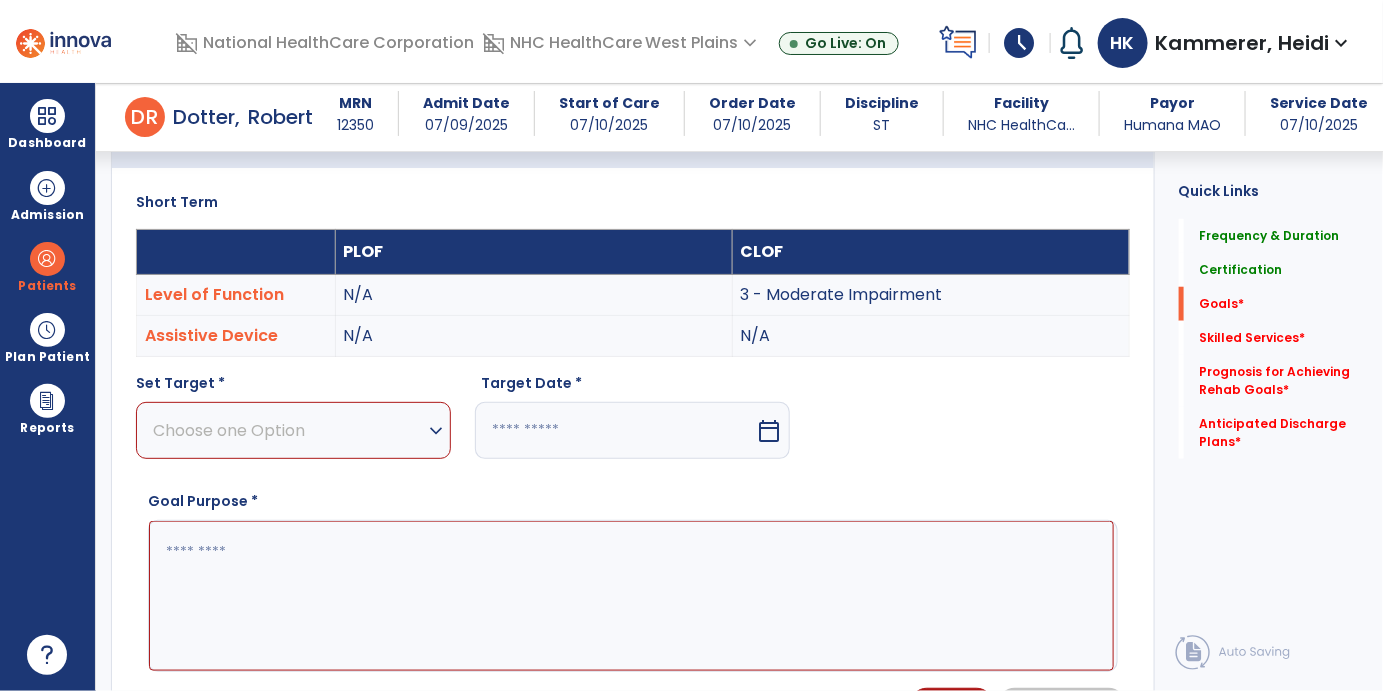scroll, scrollTop: 534, scrollLeft: 0, axis: vertical 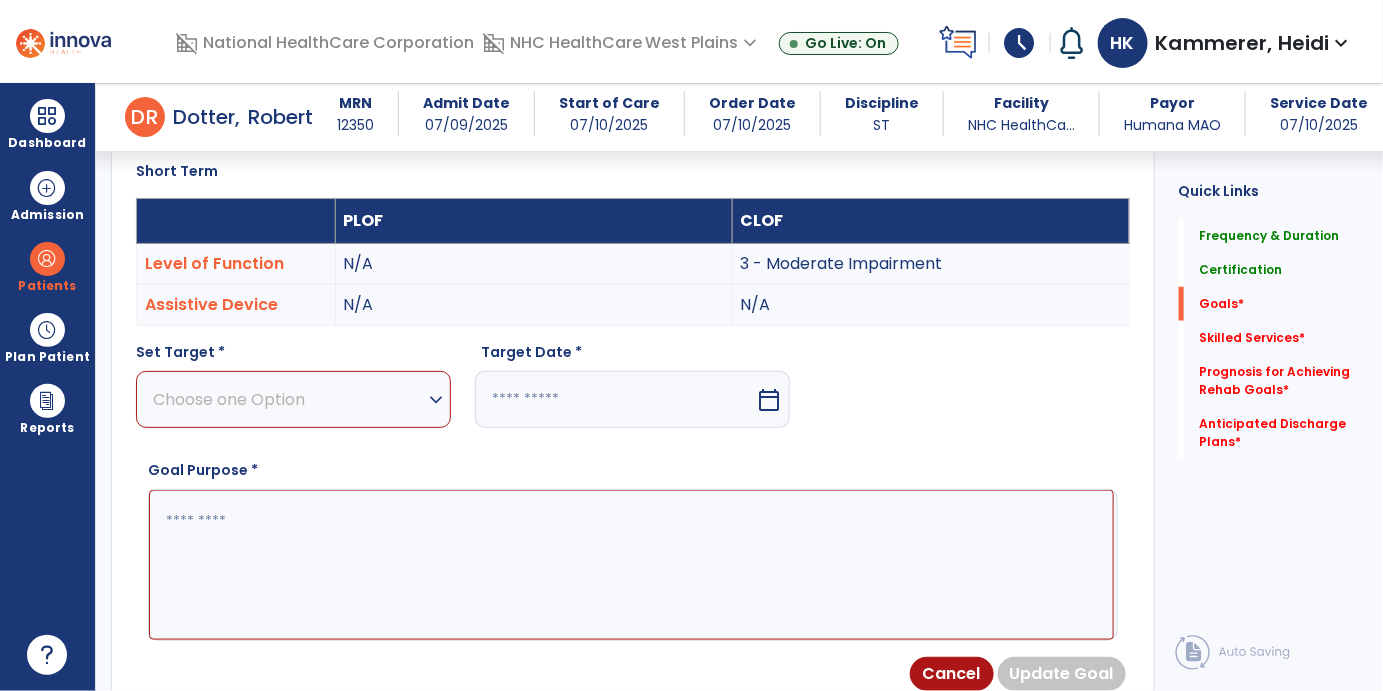 click on "Choose one Option" at bounding box center [288, 399] 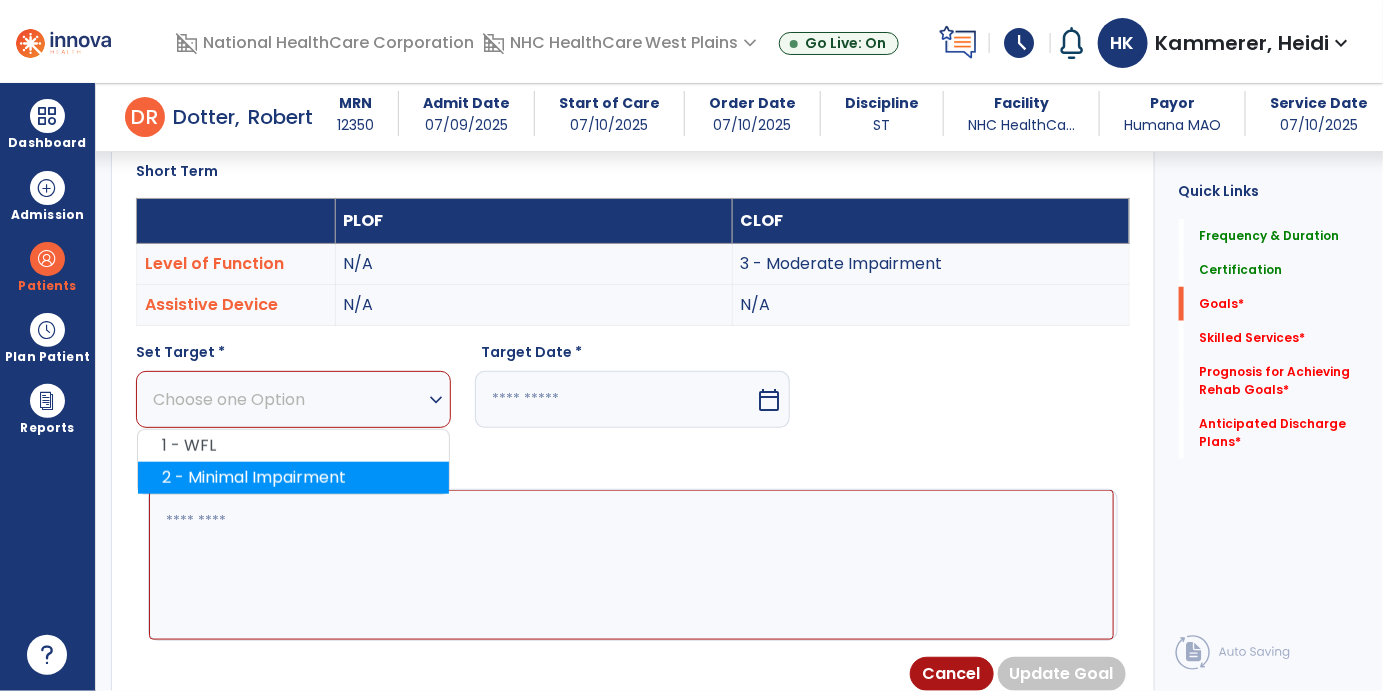 click on "2 - Minimal Impairment" at bounding box center (293, 478) 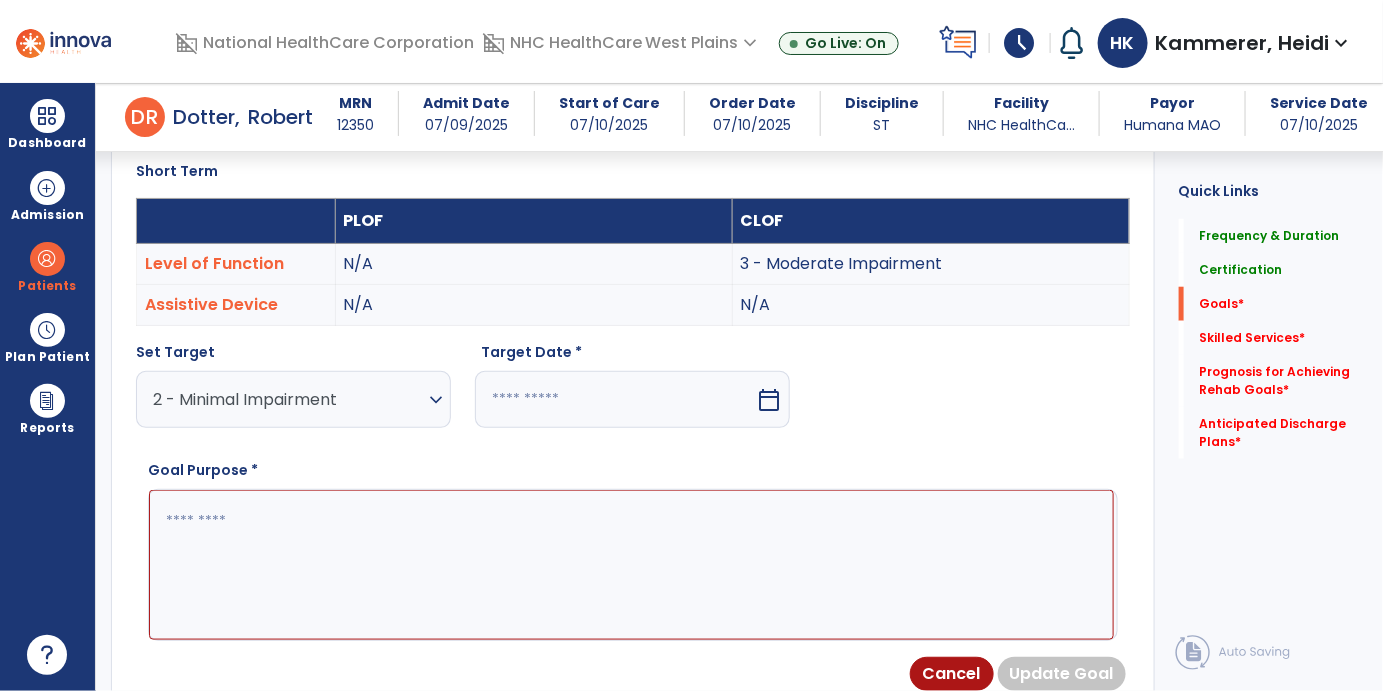 click at bounding box center [615, 399] 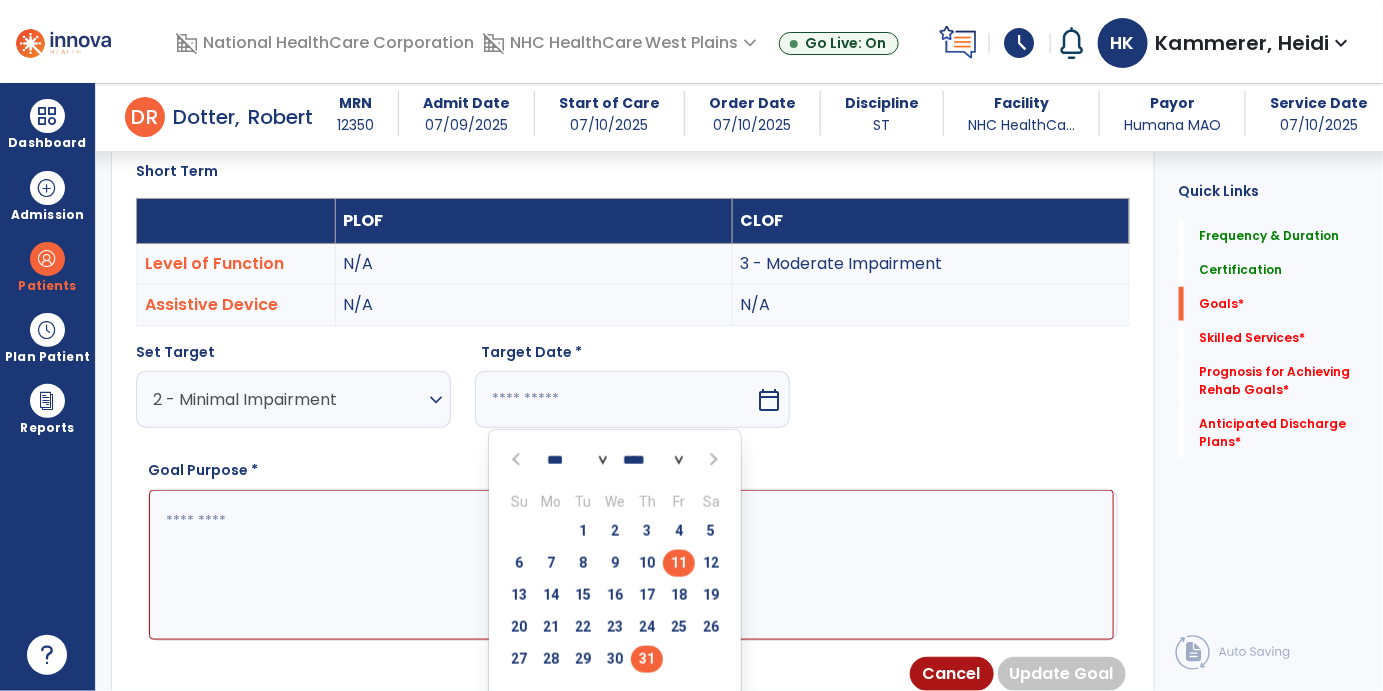 click on "31" at bounding box center (647, 659) 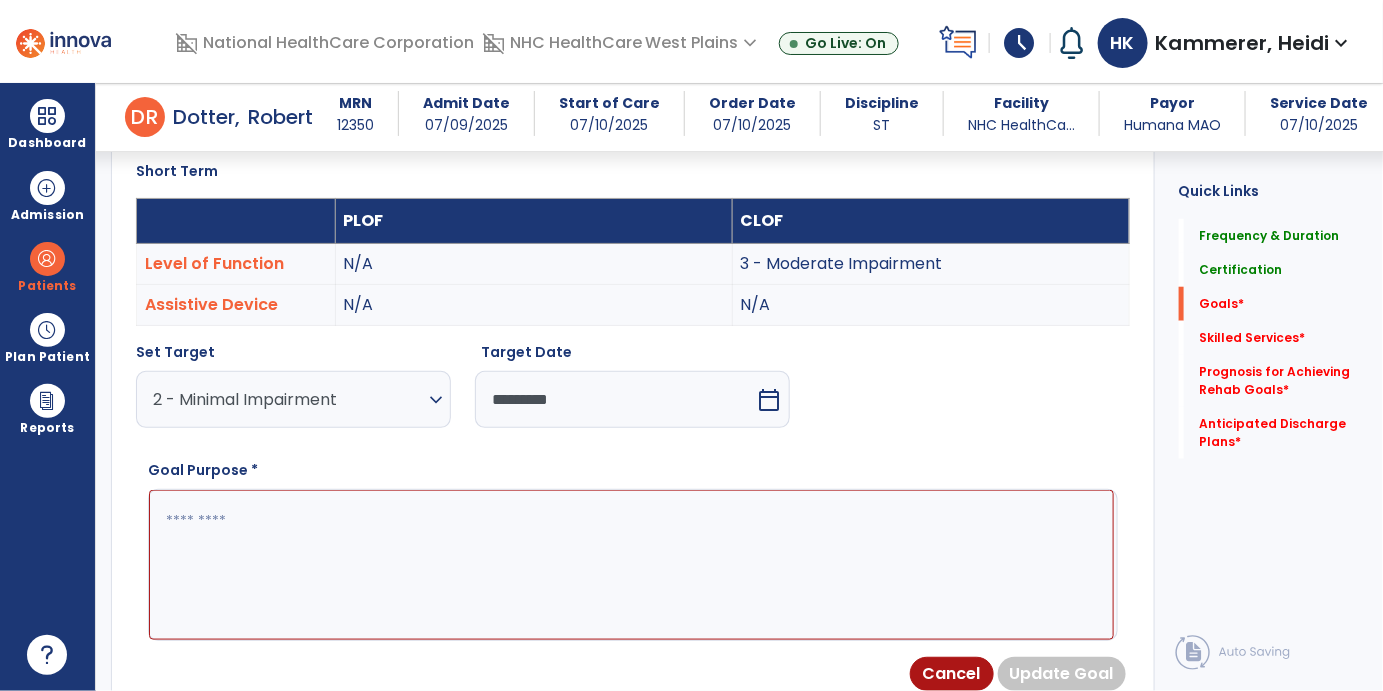 click at bounding box center [631, 565] 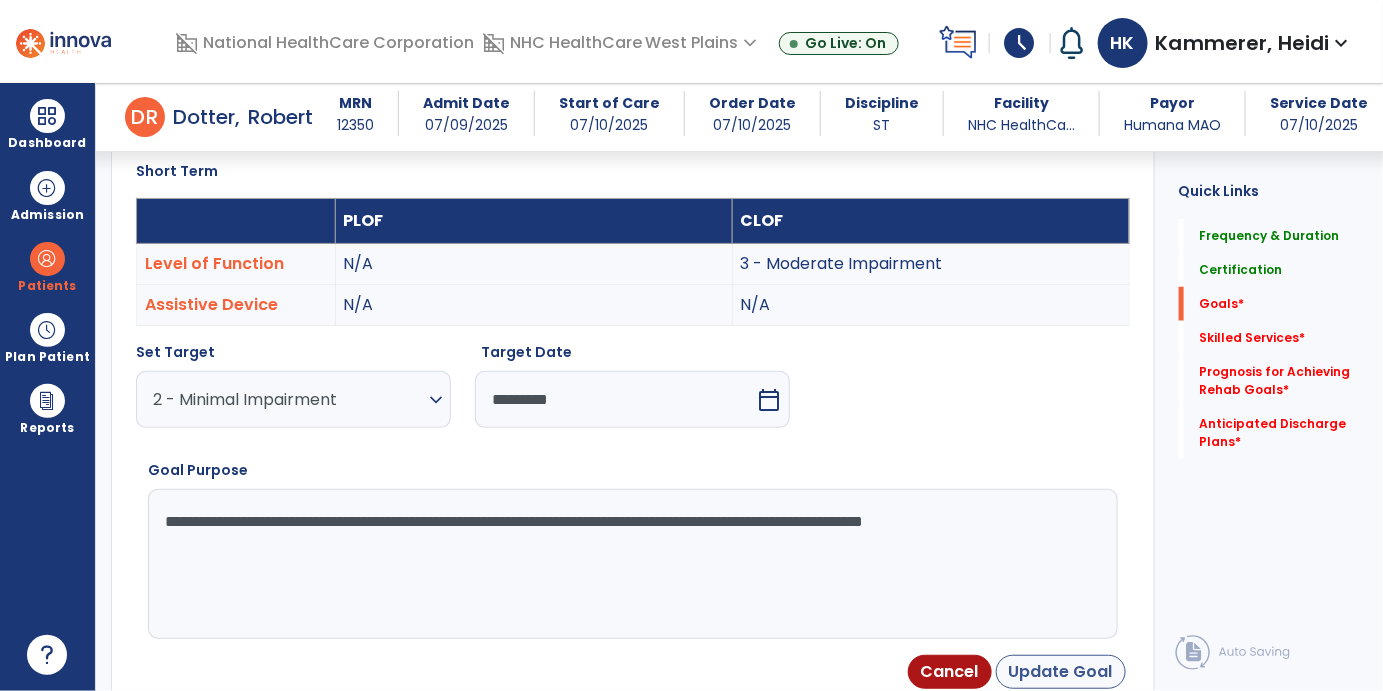 type on "**********" 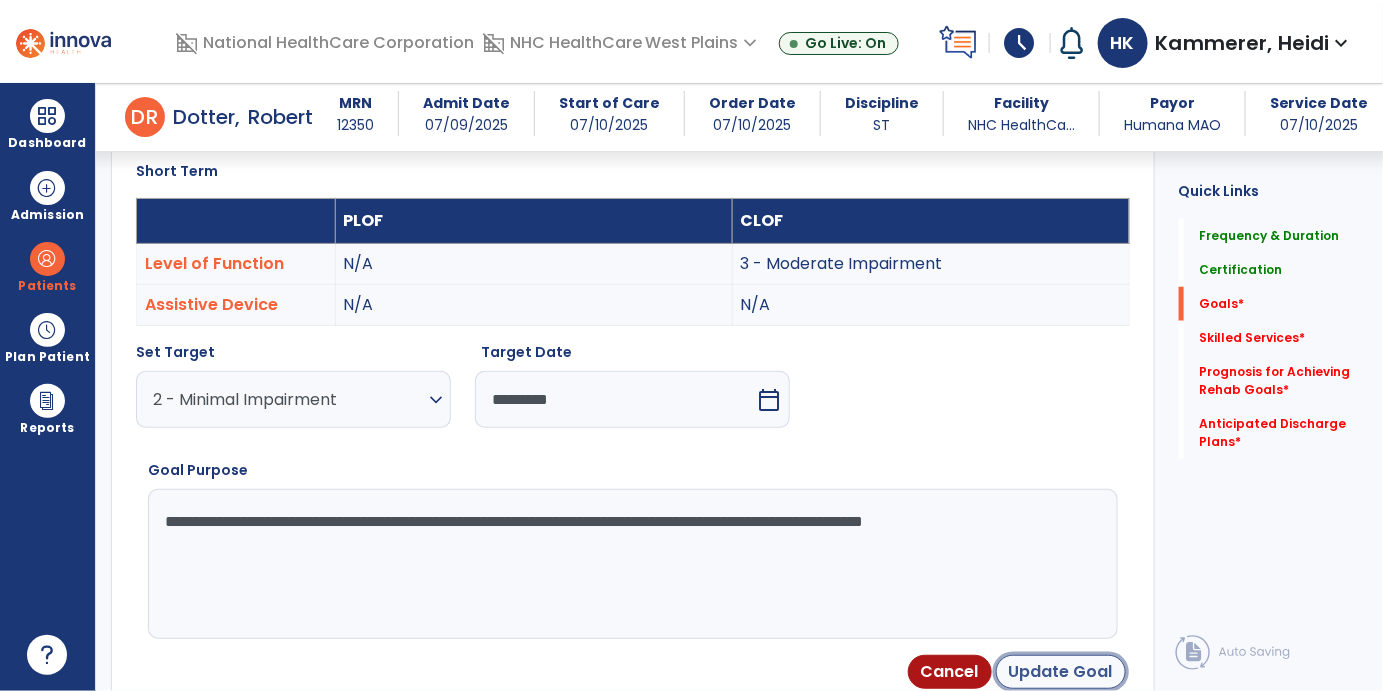 click on "Update Goal" at bounding box center (1061, 672) 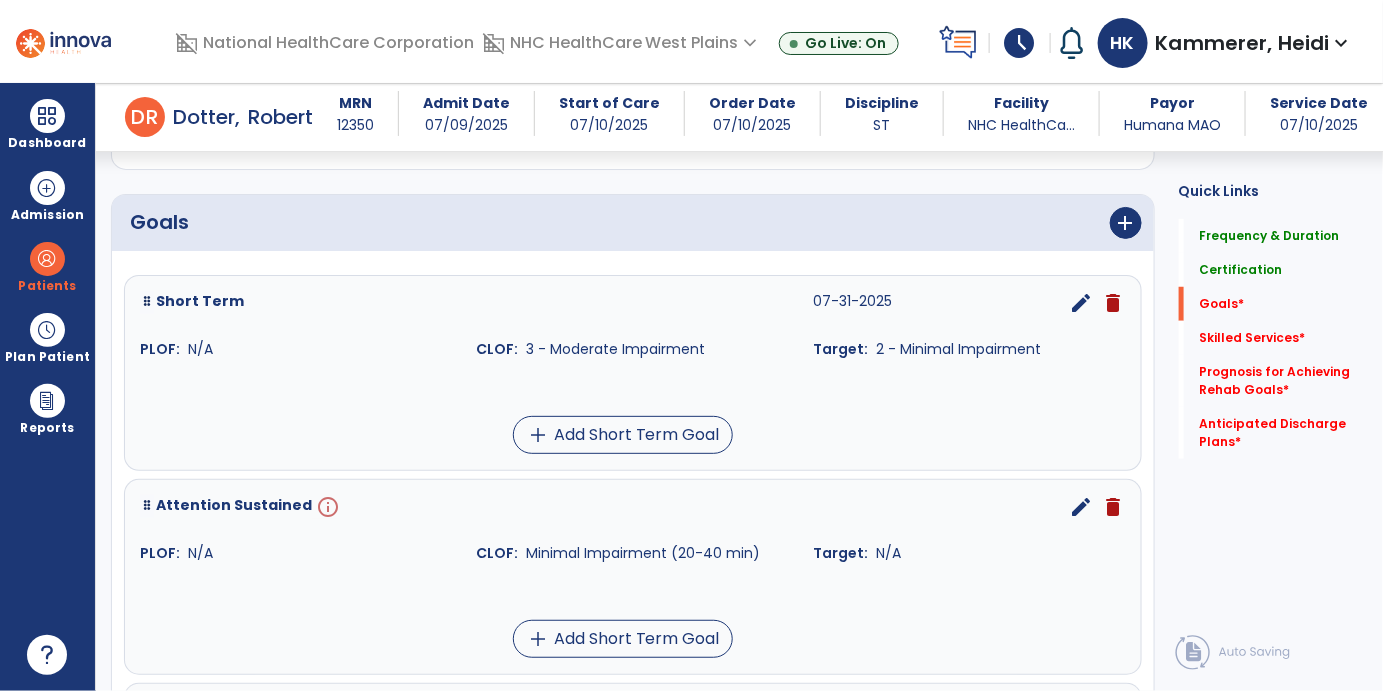 scroll, scrollTop: 423, scrollLeft: 0, axis: vertical 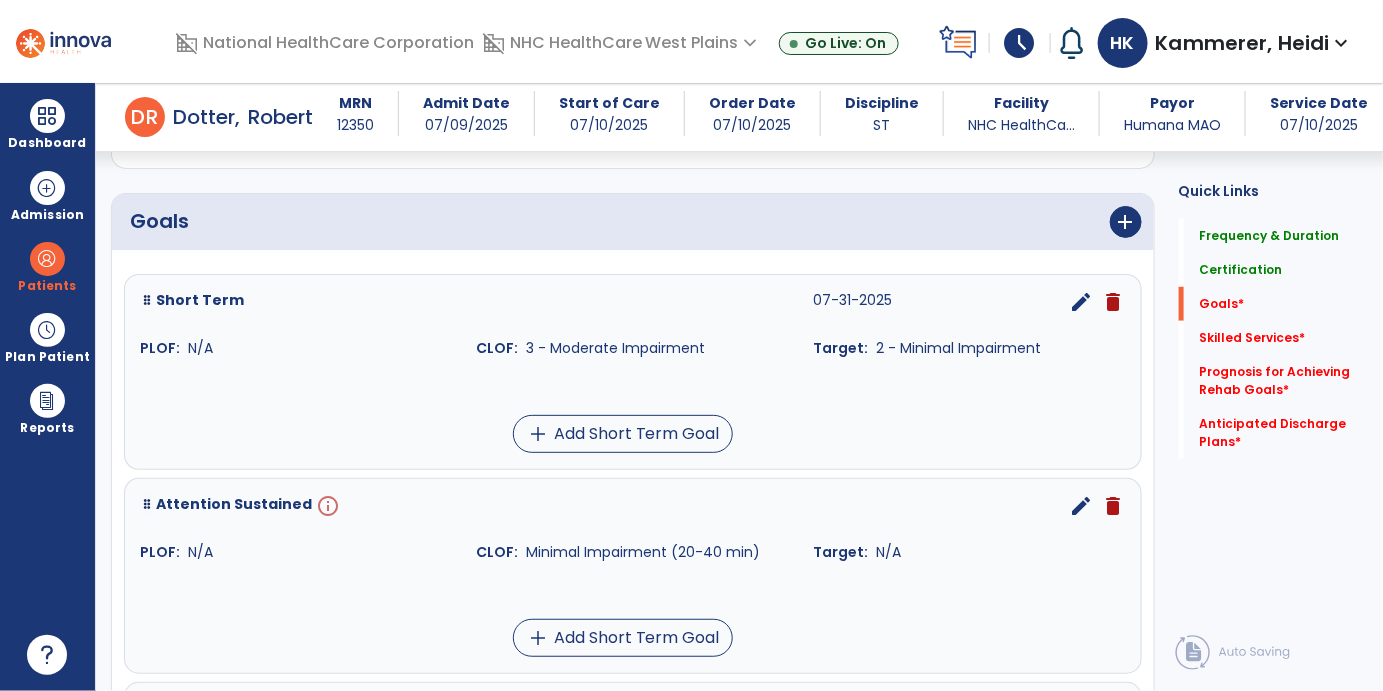 click on "edit" at bounding box center [1082, 506] 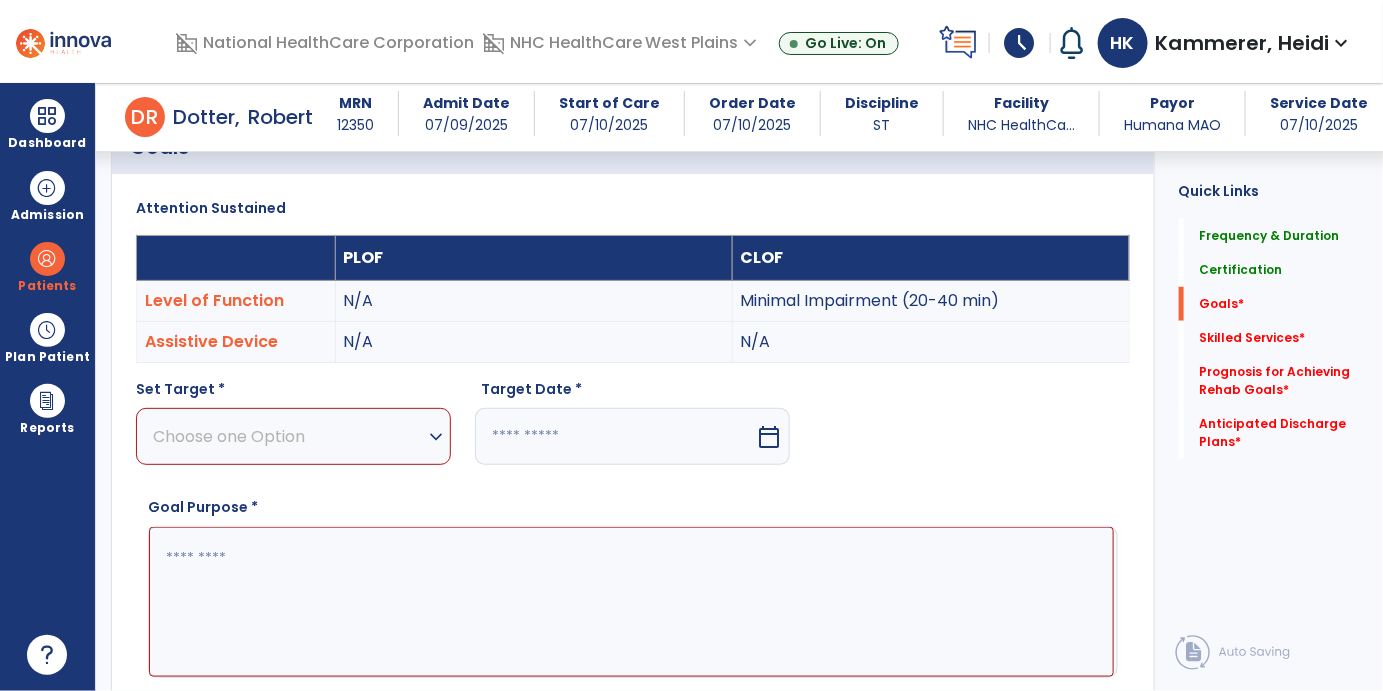 scroll, scrollTop: 534, scrollLeft: 0, axis: vertical 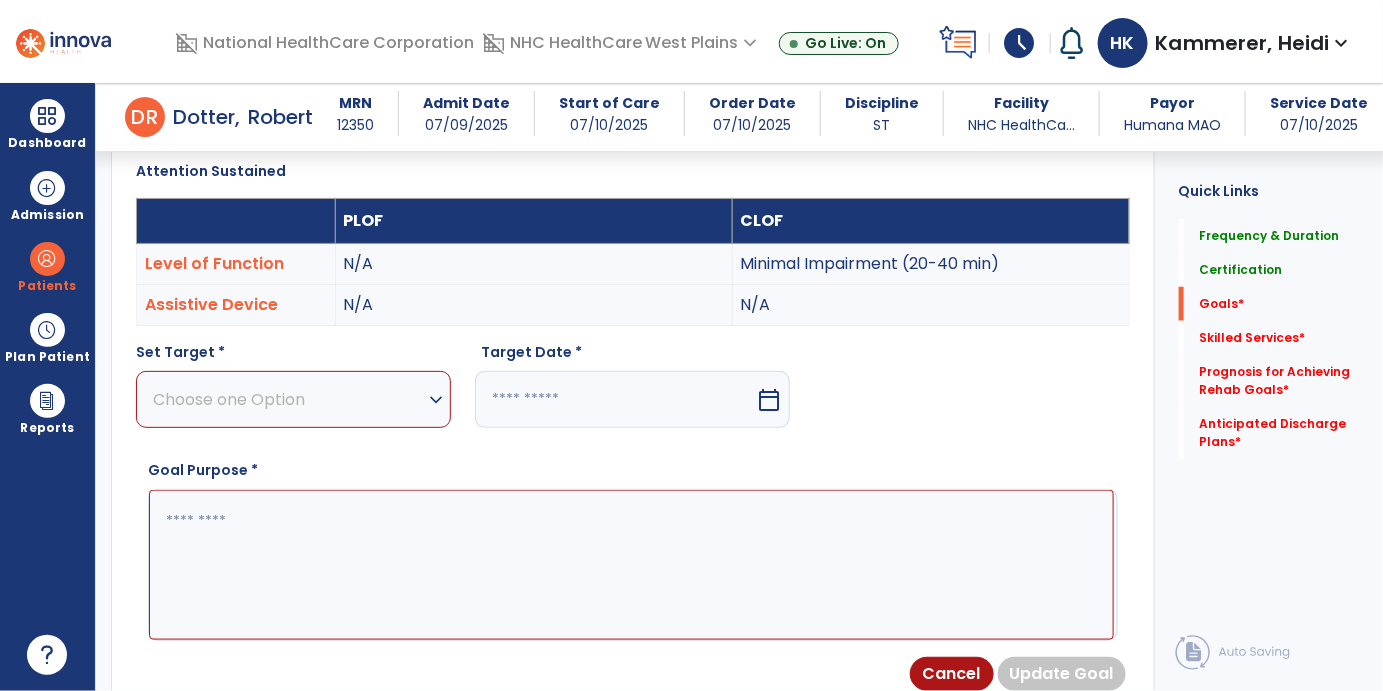 click on "Choose one Option" at bounding box center (288, 399) 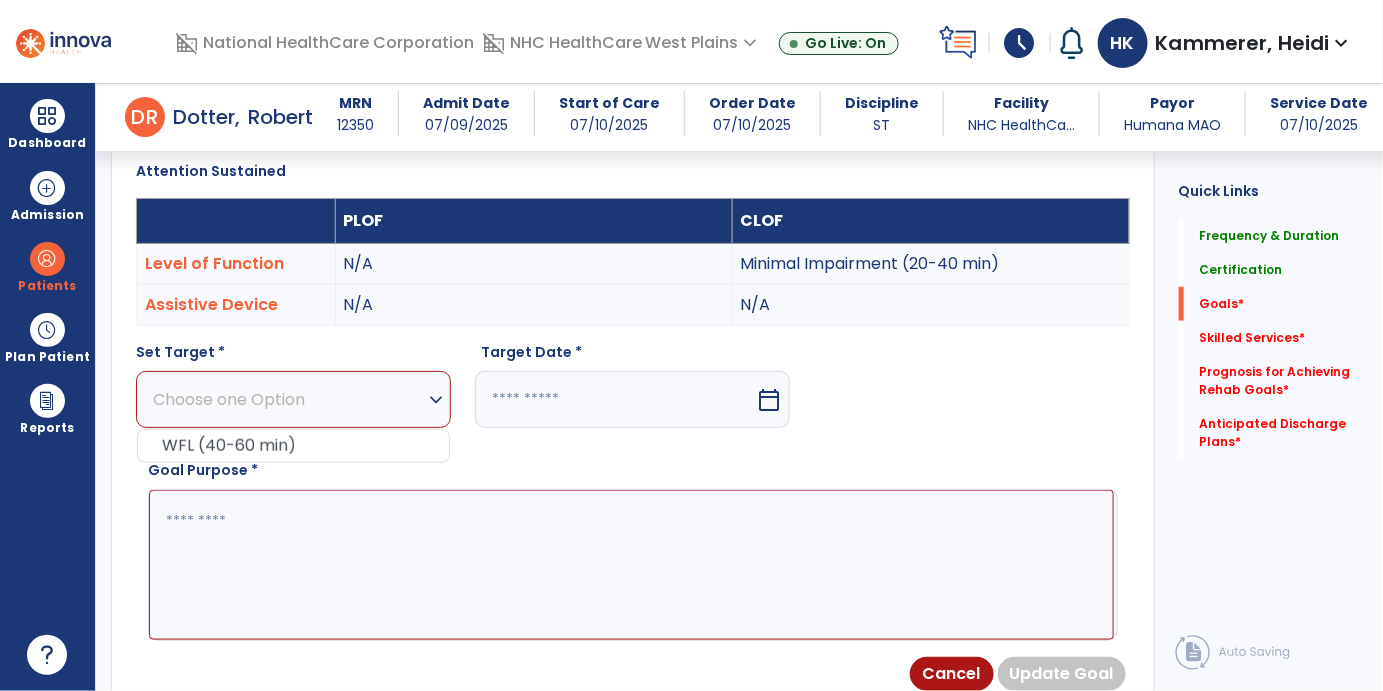 drag, startPoint x: 261, startPoint y: 443, endPoint x: 363, endPoint y: 441, distance: 102.01961 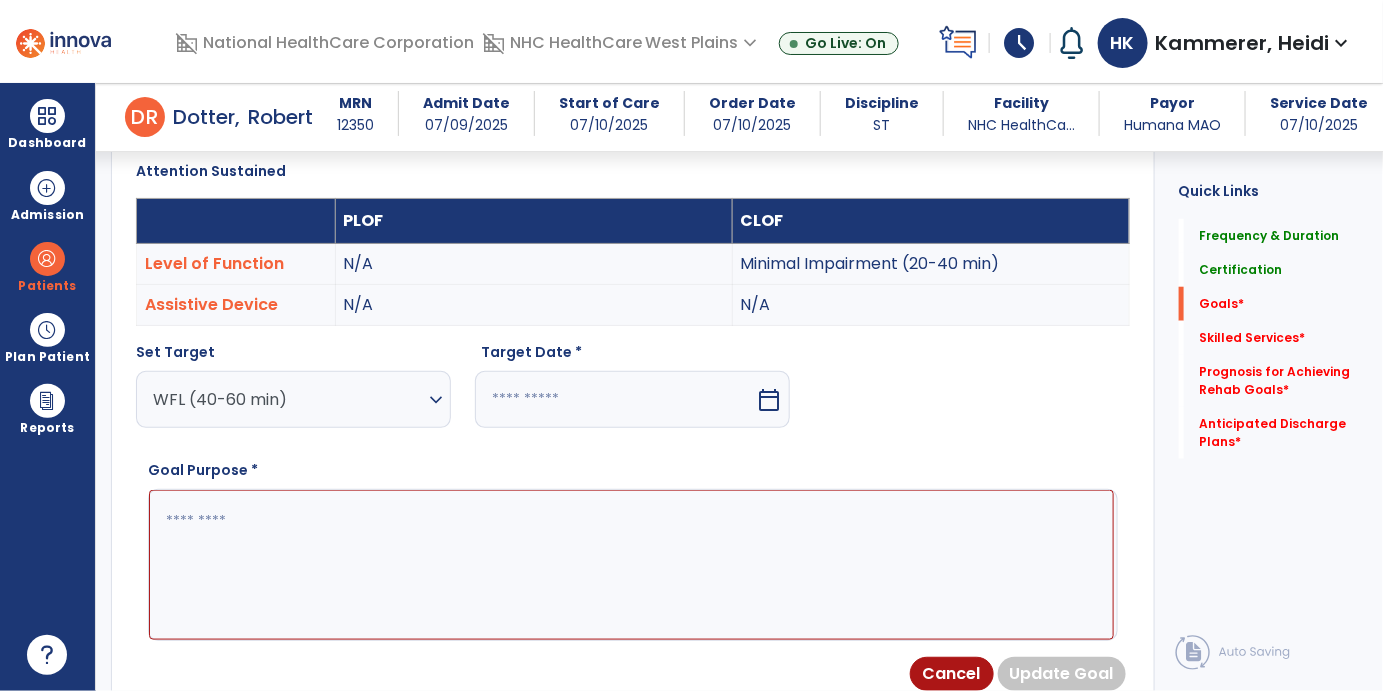 click at bounding box center [615, 399] 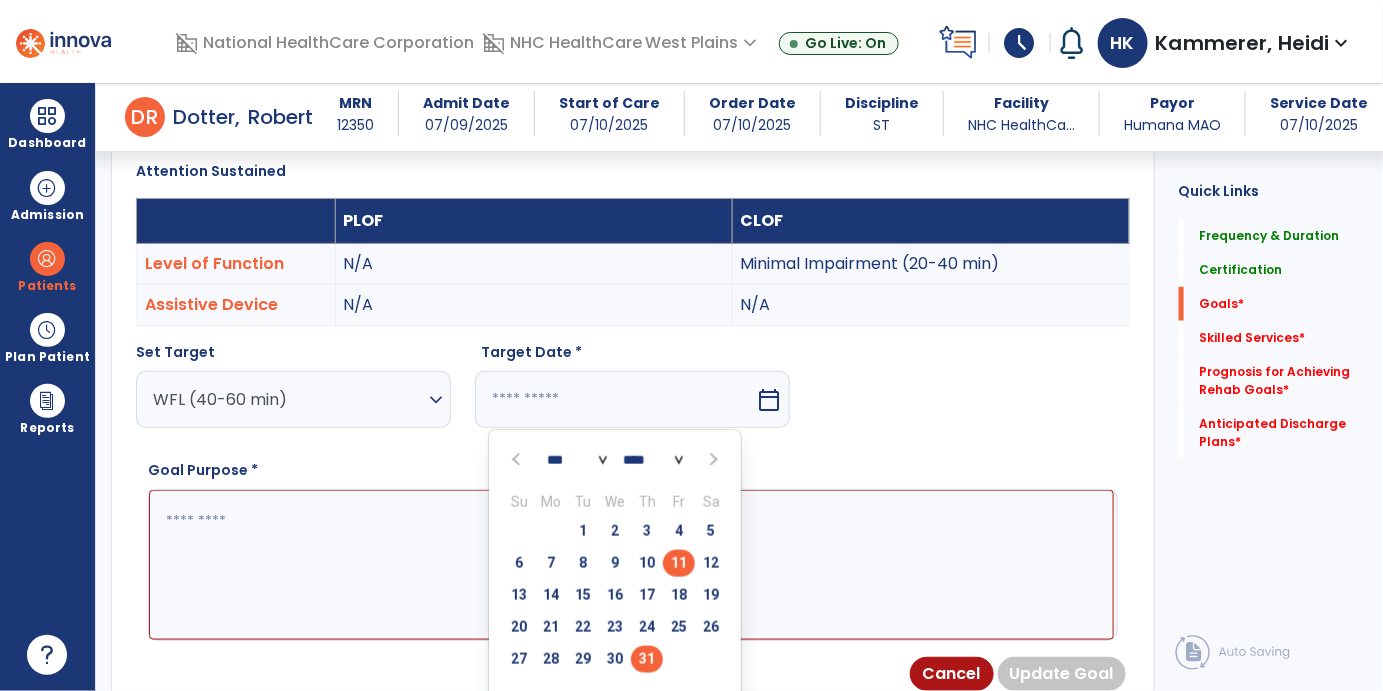 click on "31" at bounding box center (647, 659) 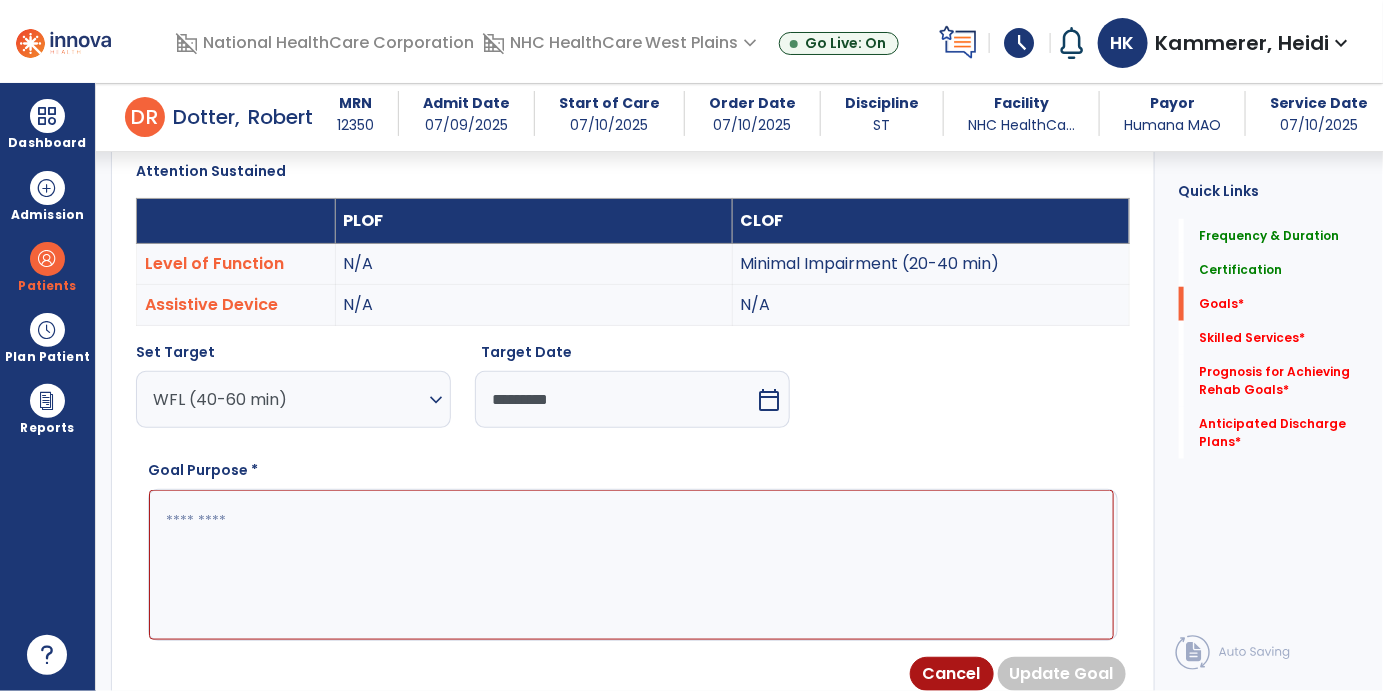 click at bounding box center (631, 565) 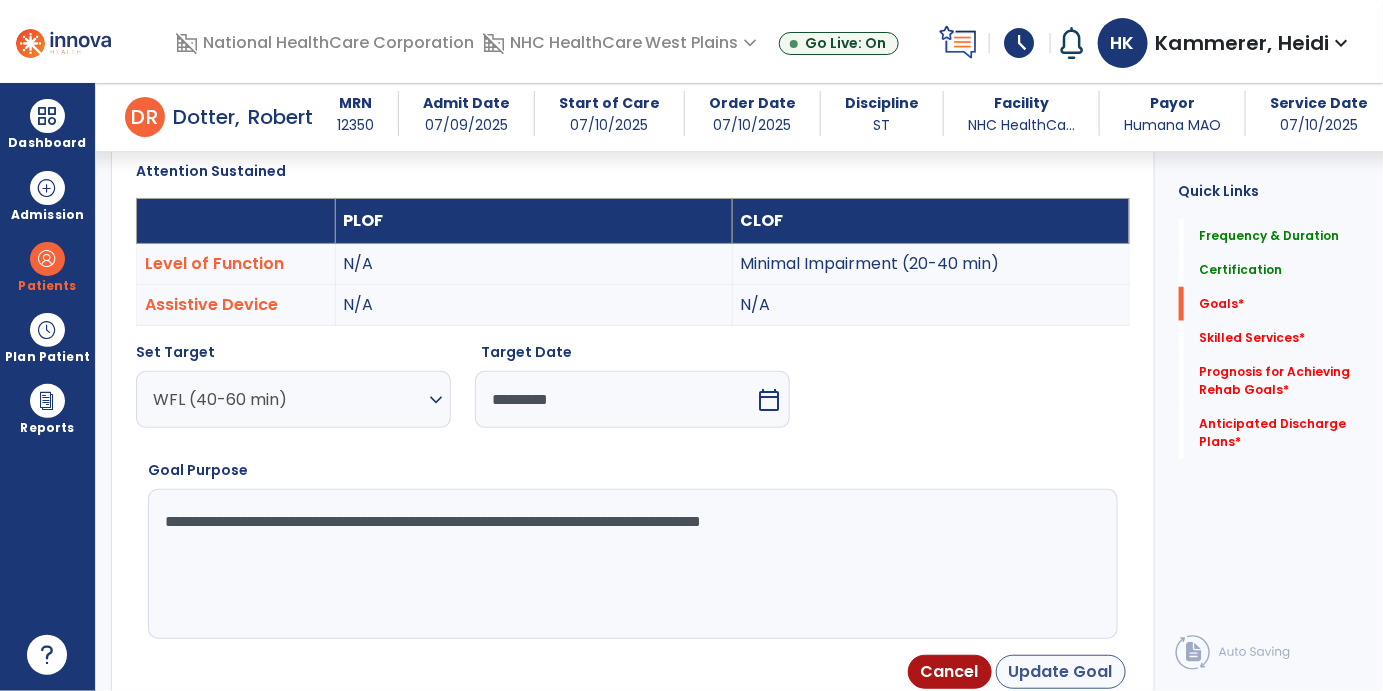 type on "**********" 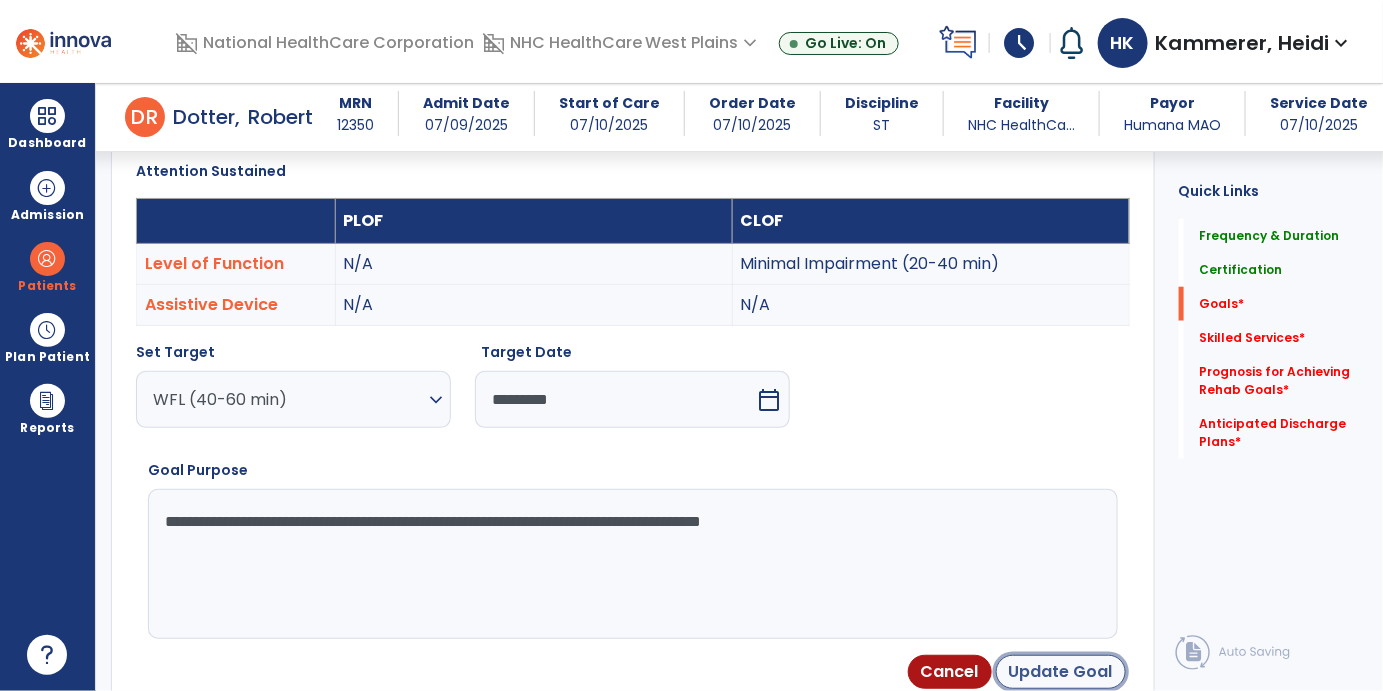 click on "Update Goal" at bounding box center (1061, 672) 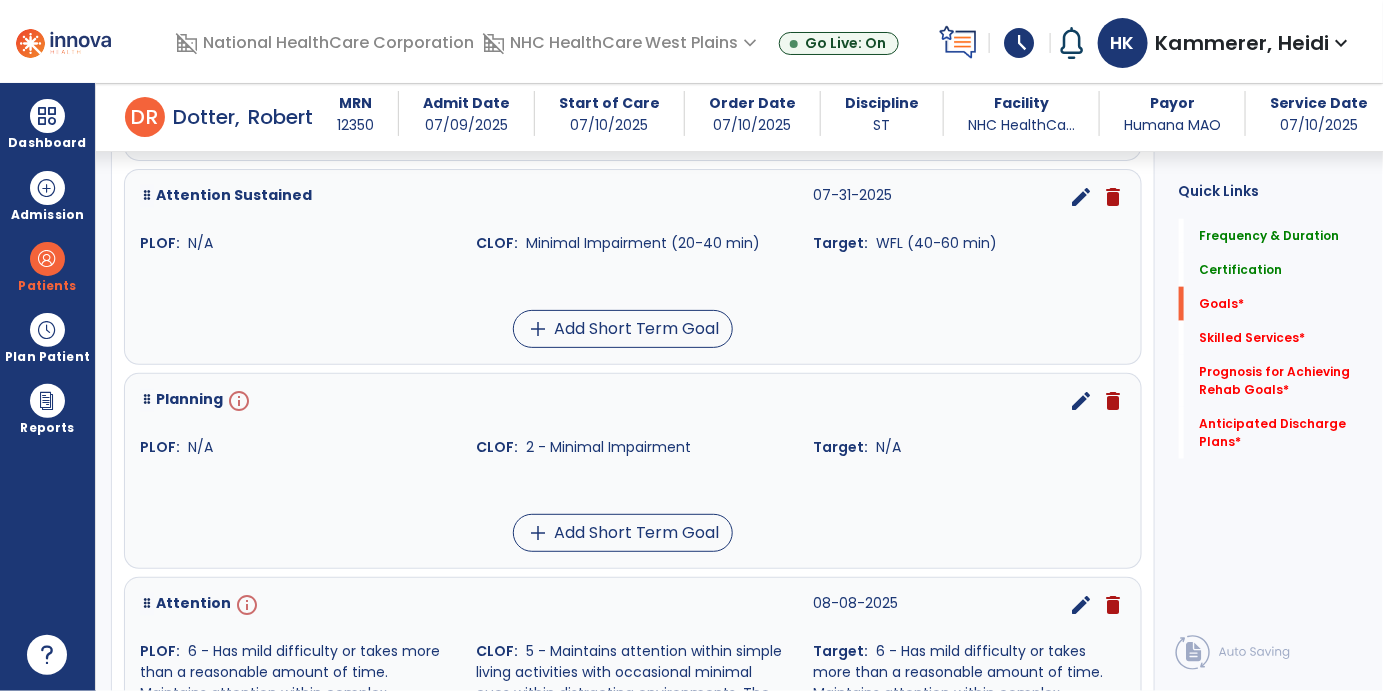 scroll, scrollTop: 756, scrollLeft: 0, axis: vertical 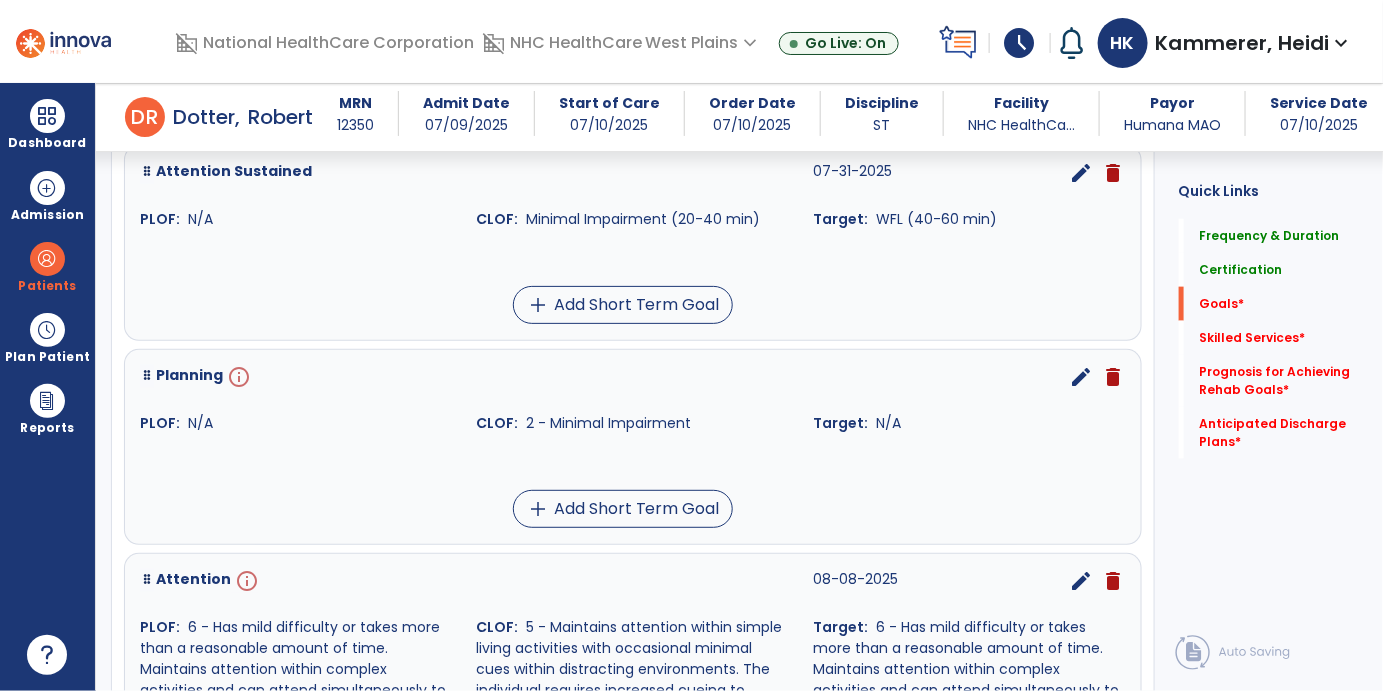 click on "edit" at bounding box center [1082, 377] 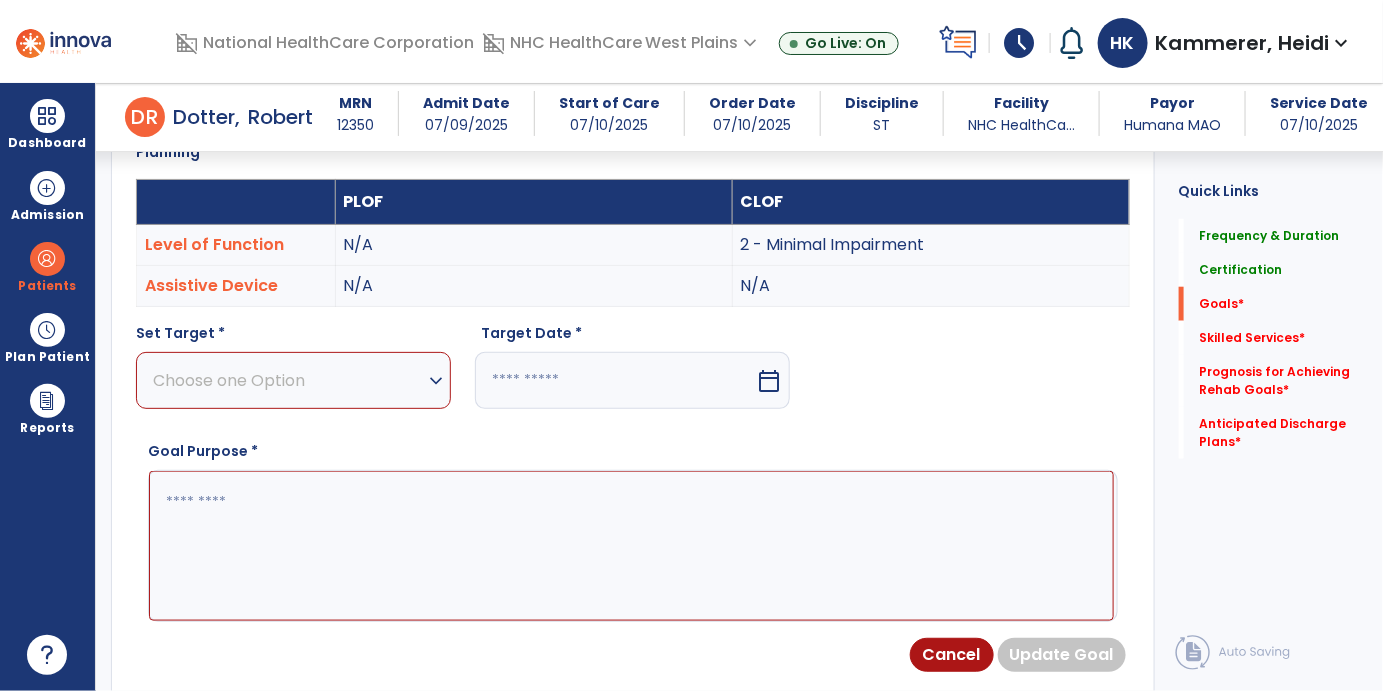 scroll, scrollTop: 534, scrollLeft: 0, axis: vertical 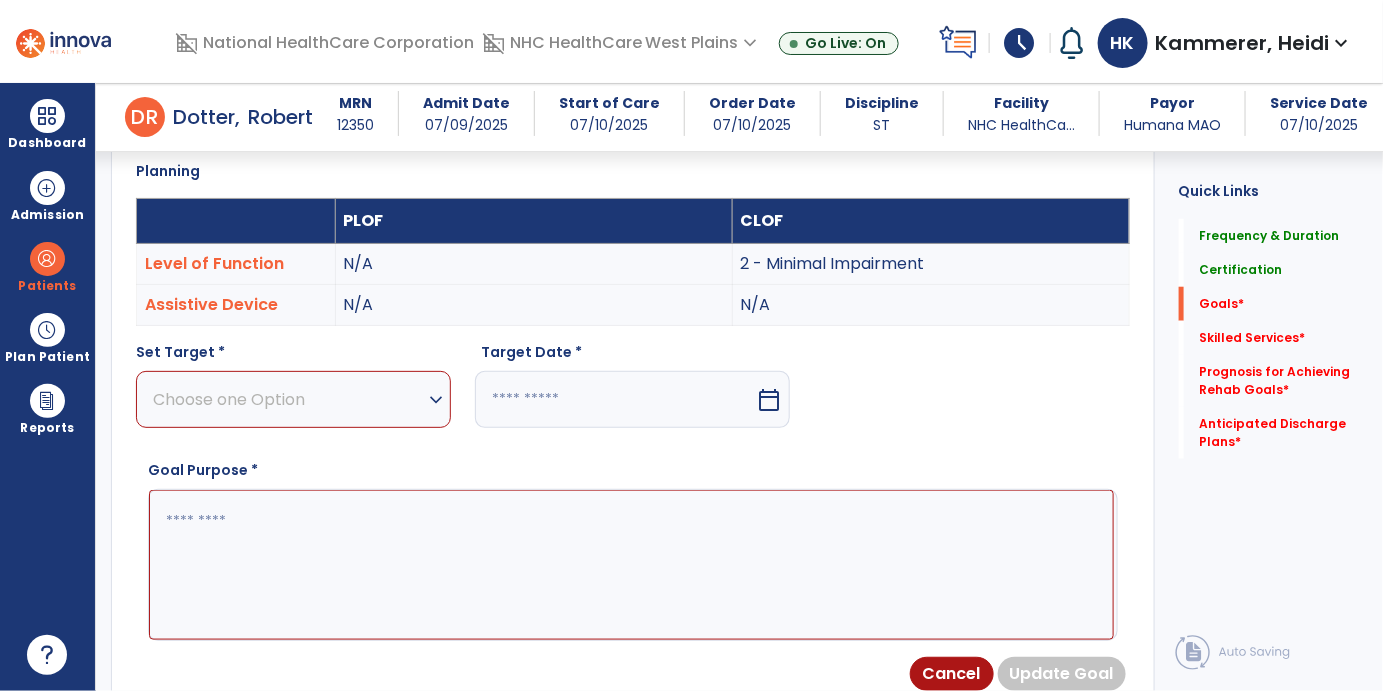 click on "Choose one Option" at bounding box center [288, 399] 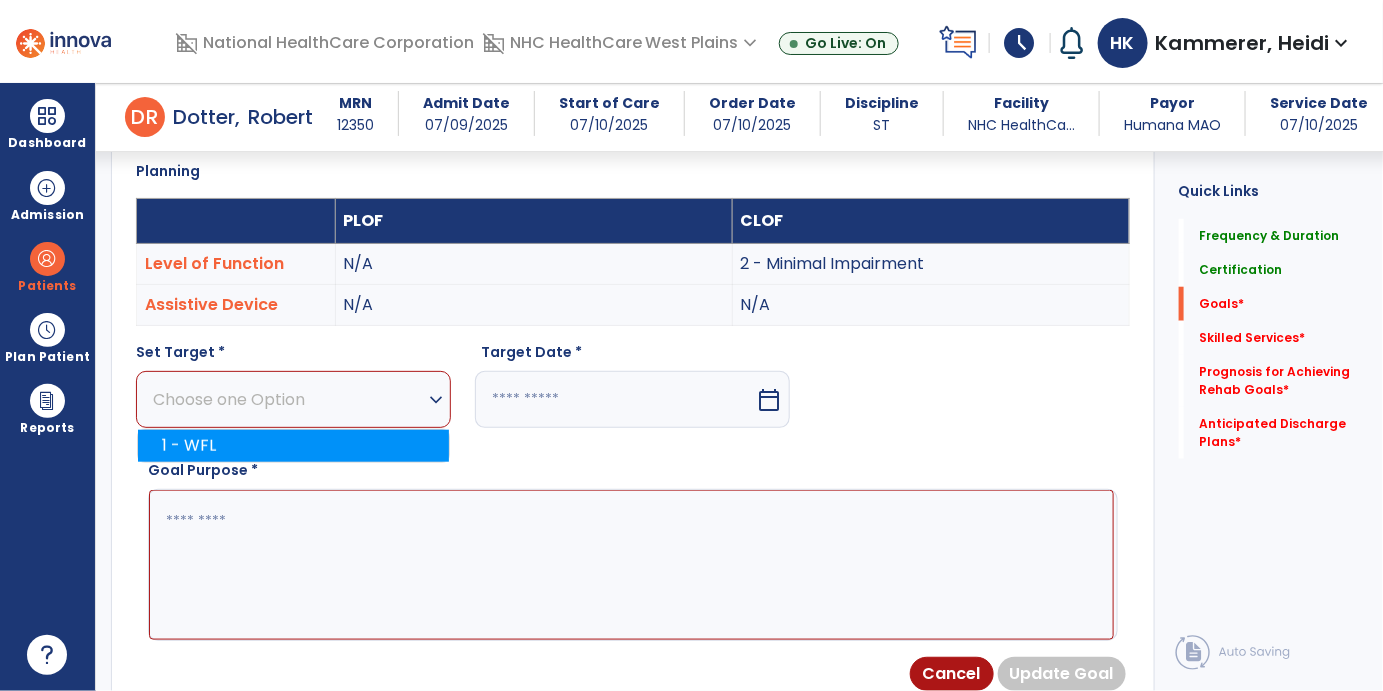 click on "1 - WFL" at bounding box center (293, 446) 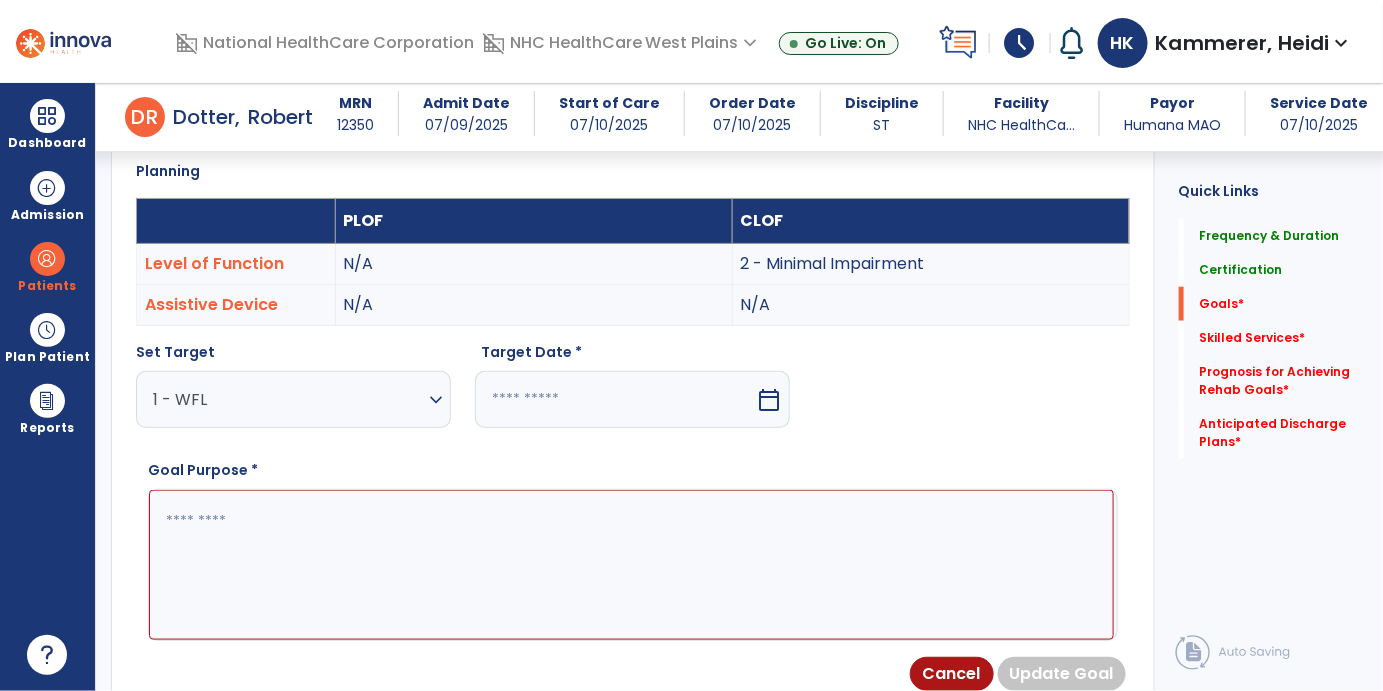 click at bounding box center (615, 399) 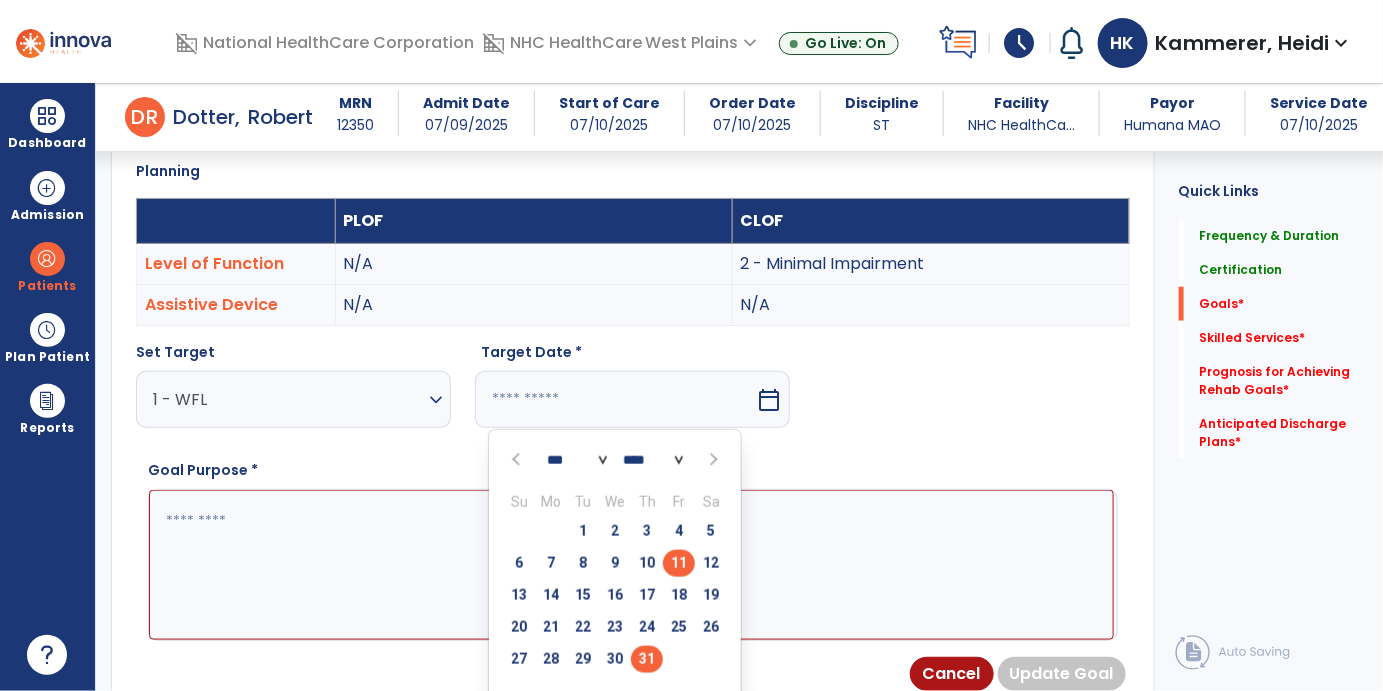 click on "31" at bounding box center (647, 659) 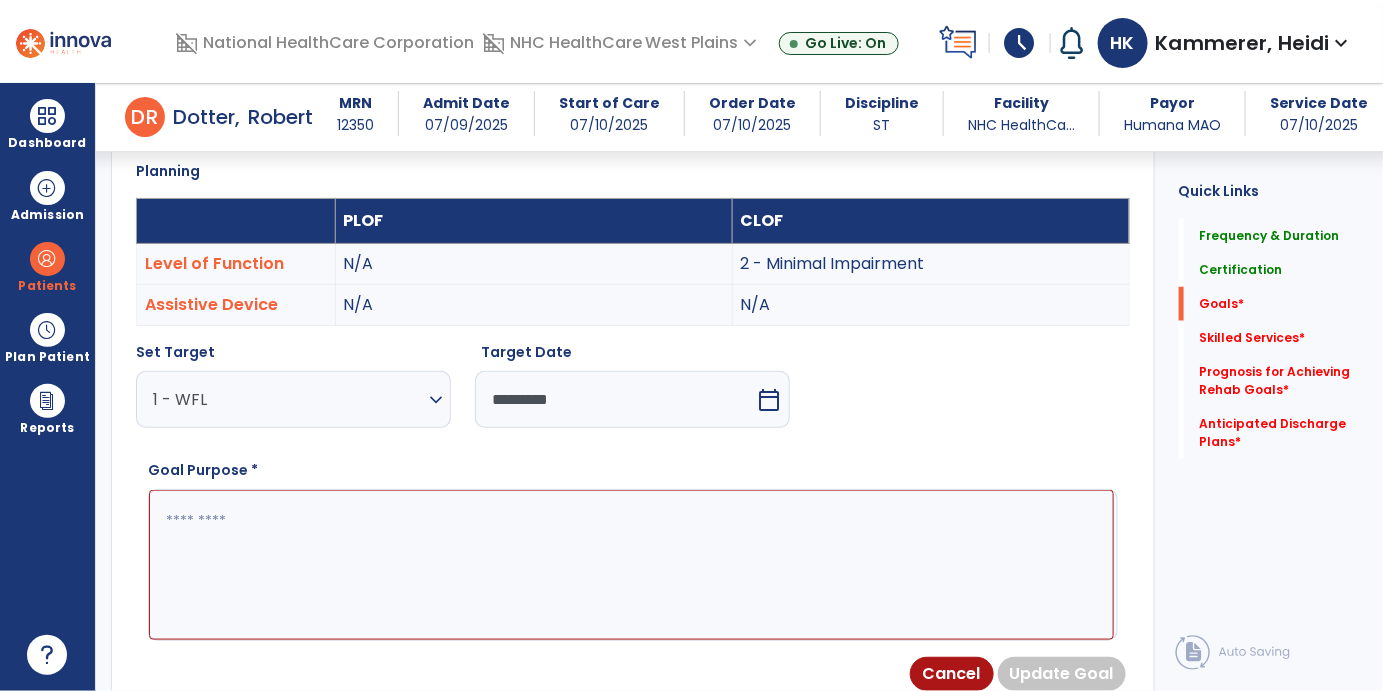 click at bounding box center (631, 565) 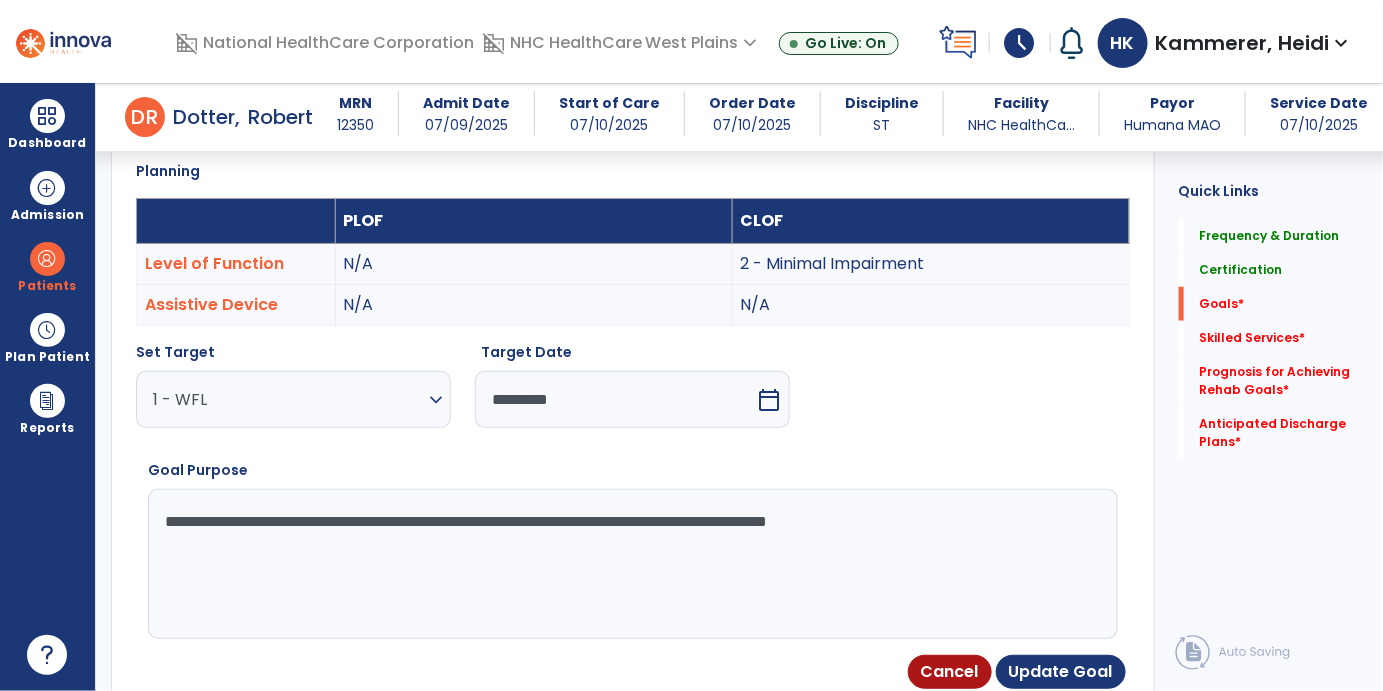 click on "**********" at bounding box center [631, 564] 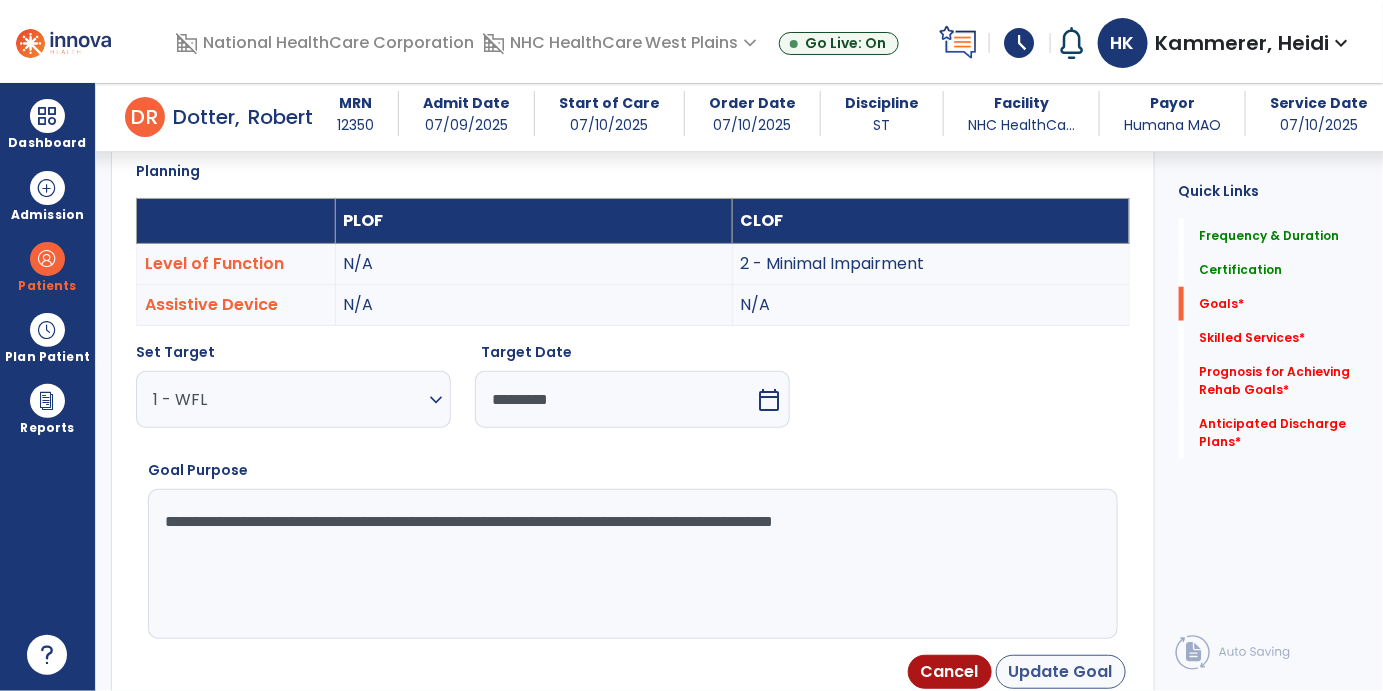 type on "**********" 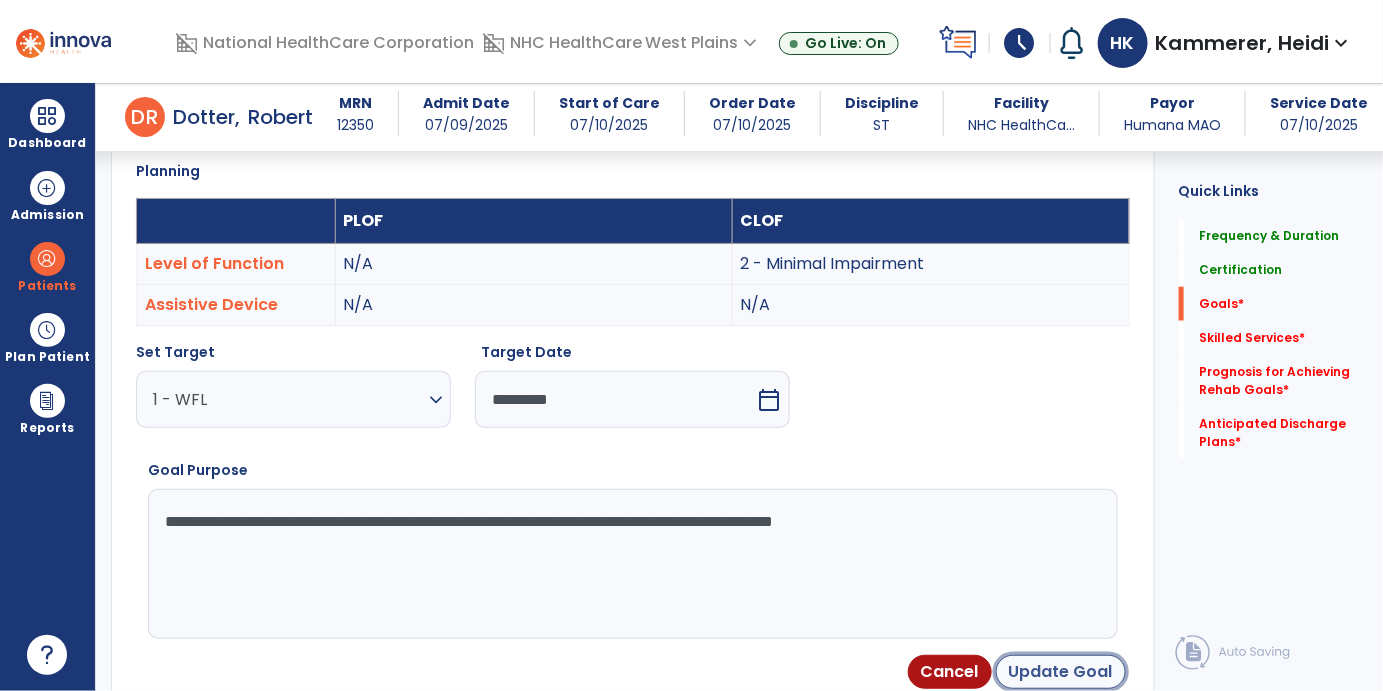 click on "Update Goal" at bounding box center [1061, 672] 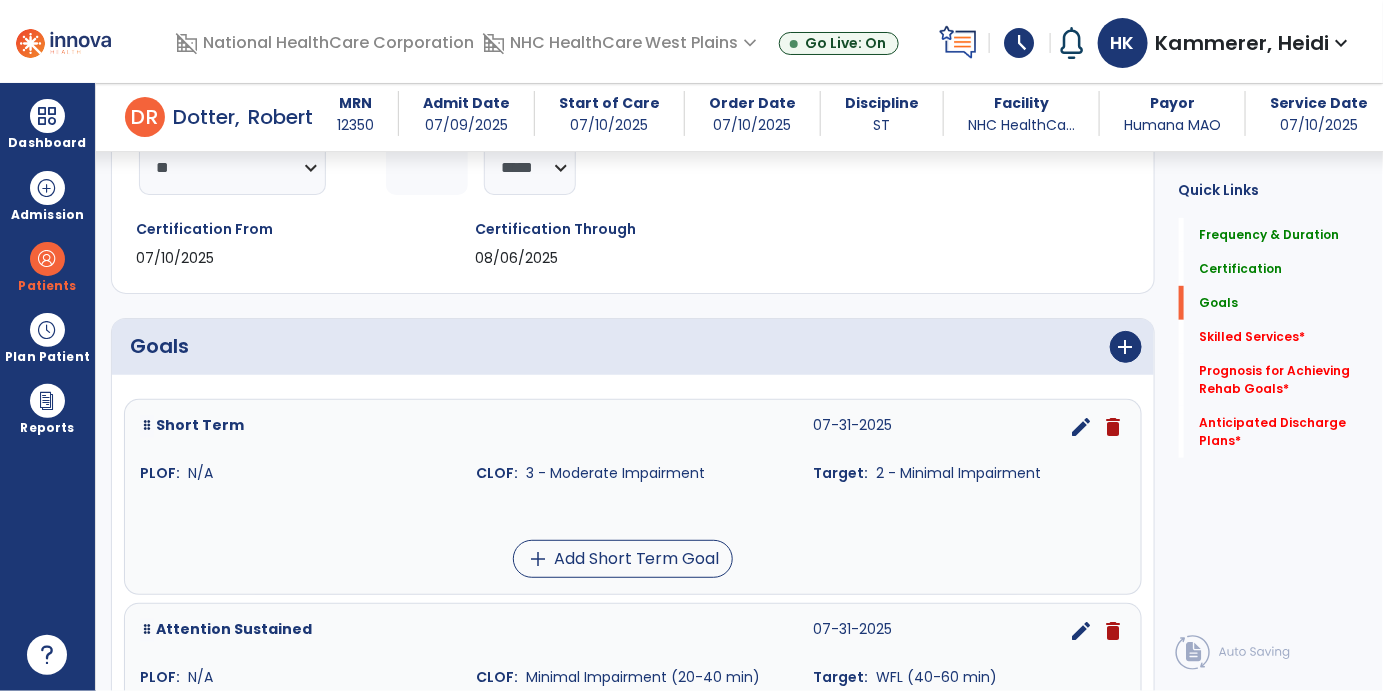 scroll, scrollTop: 444, scrollLeft: 0, axis: vertical 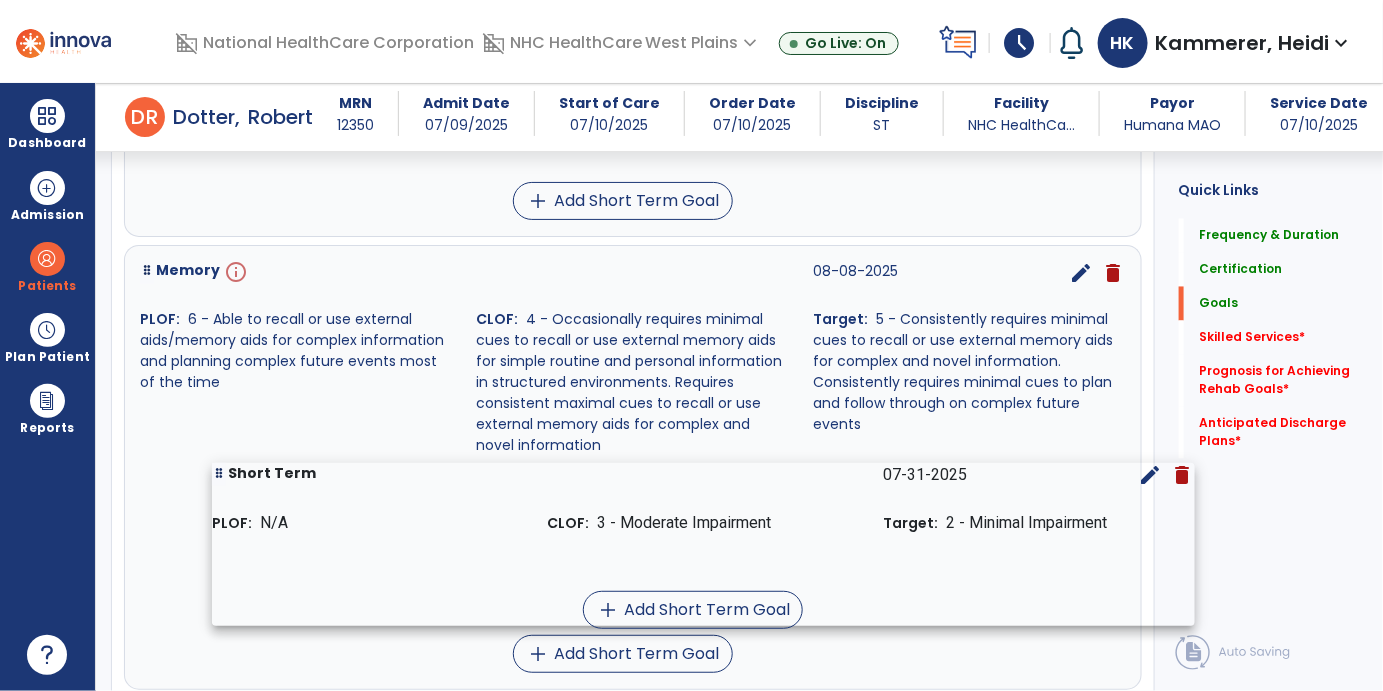 drag, startPoint x: 147, startPoint y: 283, endPoint x: 219, endPoint y: 477, distance: 206.92995 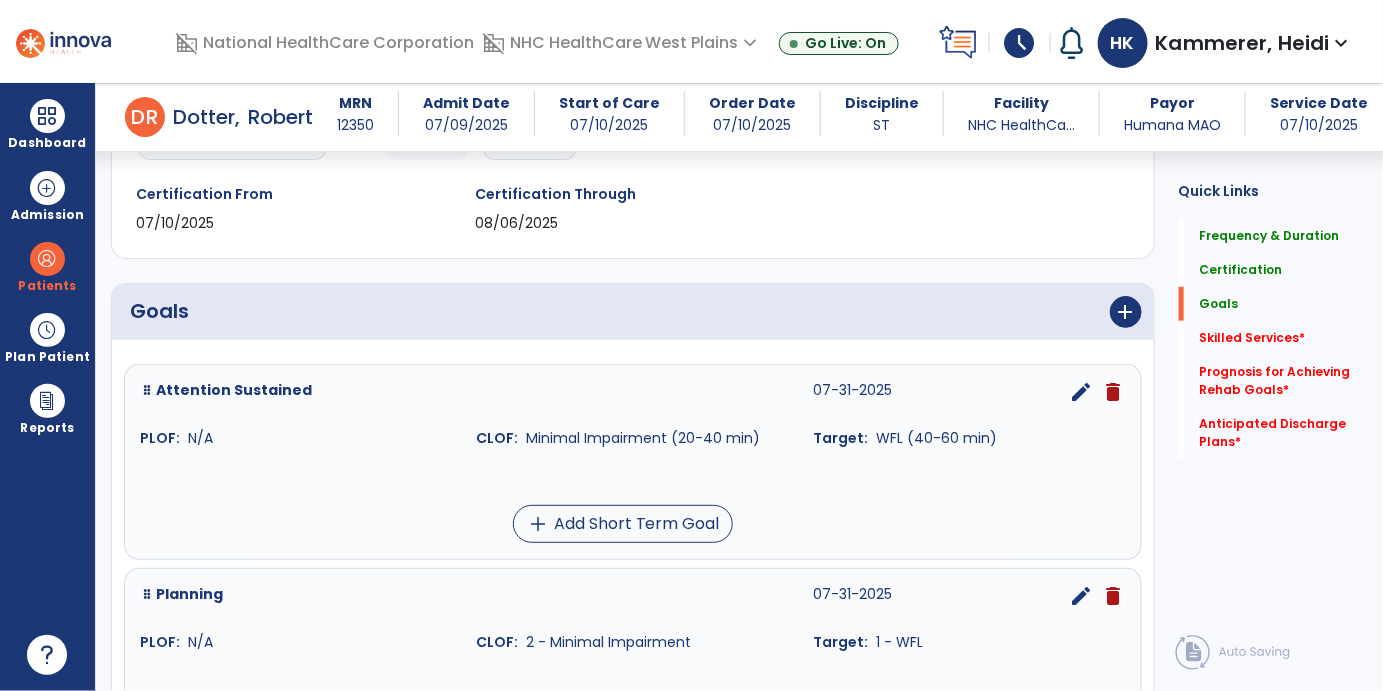 scroll, scrollTop: 444, scrollLeft: 0, axis: vertical 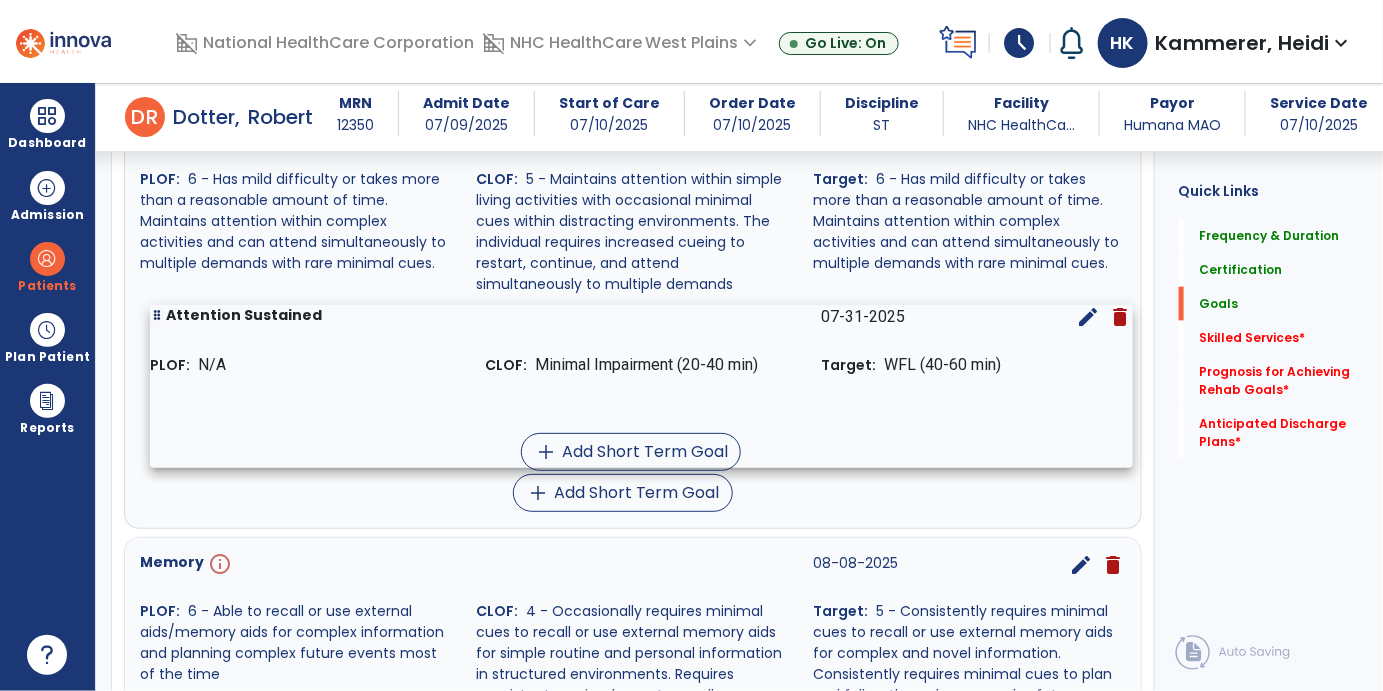 drag, startPoint x: 148, startPoint y: 291, endPoint x: 158, endPoint y: 327, distance: 37.363083 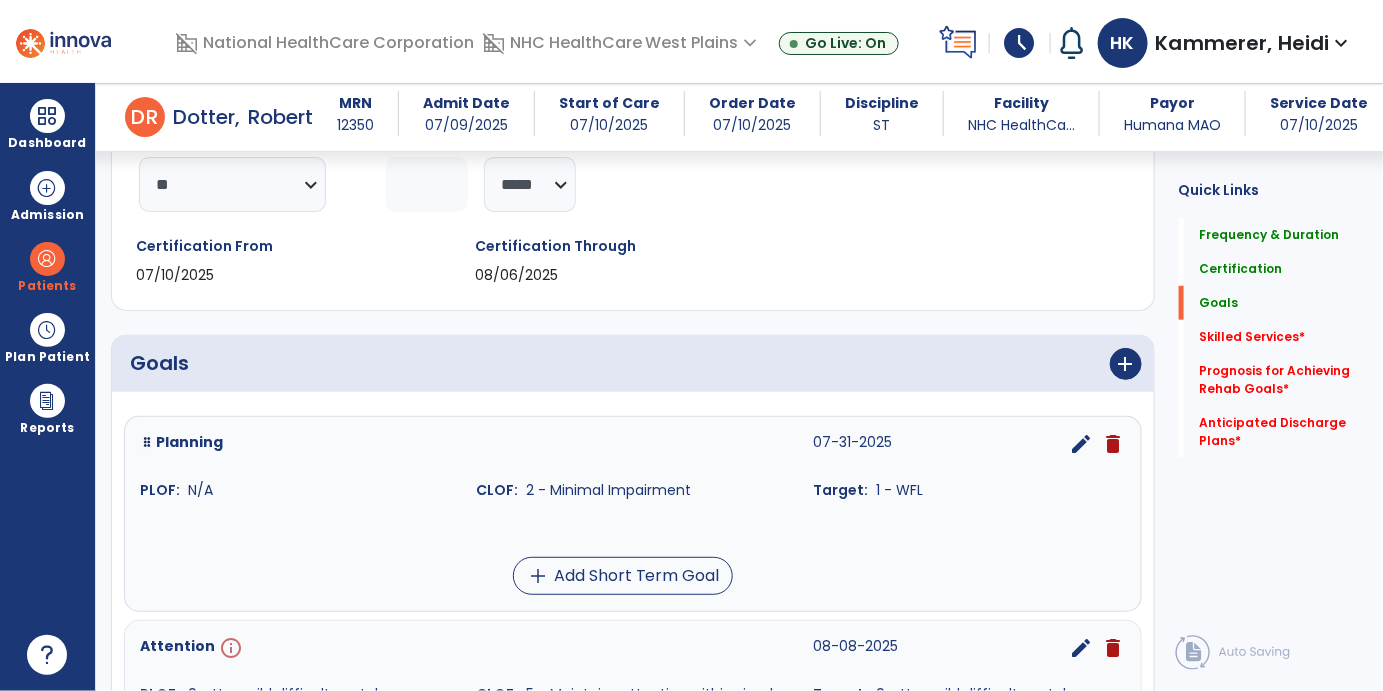scroll, scrollTop: 503, scrollLeft: 0, axis: vertical 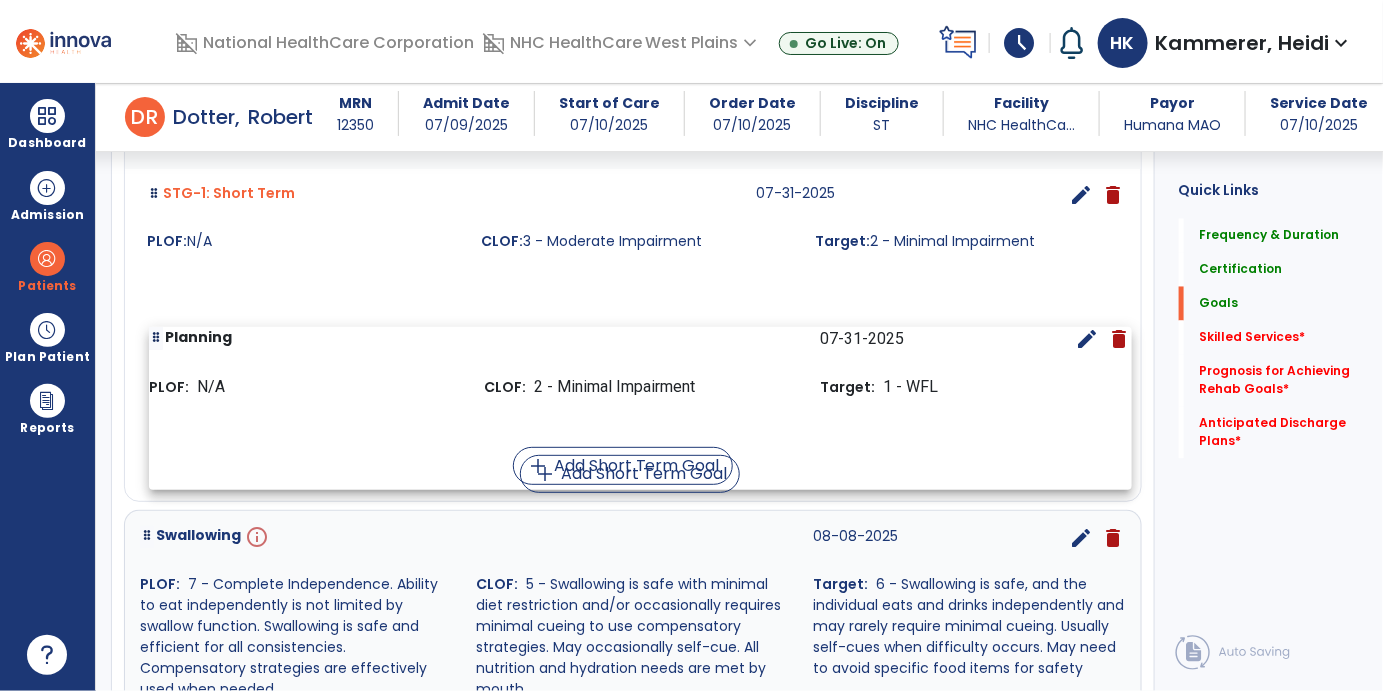 drag, startPoint x: 148, startPoint y: 230, endPoint x: 157, endPoint y: 346, distance: 116.34862 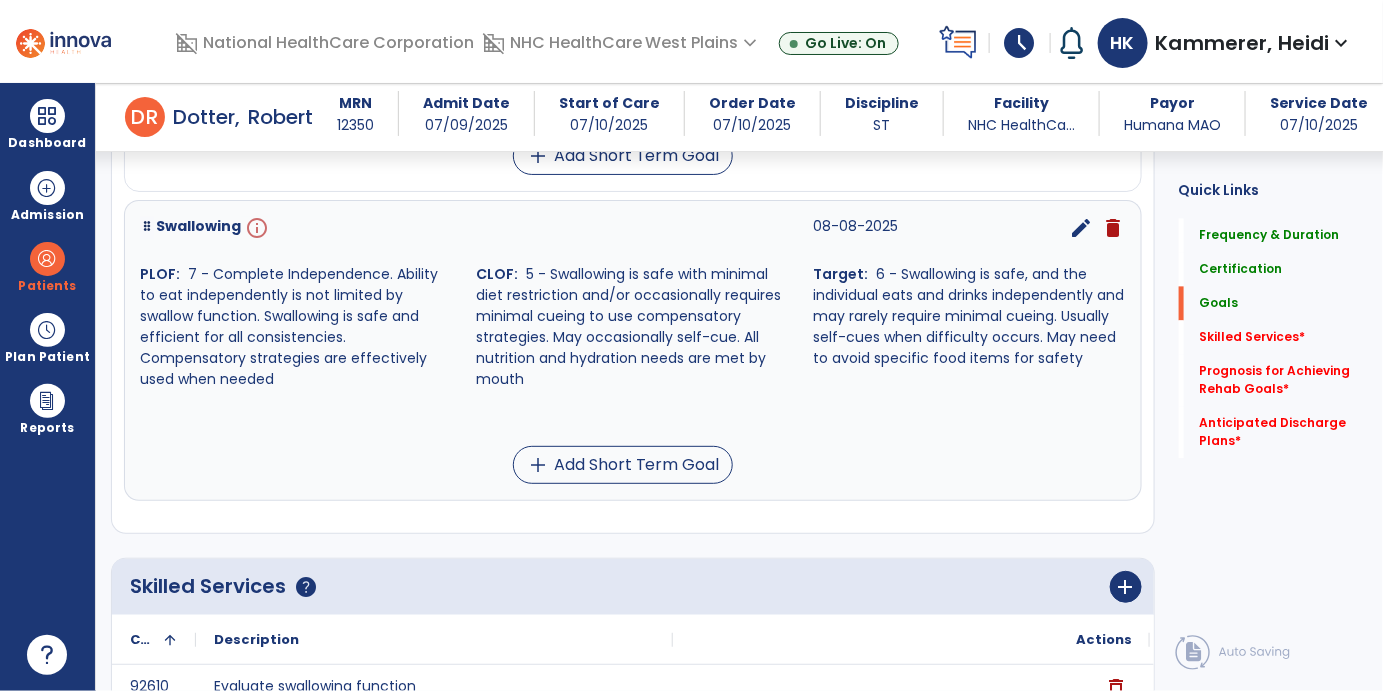scroll, scrollTop: 1360, scrollLeft: 0, axis: vertical 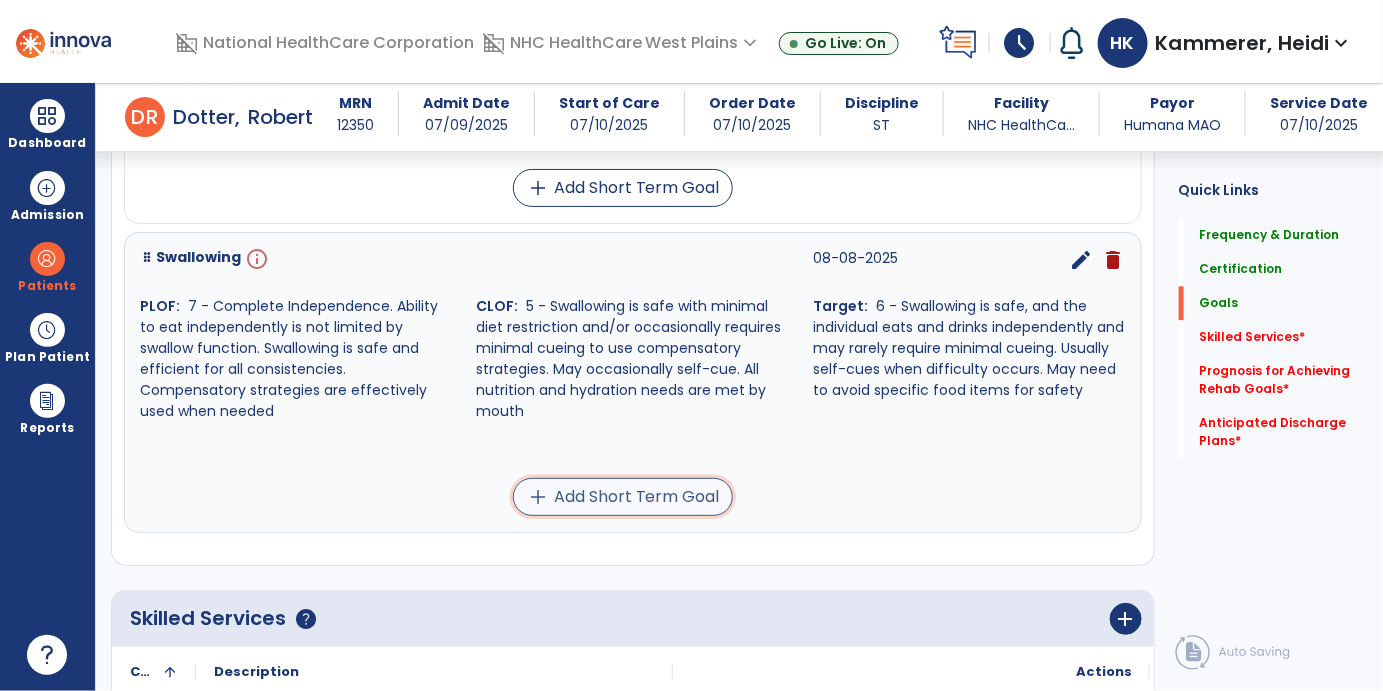 click on "add  Add Short Term Goal" at bounding box center (623, 497) 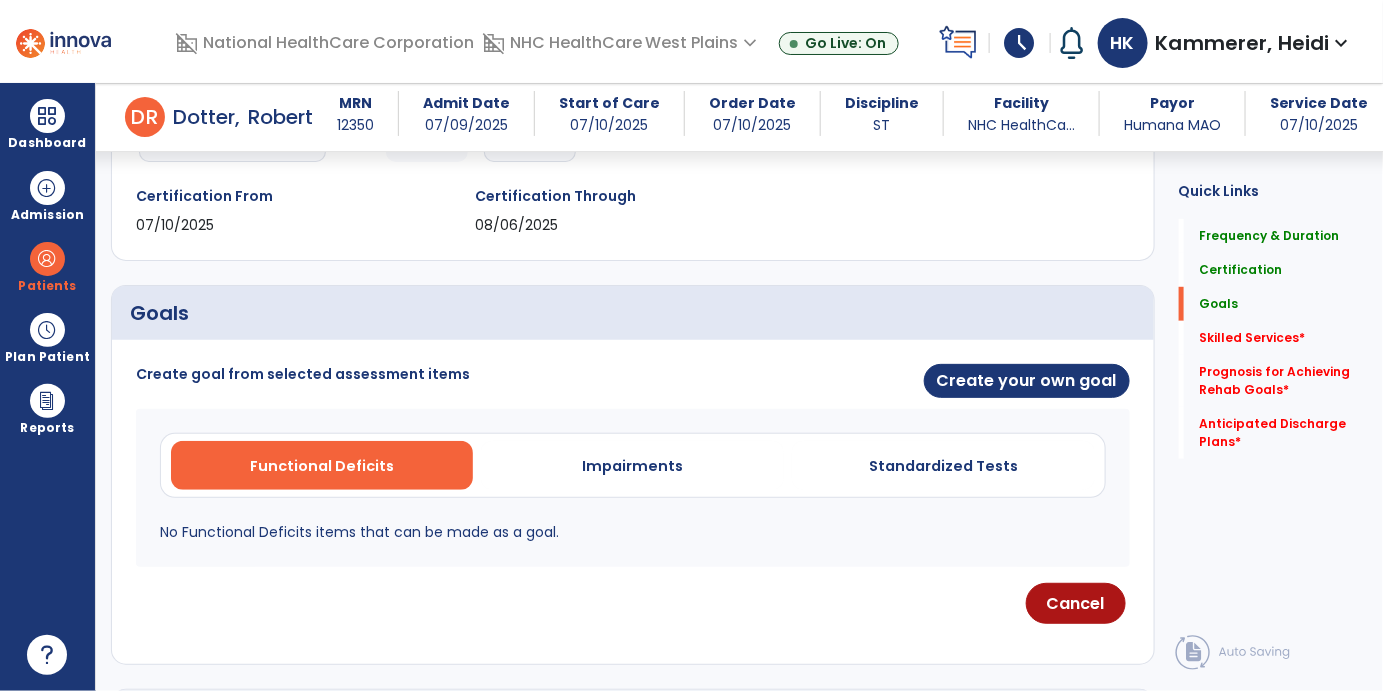 scroll, scrollTop: 298, scrollLeft: 0, axis: vertical 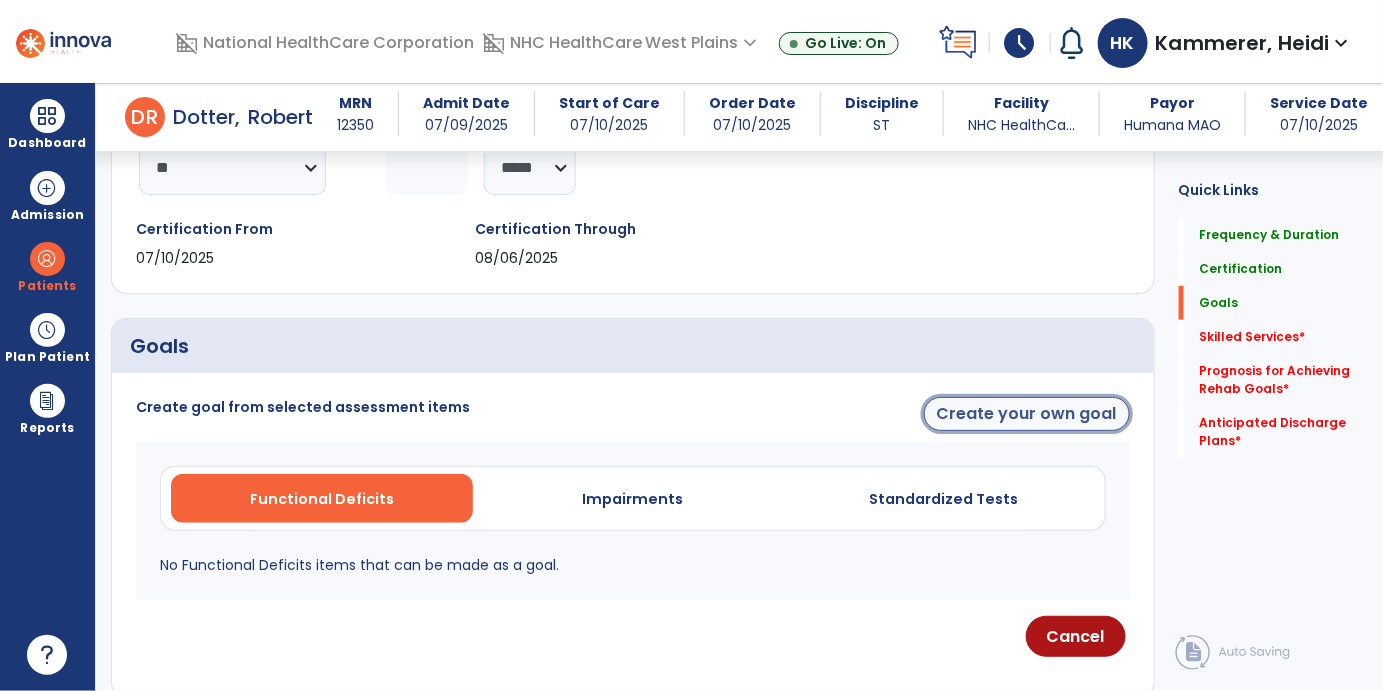 click on "Create your own goal" at bounding box center (1027, 414) 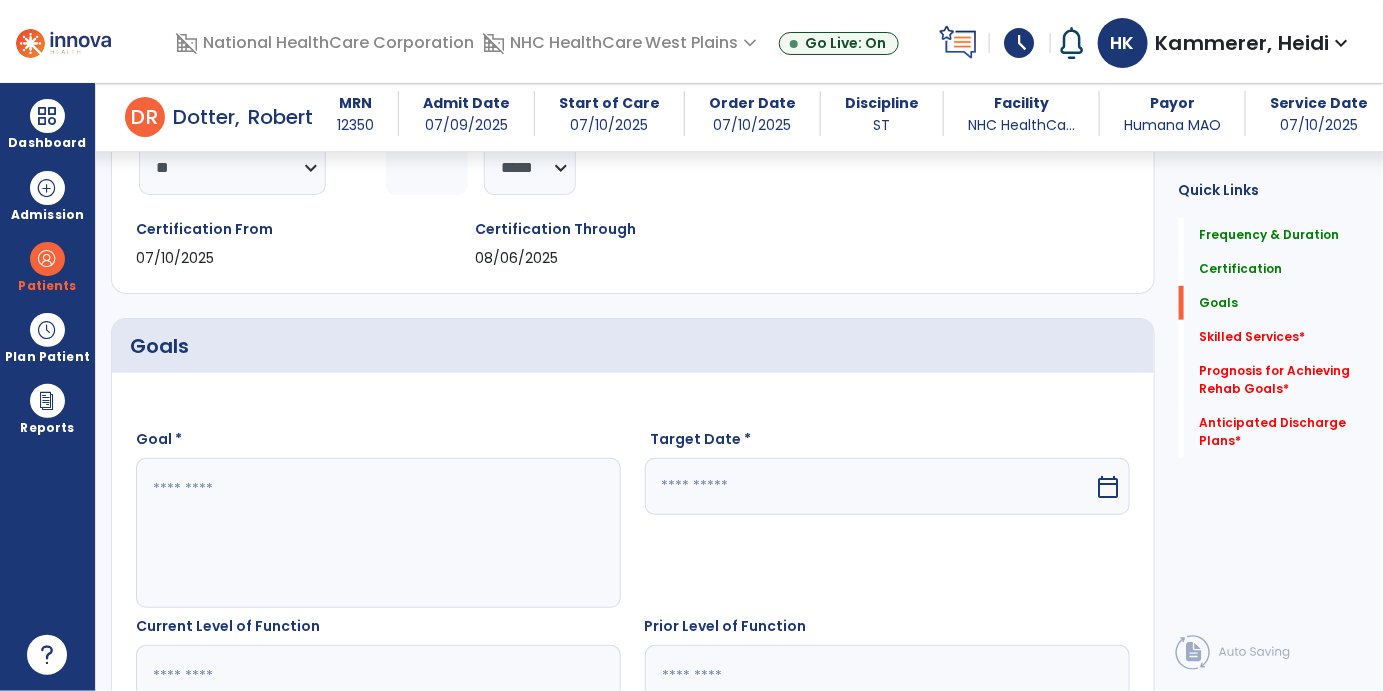 click at bounding box center (377, 533) 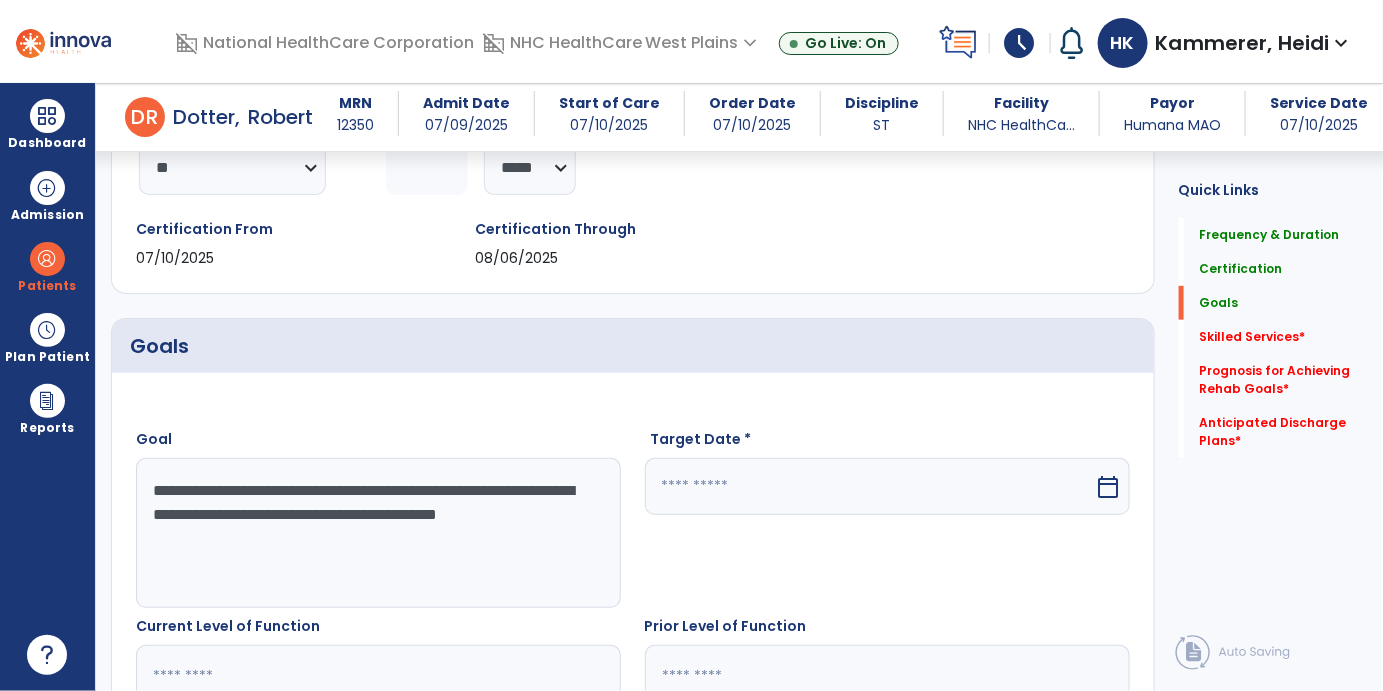 click on "**********" at bounding box center [377, 533] 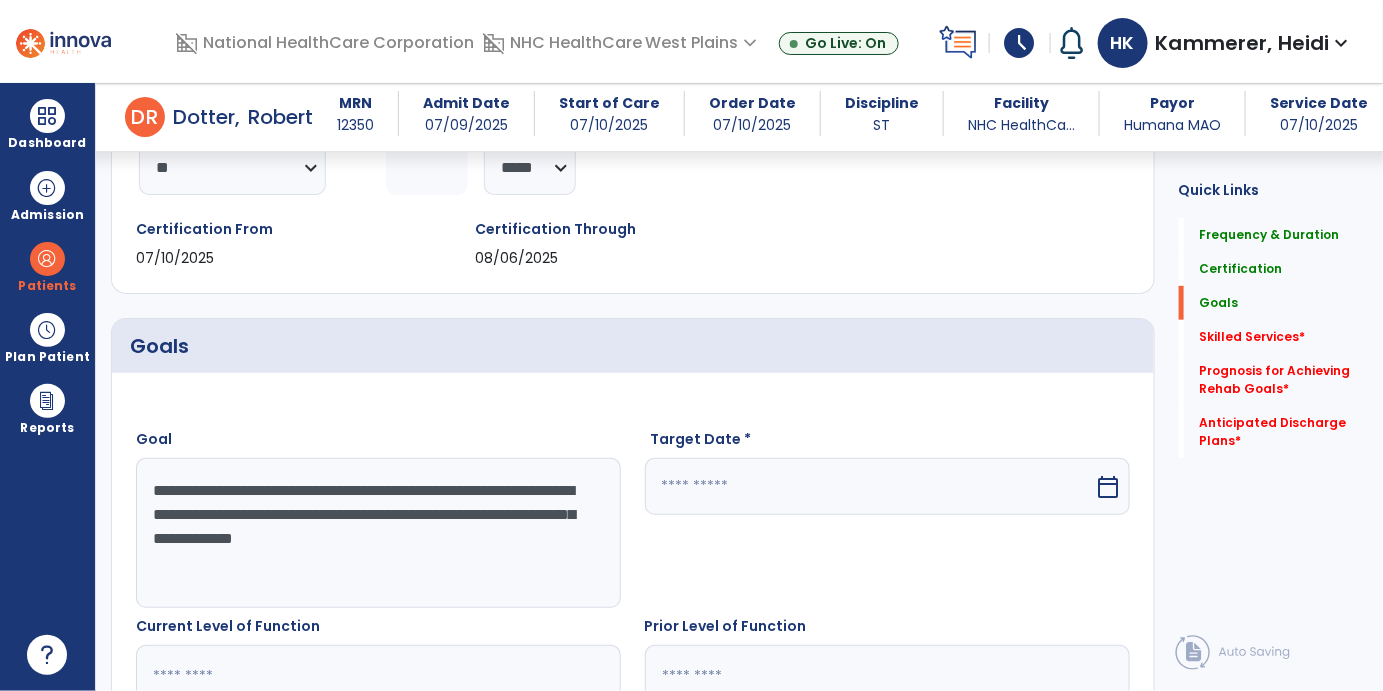 click on "**********" at bounding box center [377, 533] 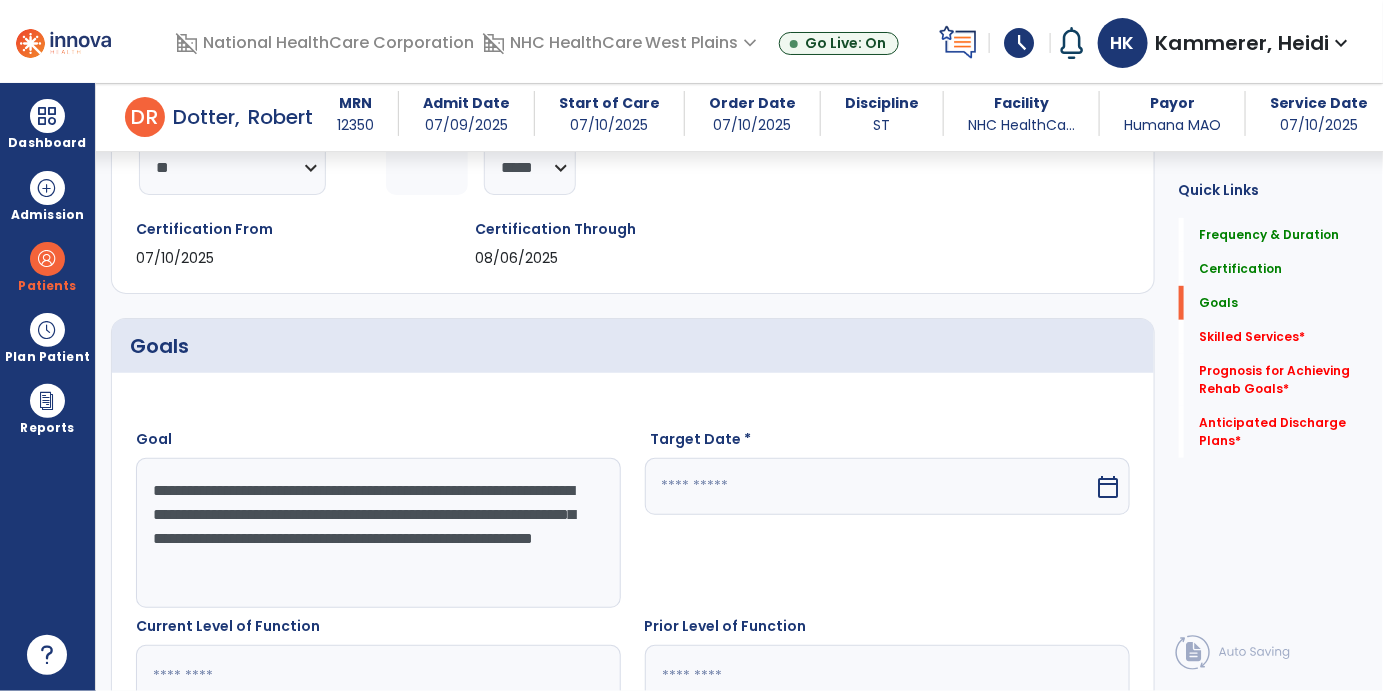 type on "**********" 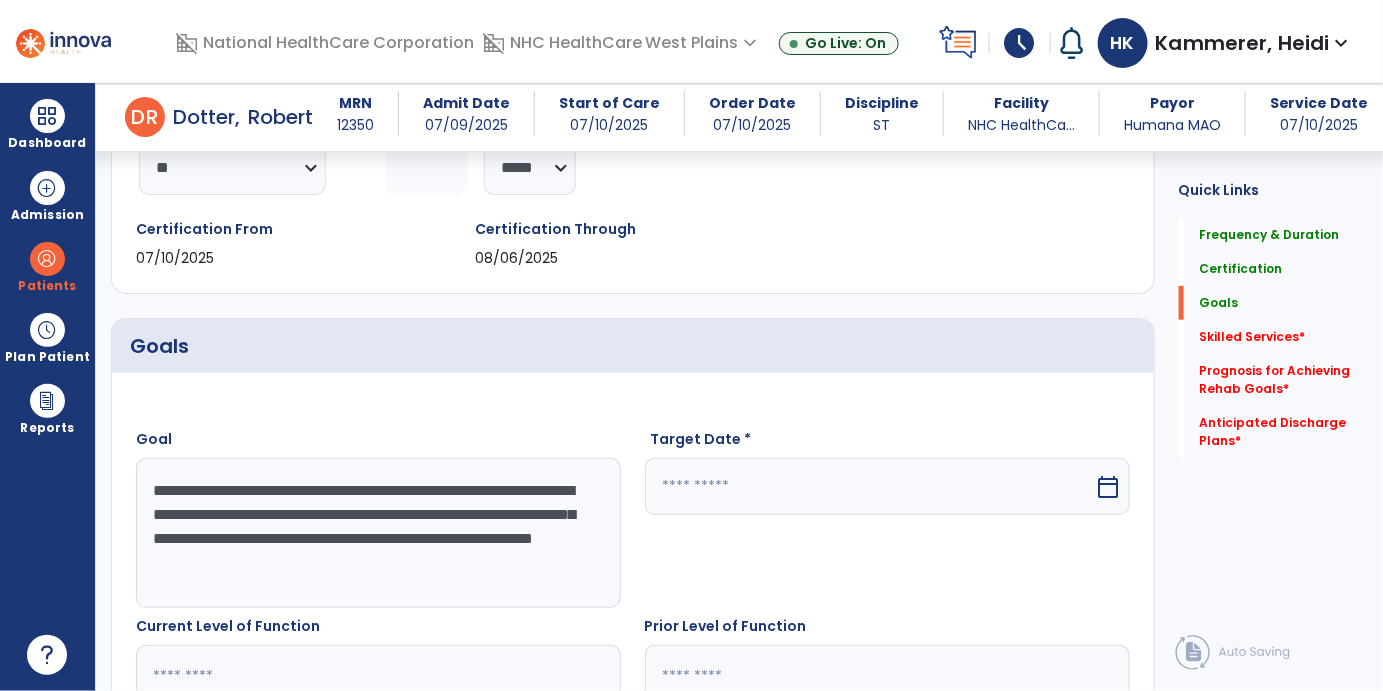 click at bounding box center [870, 486] 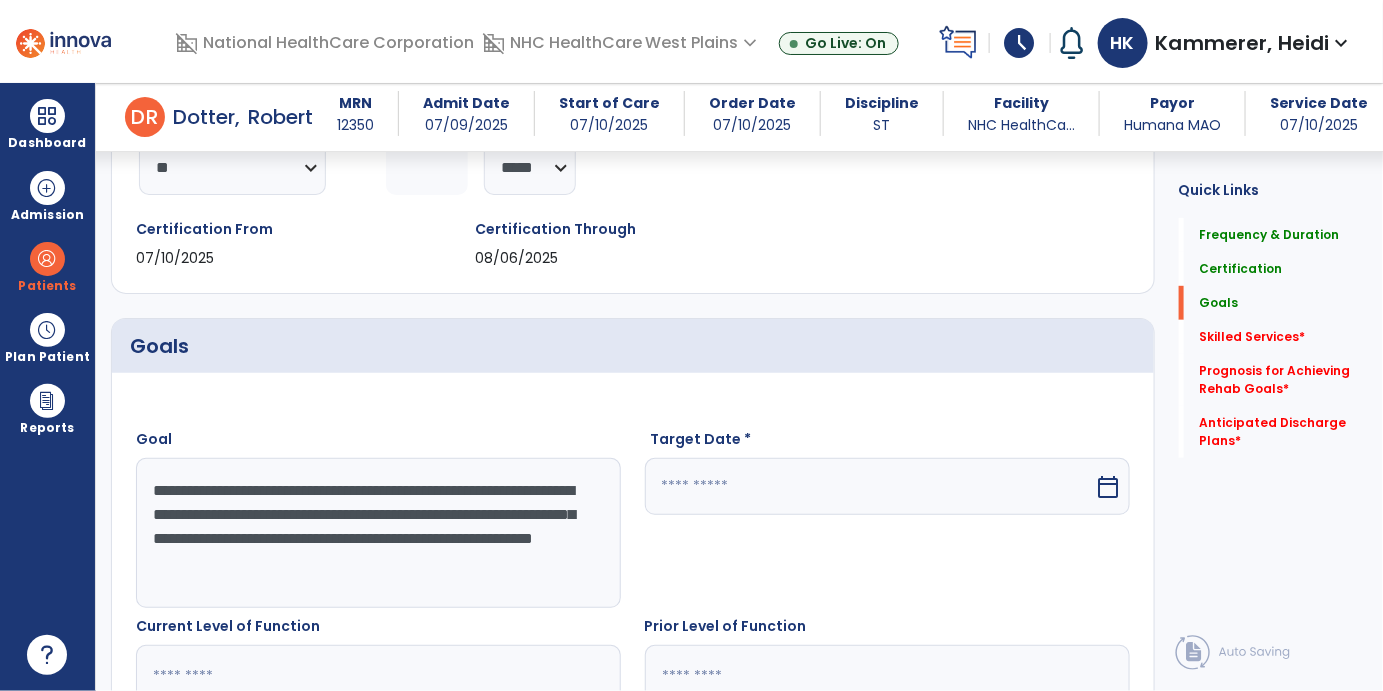 select on "*" 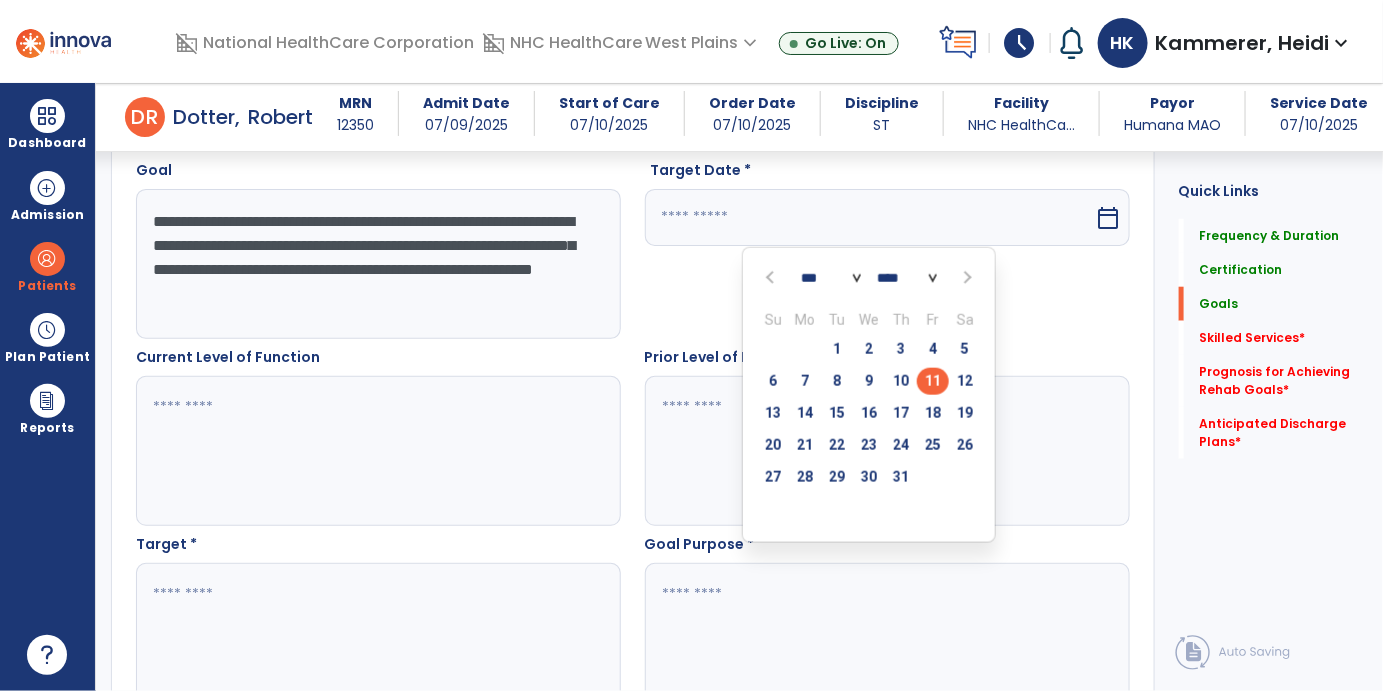 scroll, scrollTop: 632, scrollLeft: 0, axis: vertical 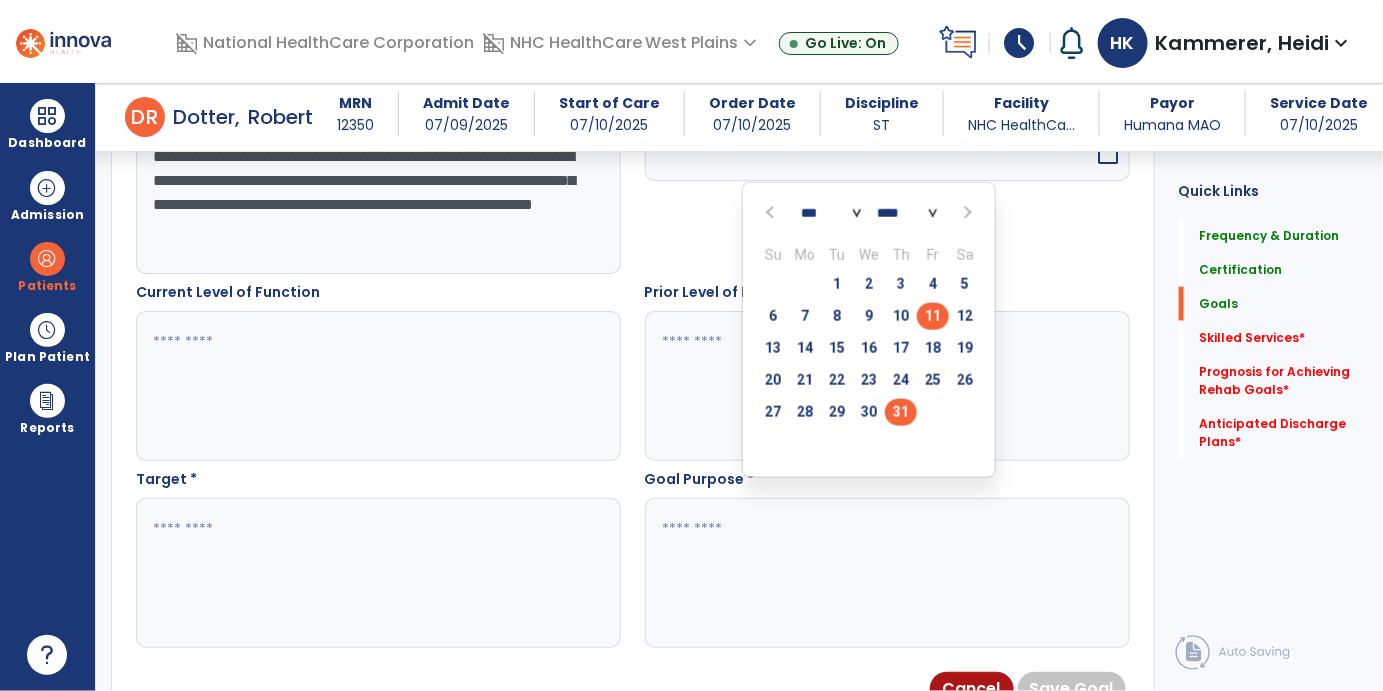 click on "31" at bounding box center (901, 412) 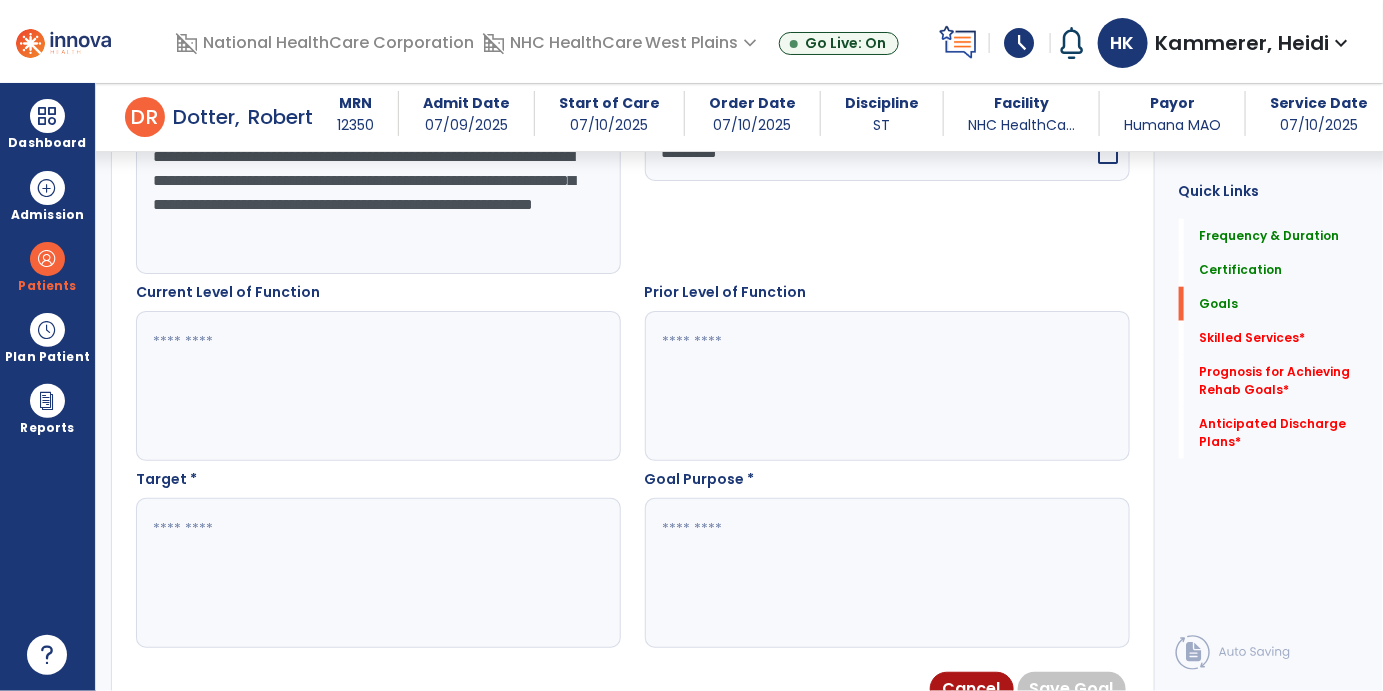 click at bounding box center [377, 386] 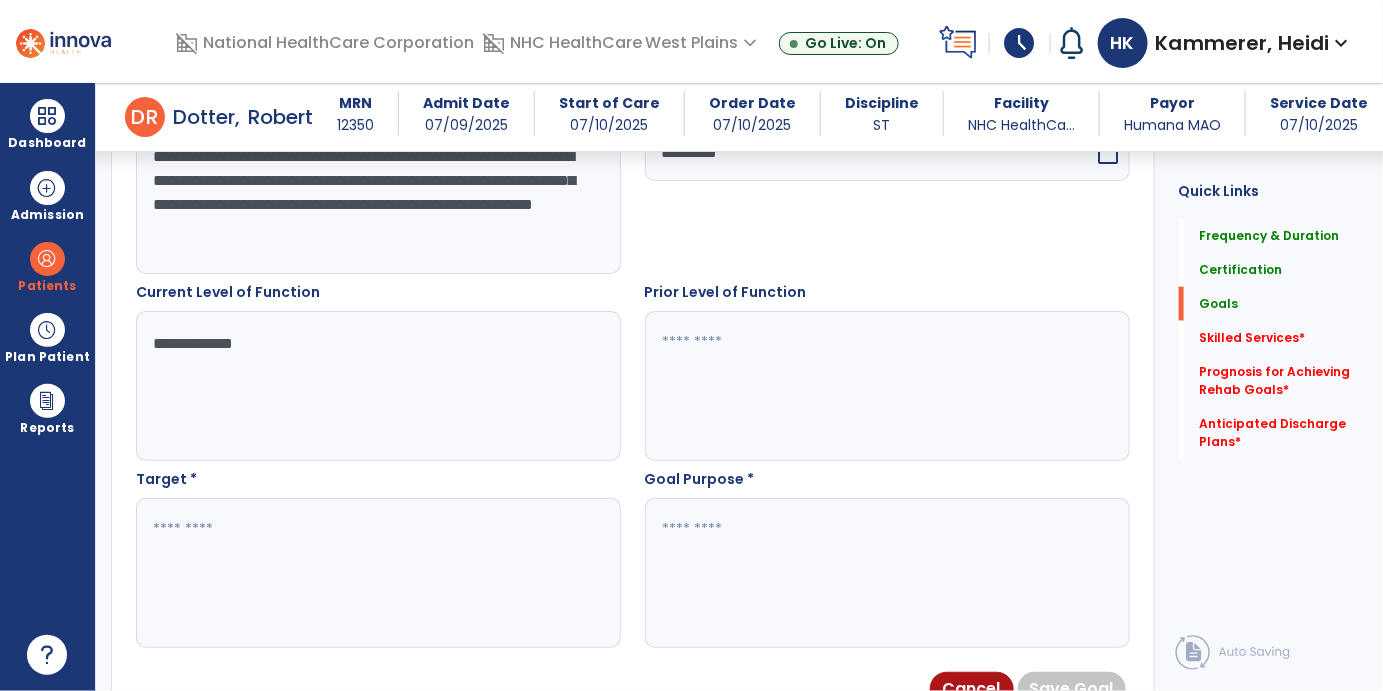 type on "**********" 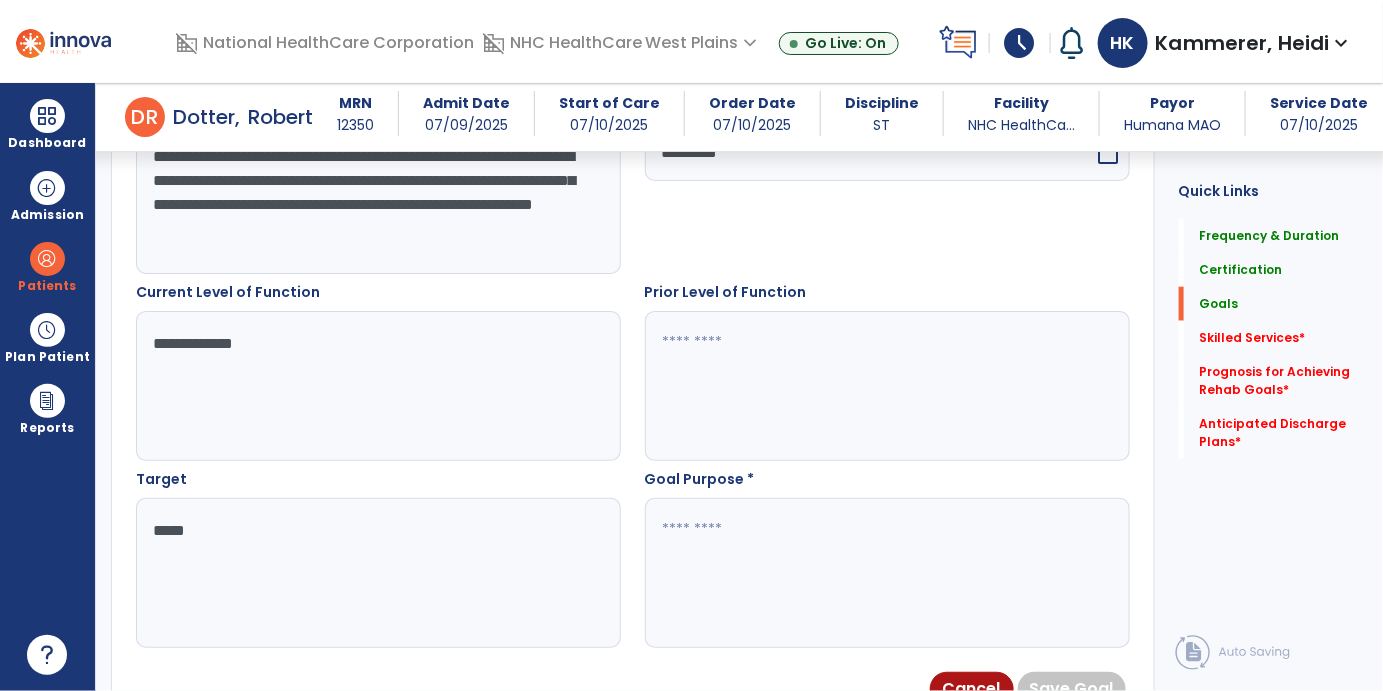 click at bounding box center (886, 386) 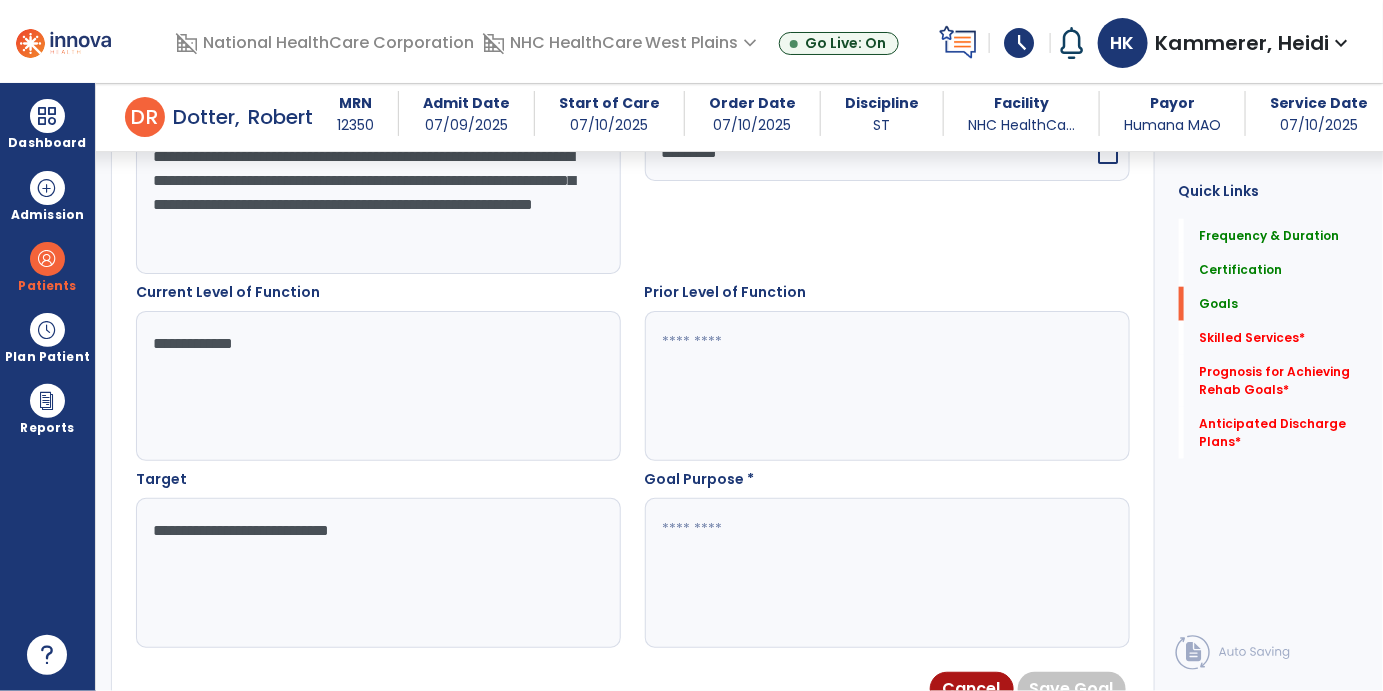 type on "**********" 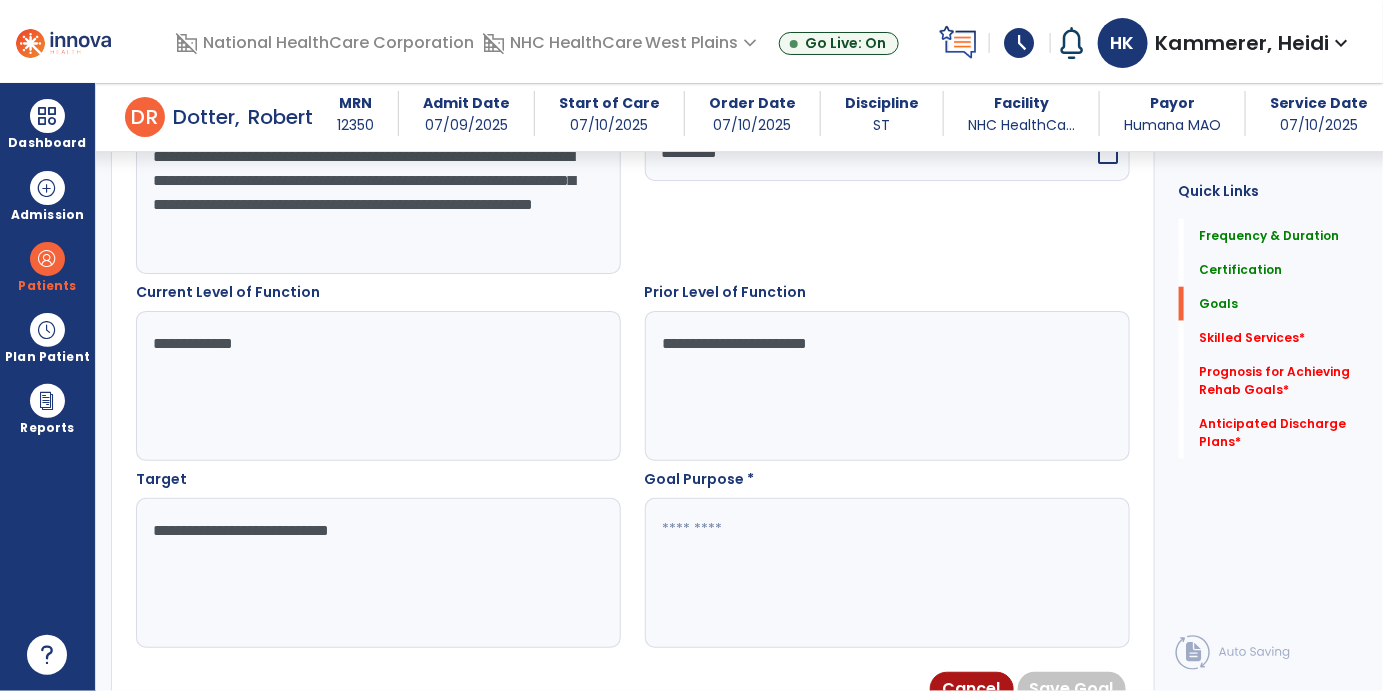 type on "**********" 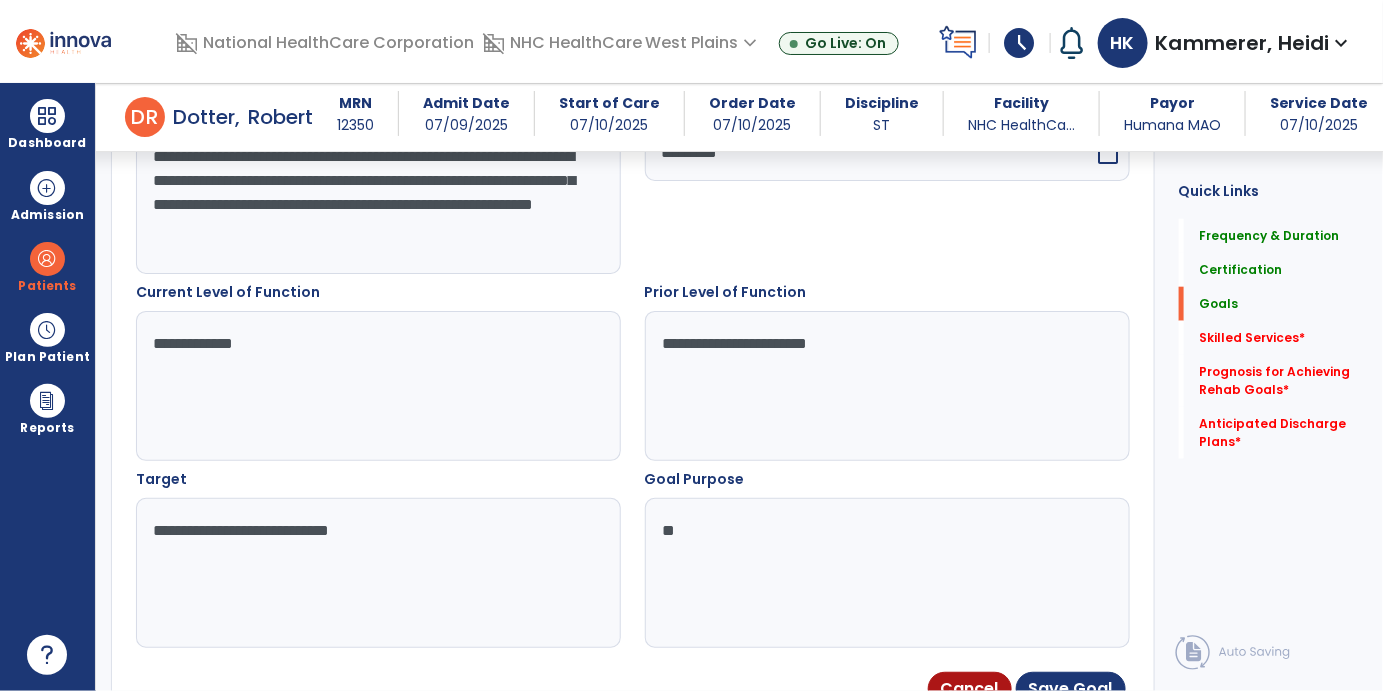 type on "*" 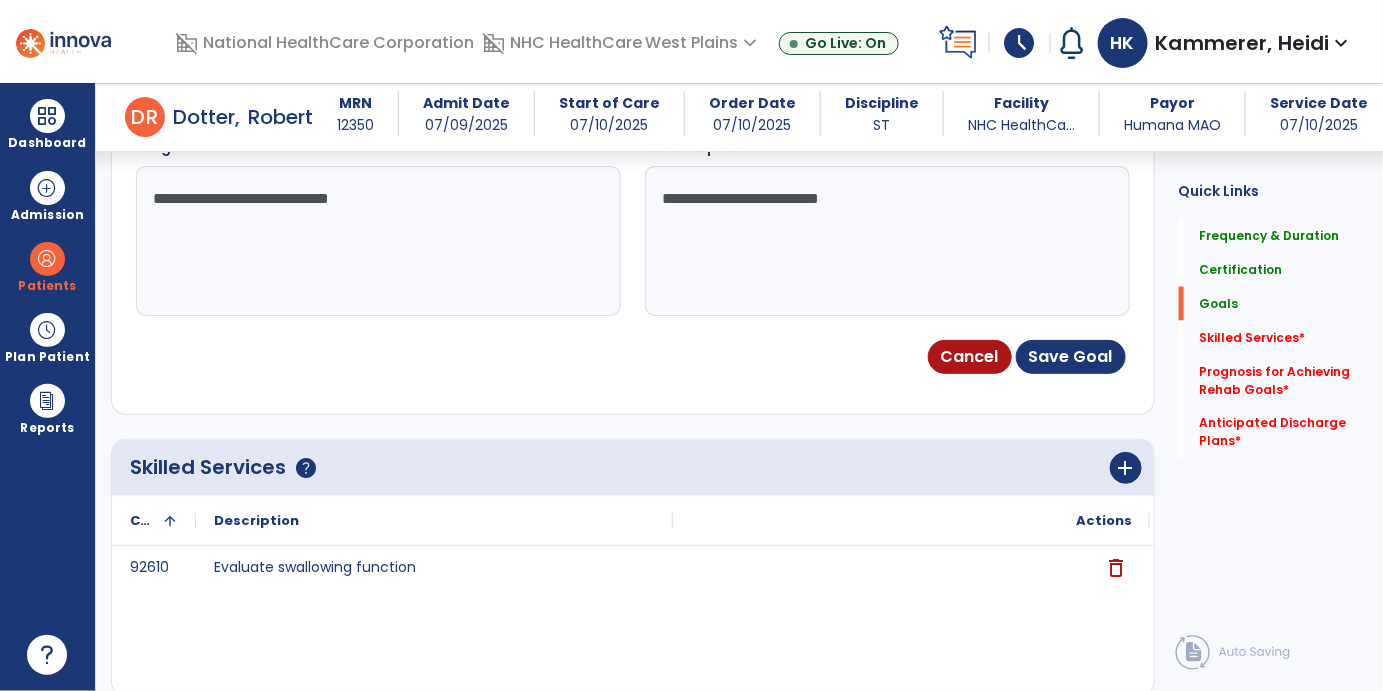 scroll, scrollTop: 965, scrollLeft: 0, axis: vertical 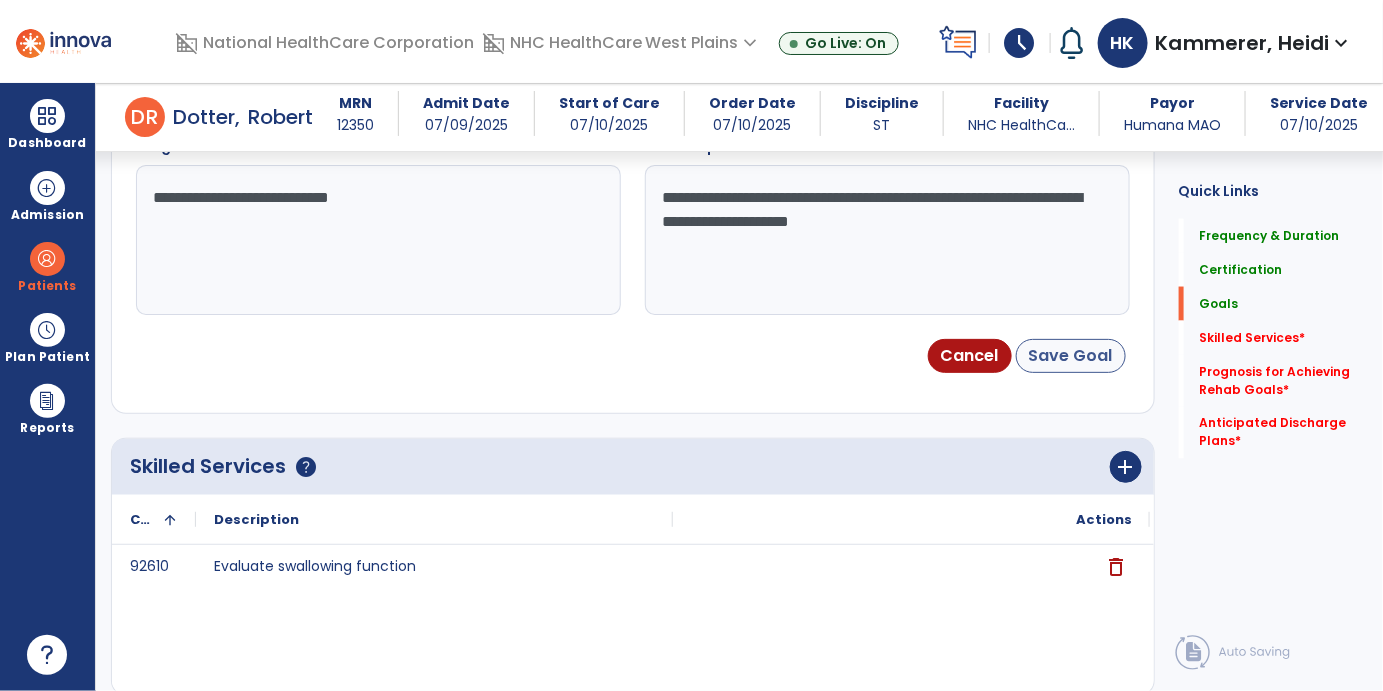 type on "**********" 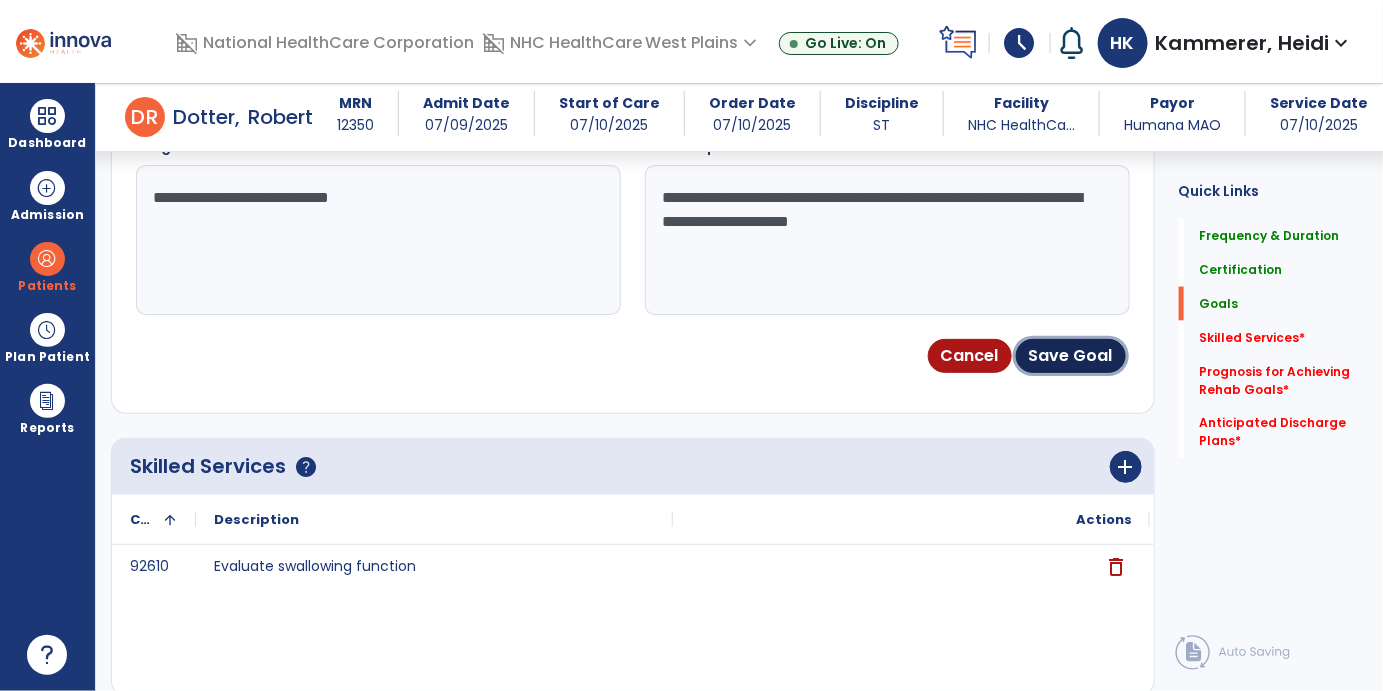 click on "Save Goal" at bounding box center (1071, 356) 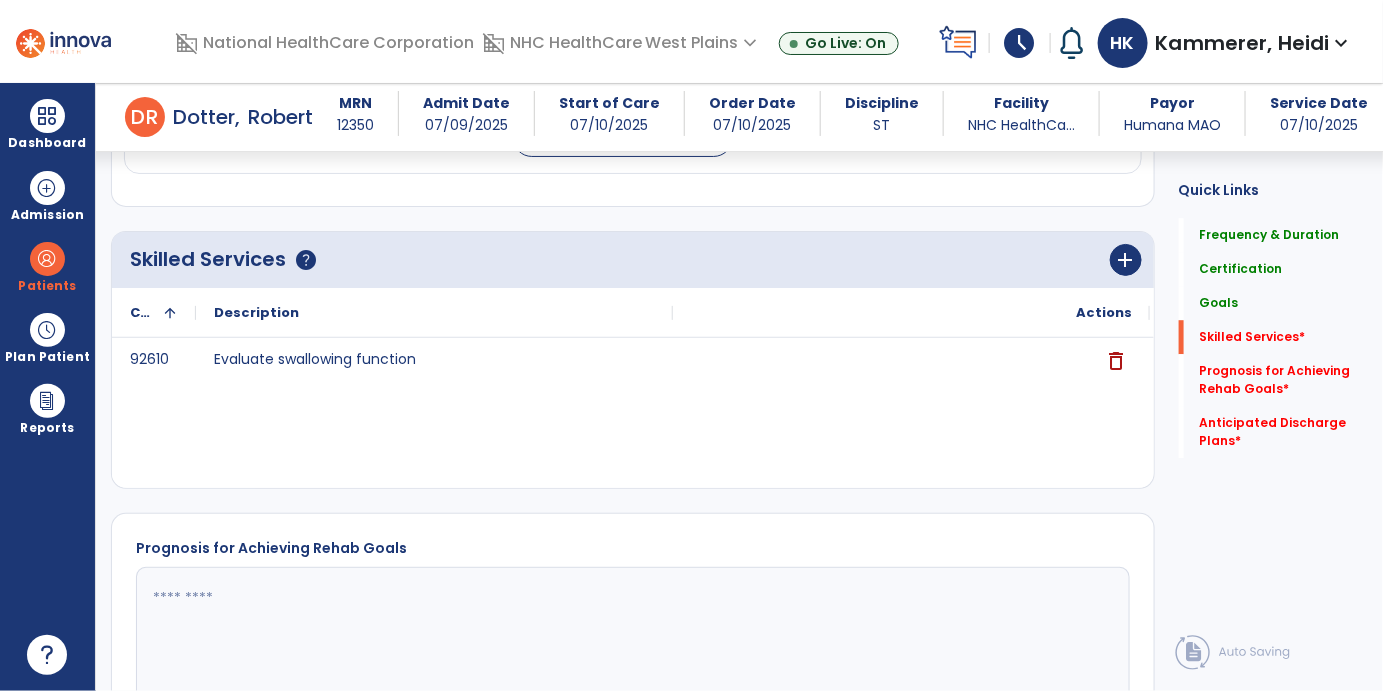 scroll, scrollTop: 1928, scrollLeft: 0, axis: vertical 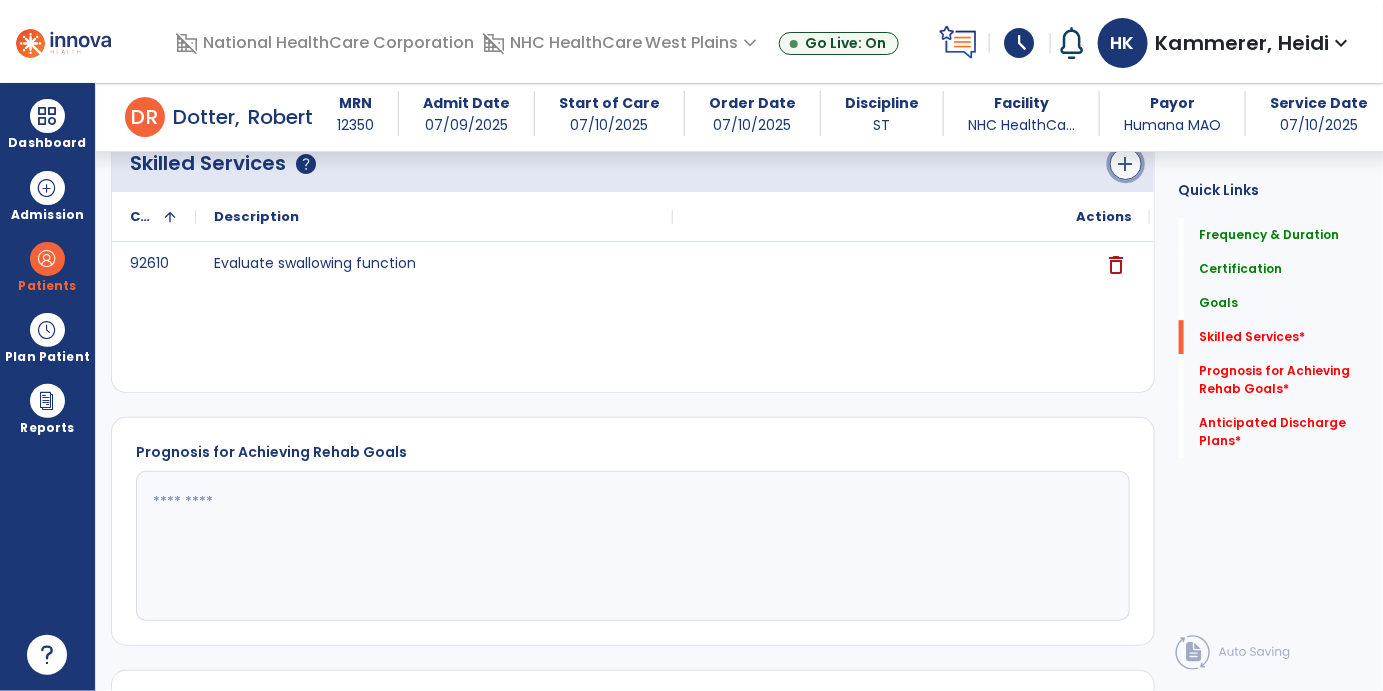 click on "add" 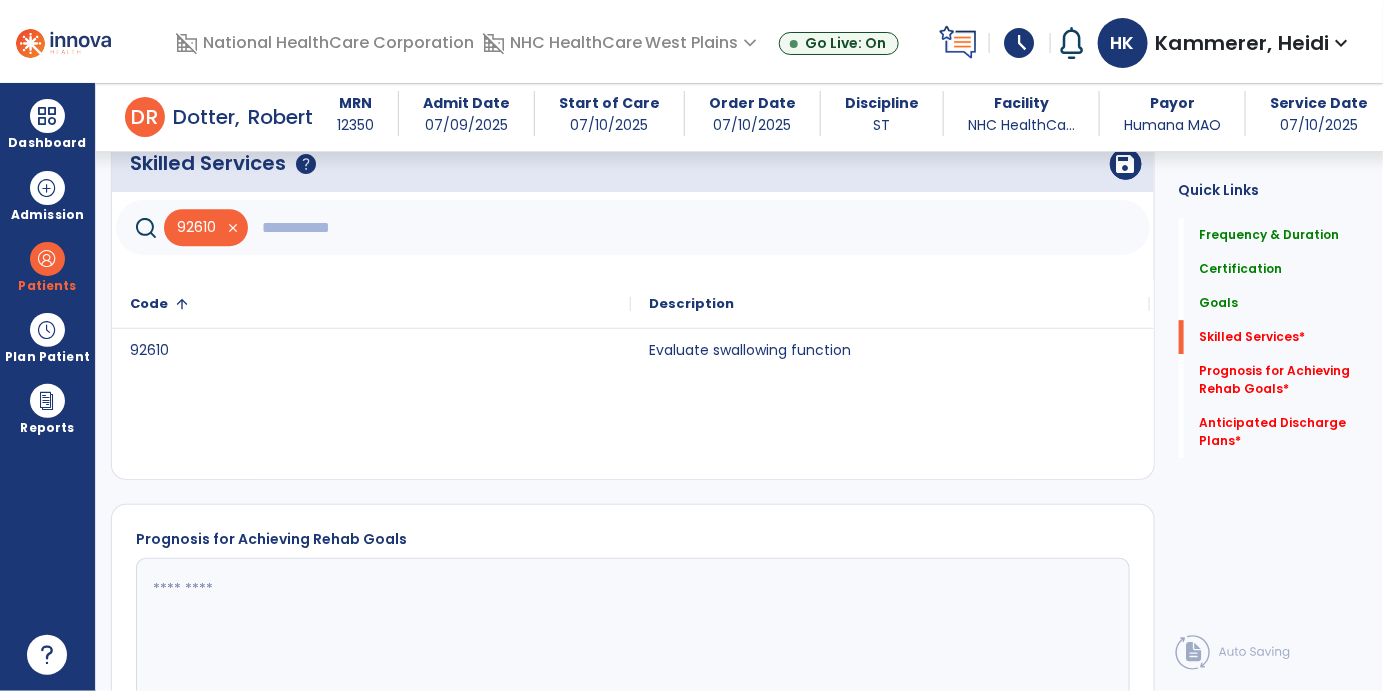 click 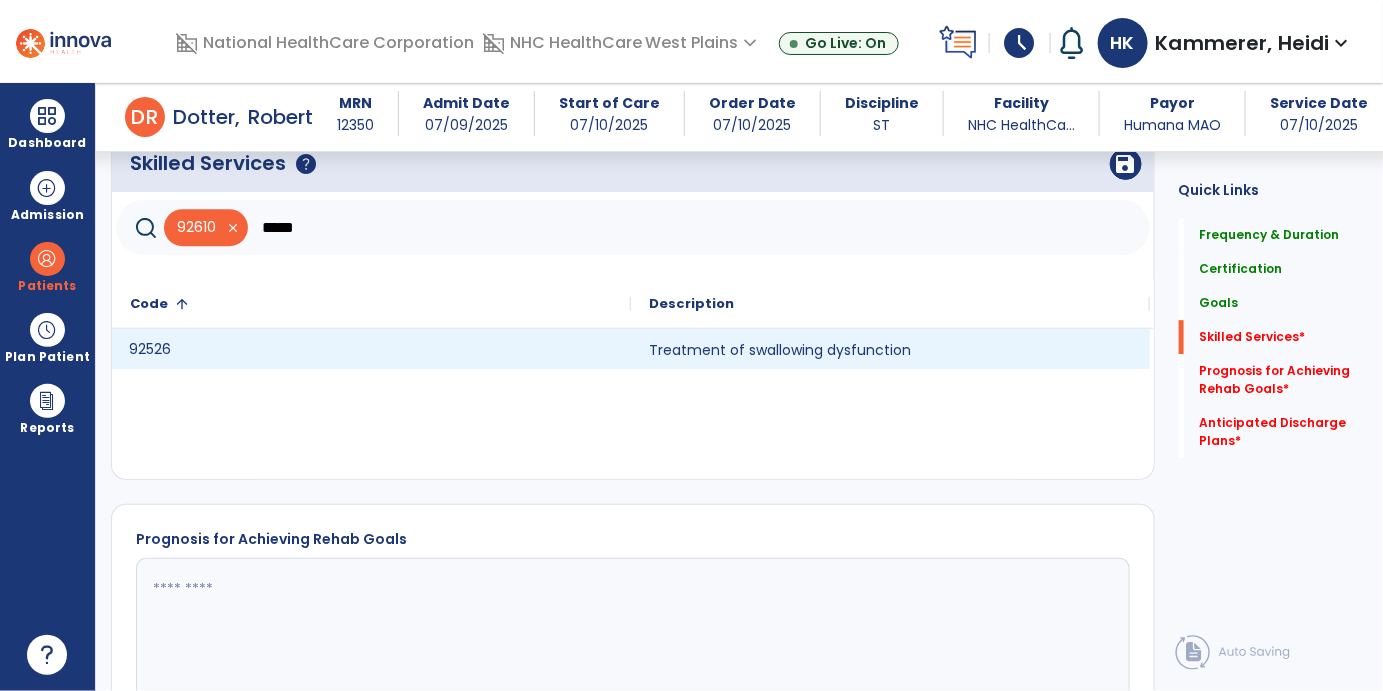 click on "92526" 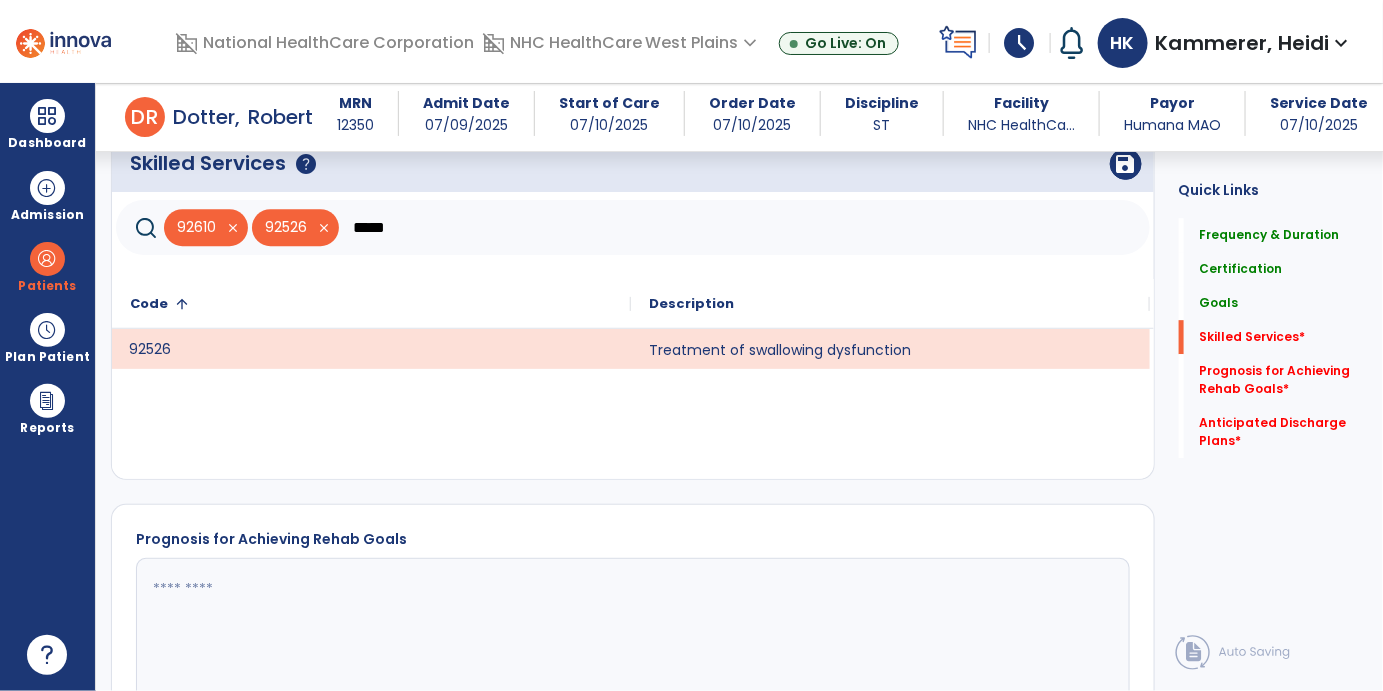 click on "*****" 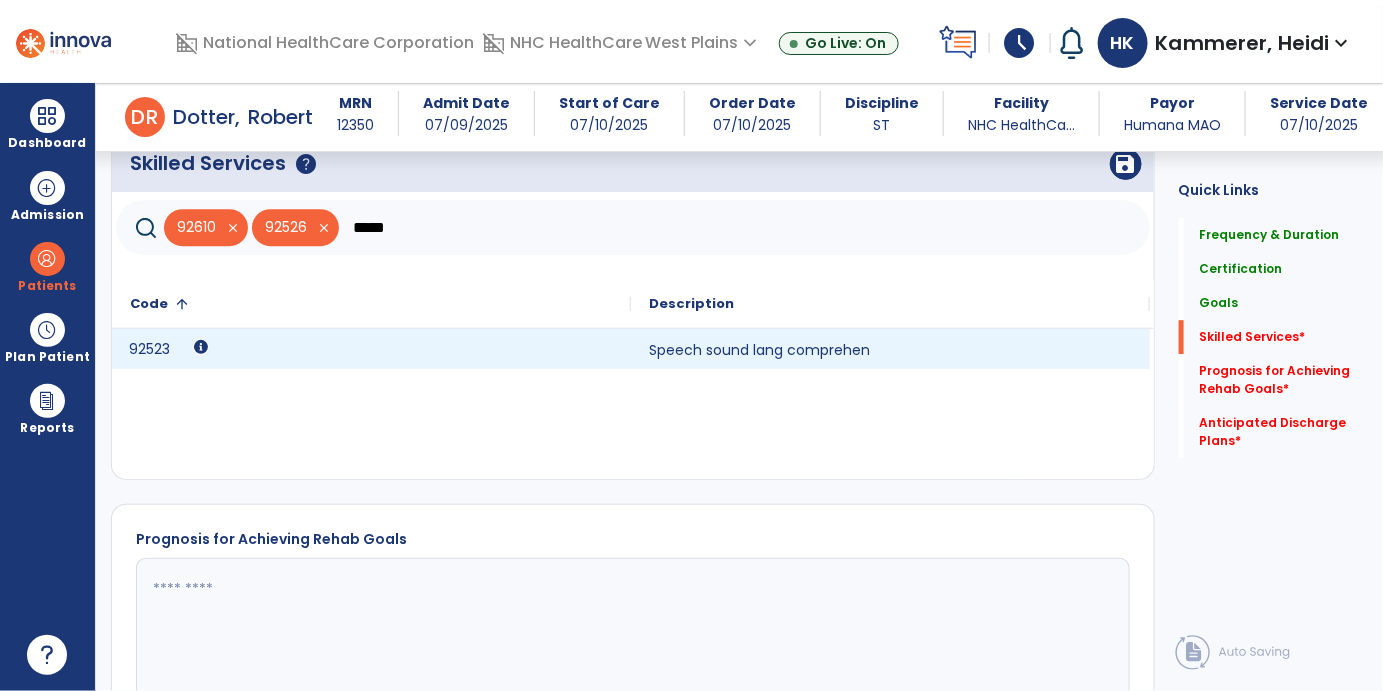 click on "92523" 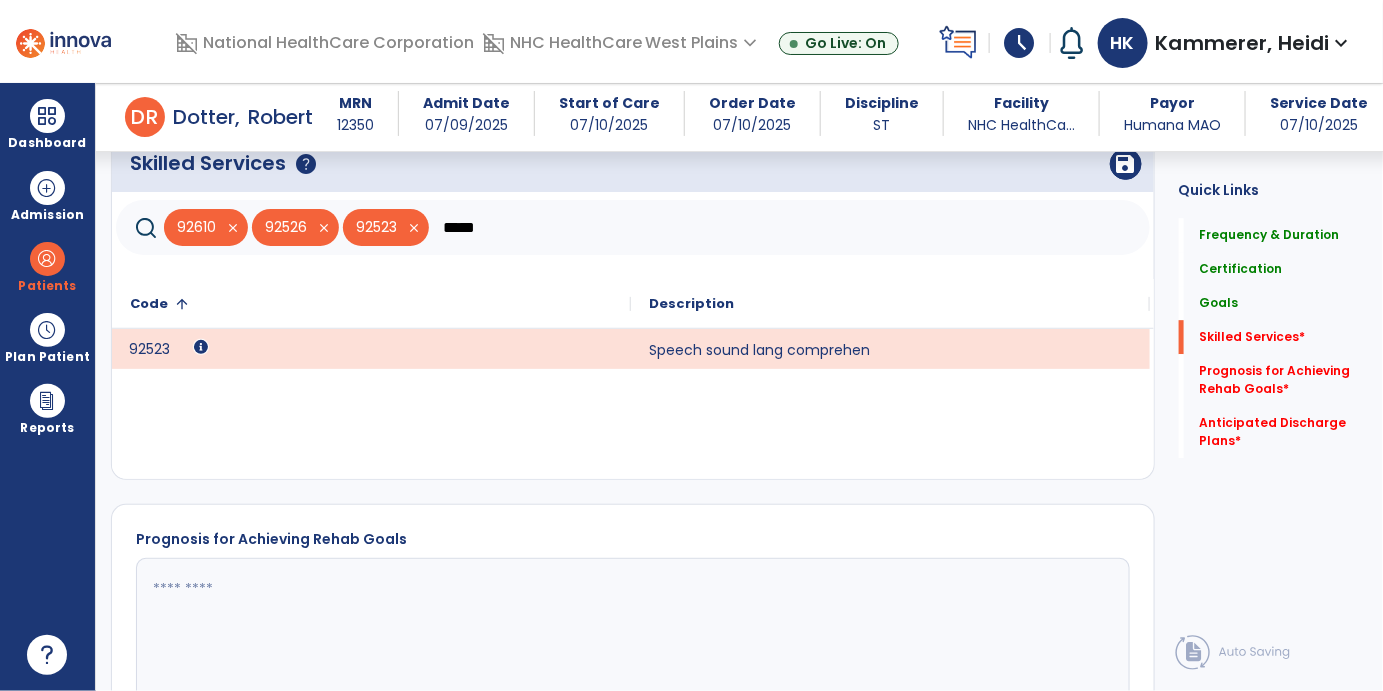 click on "*****" 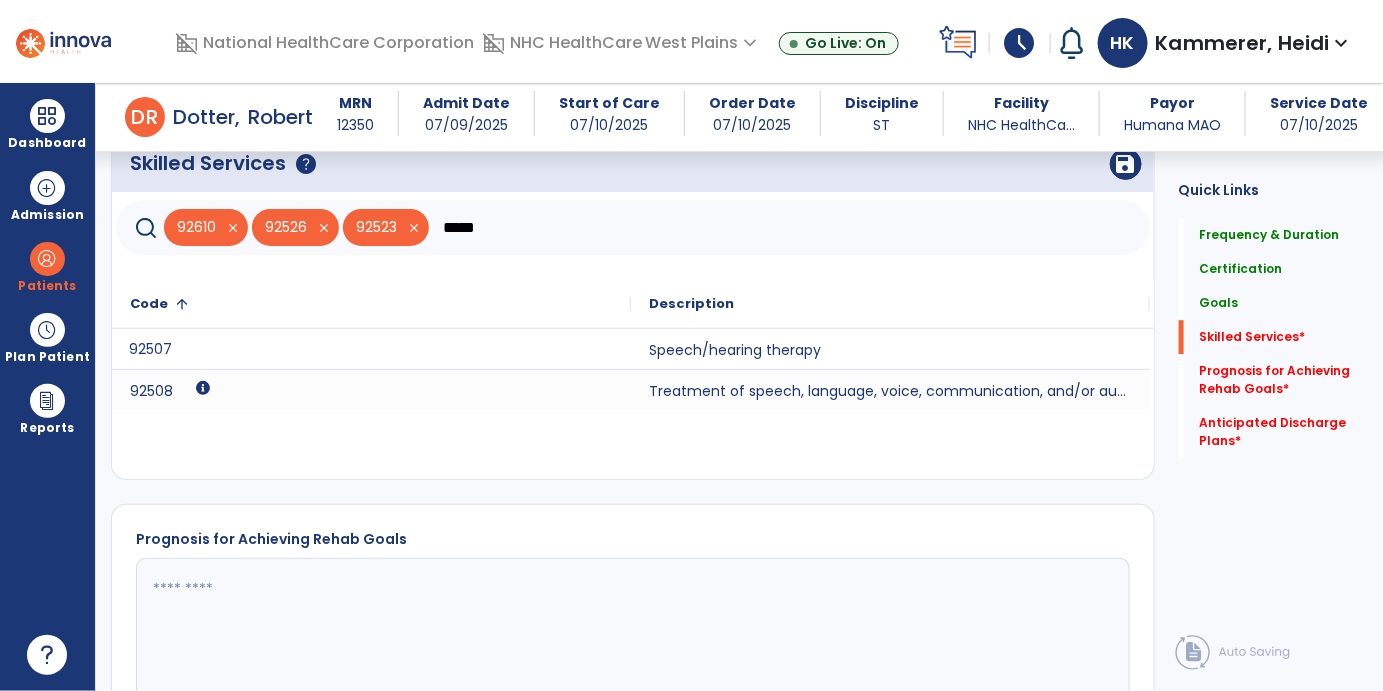 type on "*****" 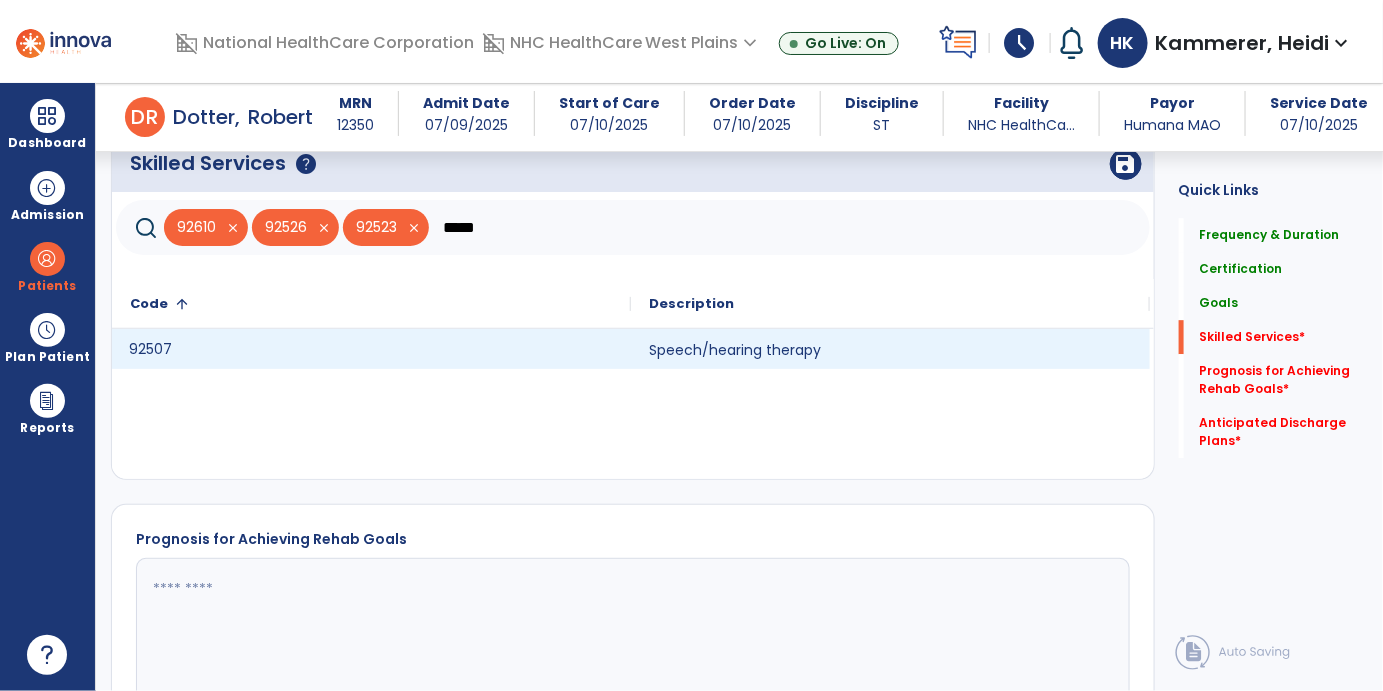 click on "92507" 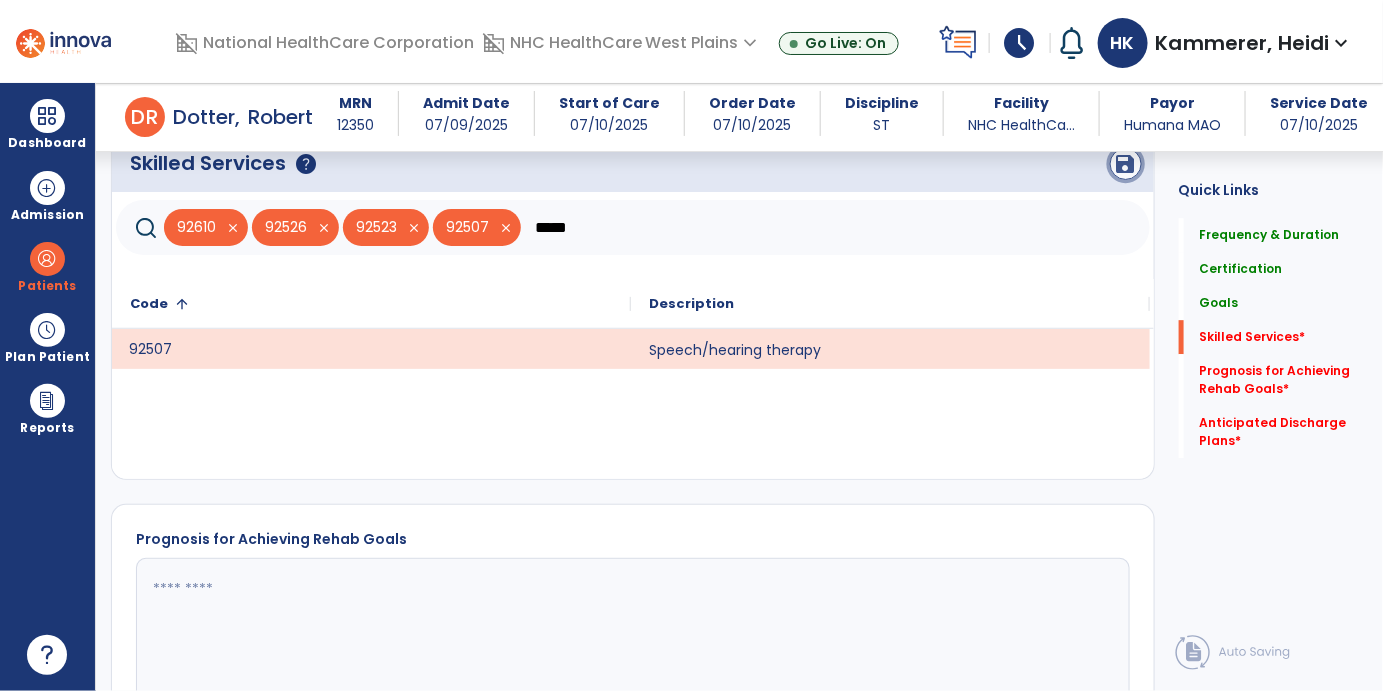 click on "save" 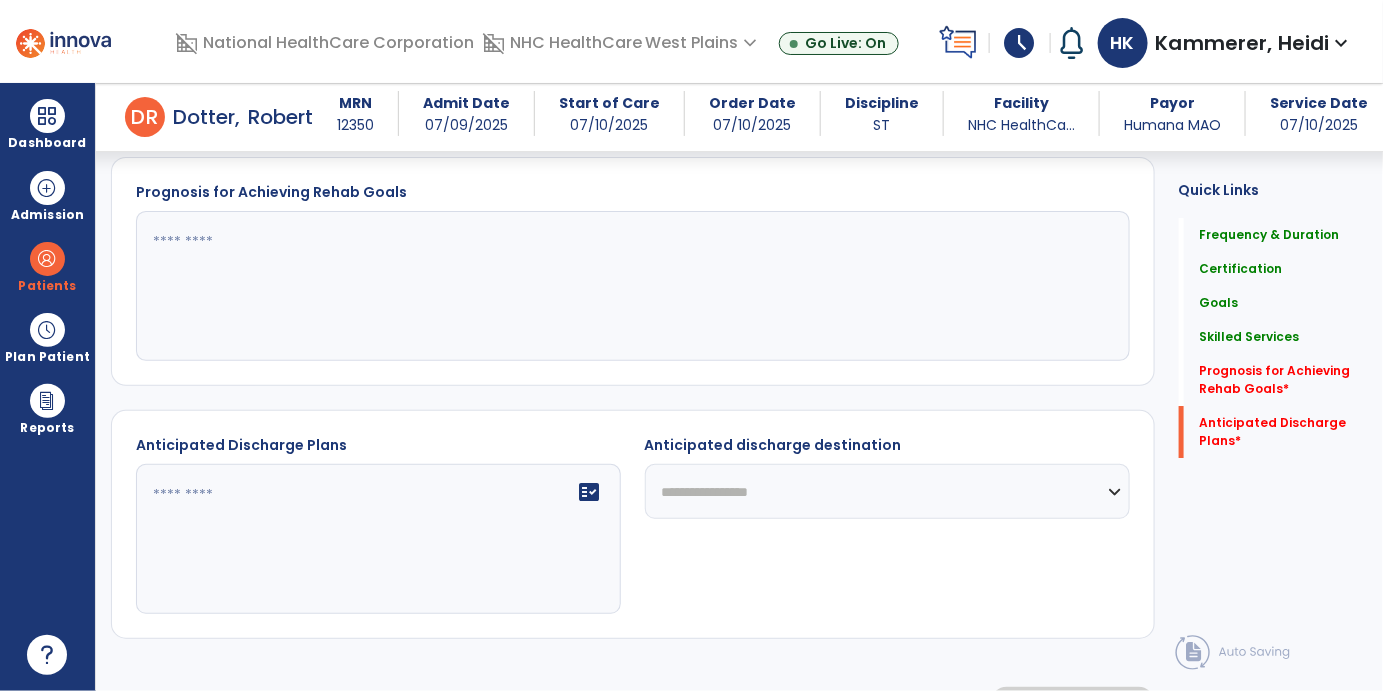 scroll, scrollTop: 2237, scrollLeft: 0, axis: vertical 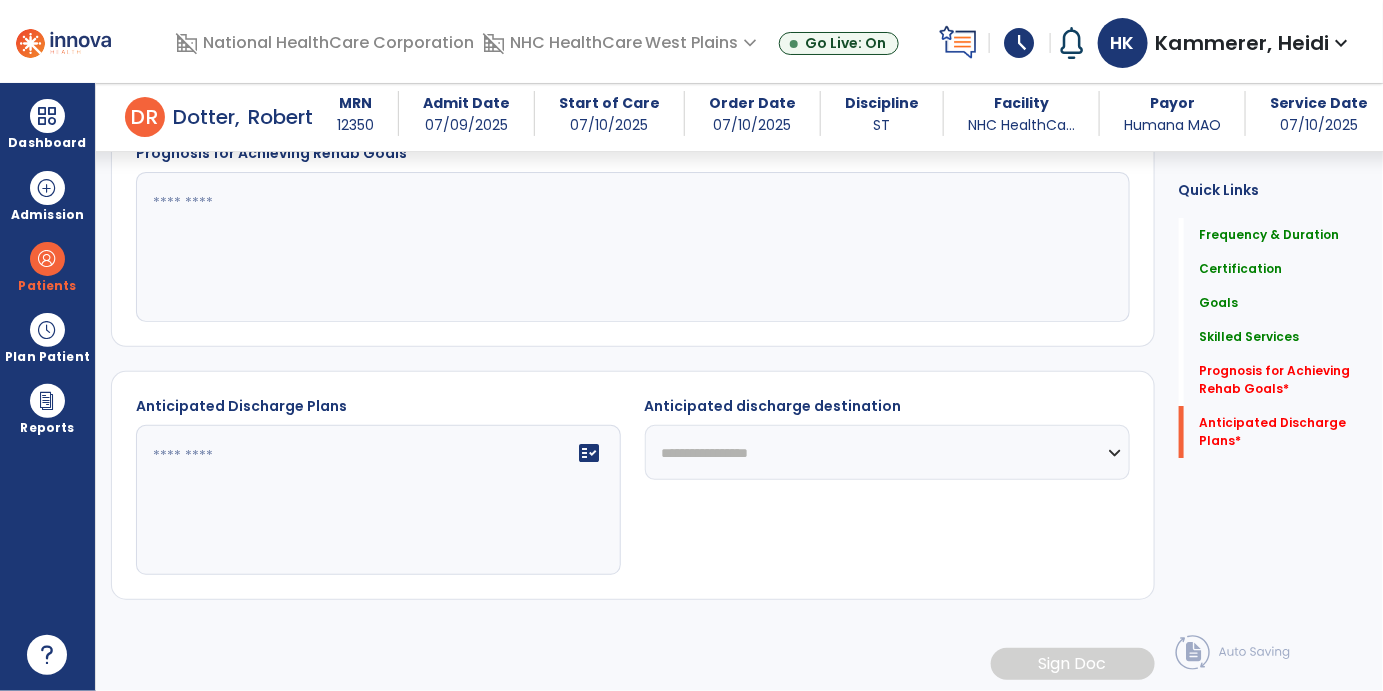 click 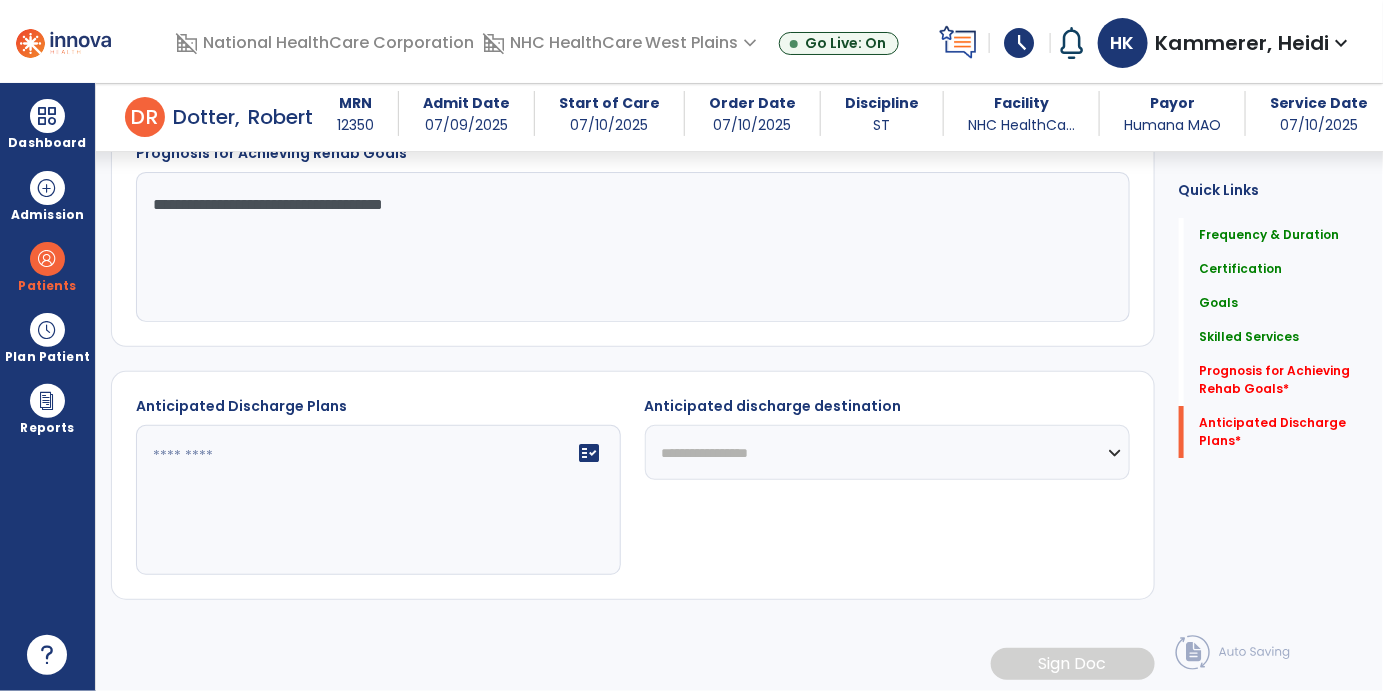 type on "**********" 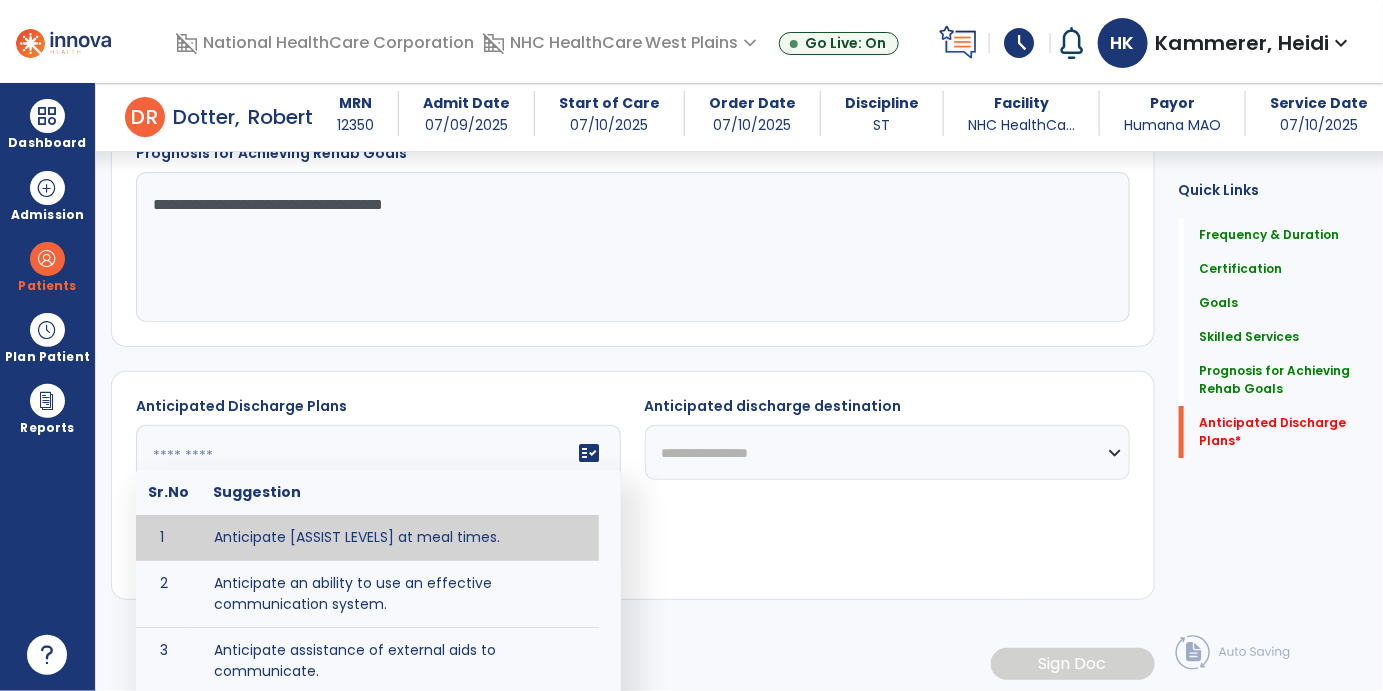scroll, scrollTop: 2323, scrollLeft: 0, axis: vertical 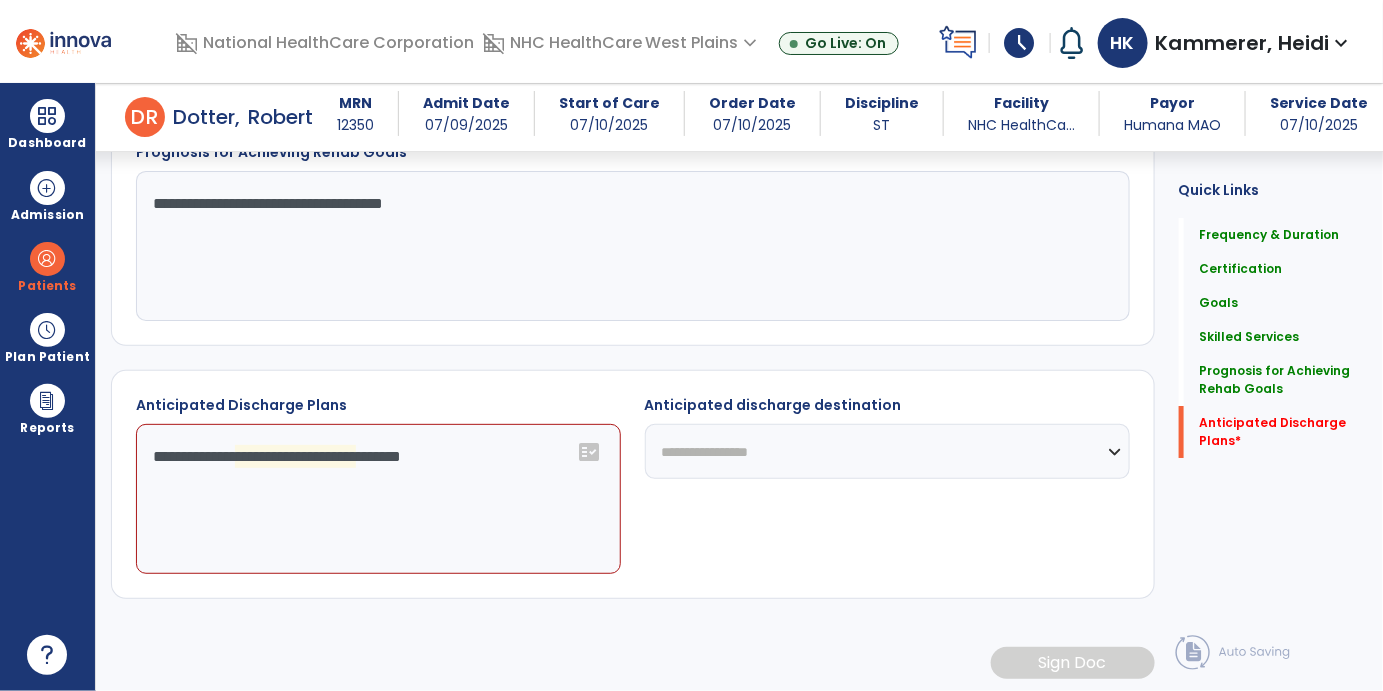 click on "**********" 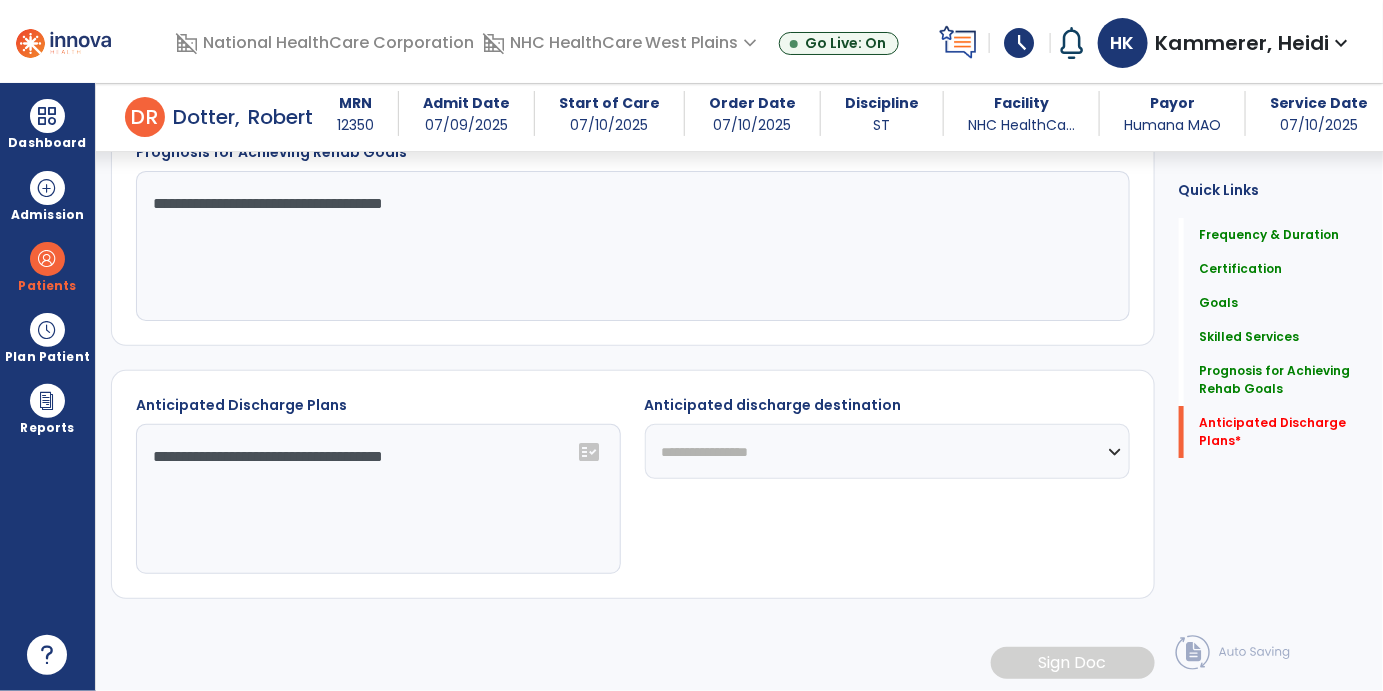 type on "**********" 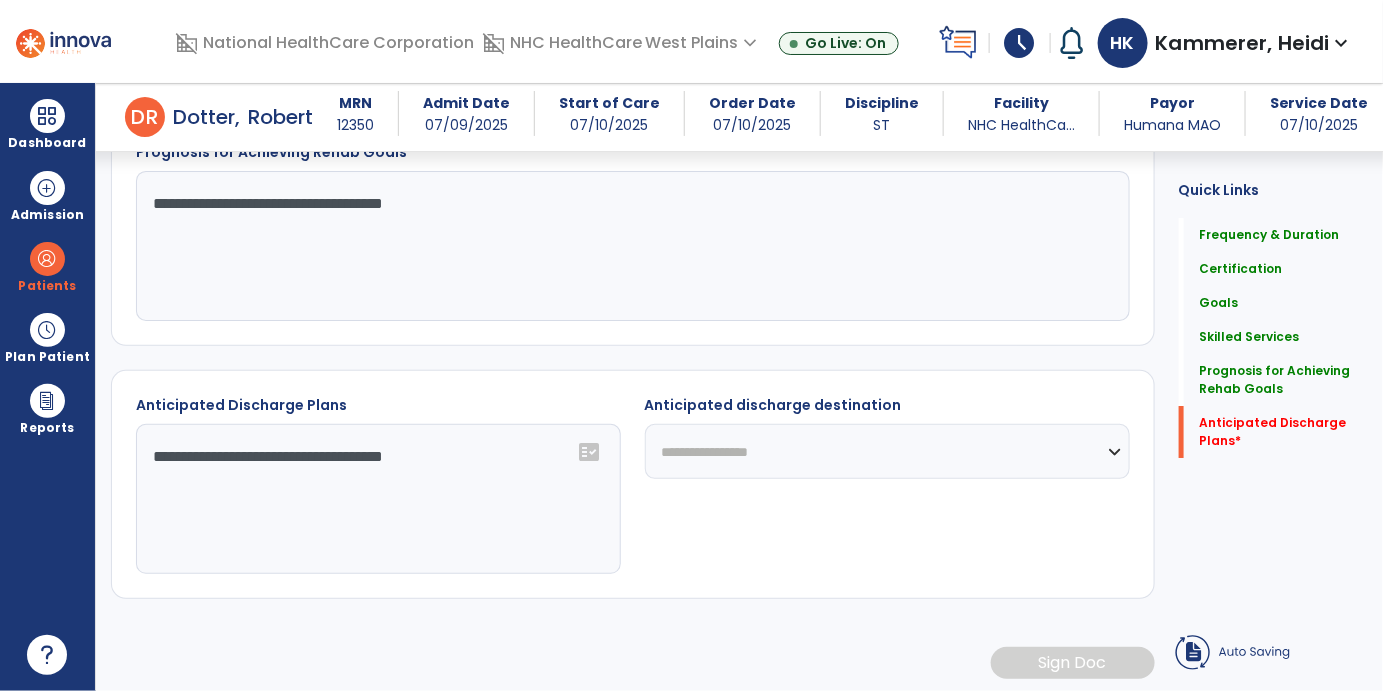 click on "**********" 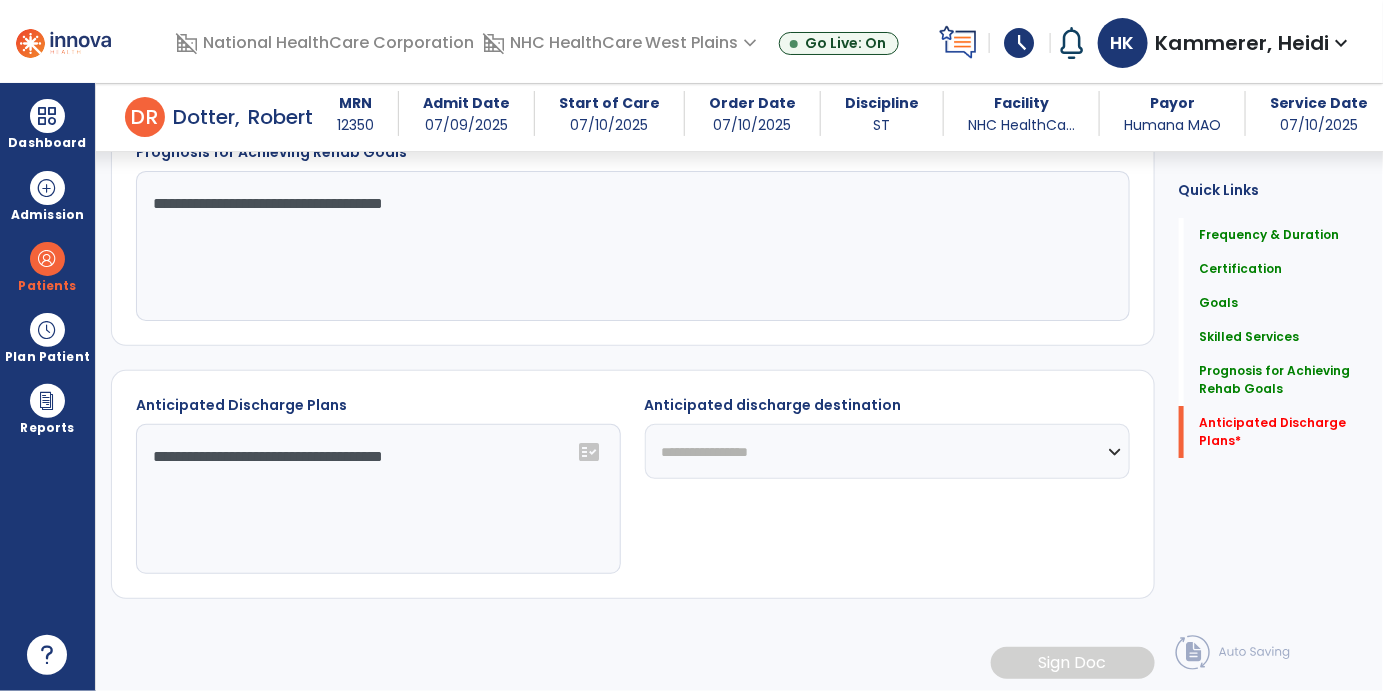 select on "**********" 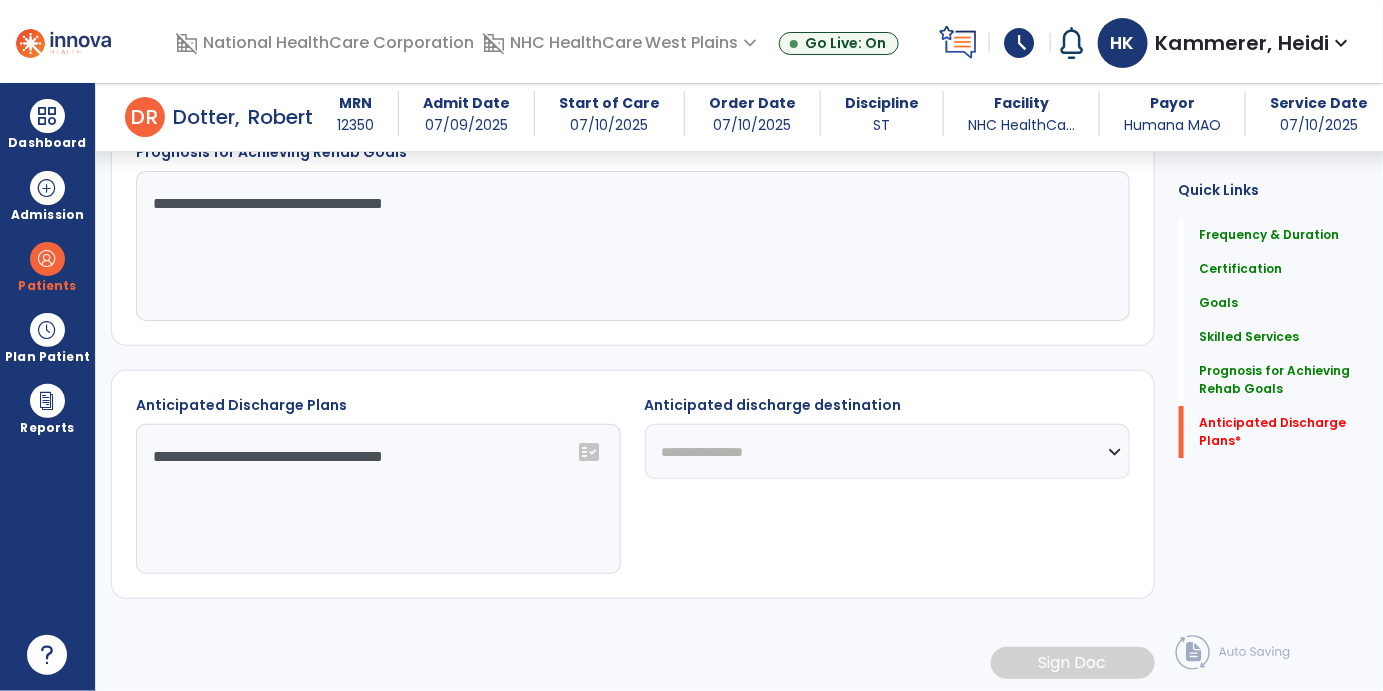 click on "**********" 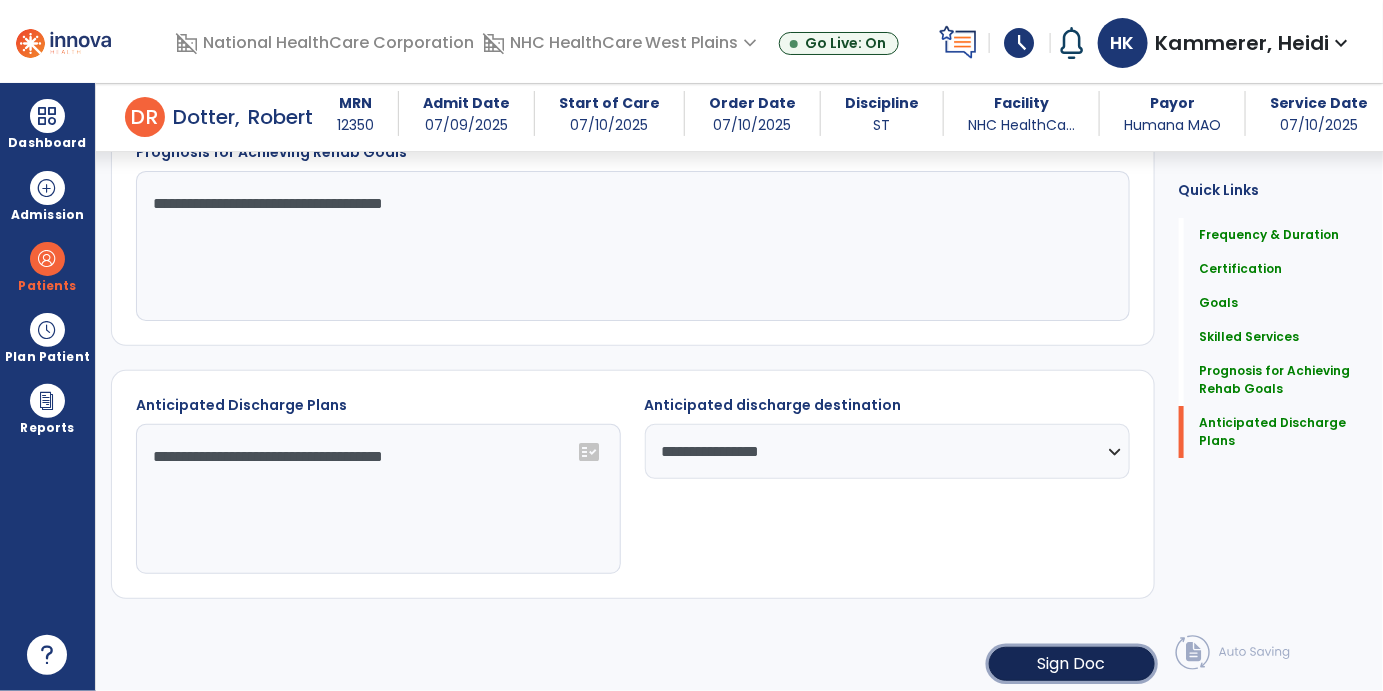click on "Sign Doc" 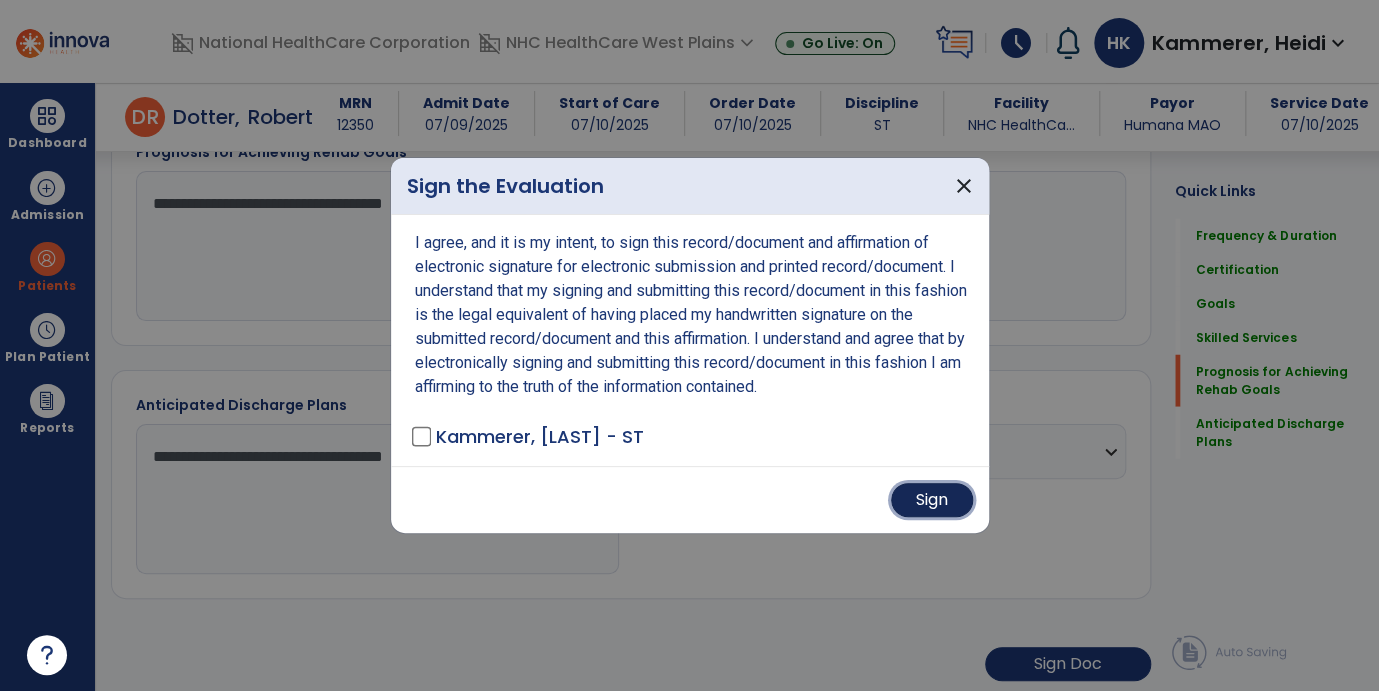 click on "Sign" at bounding box center (932, 500) 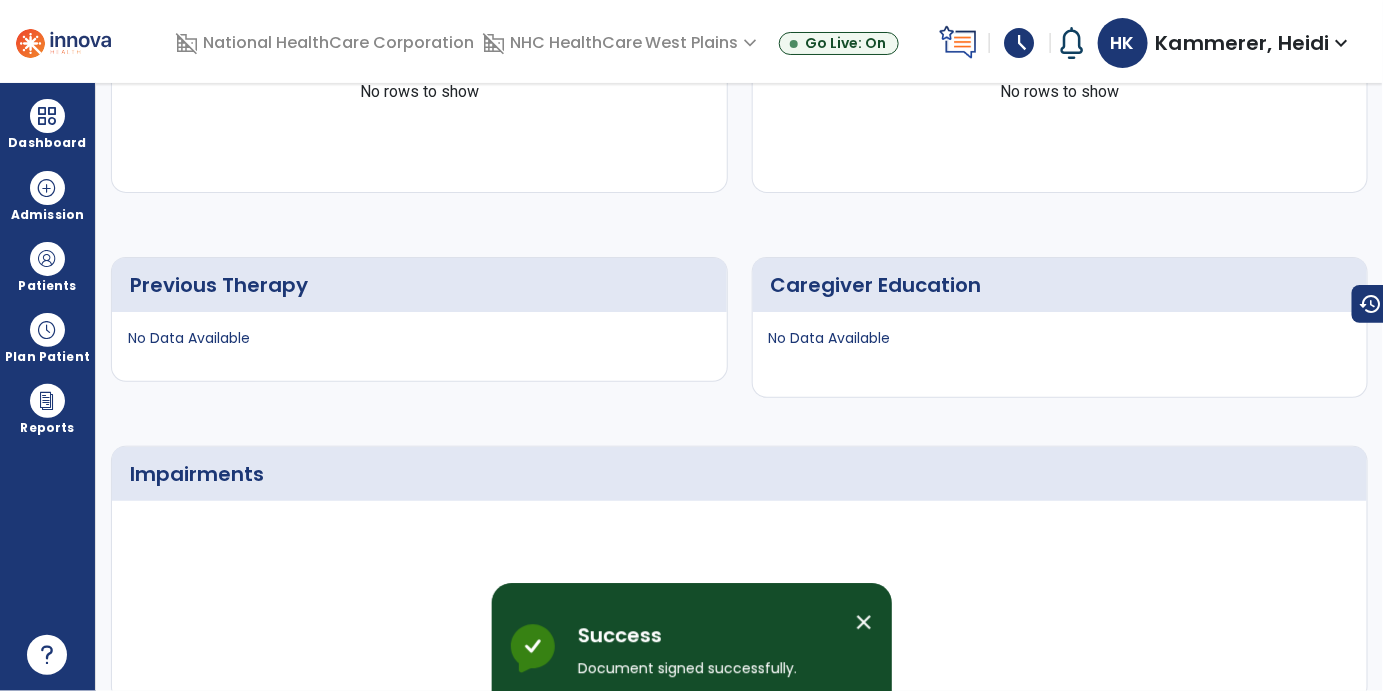 scroll, scrollTop: 0, scrollLeft: 0, axis: both 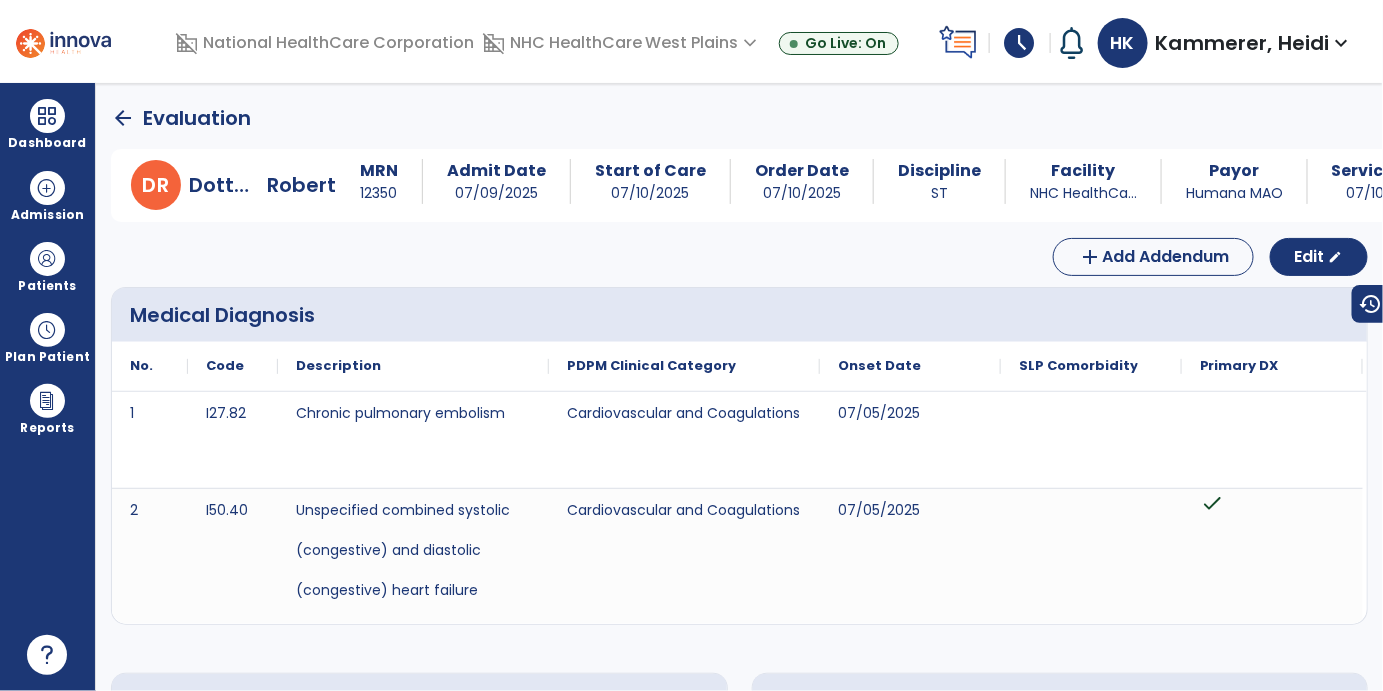 click on "arrow_back" 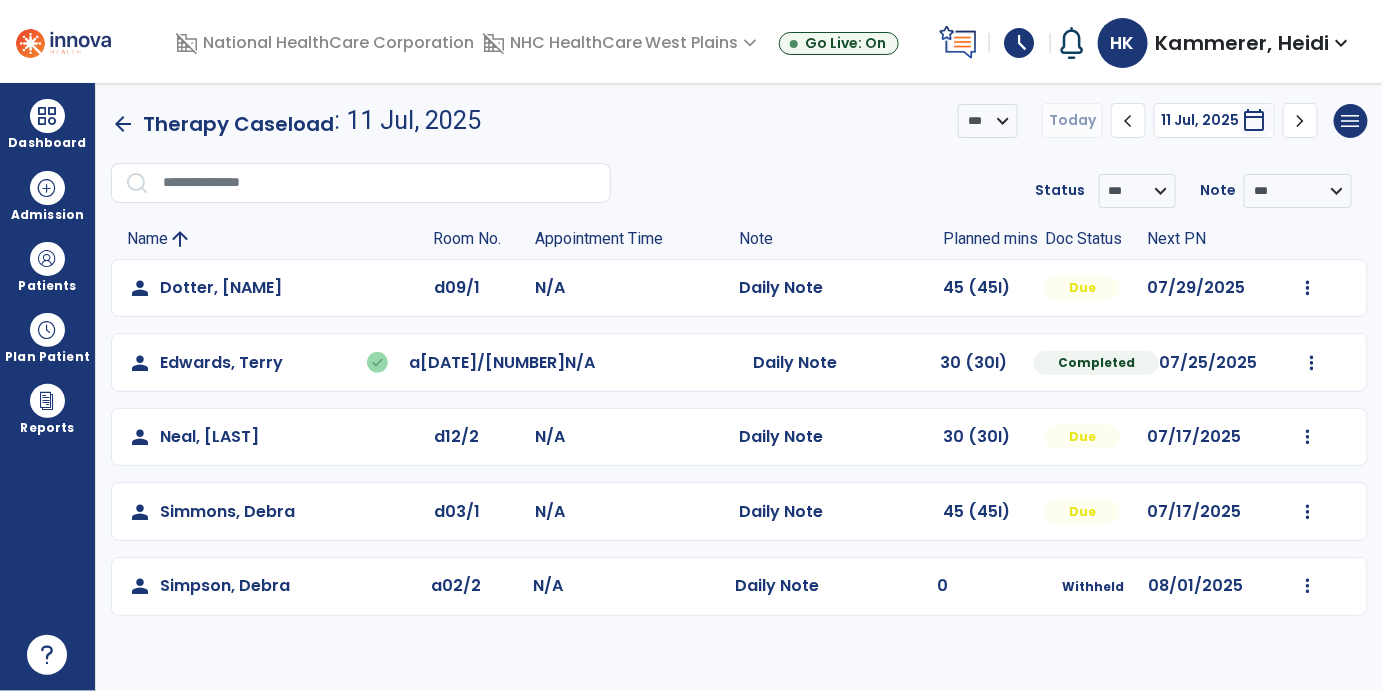 click on "arrow_back" 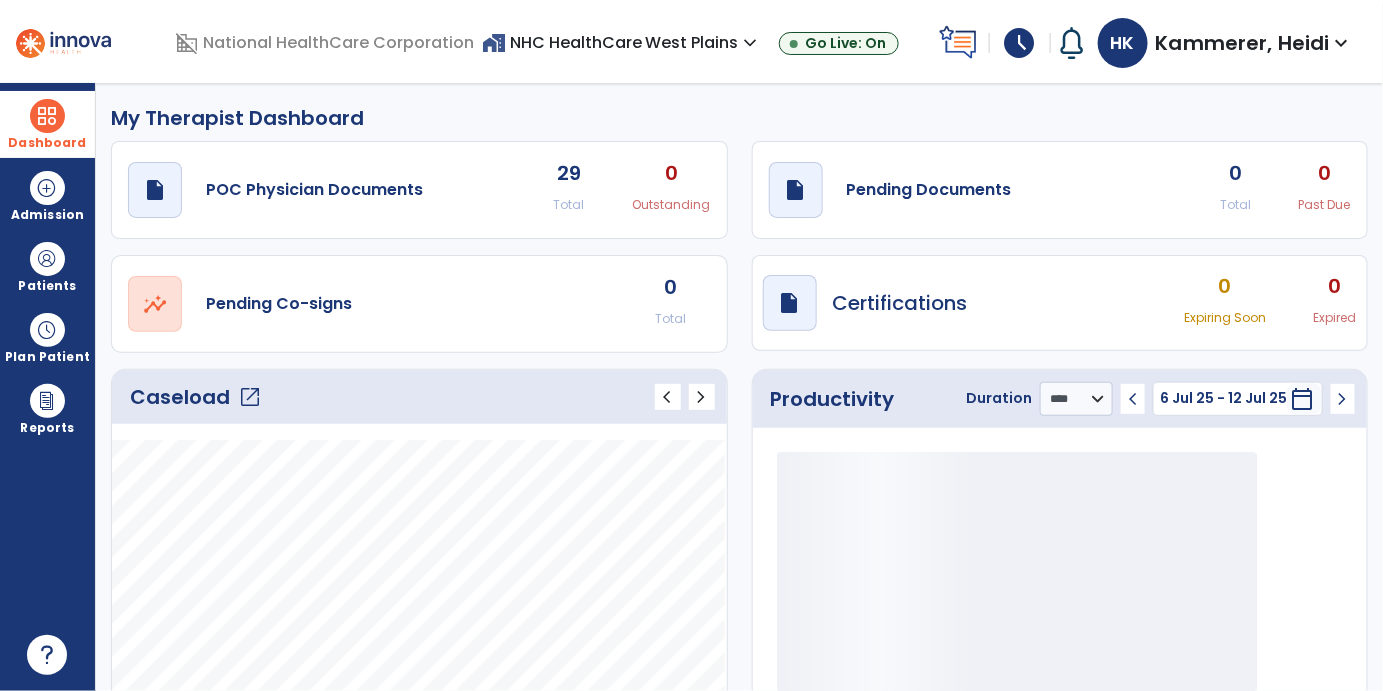 click at bounding box center (47, 116) 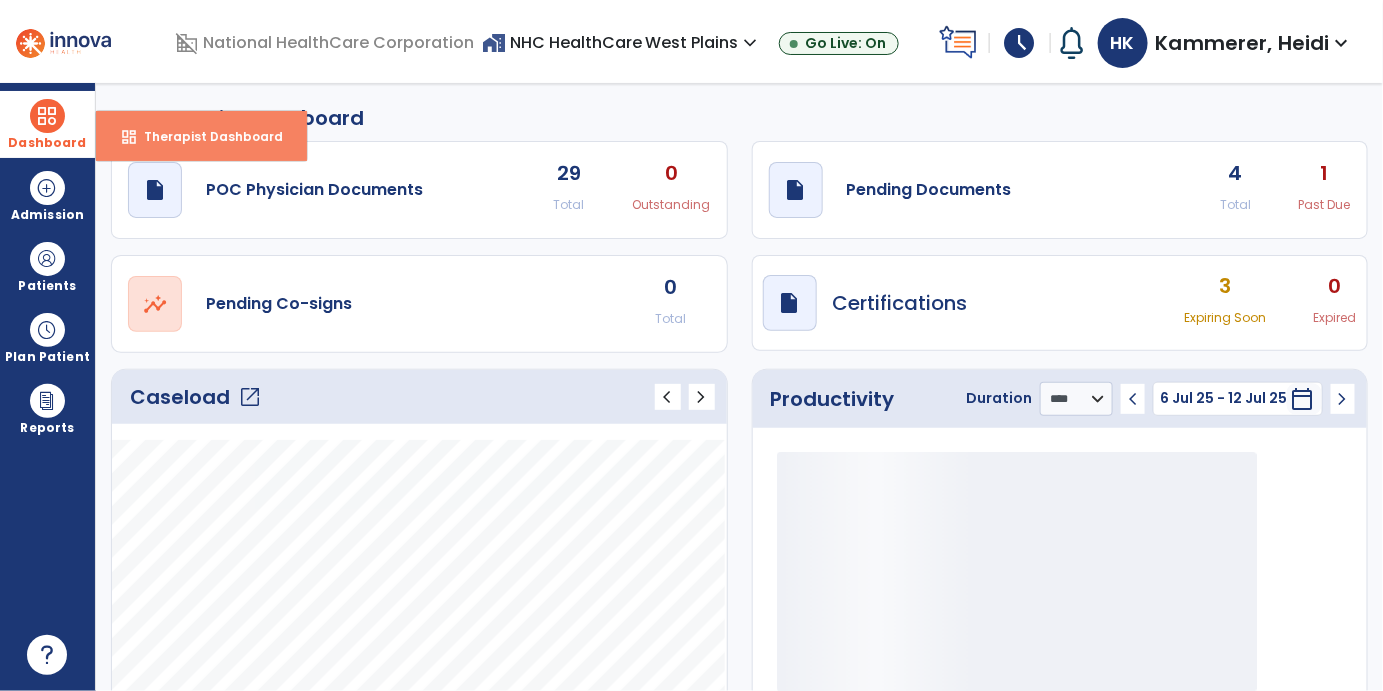 click on "Therapist Dashboard" at bounding box center (205, 136) 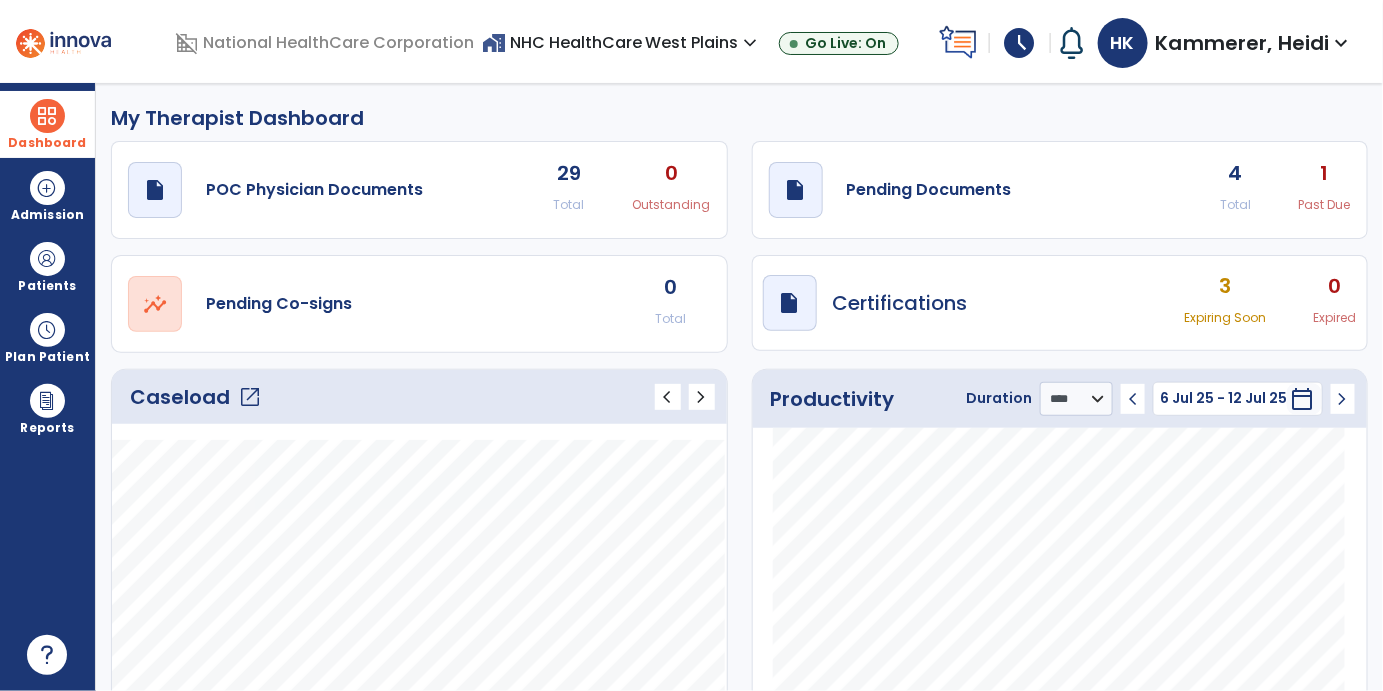 click on "4" 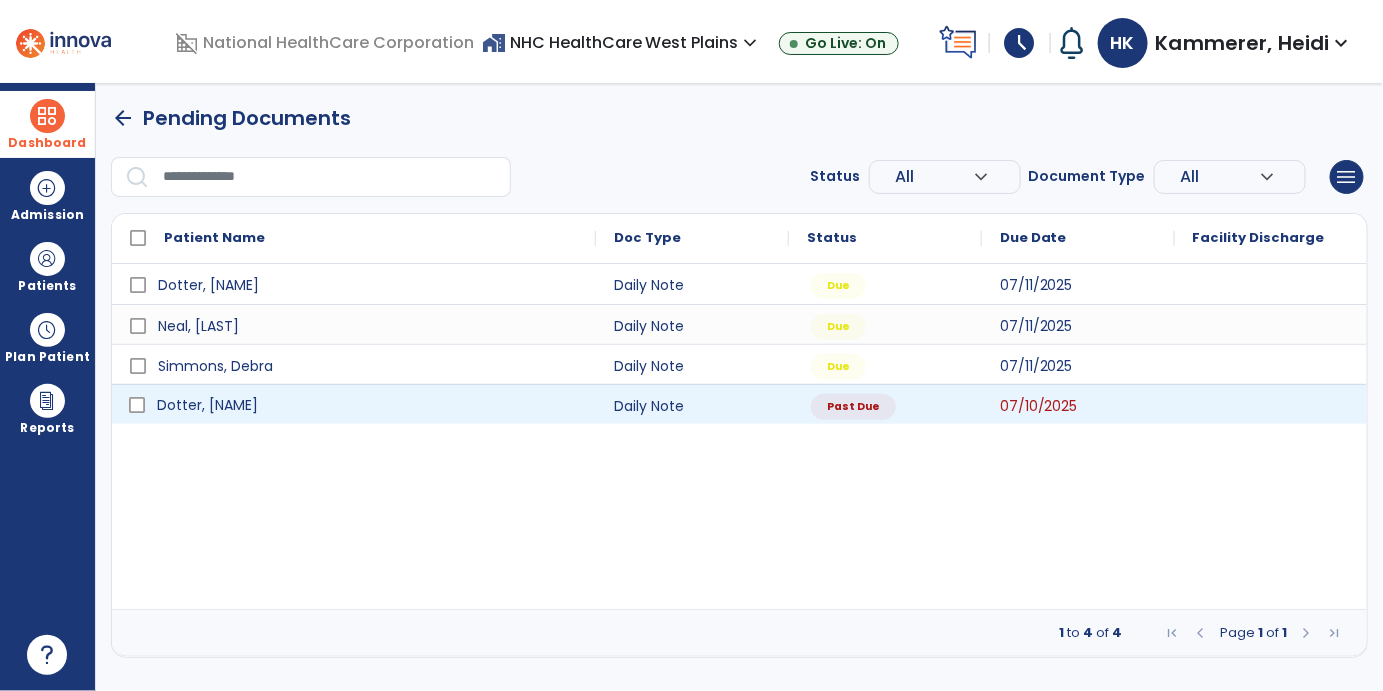 click on "Dotter, [NAME]" at bounding box center (207, 405) 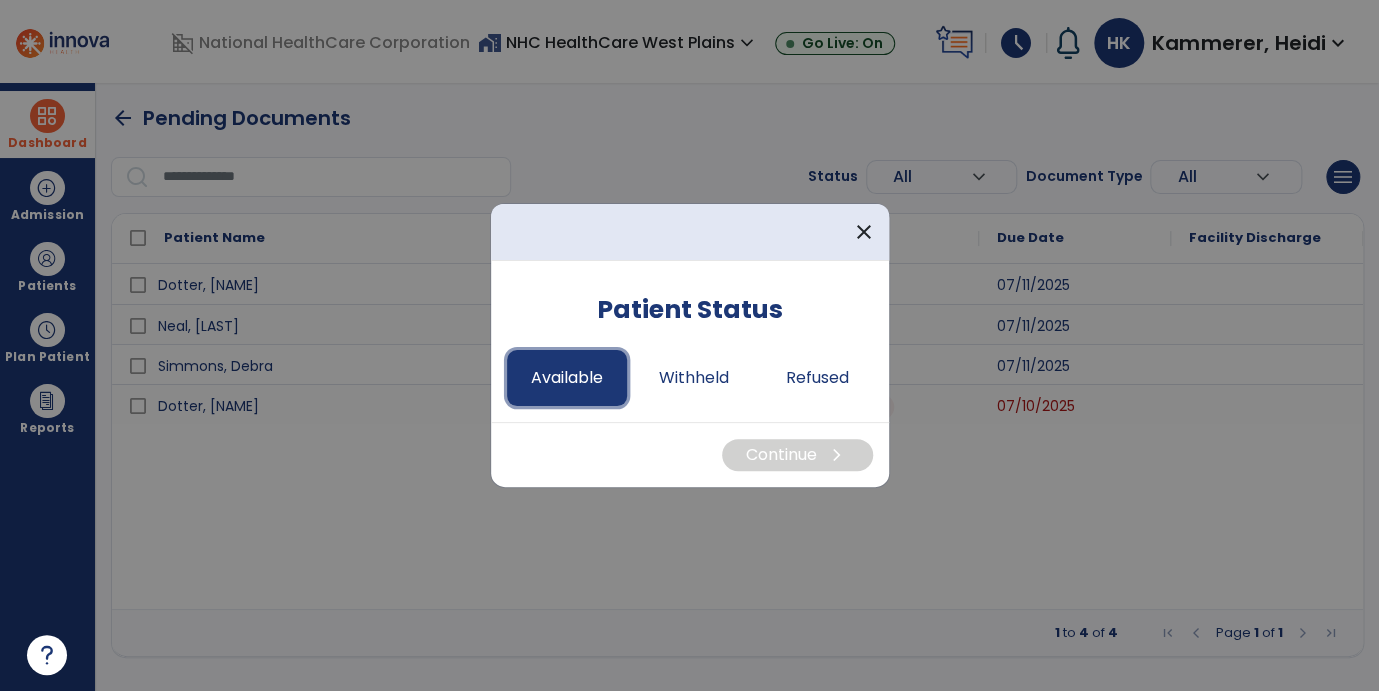 click on "Available" at bounding box center (567, 378) 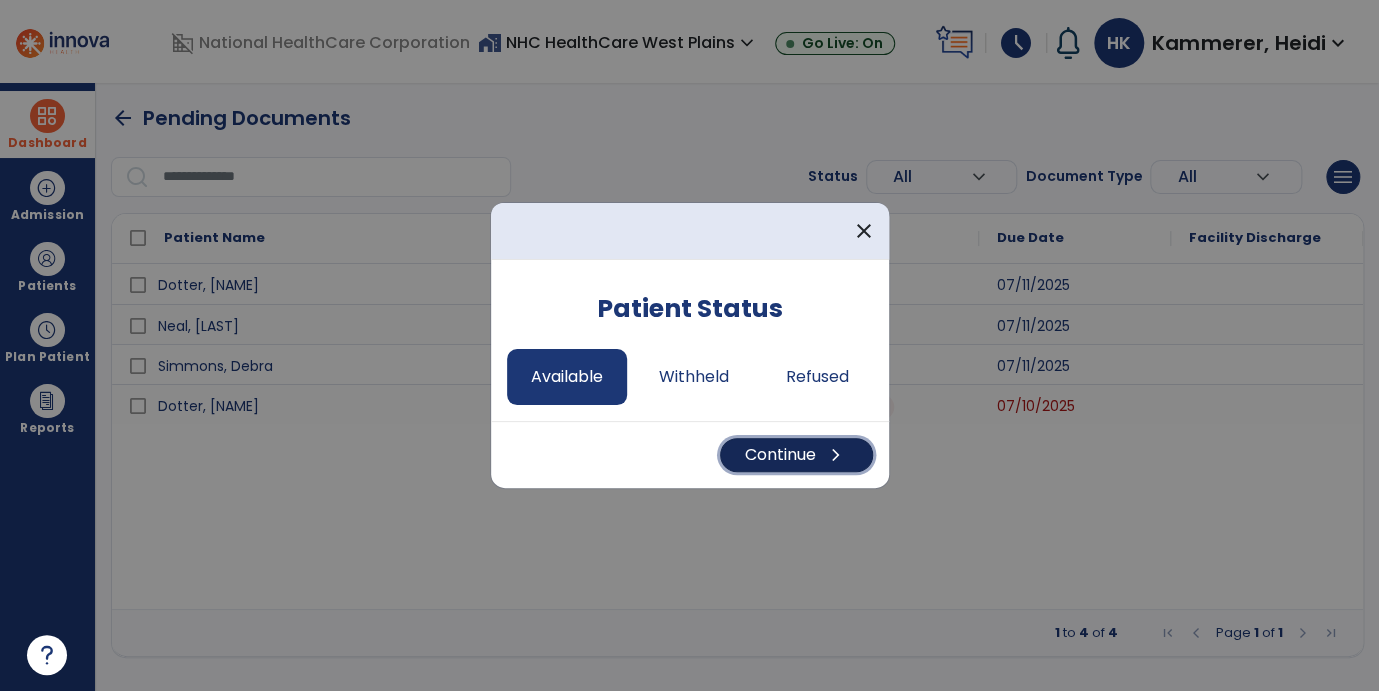 click on "Continue   chevron_right" at bounding box center [796, 455] 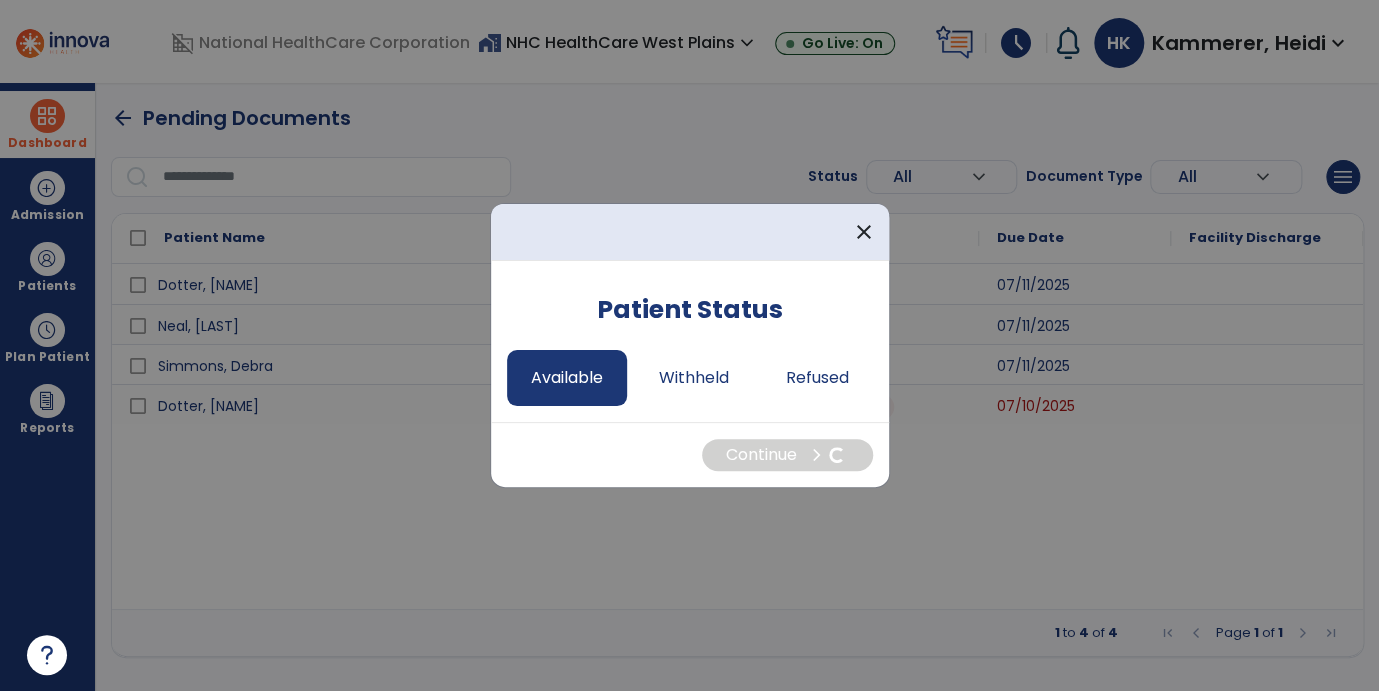 select on "*" 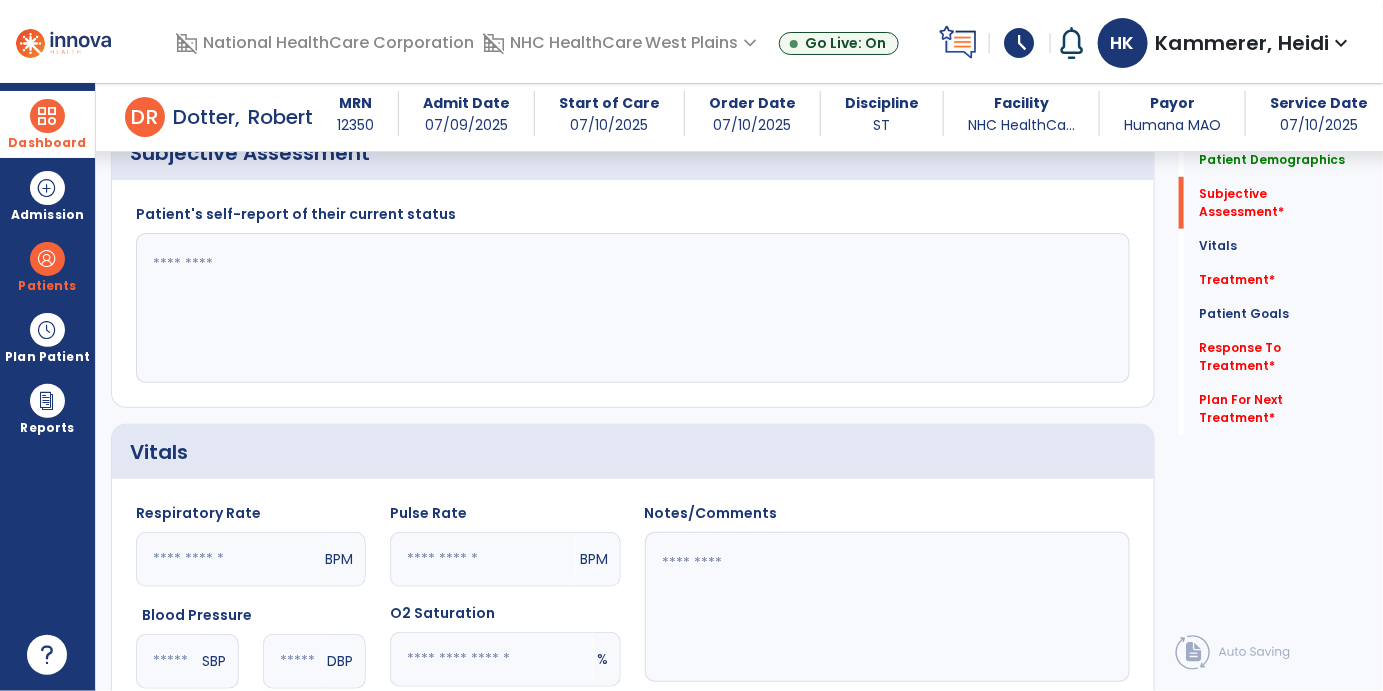 scroll, scrollTop: 444, scrollLeft: 0, axis: vertical 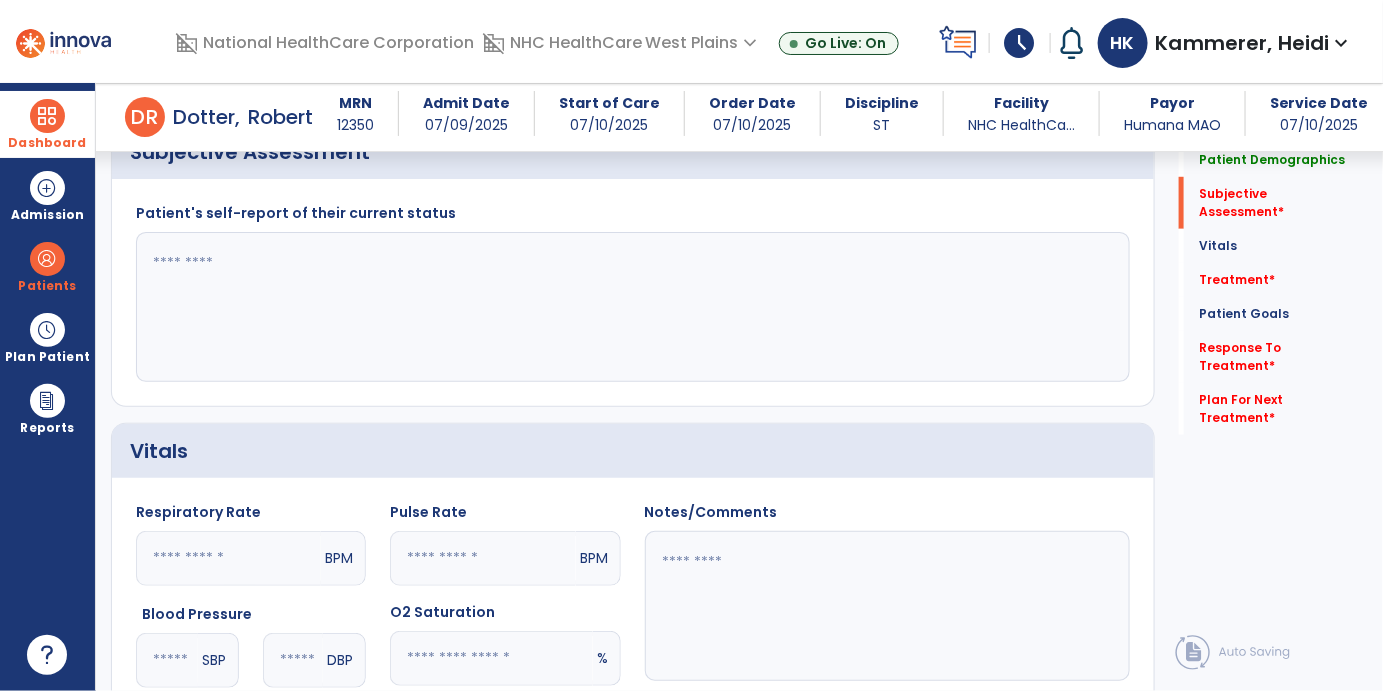 drag, startPoint x: 347, startPoint y: 294, endPoint x: 370, endPoint y: 300, distance: 23.769728 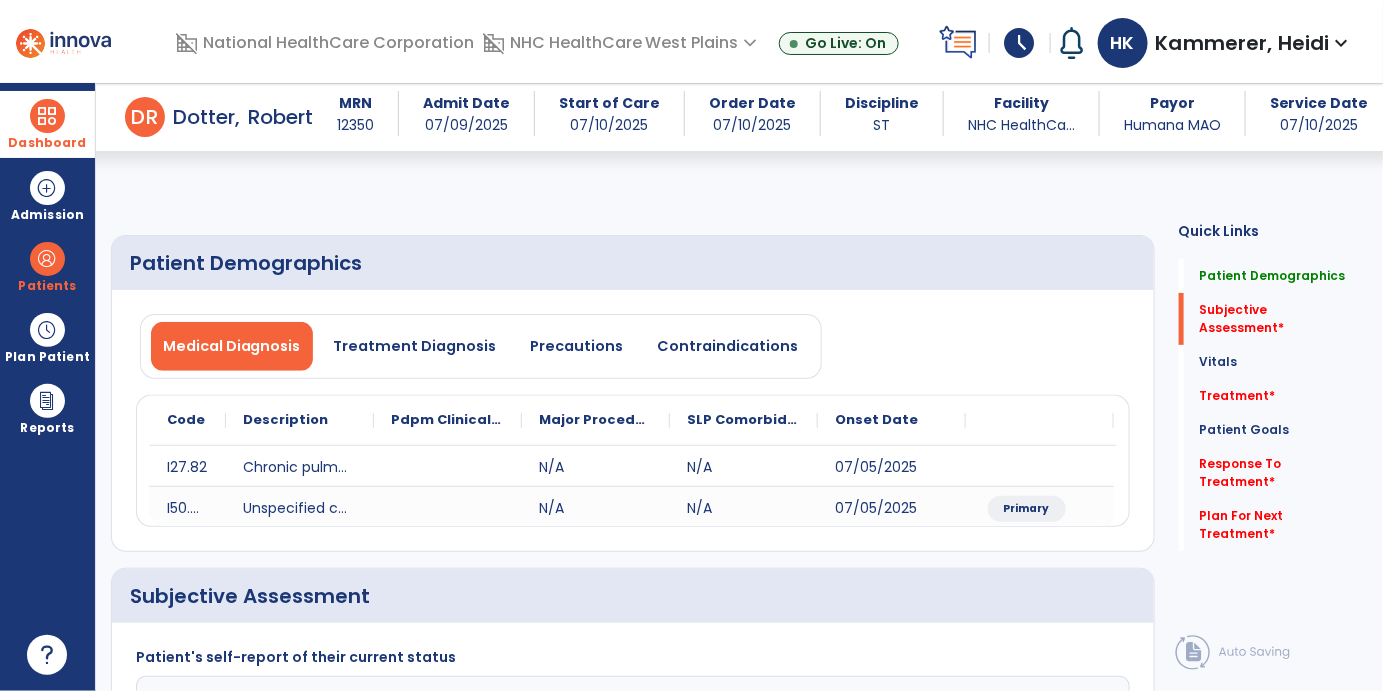 scroll, scrollTop: 555, scrollLeft: 0, axis: vertical 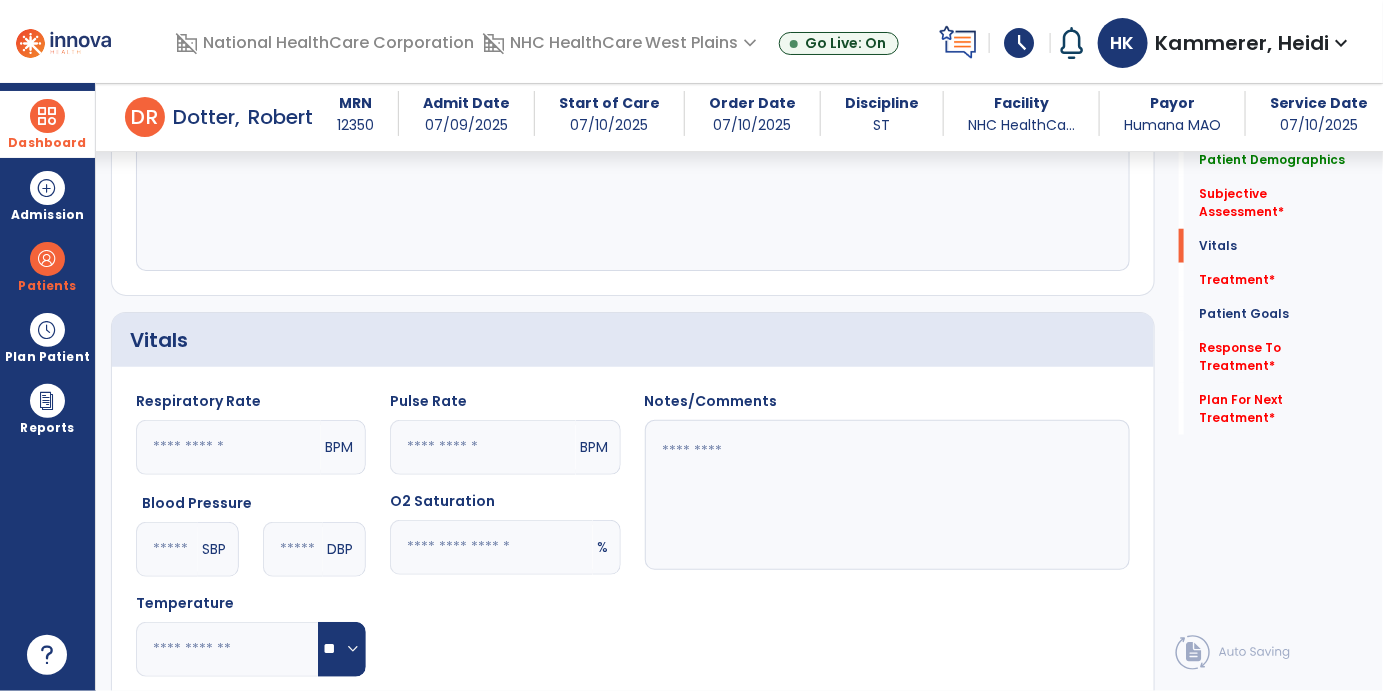 click 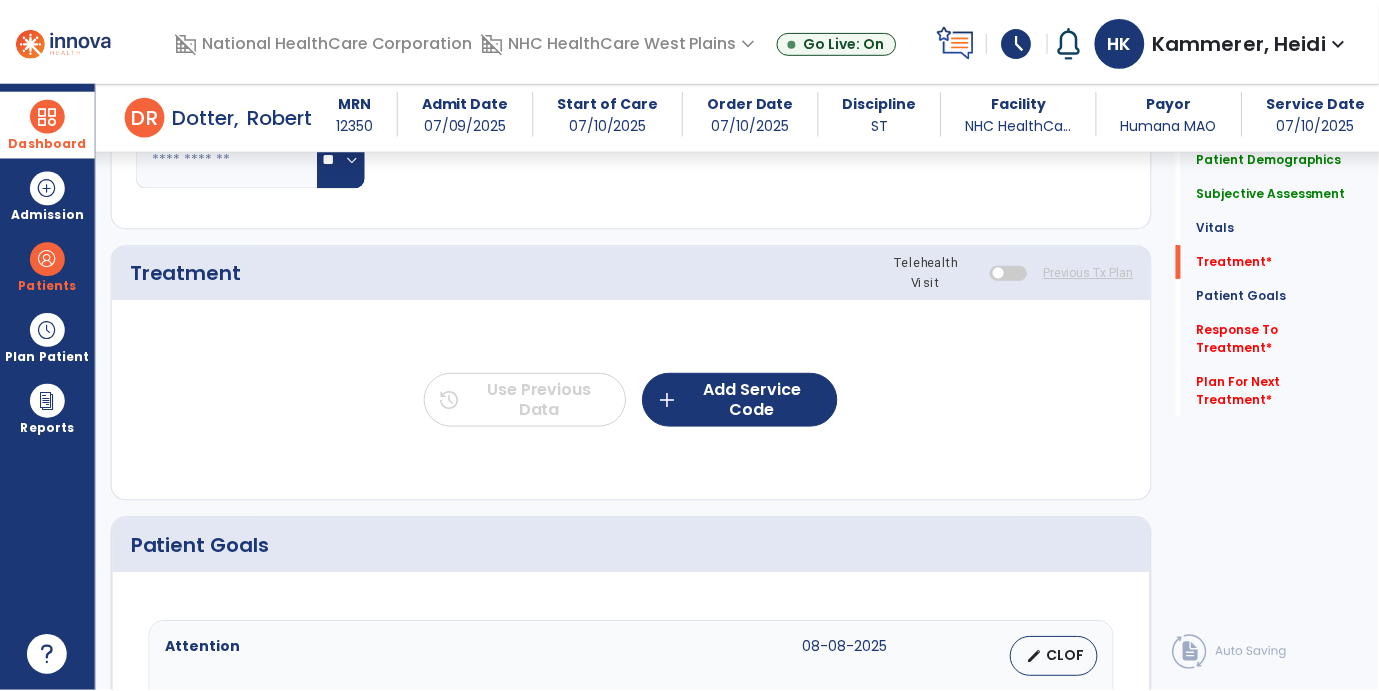 scroll, scrollTop: 1111, scrollLeft: 0, axis: vertical 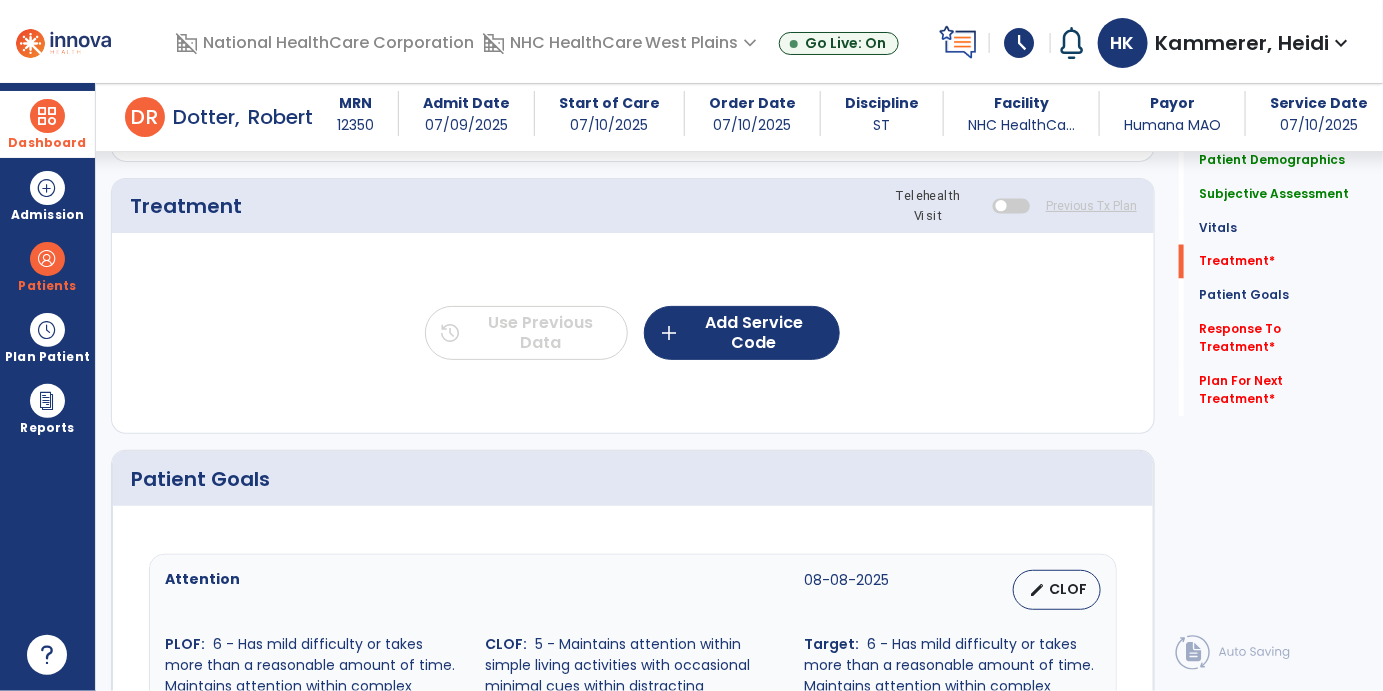 type on "**********" 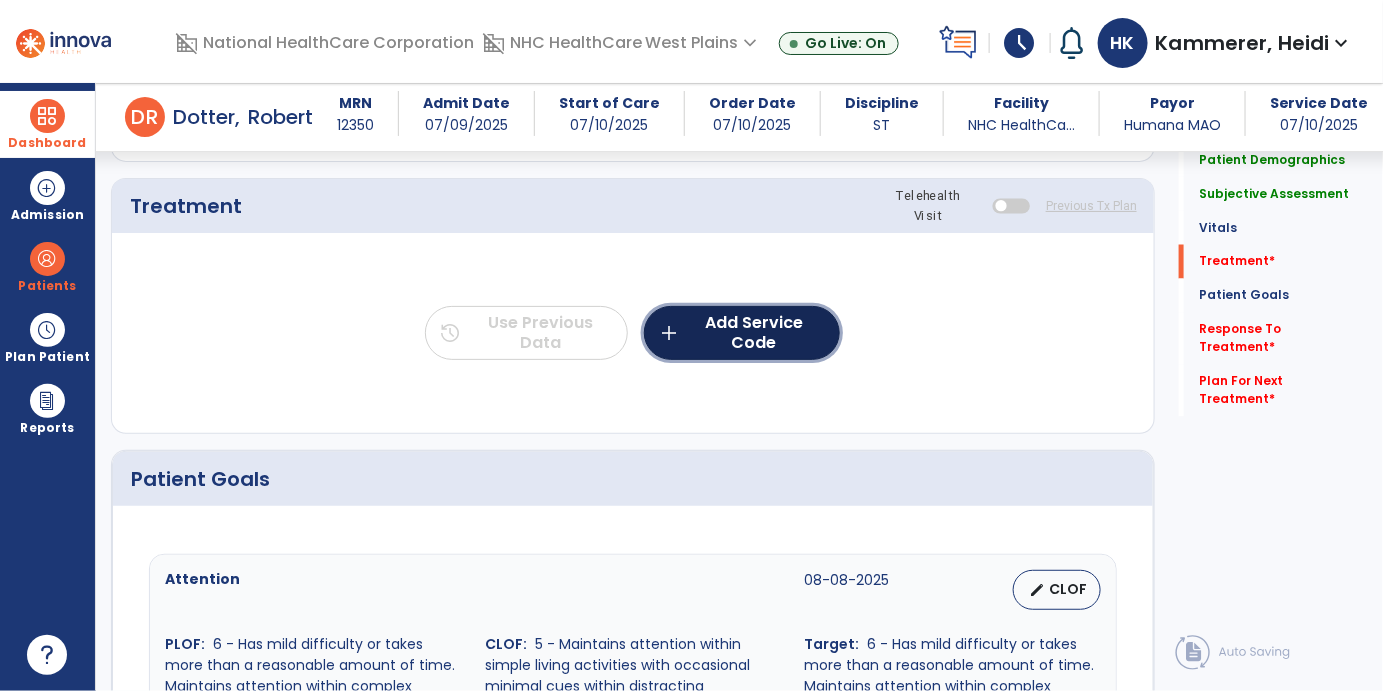 drag, startPoint x: 760, startPoint y: 331, endPoint x: 767, endPoint y: 352, distance: 22.135944 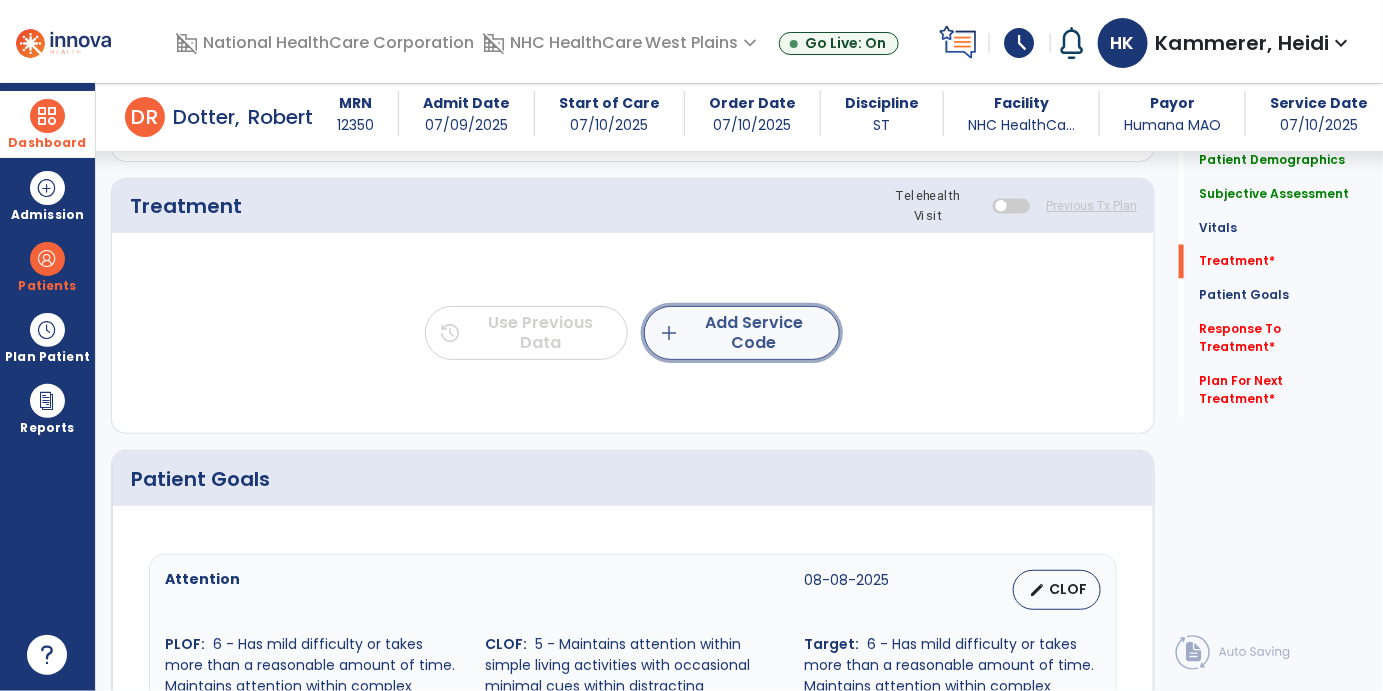 click on "add  Add Service Code" 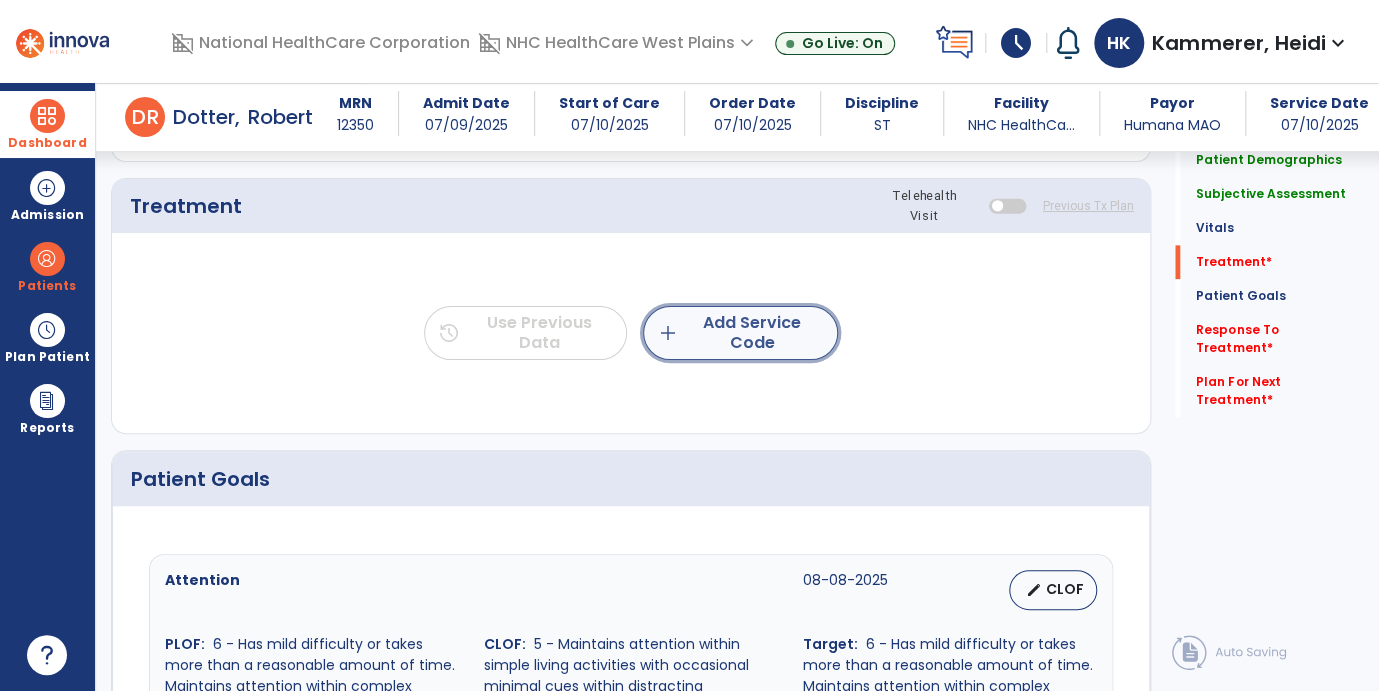 scroll, scrollTop: 1111, scrollLeft: 0, axis: vertical 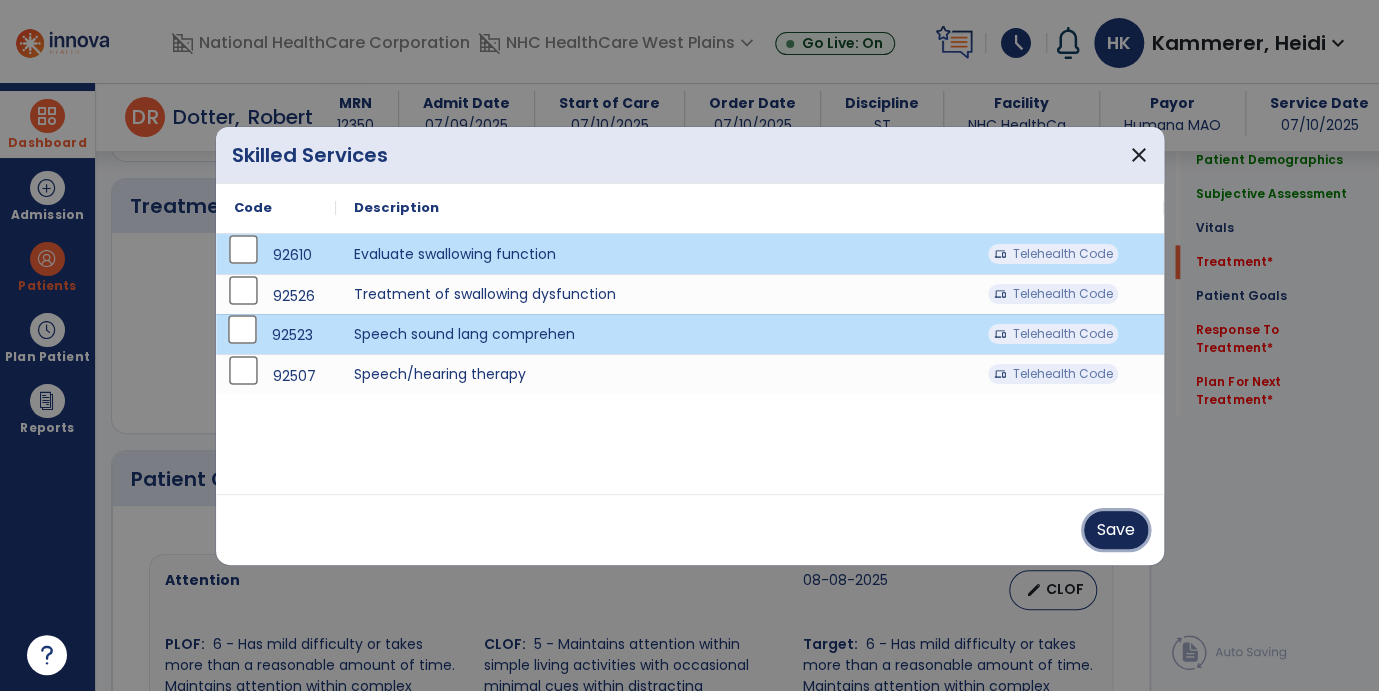 drag, startPoint x: 1115, startPoint y: 537, endPoint x: 1083, endPoint y: 525, distance: 34.176014 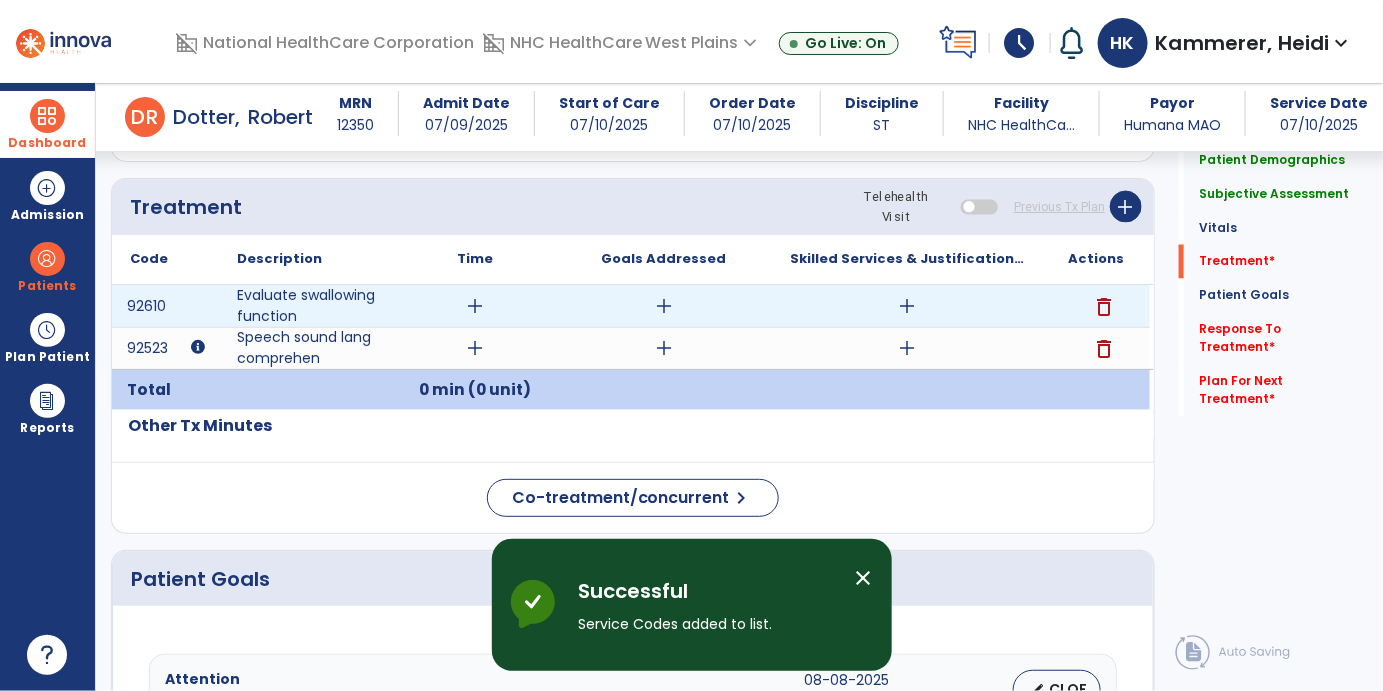 click on "add" at bounding box center [475, 306] 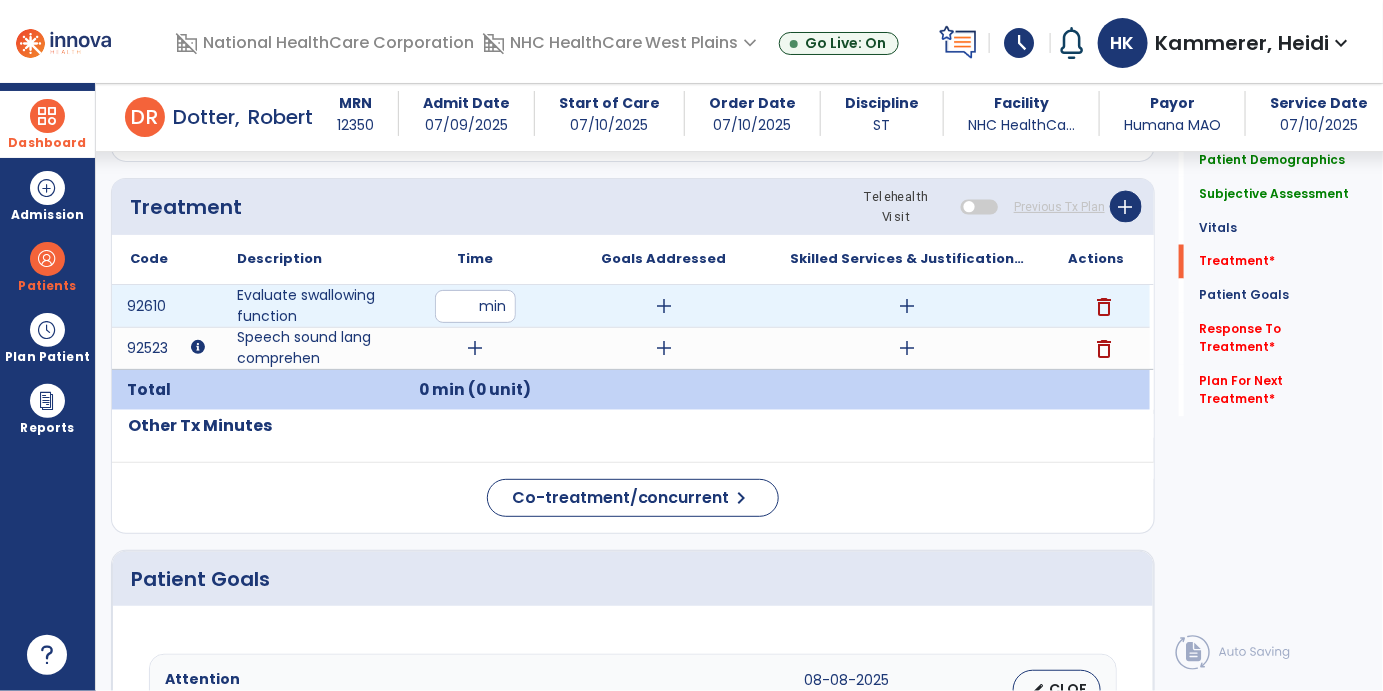 type on "**" 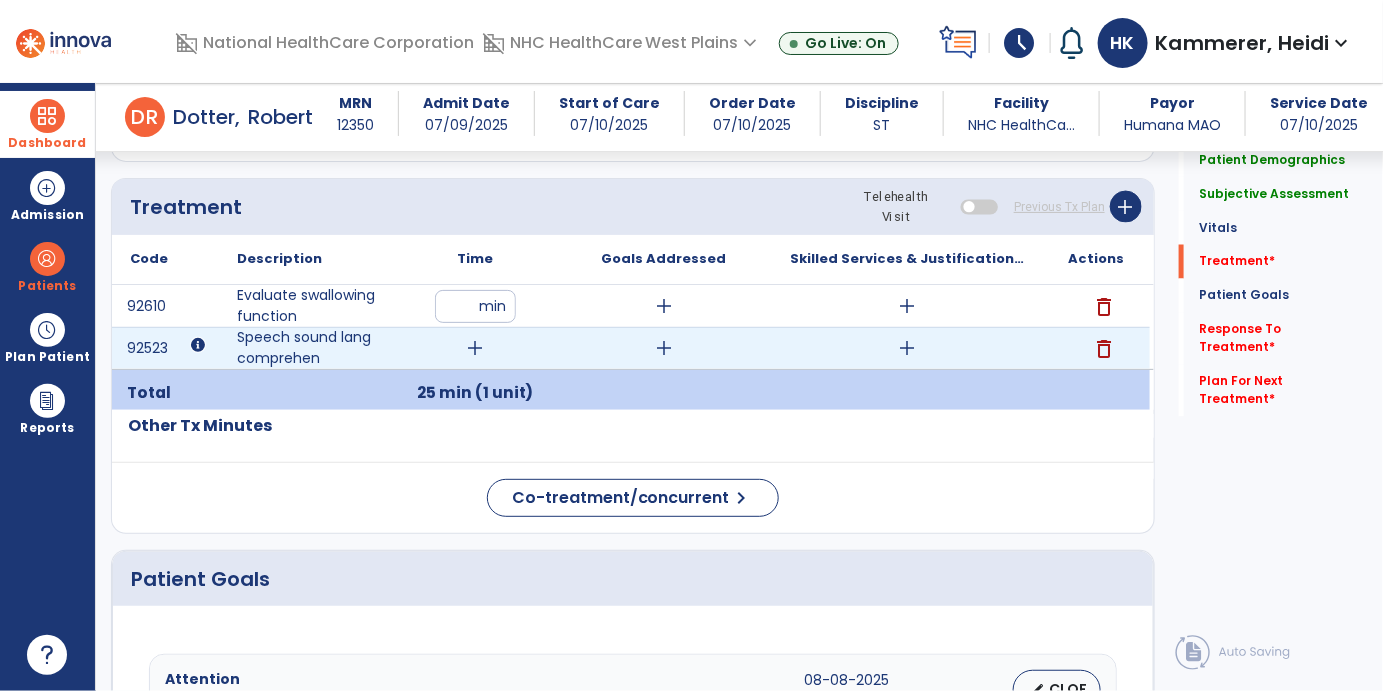 click on "add" at bounding box center (475, 348) 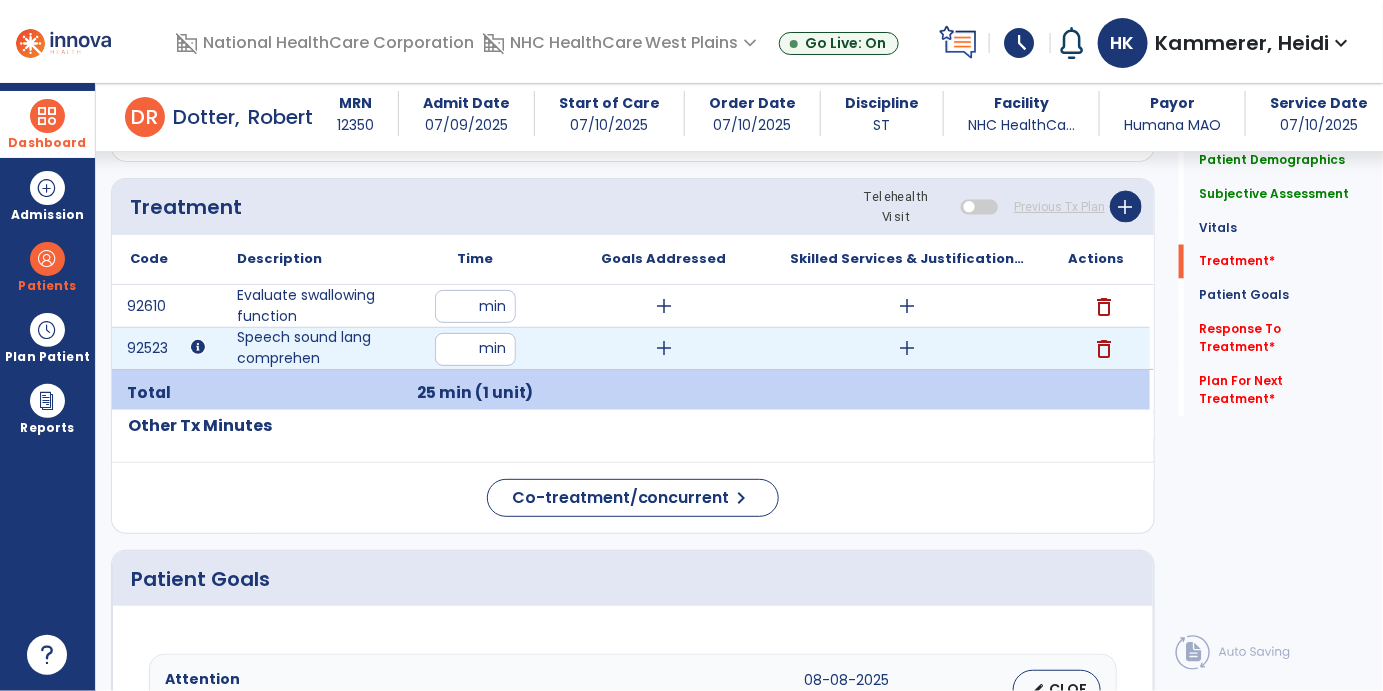 type on "**" 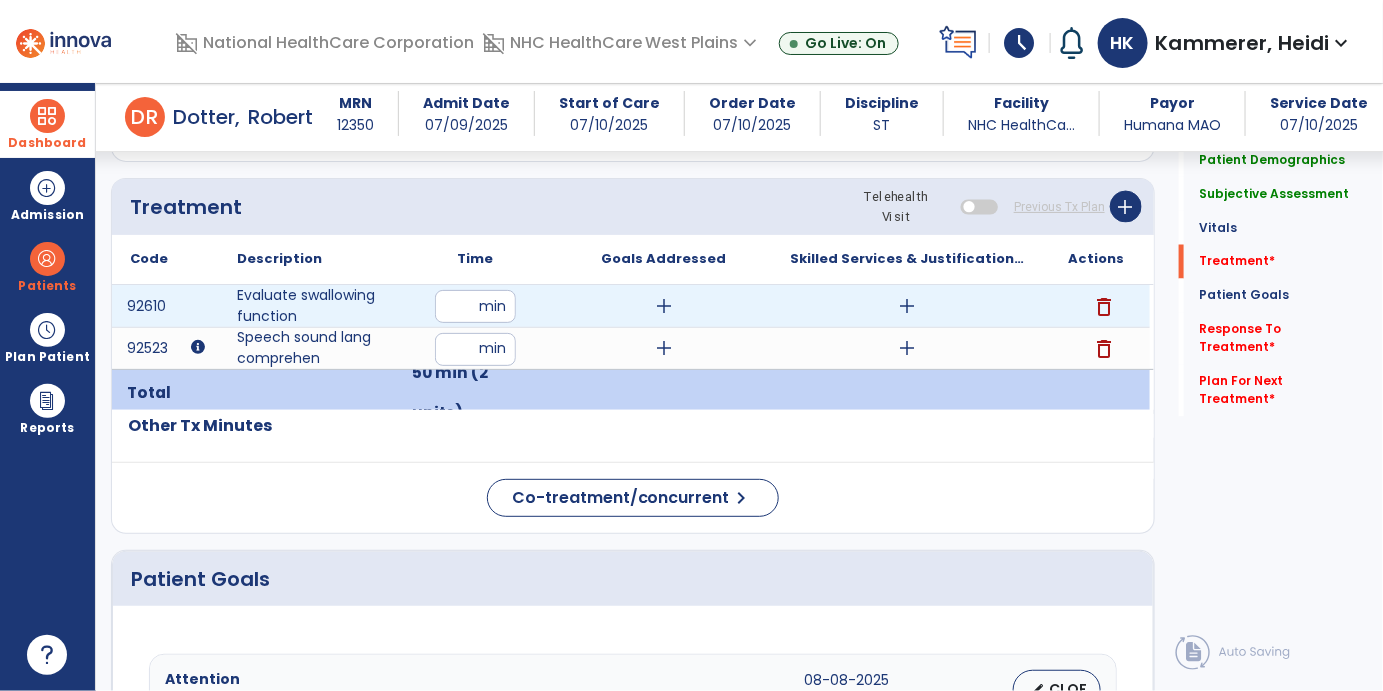 click on "**" at bounding box center (475, 306) 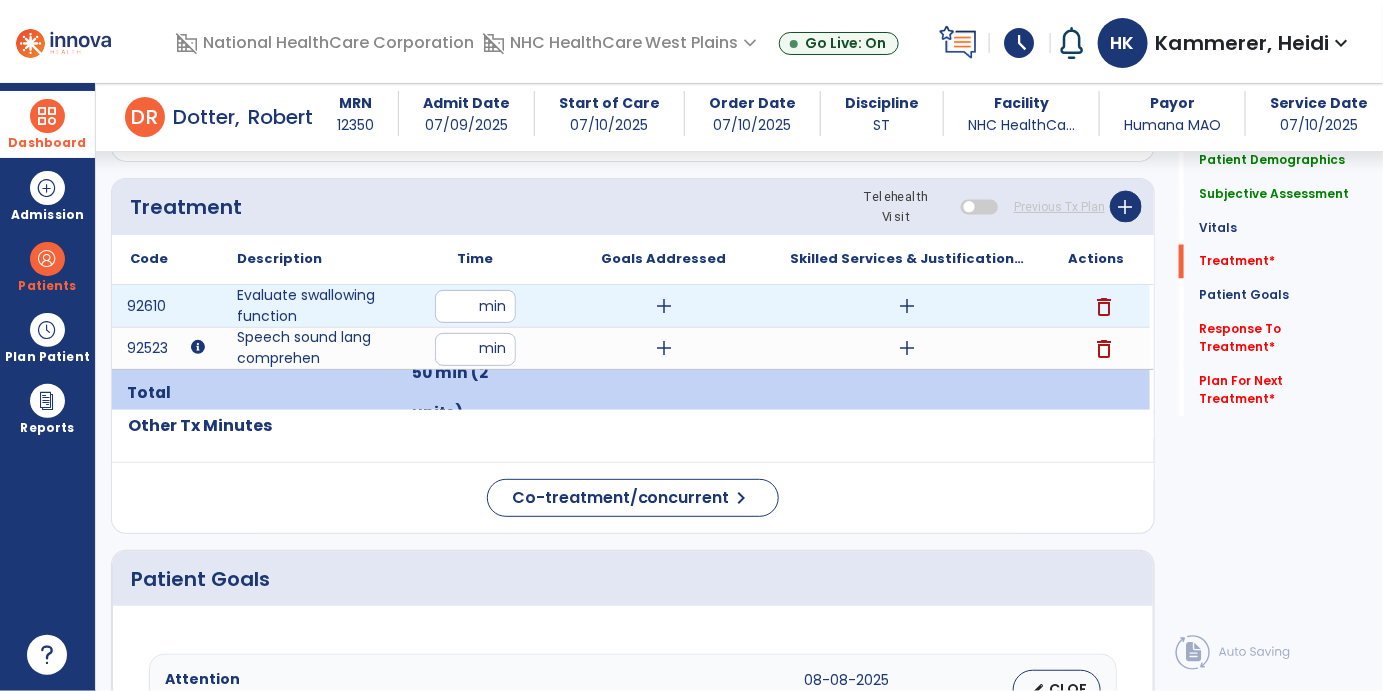 type on "**" 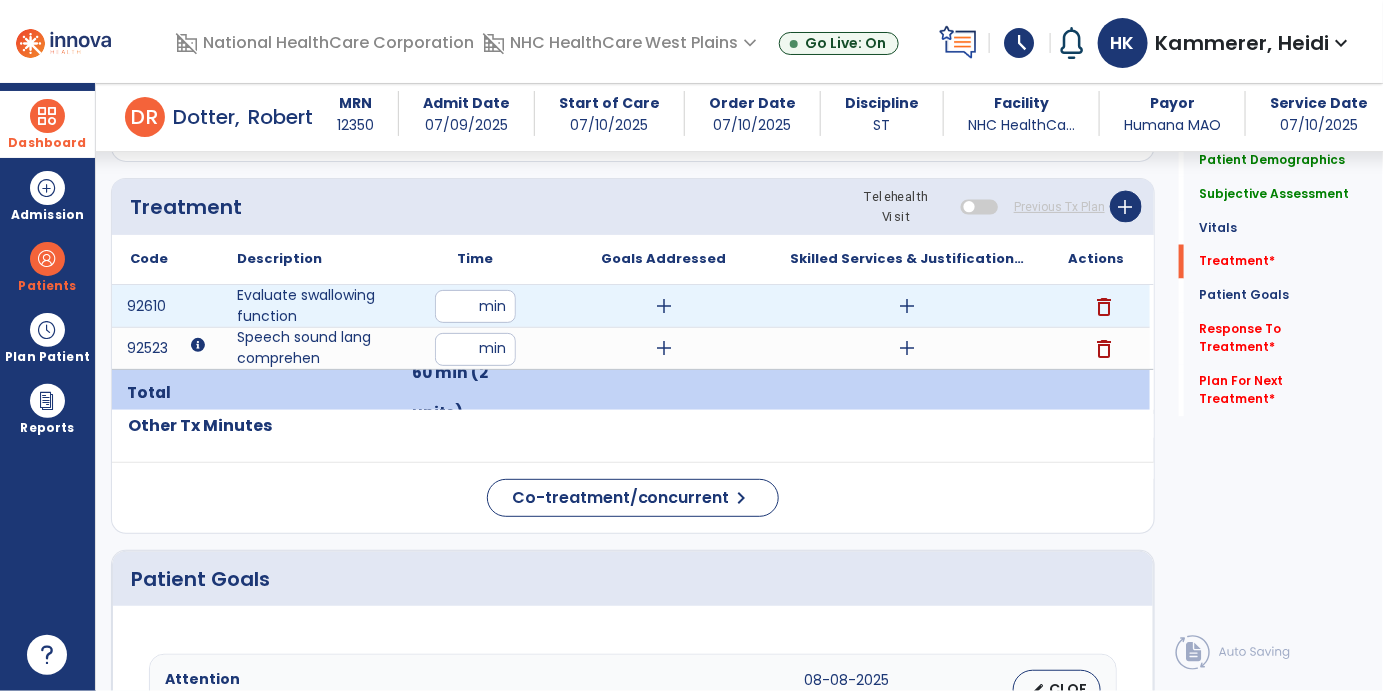 click on "add" at bounding box center [664, 306] 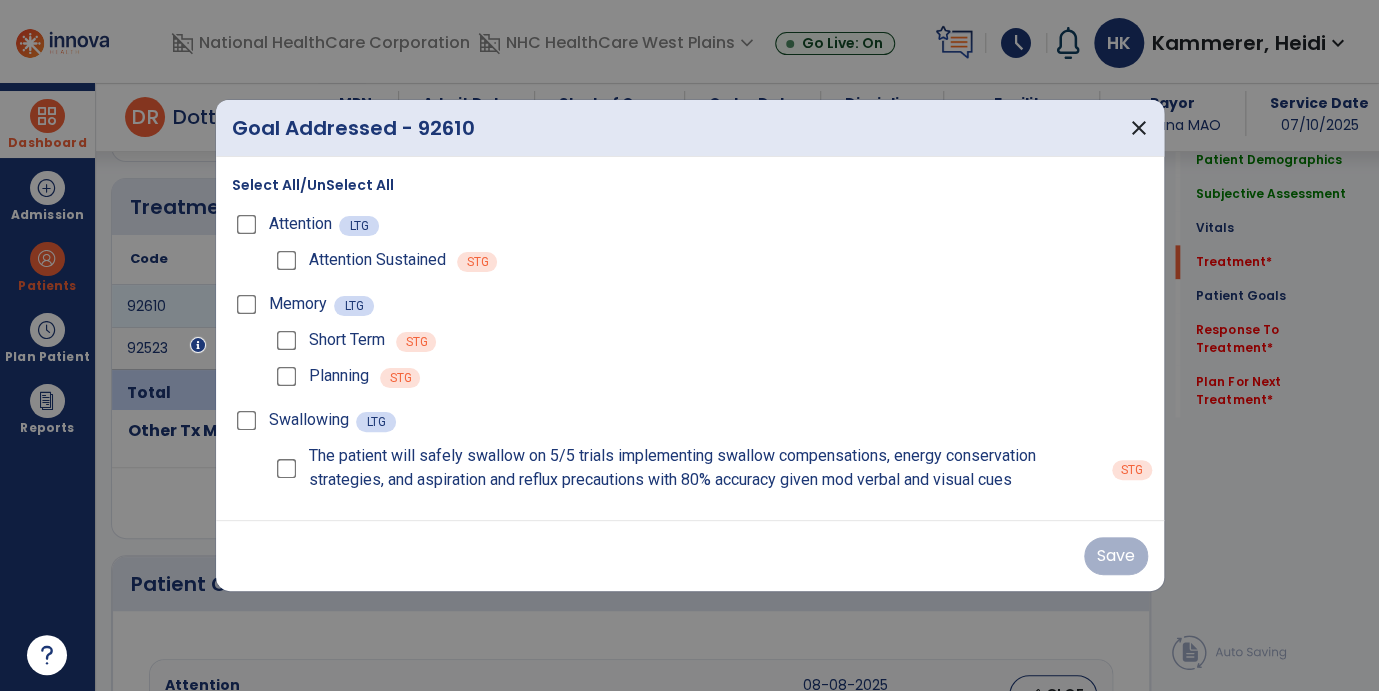 scroll, scrollTop: 1111, scrollLeft: 0, axis: vertical 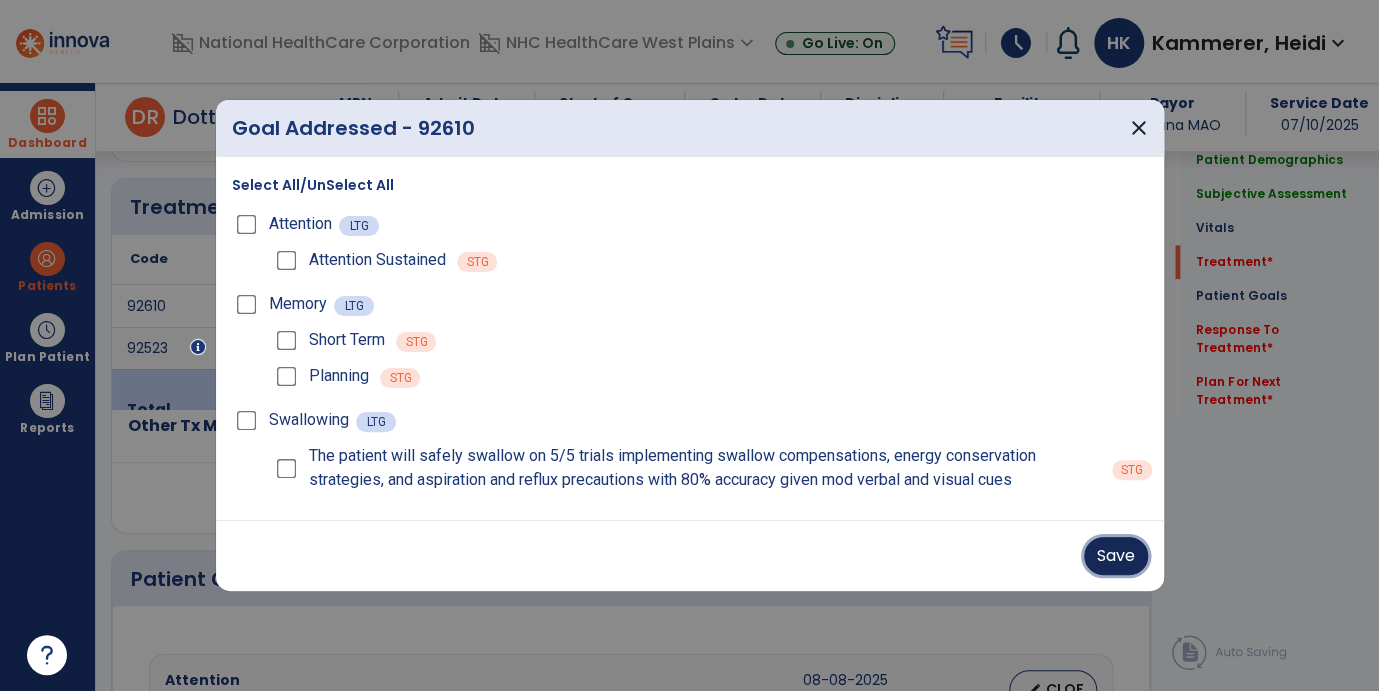 click on "Save" at bounding box center [1116, 556] 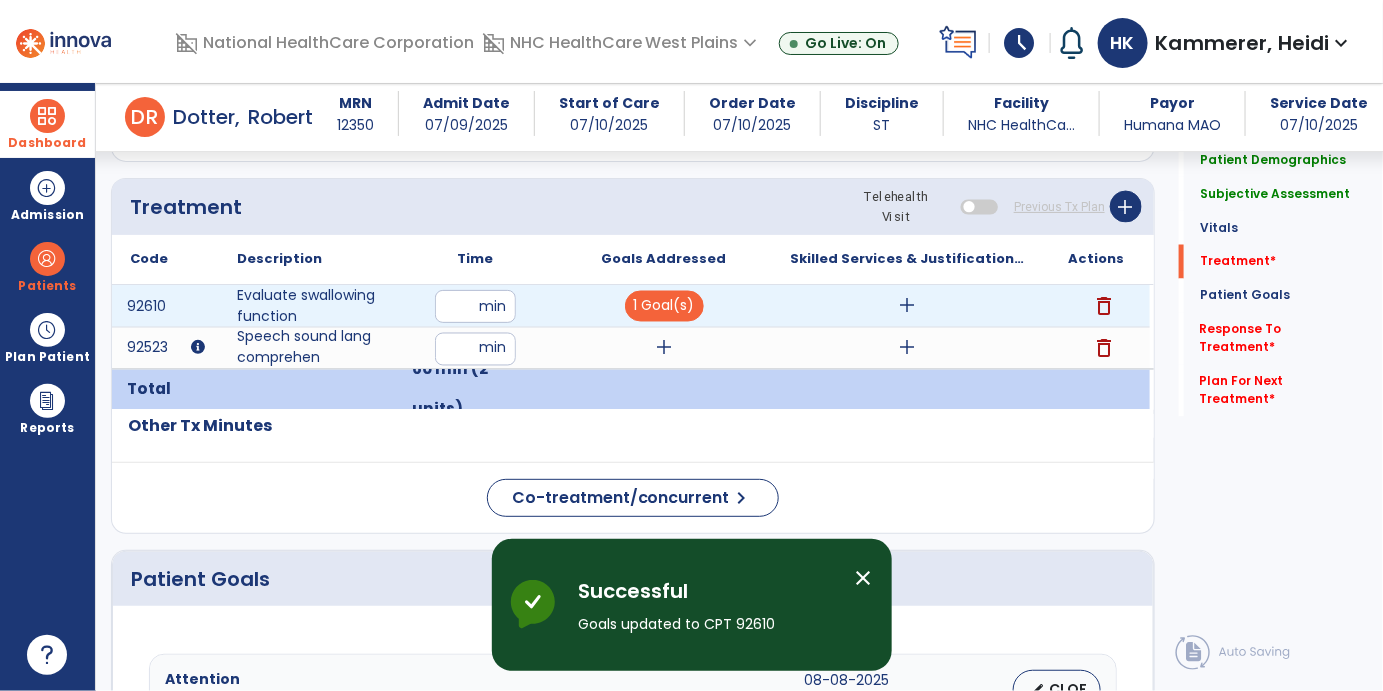 click on "add" at bounding box center (907, 306) 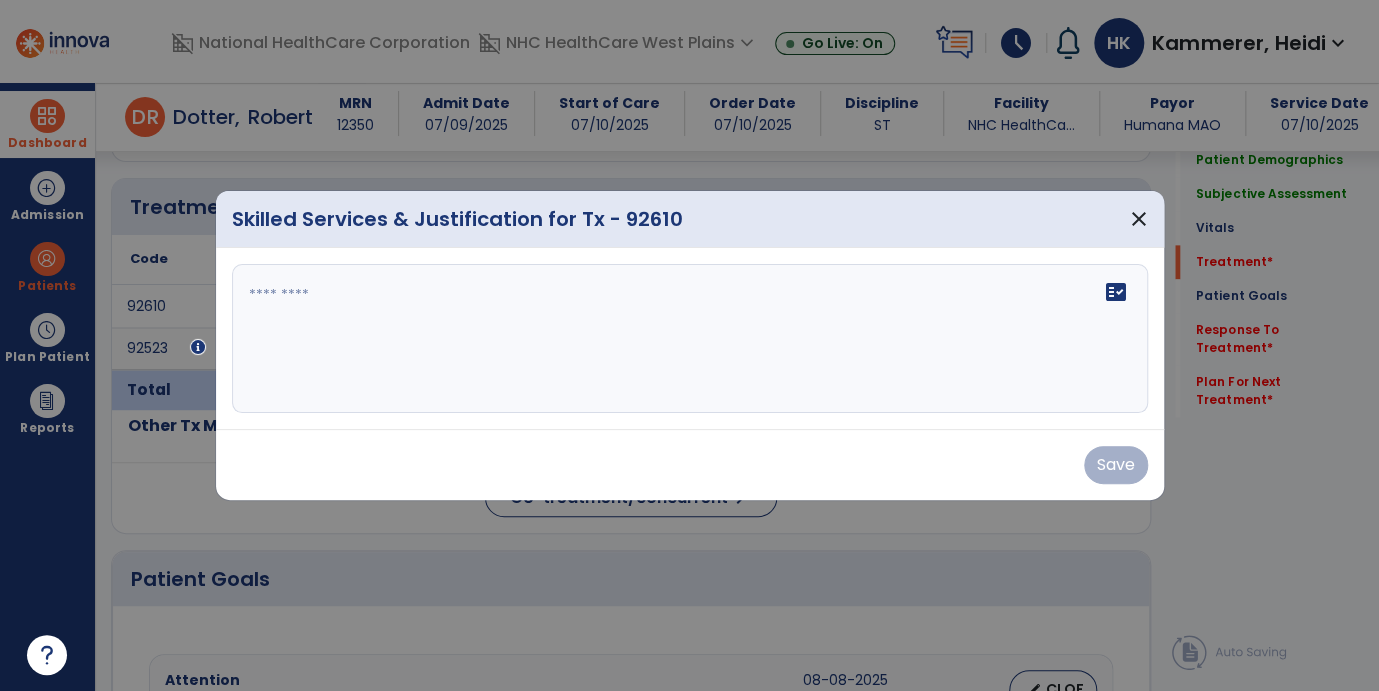 scroll, scrollTop: 1111, scrollLeft: 0, axis: vertical 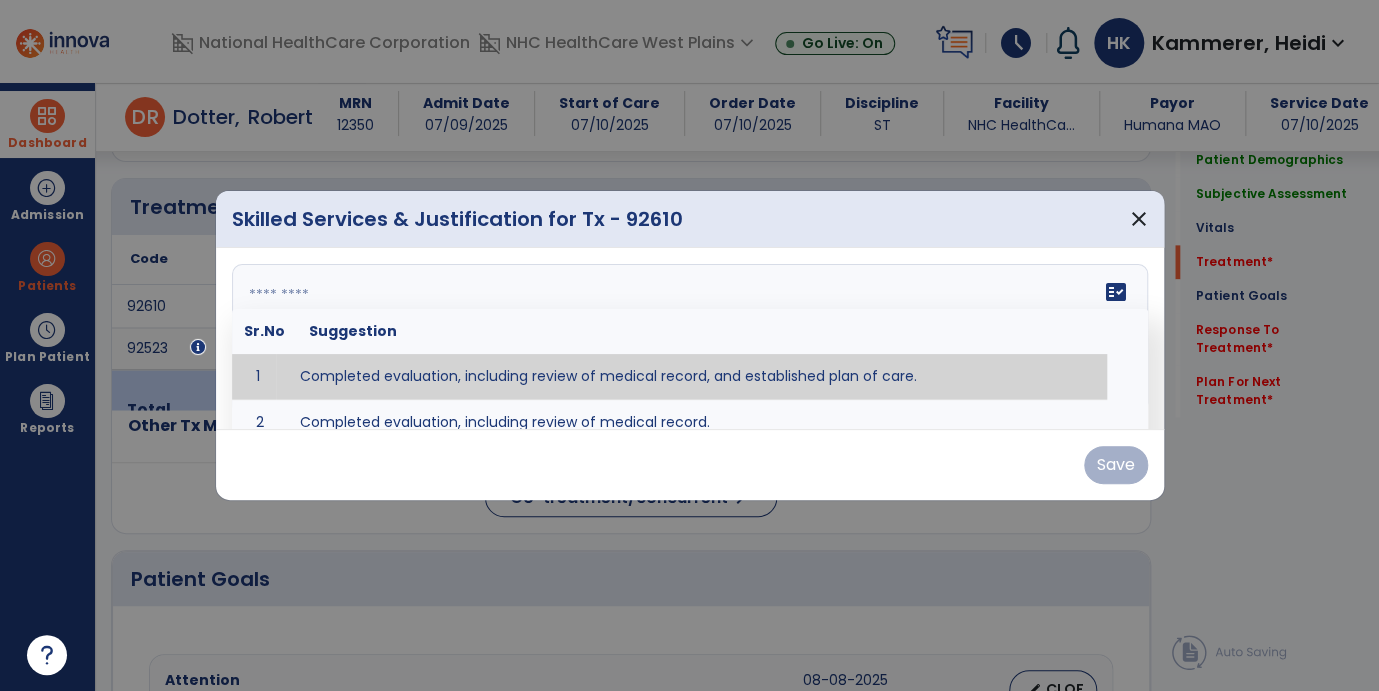 drag, startPoint x: 785, startPoint y: 325, endPoint x: 946, endPoint y: 317, distance: 161.19864 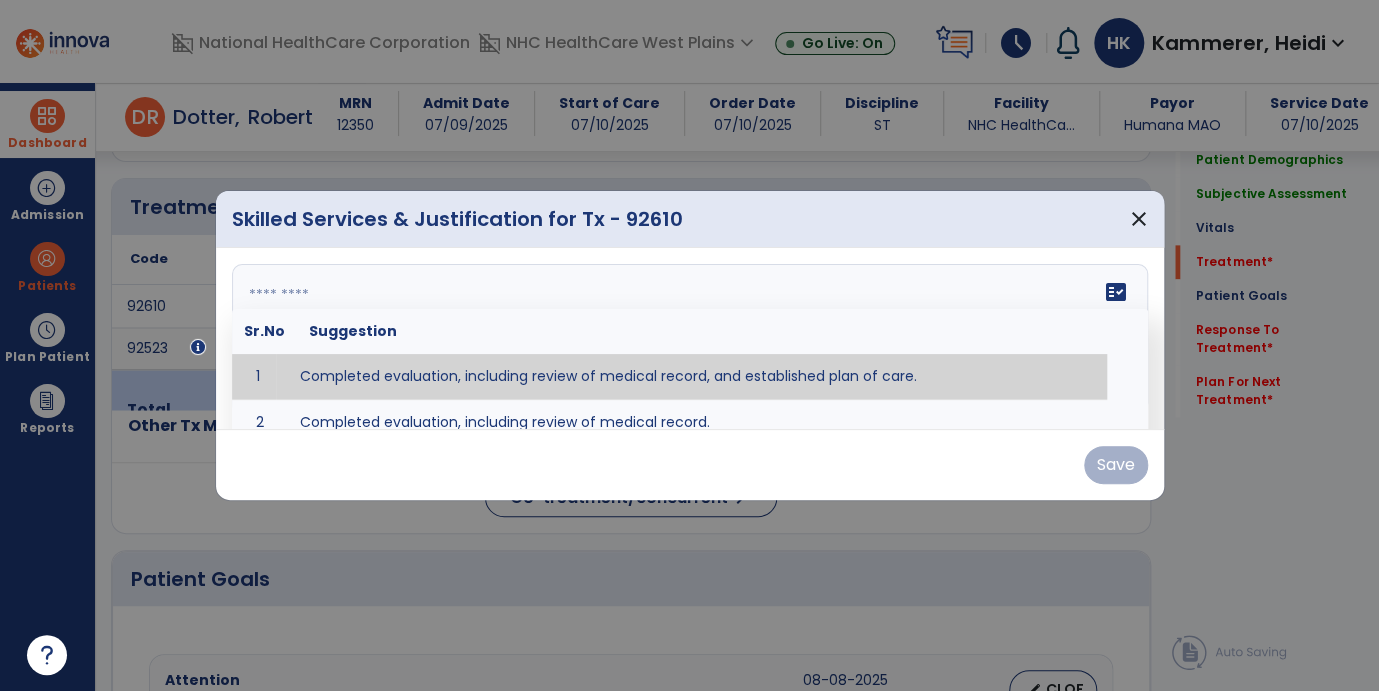 click on "fact_check  Sr.No Suggestion 1 Completed evaluation, including review of medical record, and established plan of care. 2 Completed evaluation, including review of medical record." at bounding box center (690, 339) 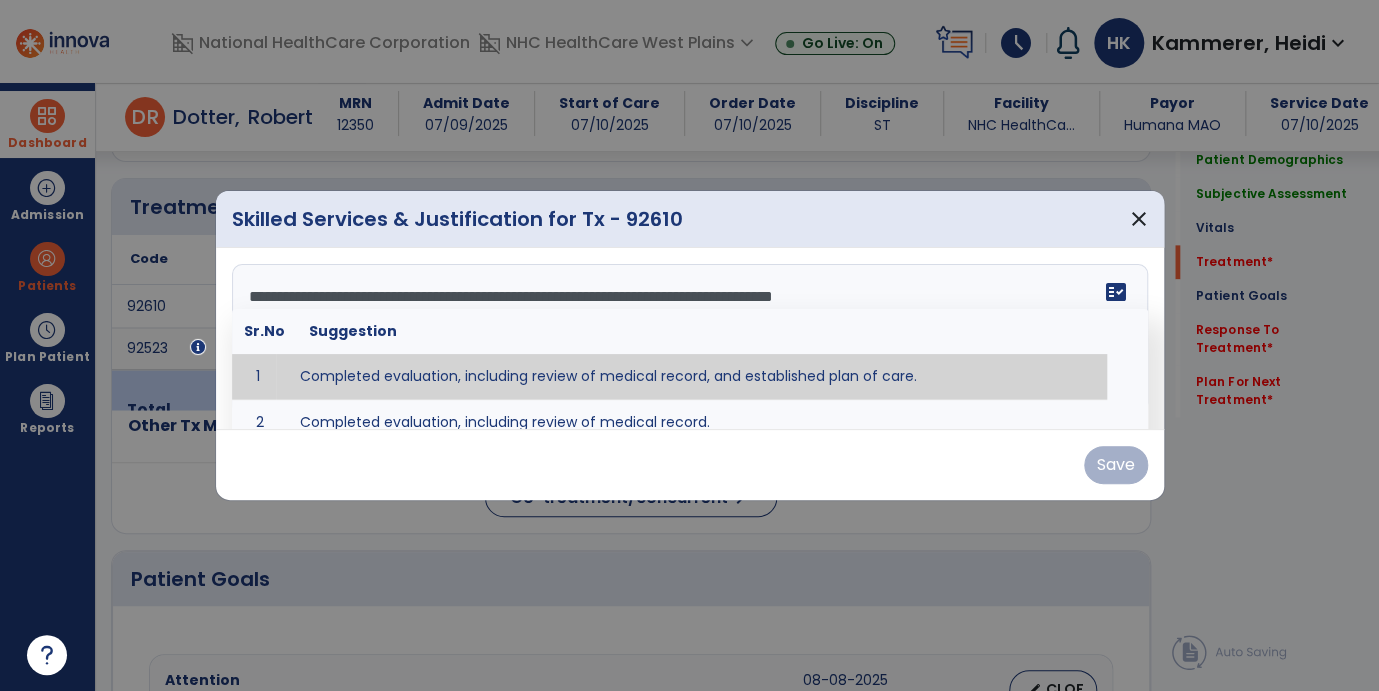 drag, startPoint x: 779, startPoint y: 375, endPoint x: 793, endPoint y: 378, distance: 14.3178215 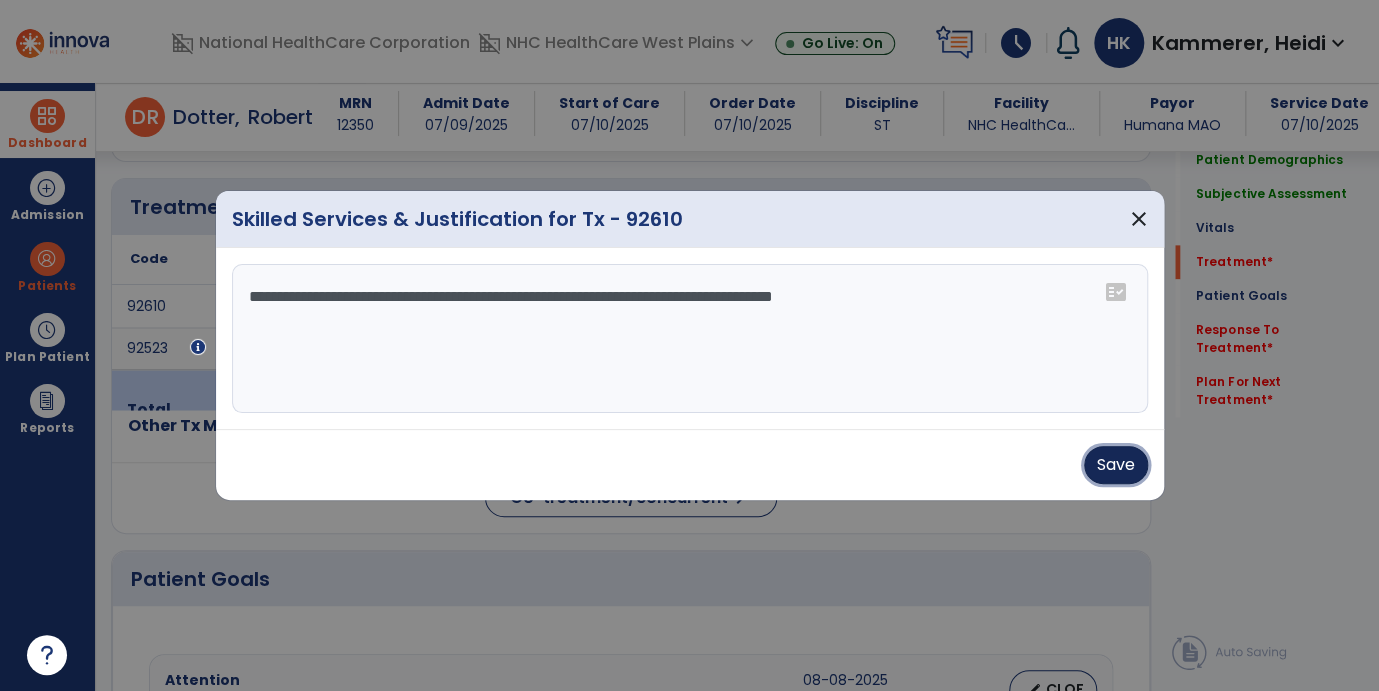 drag, startPoint x: 1112, startPoint y: 472, endPoint x: 1097, endPoint y: 470, distance: 15.132746 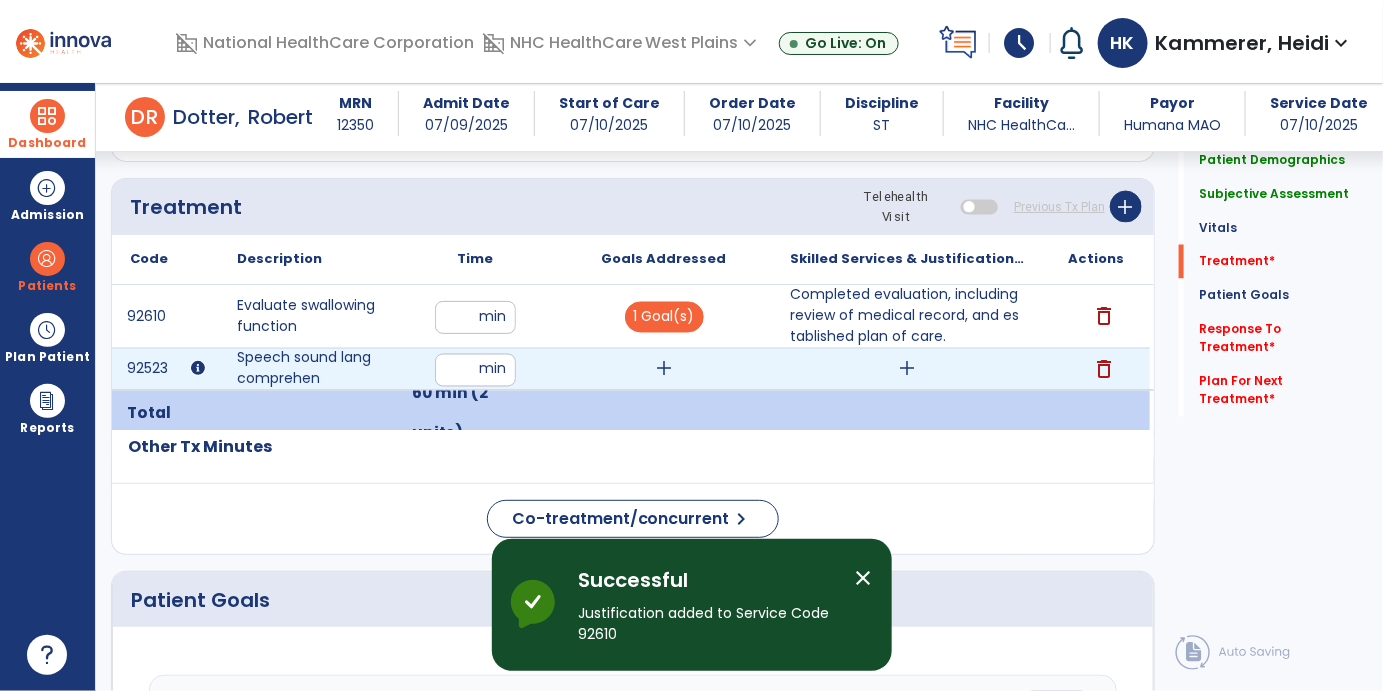 click on "add" at bounding box center (664, 369) 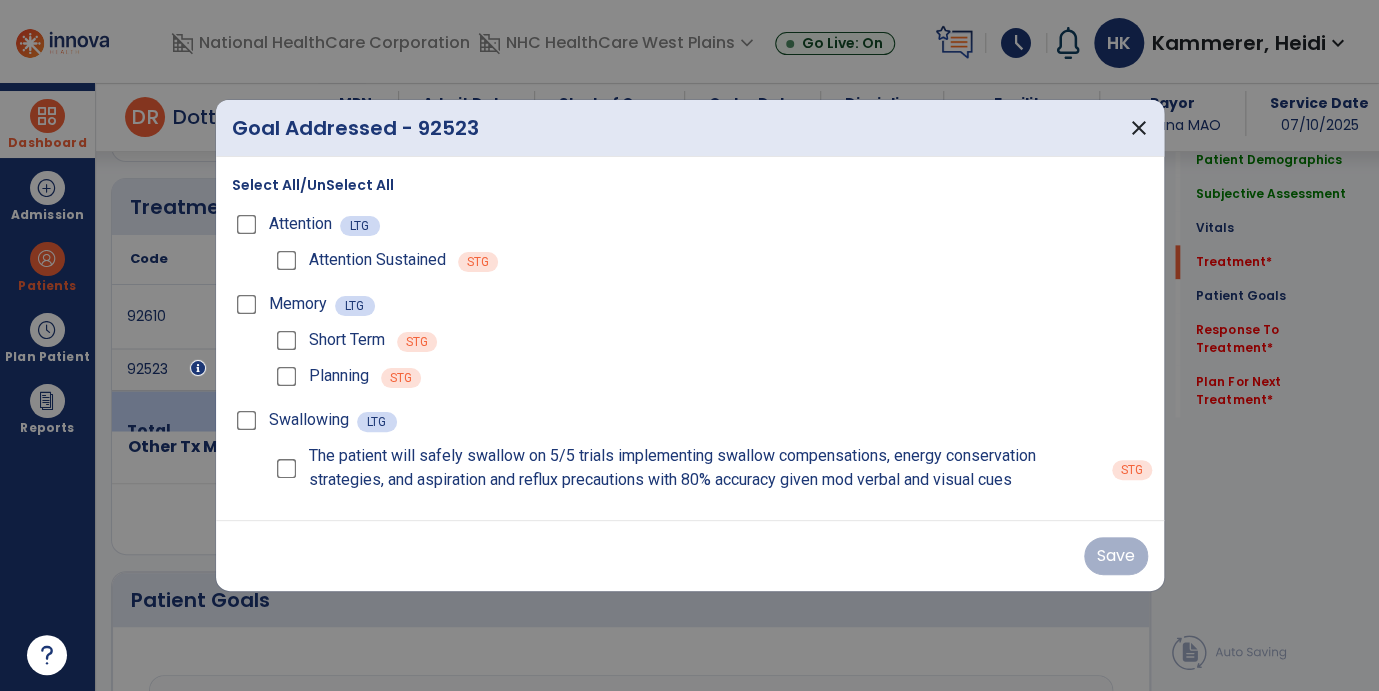 scroll, scrollTop: 1111, scrollLeft: 0, axis: vertical 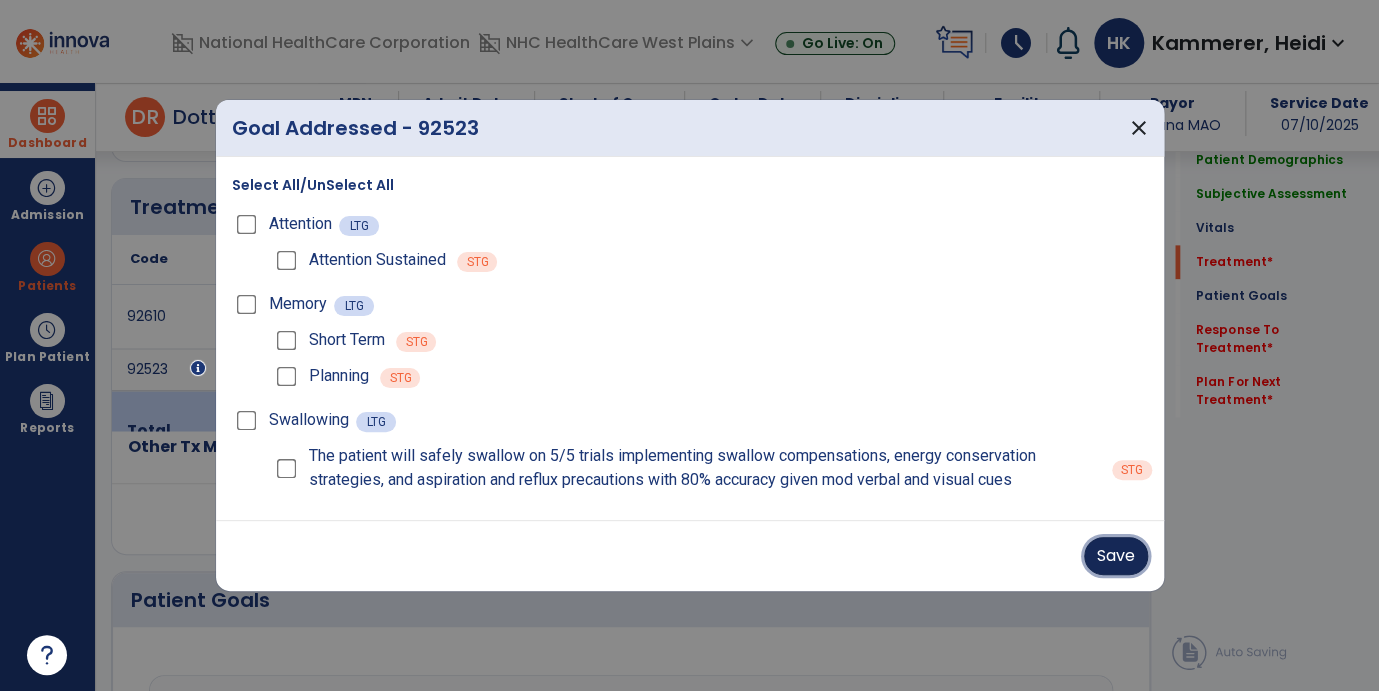 click on "Save" at bounding box center (1116, 556) 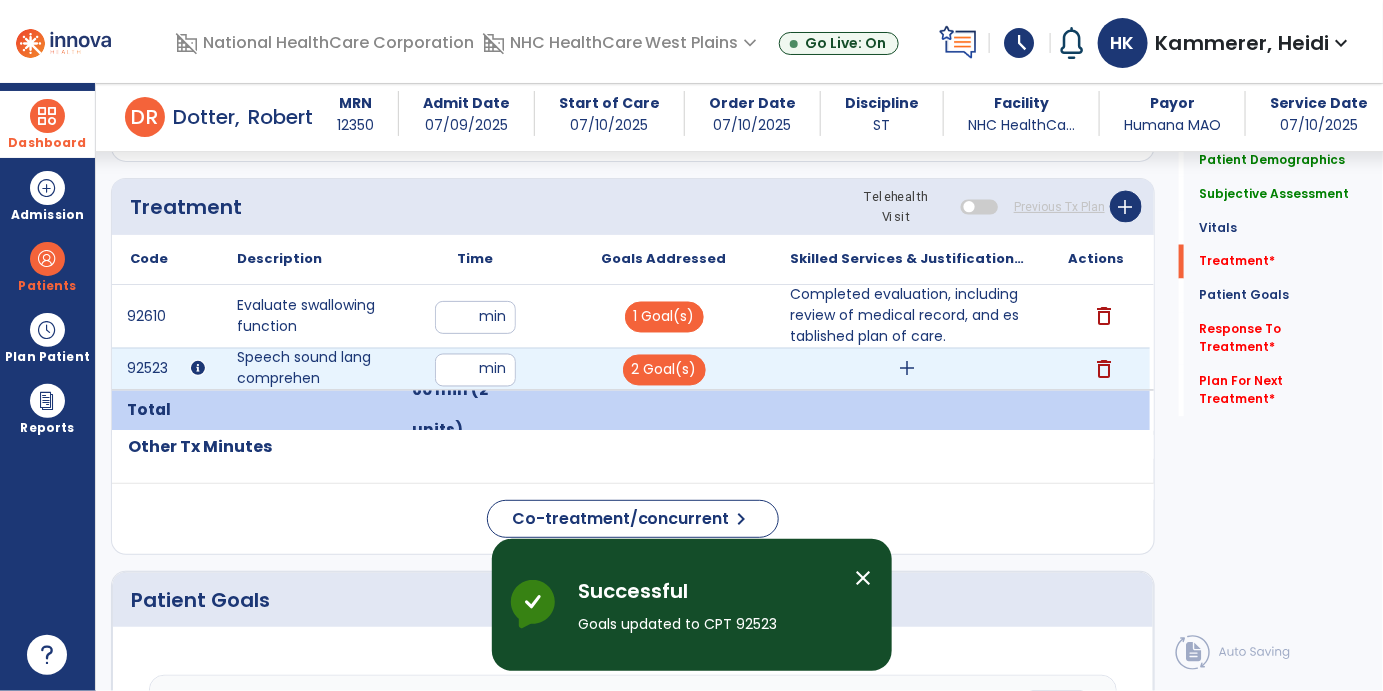 click on "add" at bounding box center [907, 369] 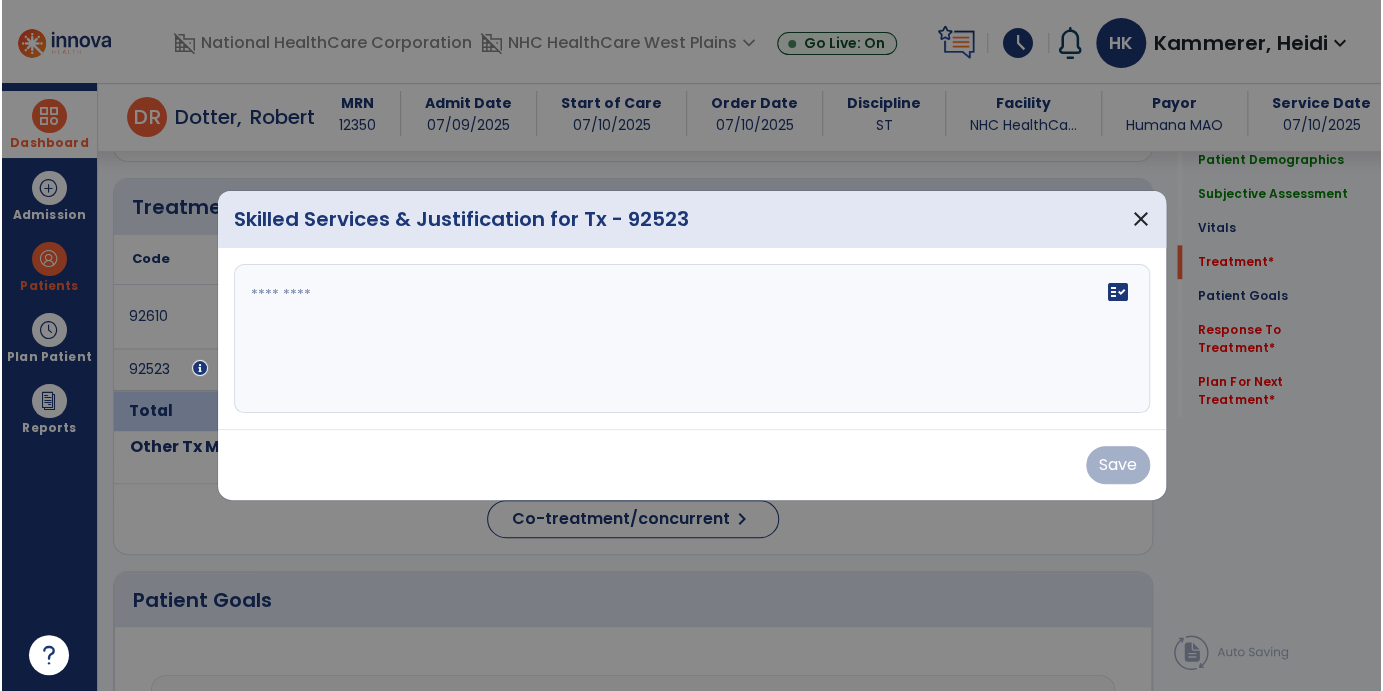 scroll, scrollTop: 1111, scrollLeft: 0, axis: vertical 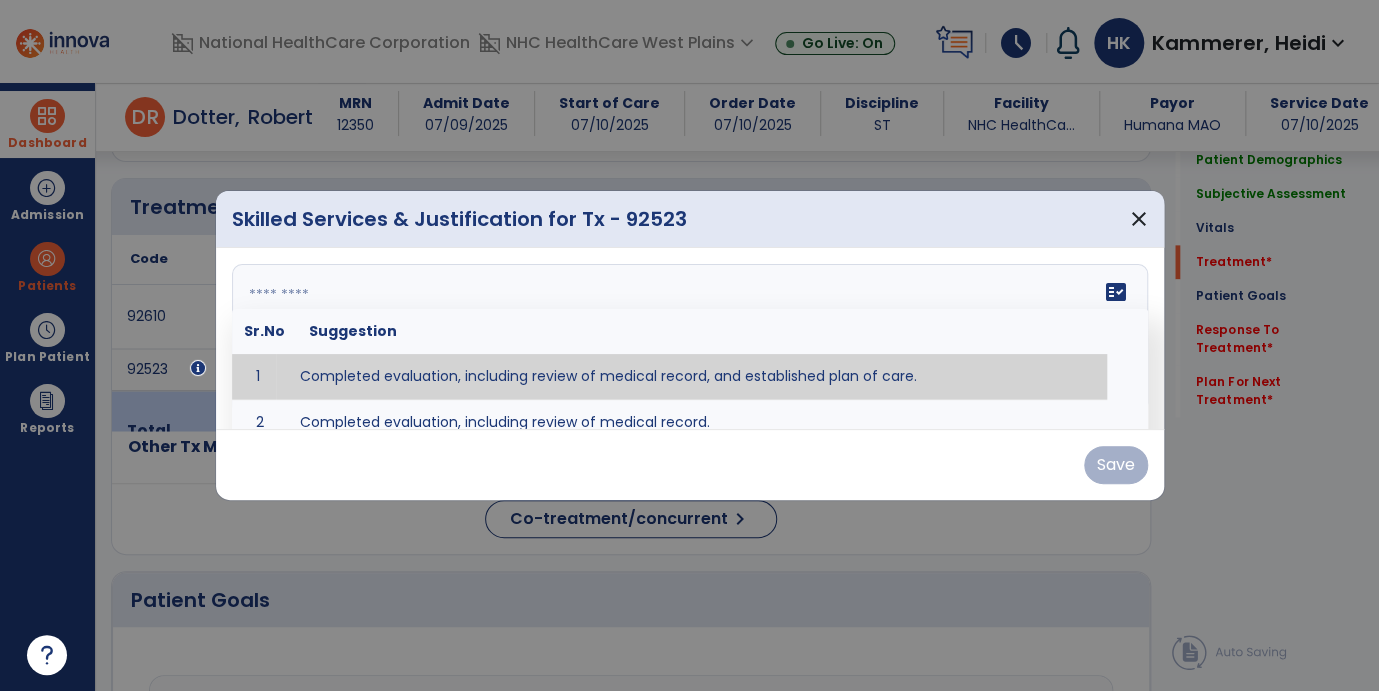 drag, startPoint x: 756, startPoint y: 335, endPoint x: 786, endPoint y: 339, distance: 30.265491 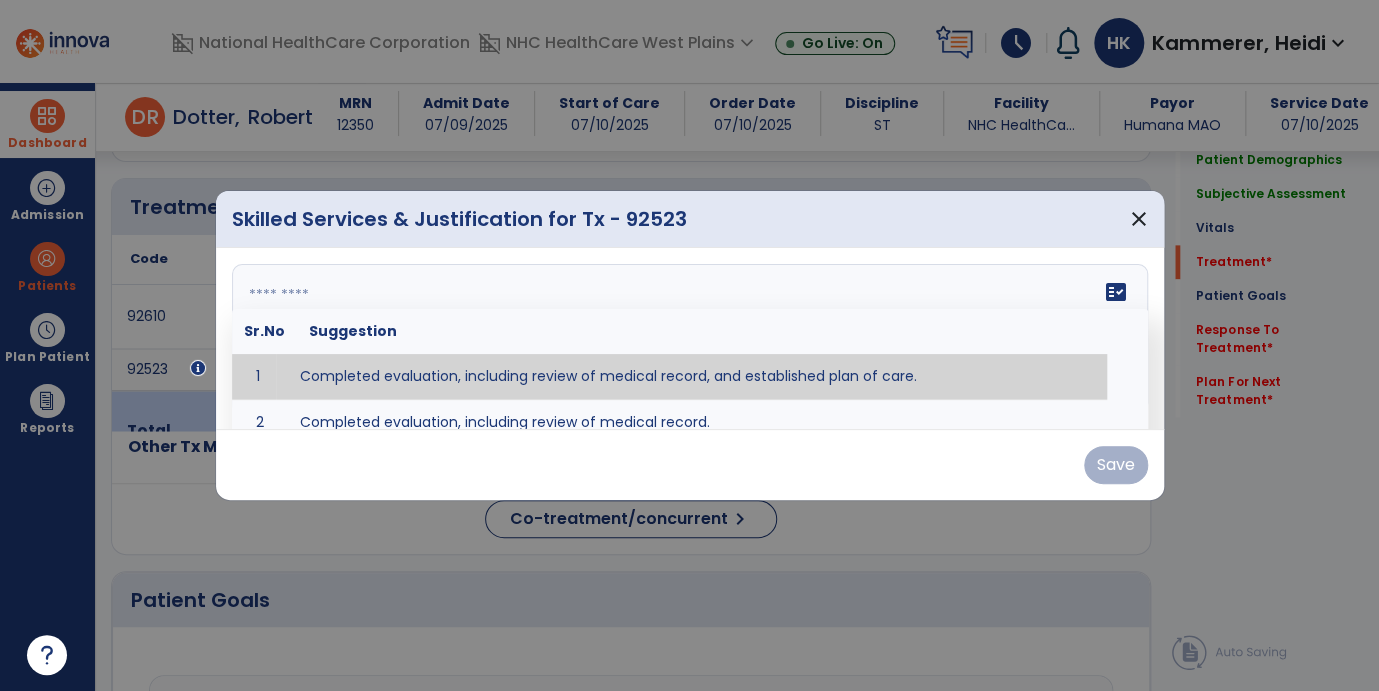 click on "fact_check  Sr.No Suggestion 1 Completed evaluation, including review of medical record, and established plan of care. 2 Completed evaluation, including review of medical record." at bounding box center (690, 339) 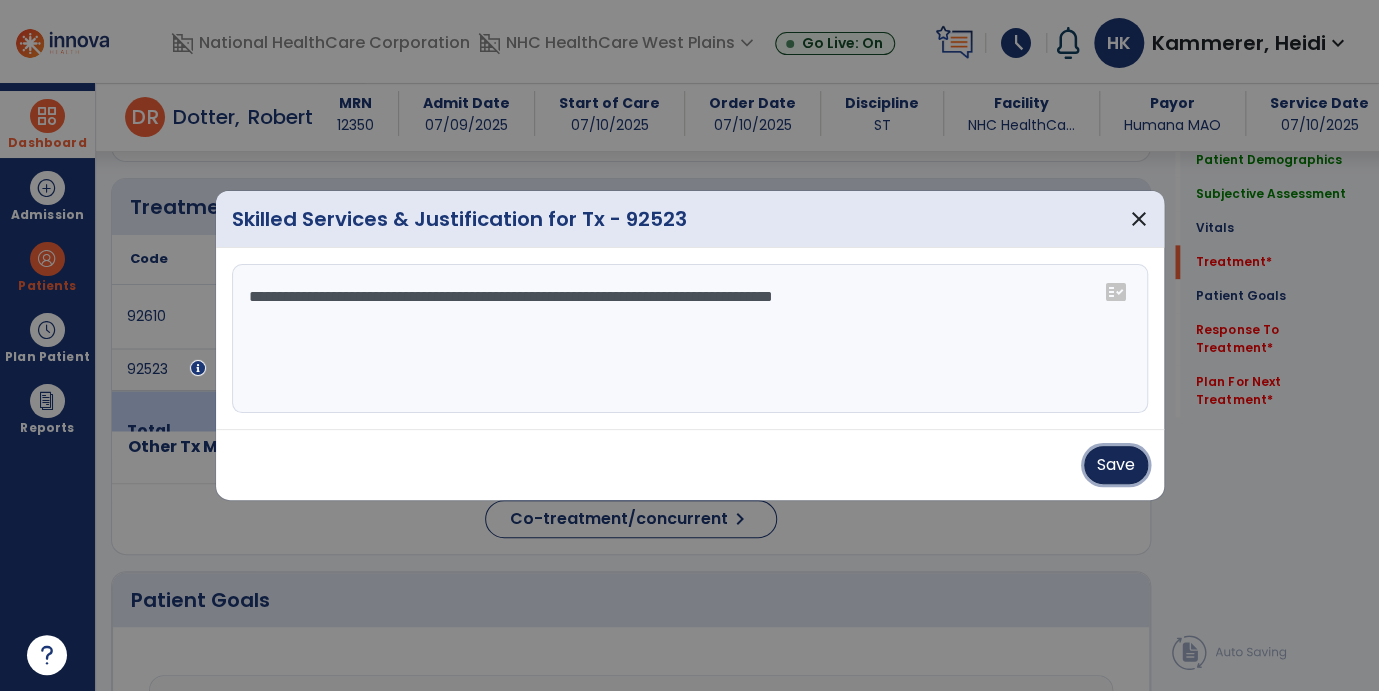 click on "Save" at bounding box center (1116, 465) 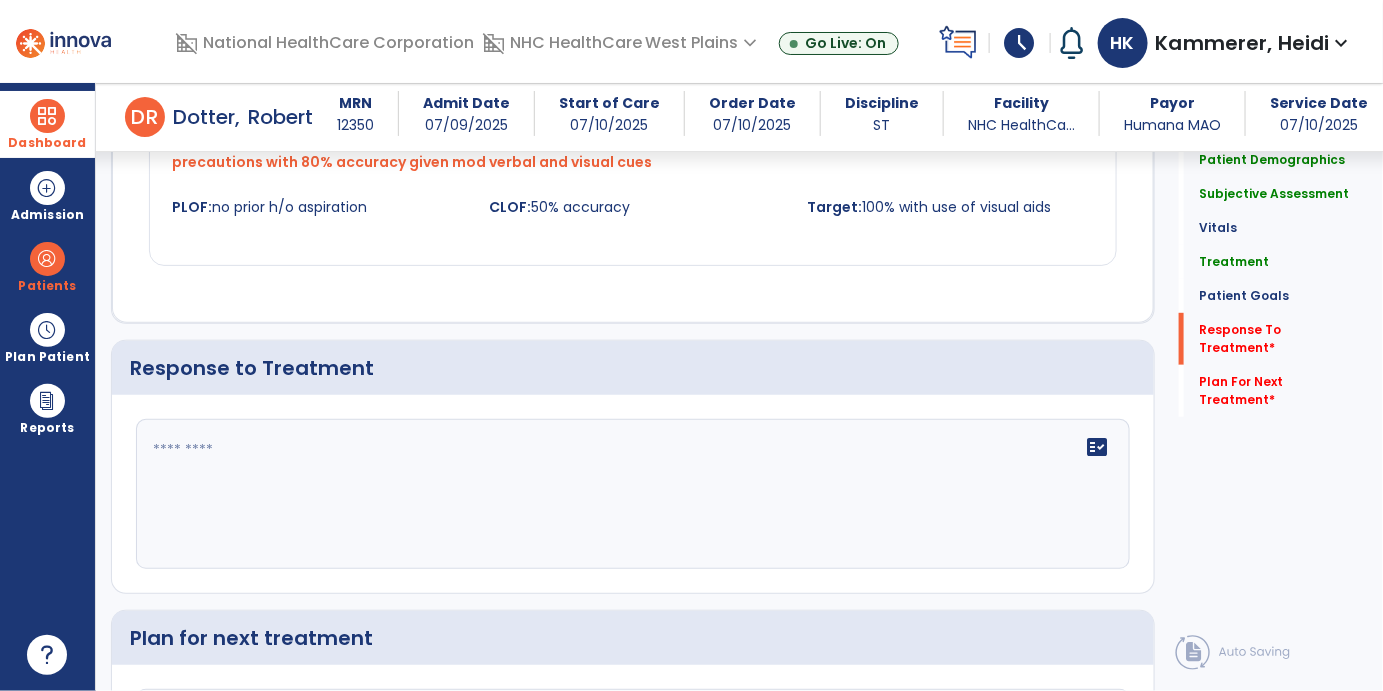 scroll, scrollTop: 3000, scrollLeft: 0, axis: vertical 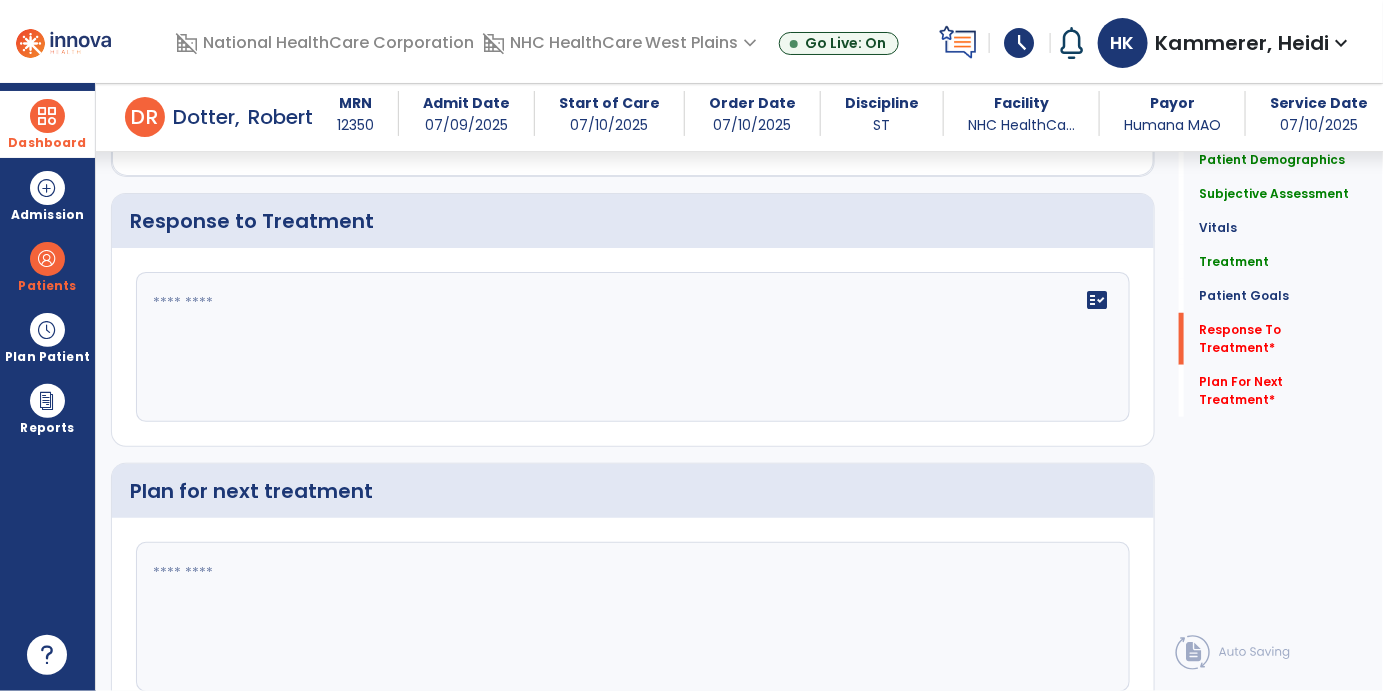 click 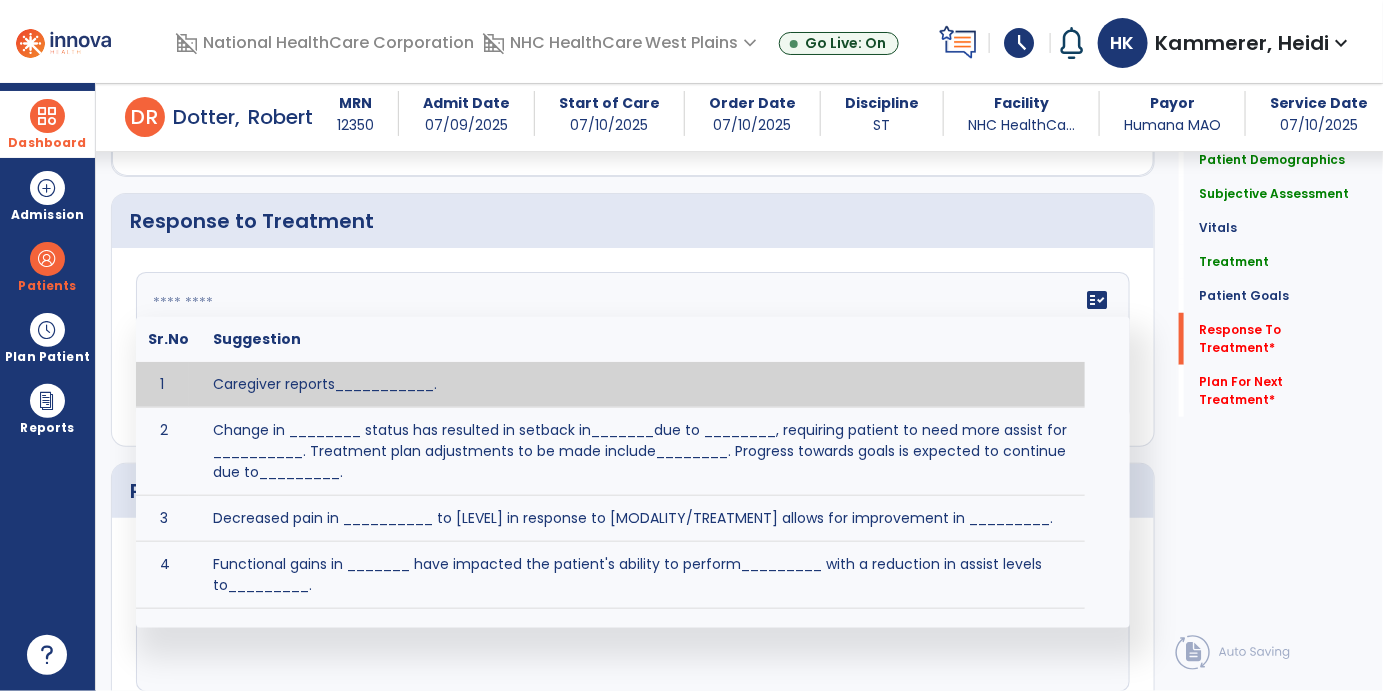 click 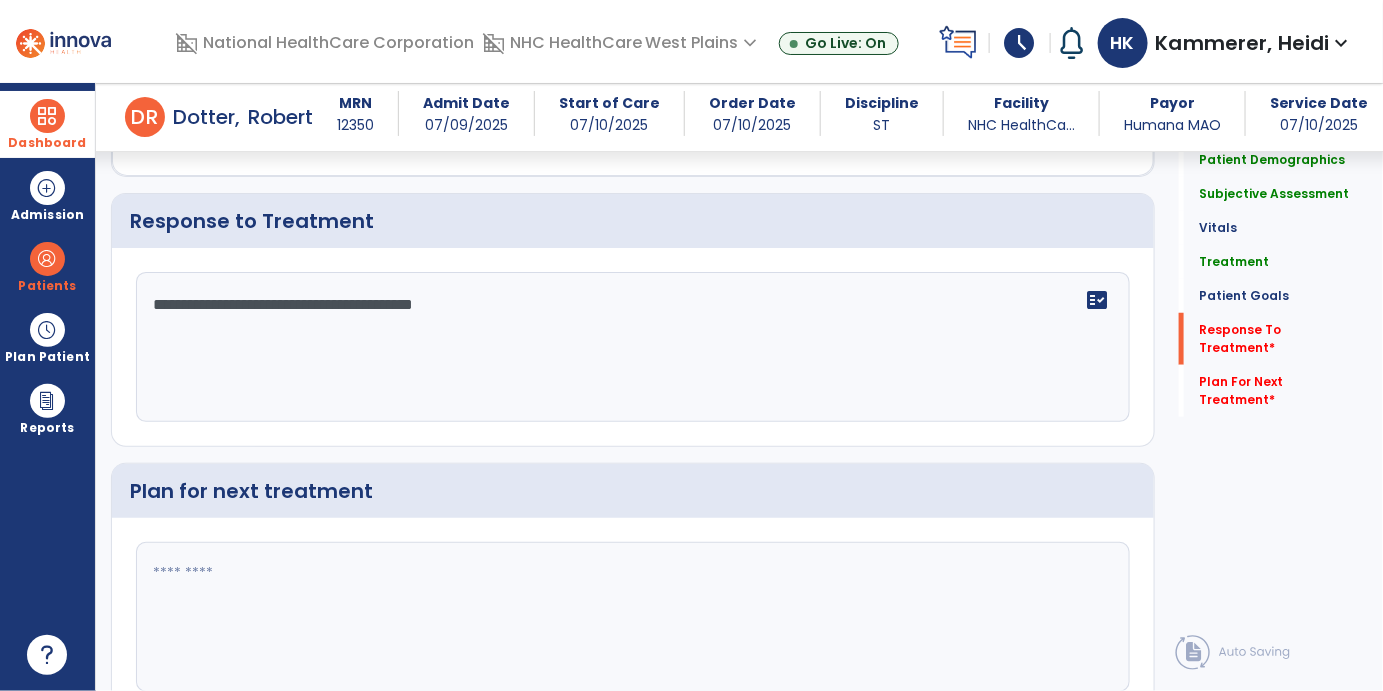 type on "**********" 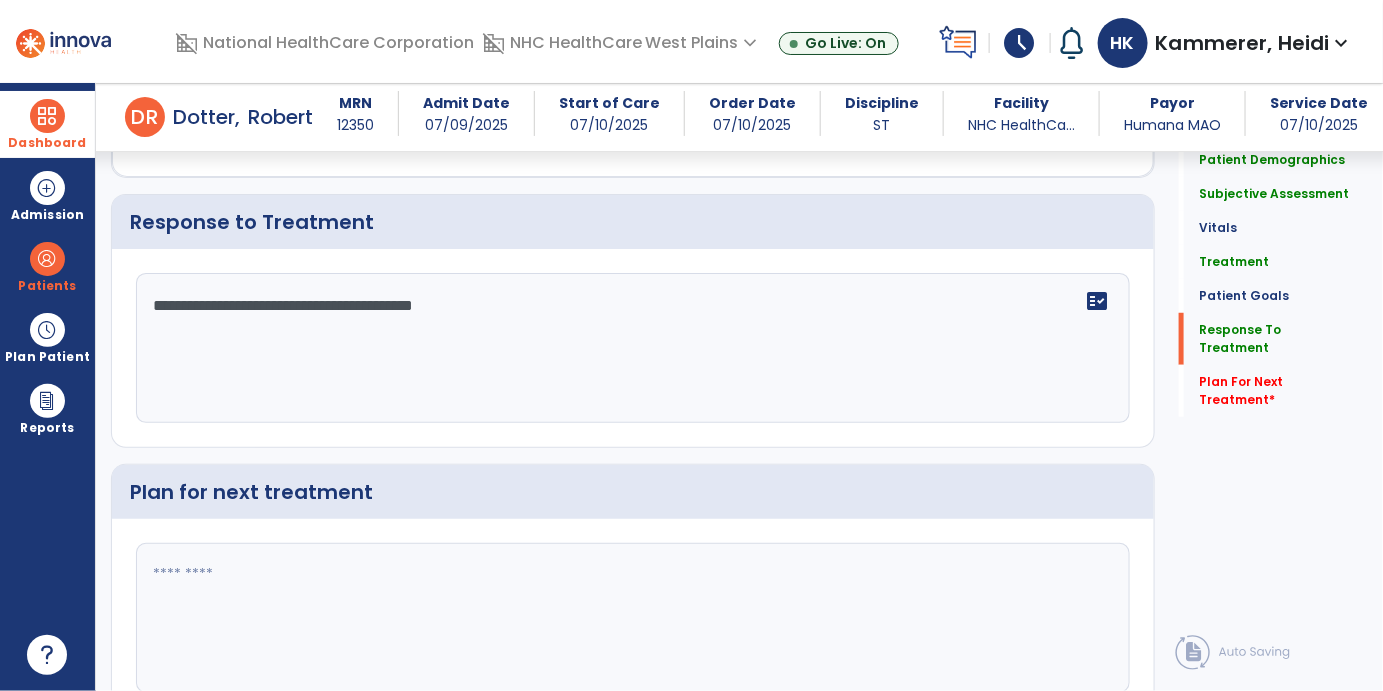 click 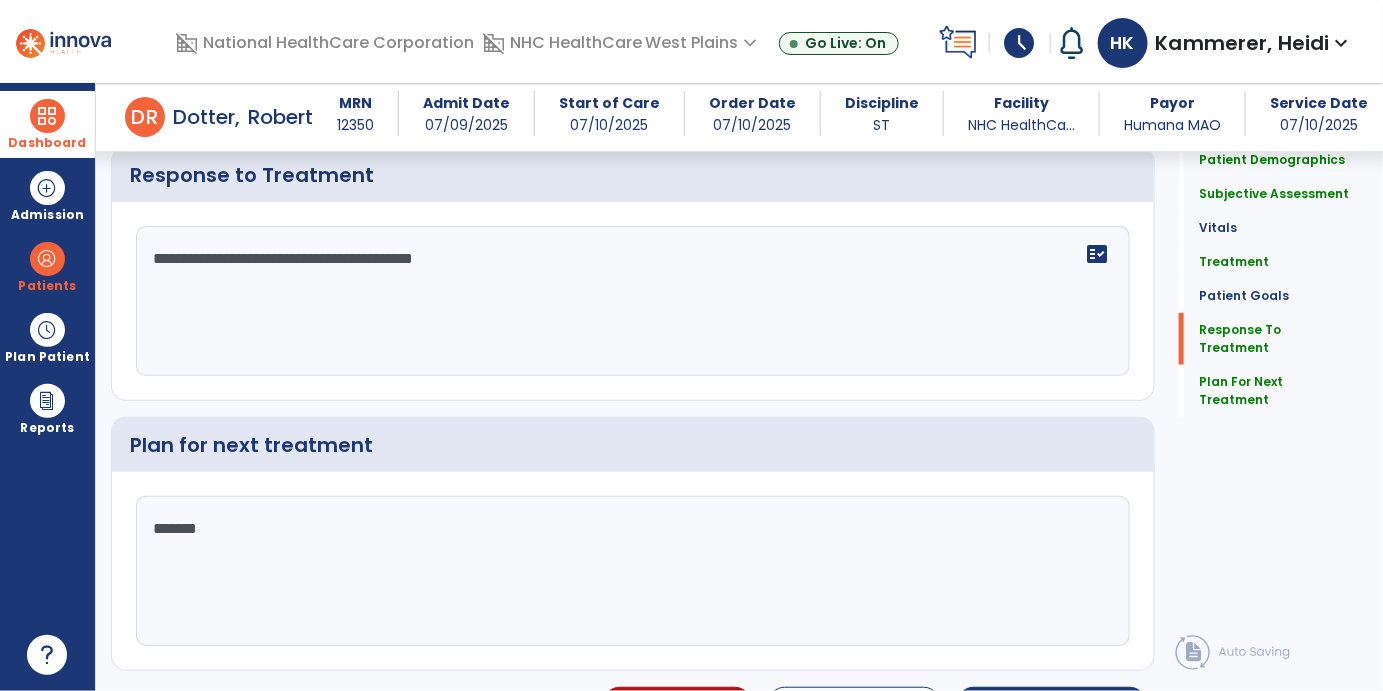 scroll, scrollTop: 3000, scrollLeft: 0, axis: vertical 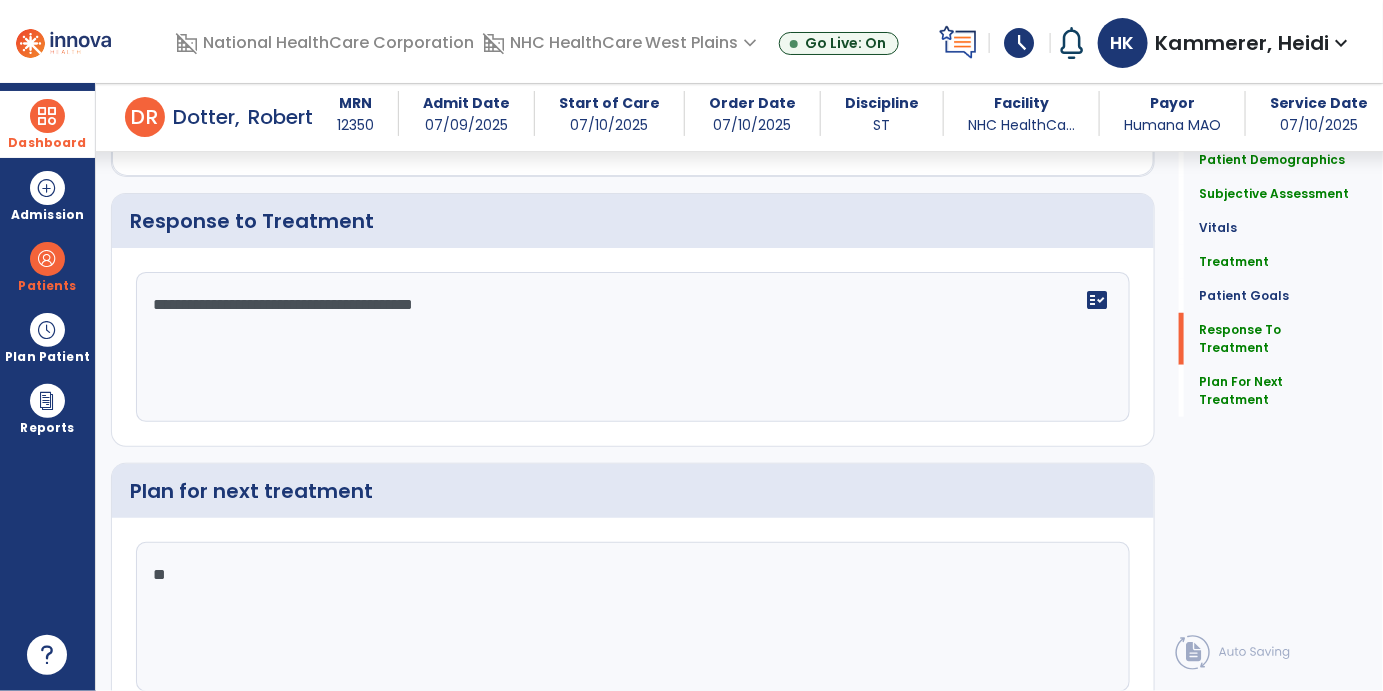 type on "*" 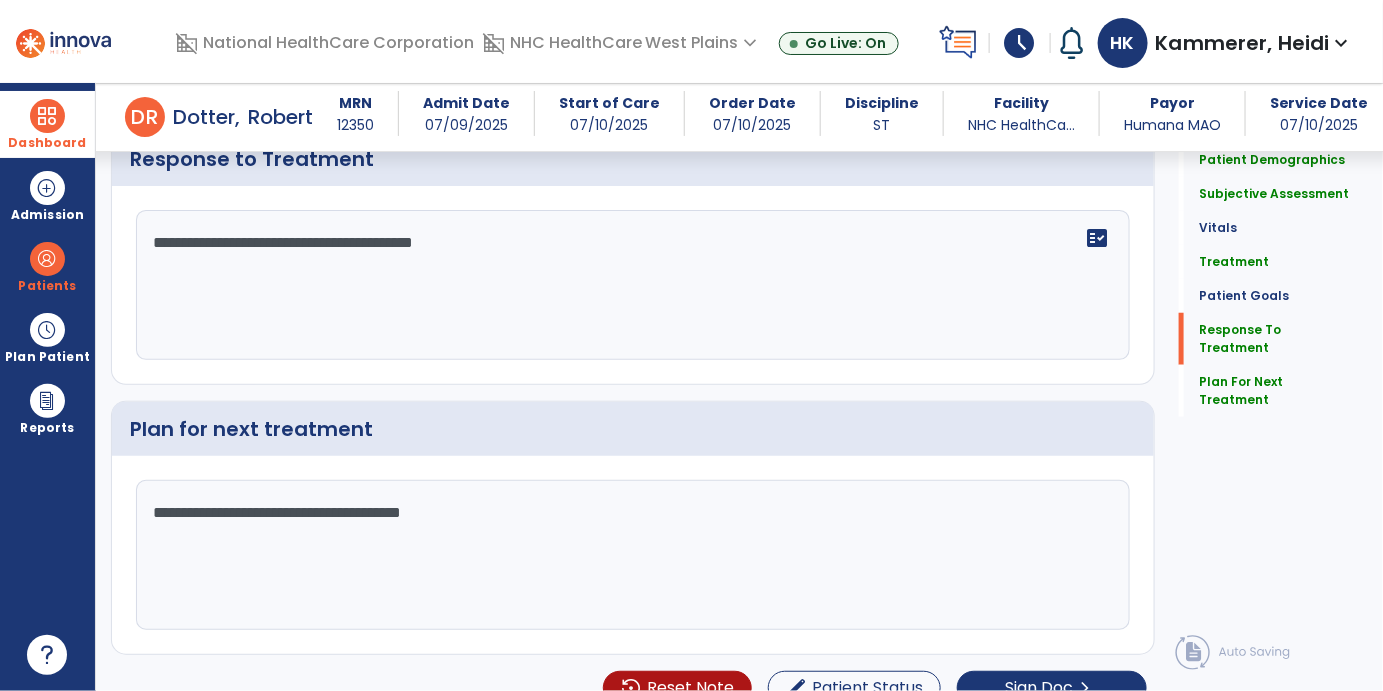scroll, scrollTop: 3085, scrollLeft: 0, axis: vertical 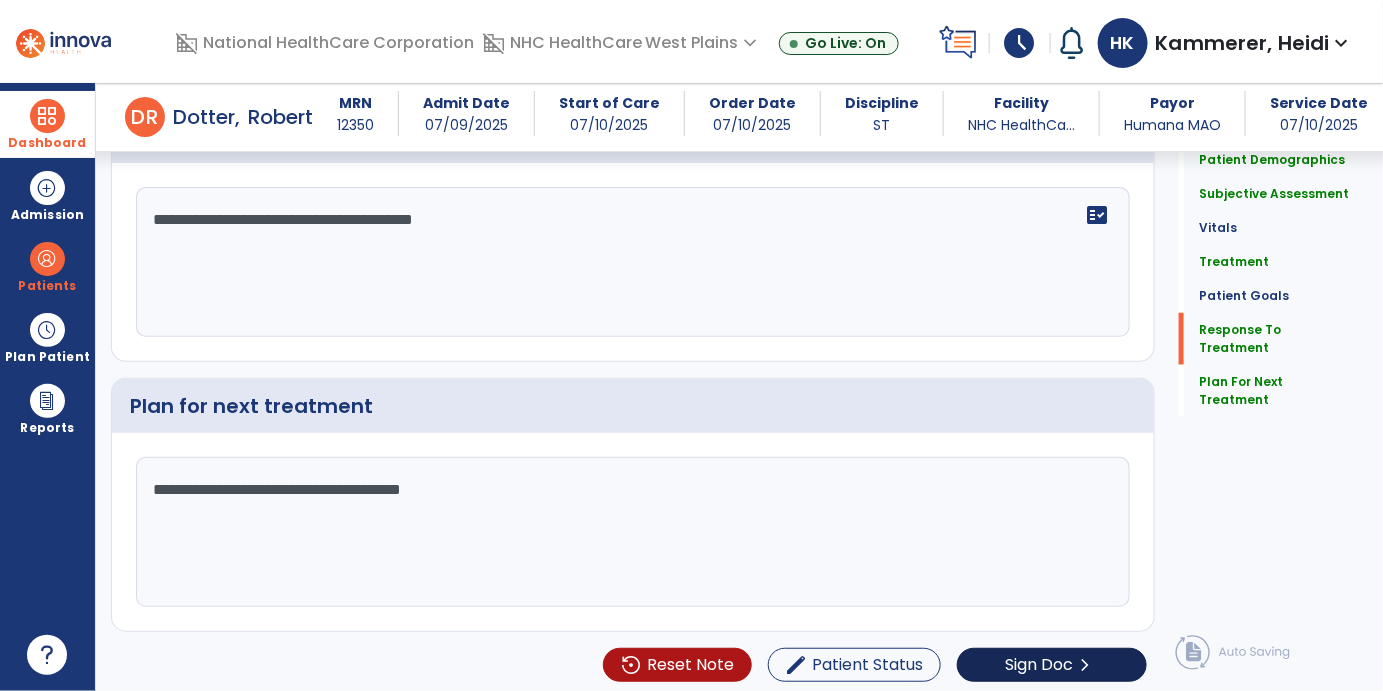 type on "**********" 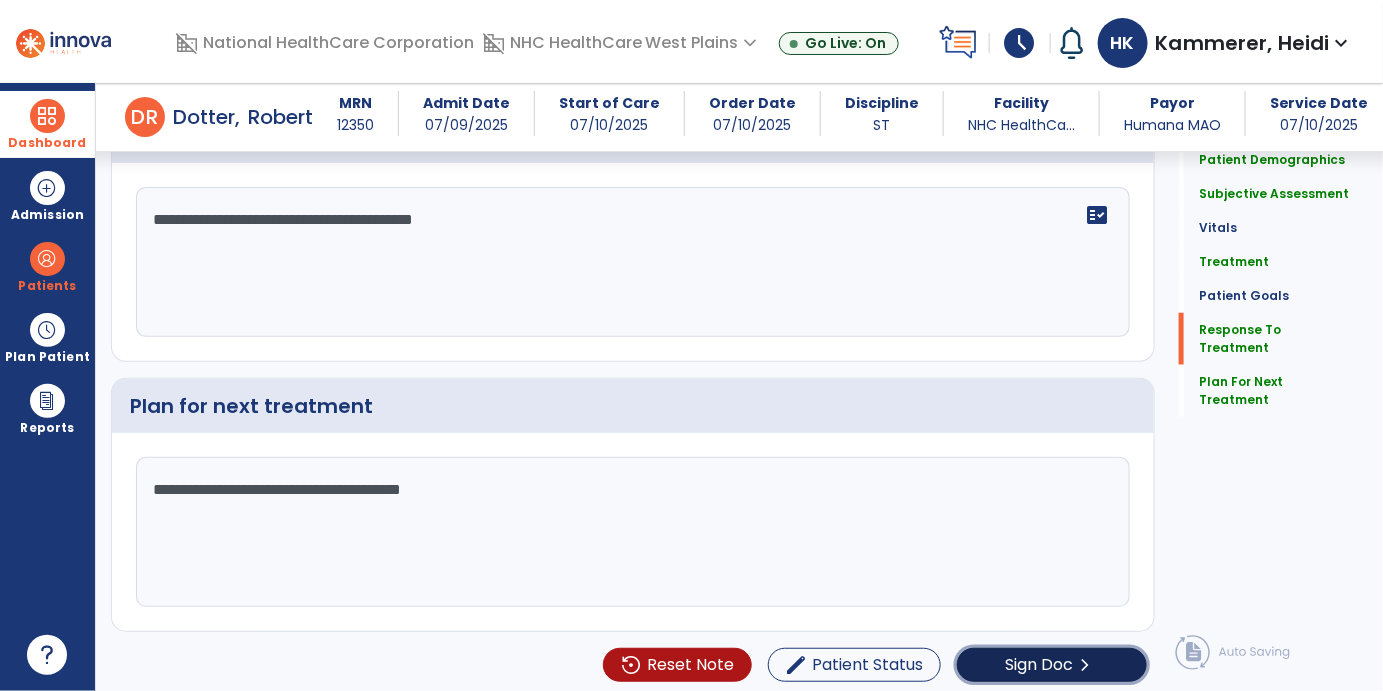 click on "Sign Doc" 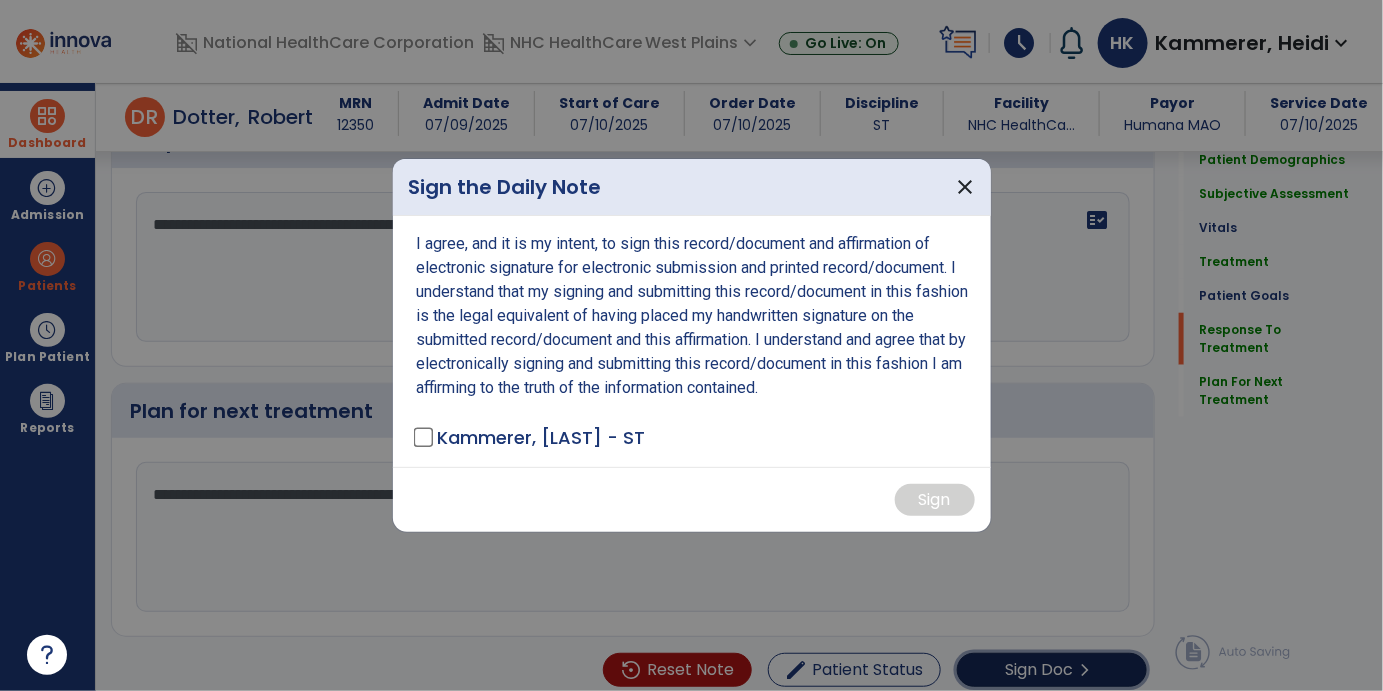 scroll, scrollTop: 3085, scrollLeft: 0, axis: vertical 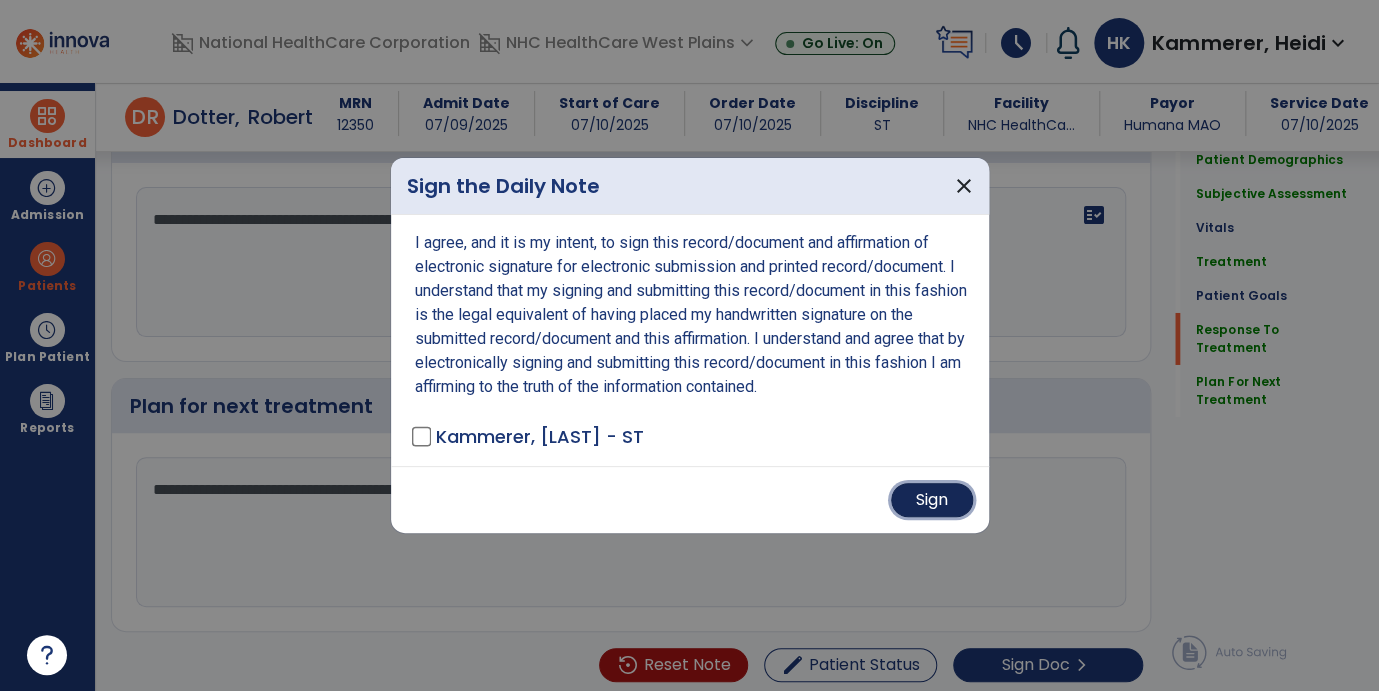 drag, startPoint x: 958, startPoint y: 492, endPoint x: 842, endPoint y: 500, distance: 116.275536 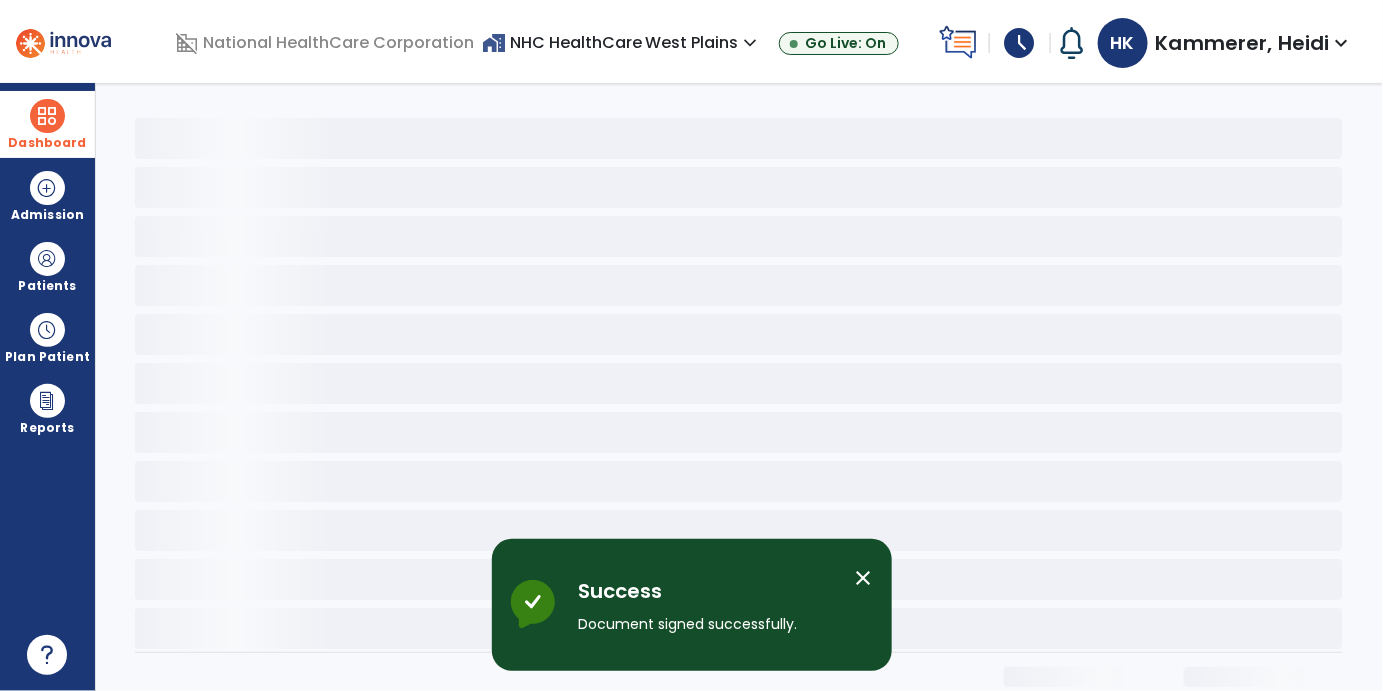 scroll, scrollTop: 0, scrollLeft: 0, axis: both 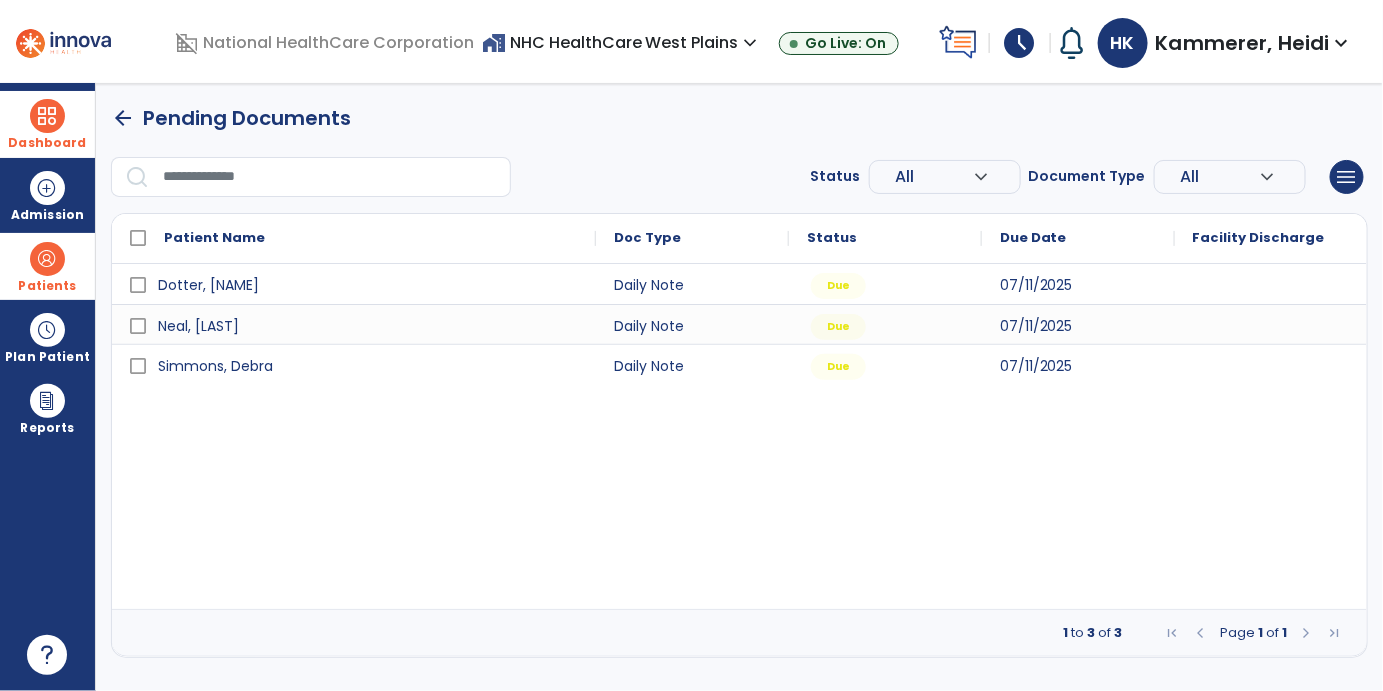 click at bounding box center [47, 259] 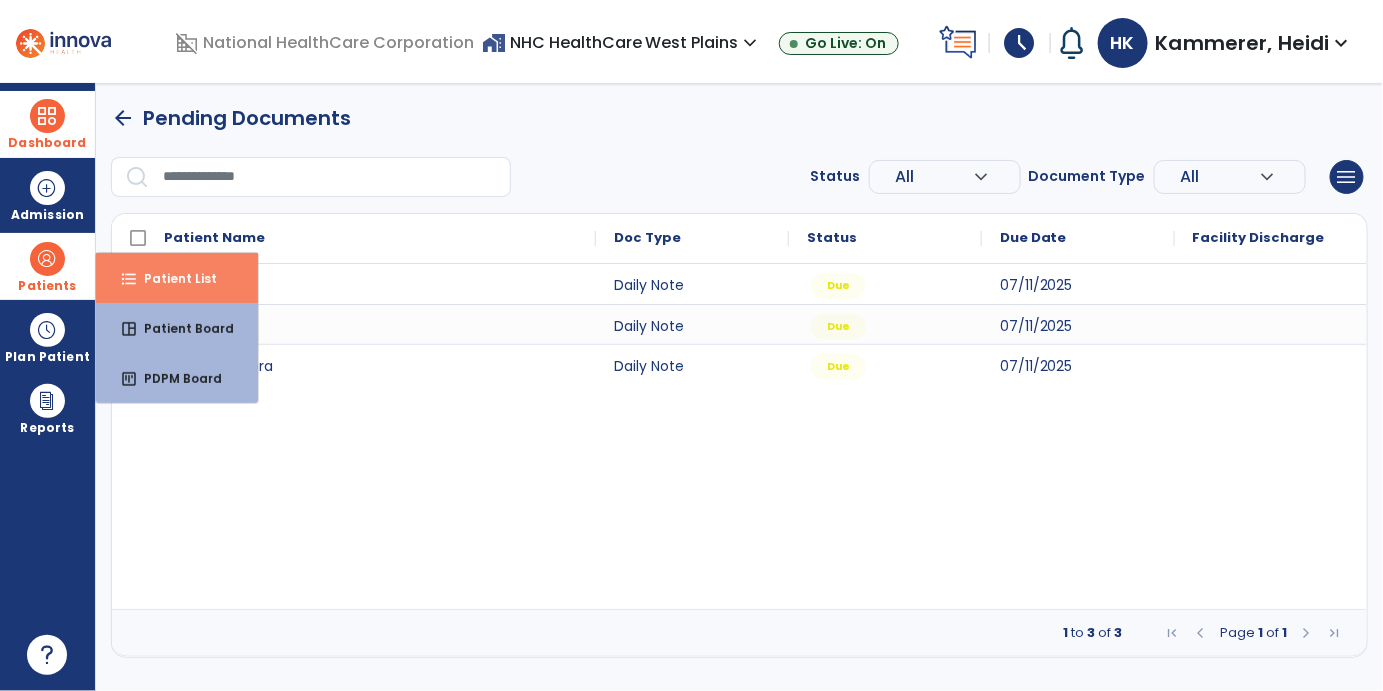 click on "Patient List" at bounding box center (172, 278) 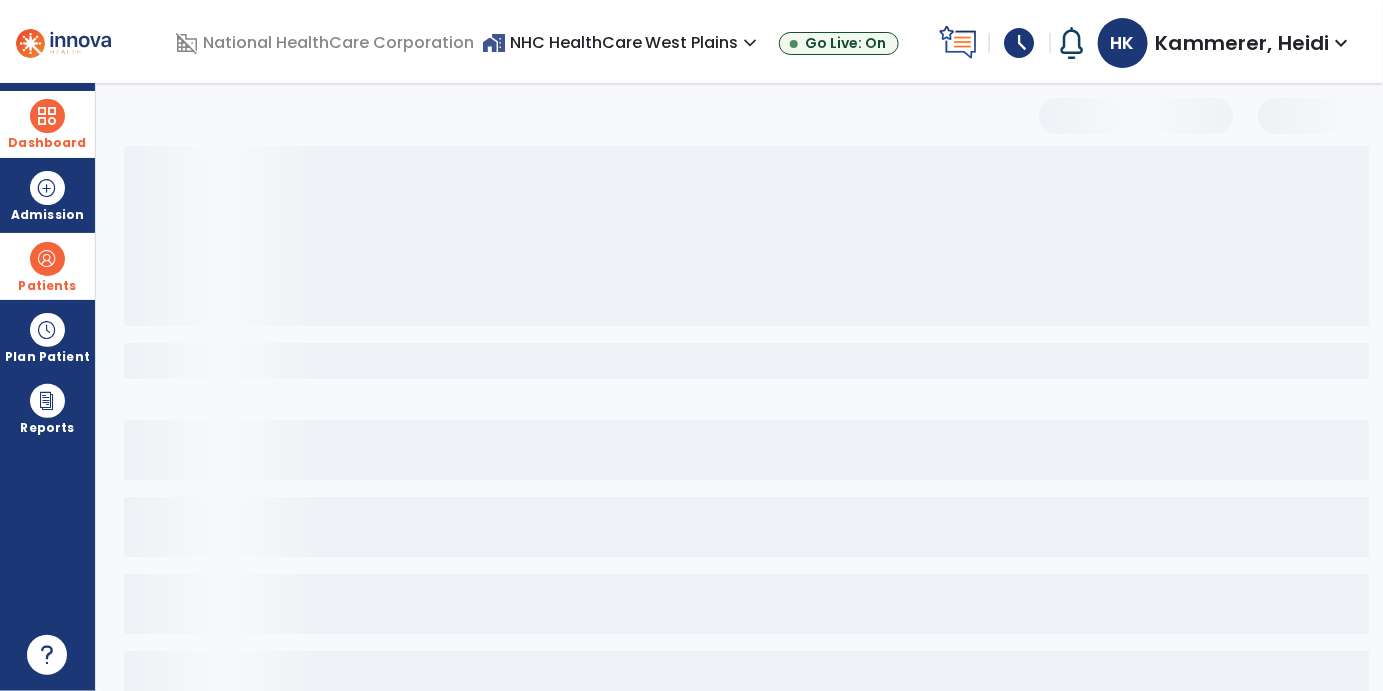 select on "***" 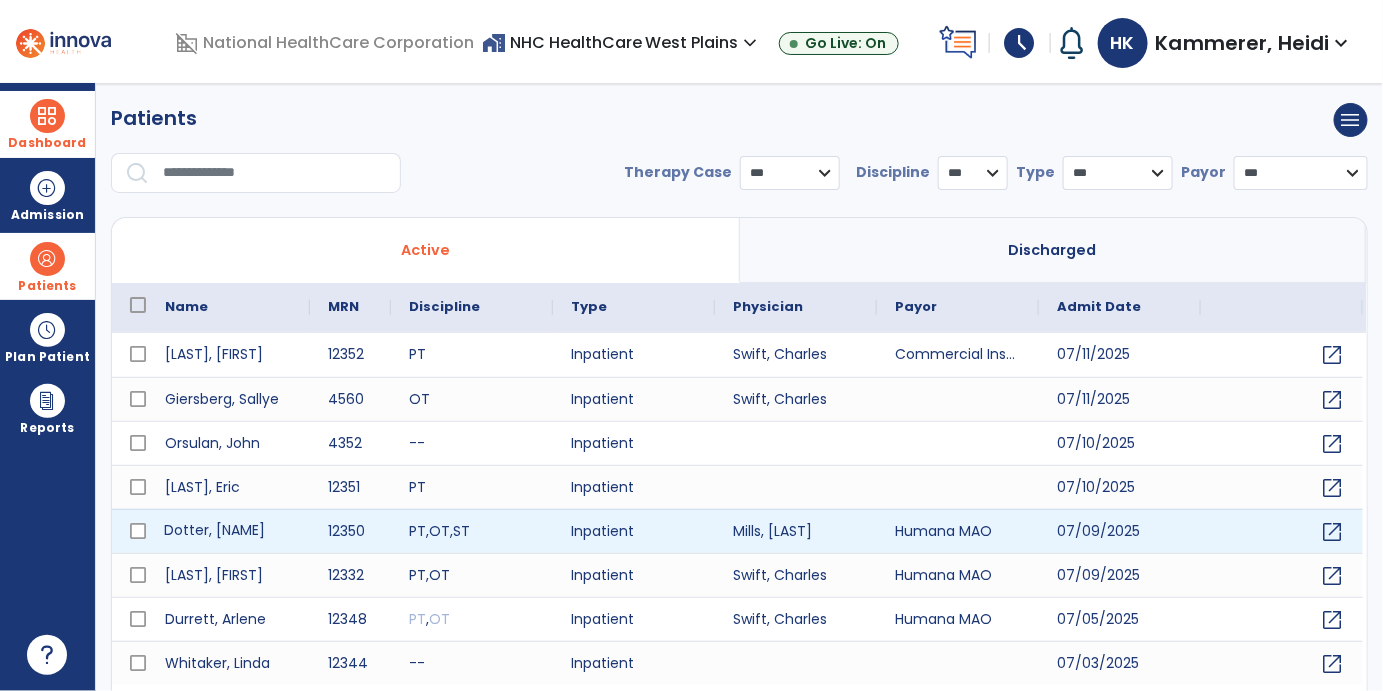 click on "Dotter, [NAME]" at bounding box center [228, 531] 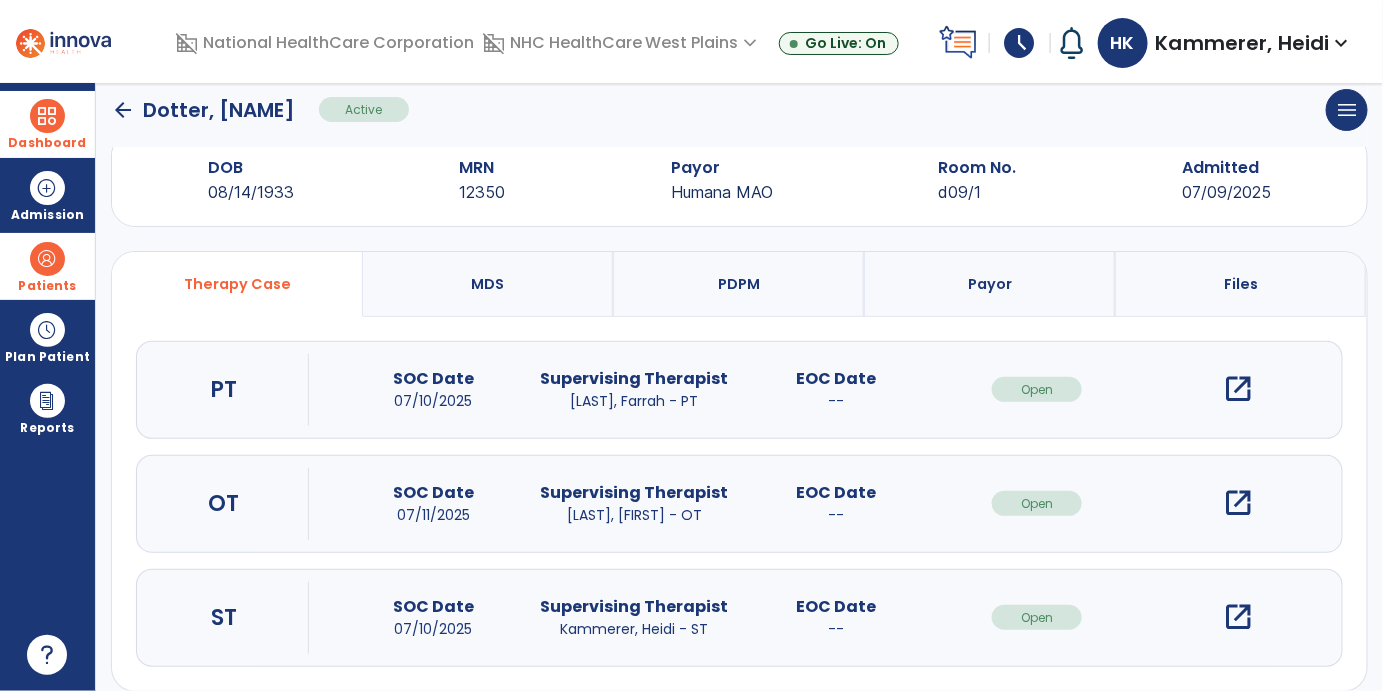 scroll, scrollTop: 66, scrollLeft: 0, axis: vertical 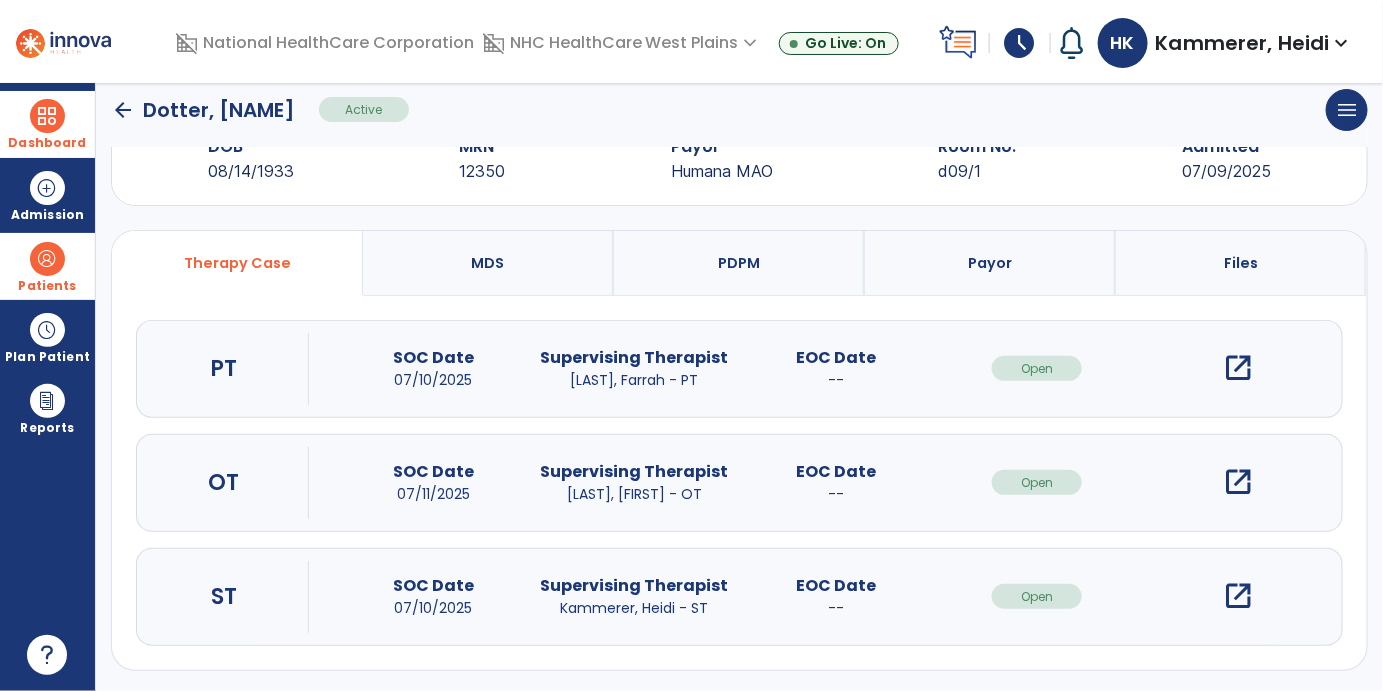 click on "open_in_new" at bounding box center (1238, 596) 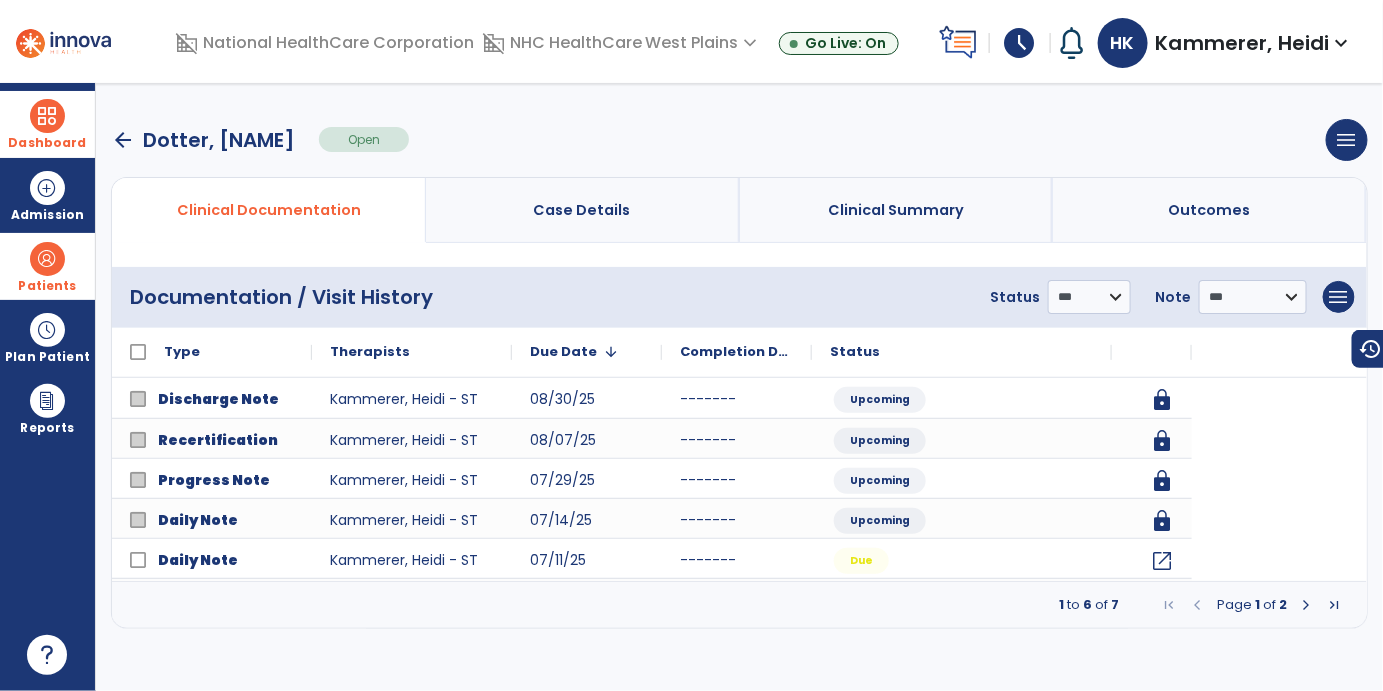 scroll, scrollTop: 0, scrollLeft: 0, axis: both 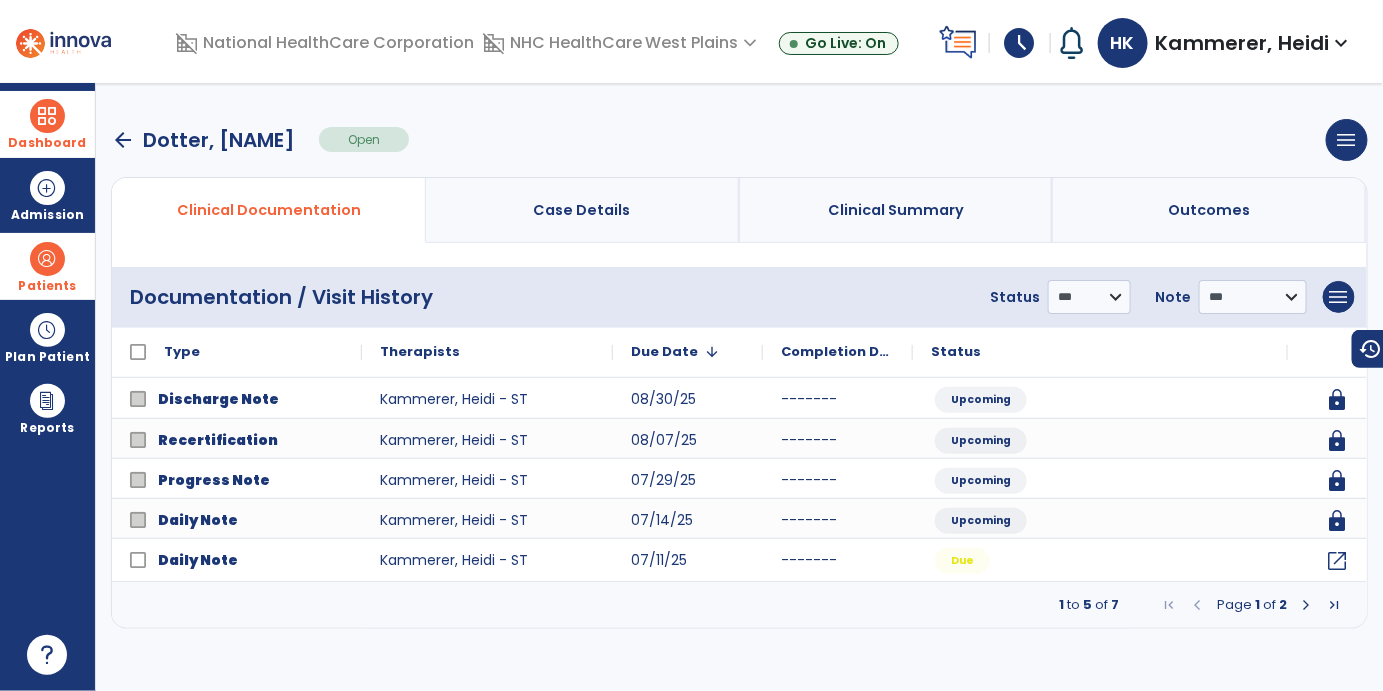 click on "arrow_back" at bounding box center [123, 140] 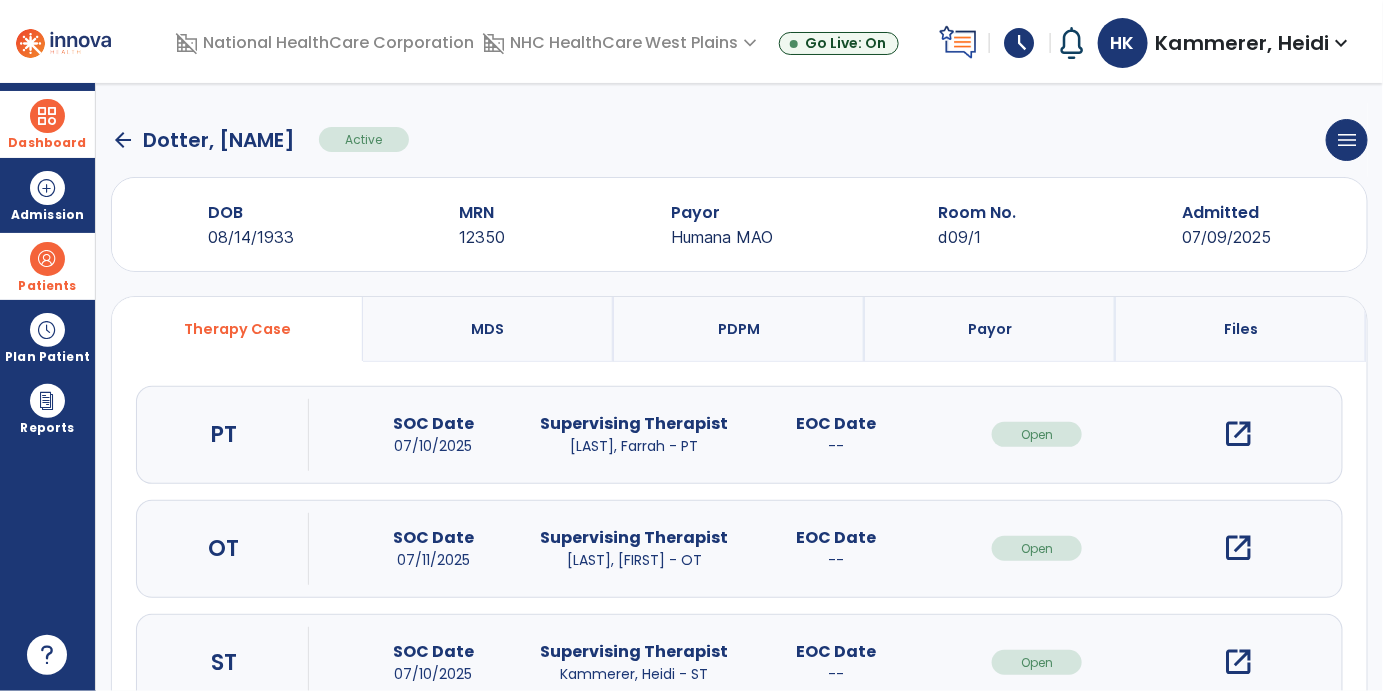 click on "arrow_back" 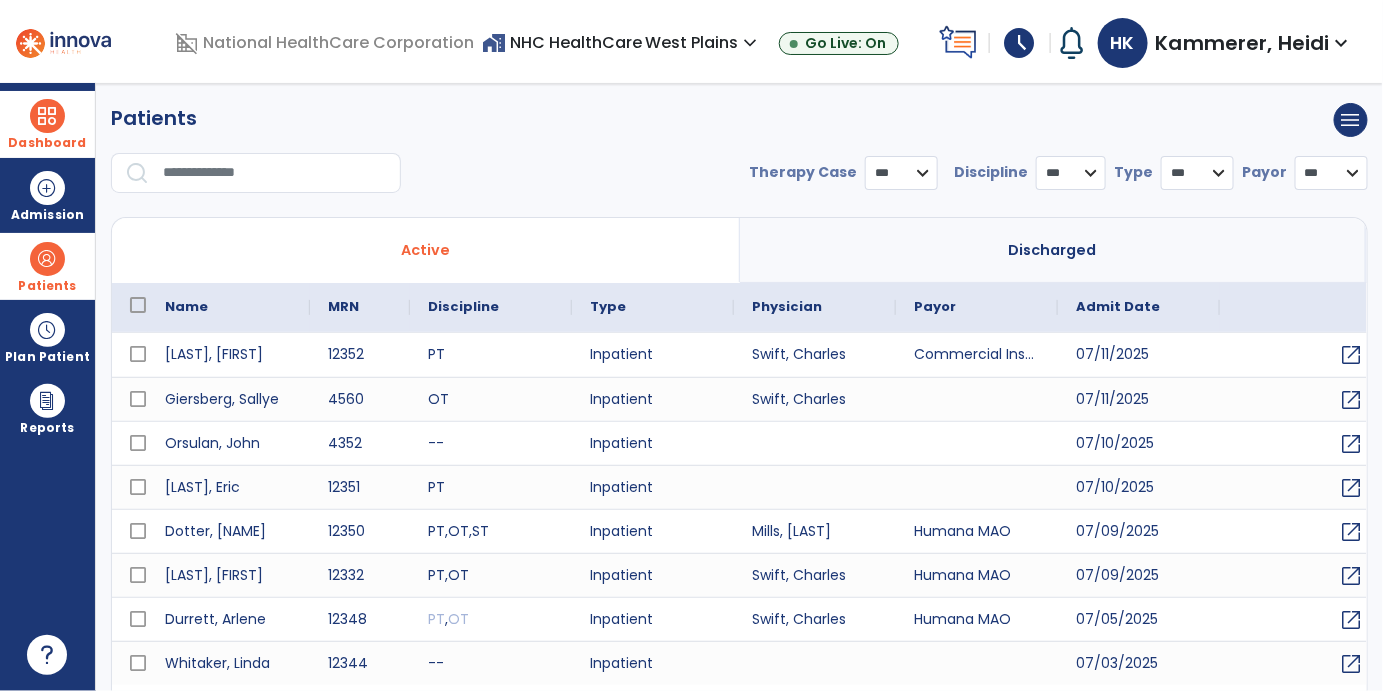 select on "***" 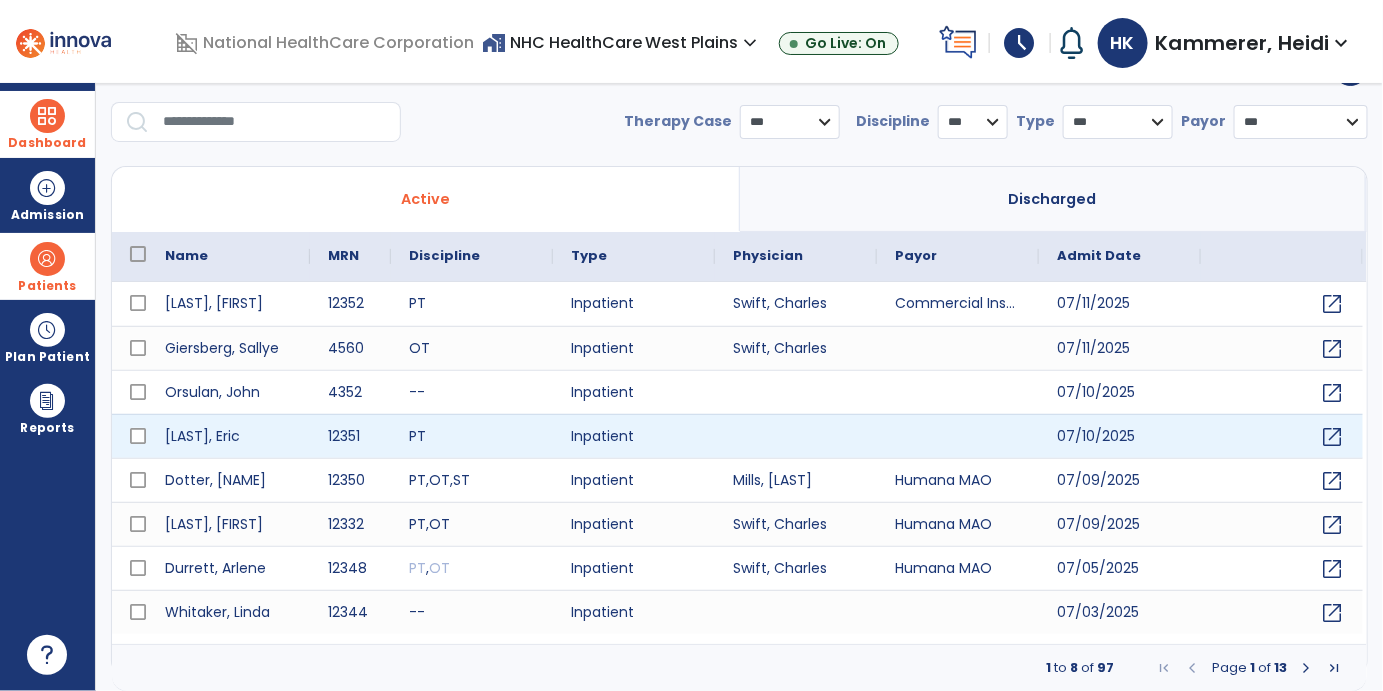 scroll, scrollTop: 0, scrollLeft: 0, axis: both 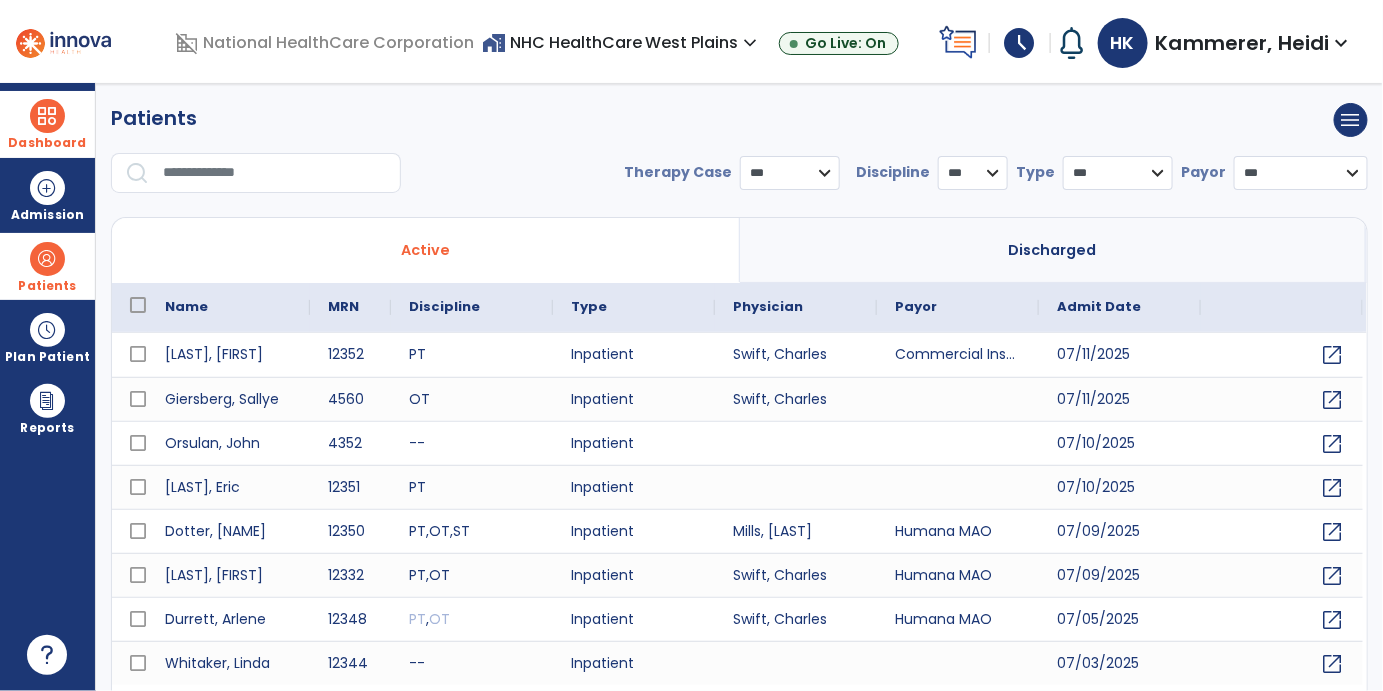 click at bounding box center [47, 116] 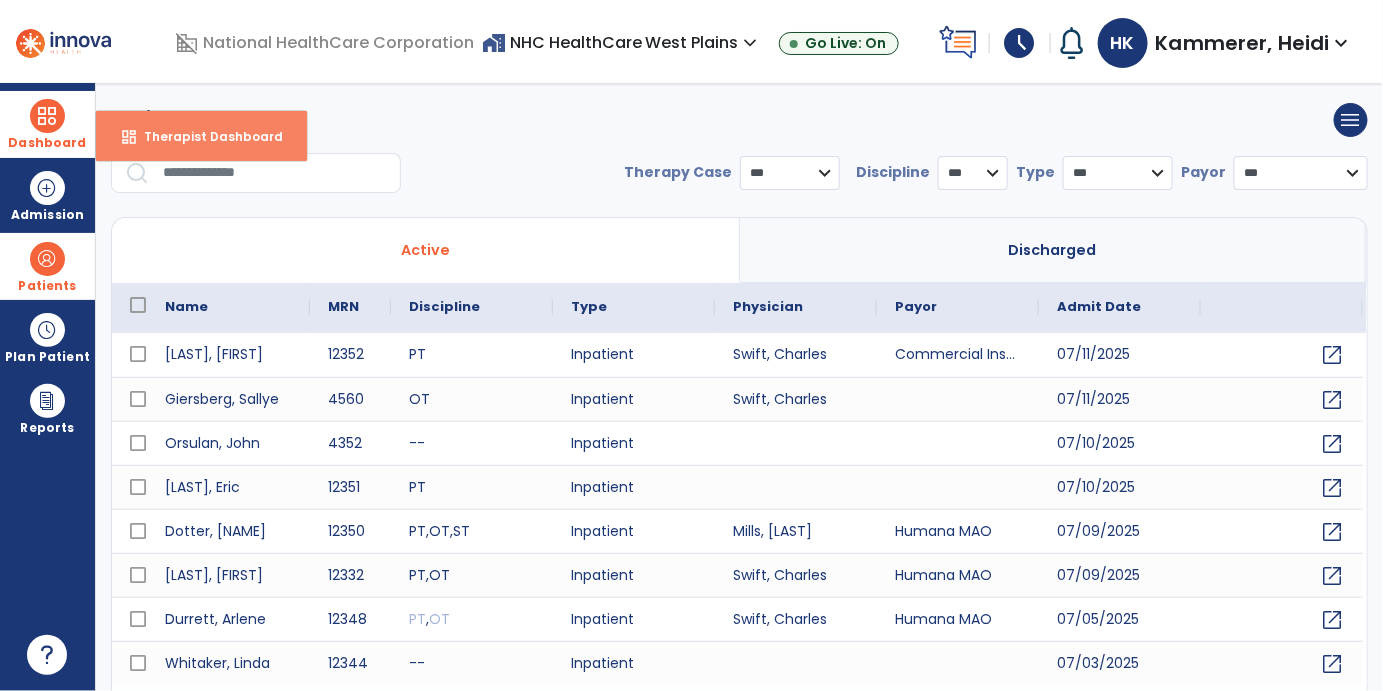 click on "Therapist Dashboard" at bounding box center [205, 136] 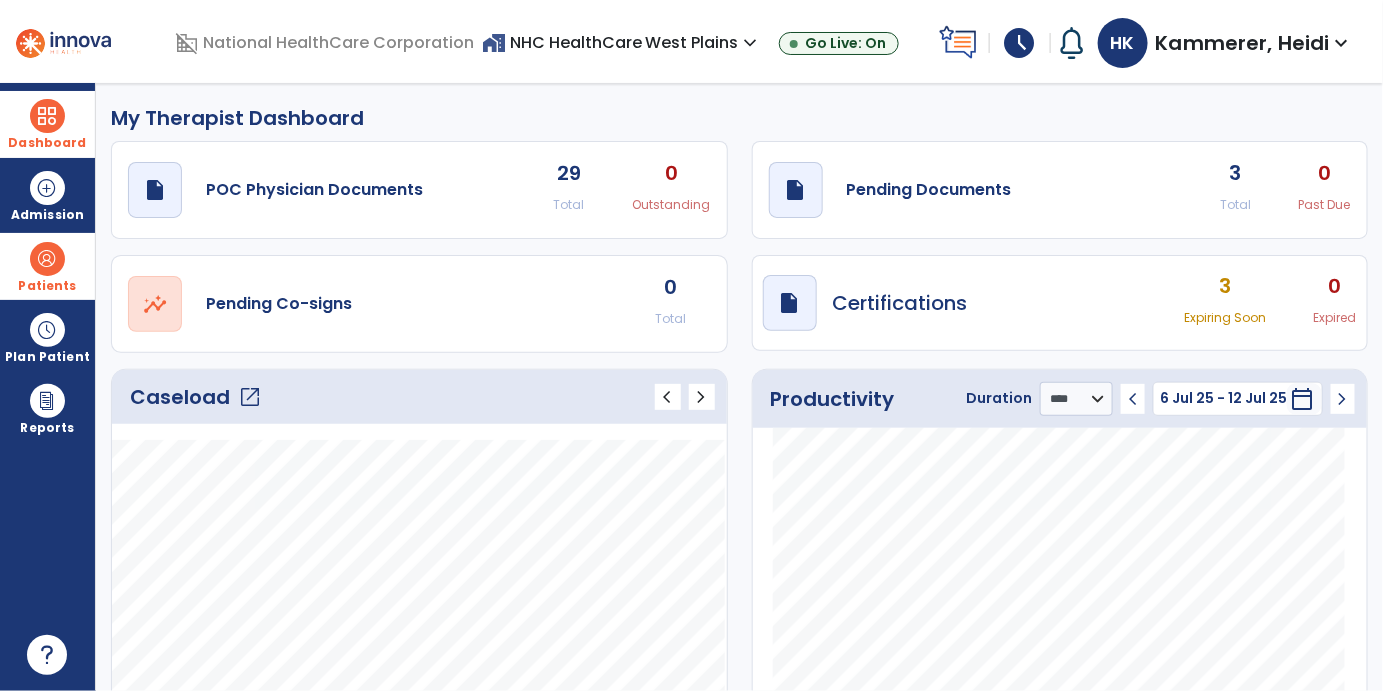 click on "3" 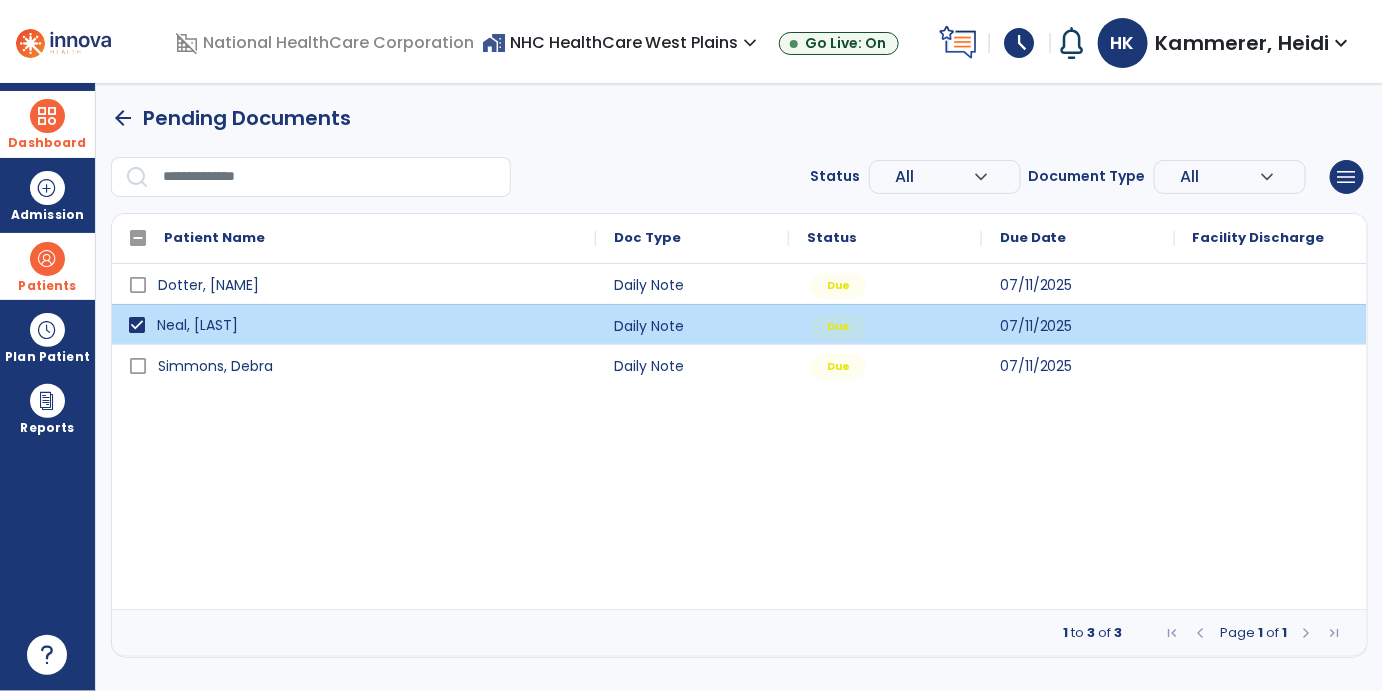 click on "arrow_back" at bounding box center (123, 118) 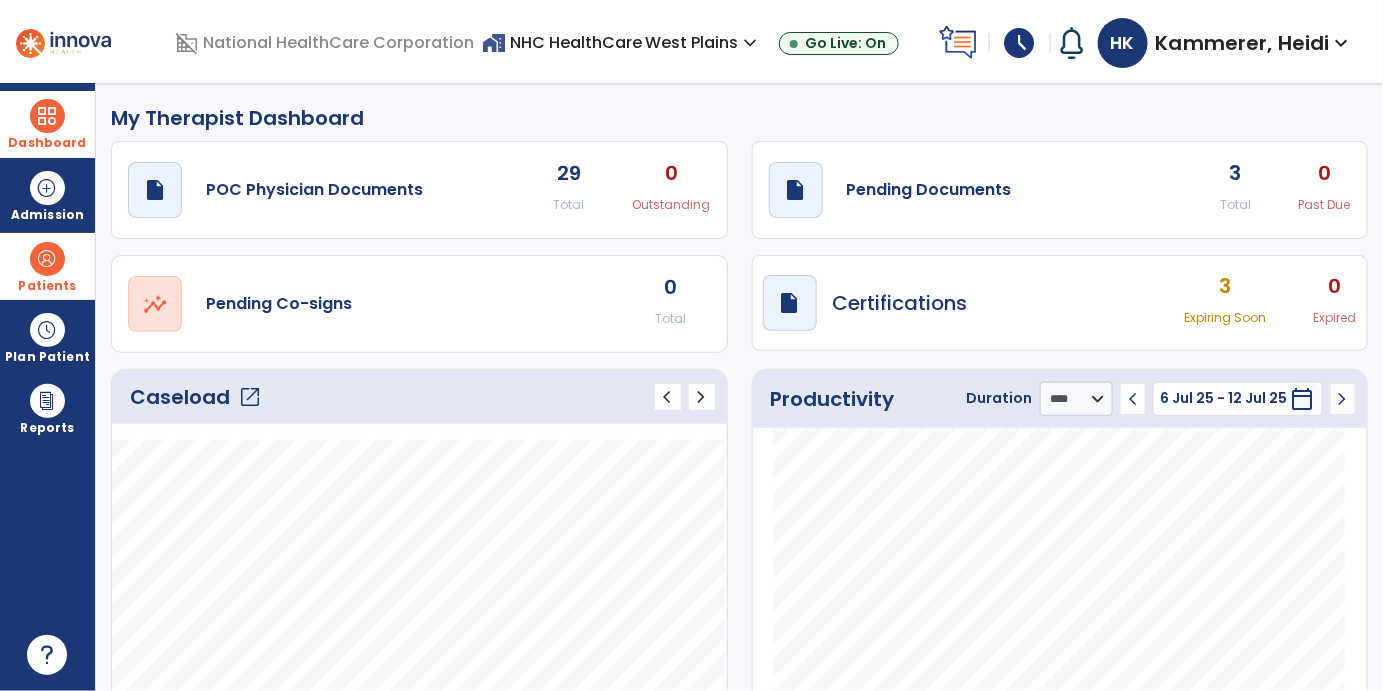 click on "3" 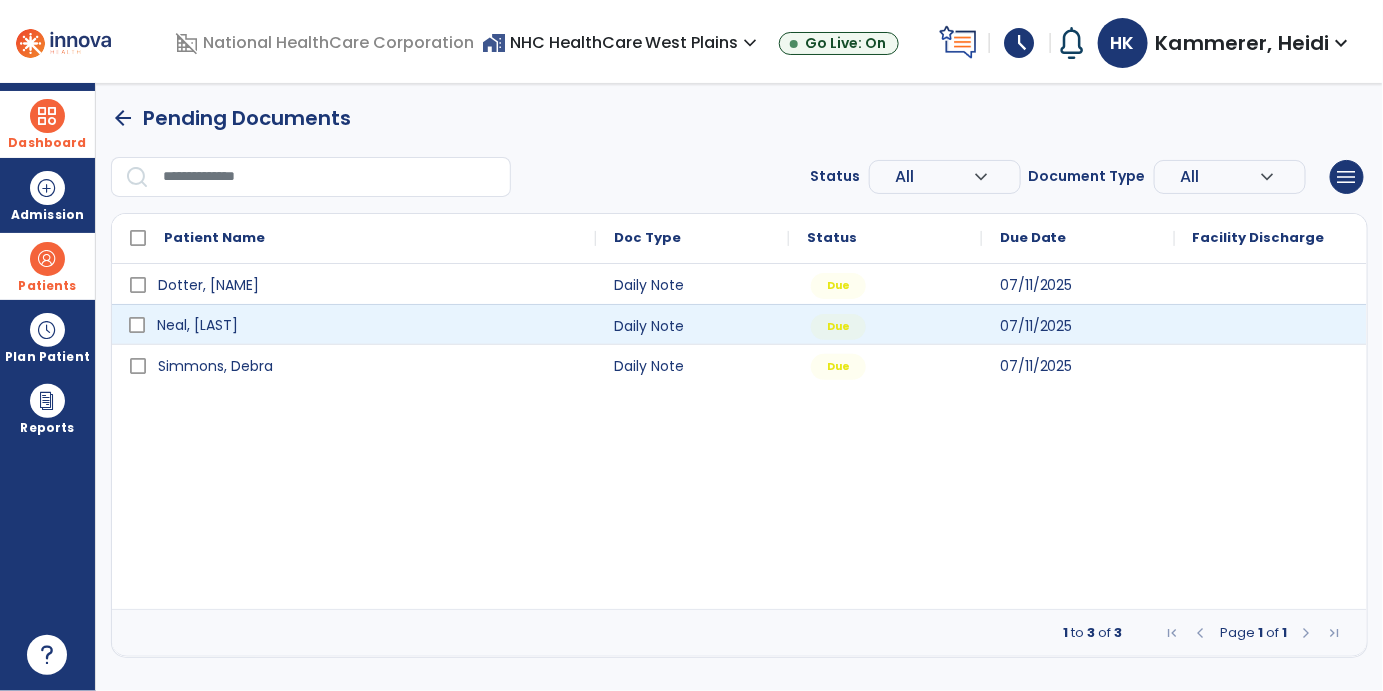 click on "Neal, [LAST]" at bounding box center (197, 325) 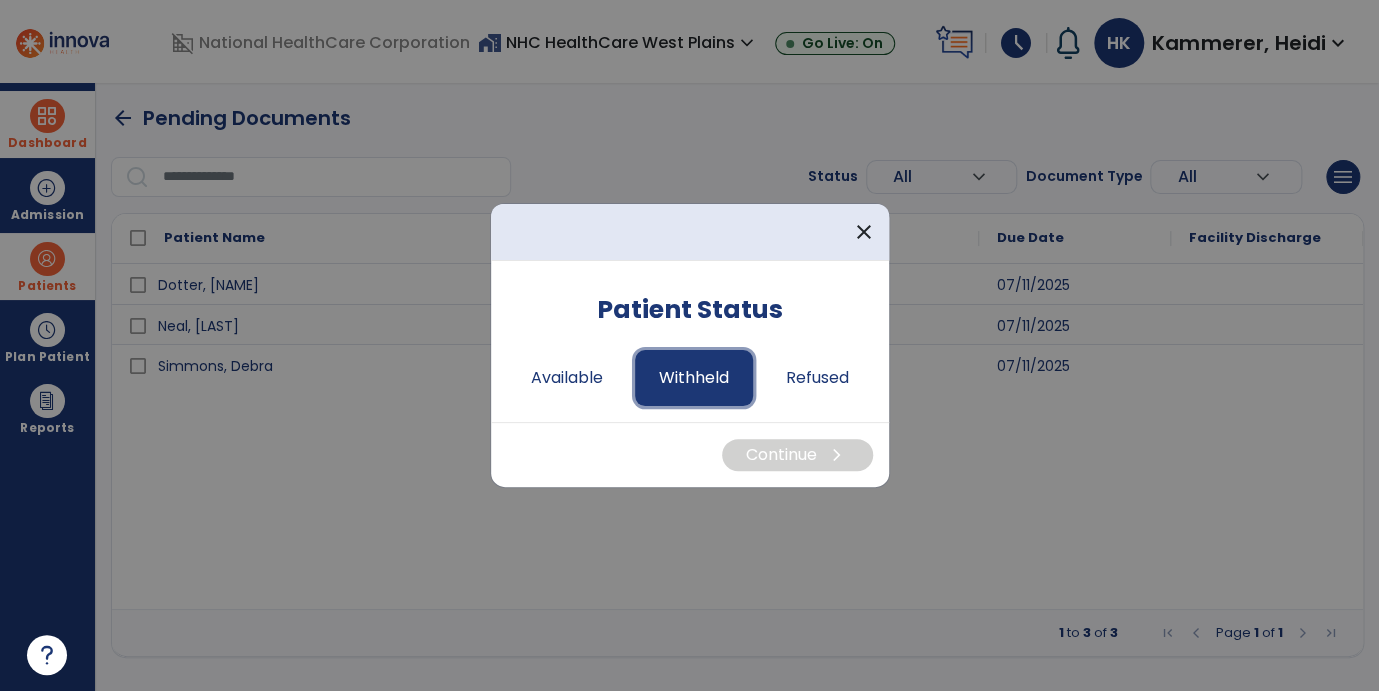 click on "Withheld" at bounding box center [694, 378] 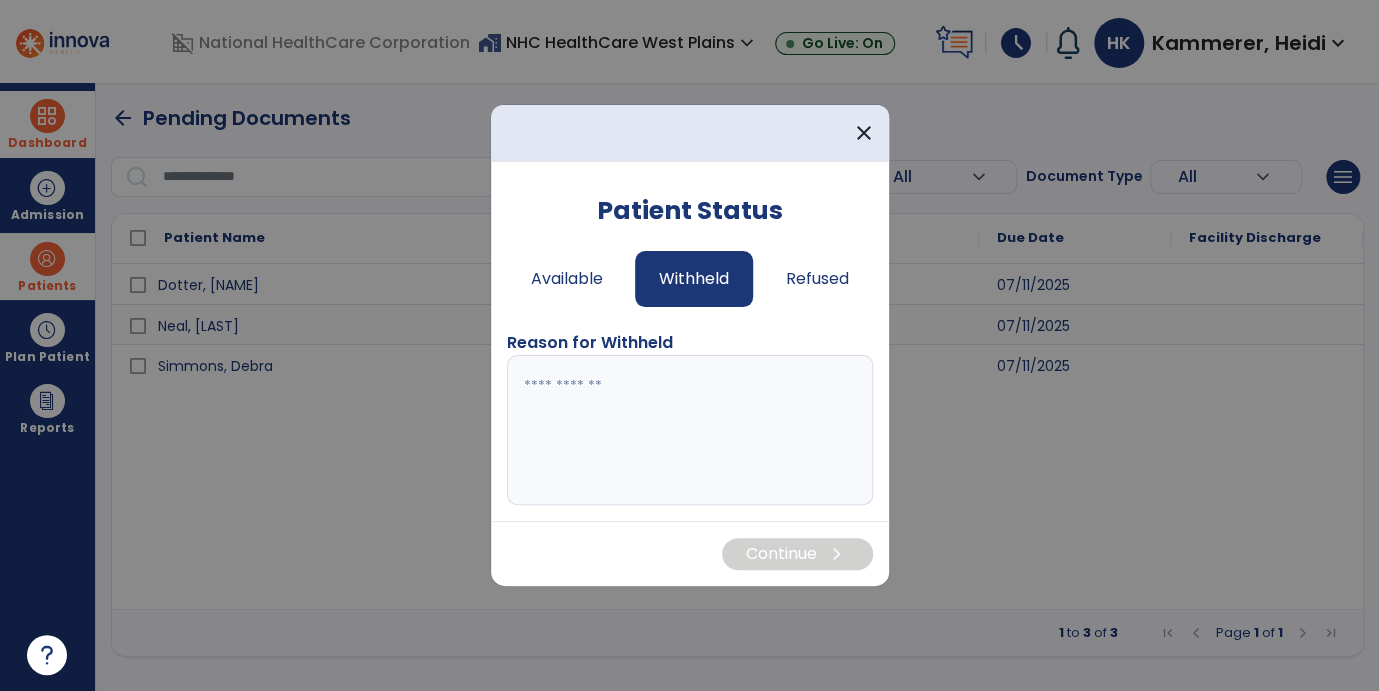 click at bounding box center [690, 430] 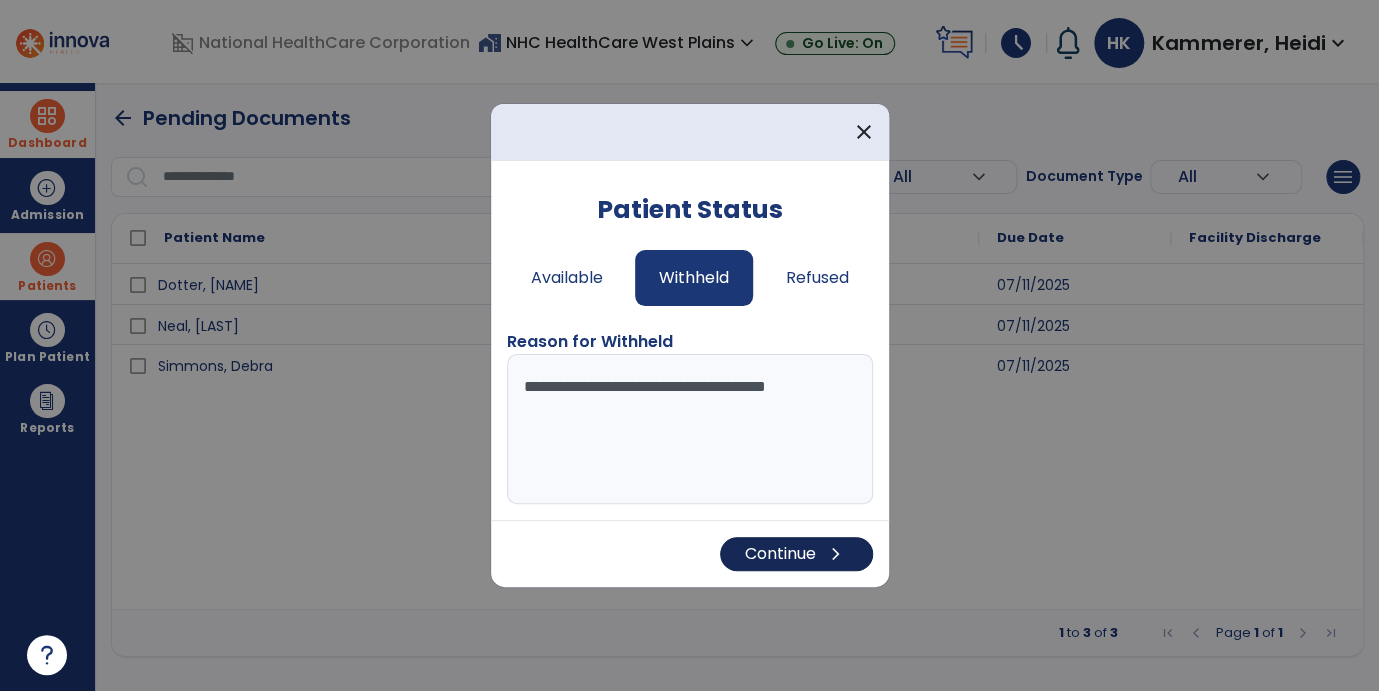 type on "**********" 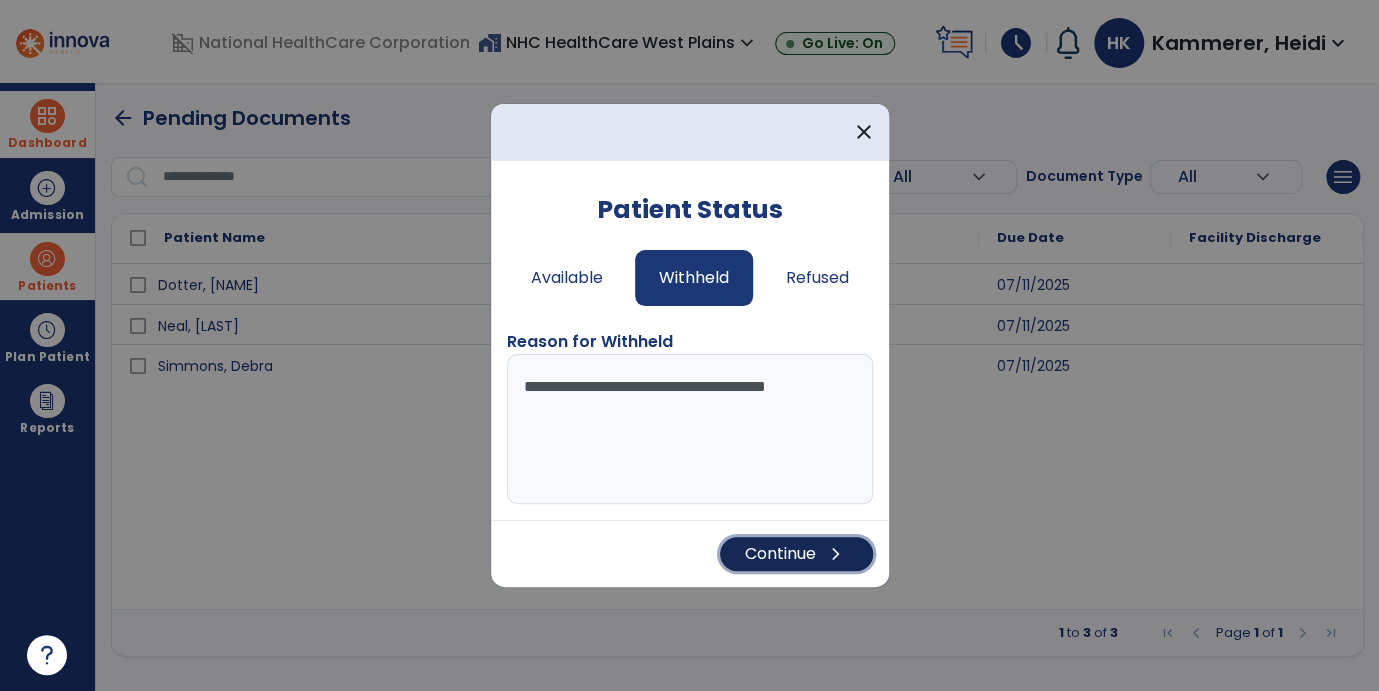 click on "Continue   chevron_right" at bounding box center [796, 554] 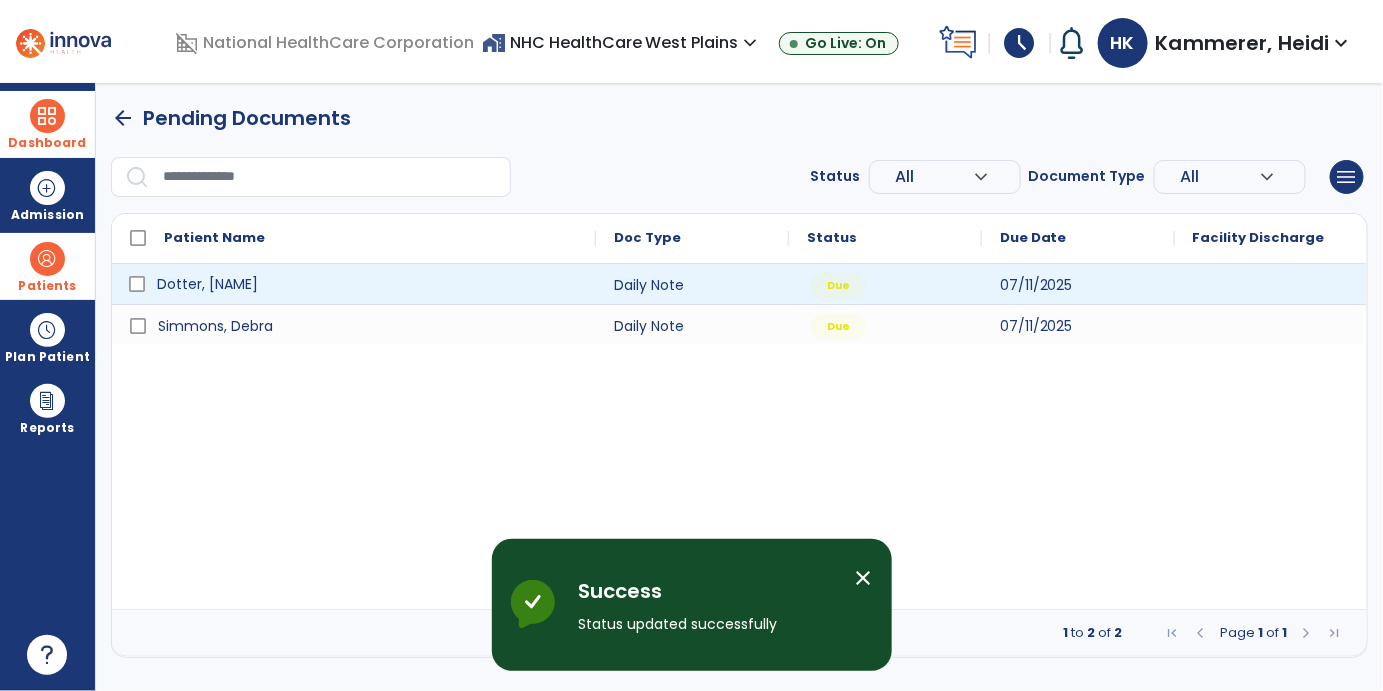 click on "Dotter, [NAME]" at bounding box center (368, 284) 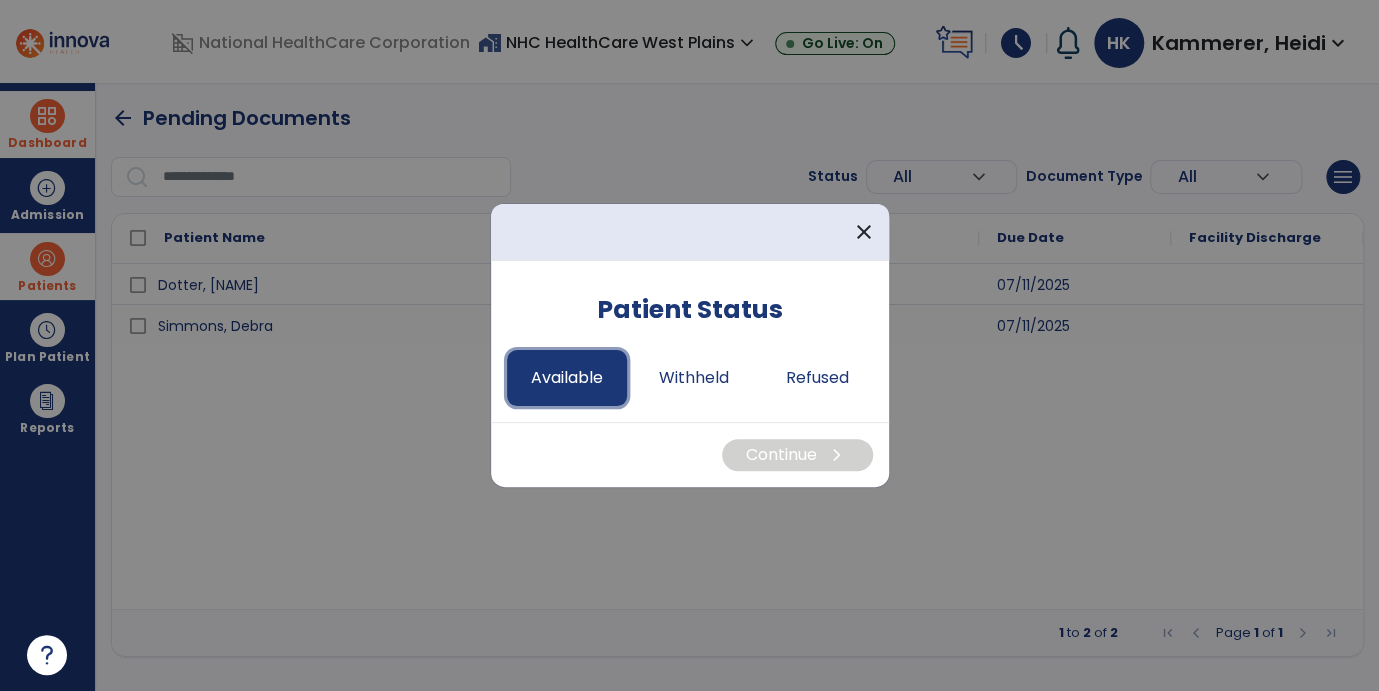 click on "Available" at bounding box center (567, 378) 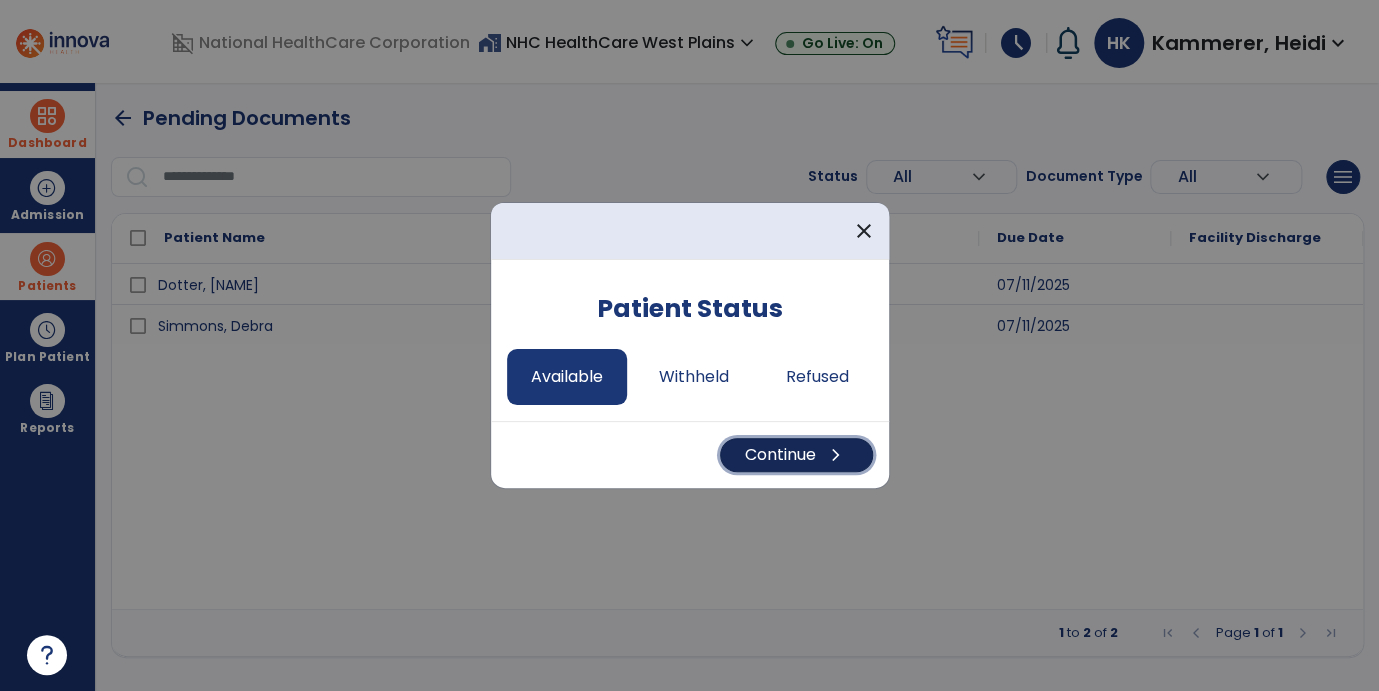 click on "chevron_right" at bounding box center [836, 455] 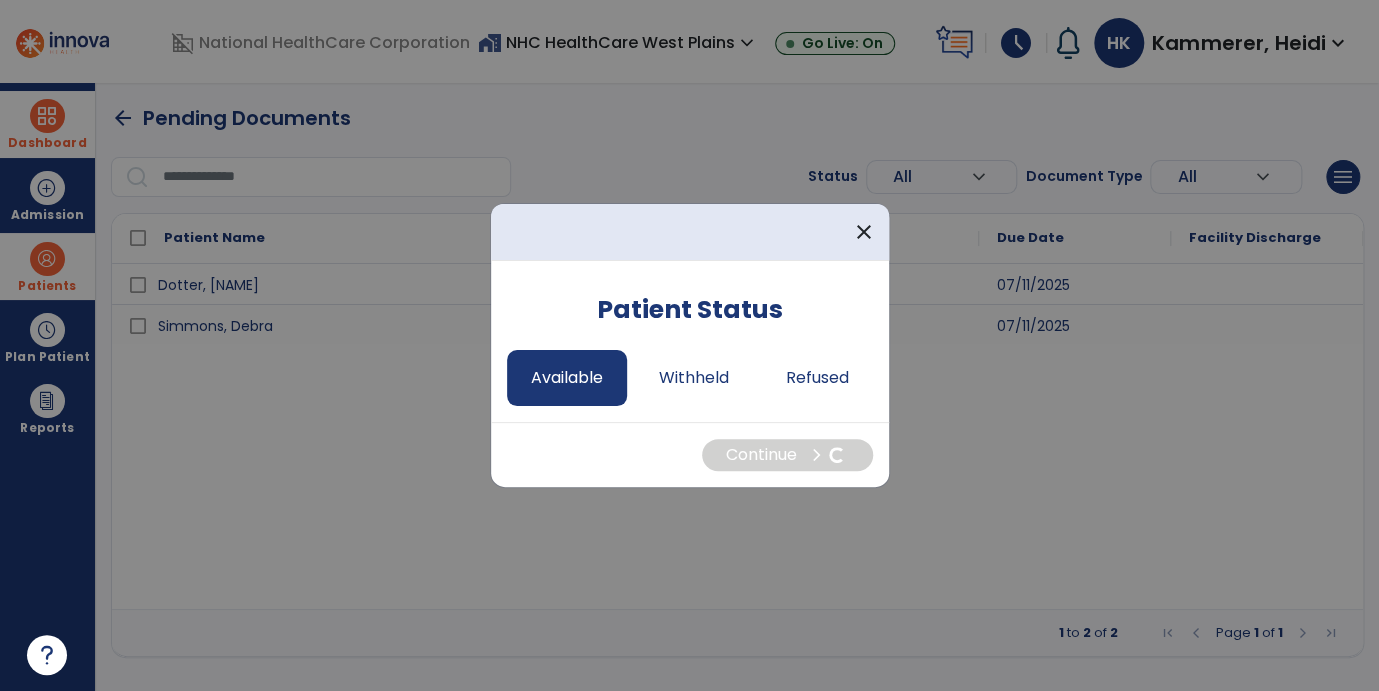 select on "*" 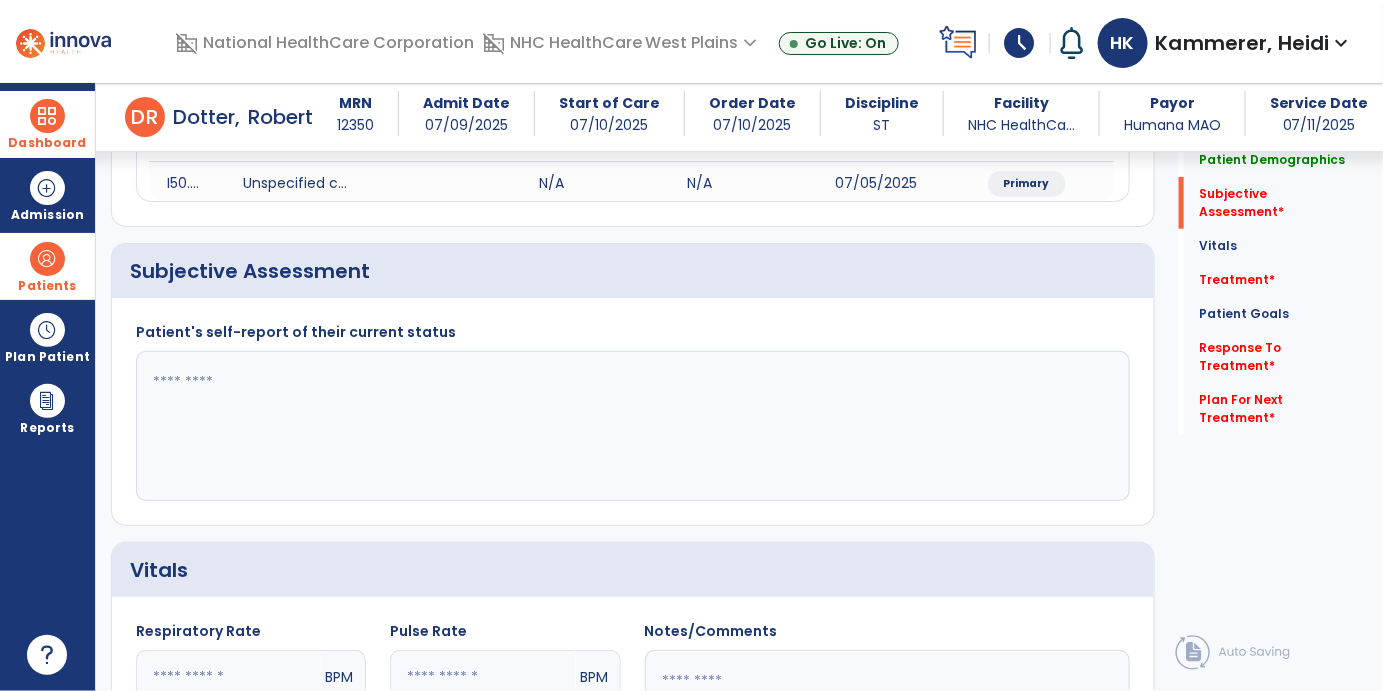 scroll, scrollTop: 333, scrollLeft: 0, axis: vertical 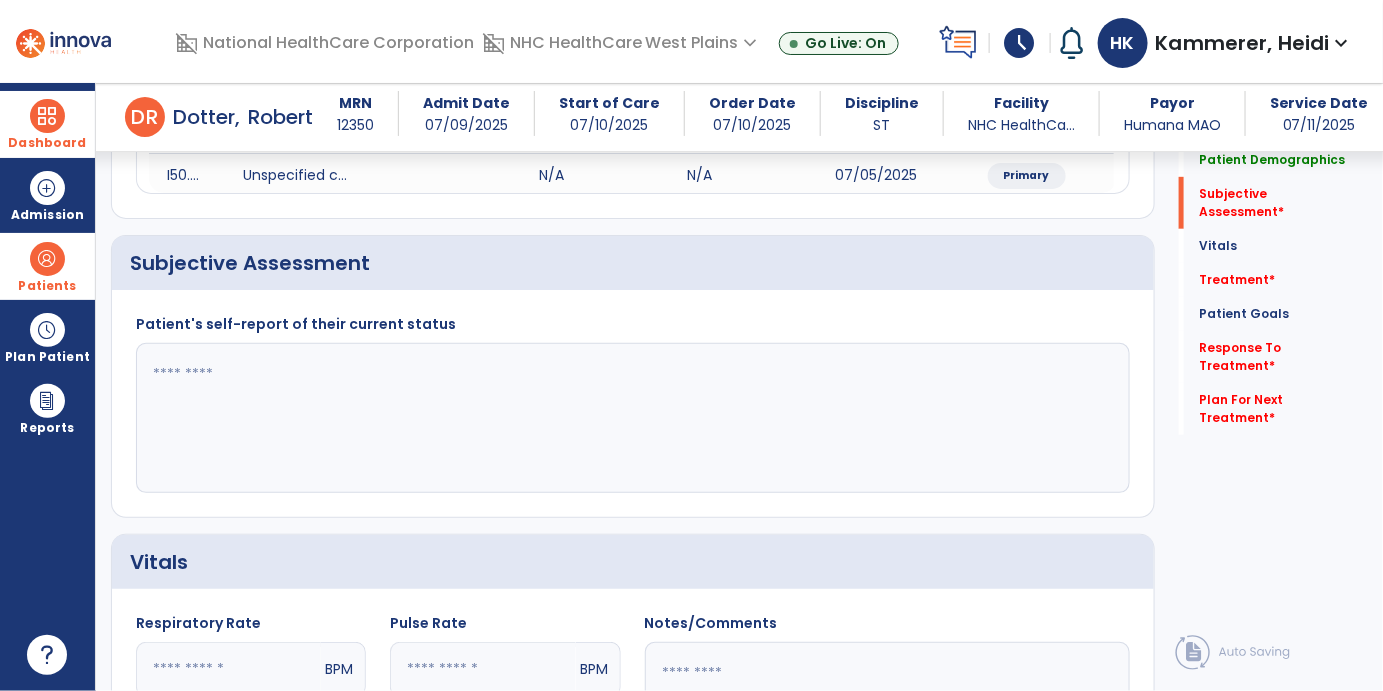 click 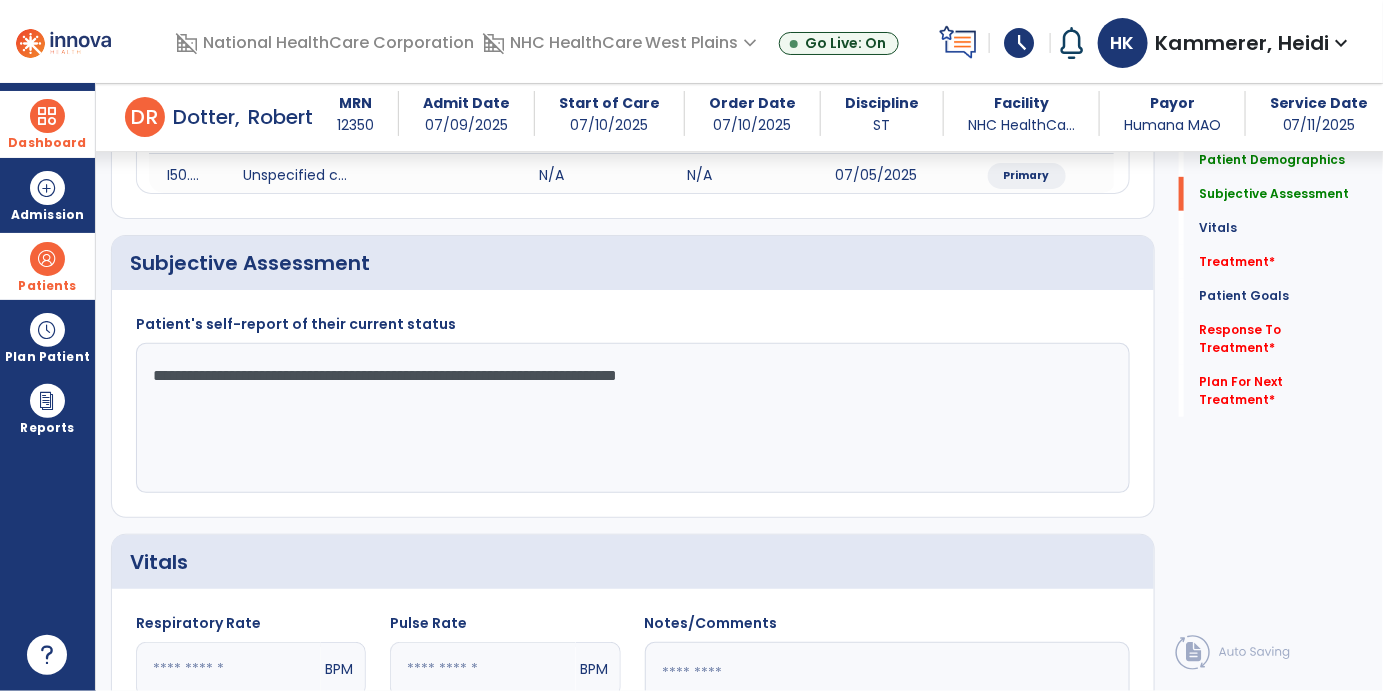 click on "**********" 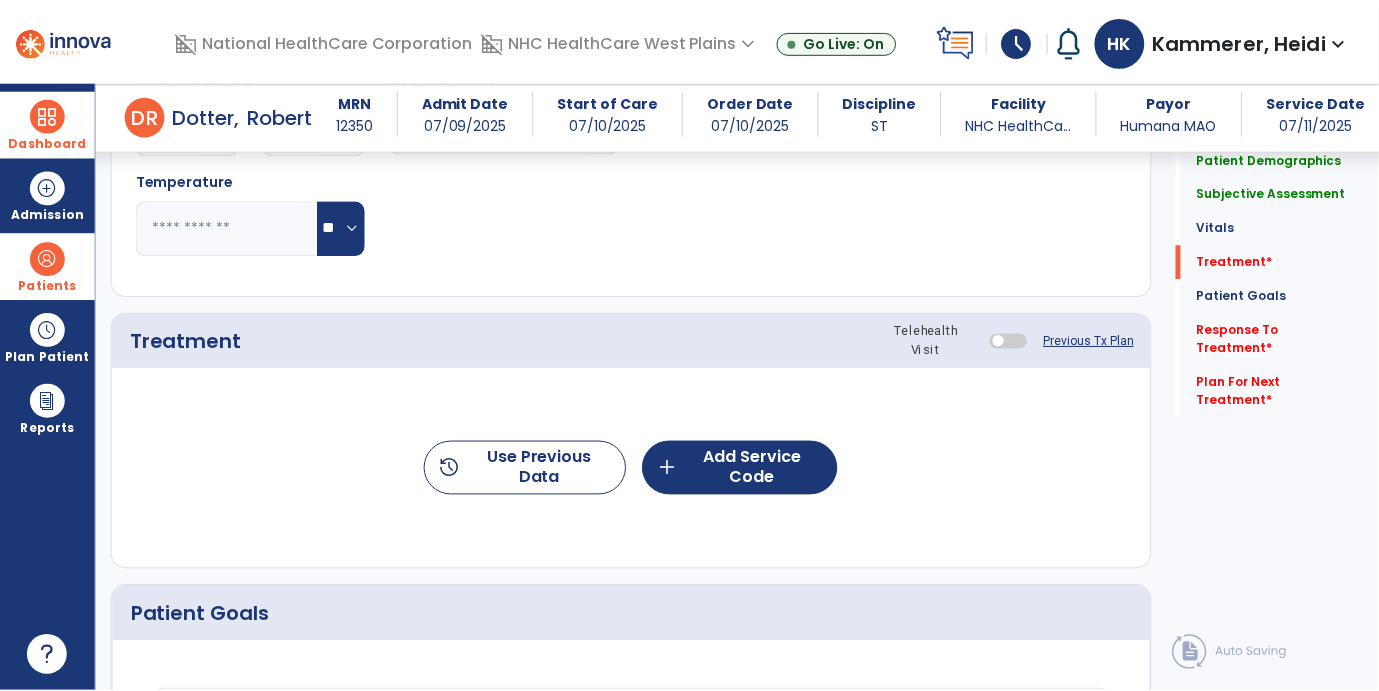 scroll, scrollTop: 1000, scrollLeft: 0, axis: vertical 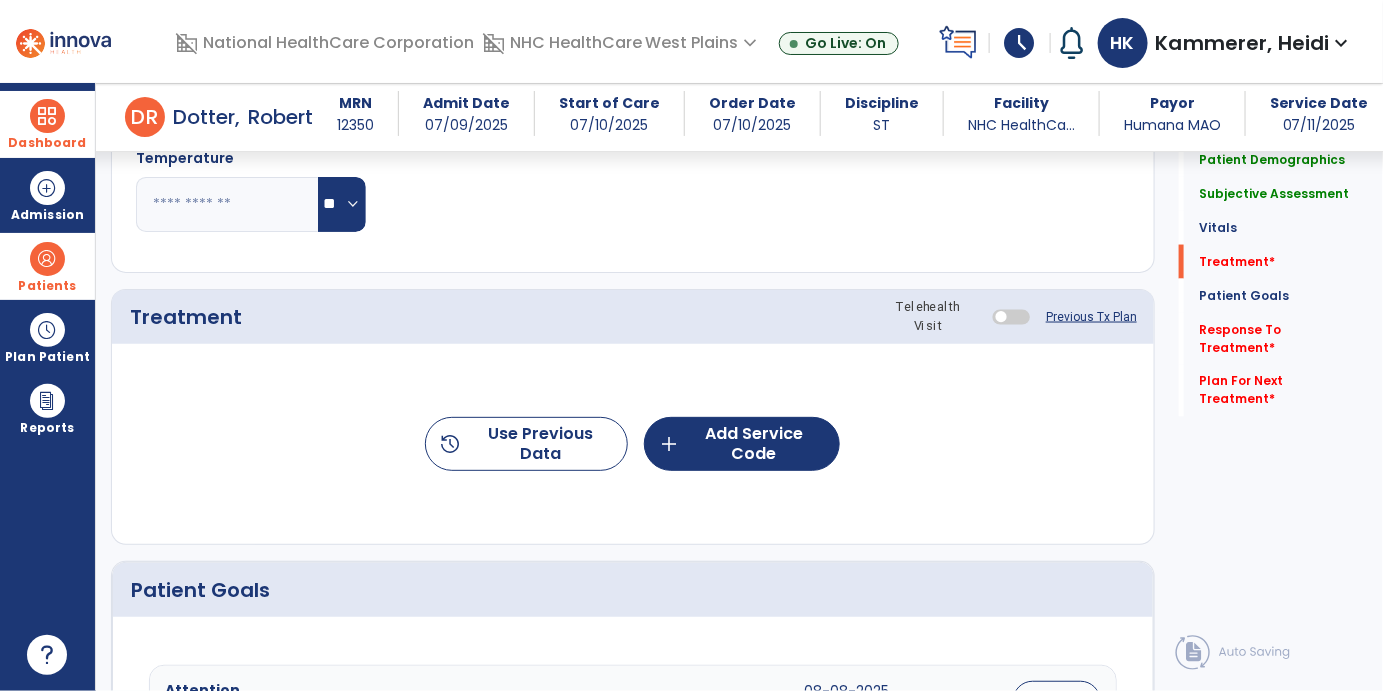 type on "**********" 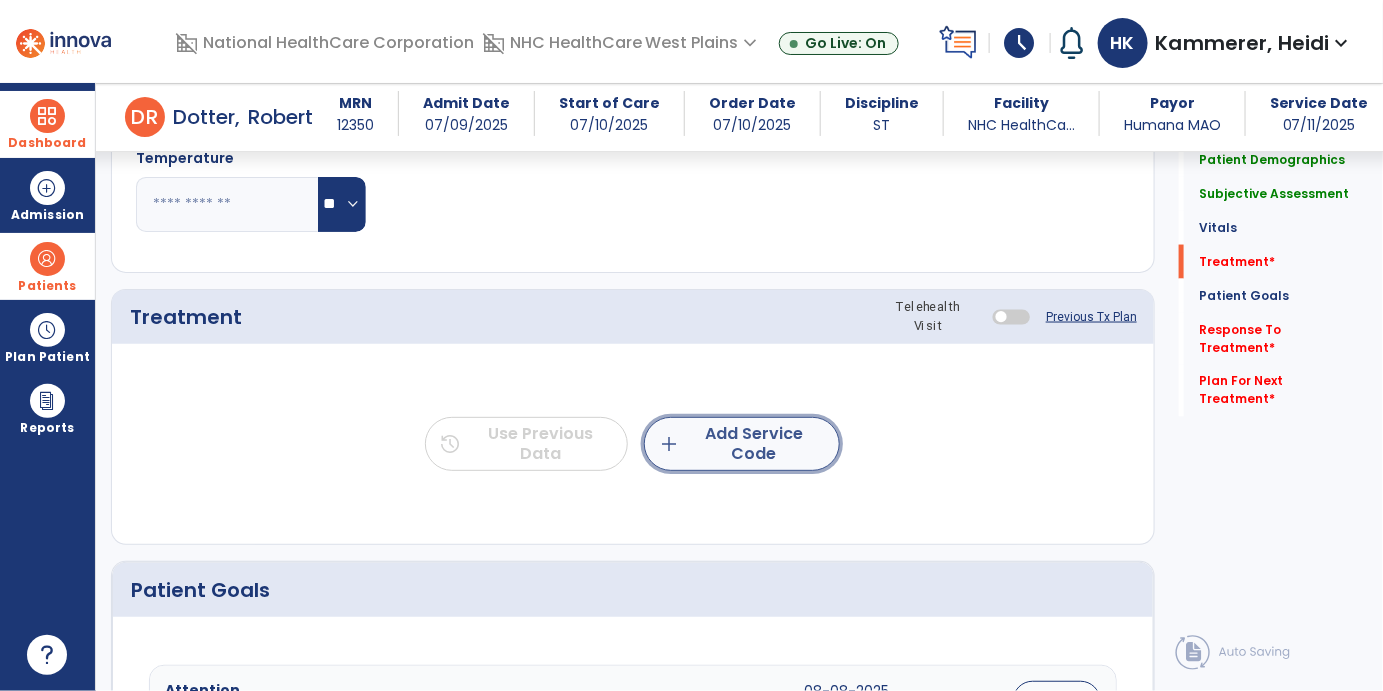 click on "add  Add Service Code" 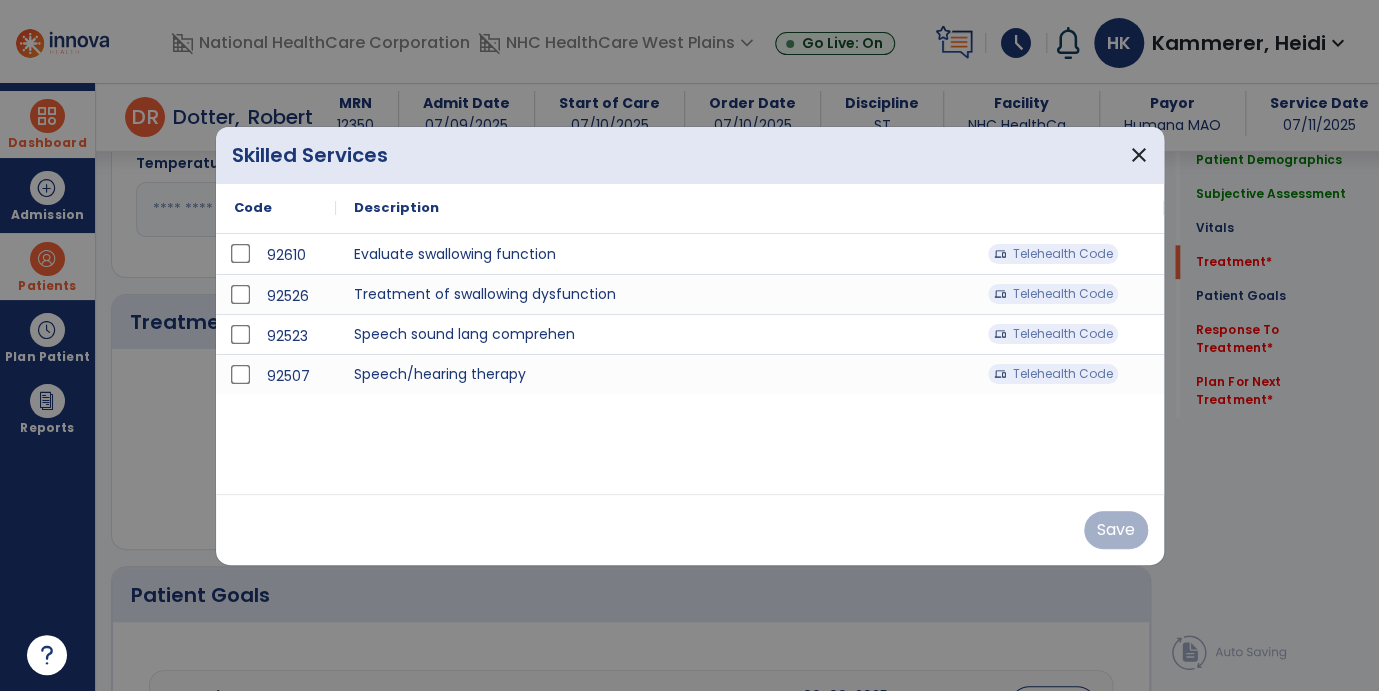 scroll, scrollTop: 1000, scrollLeft: 0, axis: vertical 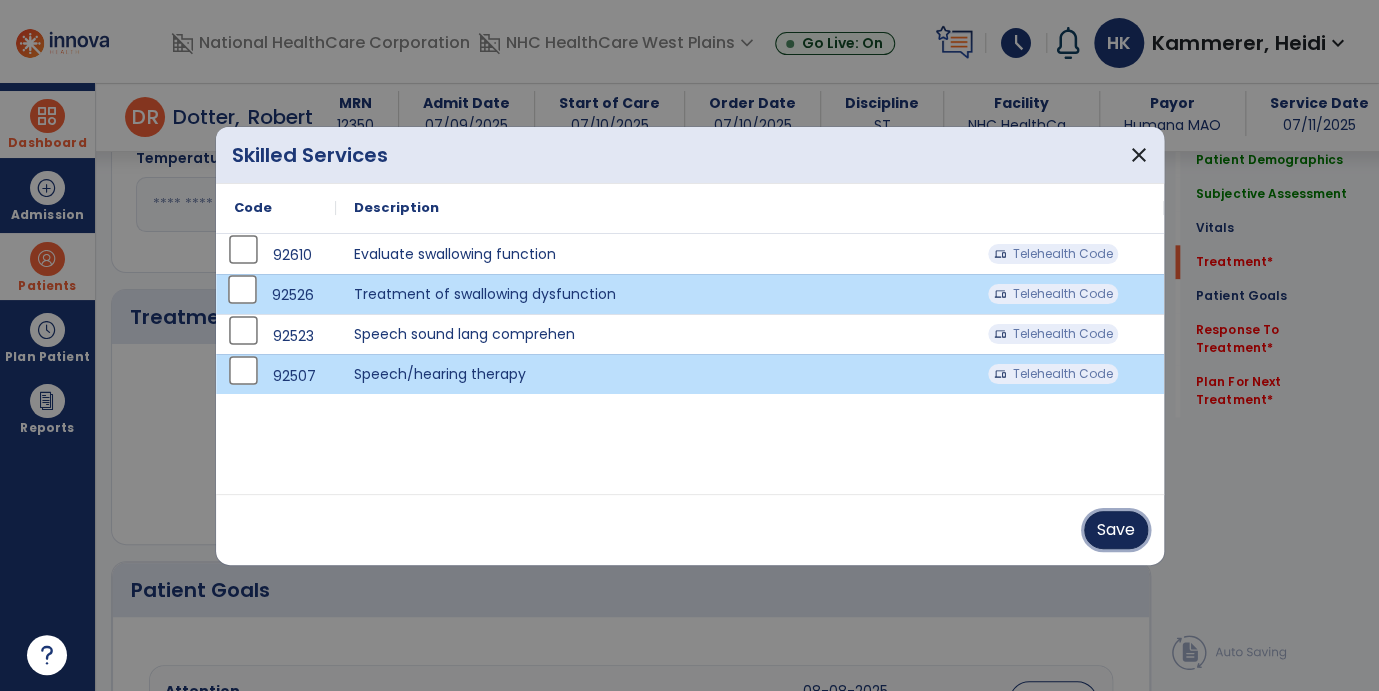 click on "Save" at bounding box center [1116, 530] 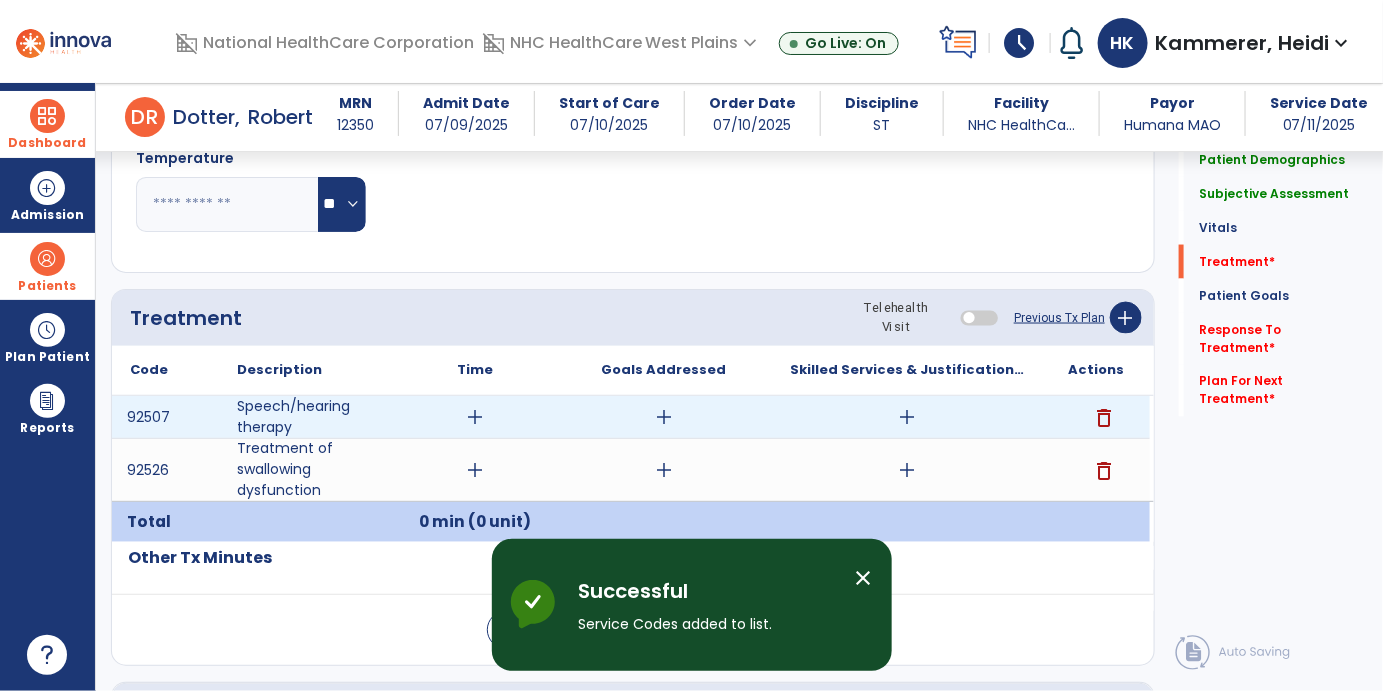 click on "add" at bounding box center [475, 417] 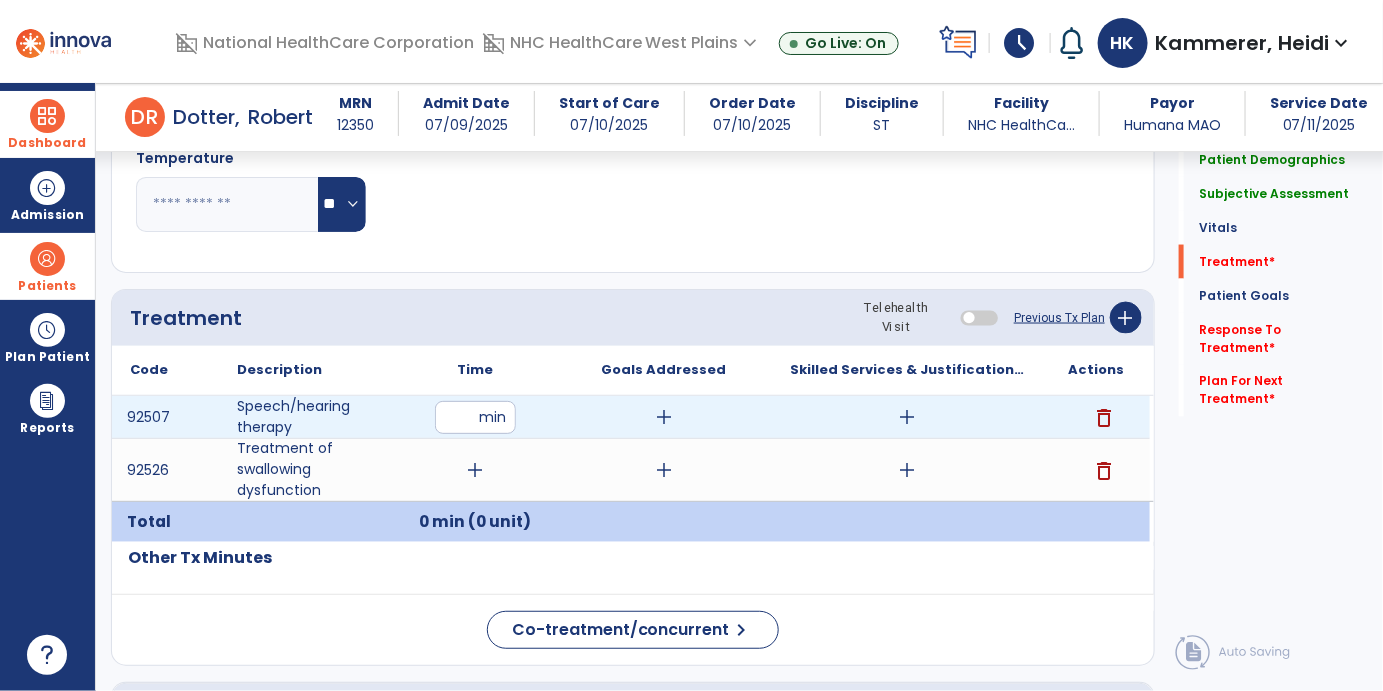 type on "**" 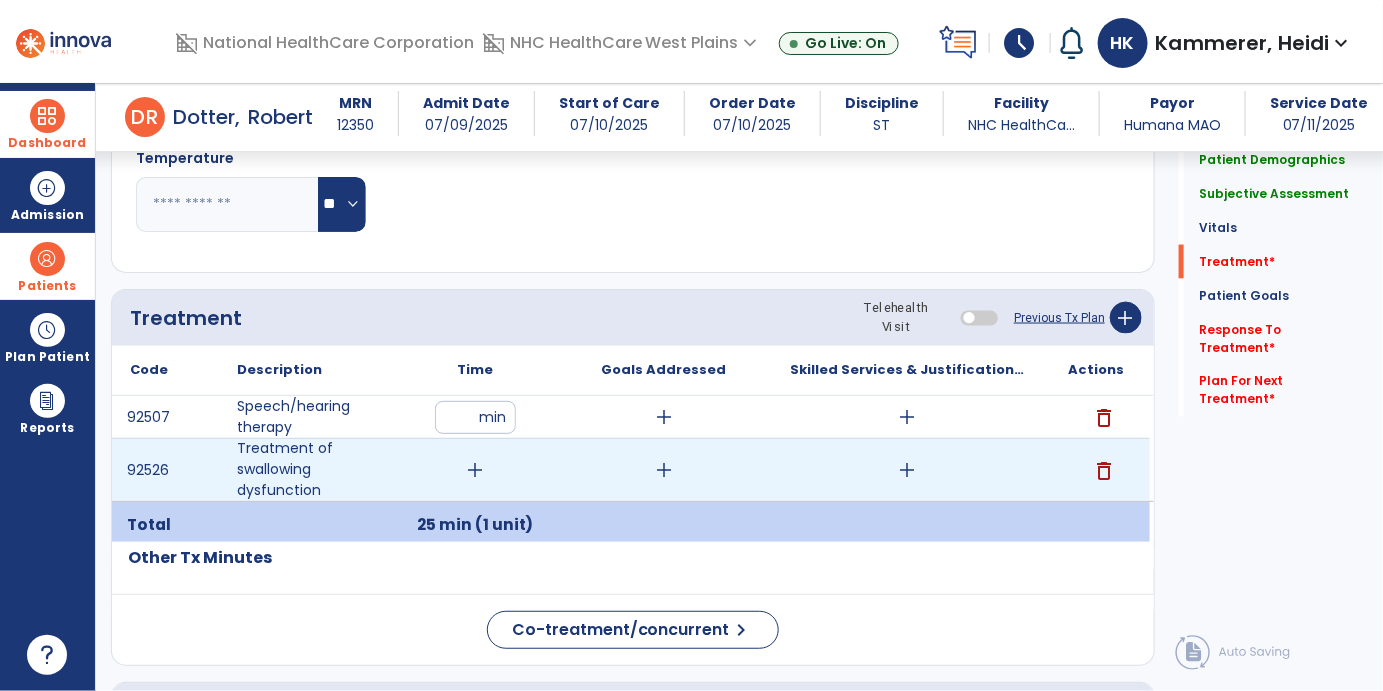 click on "add" at bounding box center [475, 470] 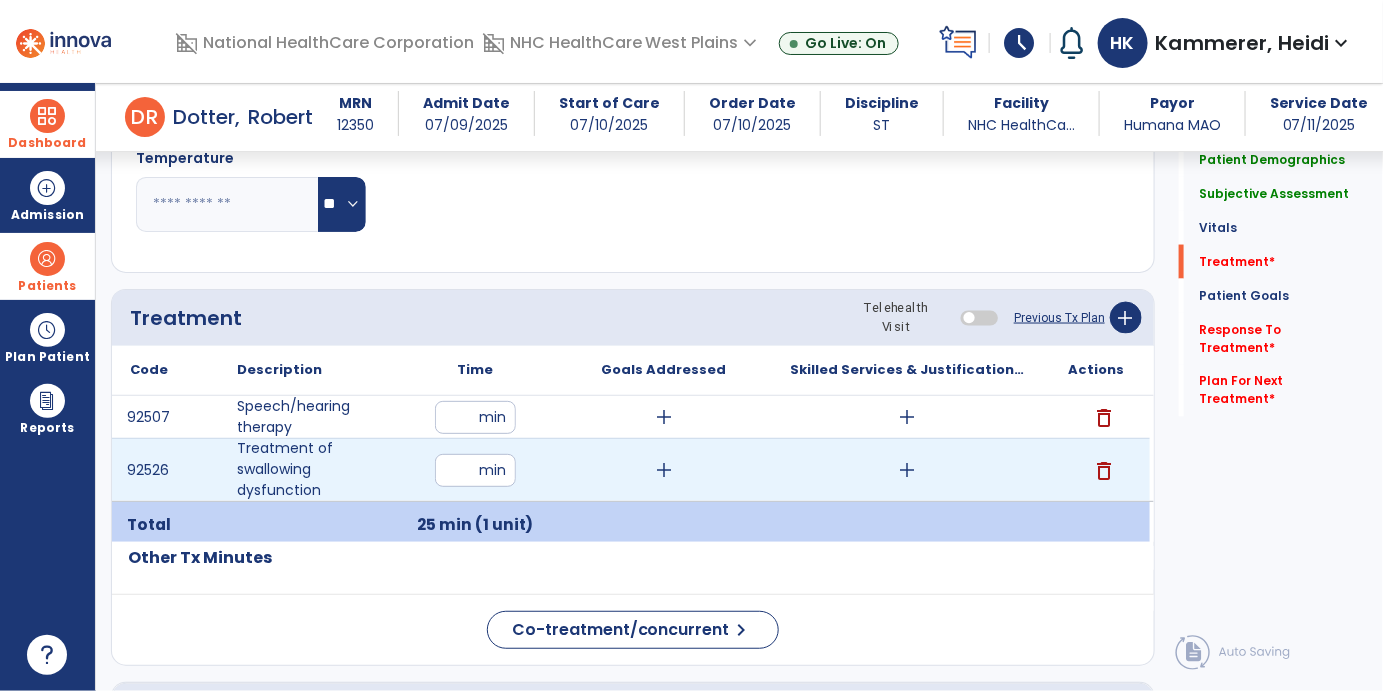type on "**" 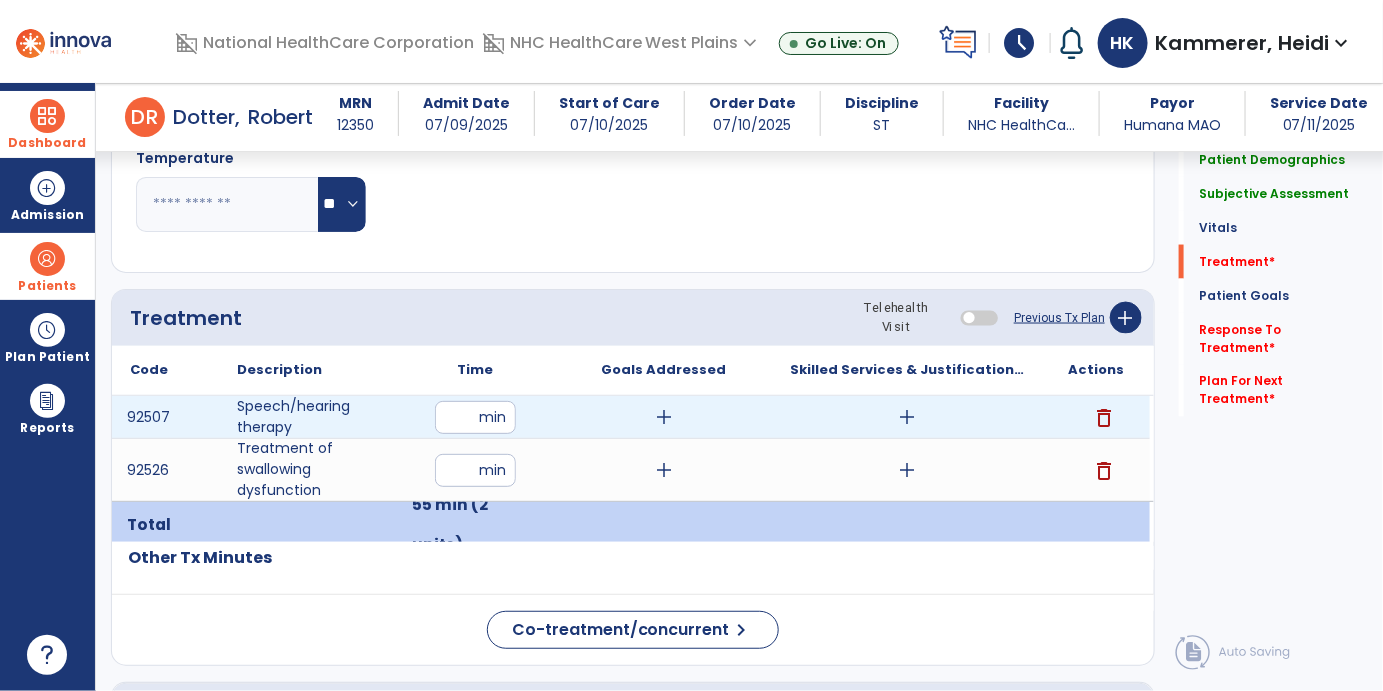 click on "add" at bounding box center (664, 417) 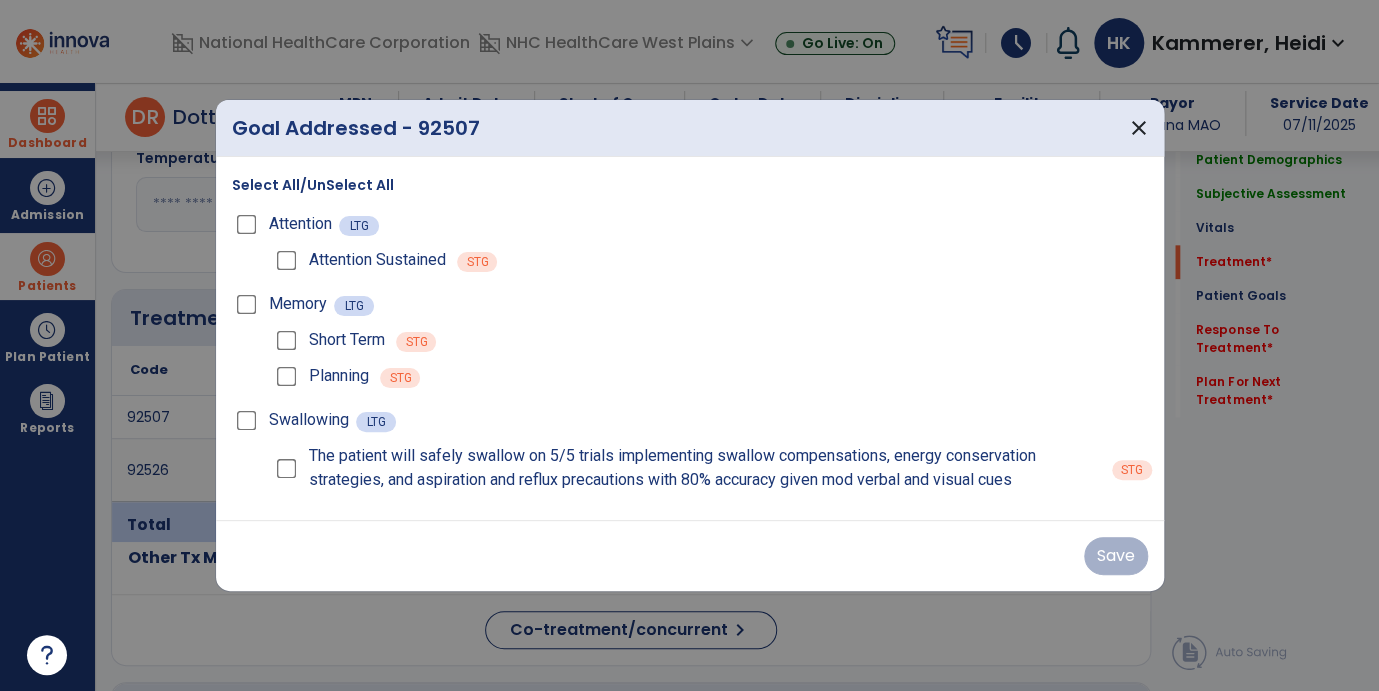 scroll, scrollTop: 1000, scrollLeft: 0, axis: vertical 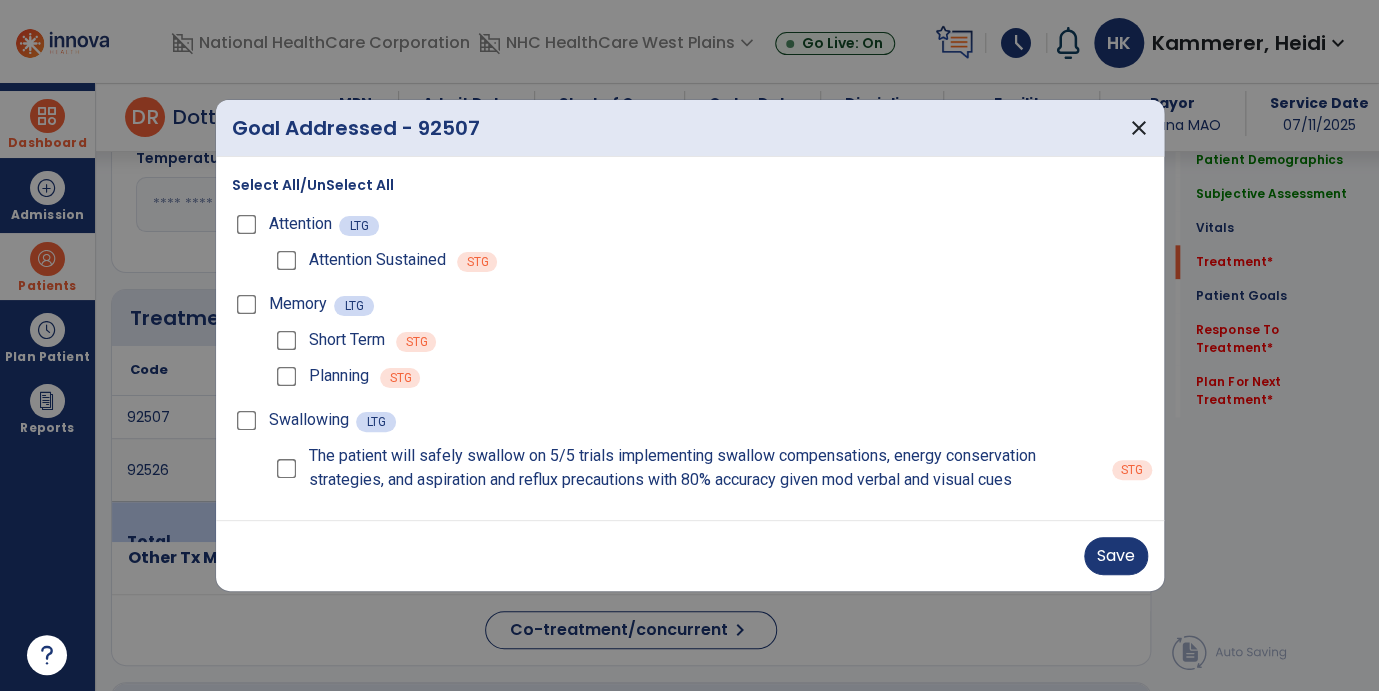 click on "Planning" at bounding box center (320, 376) 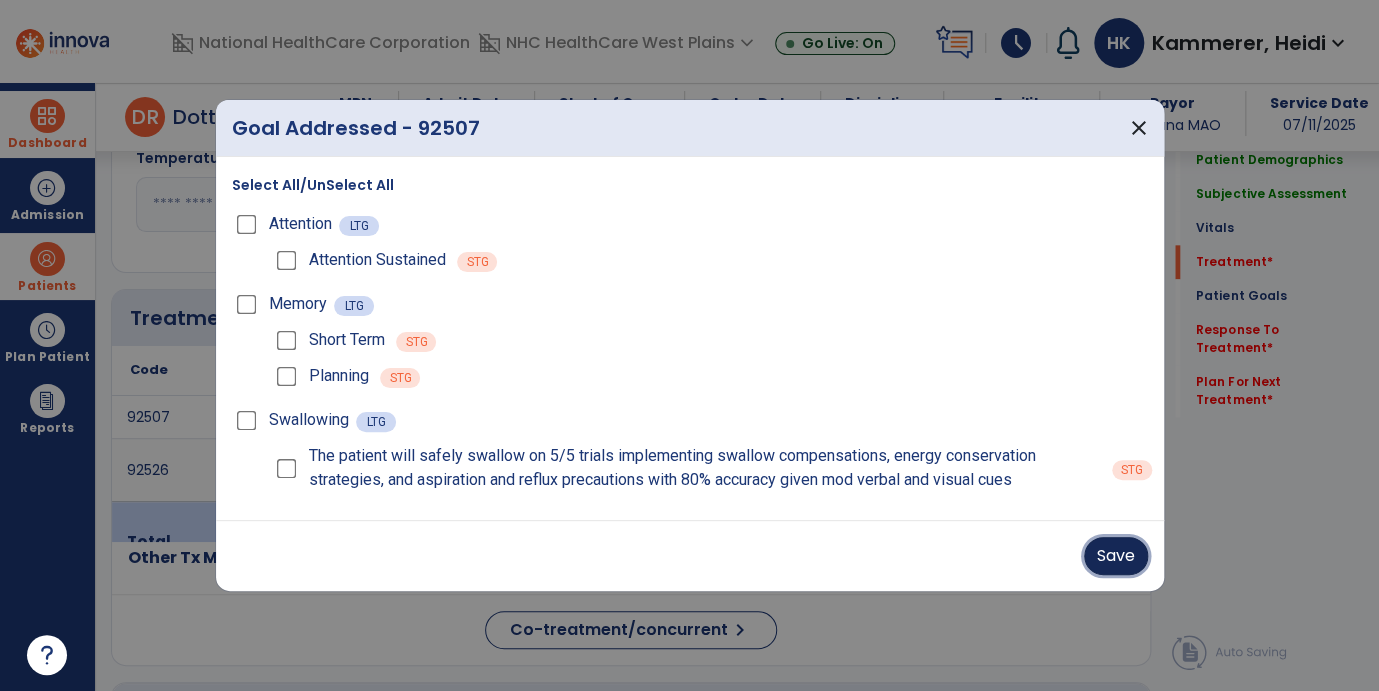 click on "Save" at bounding box center [1116, 556] 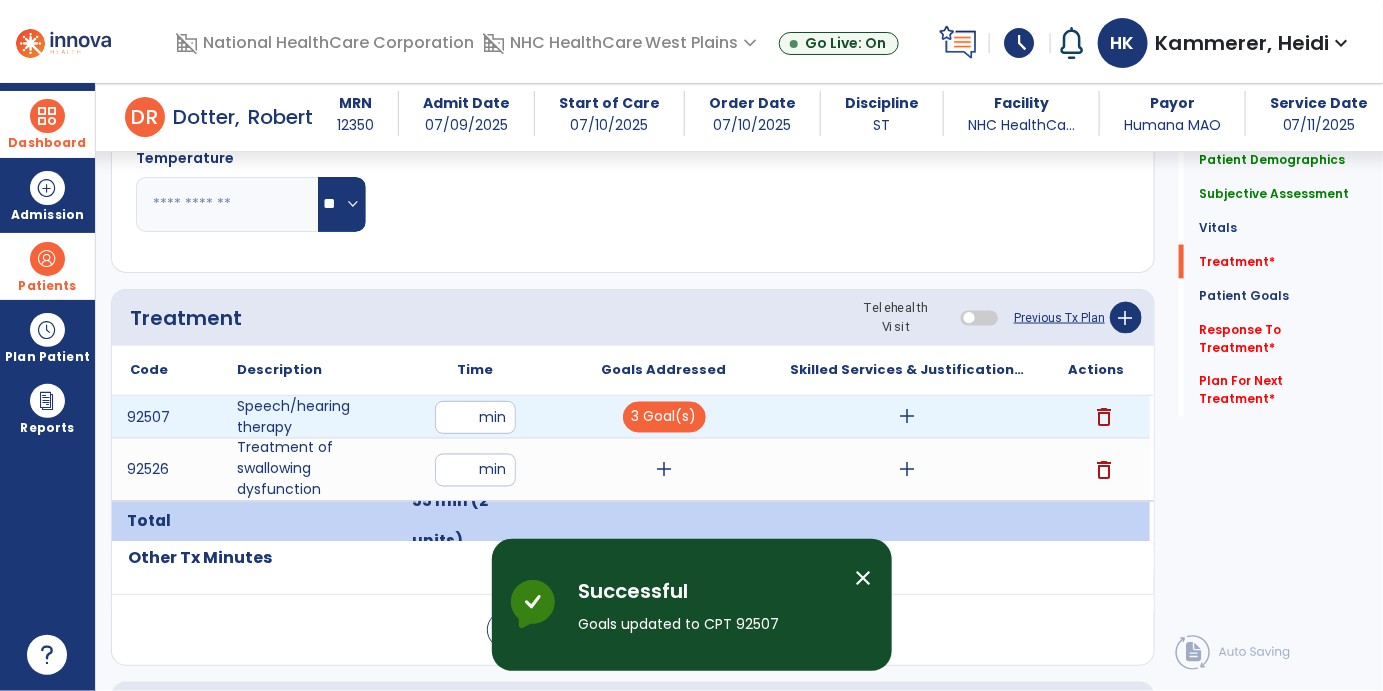 click on "add" at bounding box center [907, 417] 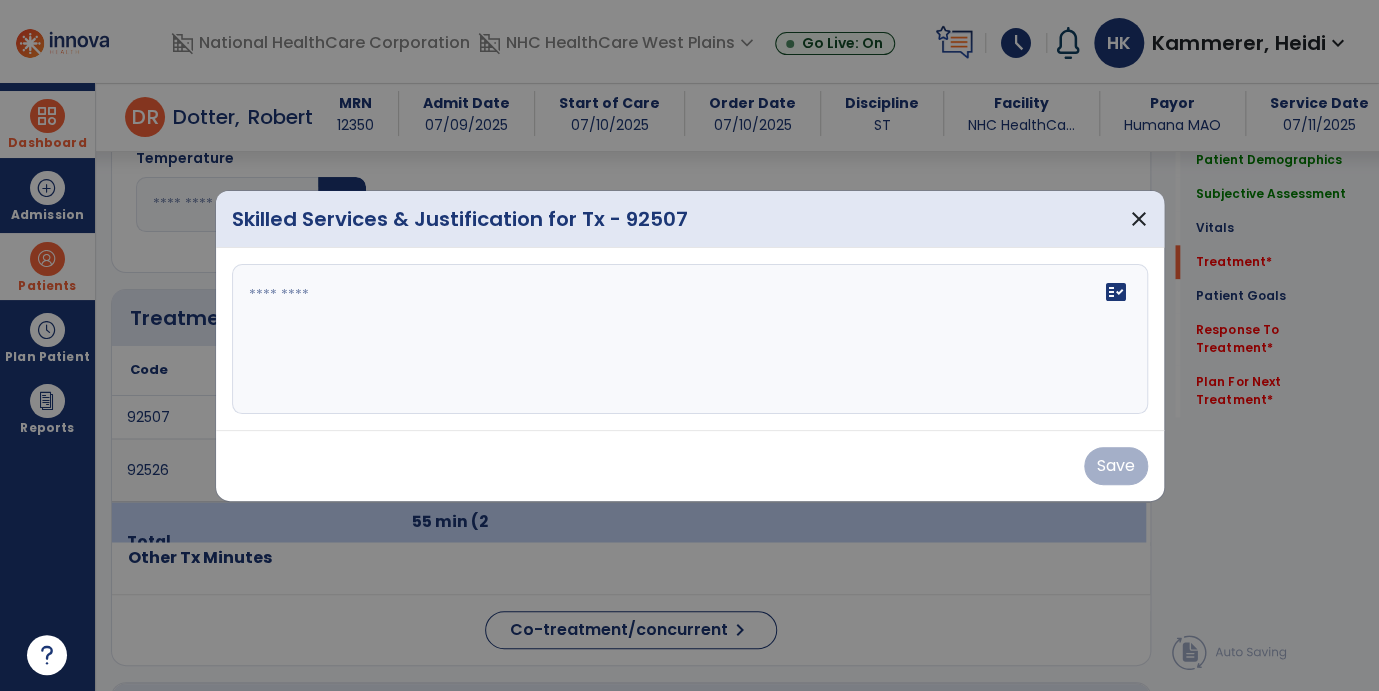 scroll, scrollTop: 1000, scrollLeft: 0, axis: vertical 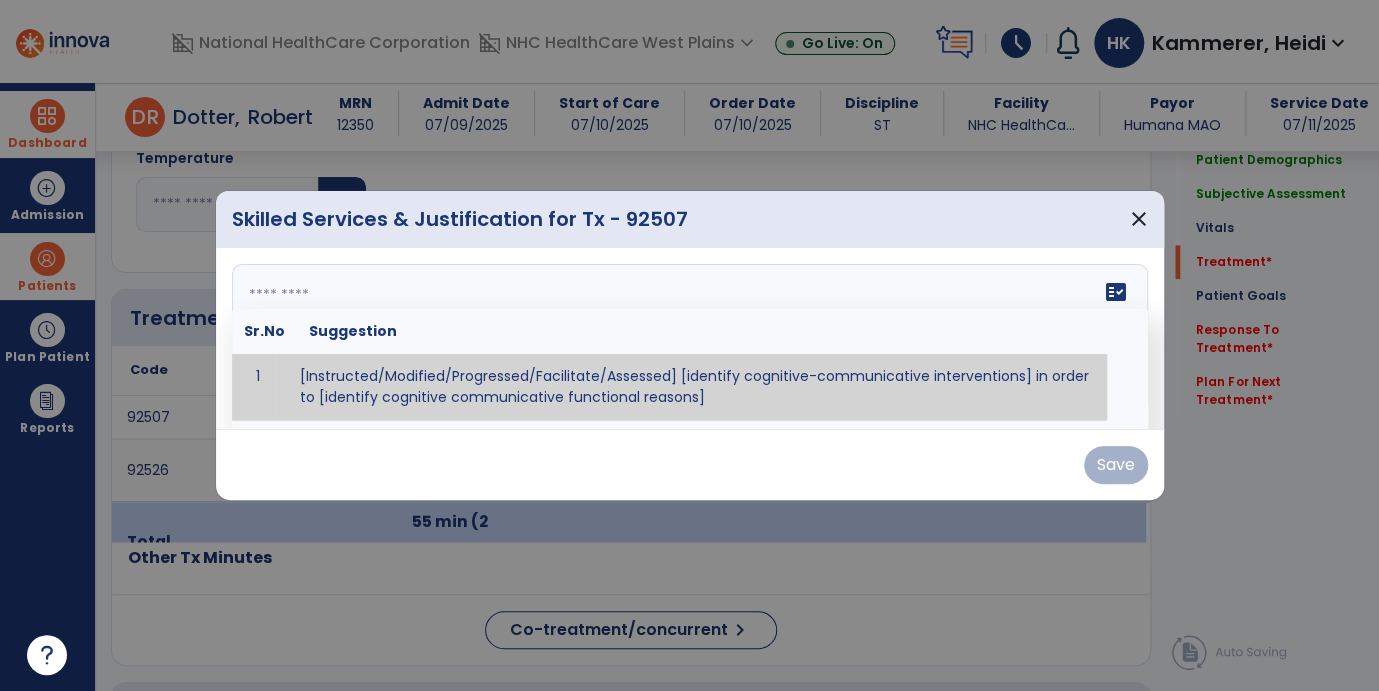 click on "fact_check  Sr.No Suggestion 1 [Instructed/Modified/Progressed/Facilitate/Assessed] [identify cognitive-communicative interventions] in order to [identify cognitive communicative functional reasons] 2 Assessed cognitive-communicative skills using [identify test]." at bounding box center [690, 339] 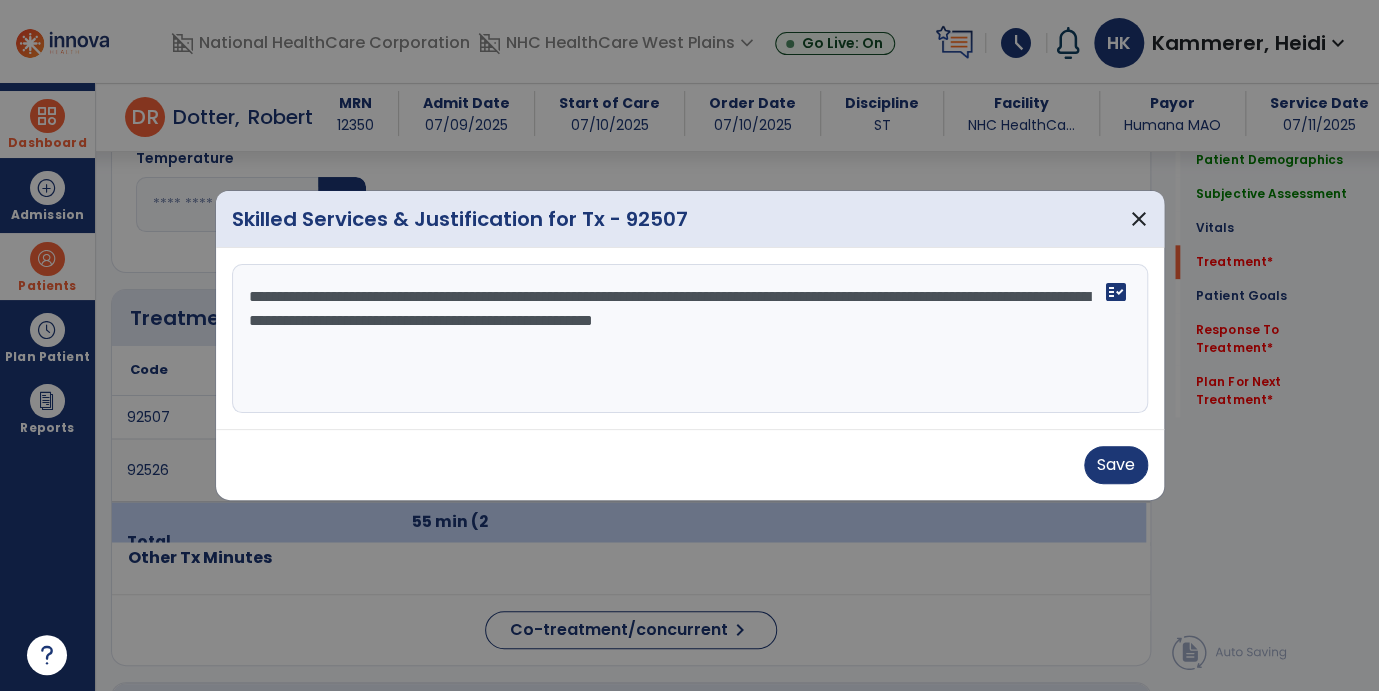 click on "**********" at bounding box center (690, 339) 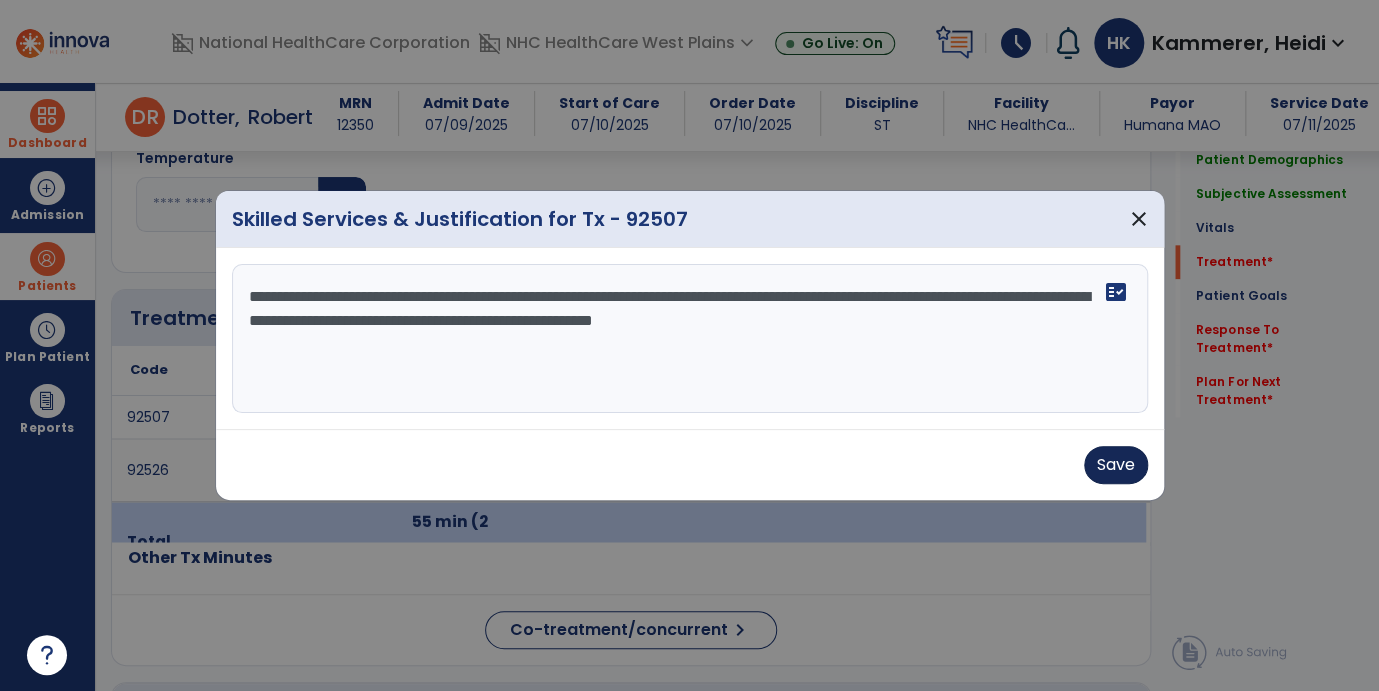 type on "**********" 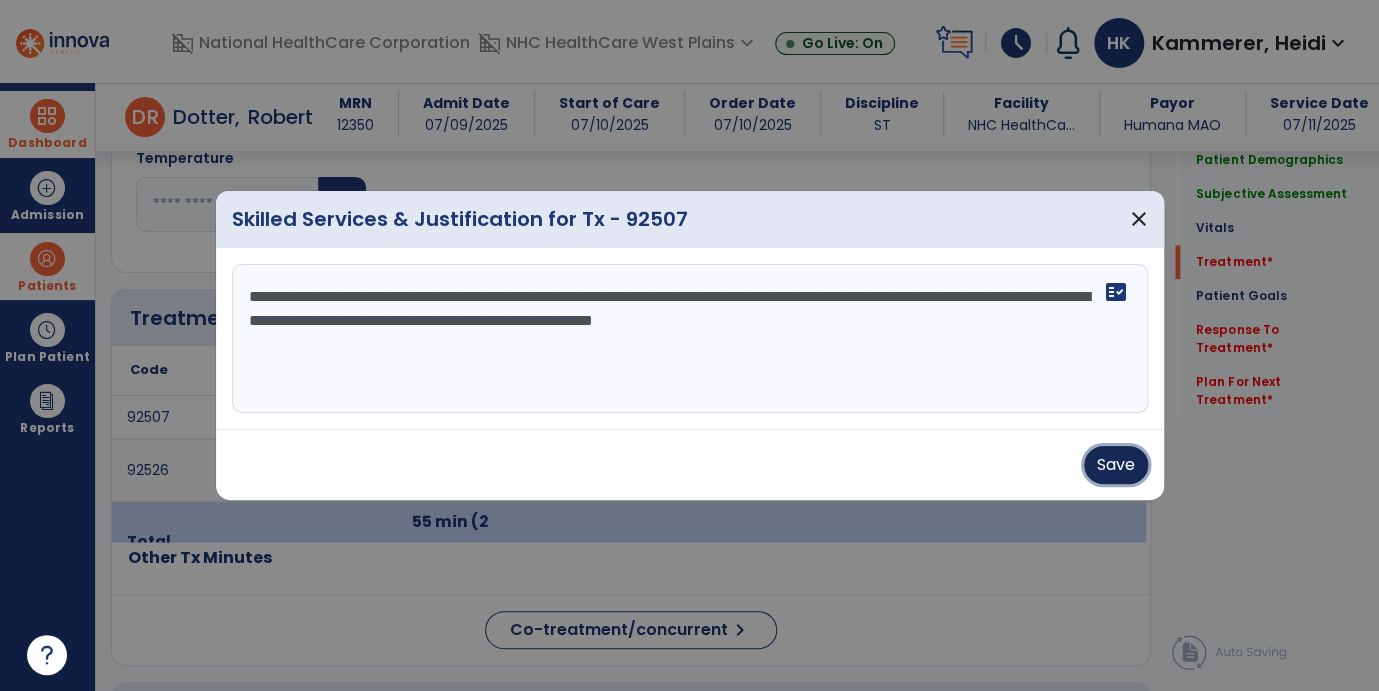 click on "Save" at bounding box center [1116, 465] 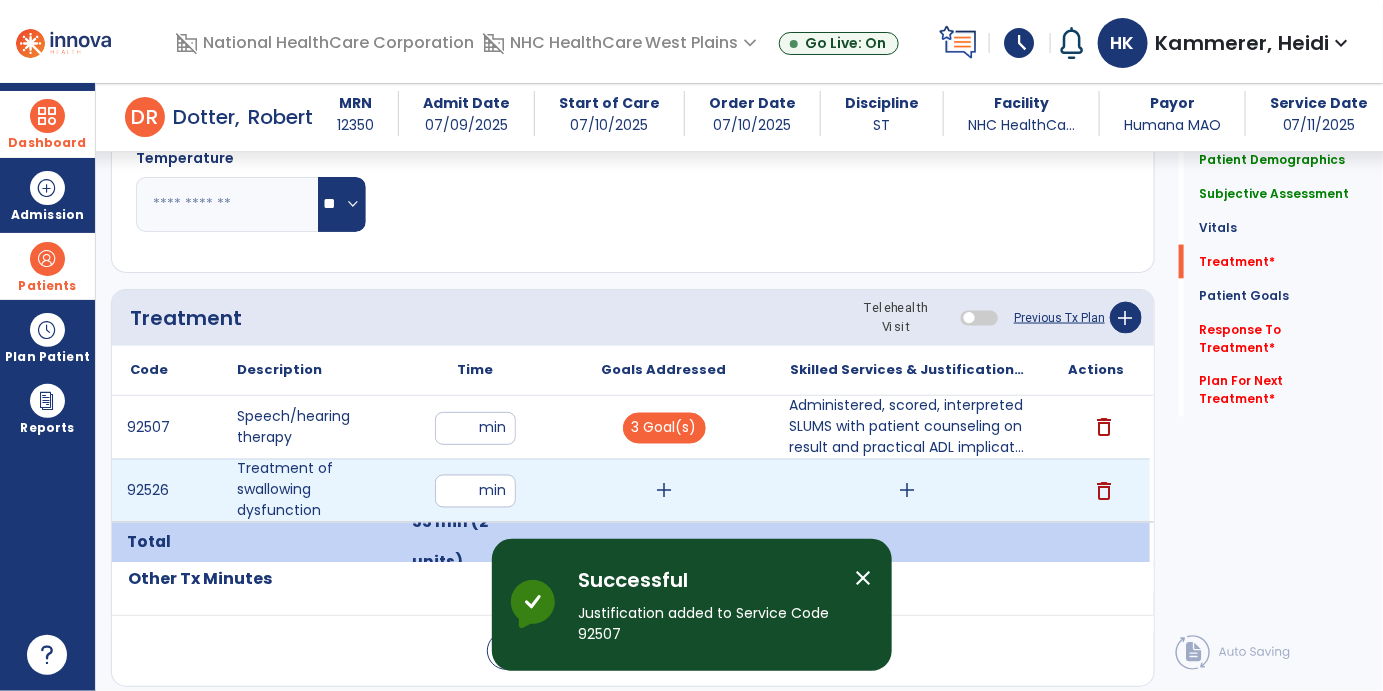 click on "add" at bounding box center (664, 491) 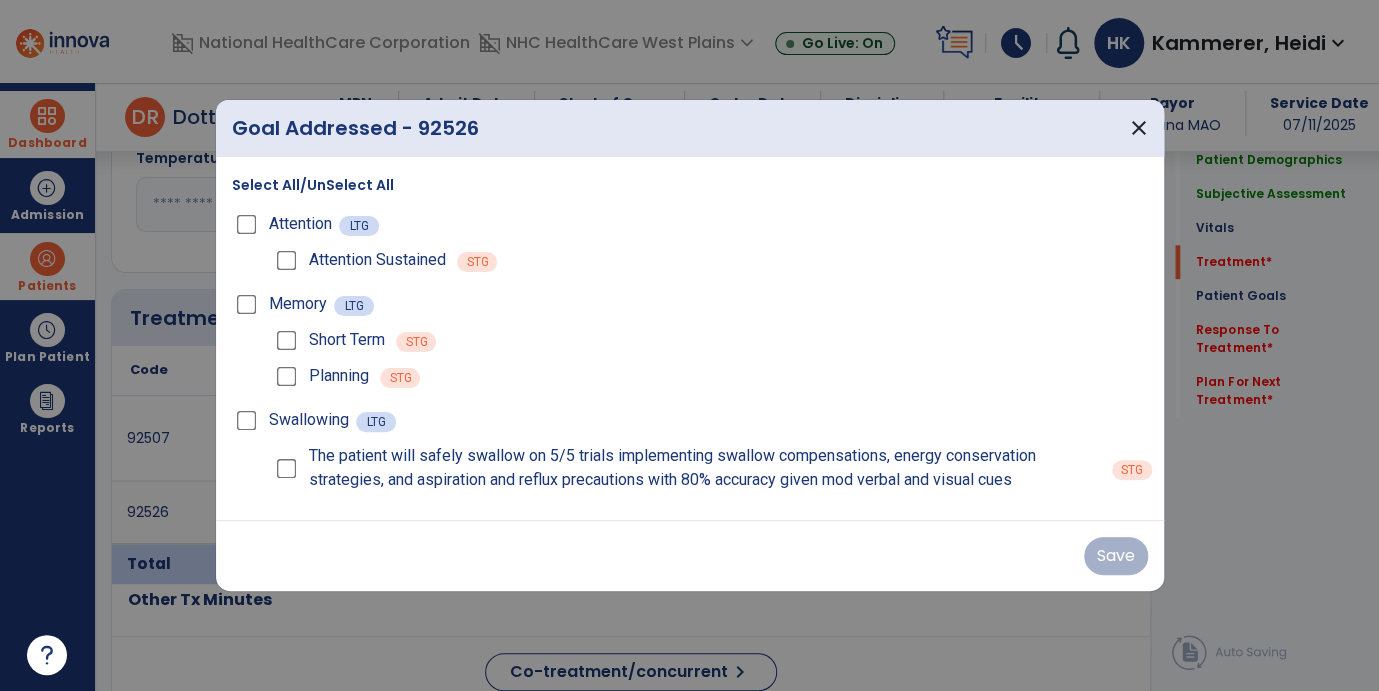 scroll, scrollTop: 1000, scrollLeft: 0, axis: vertical 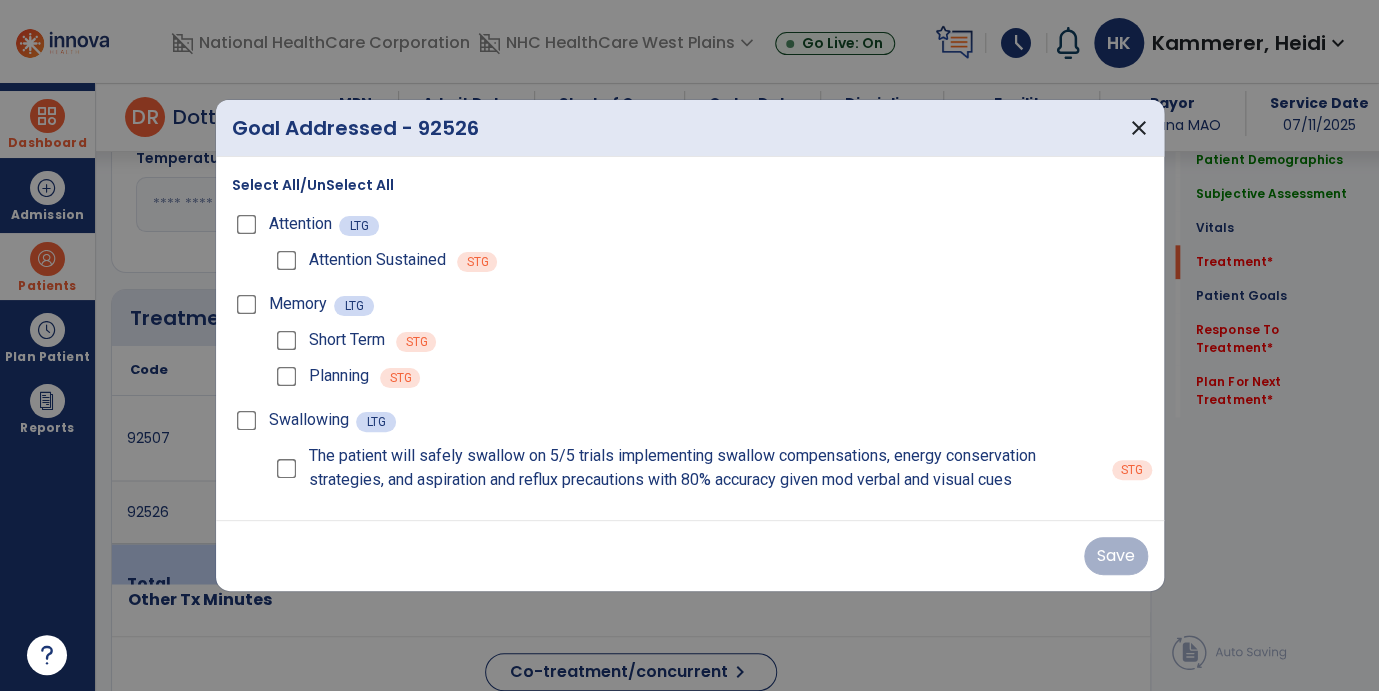 click on "The patient will safely swallow on 5/5 trials implementing swallow compensations, energy conservation strategies, and aspiration and reflux precautions with 80% accuracy given mod verbal and visual cues" at bounding box center (686, 468) 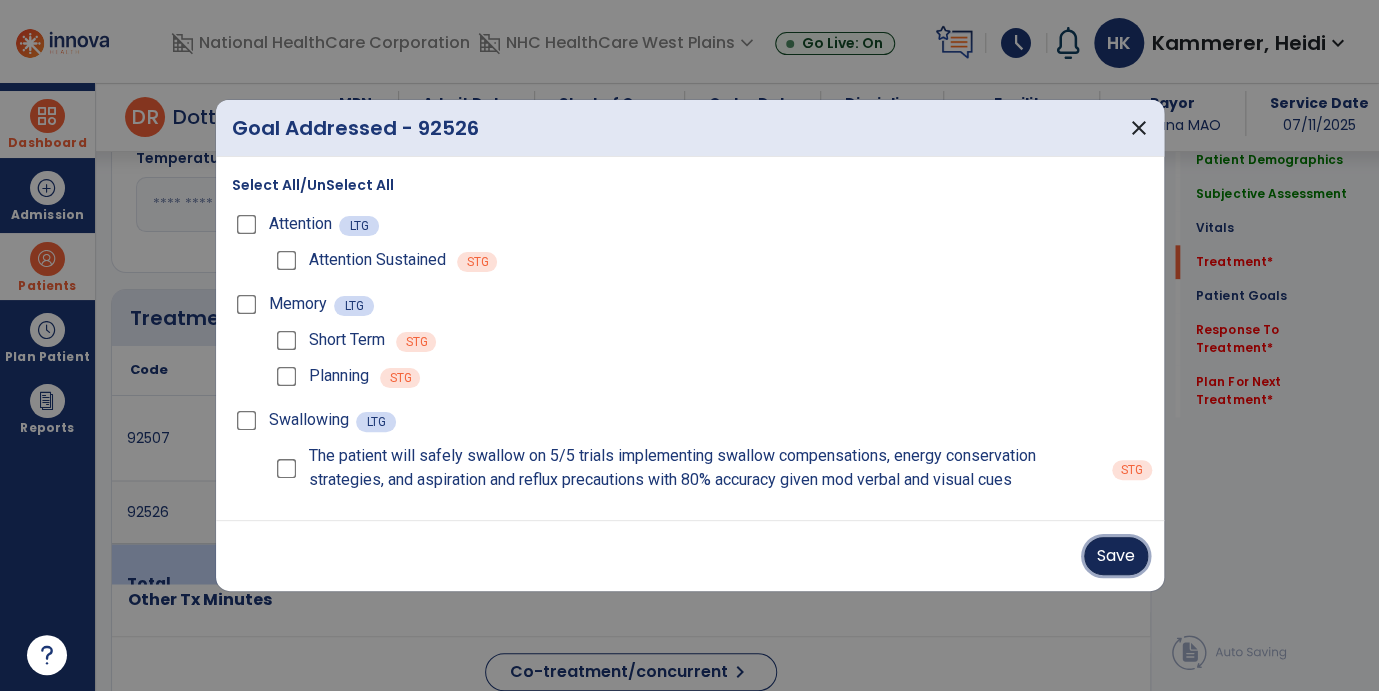 click on "Save" at bounding box center (1116, 556) 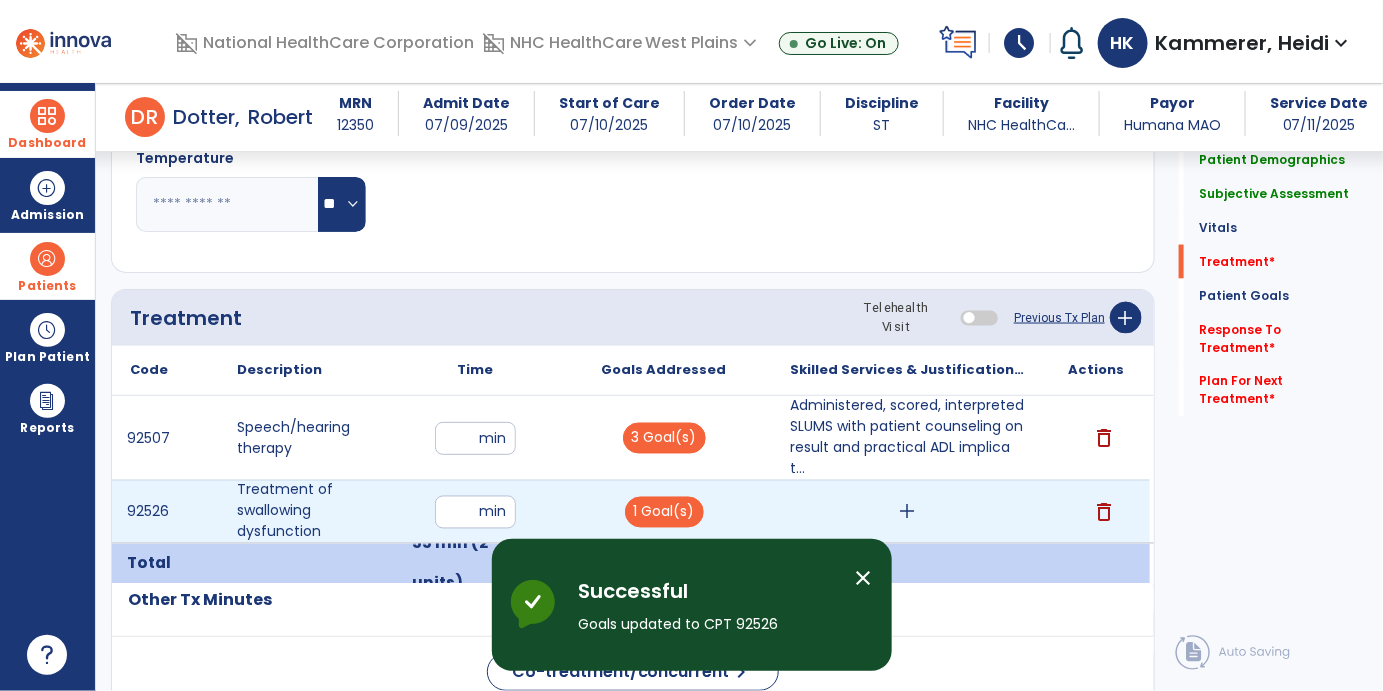 click on "add" at bounding box center (907, 512) 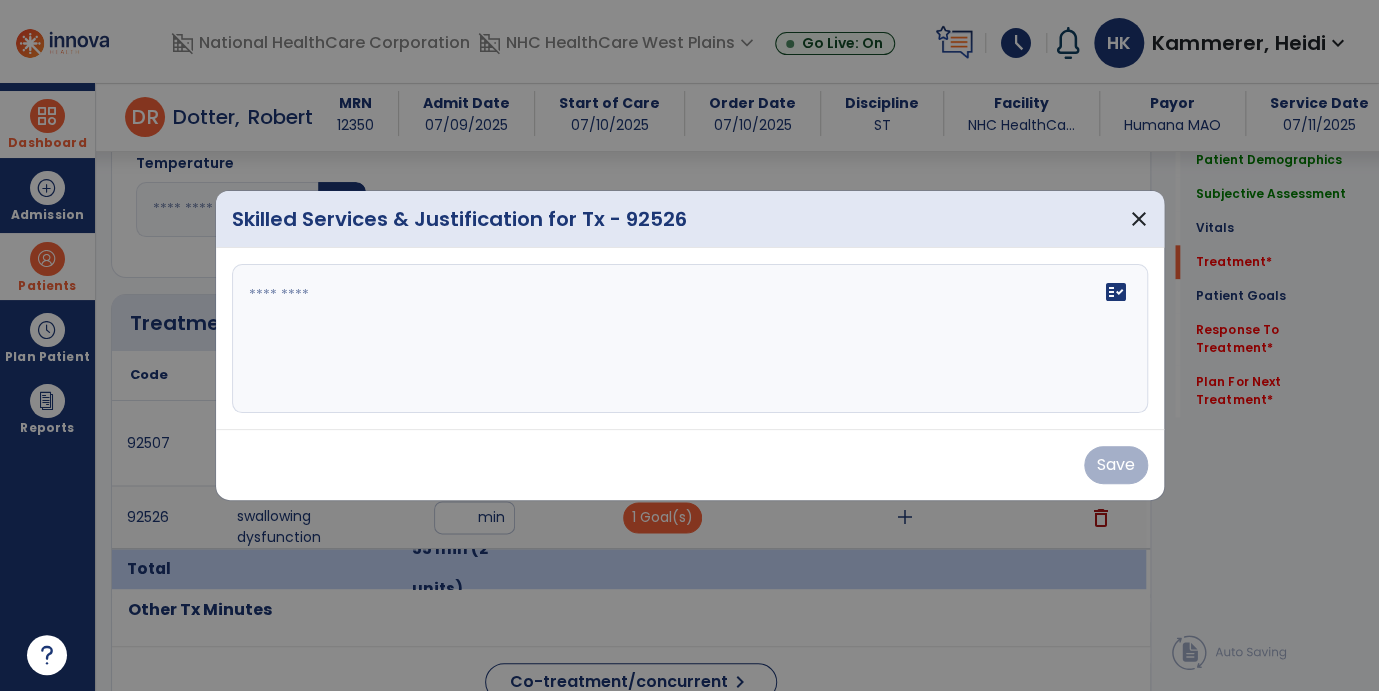 scroll, scrollTop: 1000, scrollLeft: 0, axis: vertical 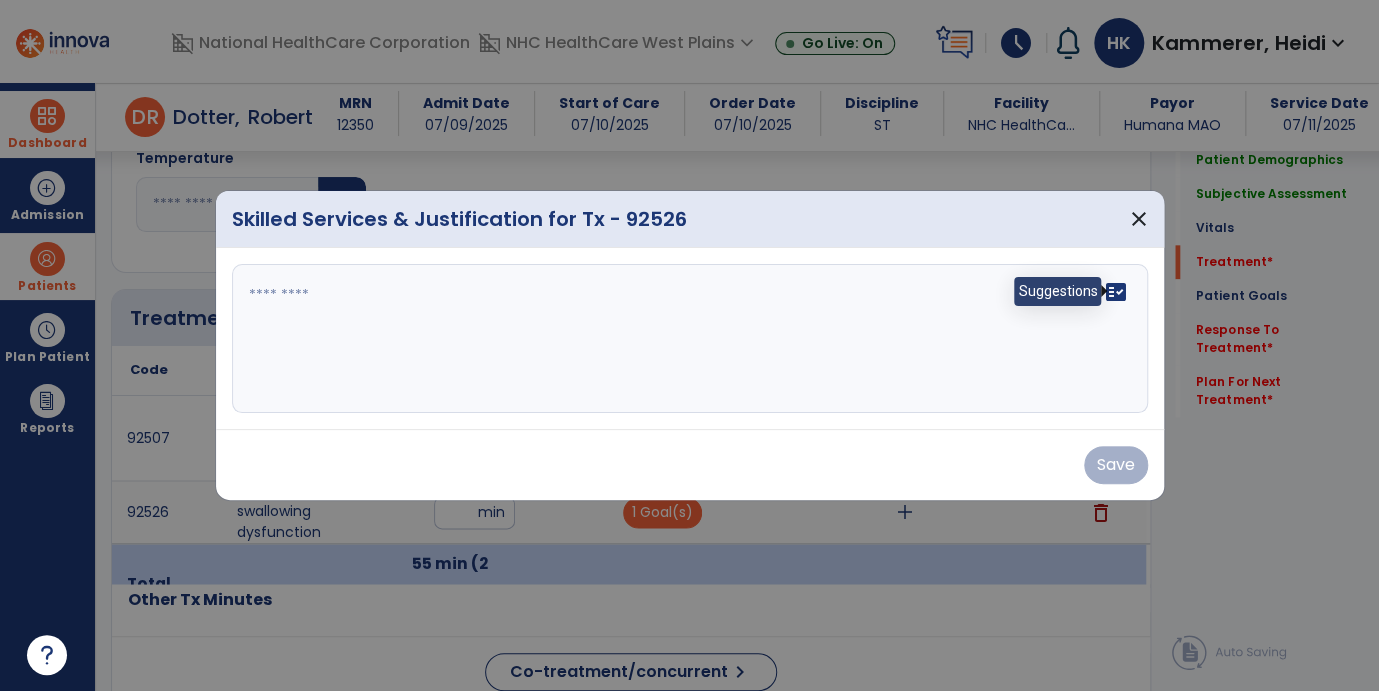 click on "fact_check" at bounding box center (1116, 292) 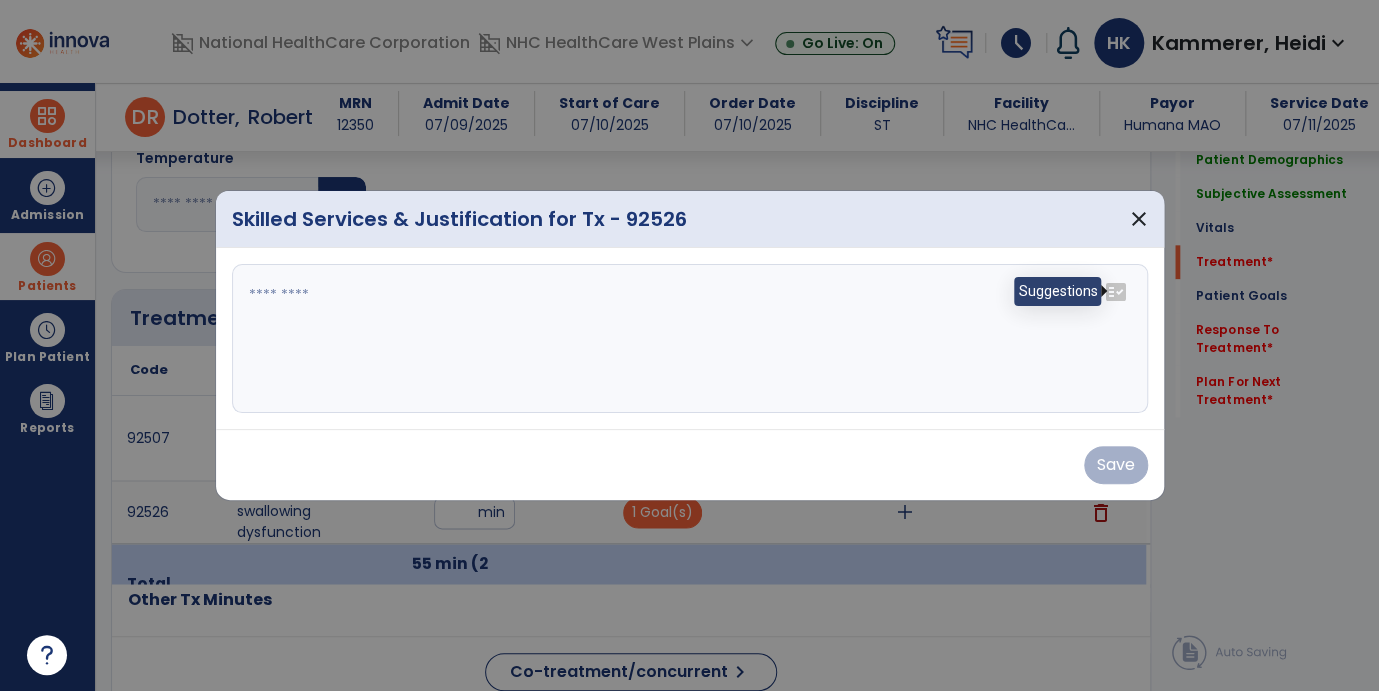 click on "fact_check" at bounding box center (1116, 292) 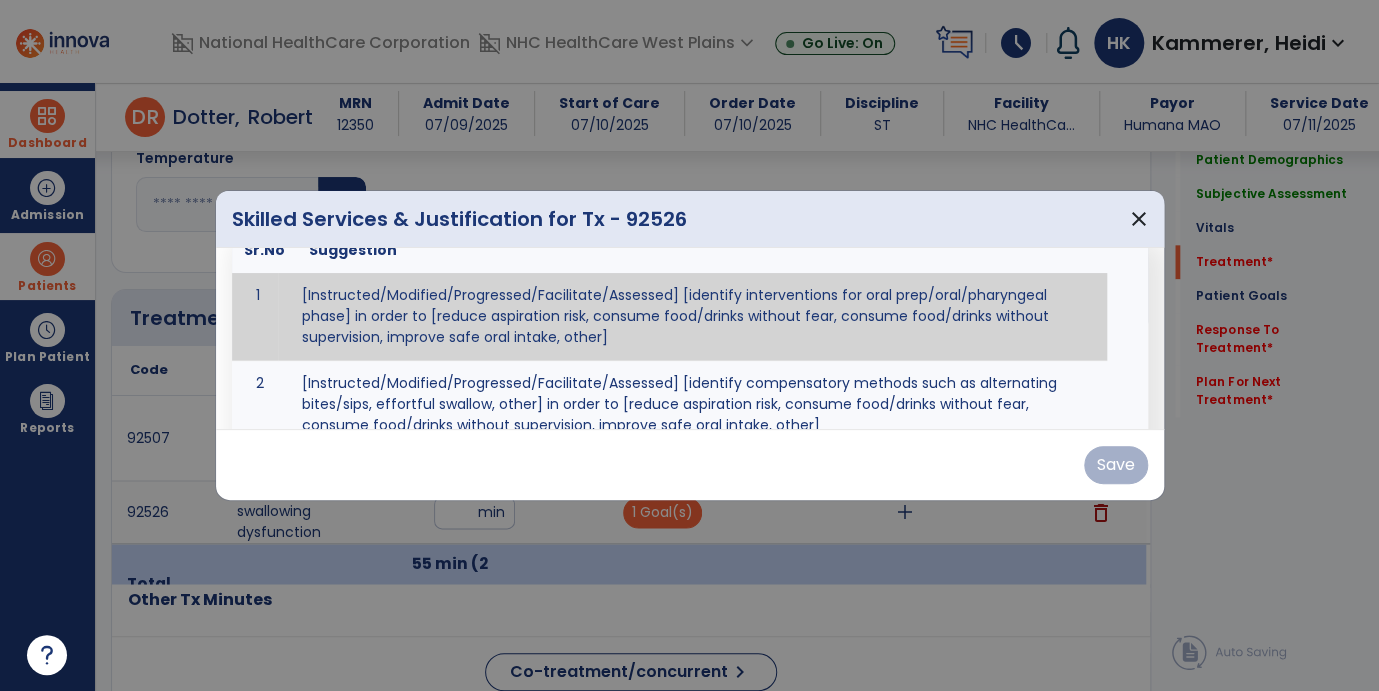 scroll, scrollTop: 190, scrollLeft: 0, axis: vertical 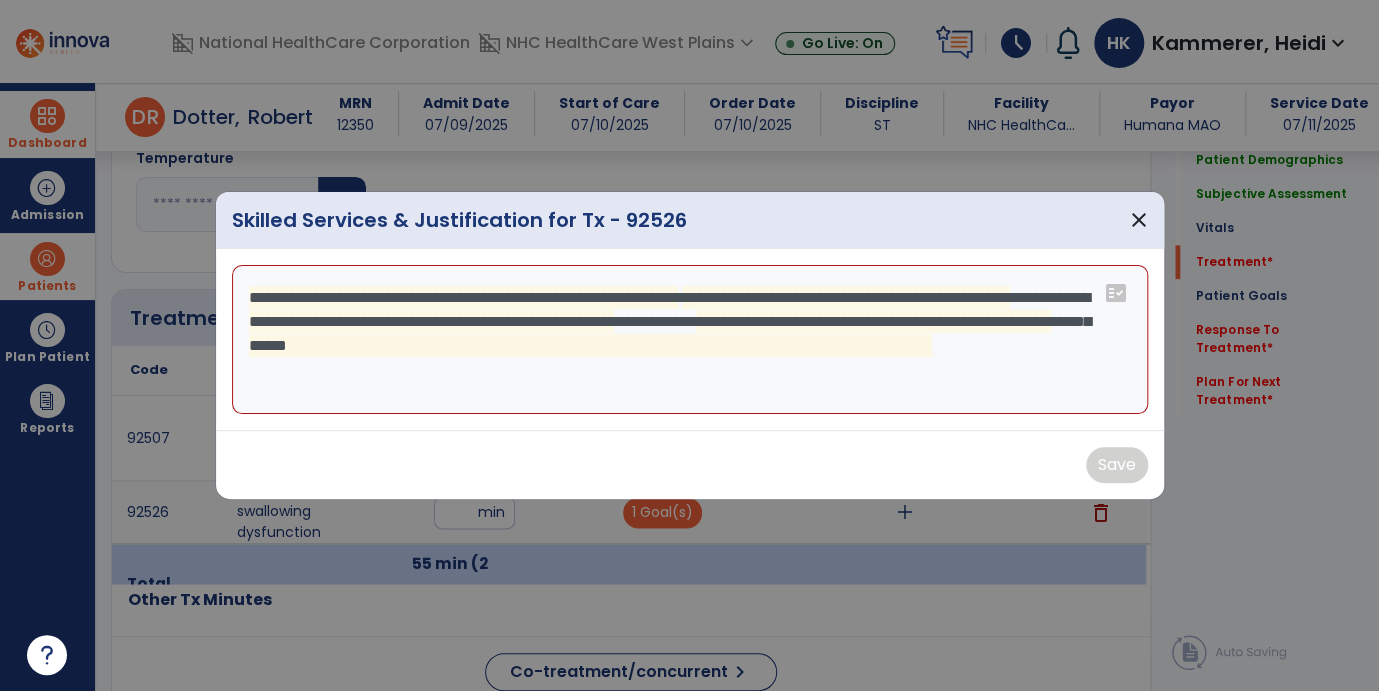 click on "**********" at bounding box center [690, 340] 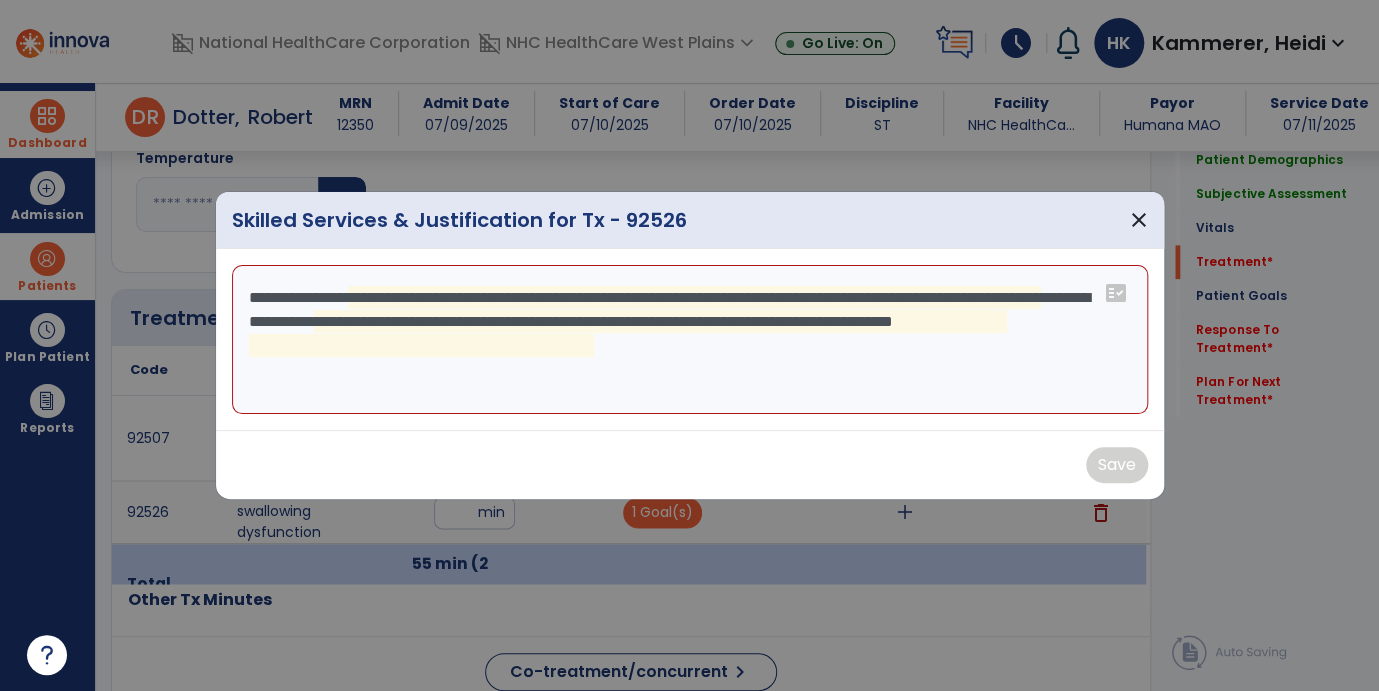 click on "**********" at bounding box center [690, 340] 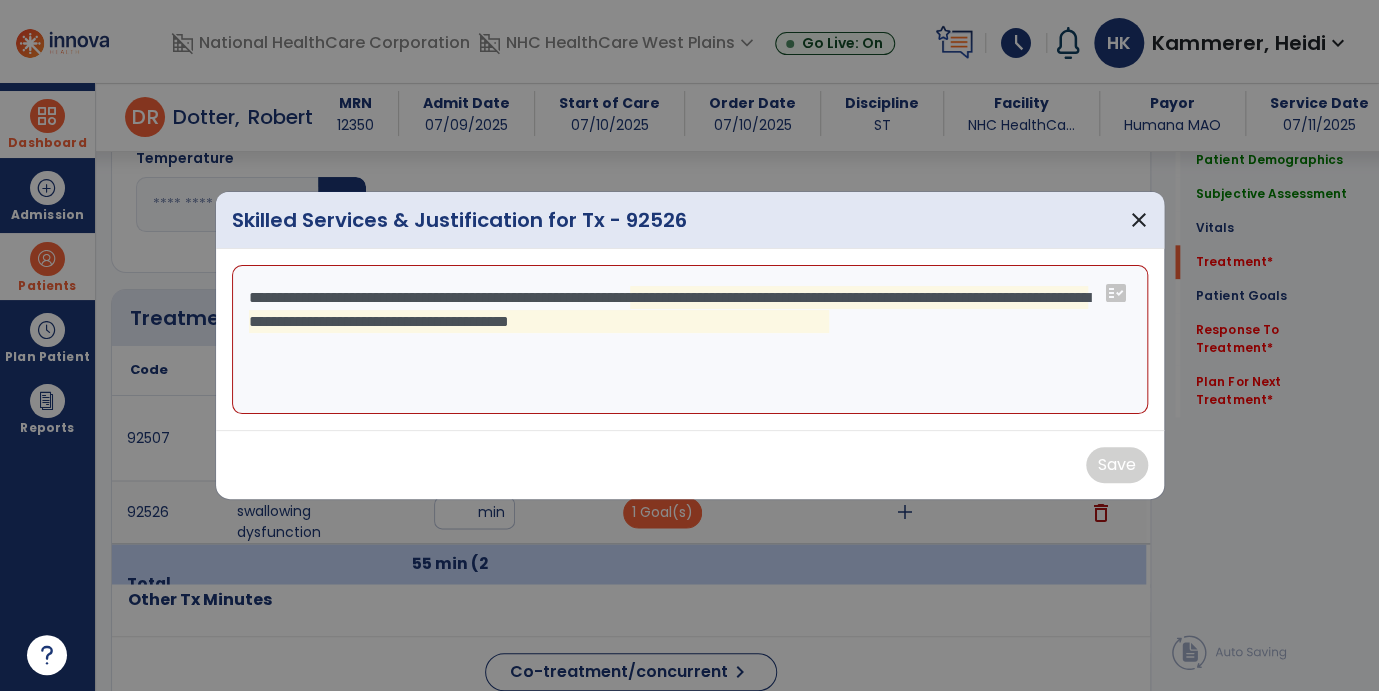 click on "**********" at bounding box center [690, 340] 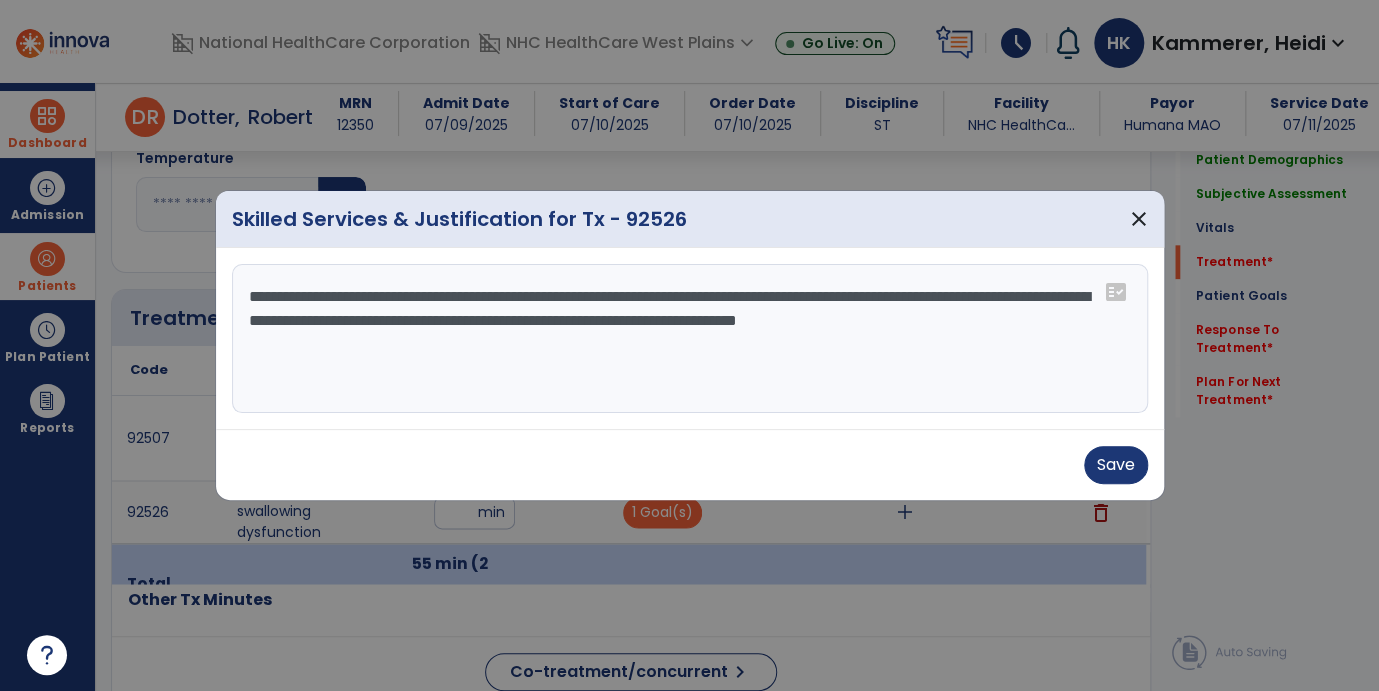 click on "**********" at bounding box center [690, 339] 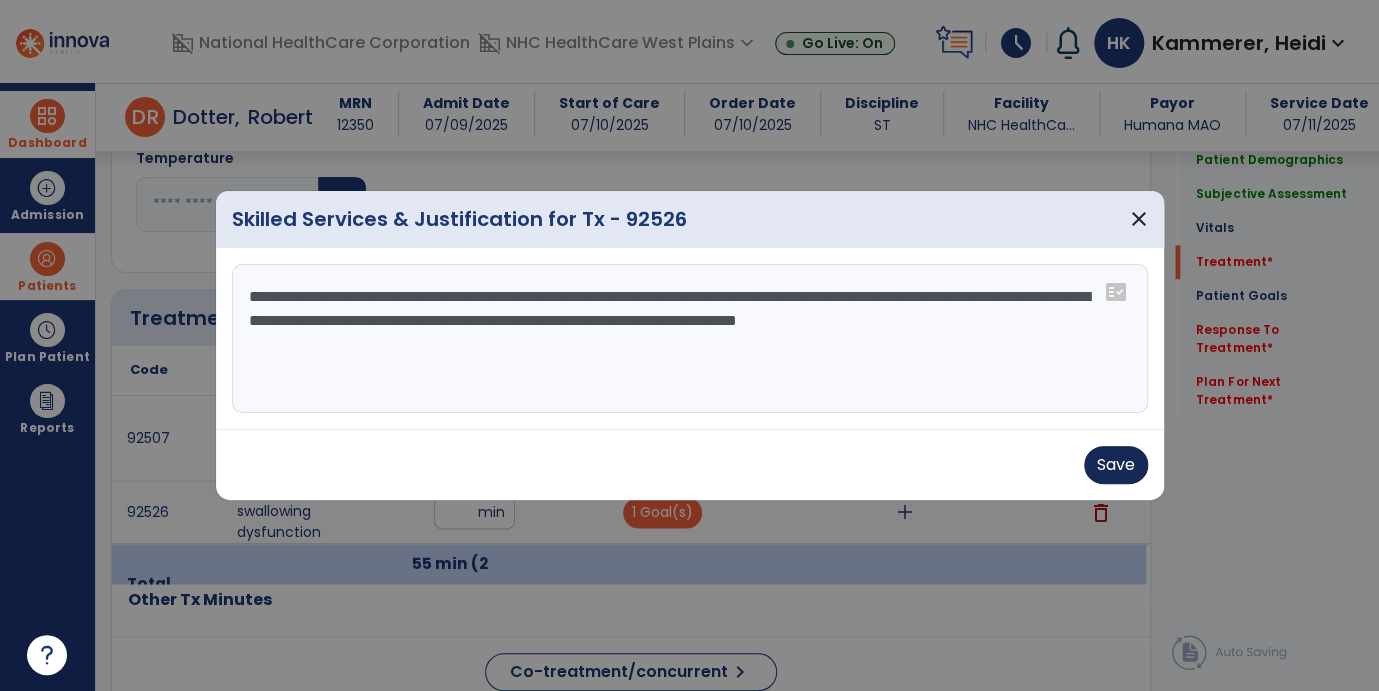 type on "**********" 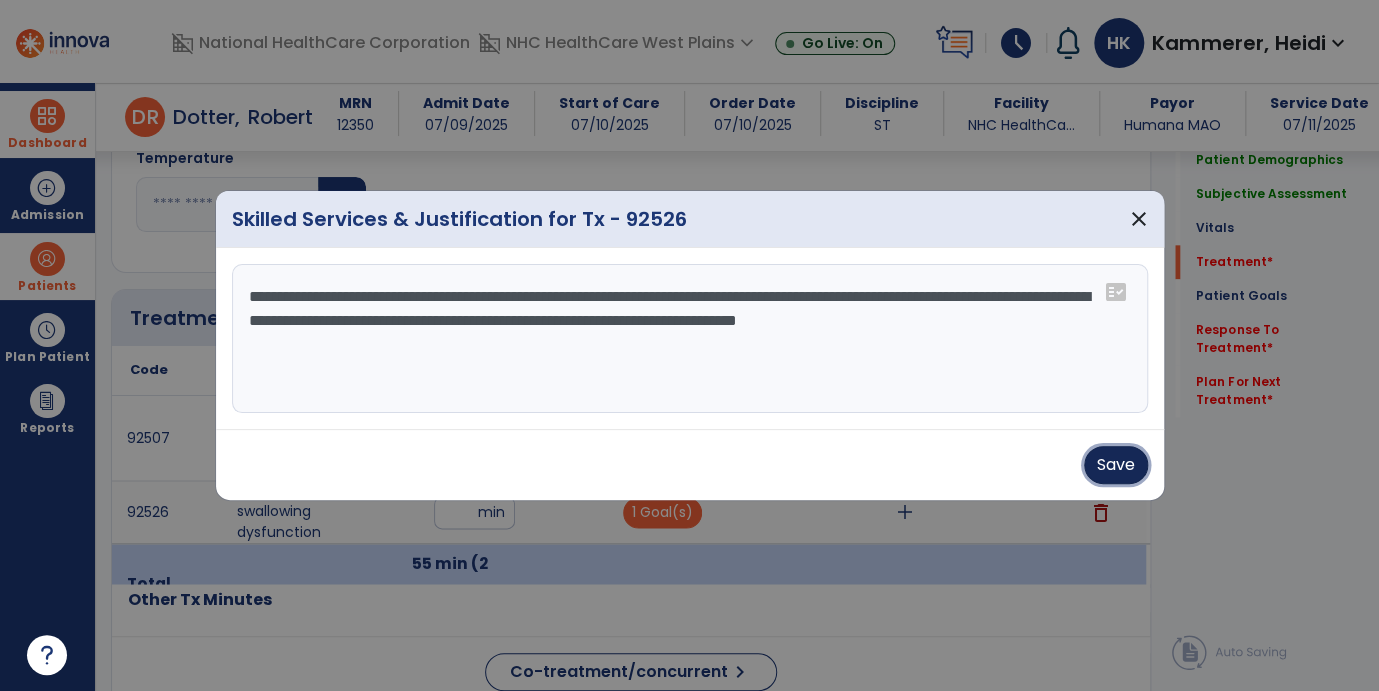 click on "Save" at bounding box center [1116, 465] 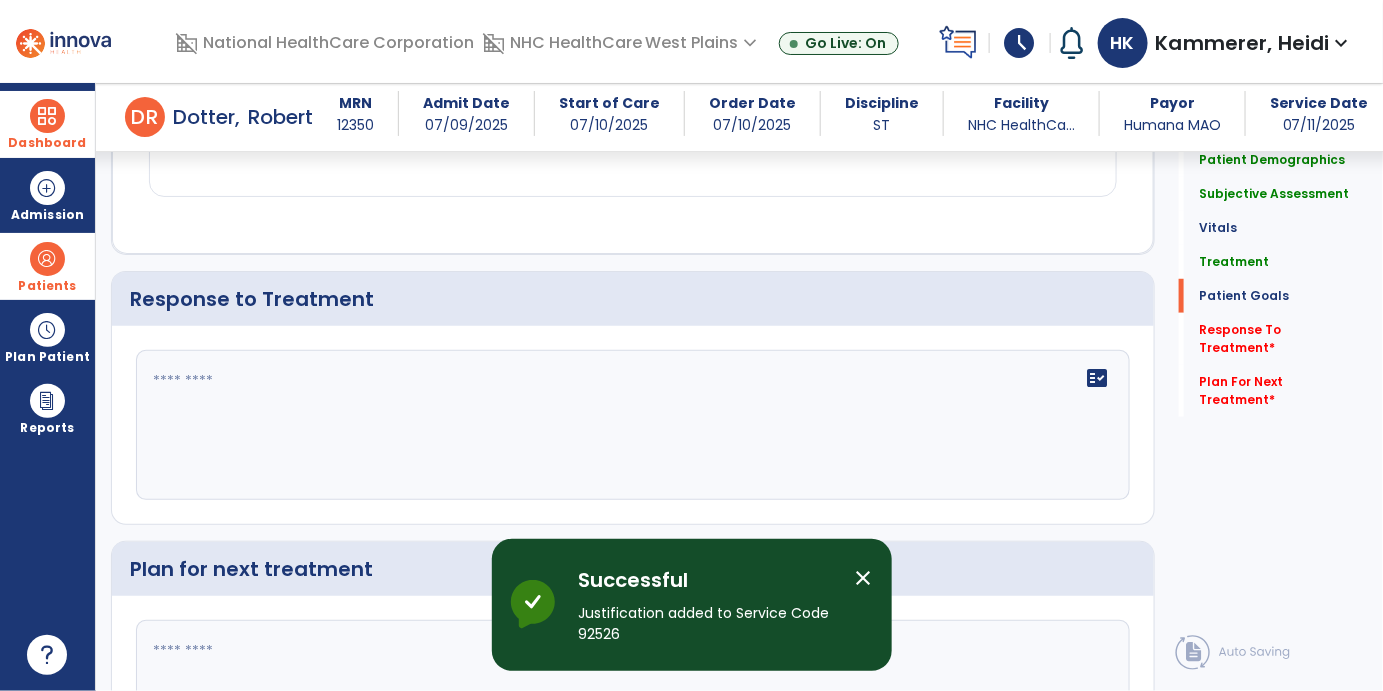 scroll, scrollTop: 3000, scrollLeft: 0, axis: vertical 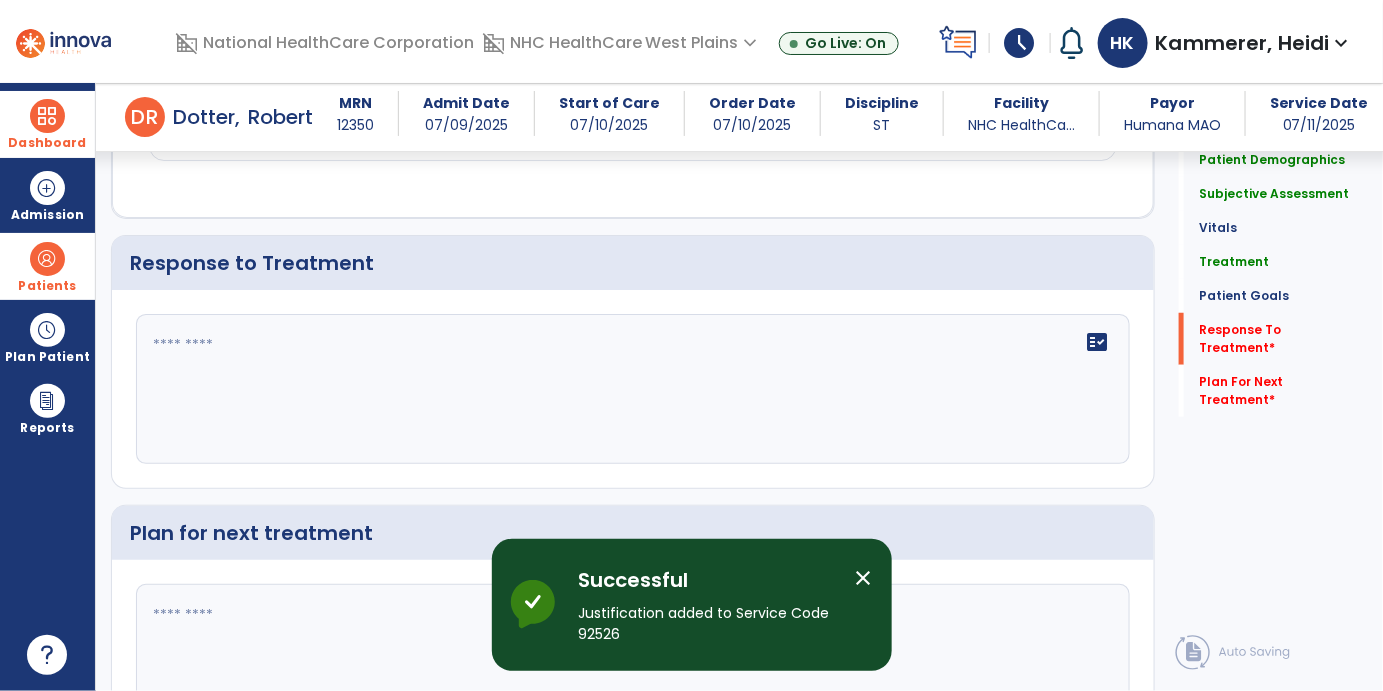 click on "fact_check" 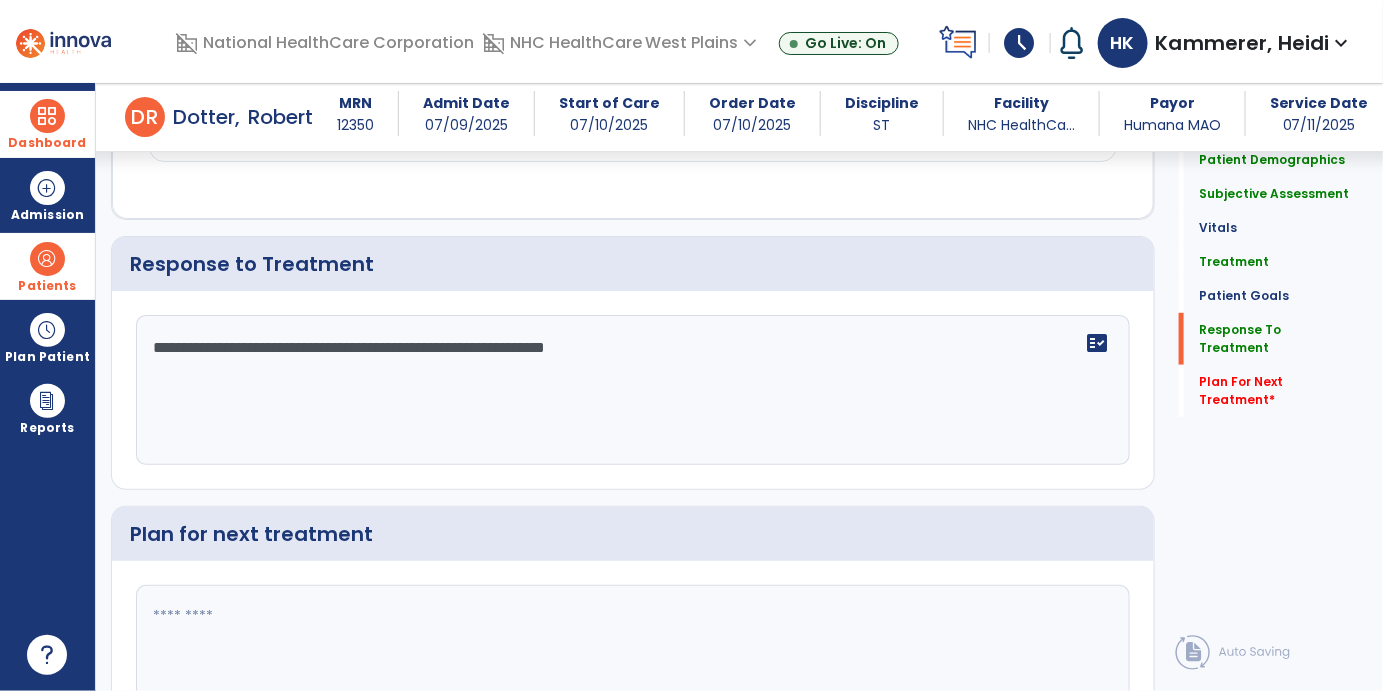 scroll, scrollTop: 3000, scrollLeft: 0, axis: vertical 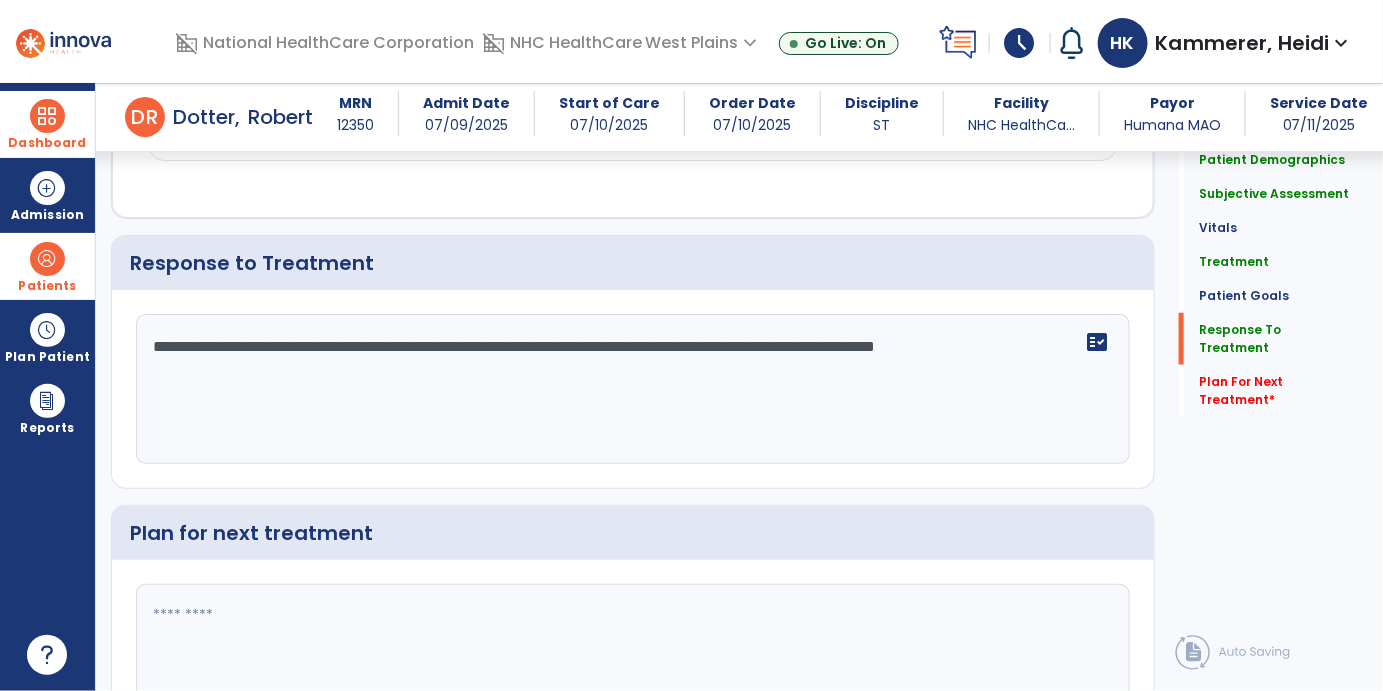 drag, startPoint x: 1025, startPoint y: 346, endPoint x: 896, endPoint y: 388, distance: 135.66502 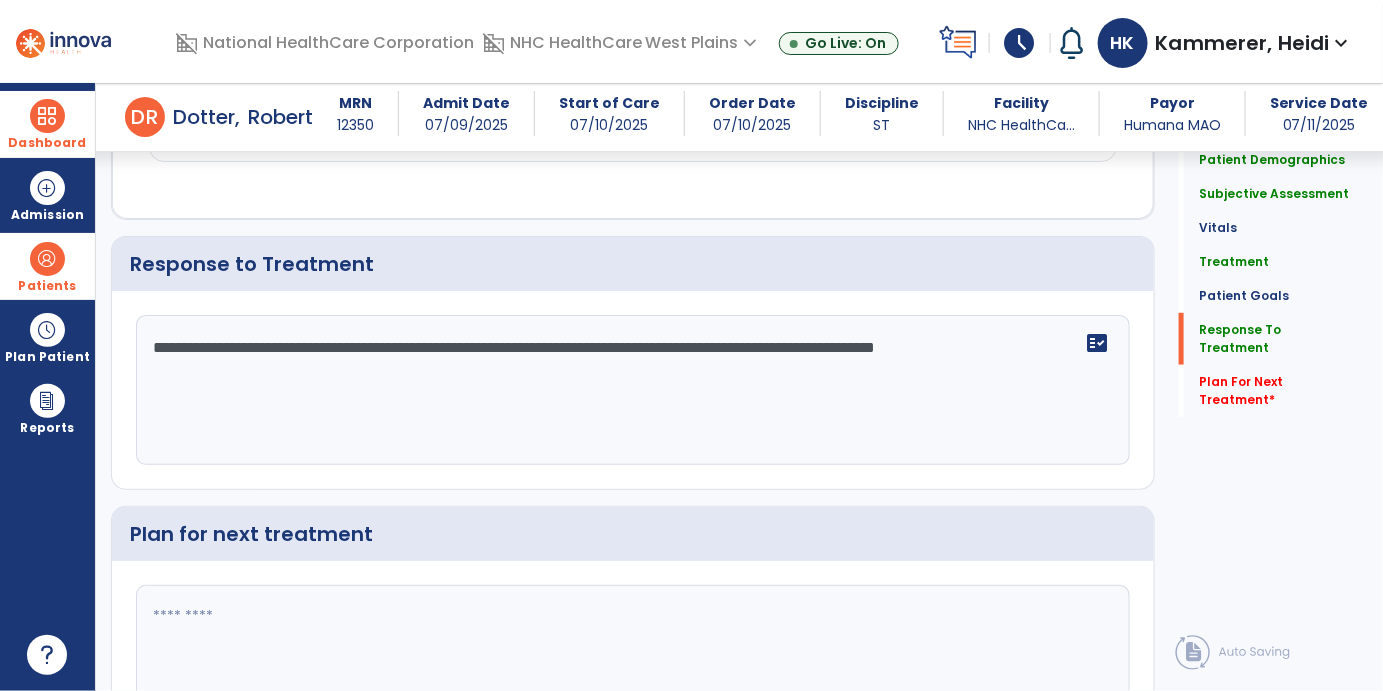 scroll, scrollTop: 3000, scrollLeft: 0, axis: vertical 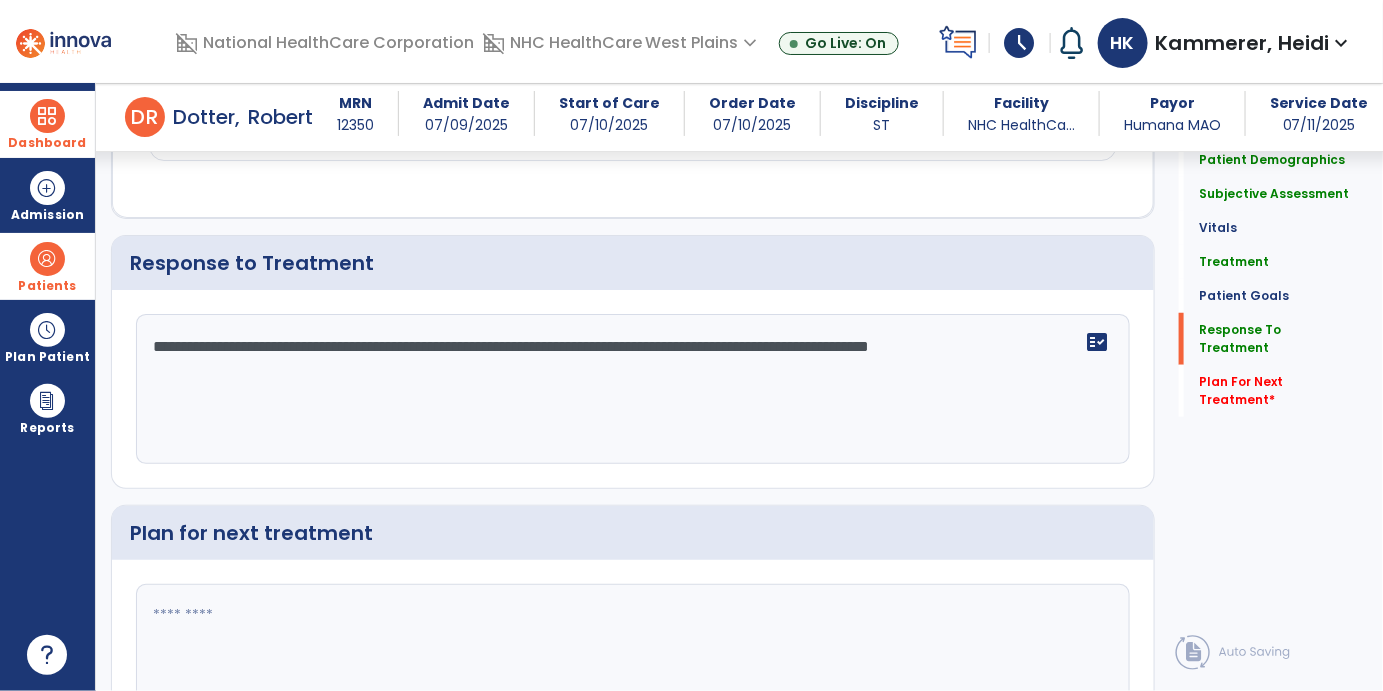 type on "**********" 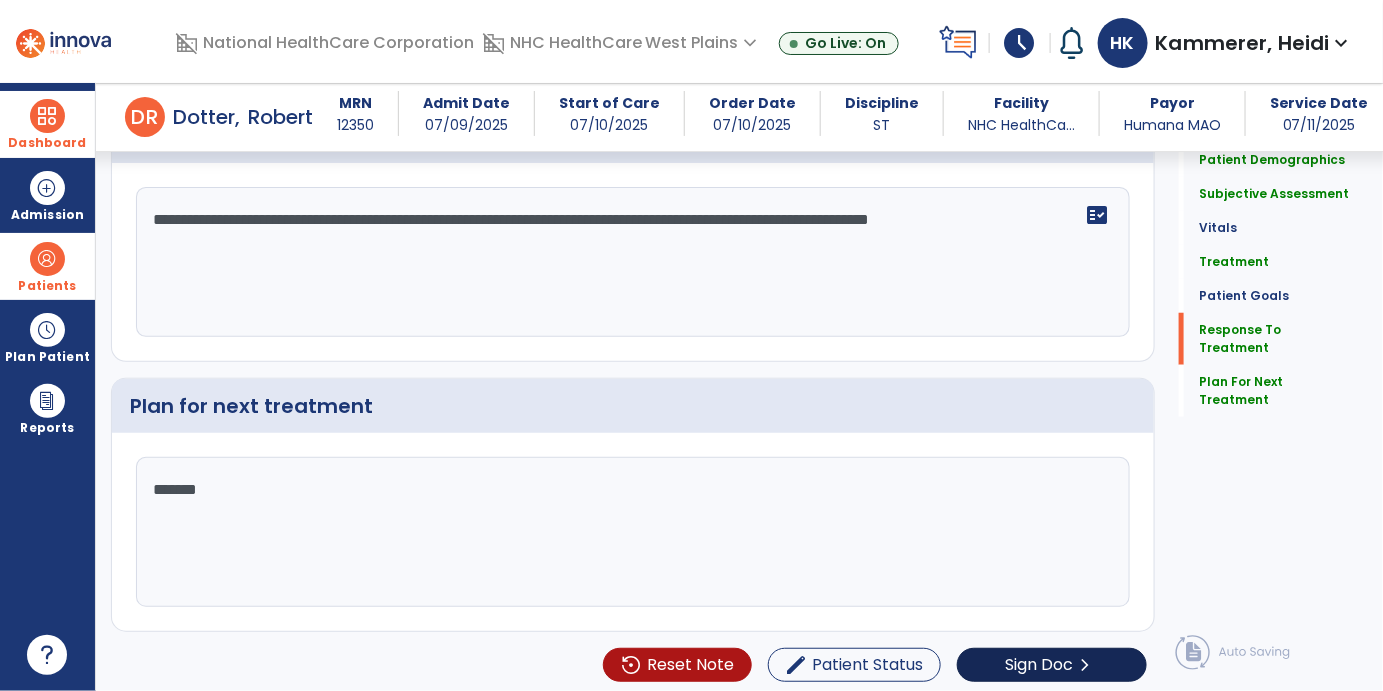 type on "*******" 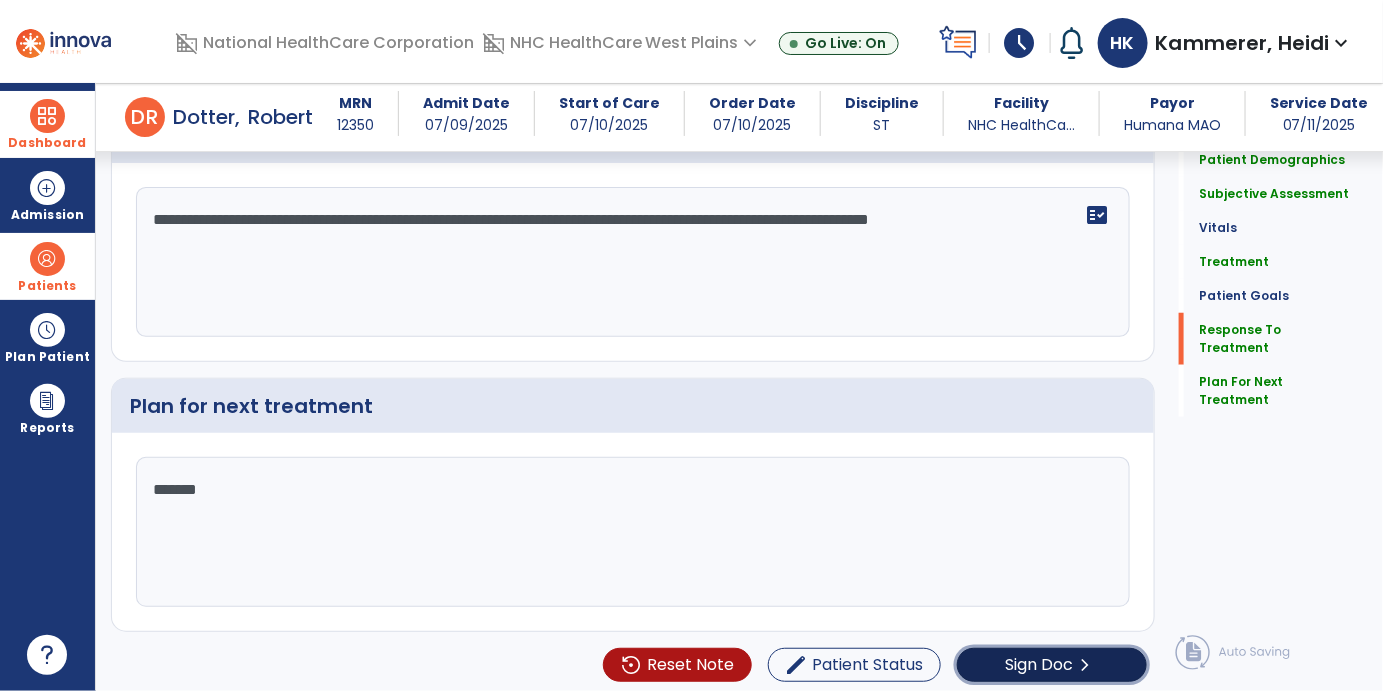 click on "Sign Doc" 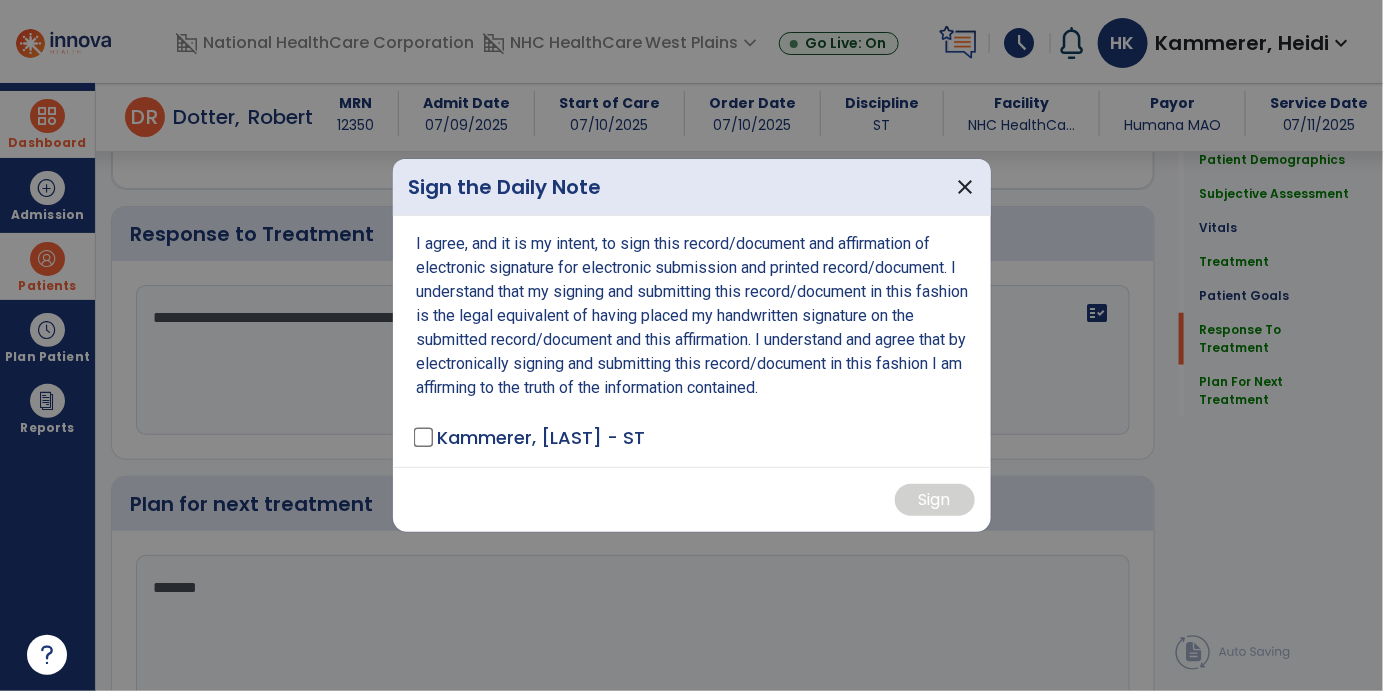 scroll, scrollTop: 3127, scrollLeft: 0, axis: vertical 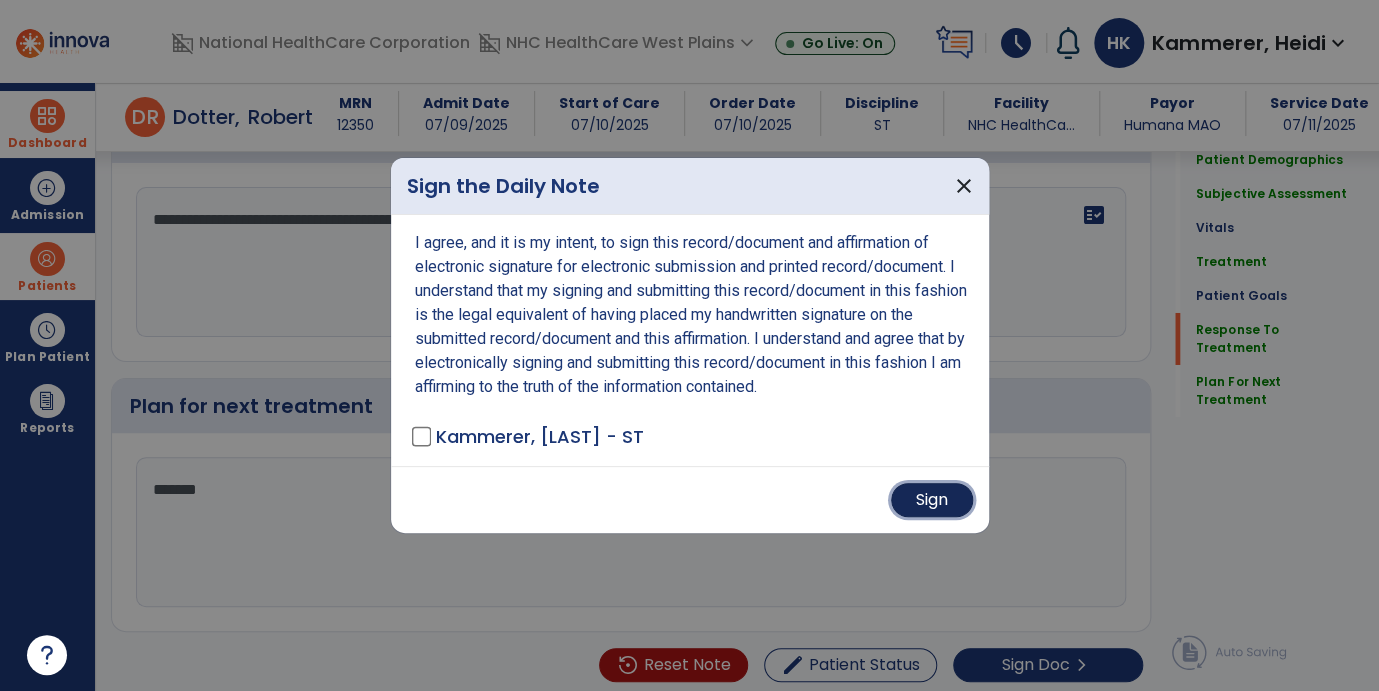drag, startPoint x: 938, startPoint y: 499, endPoint x: 895, endPoint y: 491, distance: 43.737854 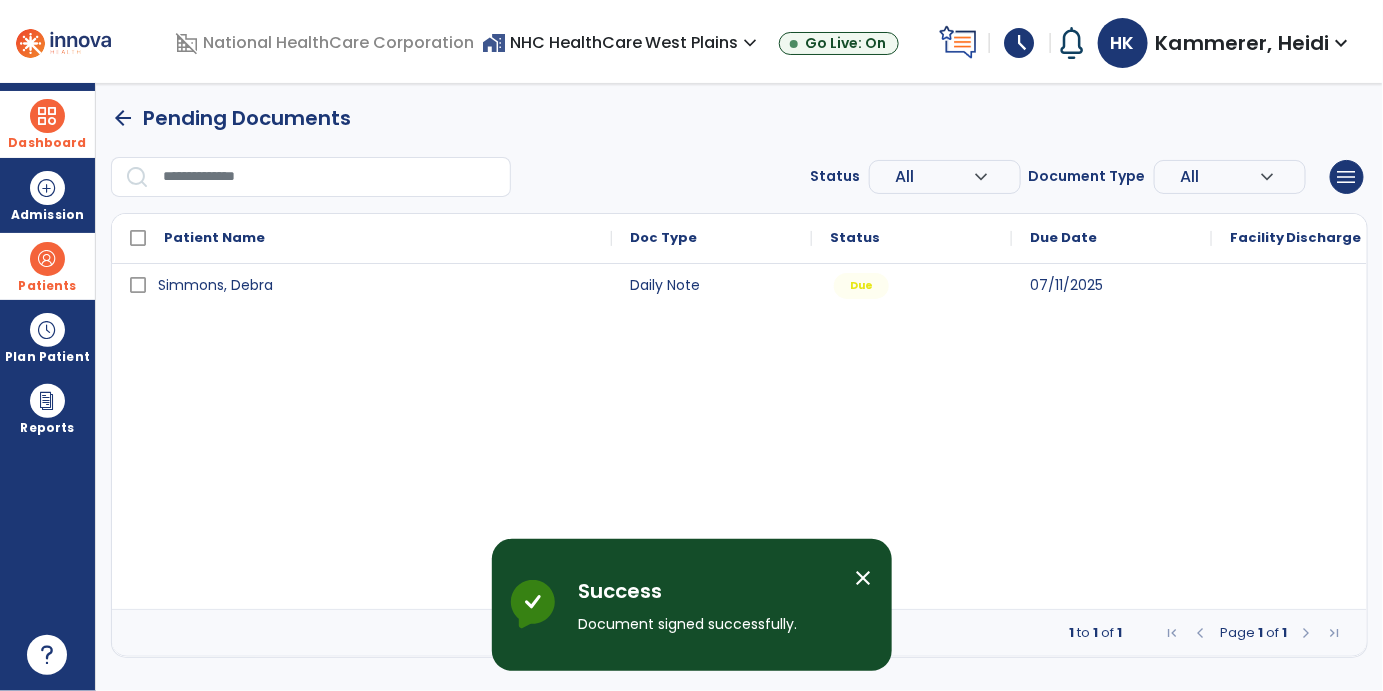 scroll, scrollTop: 0, scrollLeft: 0, axis: both 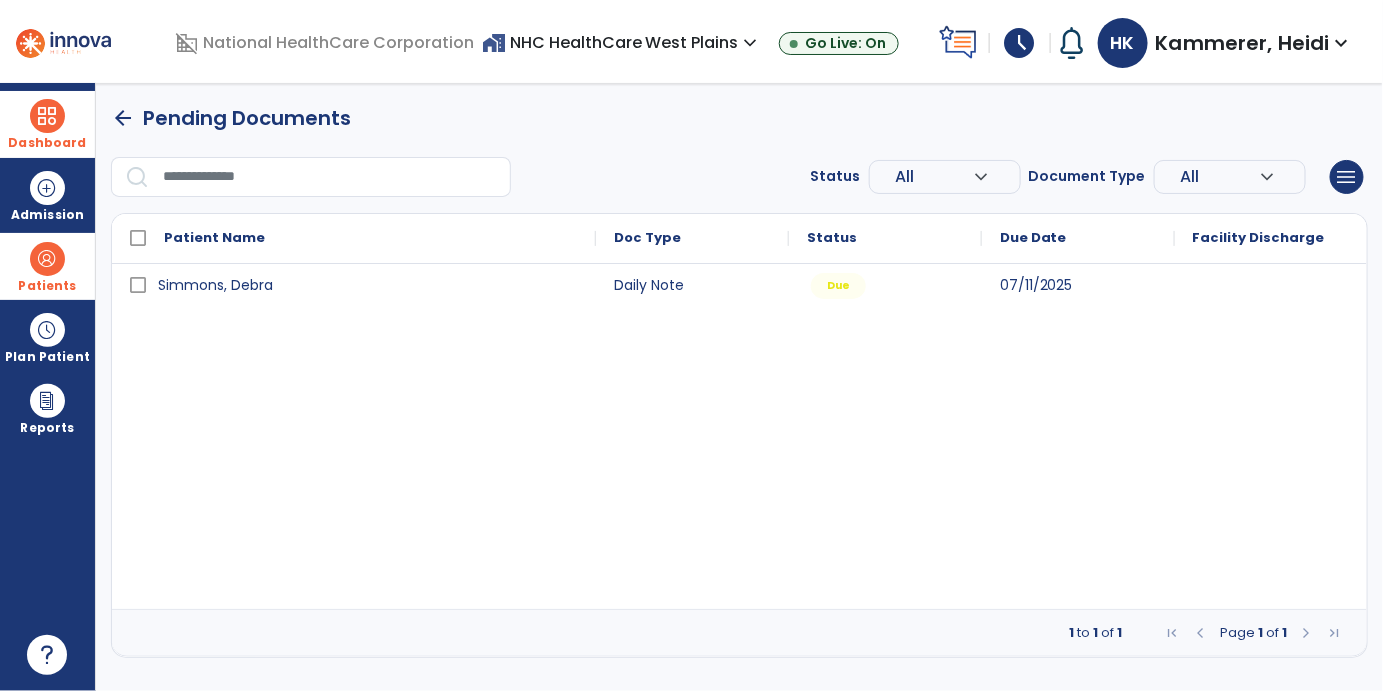 drag, startPoint x: 61, startPoint y: 254, endPoint x: 68, endPoint y: 265, distance: 13.038404 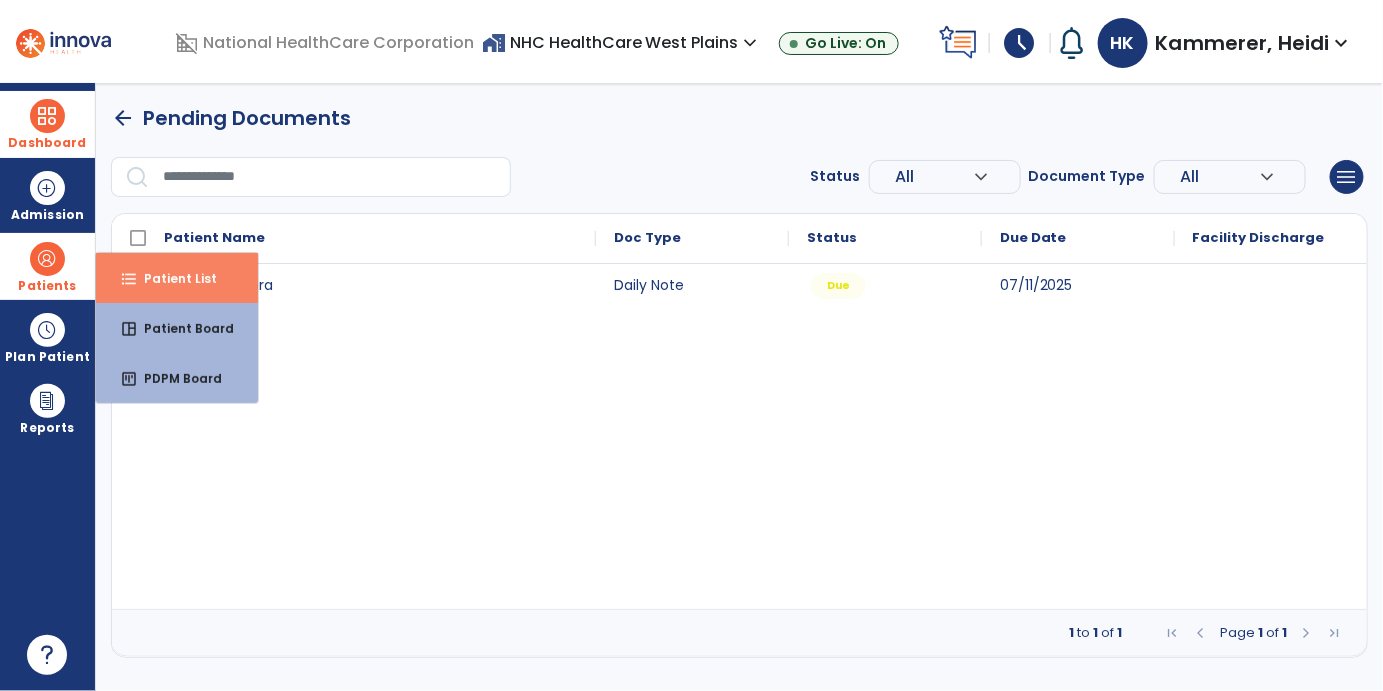 click on "Patient List" at bounding box center (172, 278) 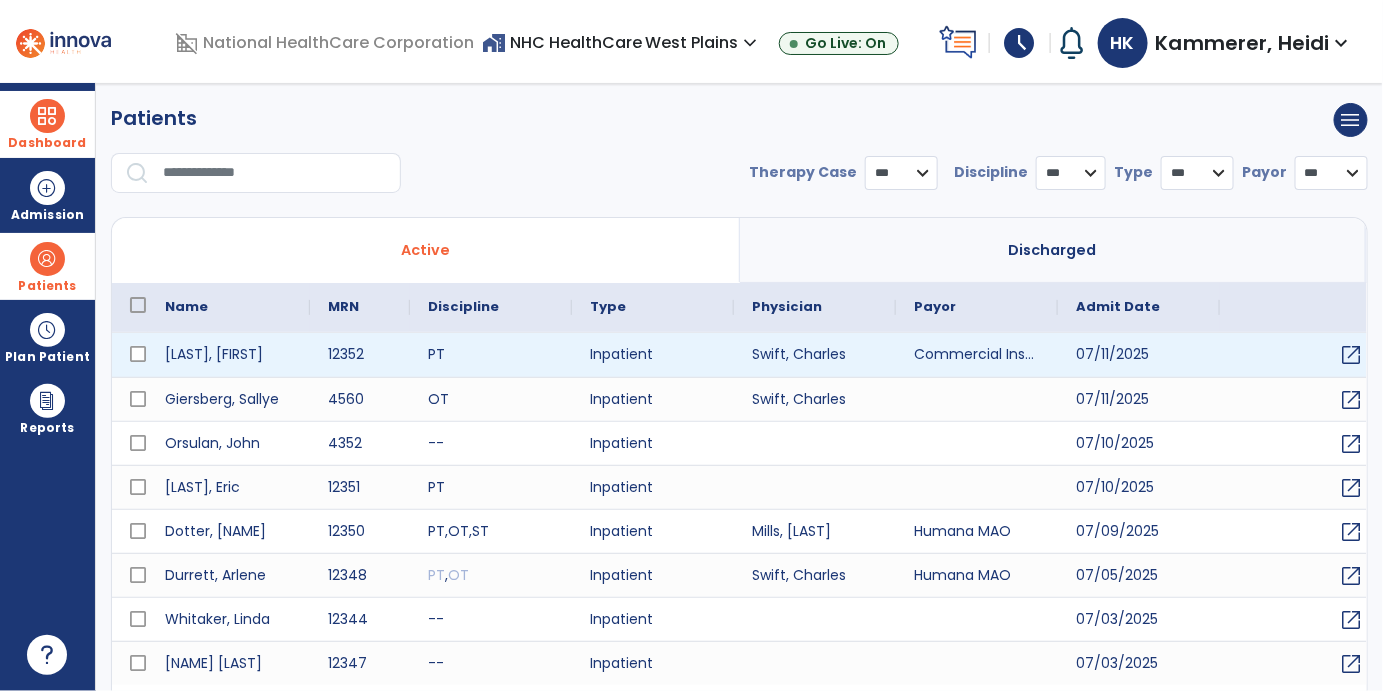 select on "***" 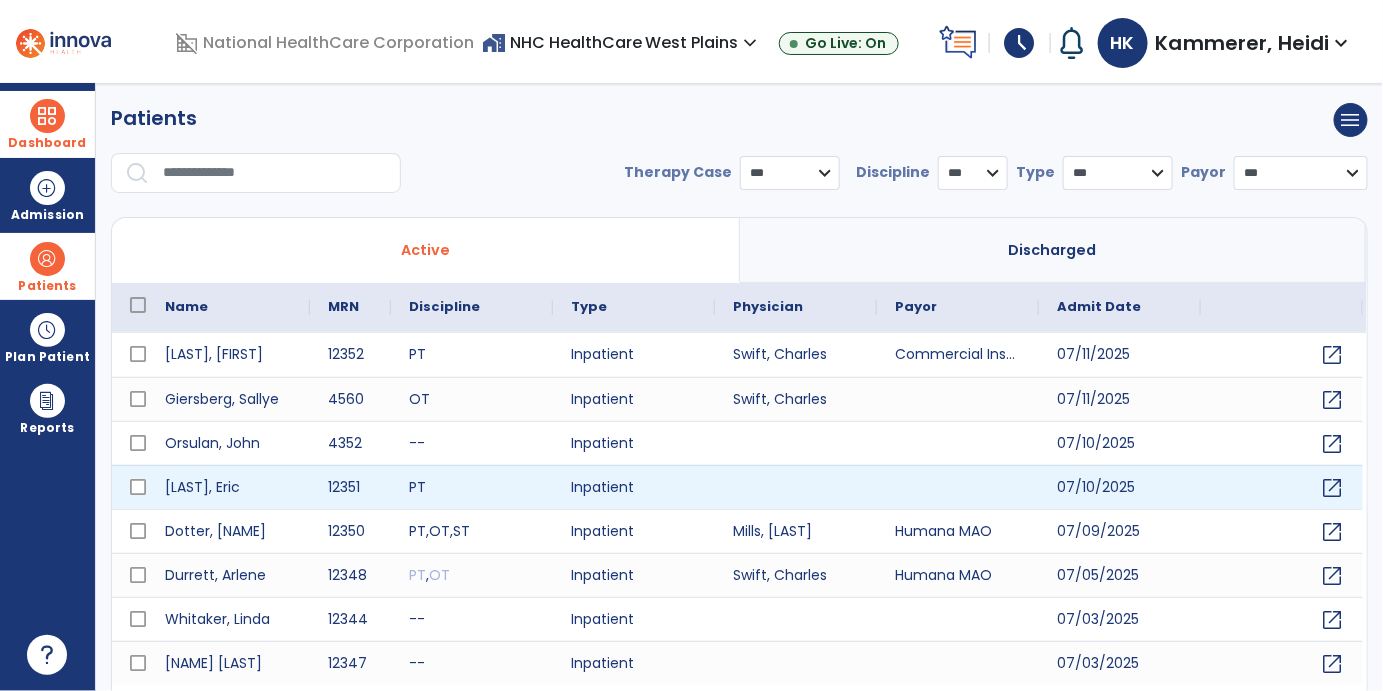 scroll, scrollTop: 51, scrollLeft: 0, axis: vertical 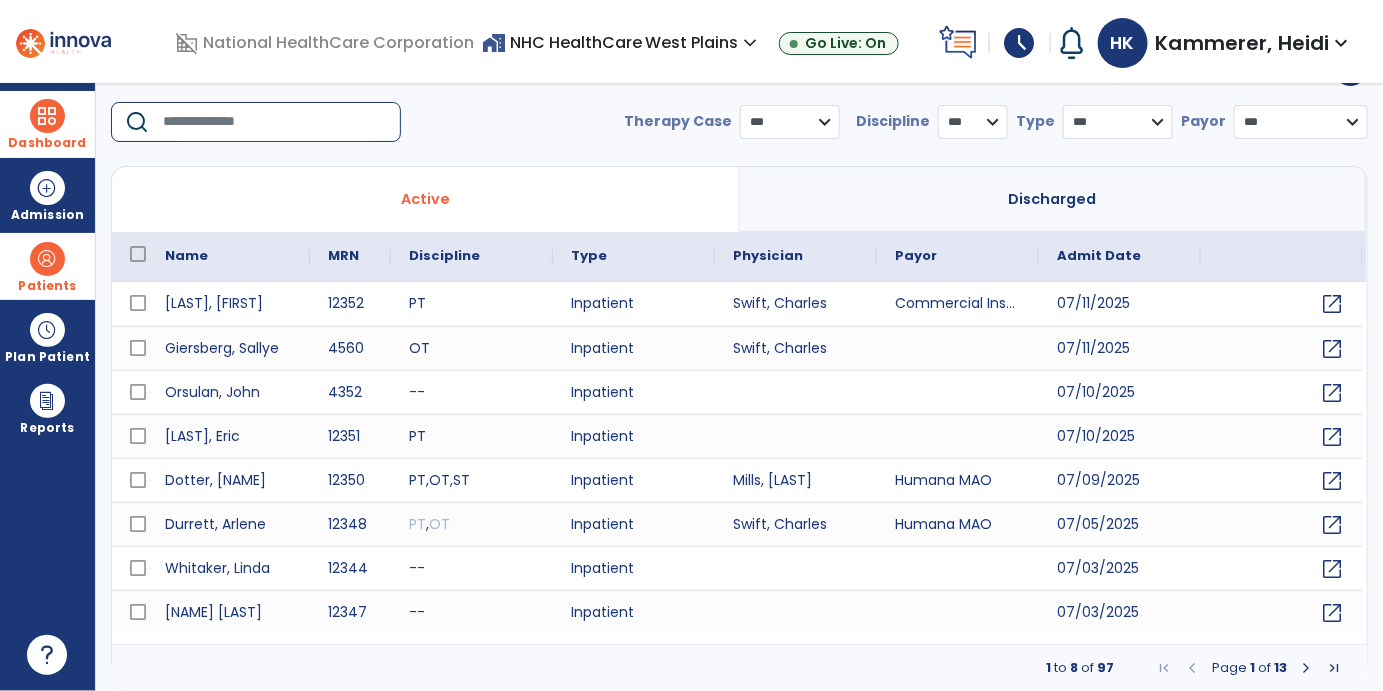 click at bounding box center (275, 122) 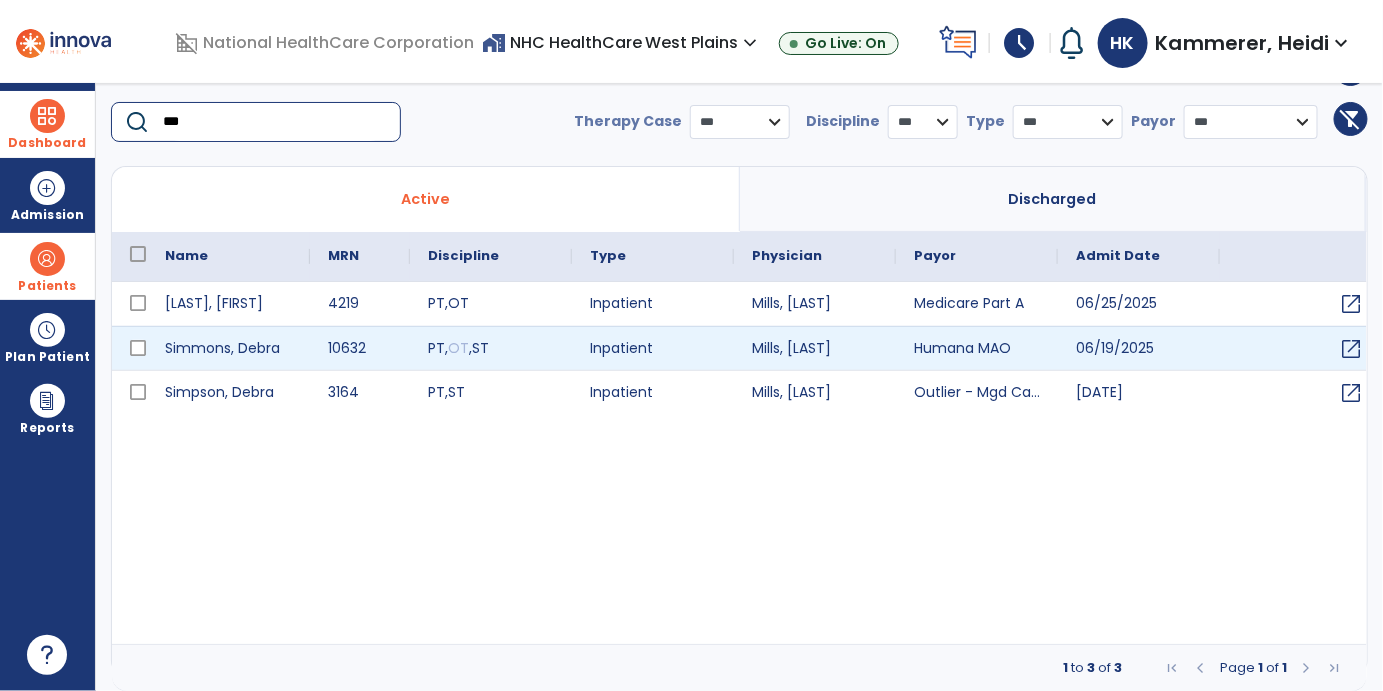 type on "***" 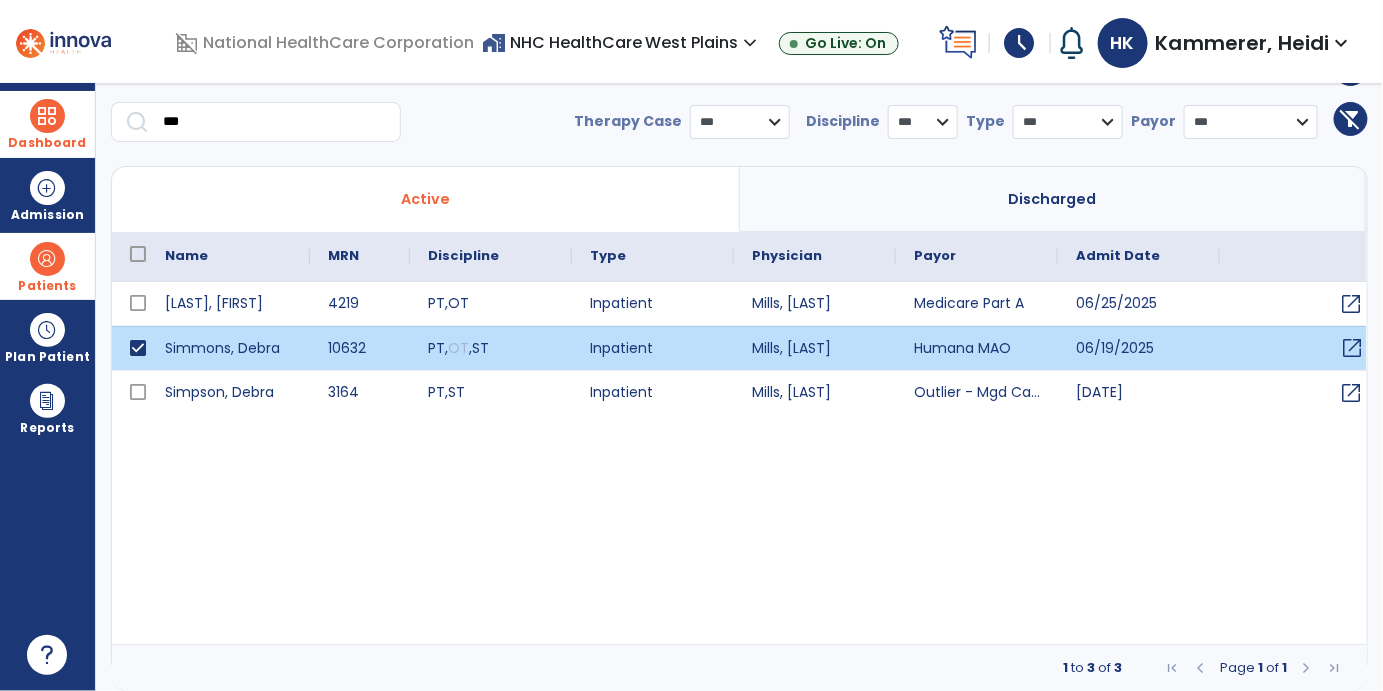 click on "open_in_new" at bounding box center [1353, 348] 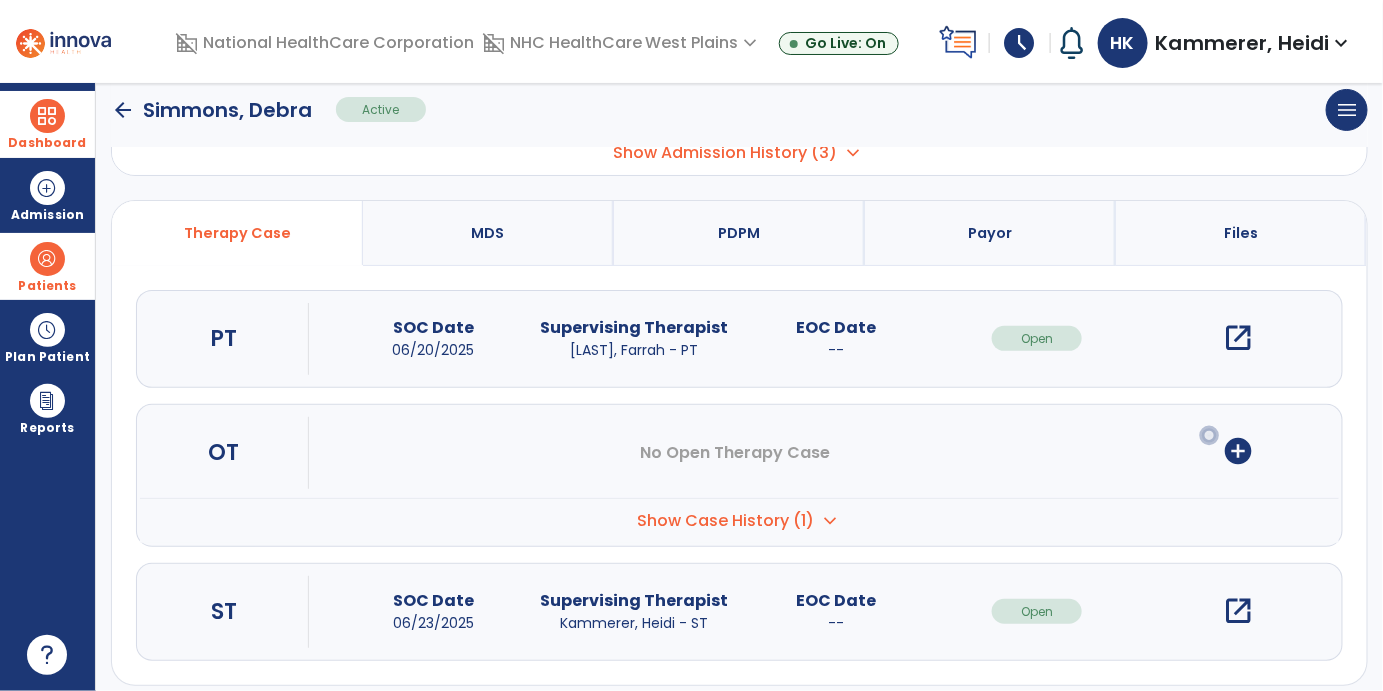 scroll, scrollTop: 156, scrollLeft: 0, axis: vertical 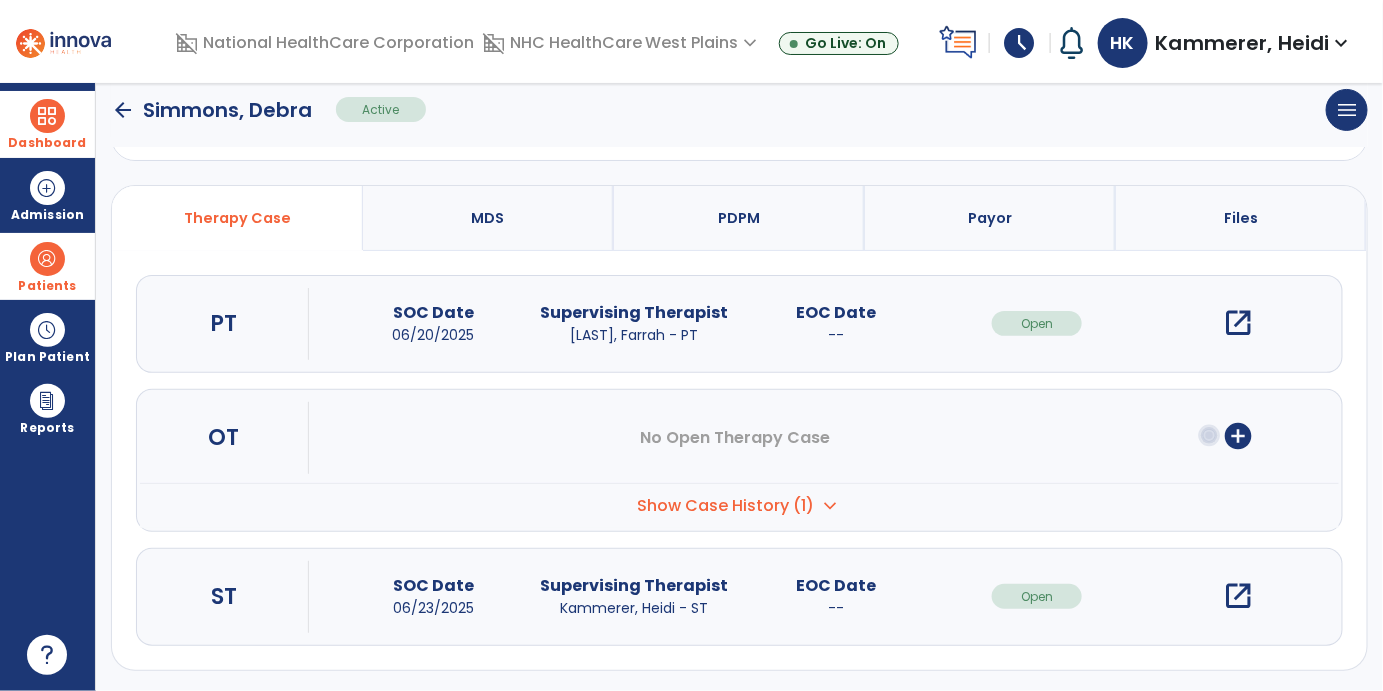 click on "open_in_new" at bounding box center [1238, 596] 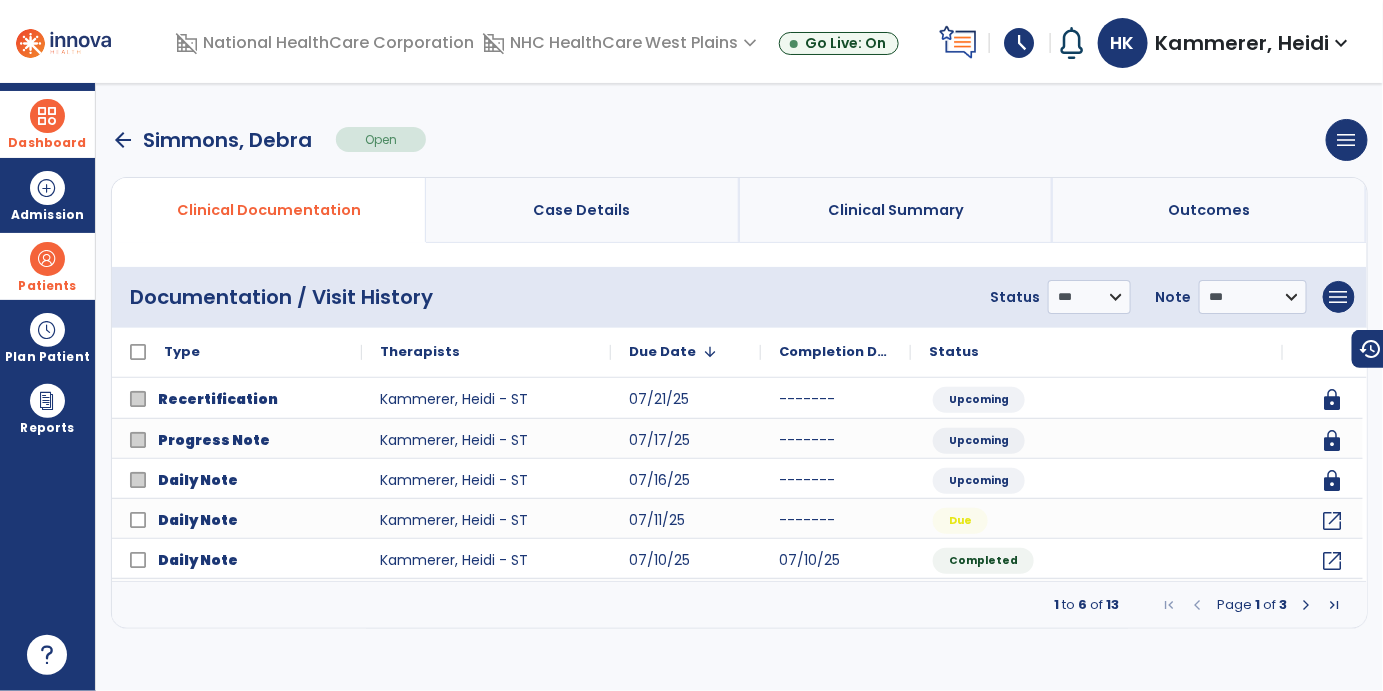 scroll, scrollTop: 0, scrollLeft: 0, axis: both 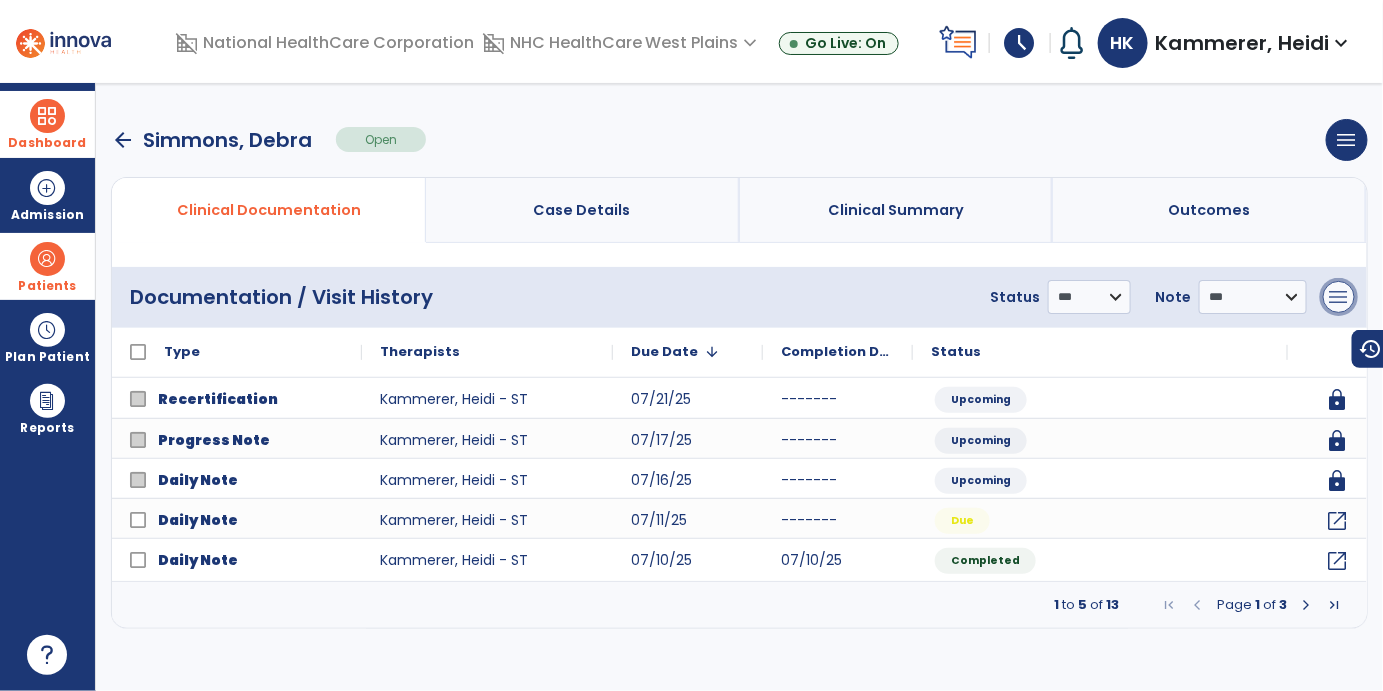 click on "menu" at bounding box center [1339, 297] 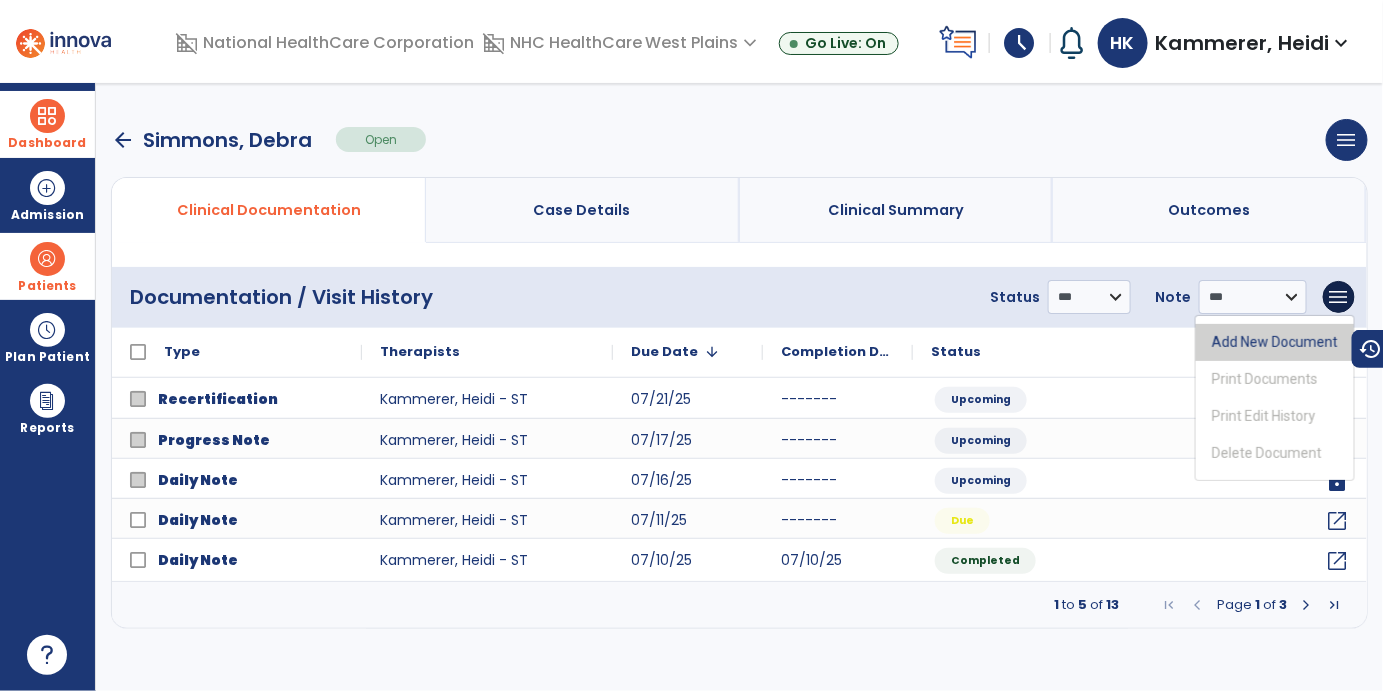 click on "Add New Document" at bounding box center [1275, 342] 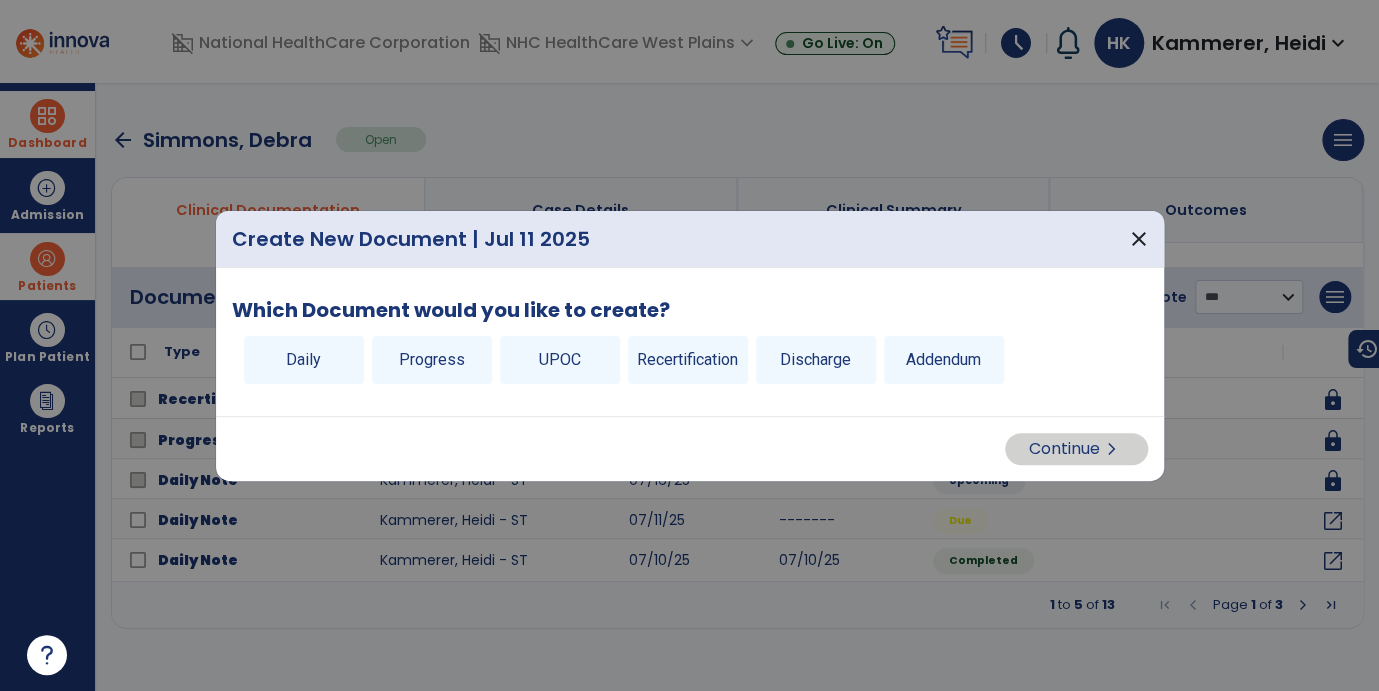 click on "Discharge" at bounding box center (816, 360) 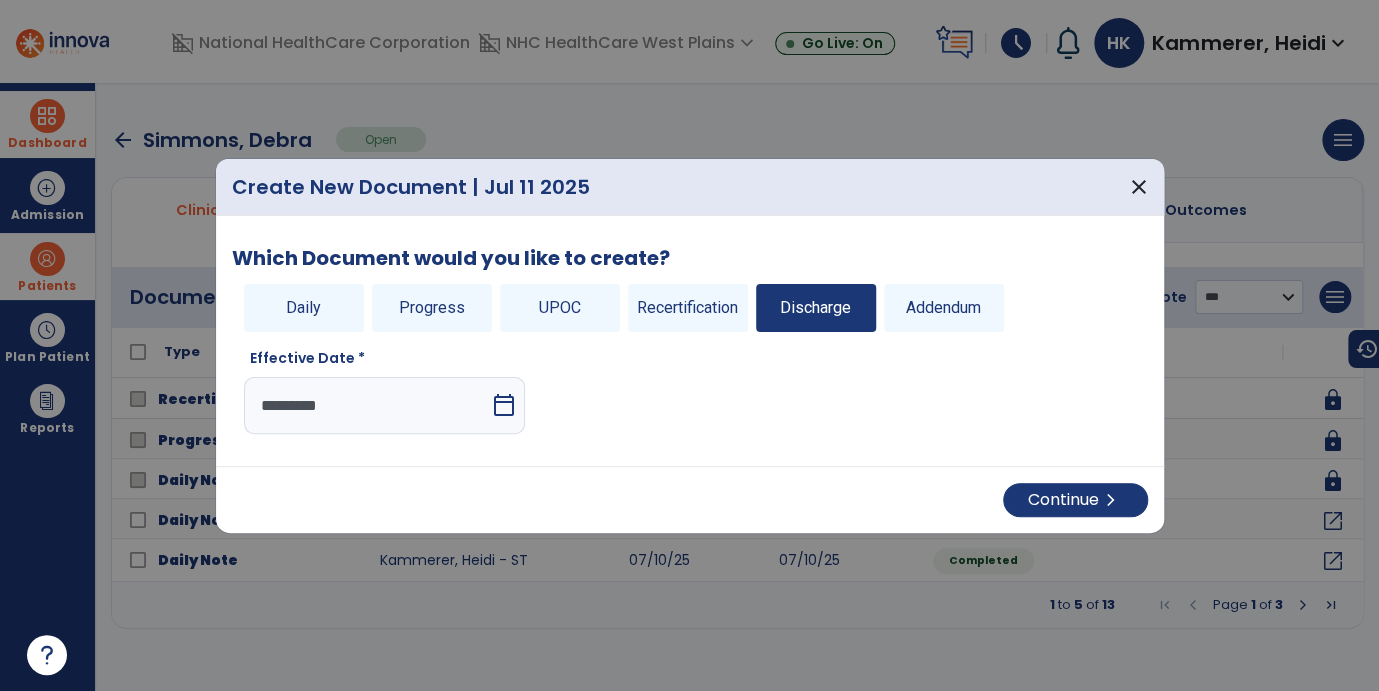 click on "calendar_today" at bounding box center (504, 405) 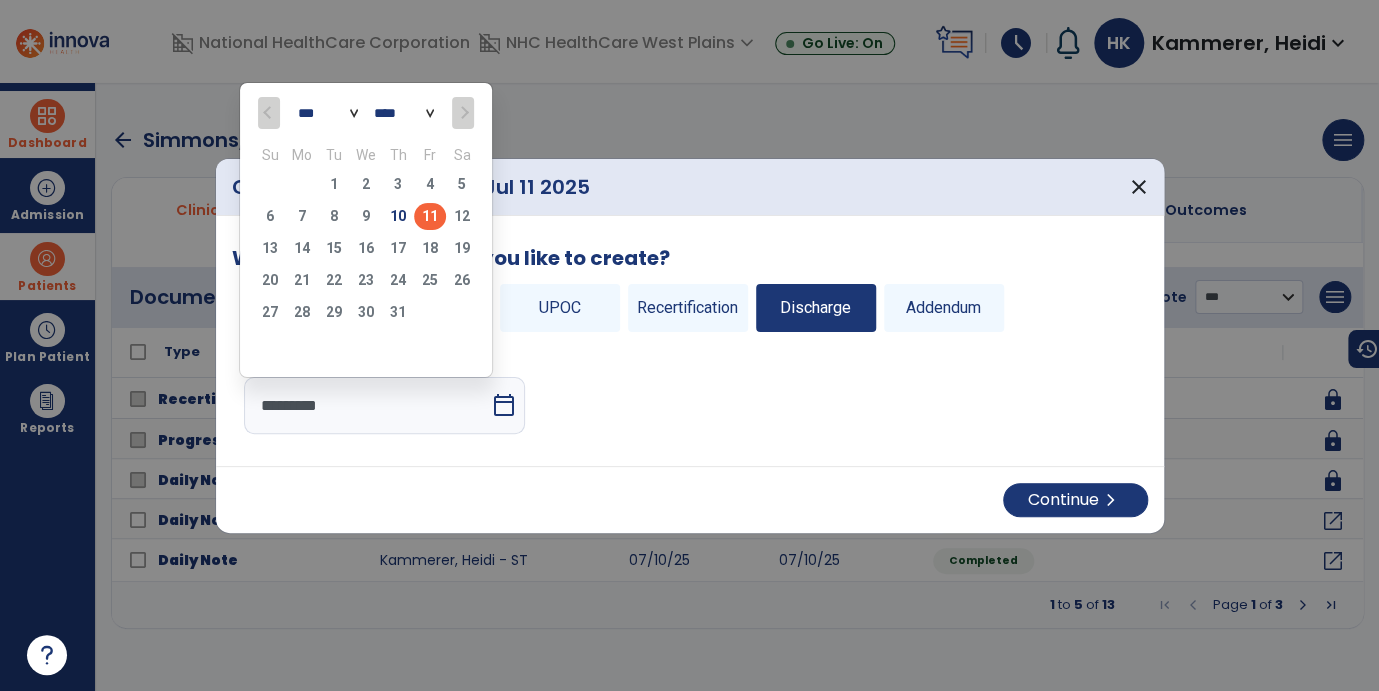 click on "10" 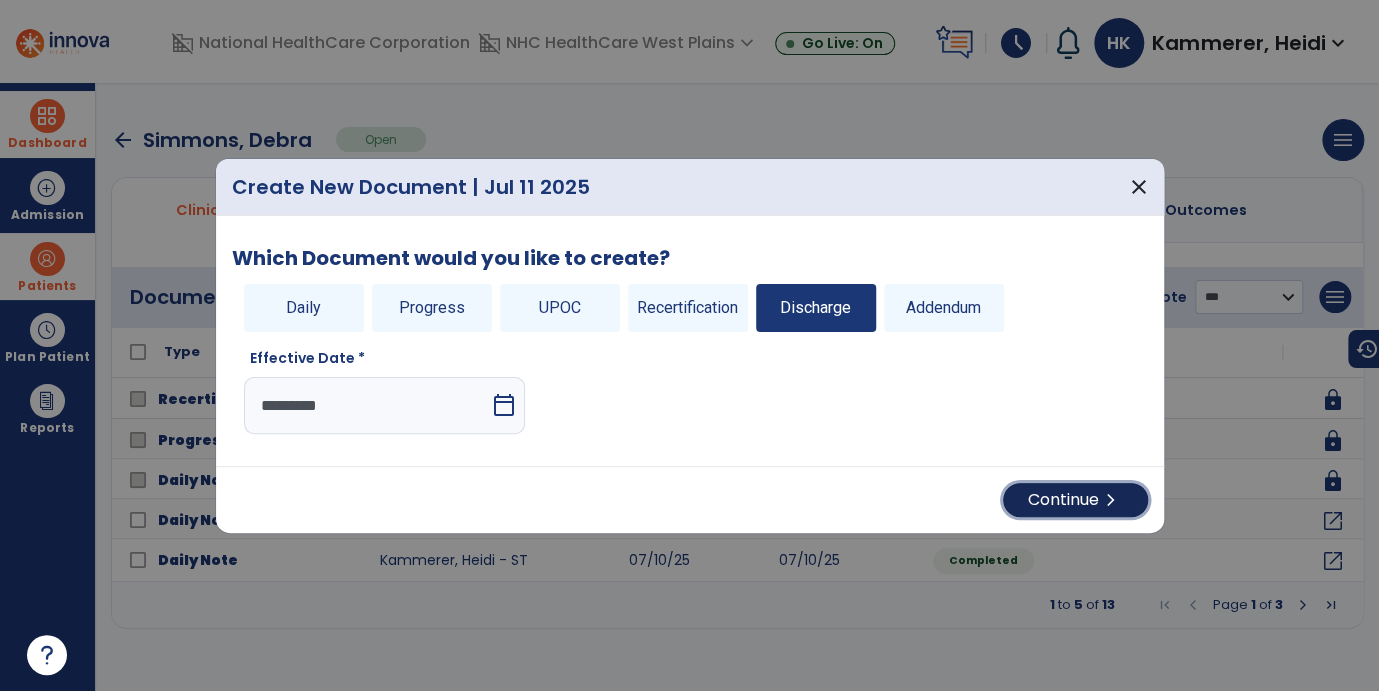 click on "Continue   chevron_right" at bounding box center [1075, 500] 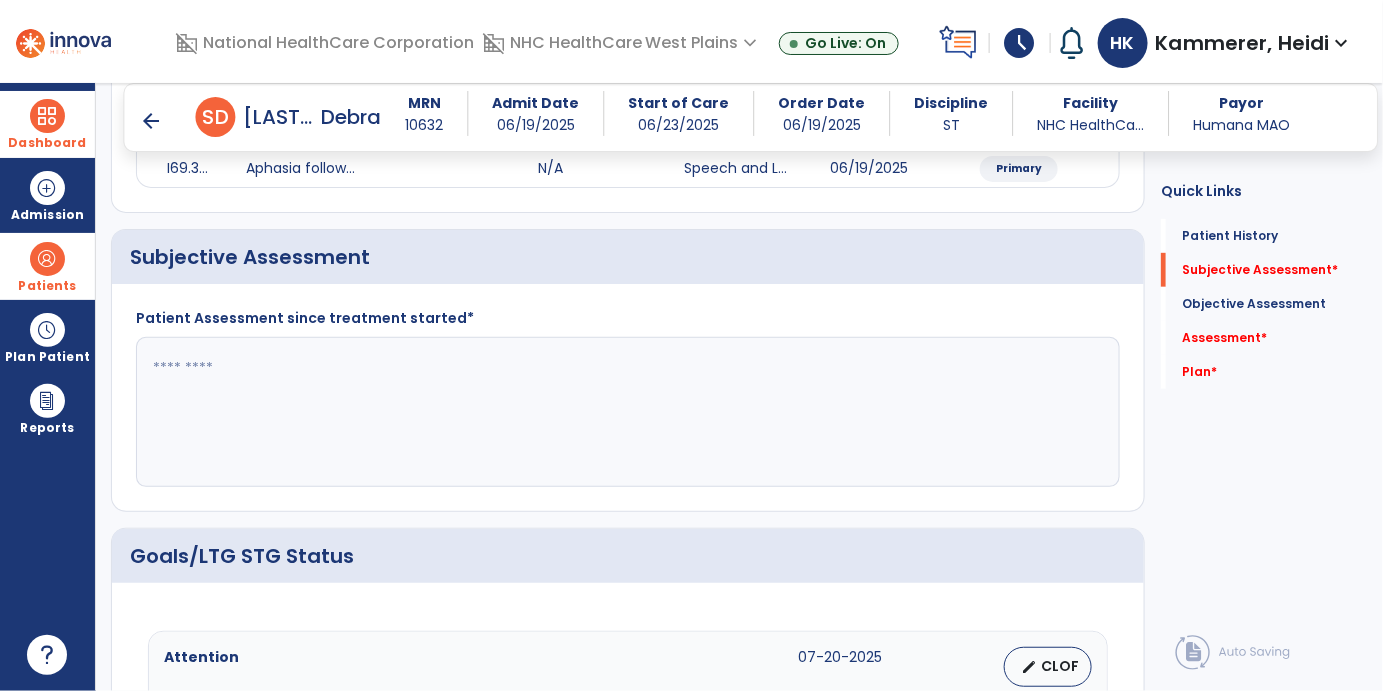 scroll, scrollTop: 333, scrollLeft: 0, axis: vertical 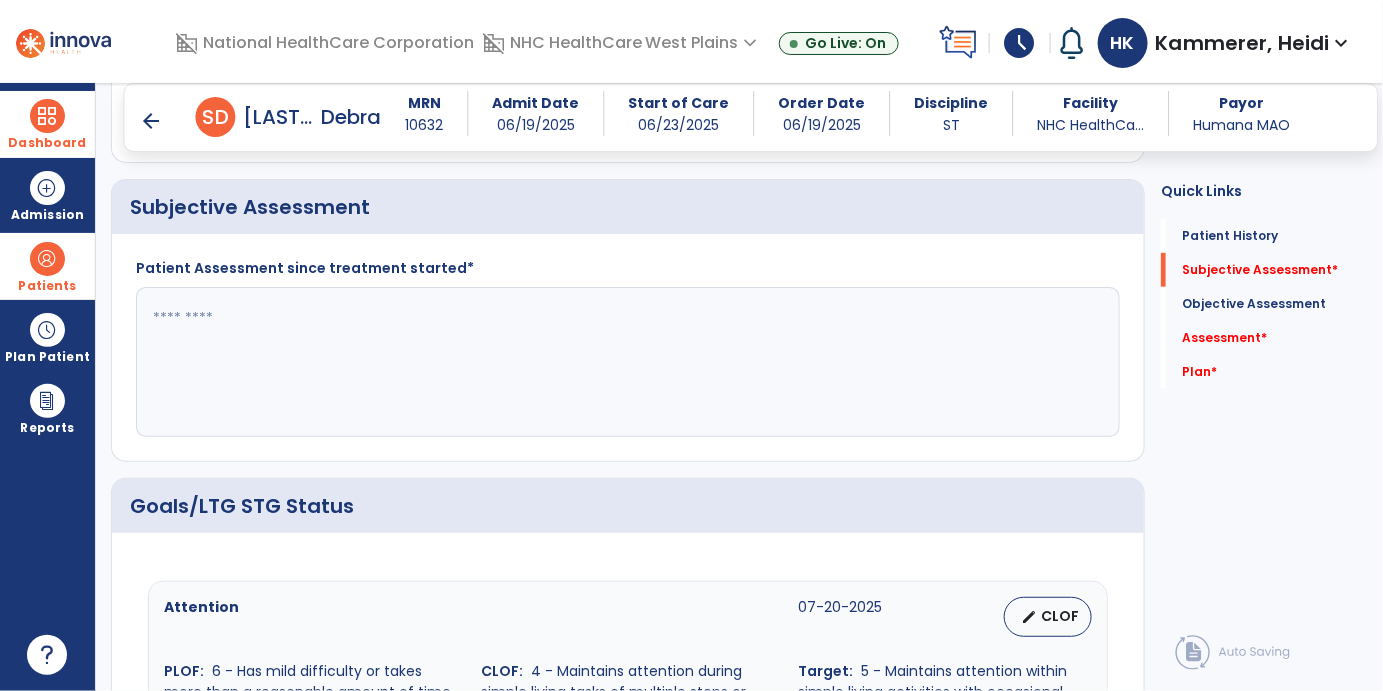 click 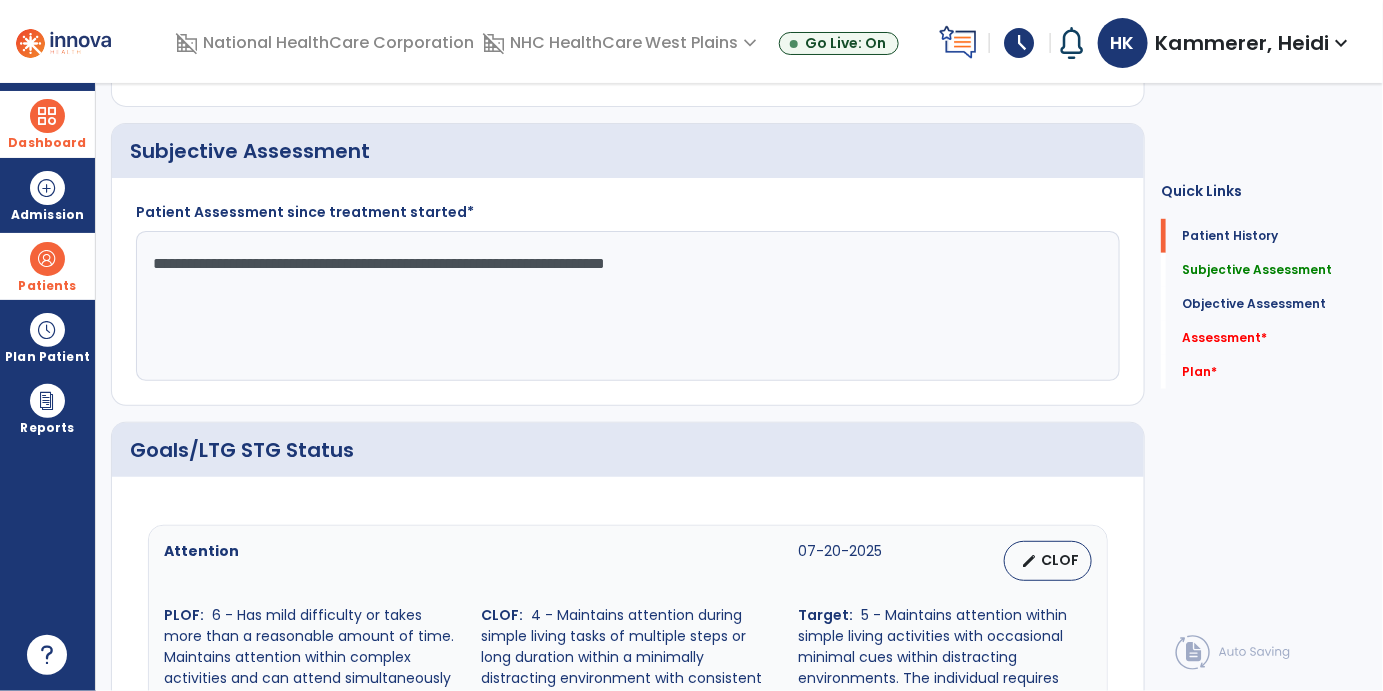 scroll, scrollTop: 444, scrollLeft: 0, axis: vertical 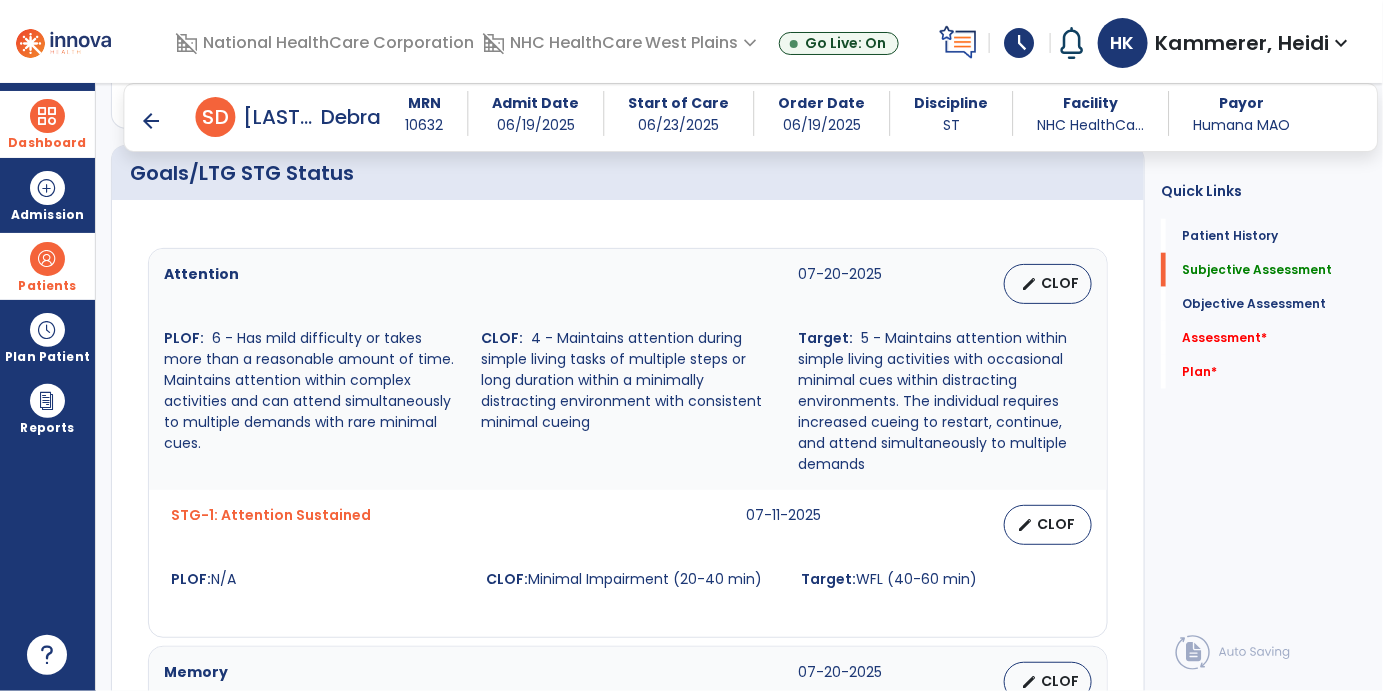 type on "**********" 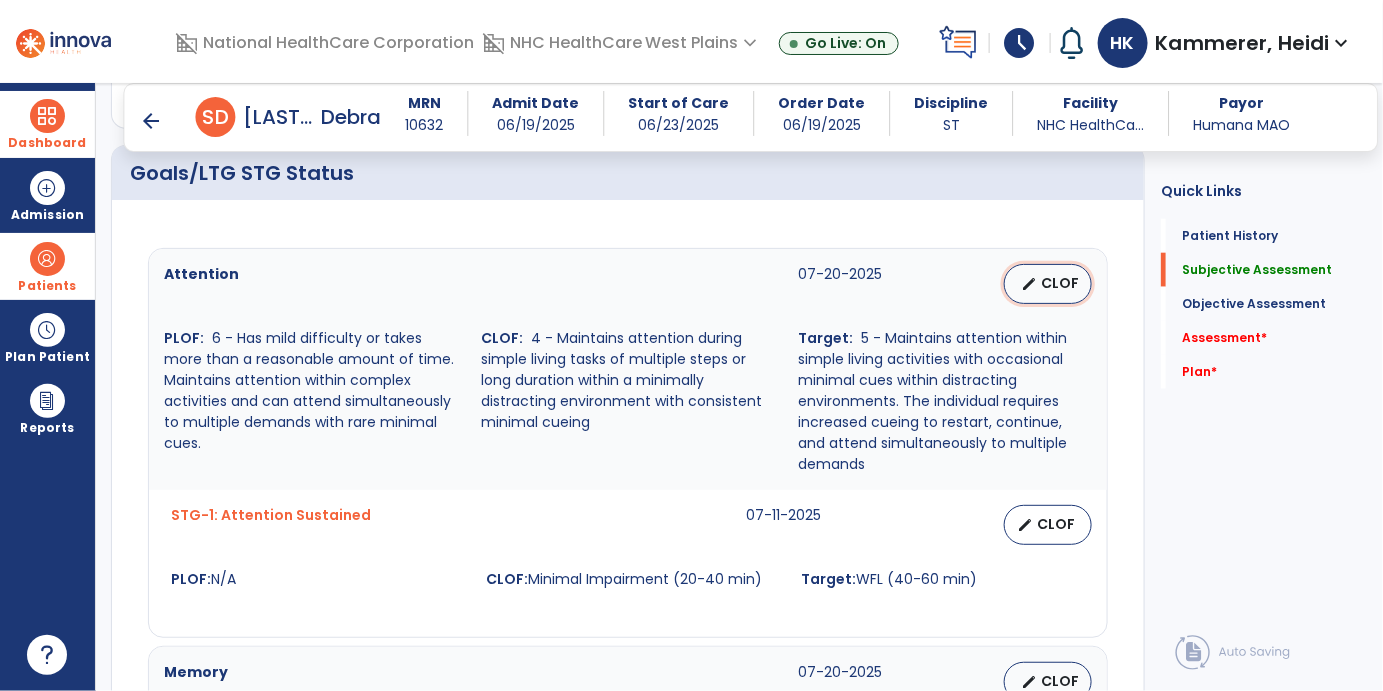 click on "edit   CLOF" at bounding box center (1048, 284) 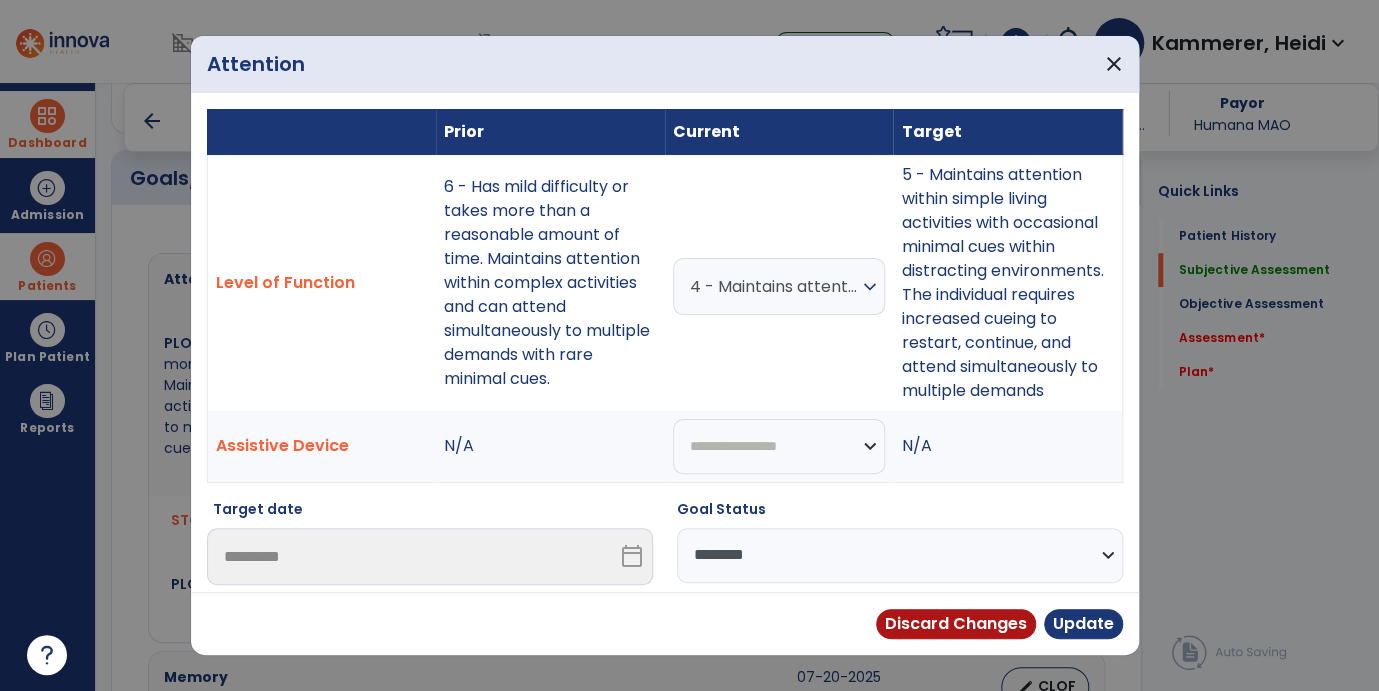 scroll, scrollTop: 666, scrollLeft: 0, axis: vertical 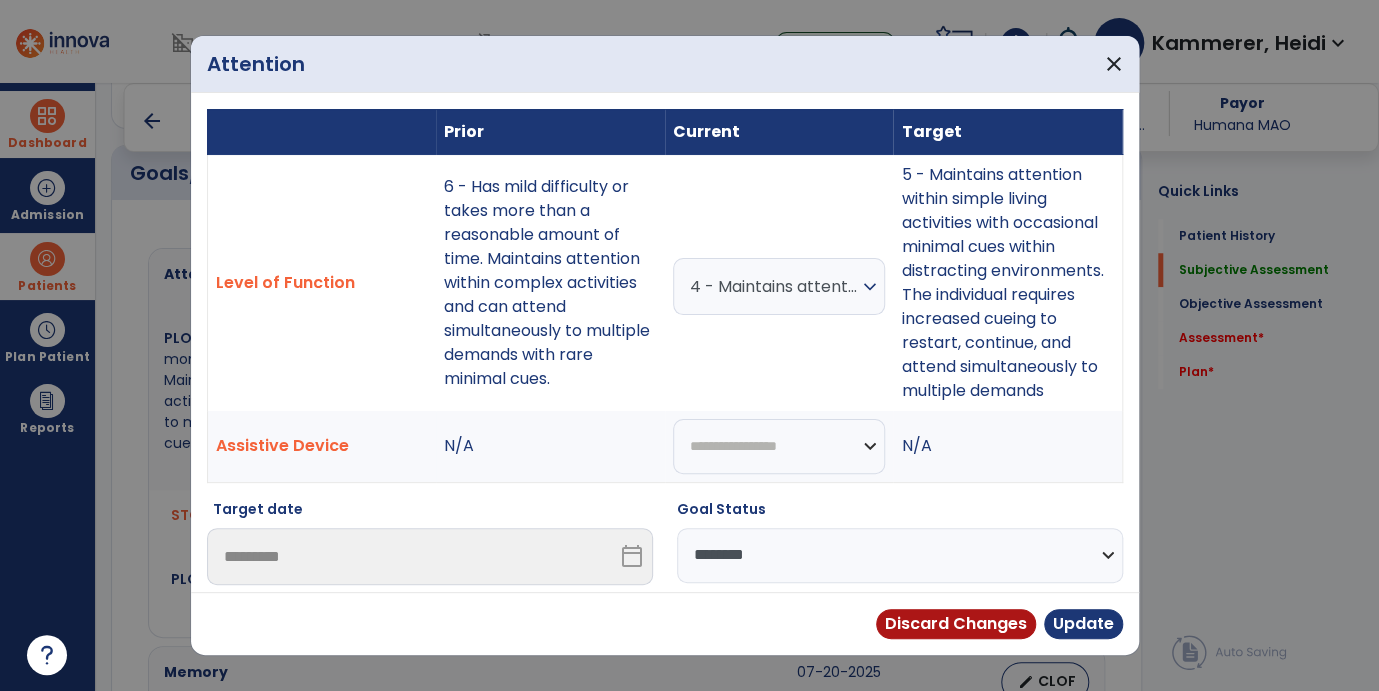 click on "**********" at bounding box center (900, 555) 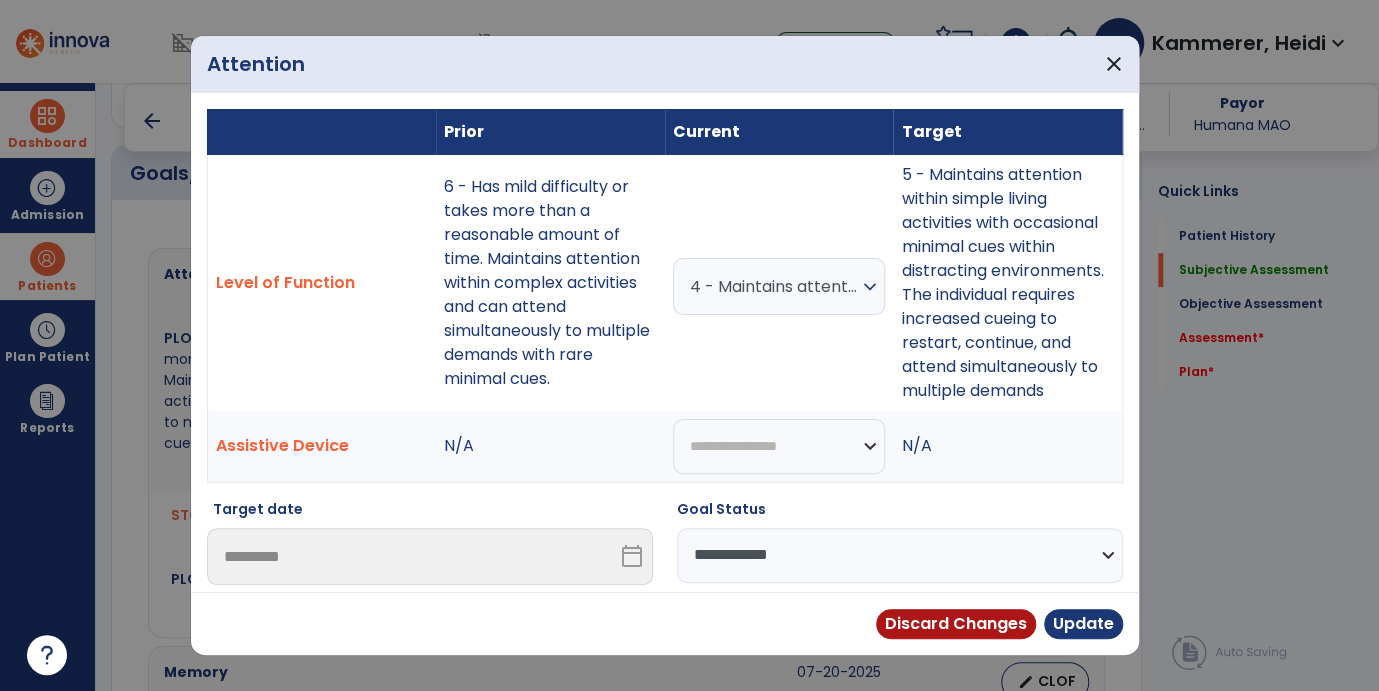 click on "**********" at bounding box center (900, 555) 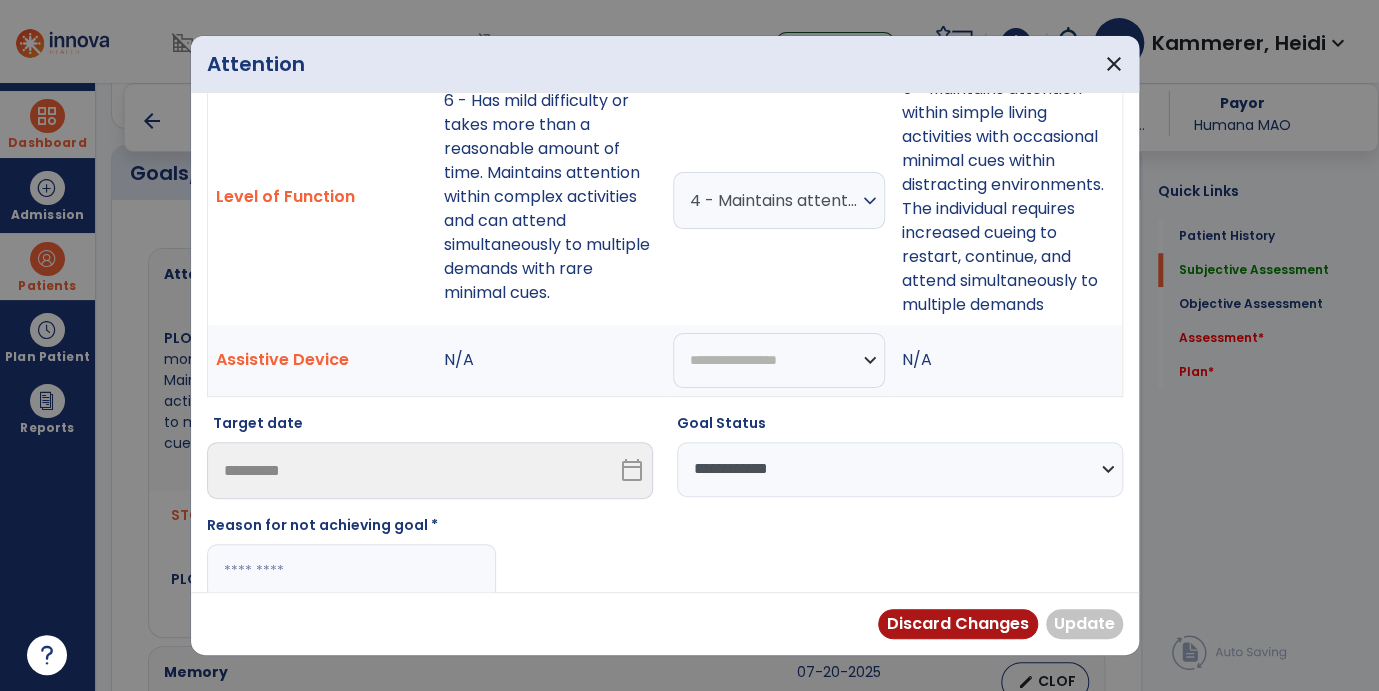 scroll, scrollTop: 306, scrollLeft: 0, axis: vertical 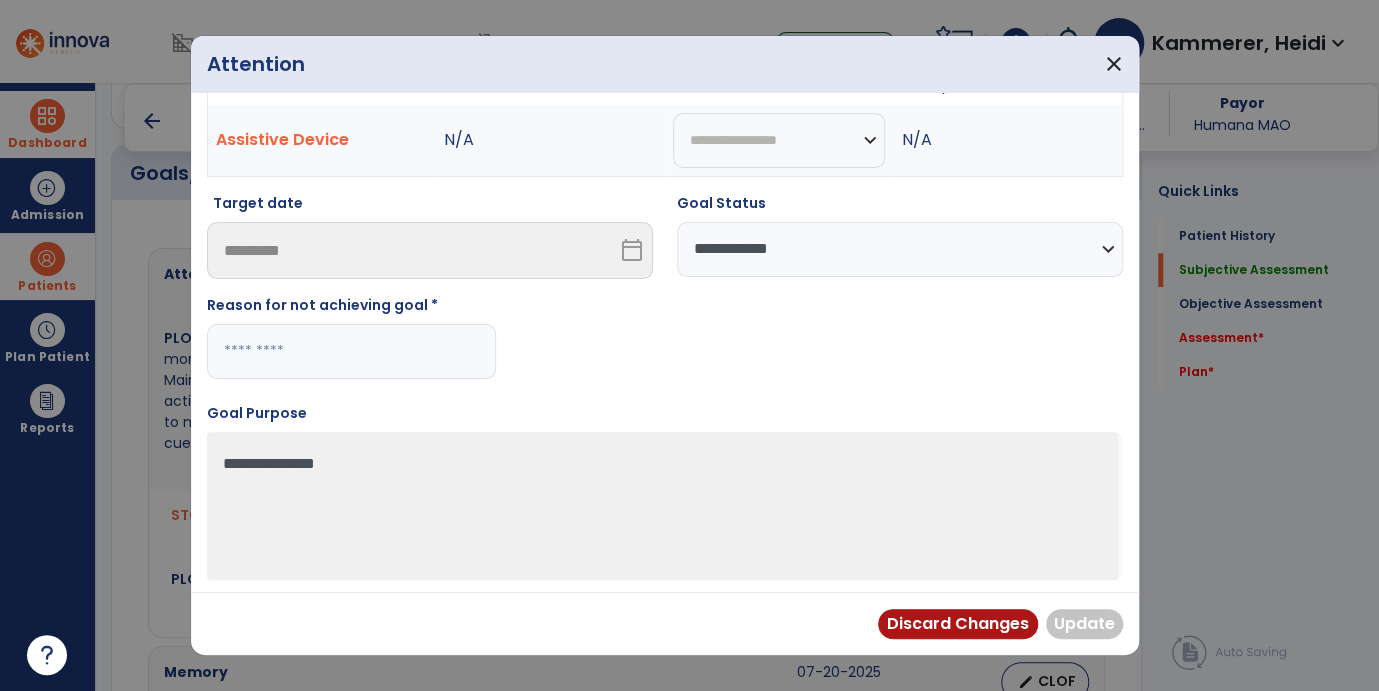 drag, startPoint x: 312, startPoint y: 344, endPoint x: 320, endPoint y: 351, distance: 10.630146 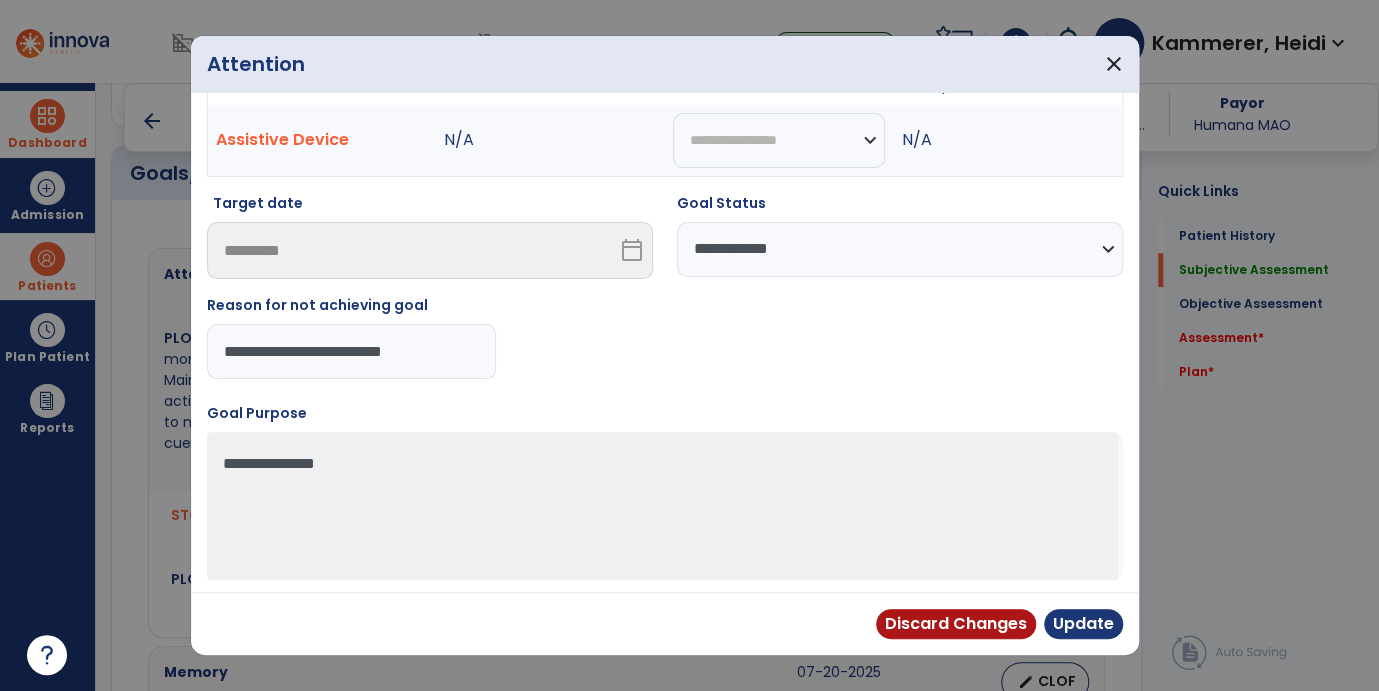 drag, startPoint x: 449, startPoint y: 344, endPoint x: 173, endPoint y: 316, distance: 277.41666 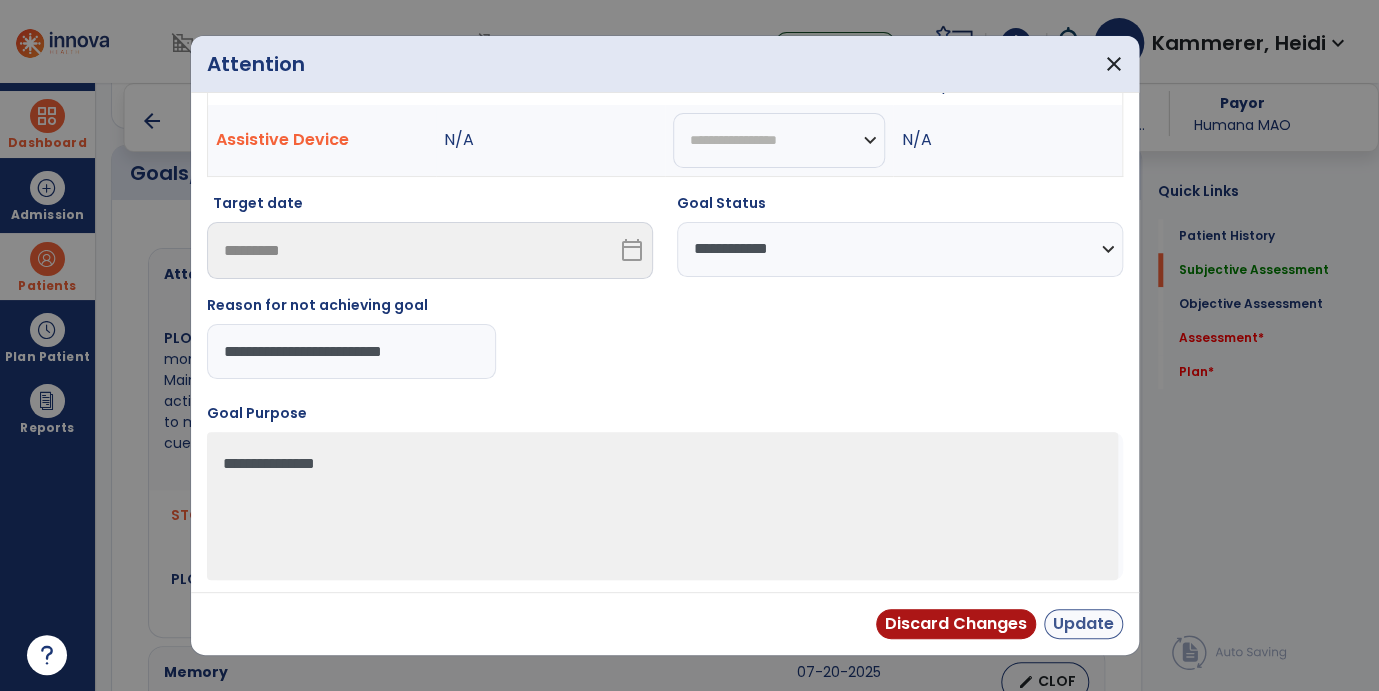 type on "**********" 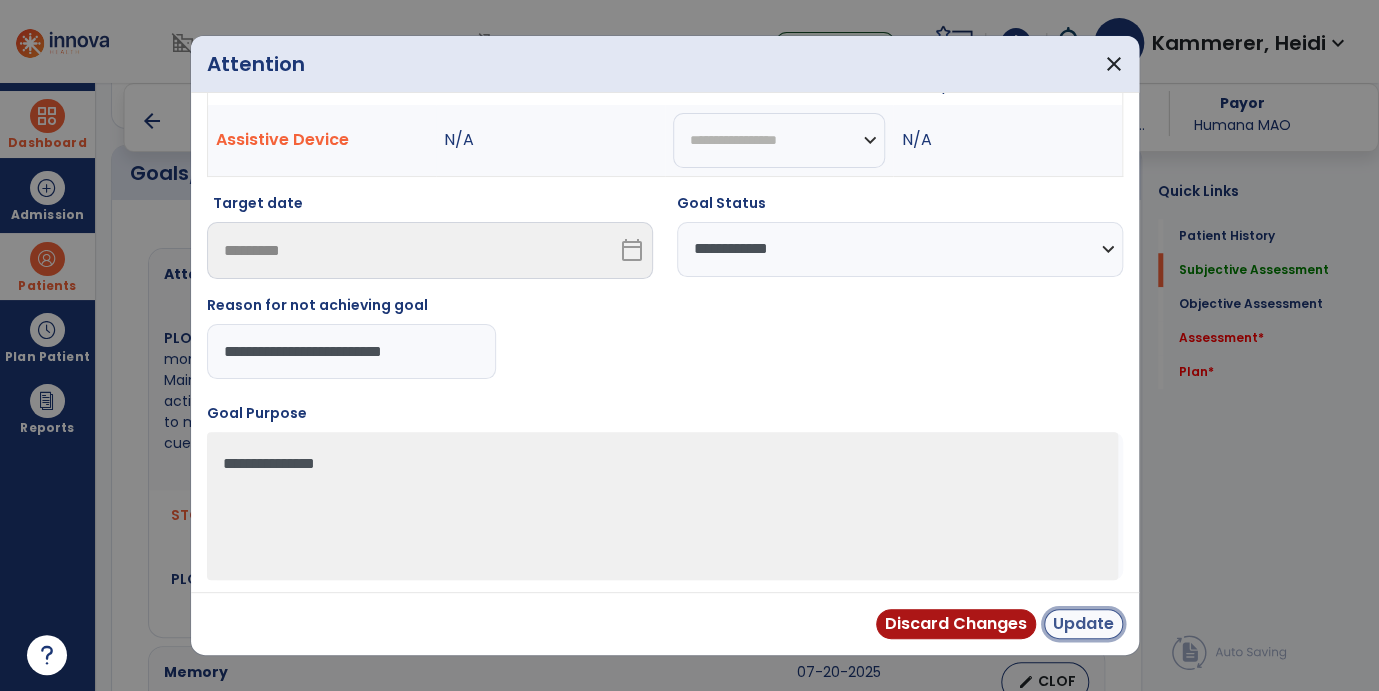 click on "Update" at bounding box center [1083, 624] 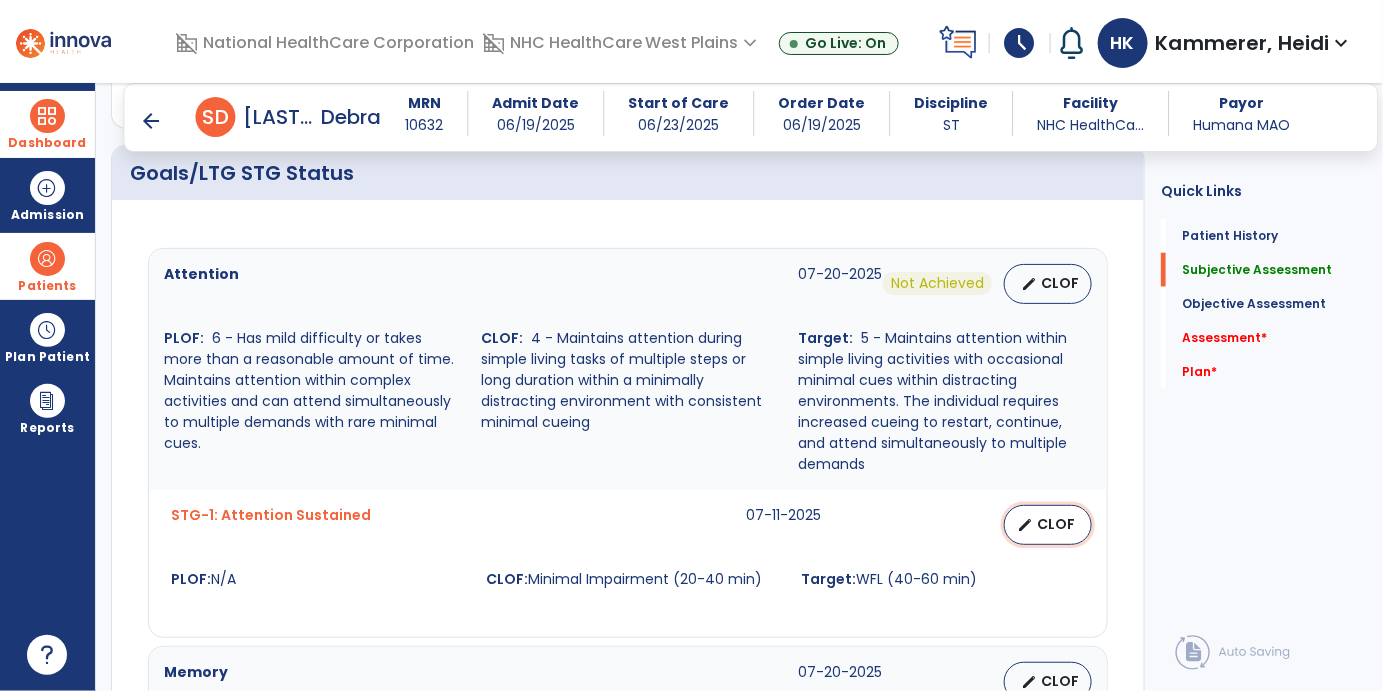 click on "edit   CLOF" at bounding box center [1048, 525] 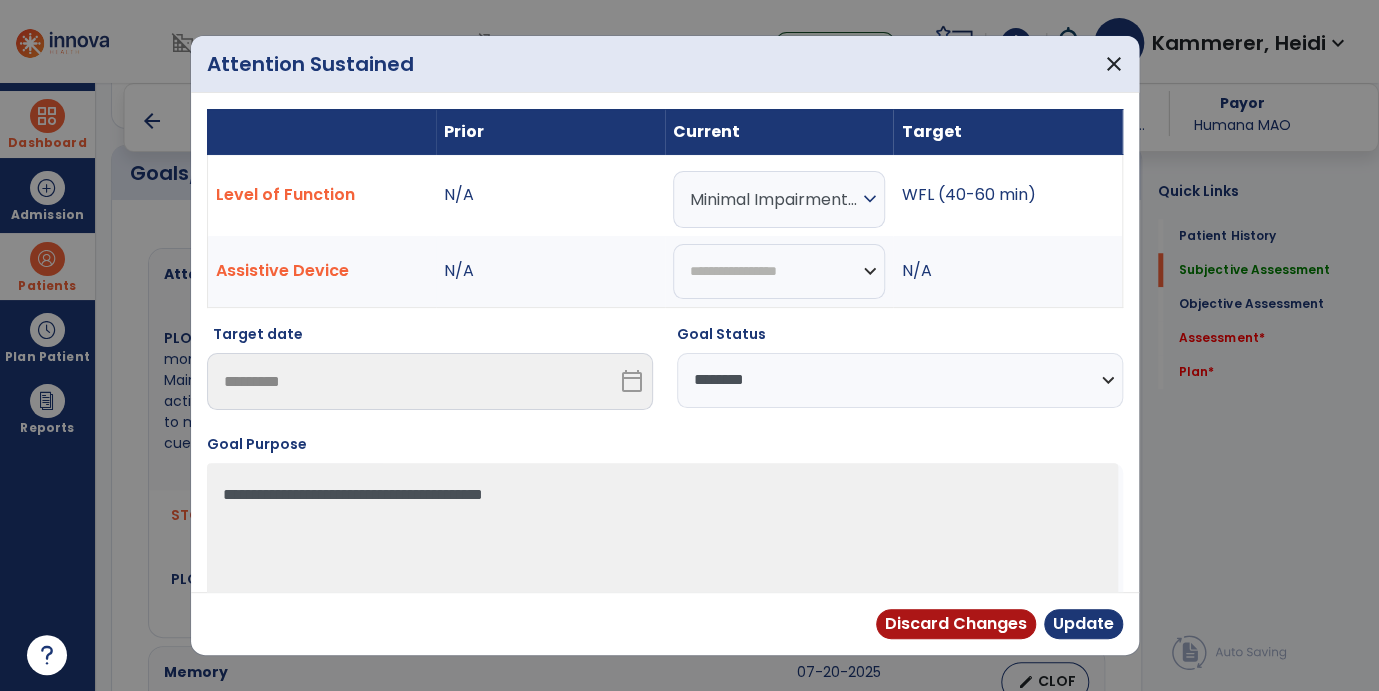 scroll, scrollTop: 666, scrollLeft: 0, axis: vertical 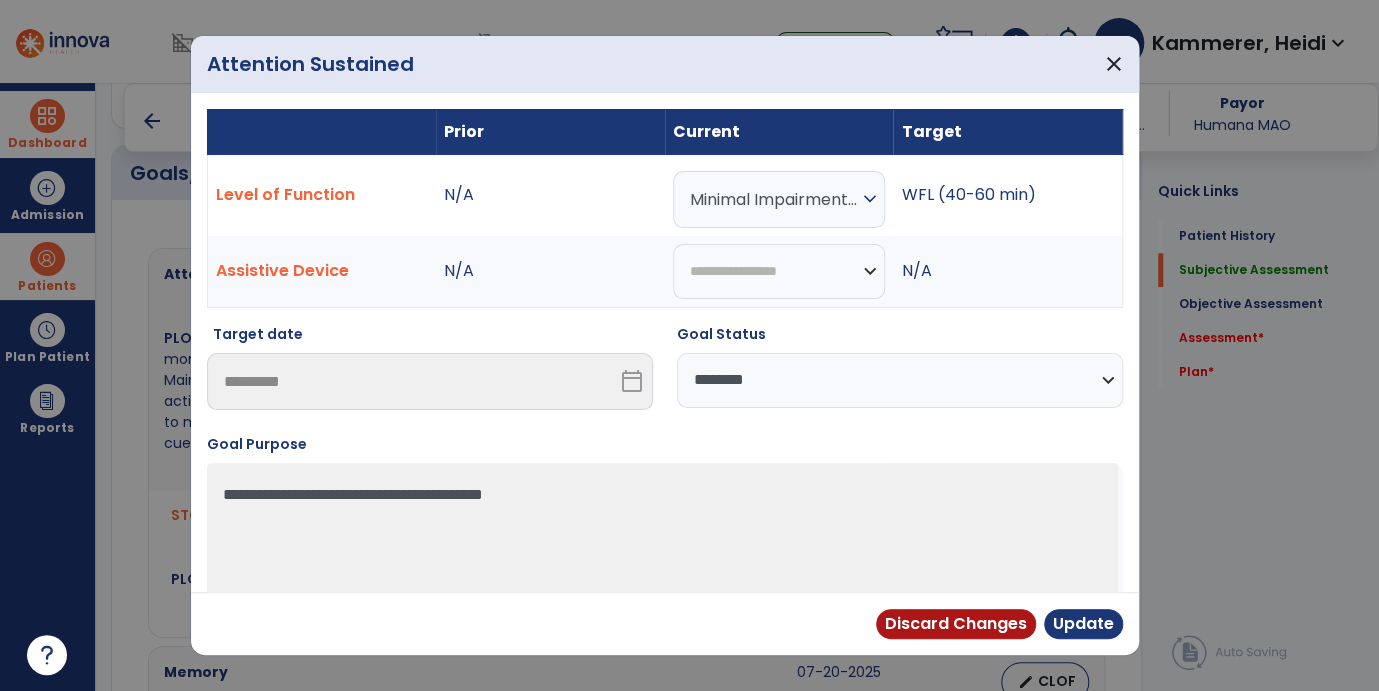 click on "**********" at bounding box center [900, 380] 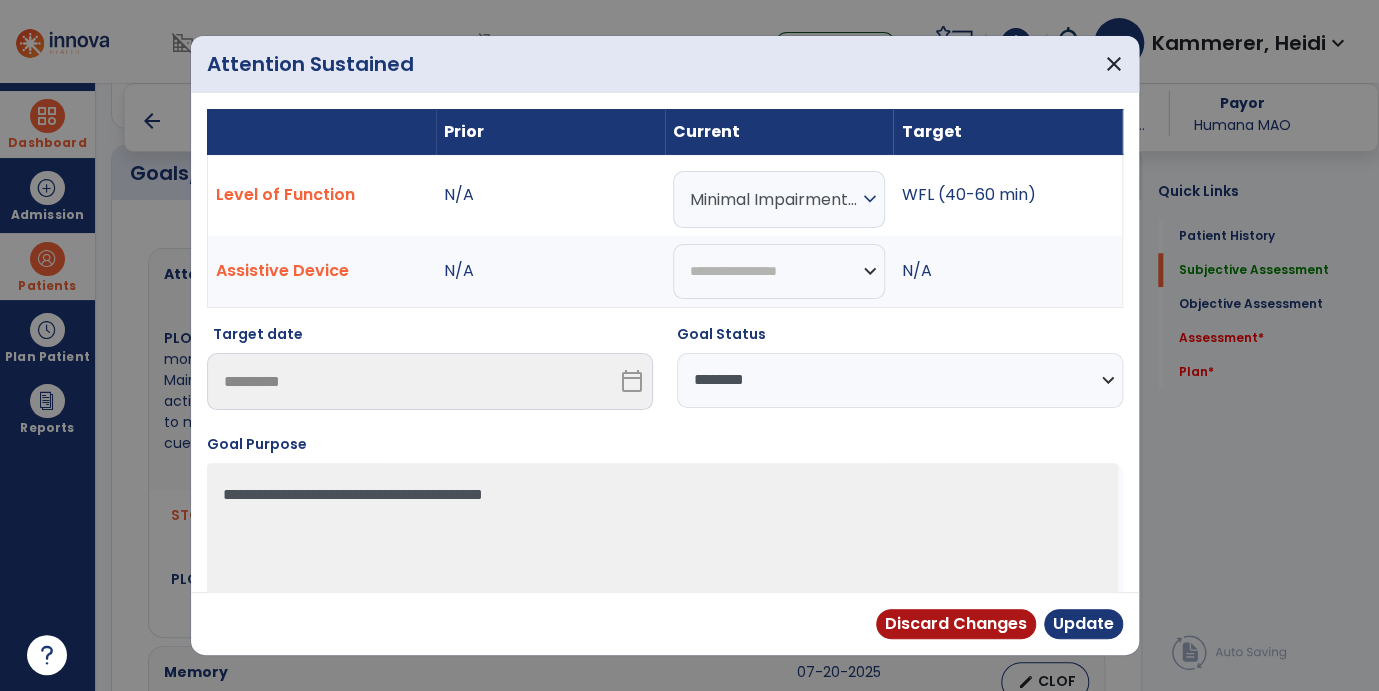 select on "**********" 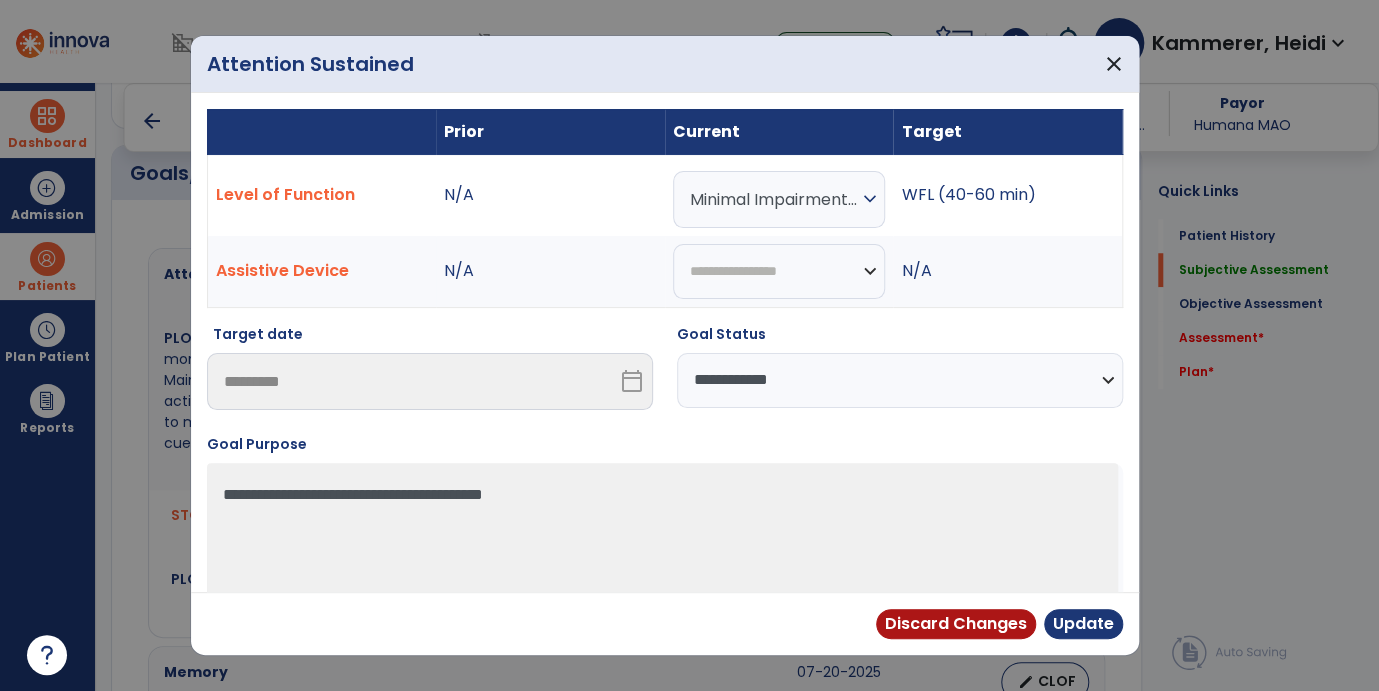 click on "**********" at bounding box center [900, 380] 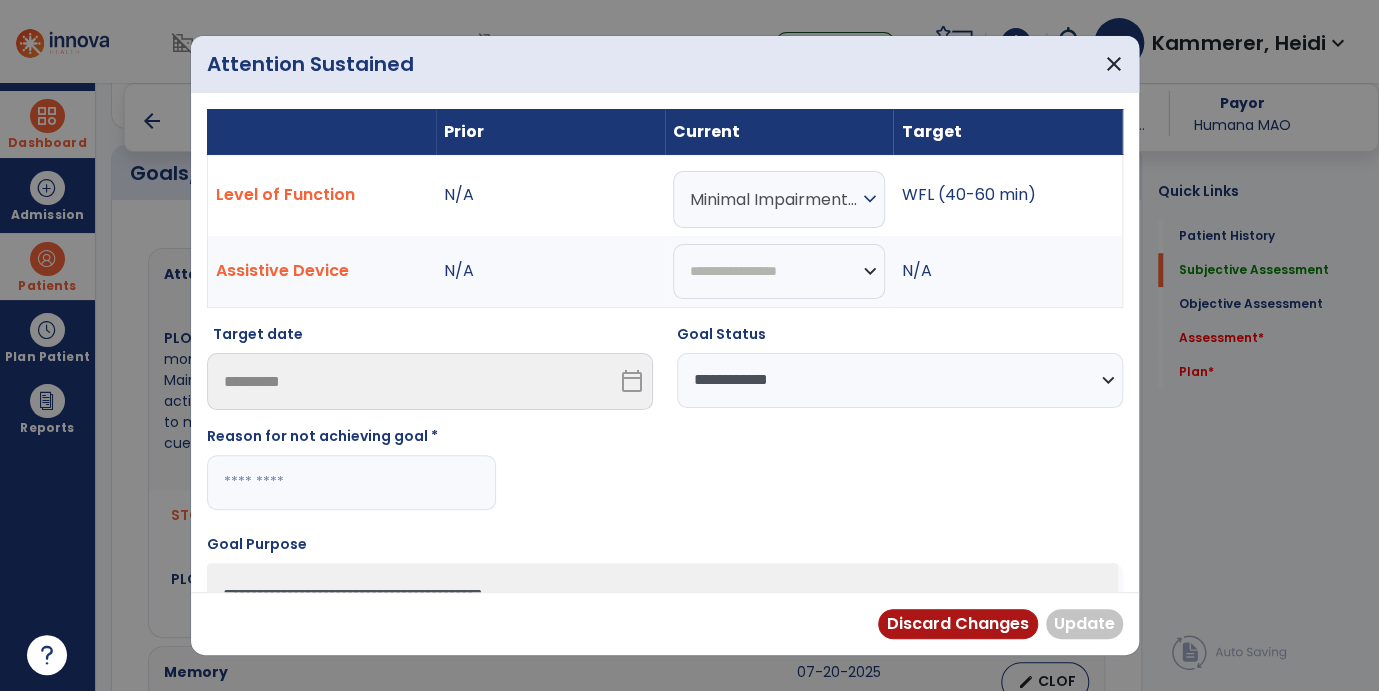 click at bounding box center (351, 482) 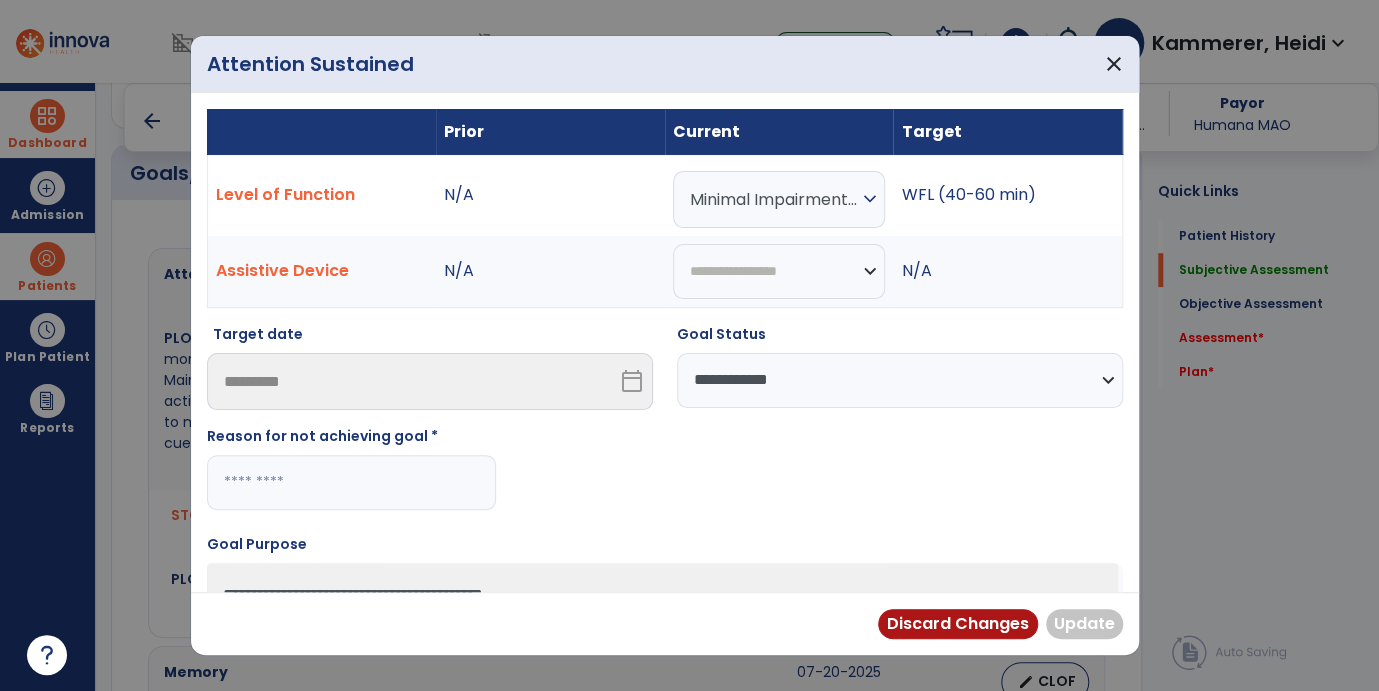 paste on "**********" 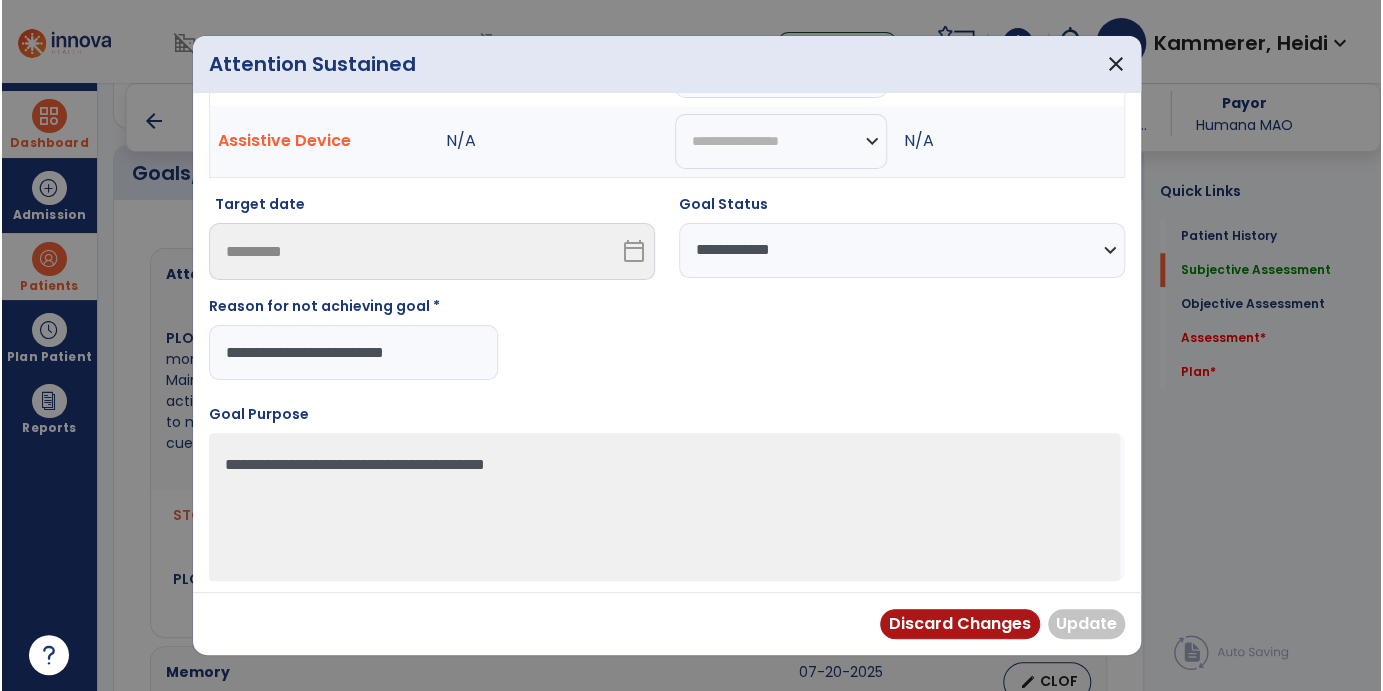 scroll, scrollTop: 131, scrollLeft: 0, axis: vertical 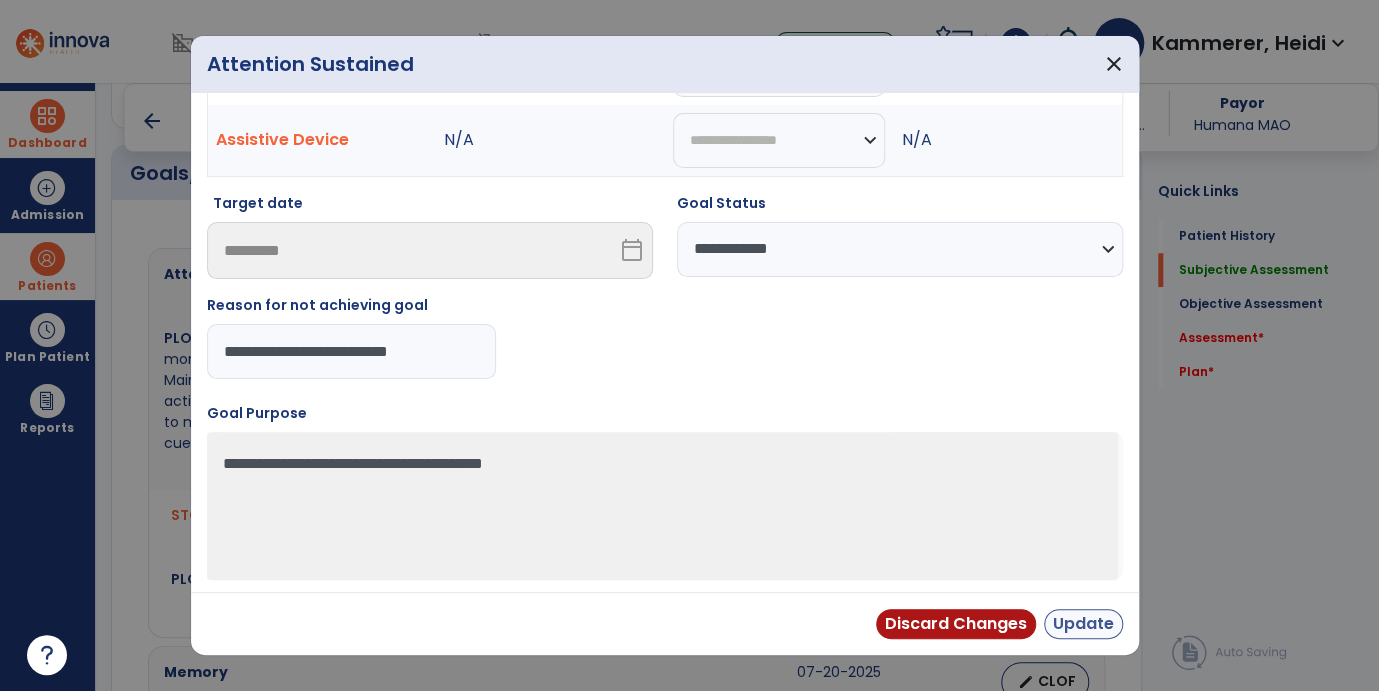 type on "**********" 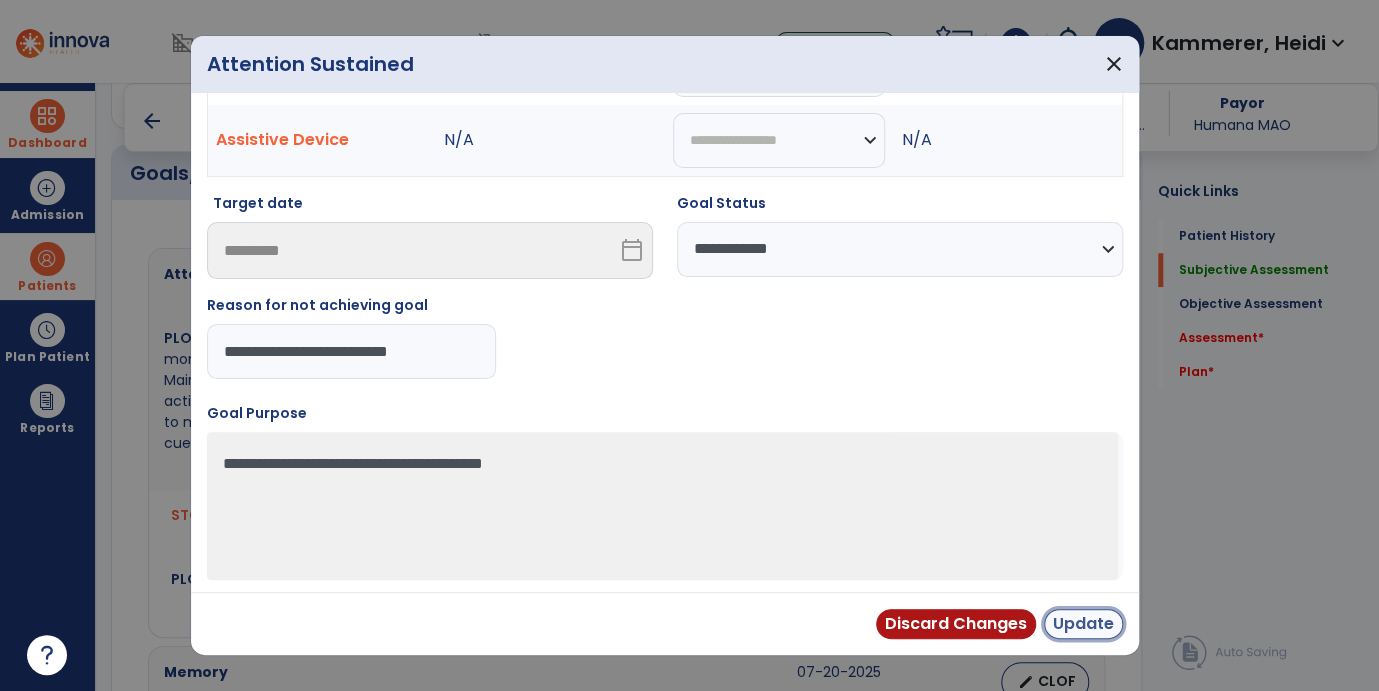 click on "Update" at bounding box center [1083, 624] 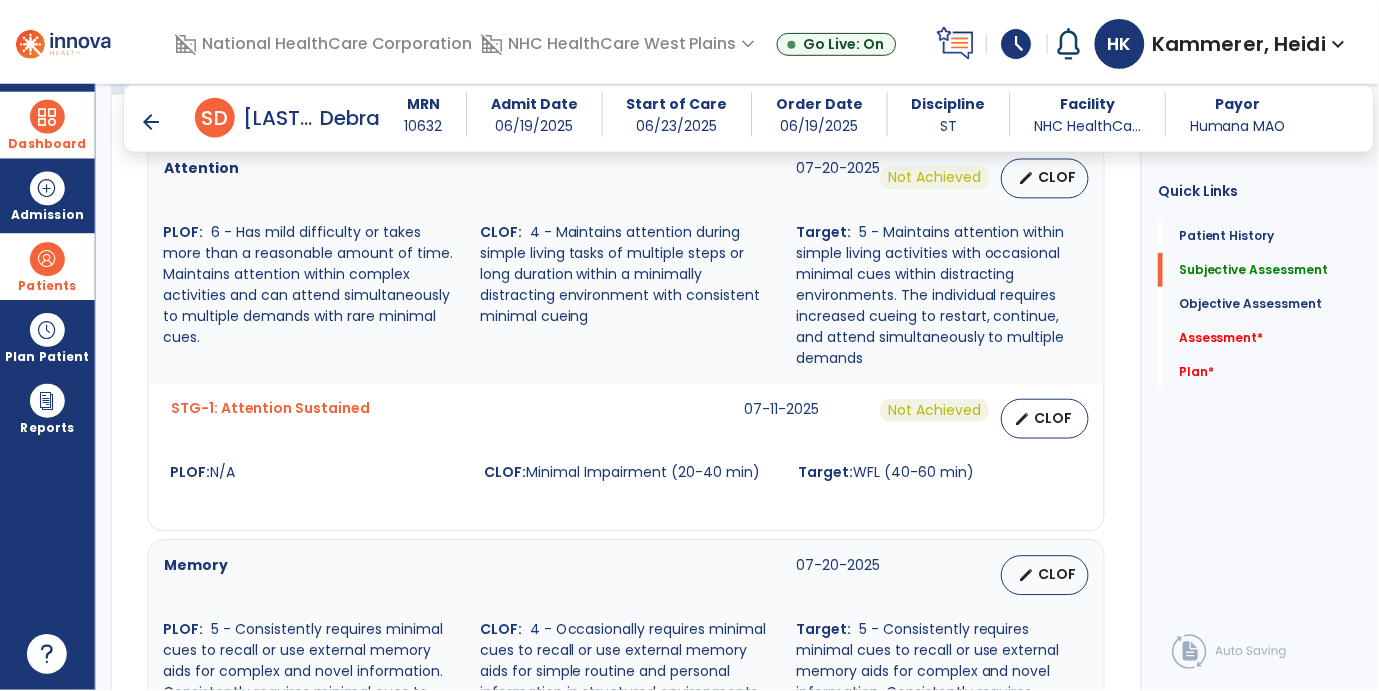 scroll, scrollTop: 1000, scrollLeft: 0, axis: vertical 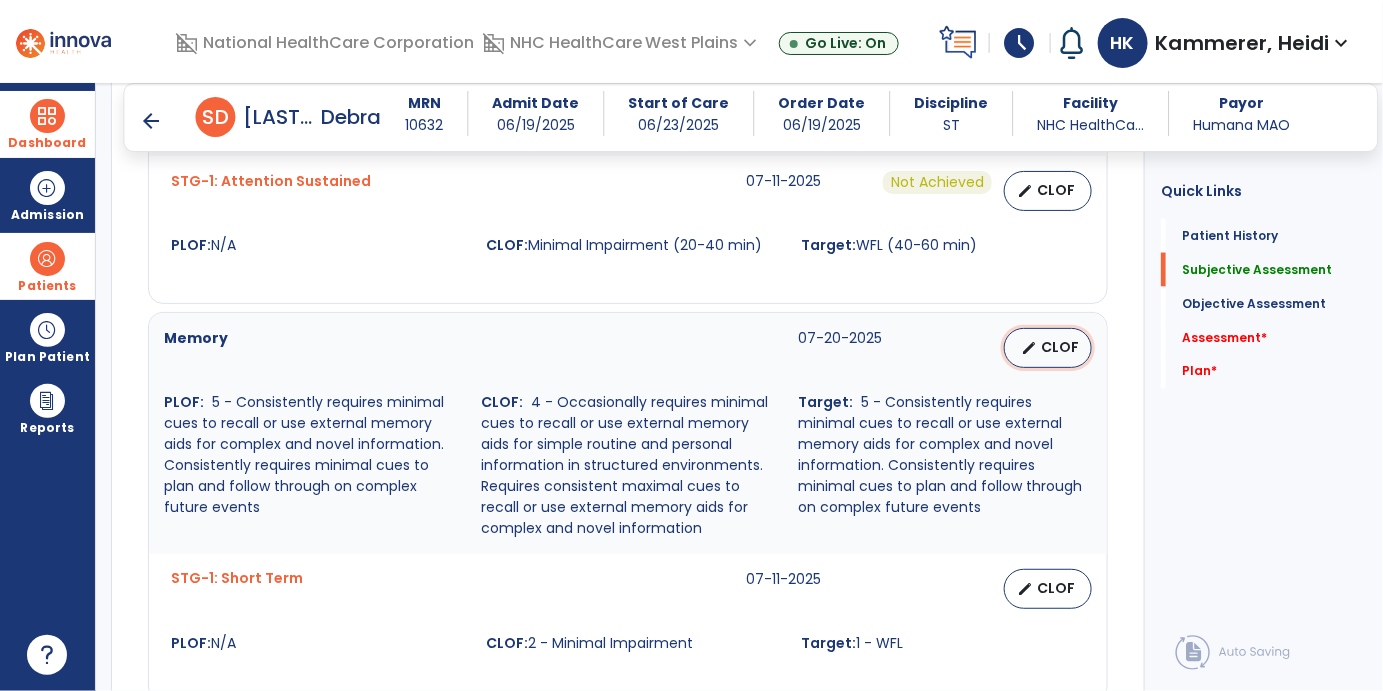 click on "CLOF" at bounding box center [1060, 347] 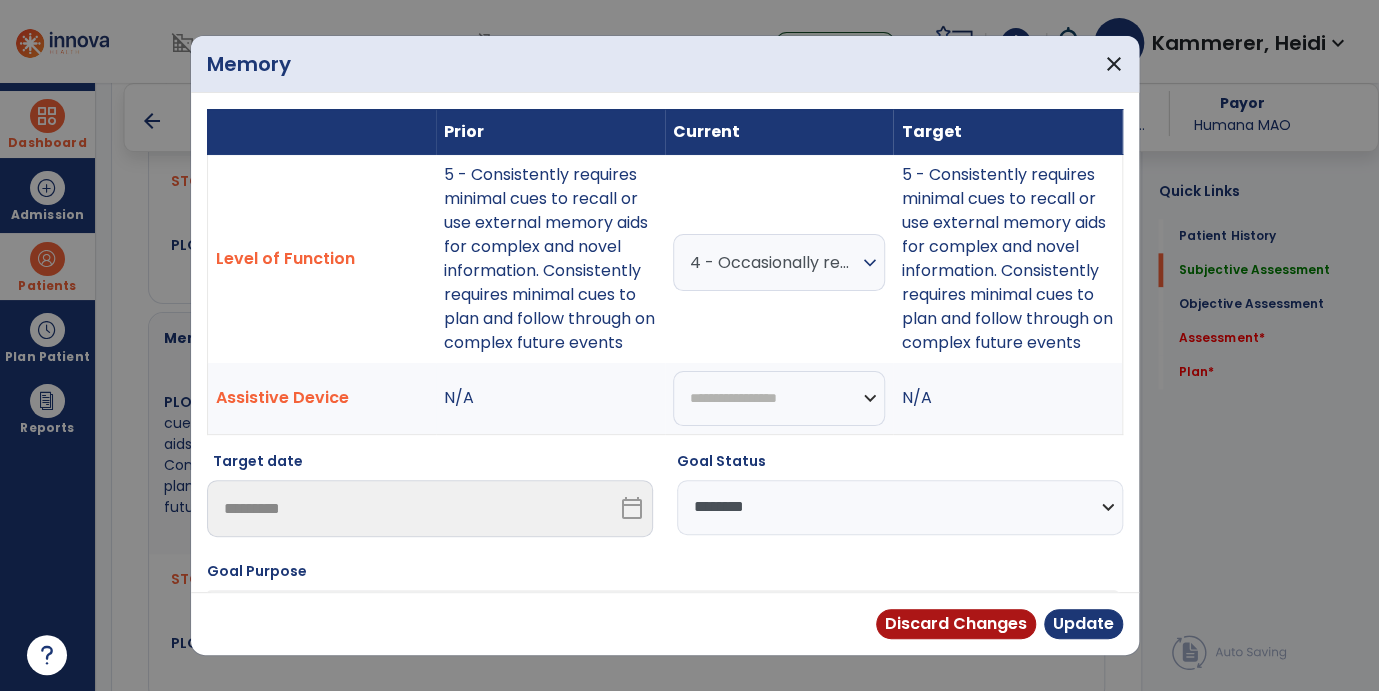 scroll, scrollTop: 1000, scrollLeft: 0, axis: vertical 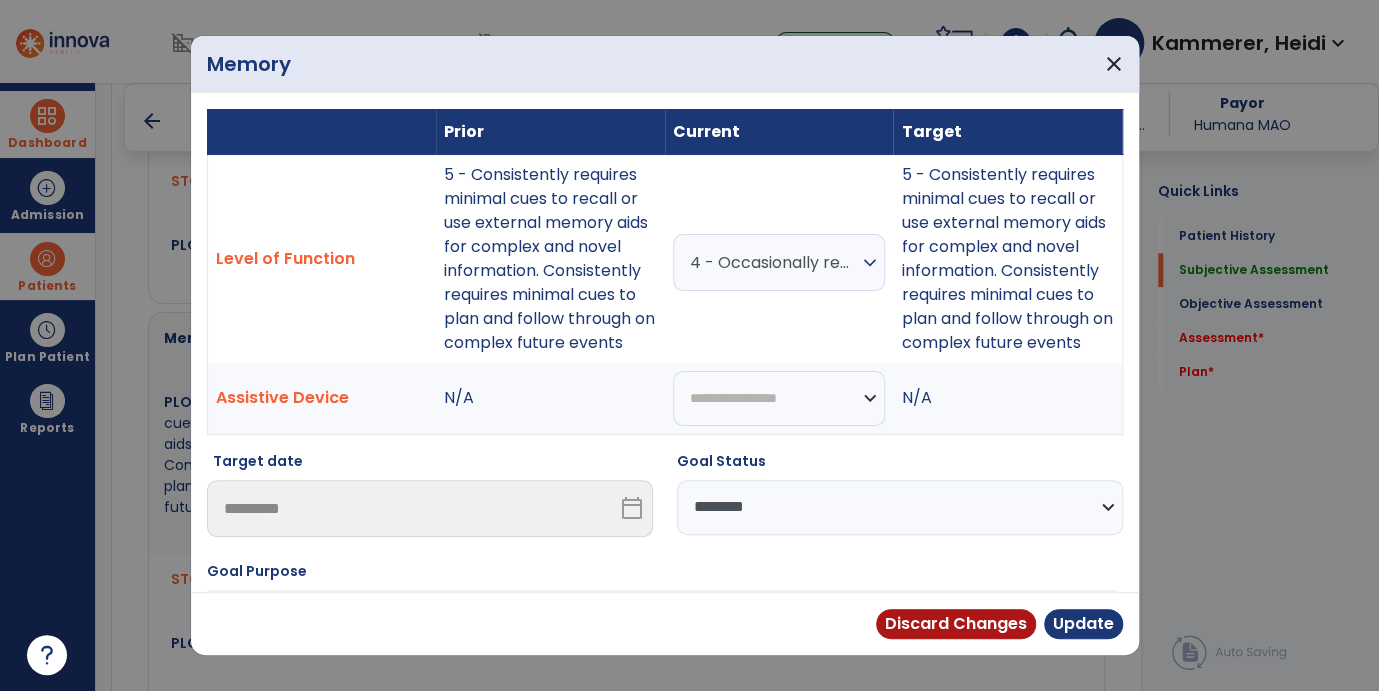 click on "4 - Occasionally requires minimal cues to recall or use external memory aids for simple routine and personal information in structured environments. Requires consistent maximal cues to recall or use external memory aids for complex and novel information" at bounding box center (774, 262) 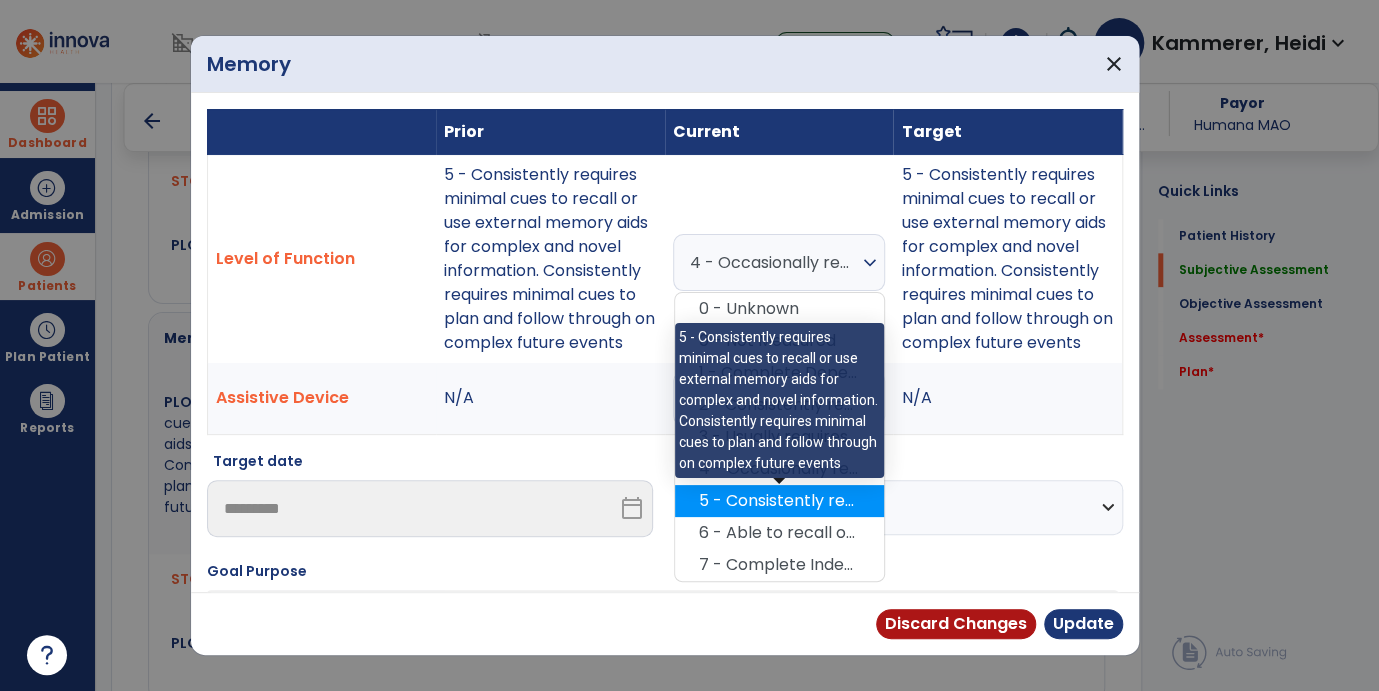 click on "5 - Consistently requires minimal cues to recall or use external memory aids for complex and novel information.  Consistently requires minimal cues to plan and follow through on complex future events" at bounding box center (779, 501) 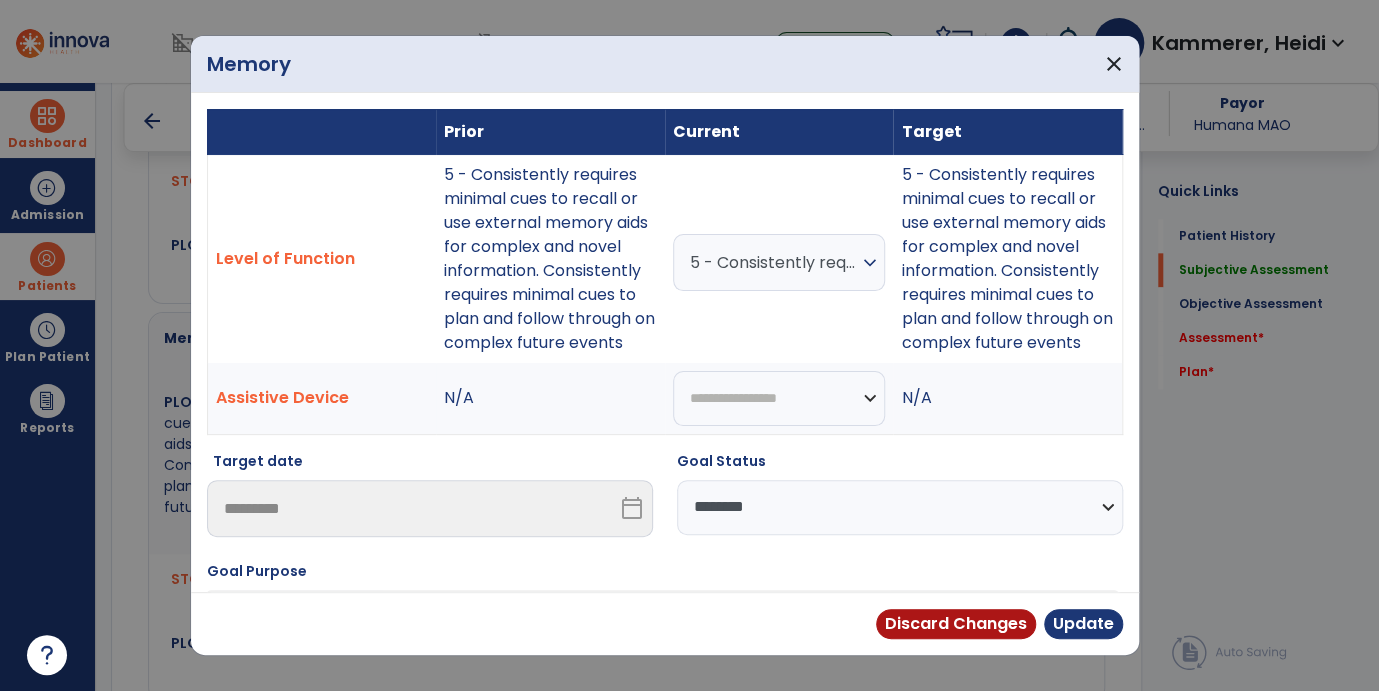 click on "**********" at bounding box center (900, 507) 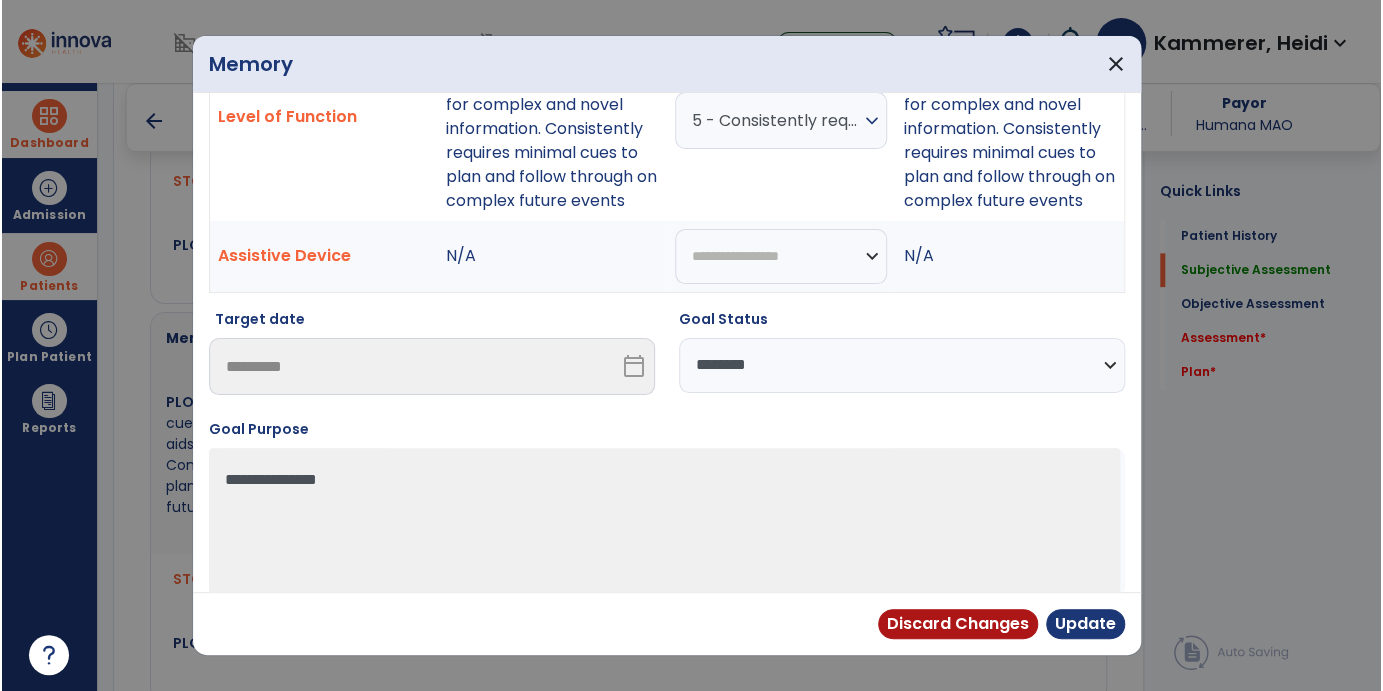 scroll, scrollTop: 158, scrollLeft: 0, axis: vertical 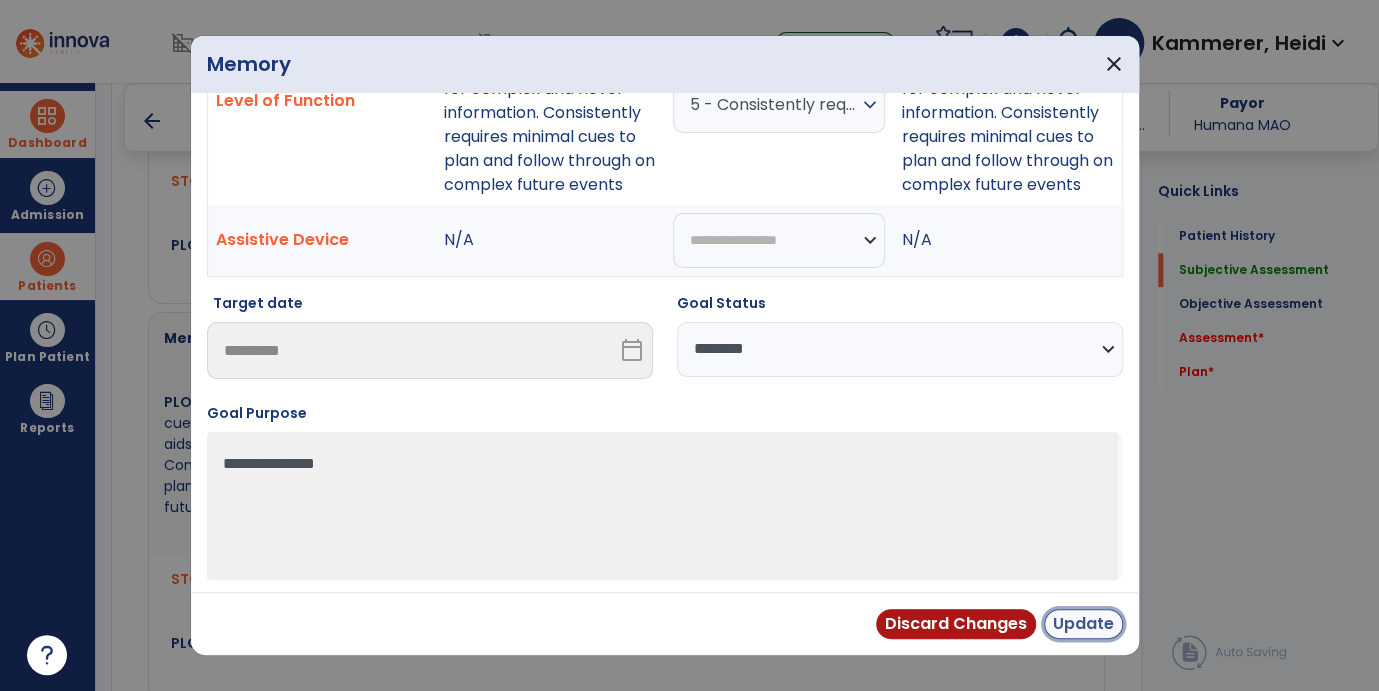 click on "Update" at bounding box center [1083, 624] 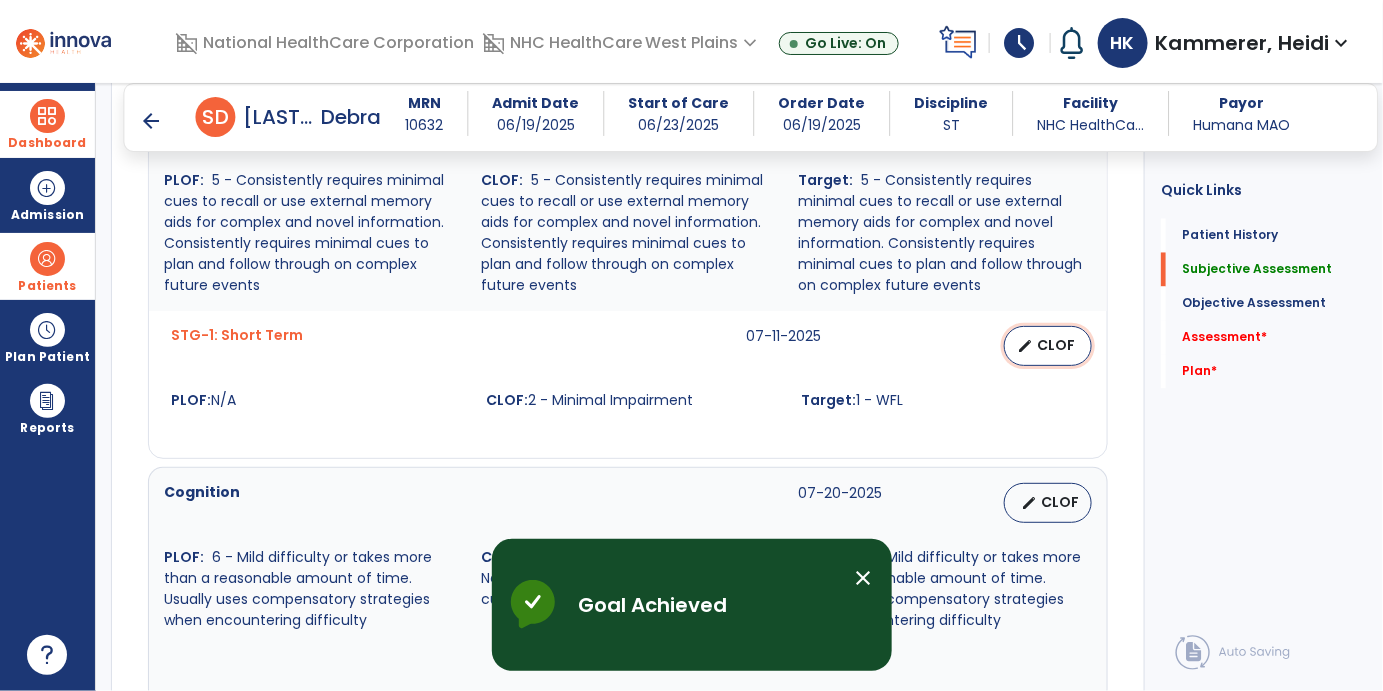 click on "edit   CLOF" at bounding box center [1048, 346] 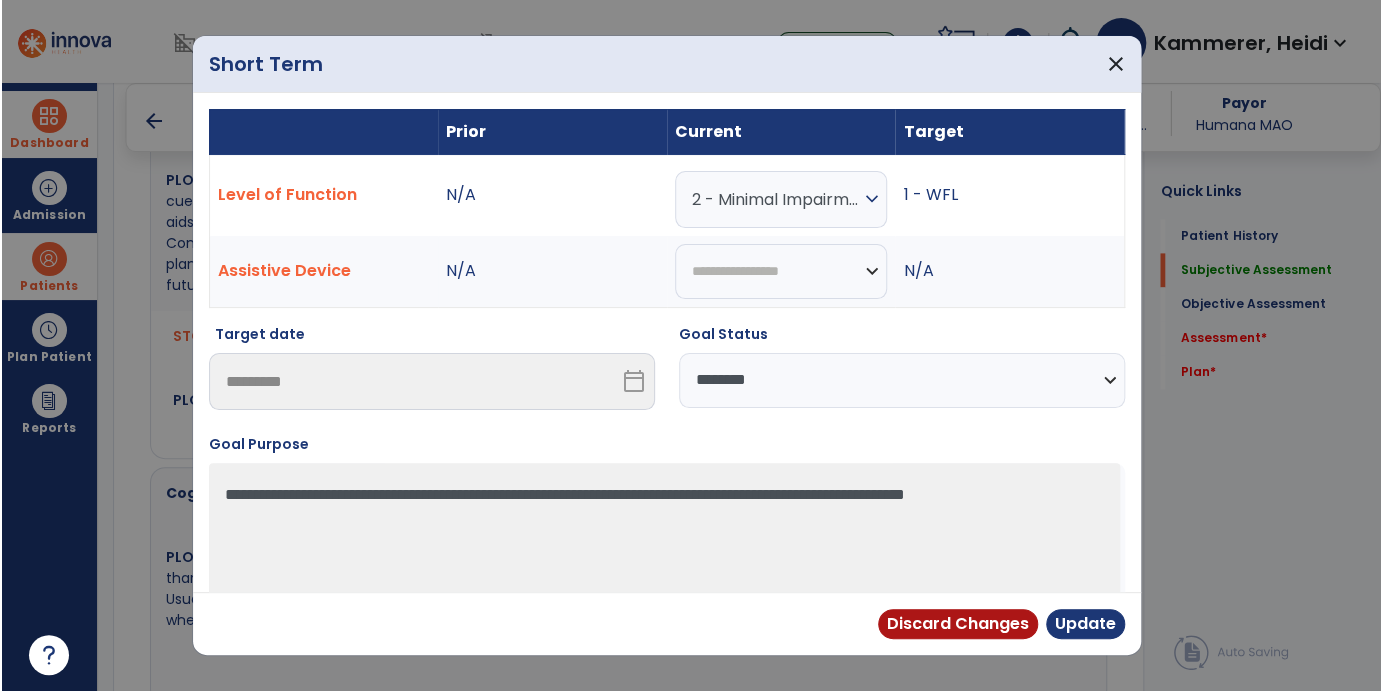 scroll, scrollTop: 1222, scrollLeft: 0, axis: vertical 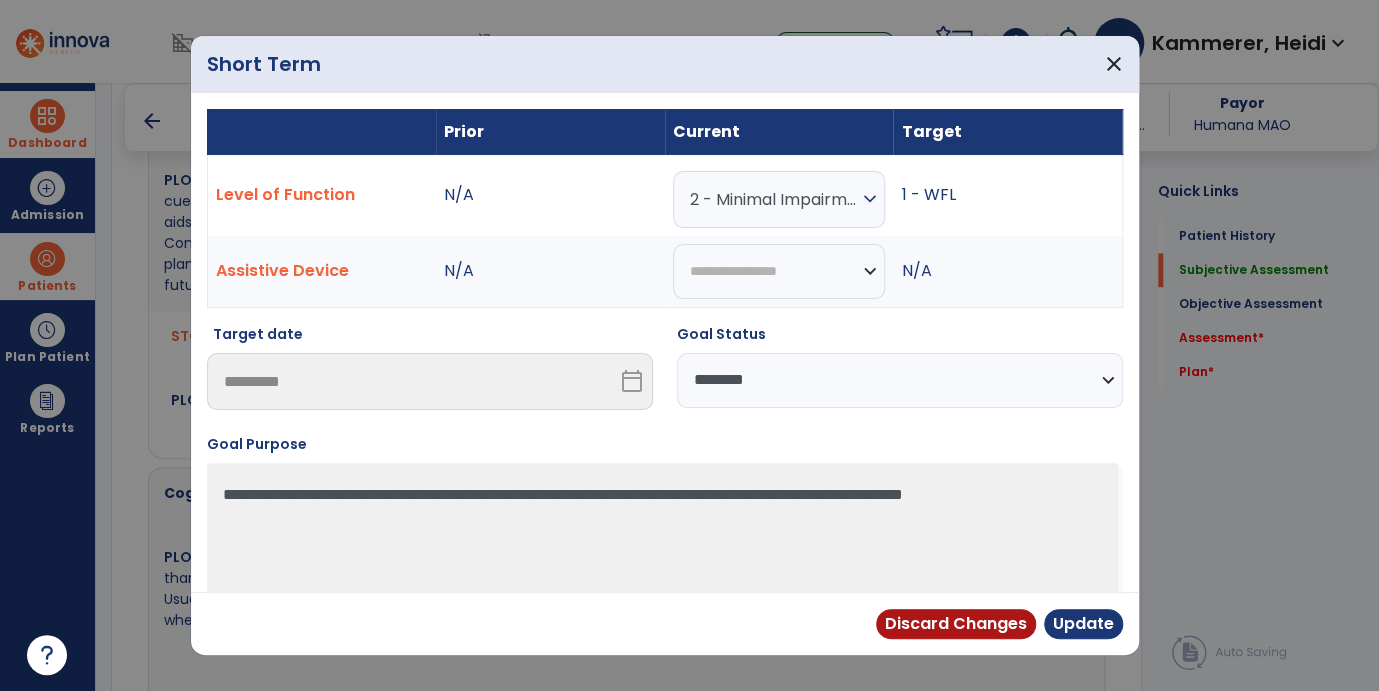 drag, startPoint x: 724, startPoint y: 389, endPoint x: 740, endPoint y: 404, distance: 21.931713 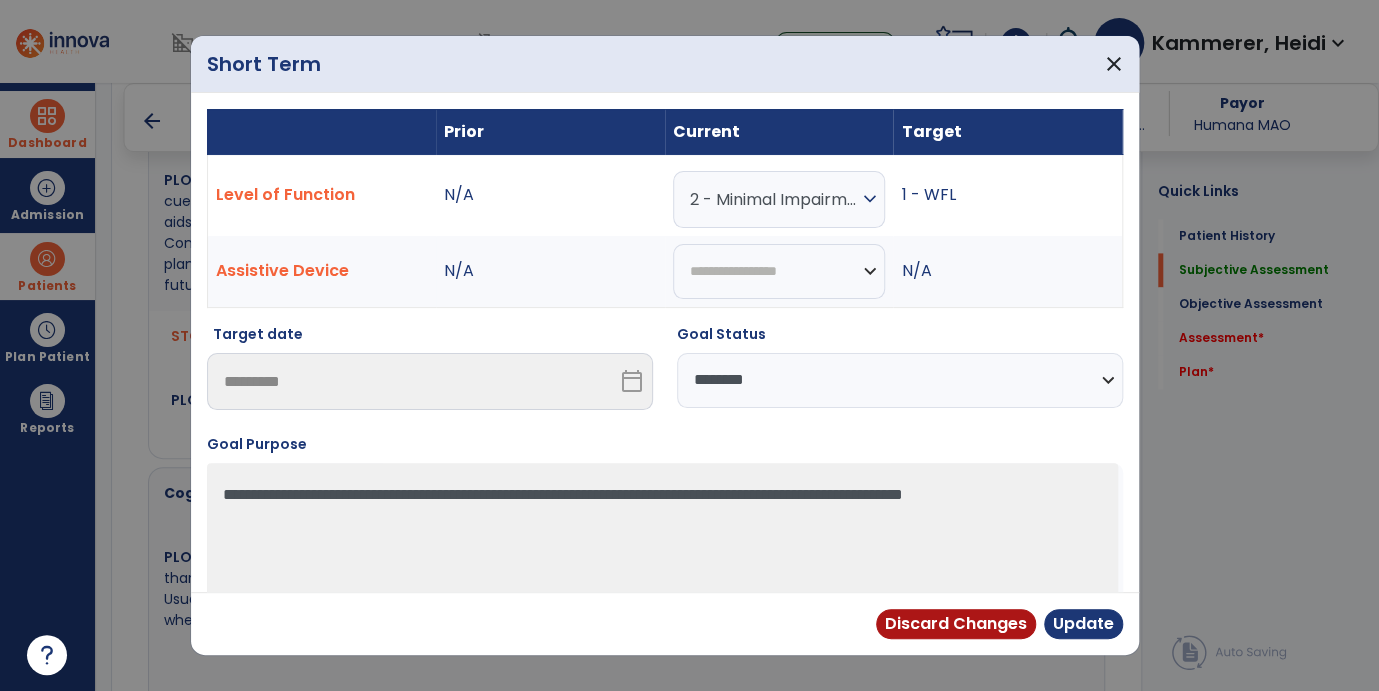 select on "**********" 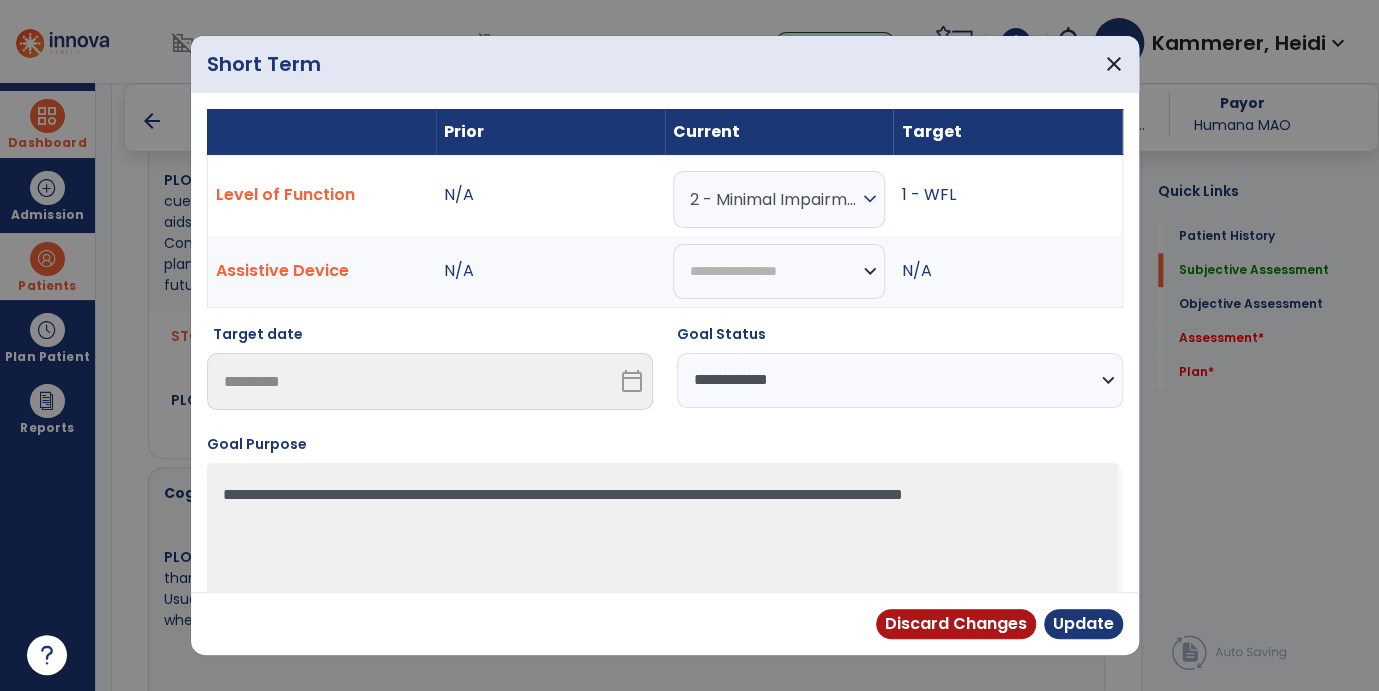 click on "**********" at bounding box center [900, 380] 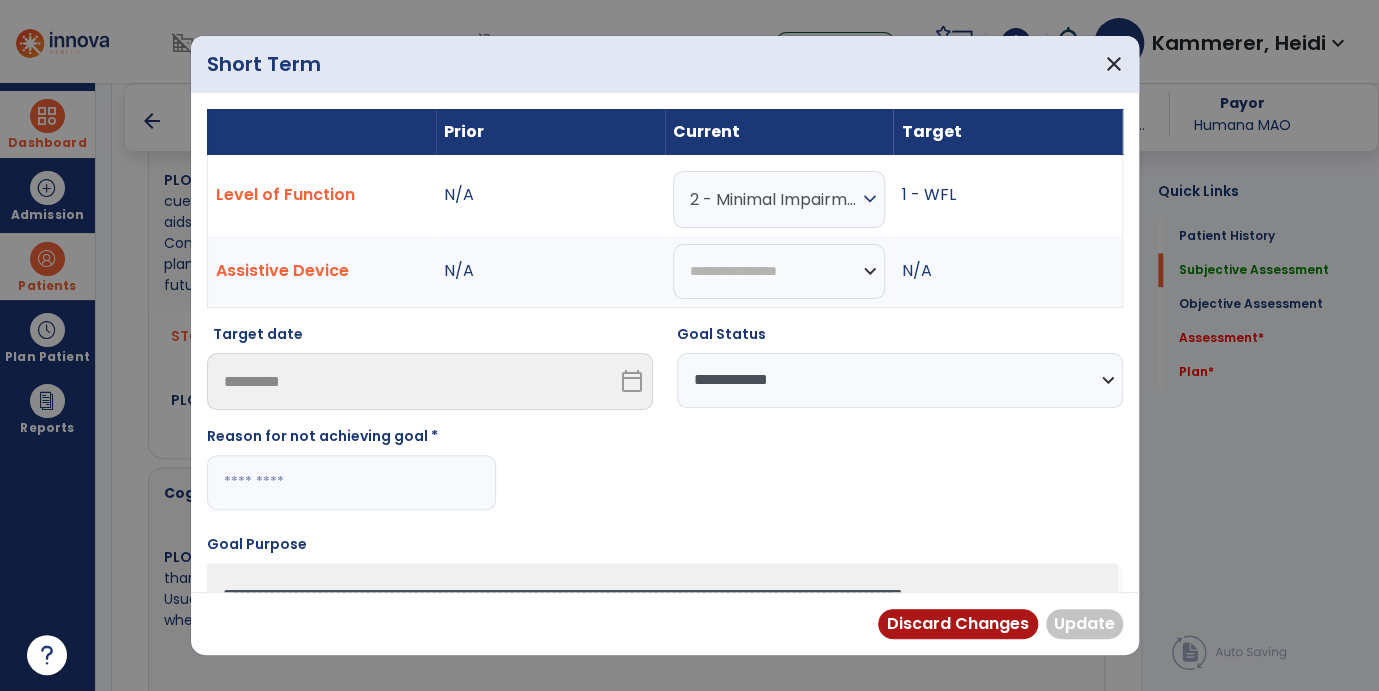 click at bounding box center [351, 482] 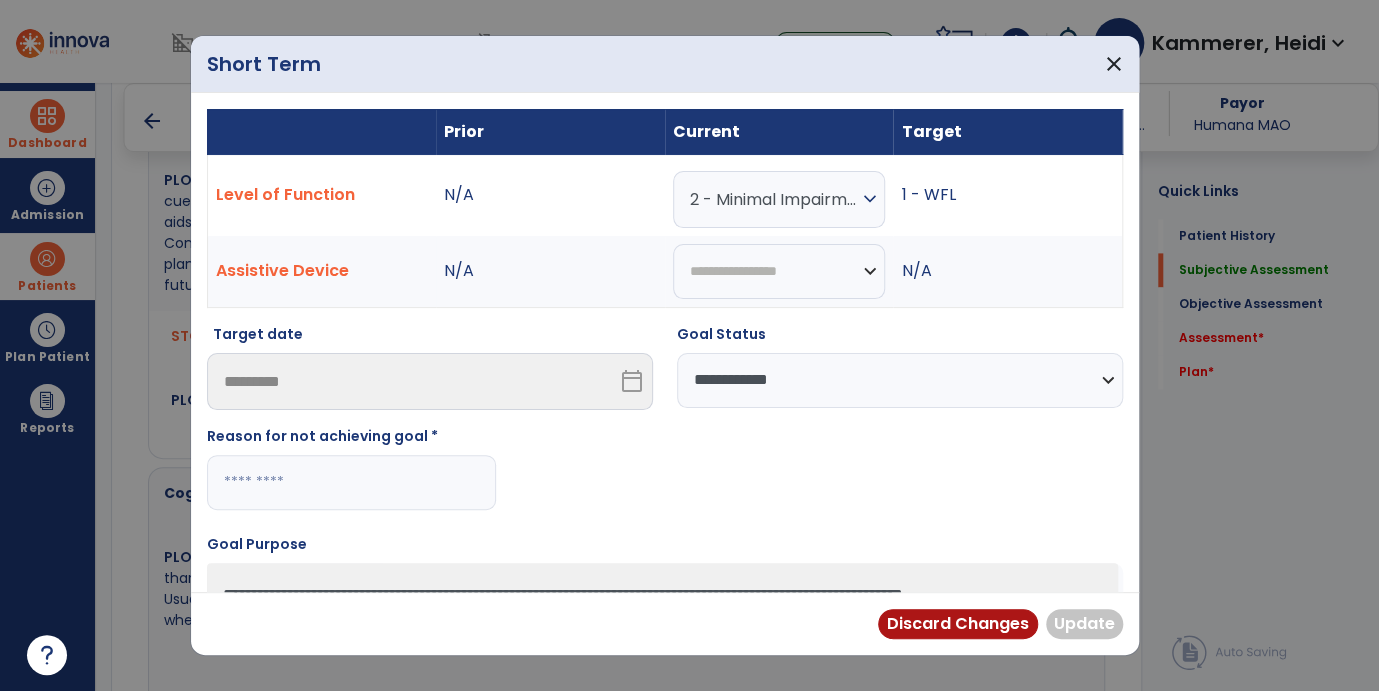 paste on "**********" 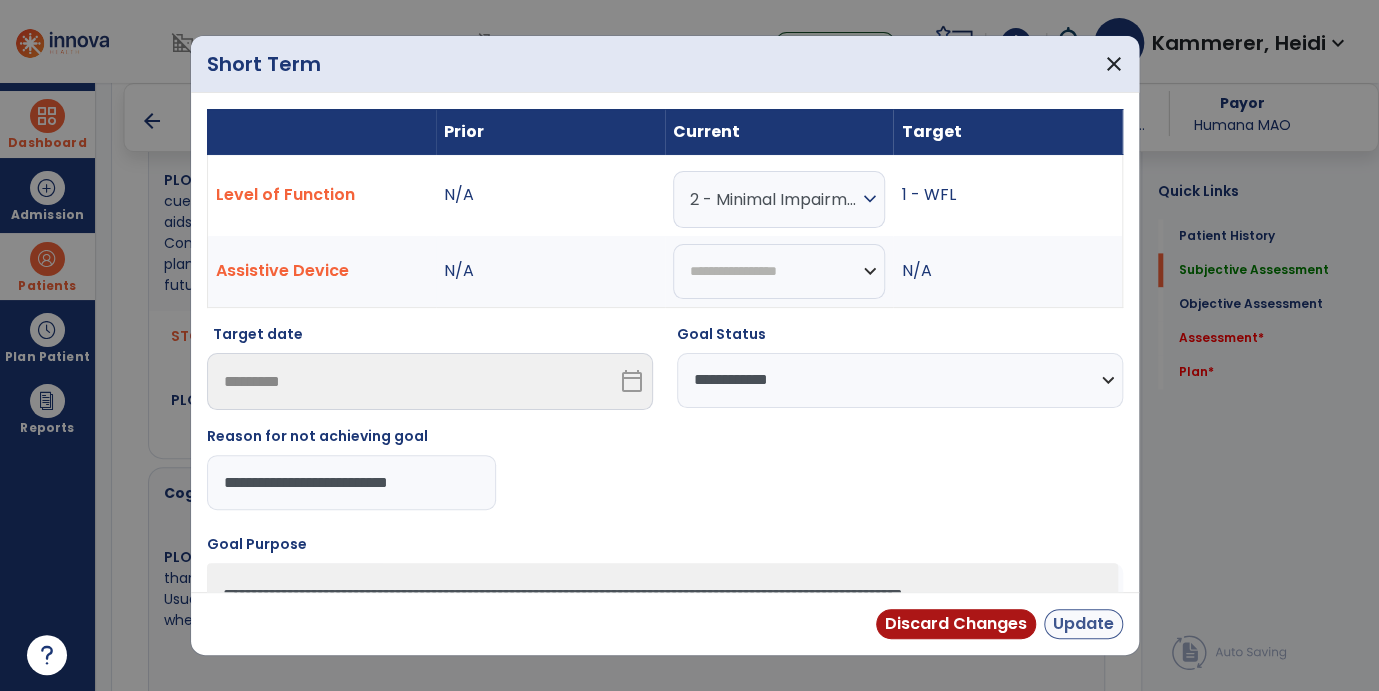 type on "**********" 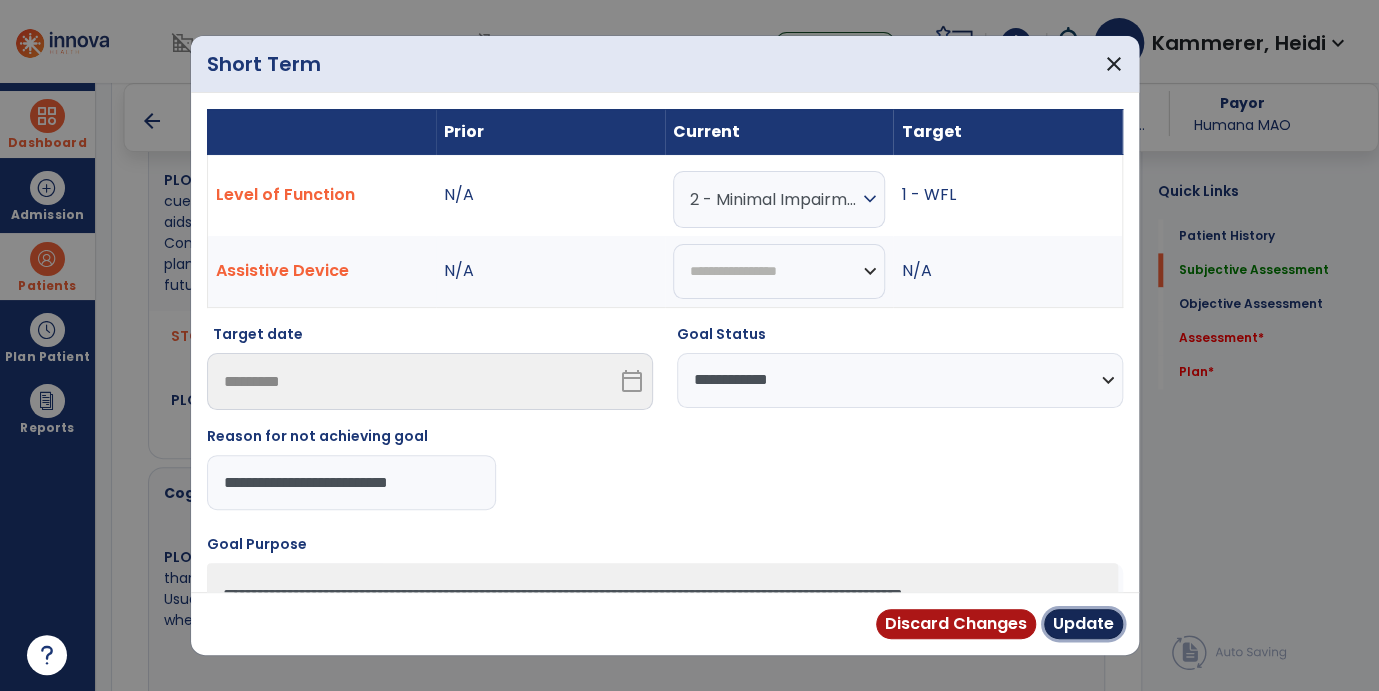 drag, startPoint x: 1088, startPoint y: 619, endPoint x: 1037, endPoint y: 602, distance: 53.75872 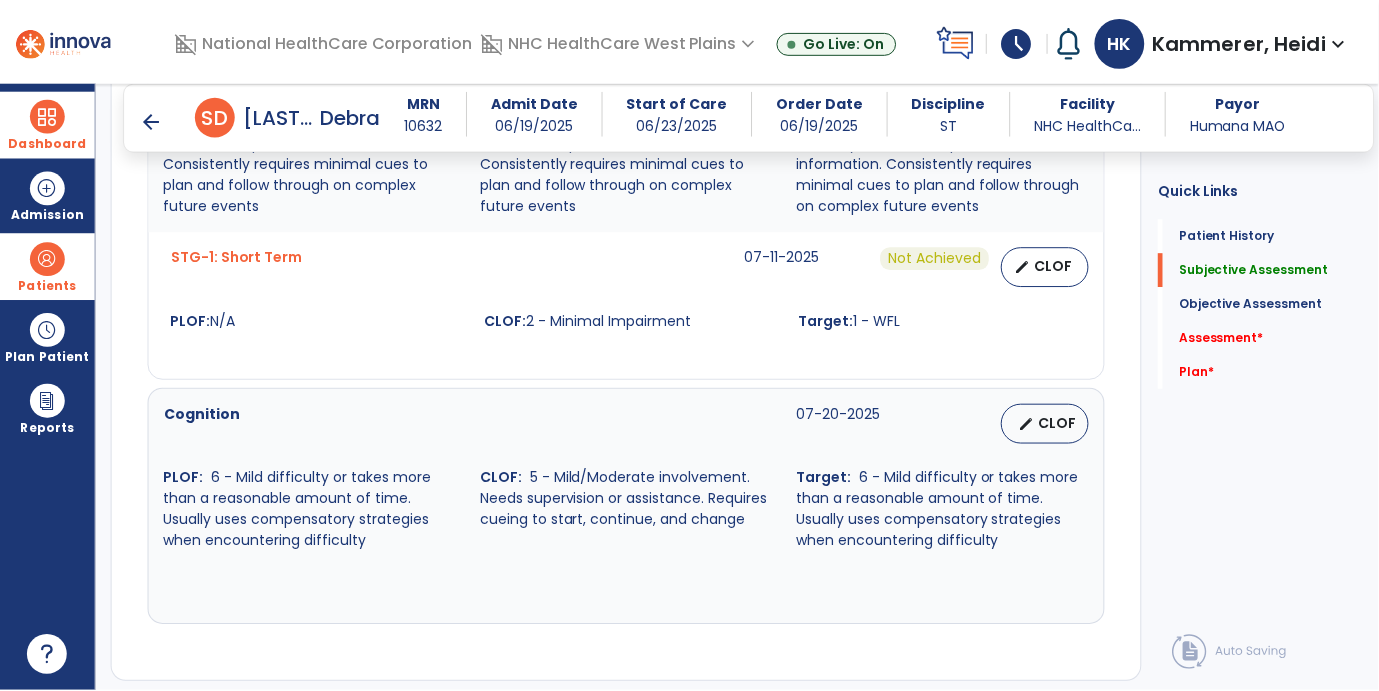 scroll, scrollTop: 1333, scrollLeft: 0, axis: vertical 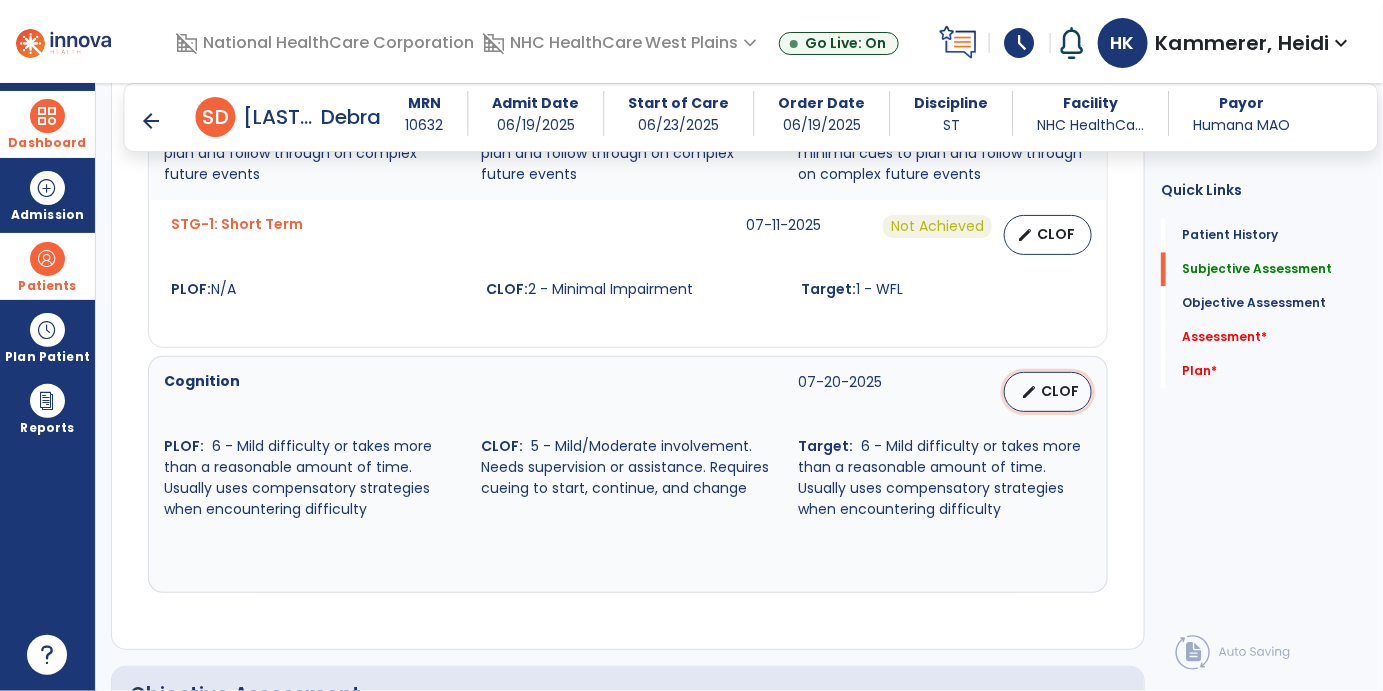click on "edit   CLOF" at bounding box center (1048, 392) 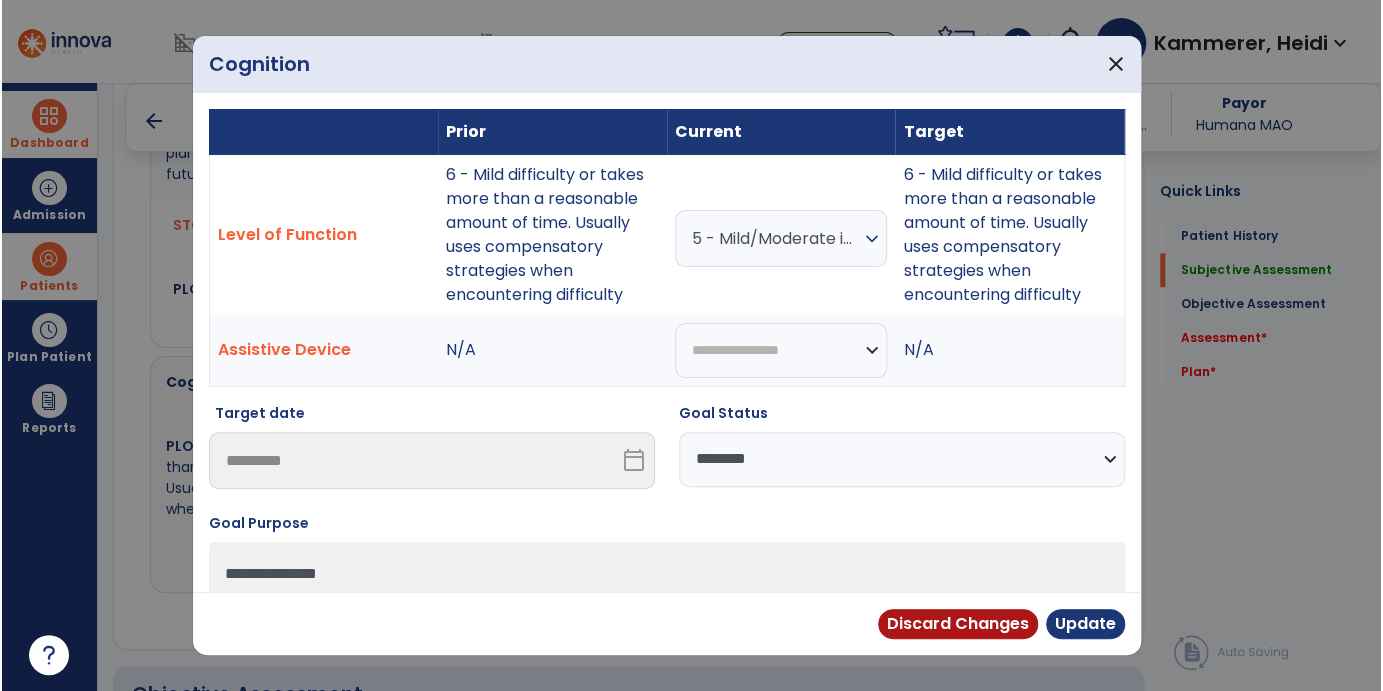 scroll, scrollTop: 1333, scrollLeft: 0, axis: vertical 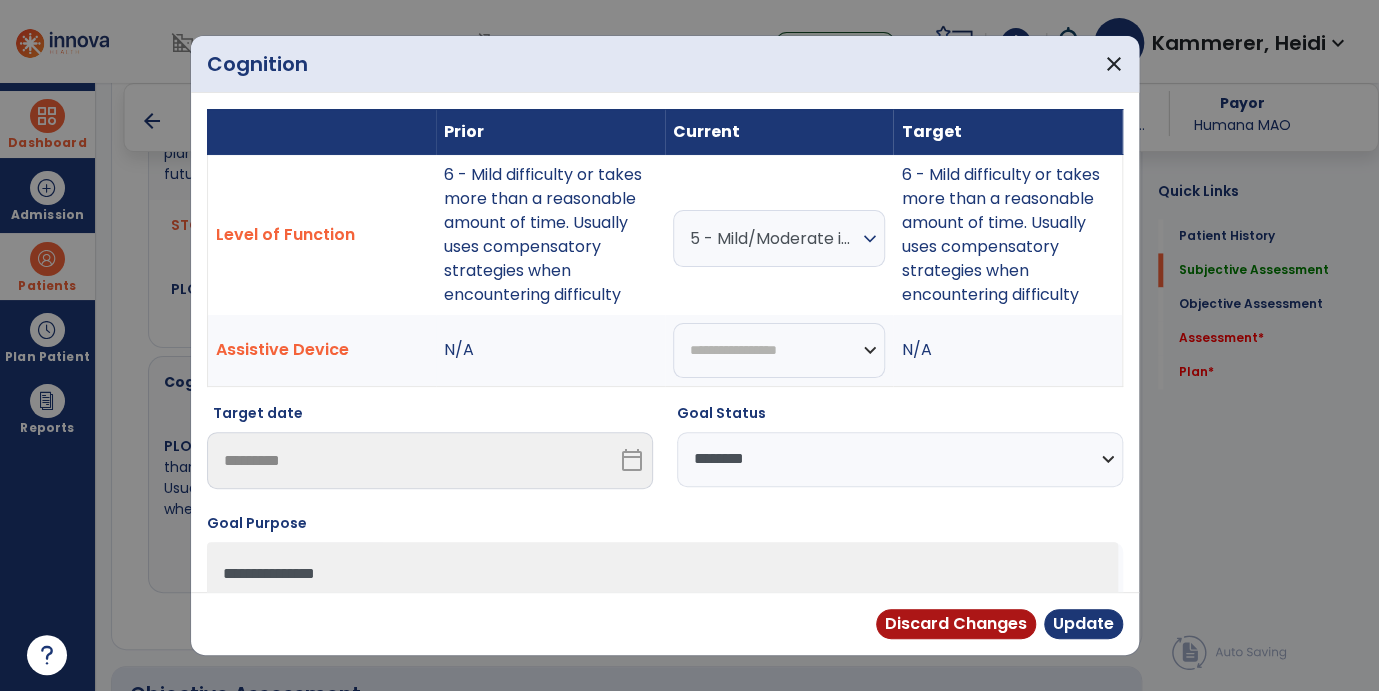 drag, startPoint x: 803, startPoint y: 458, endPoint x: 813, endPoint y: 463, distance: 11.18034 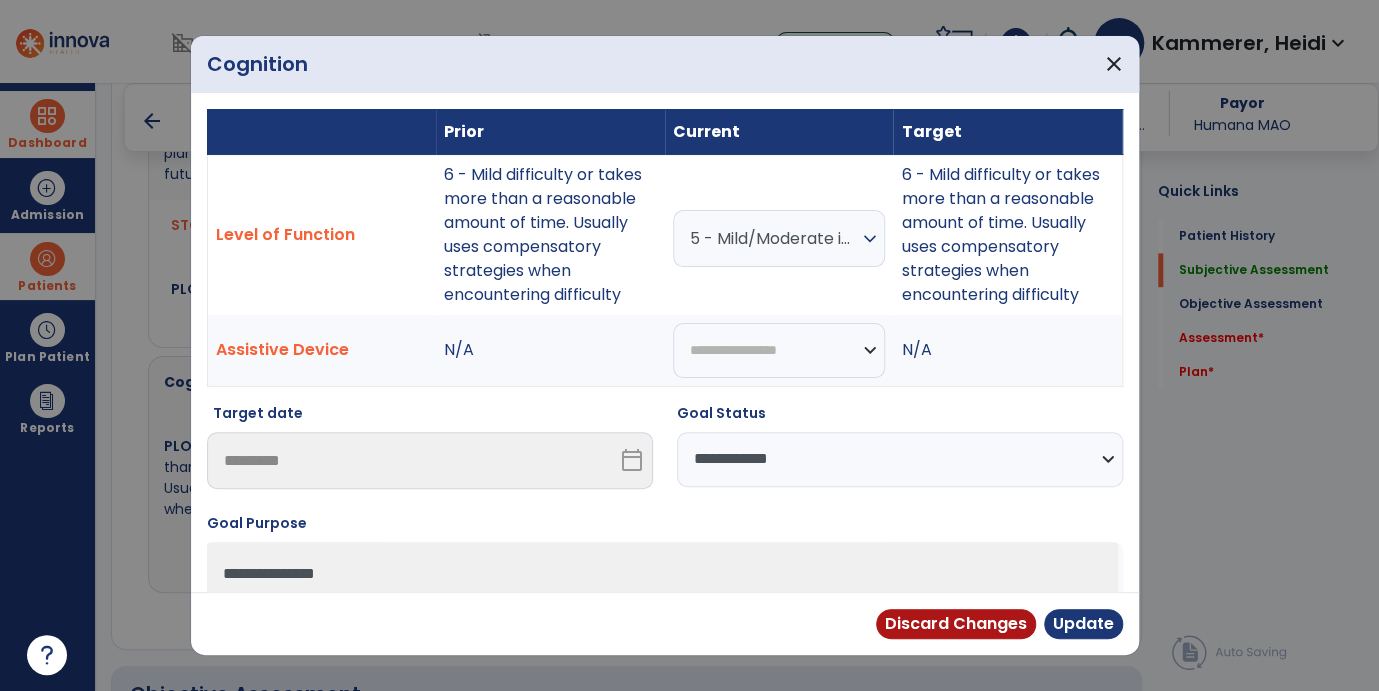 click on "**********" at bounding box center (900, 459) 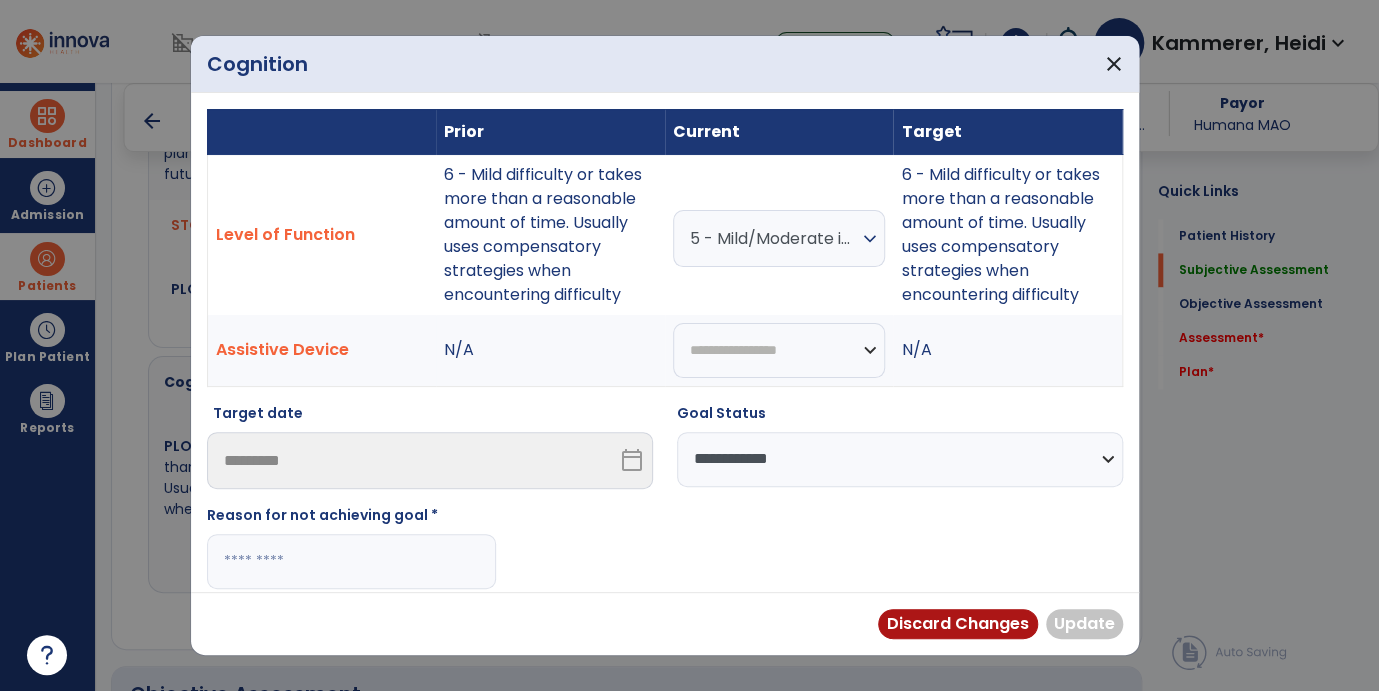 paste on "**********" 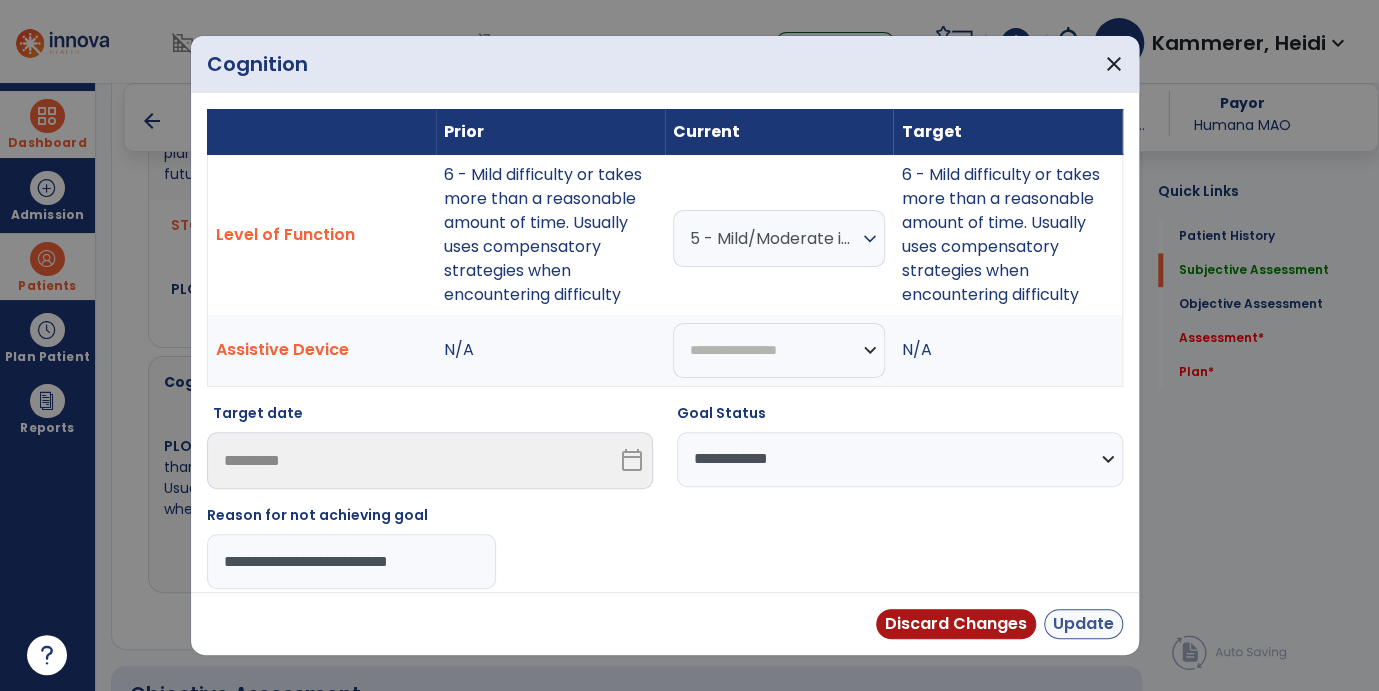 type on "**********" 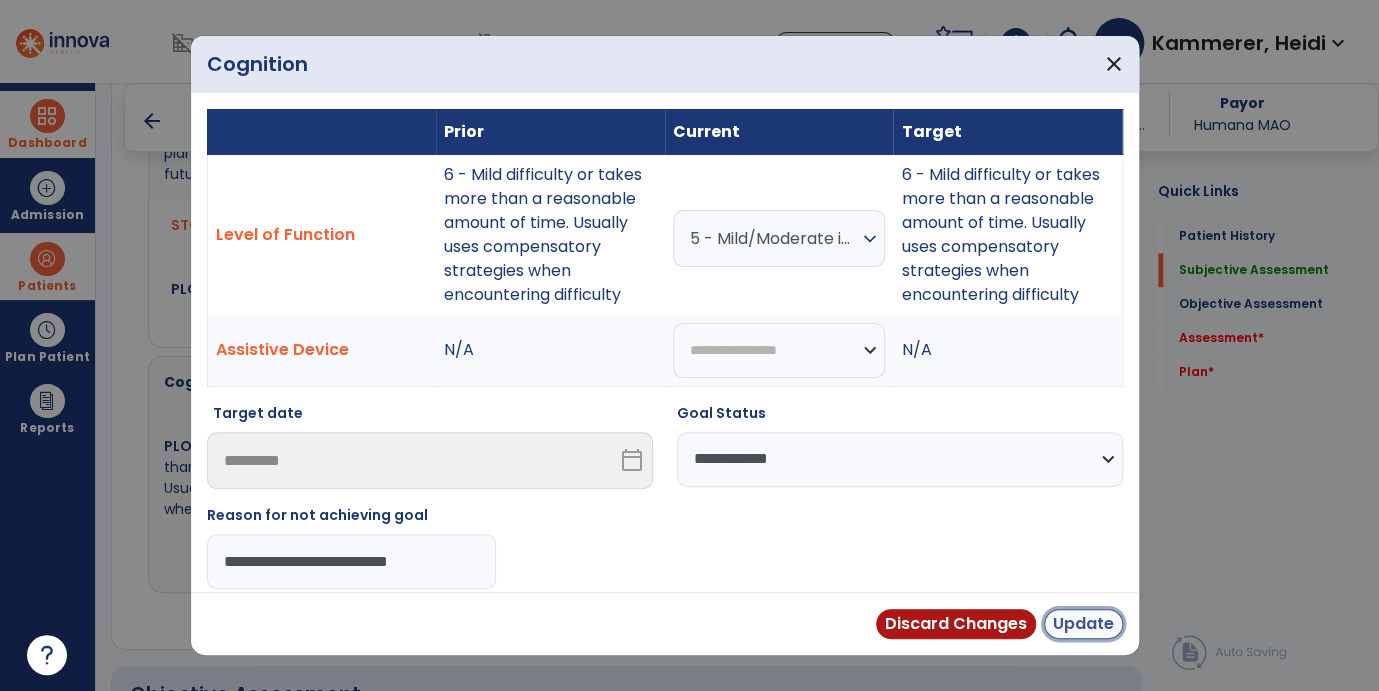 click on "Update" at bounding box center [1083, 624] 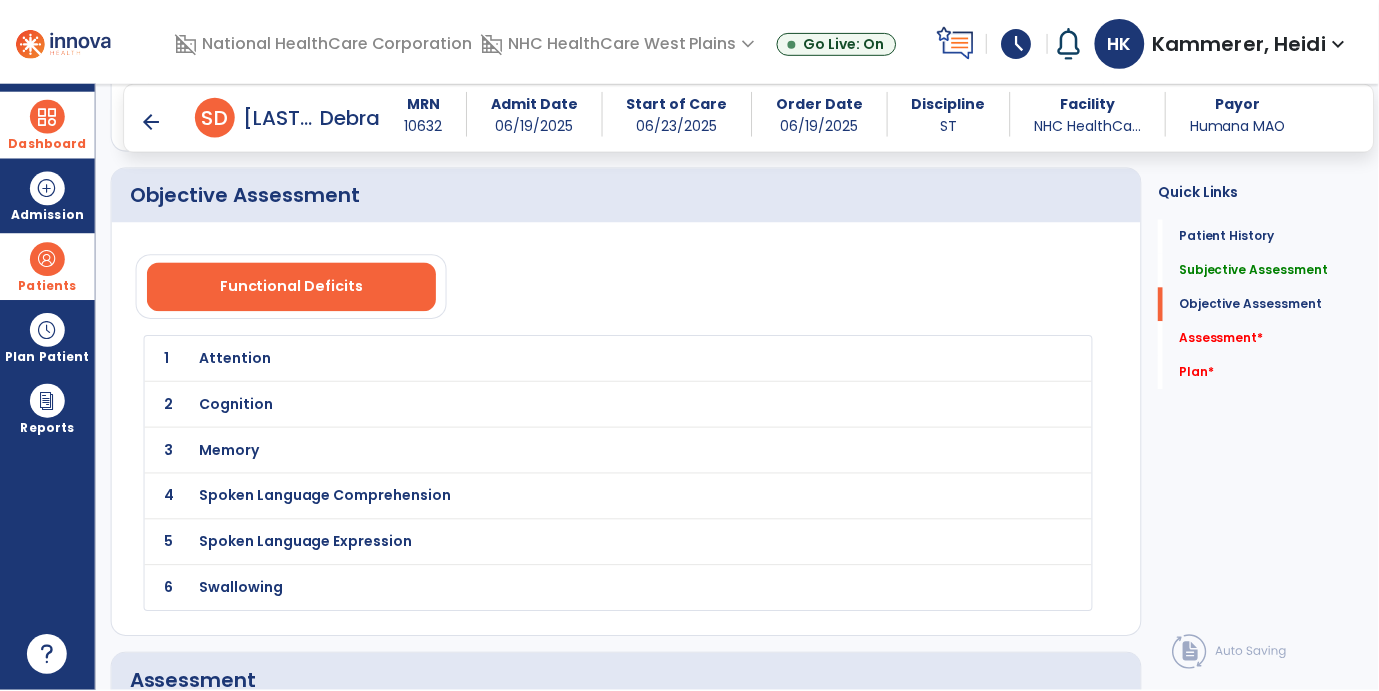 scroll, scrollTop: 1888, scrollLeft: 0, axis: vertical 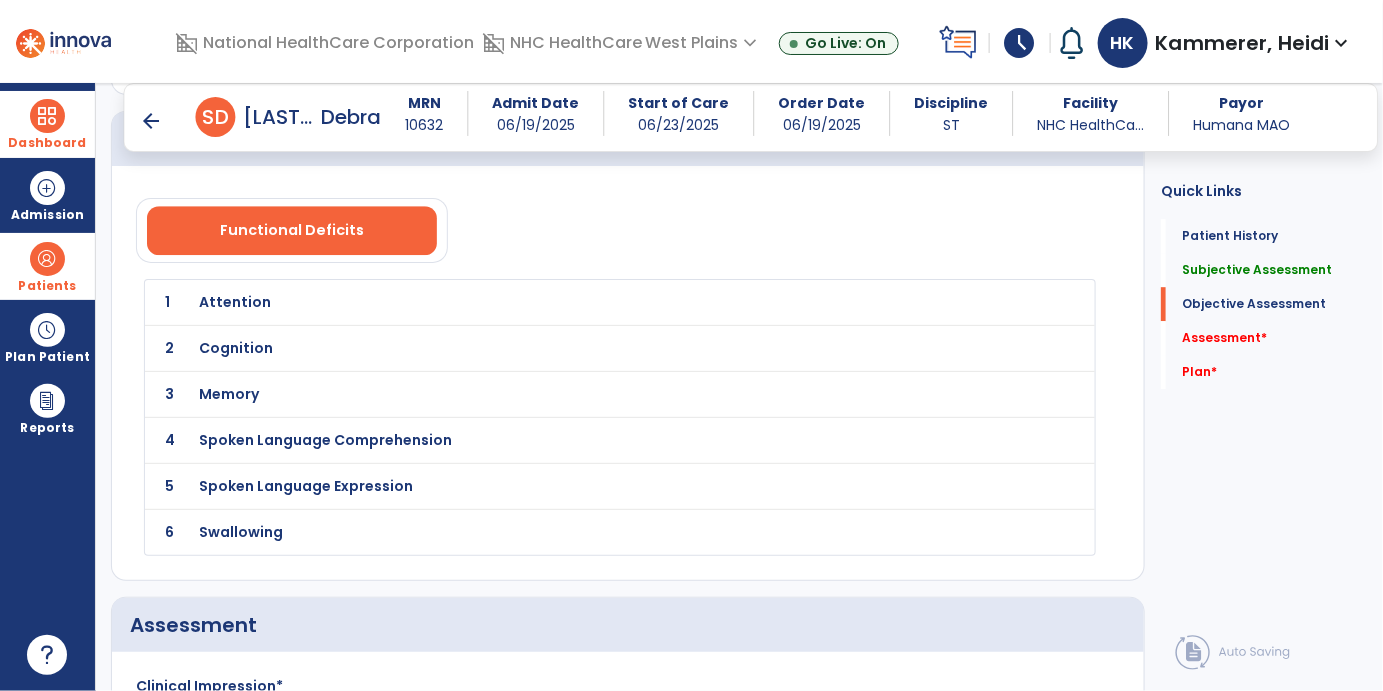 click on "Attention" at bounding box center (576, 302) 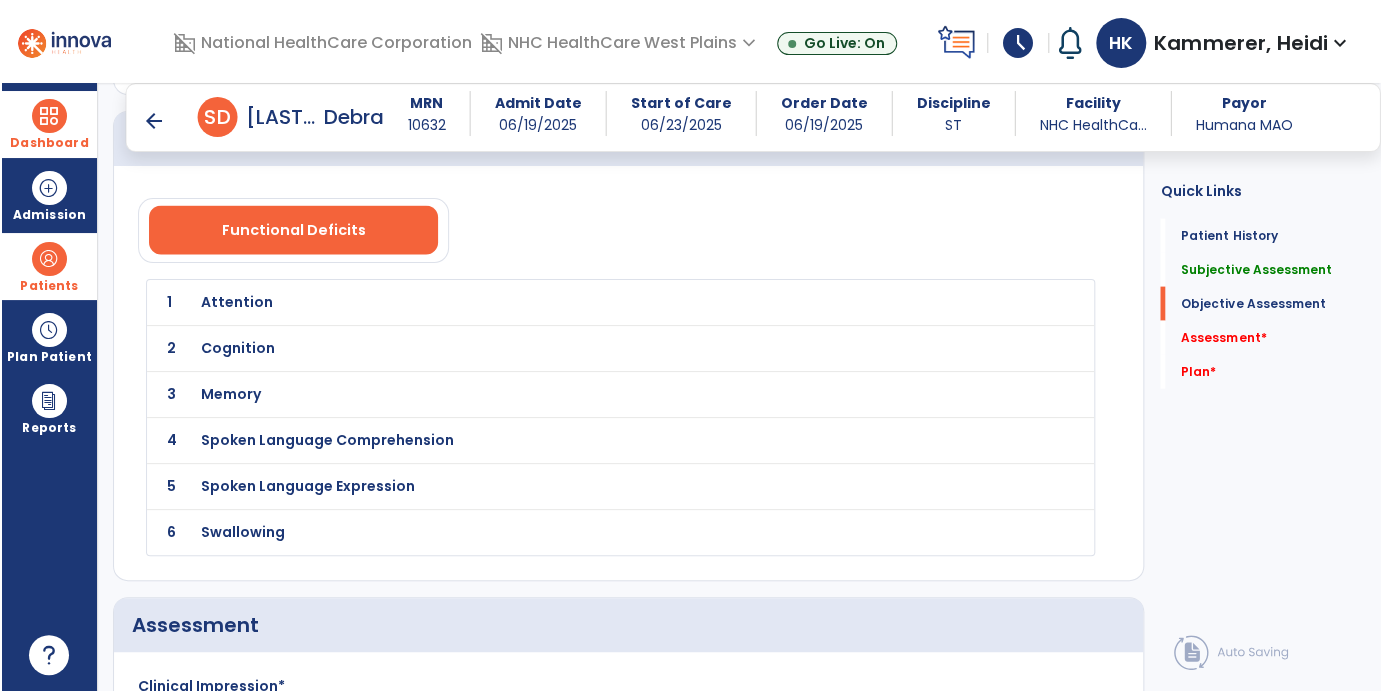 scroll, scrollTop: 1888, scrollLeft: 0, axis: vertical 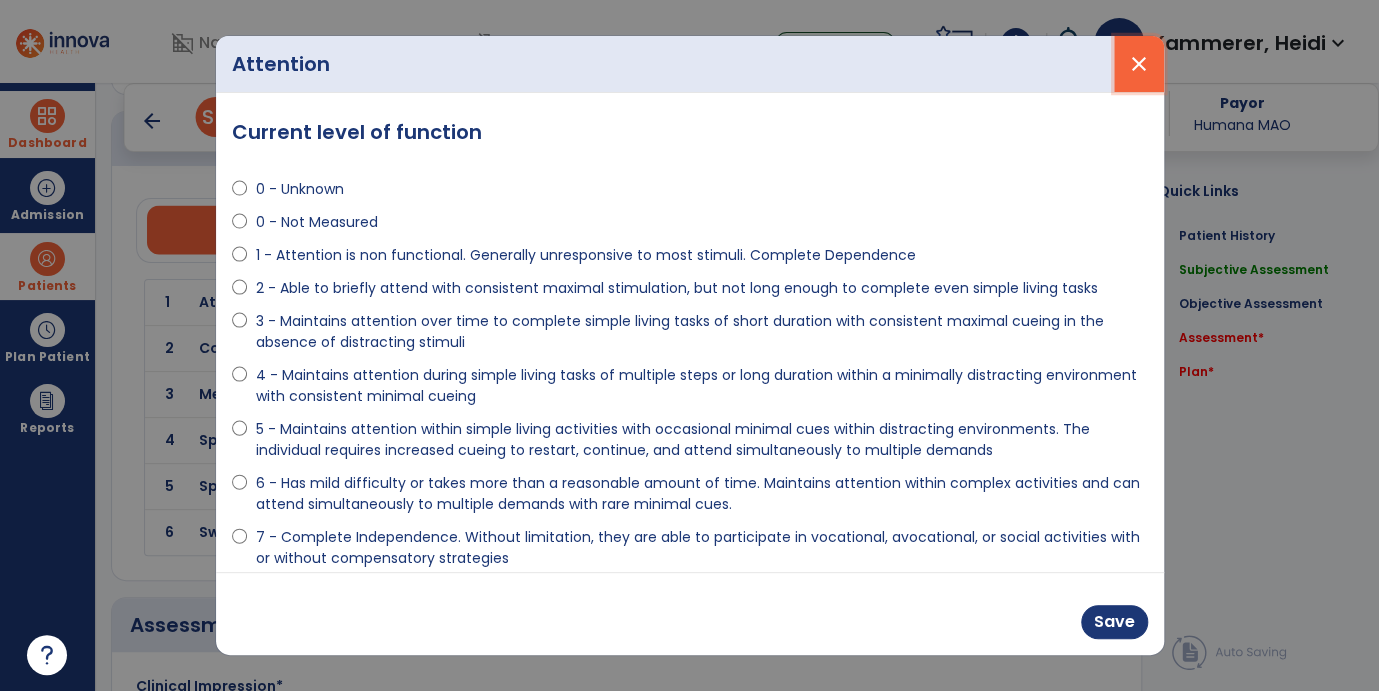 click on "close" at bounding box center (1139, 64) 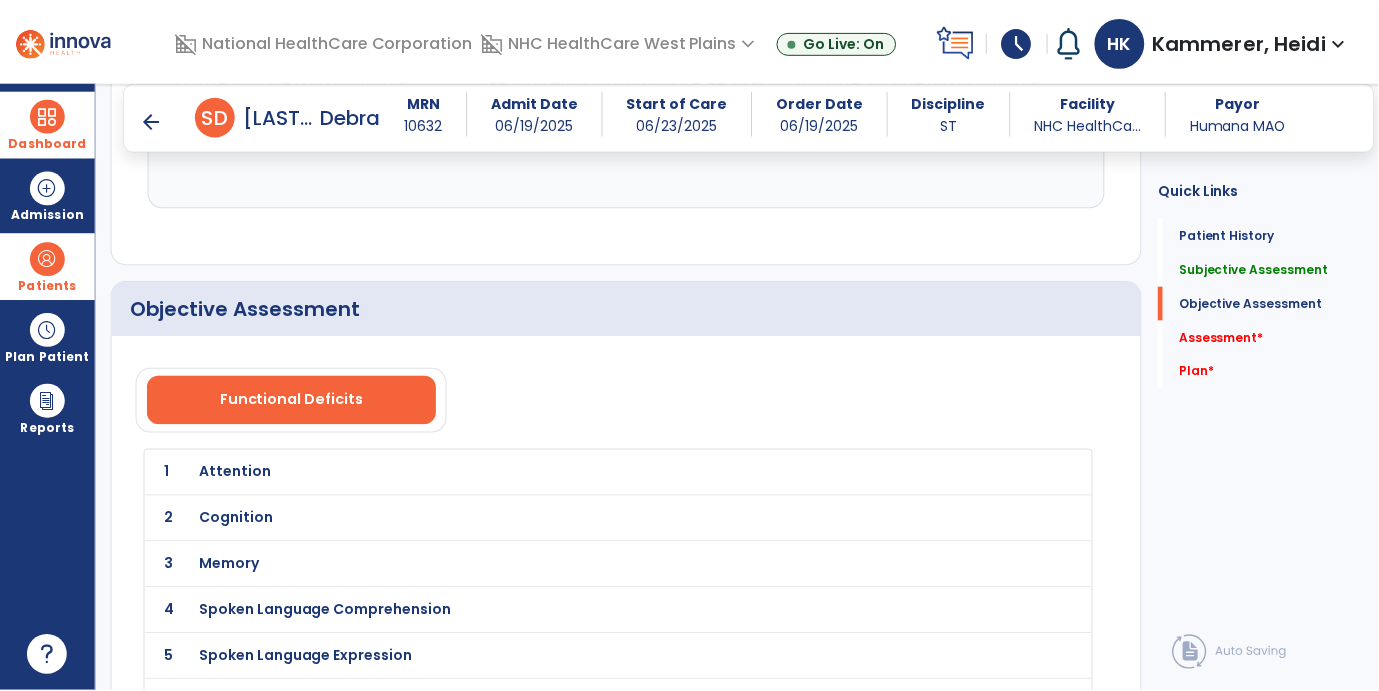 scroll, scrollTop: 1777, scrollLeft: 0, axis: vertical 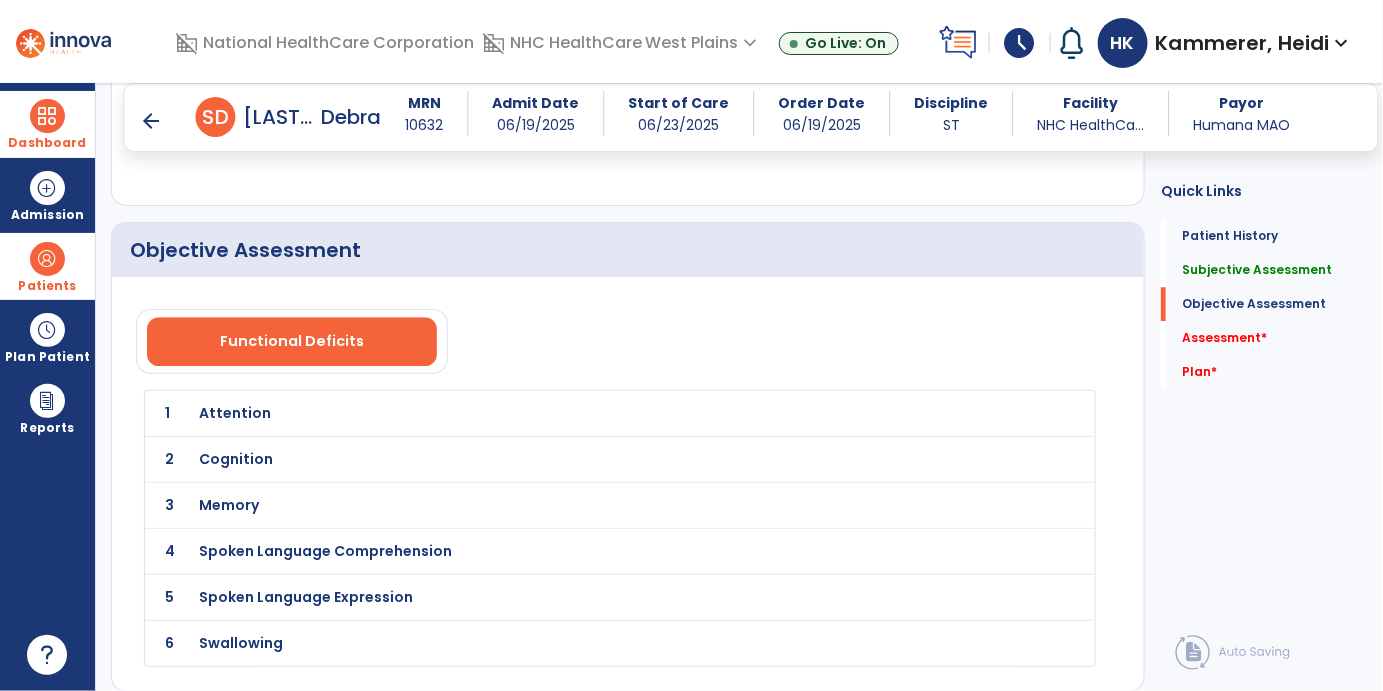 click on "Attention" at bounding box center [236, 413] 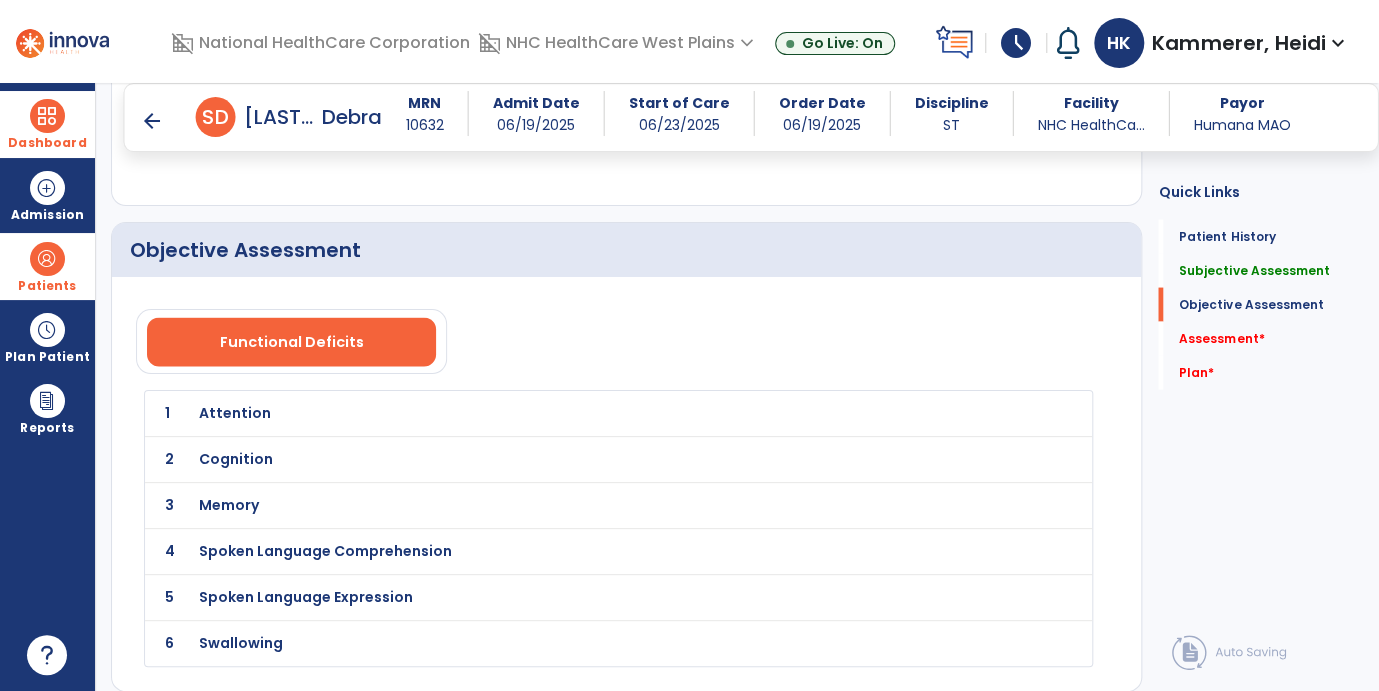 scroll, scrollTop: 1777, scrollLeft: 0, axis: vertical 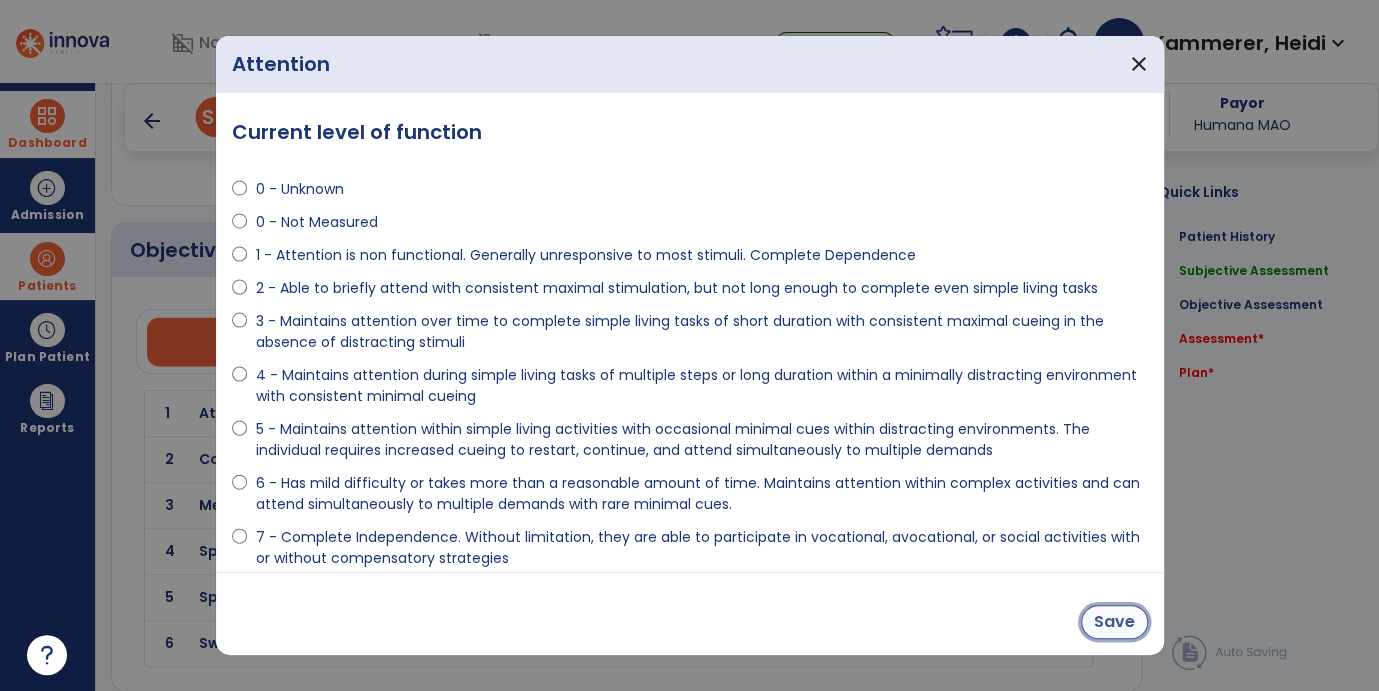 click on "Save" at bounding box center [1114, 622] 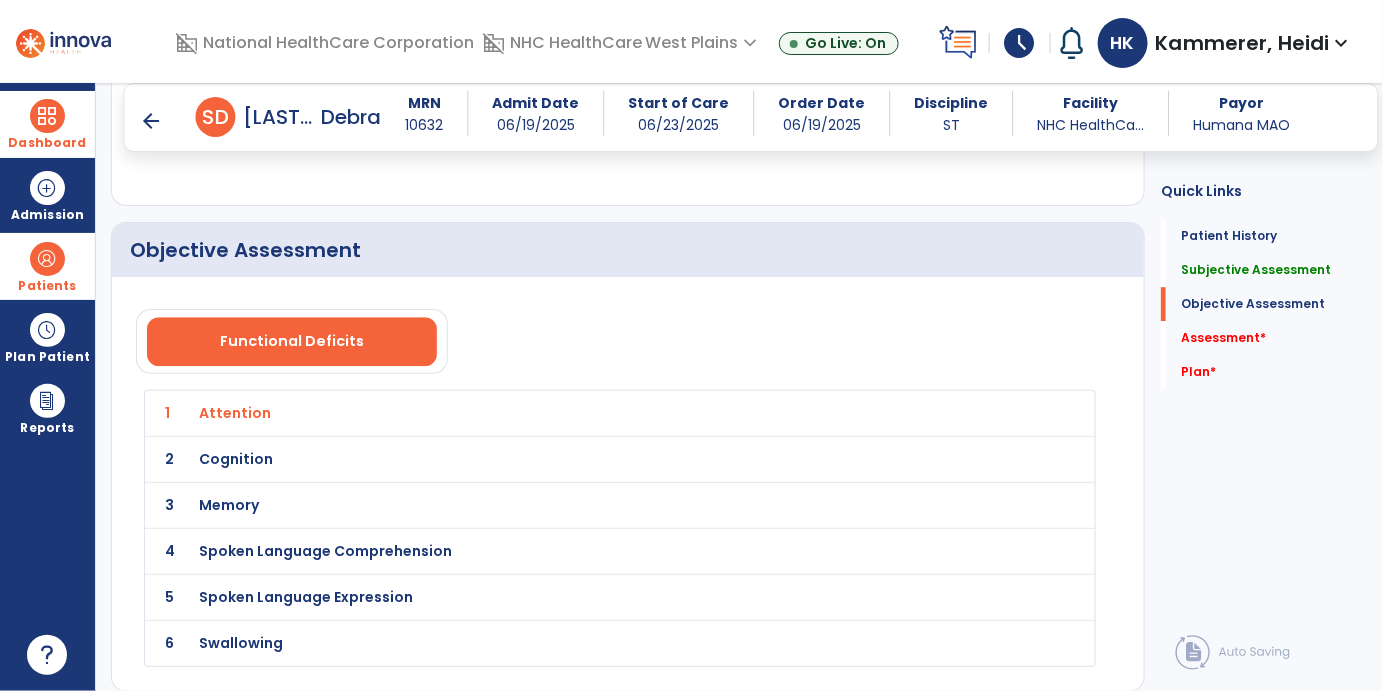 click on "Cognition" at bounding box center (236, 413) 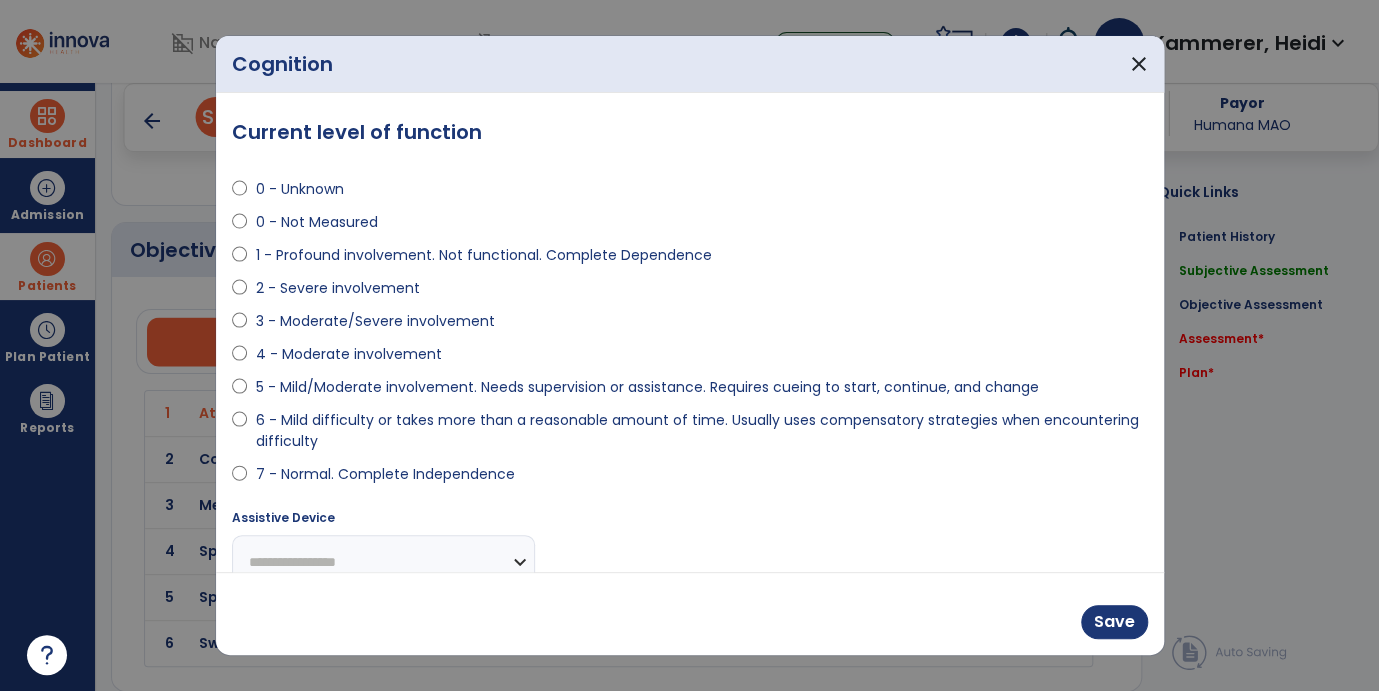 scroll, scrollTop: 1777, scrollLeft: 0, axis: vertical 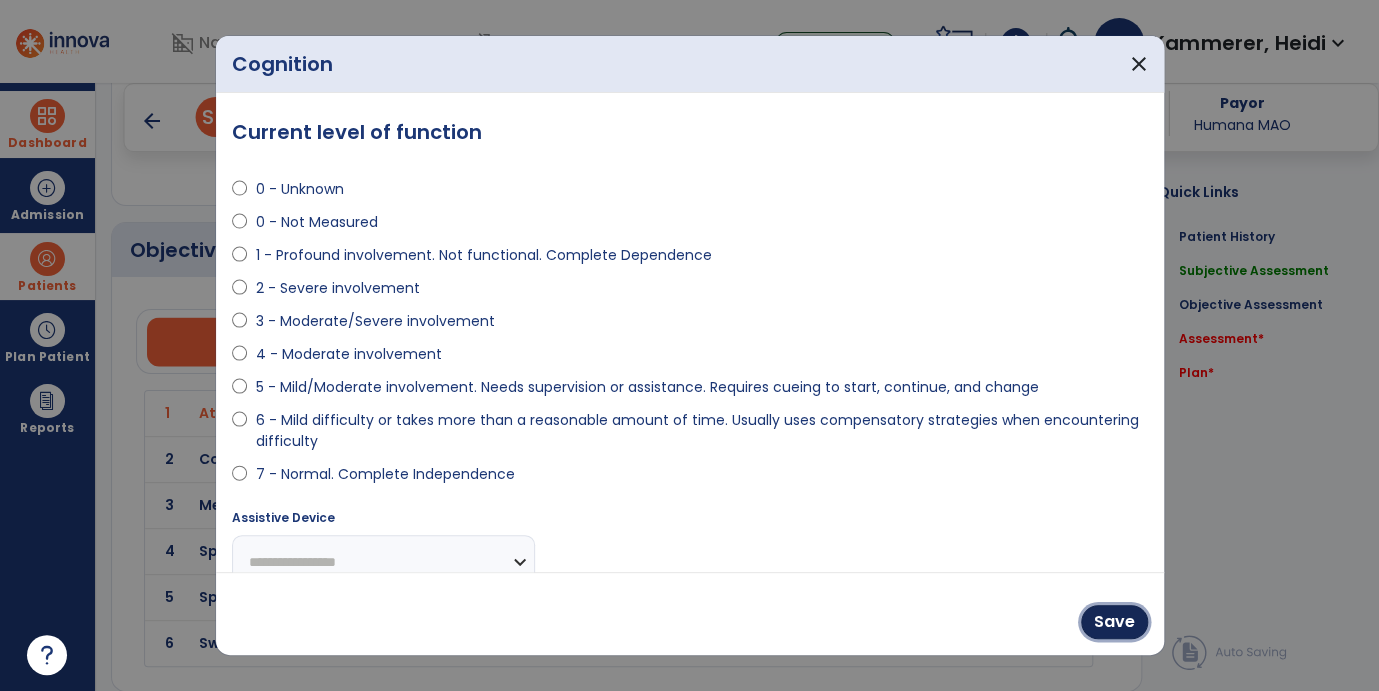 drag, startPoint x: 1118, startPoint y: 630, endPoint x: 1095, endPoint y: 630, distance: 23 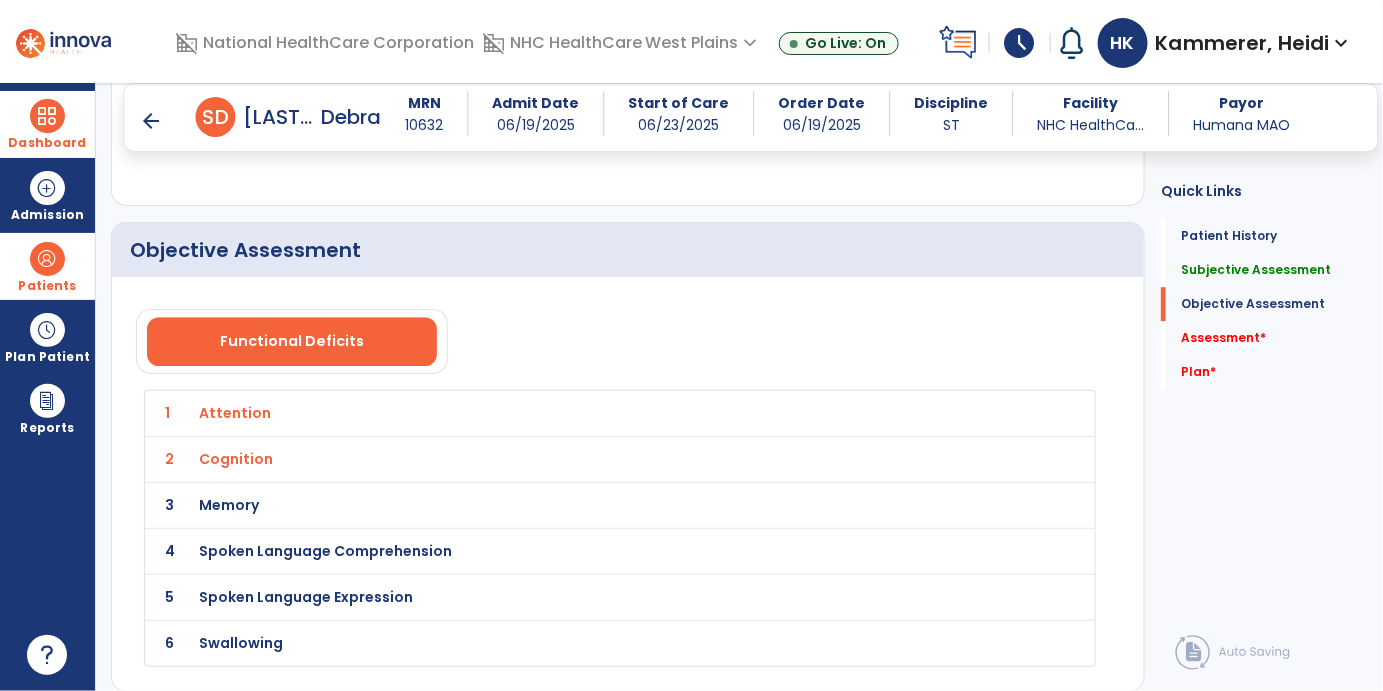 click on "Memory" at bounding box center [236, 413] 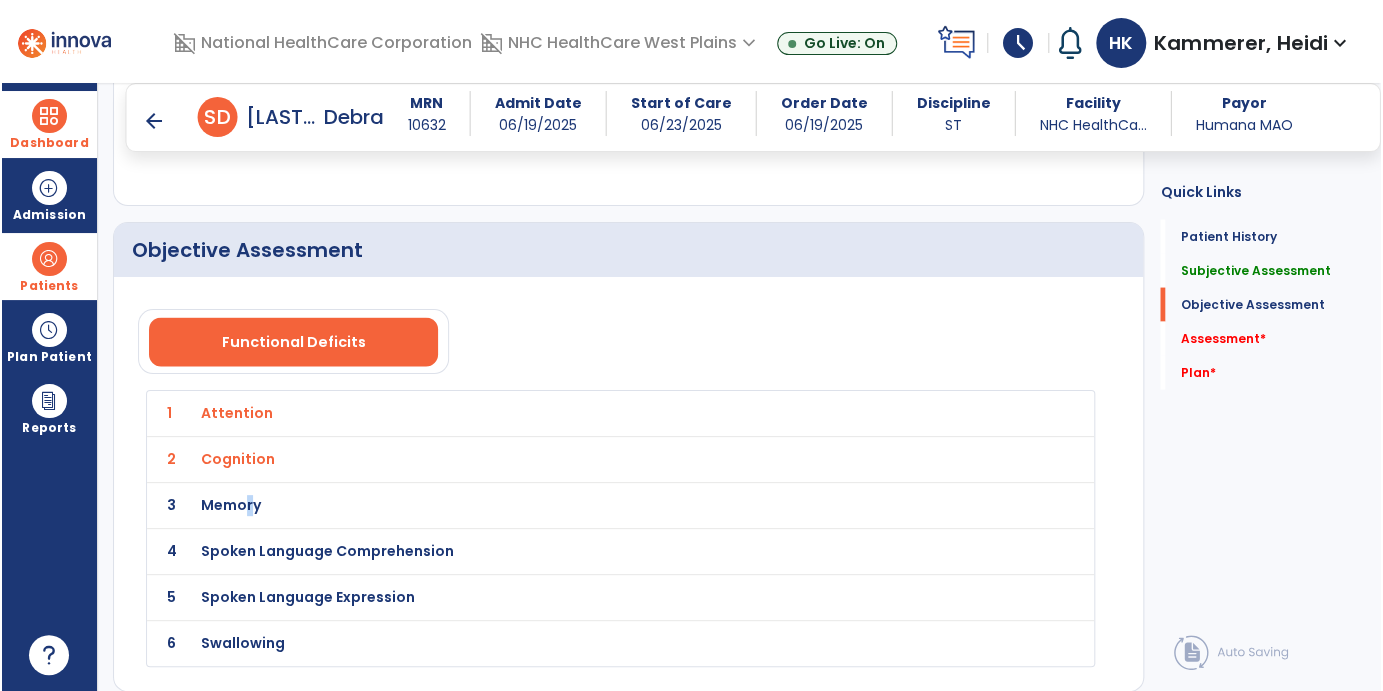 scroll, scrollTop: 1777, scrollLeft: 0, axis: vertical 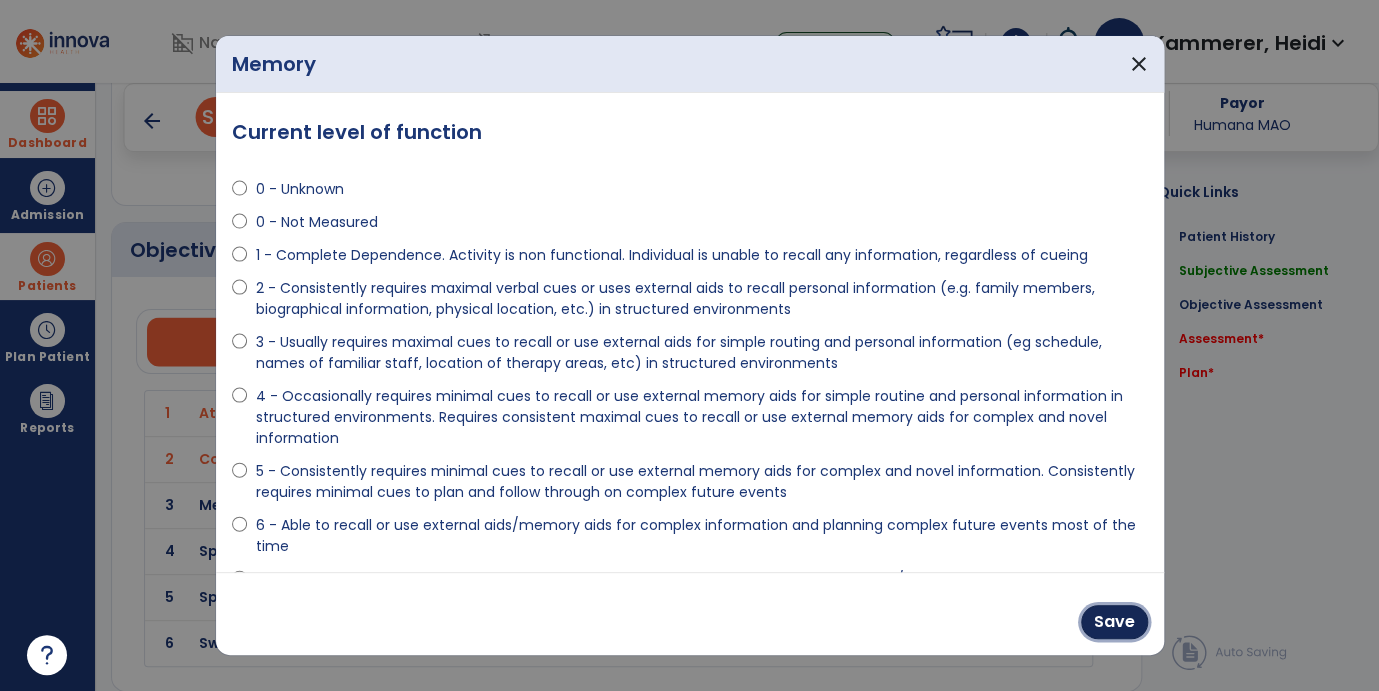 drag, startPoint x: 1131, startPoint y: 619, endPoint x: 1087, endPoint y: 616, distance: 44.102154 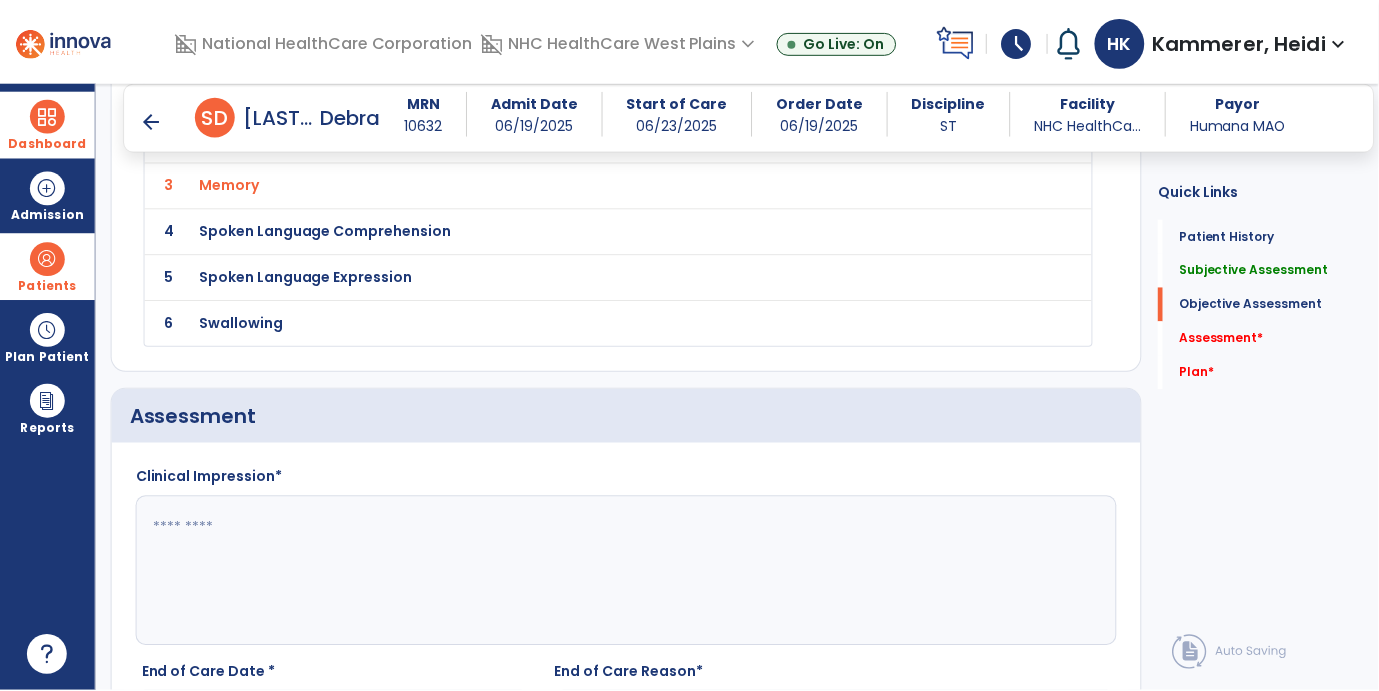 scroll, scrollTop: 2111, scrollLeft: 0, axis: vertical 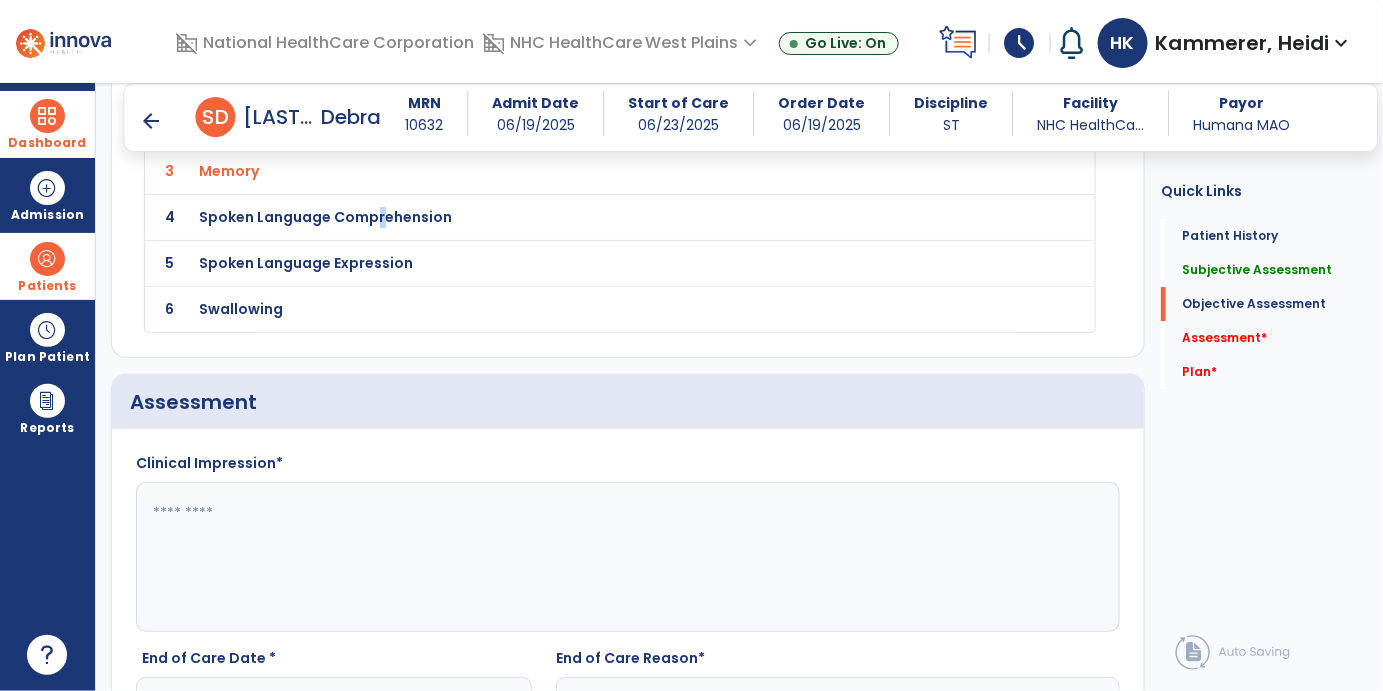 click on "Spoken Language Comprehension" at bounding box center (236, 79) 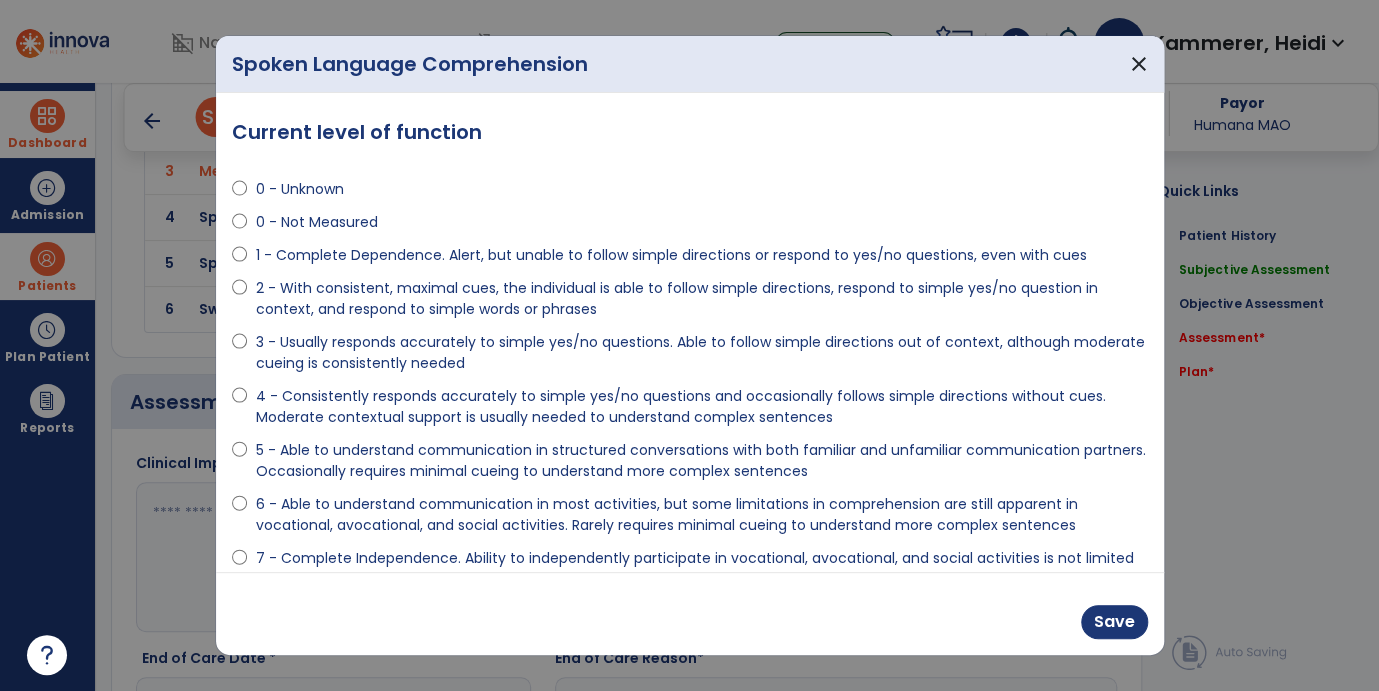 scroll, scrollTop: 2111, scrollLeft: 0, axis: vertical 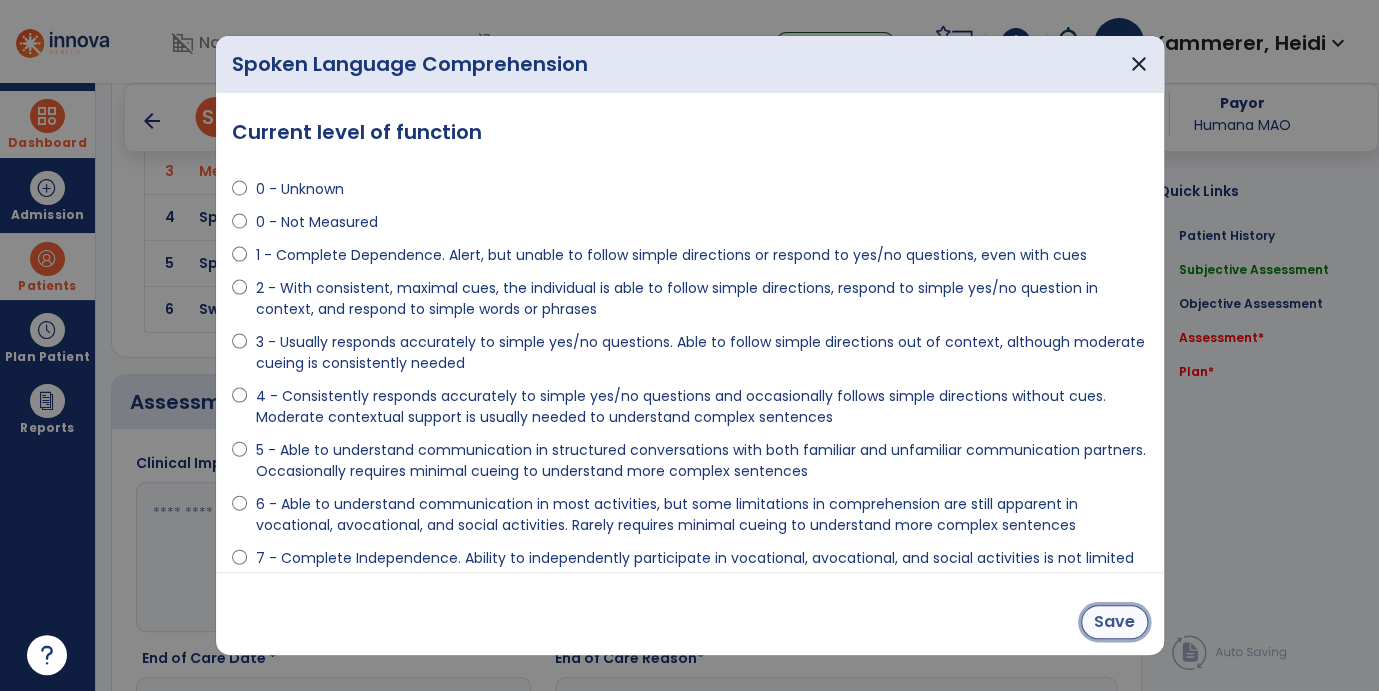 click on "Save" at bounding box center (1114, 622) 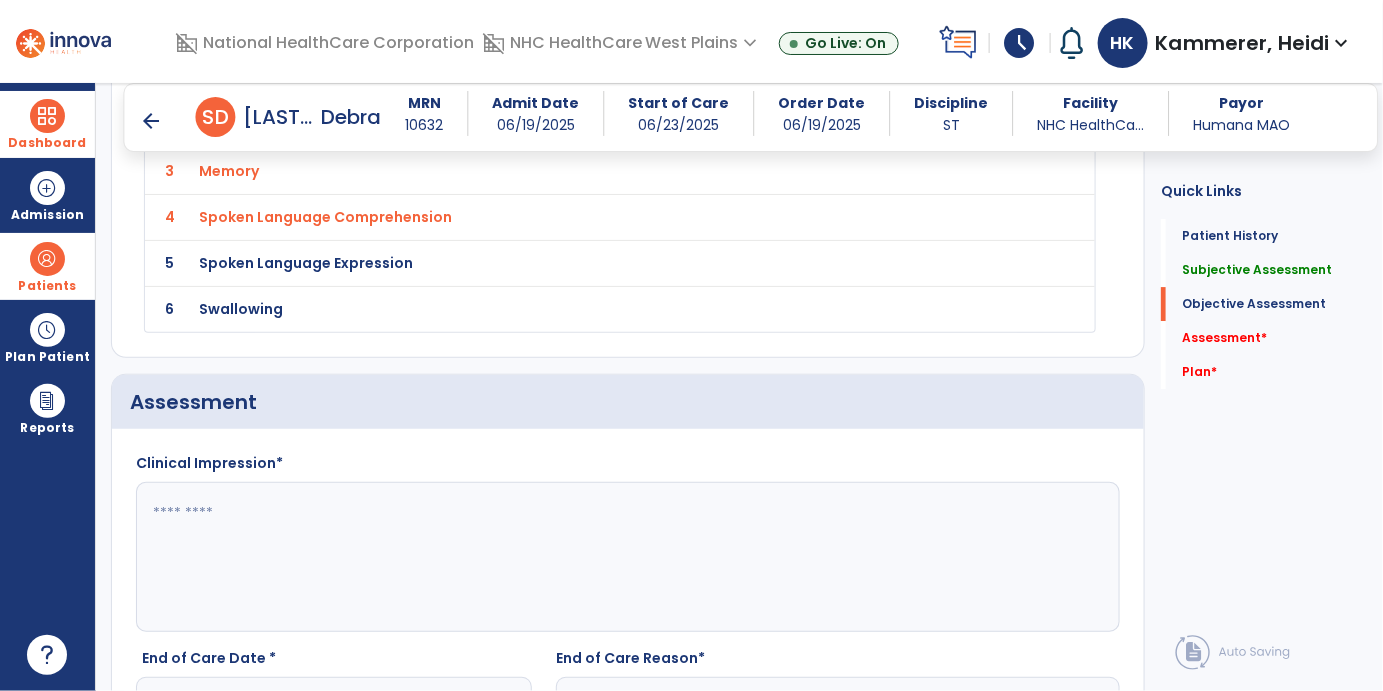 click on "Spoken Language Expression" at bounding box center (236, 79) 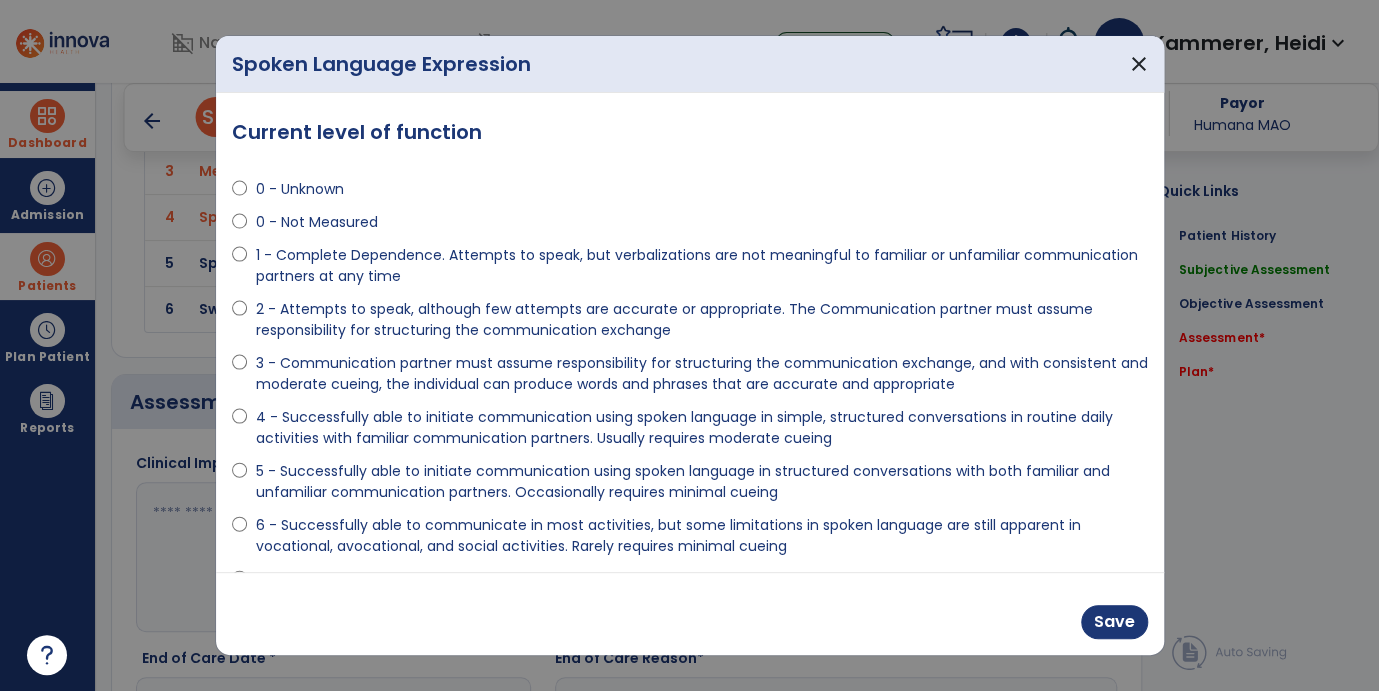 scroll, scrollTop: 2111, scrollLeft: 0, axis: vertical 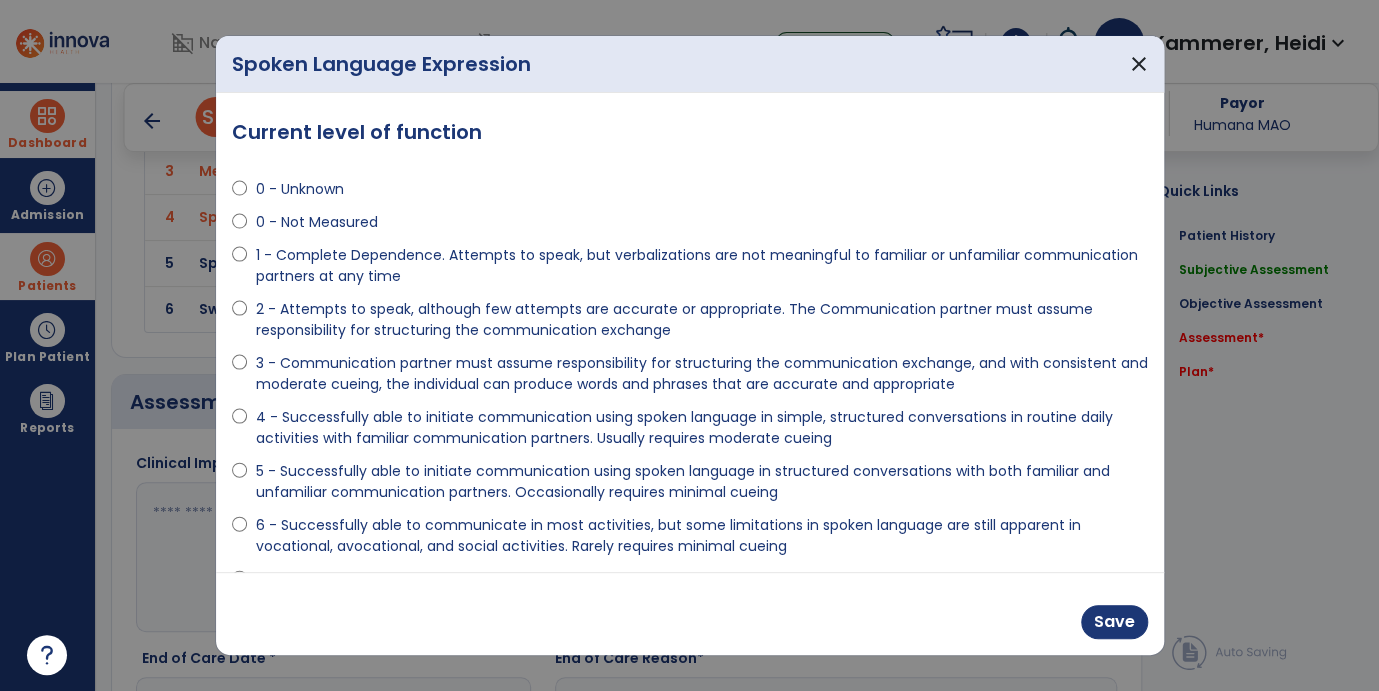 click on "**********" at bounding box center [690, 333] 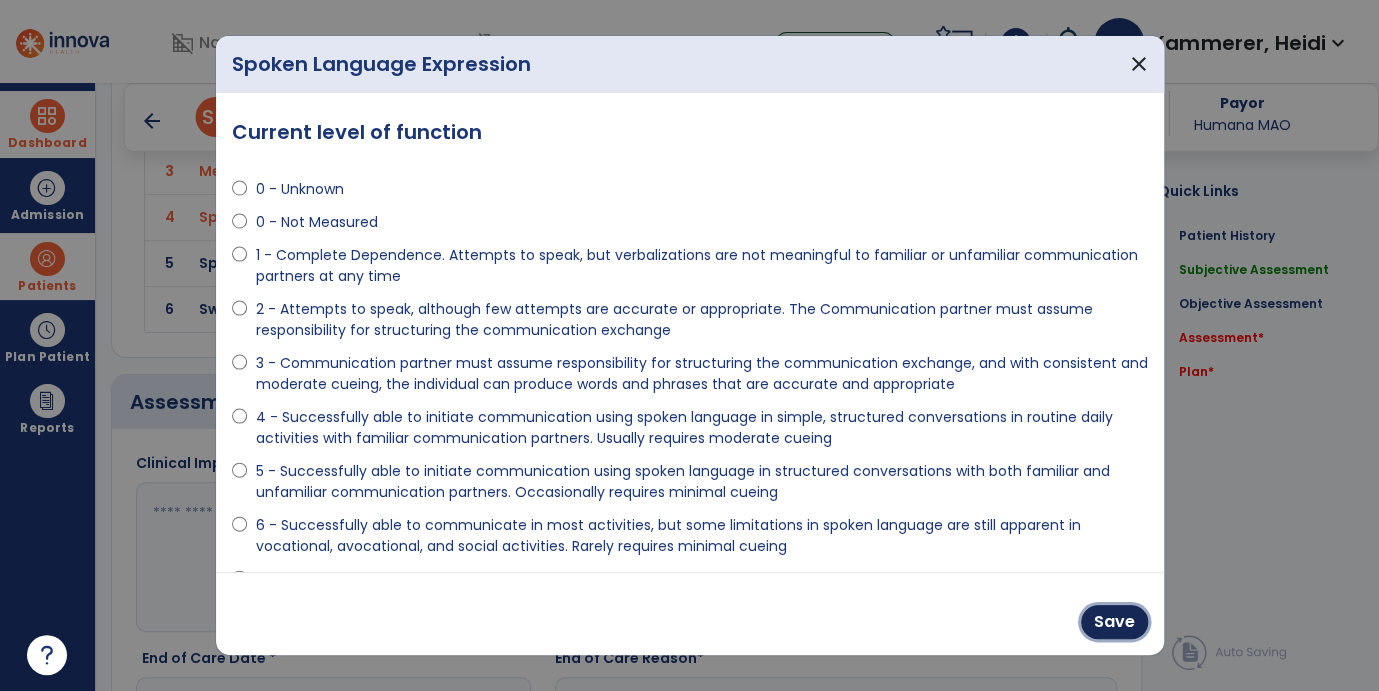 click on "Save" at bounding box center (1114, 622) 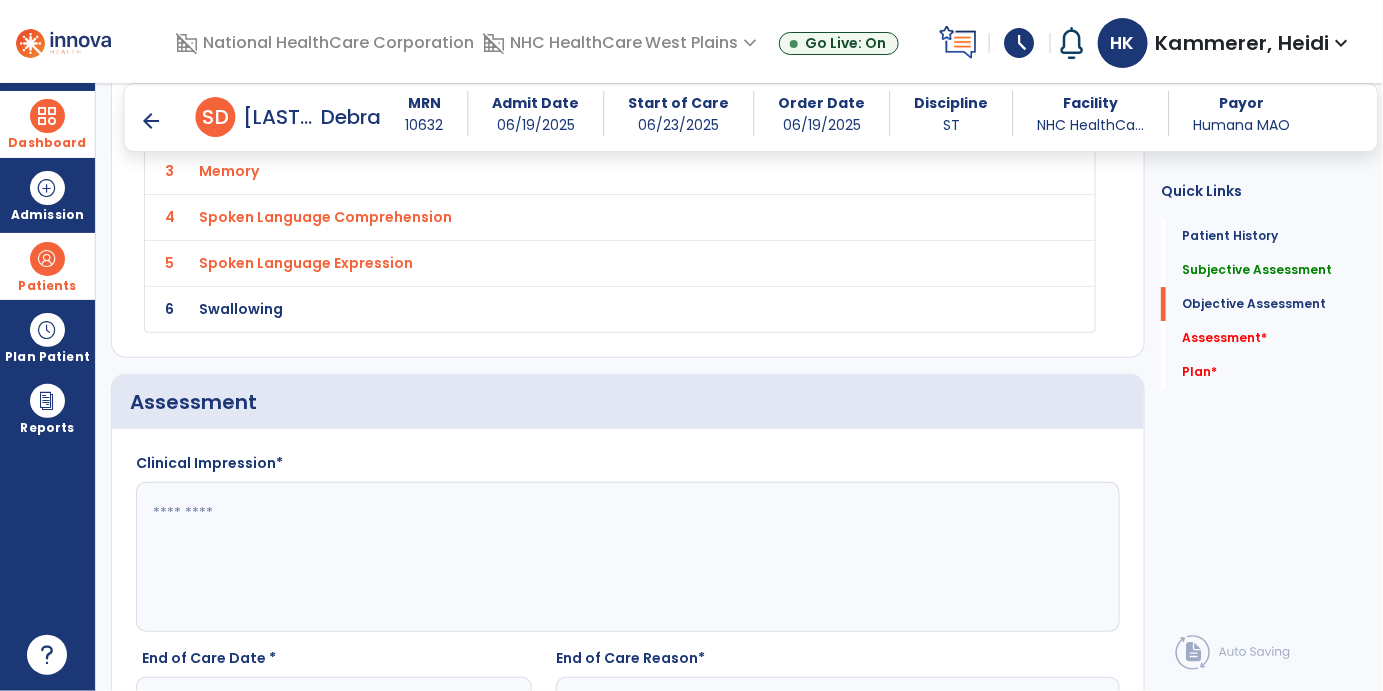 click on "Swallowing" at bounding box center (576, 79) 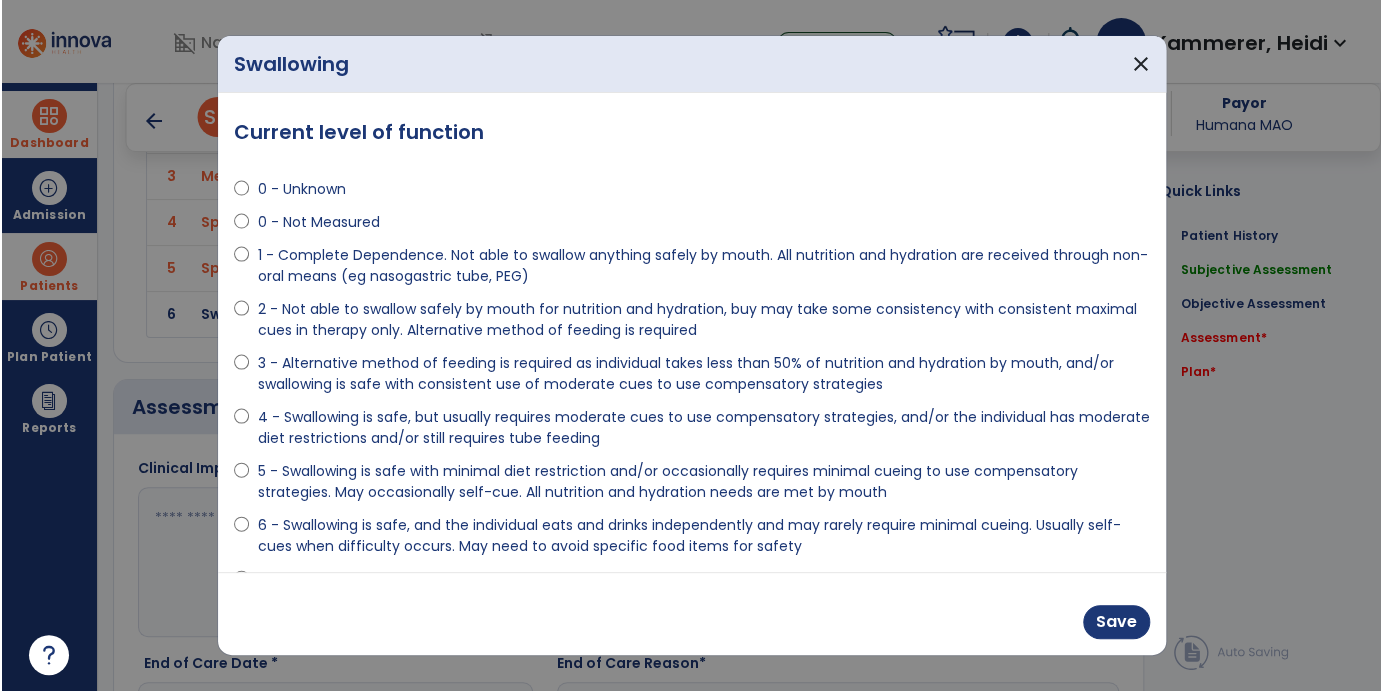 scroll, scrollTop: 2111, scrollLeft: 0, axis: vertical 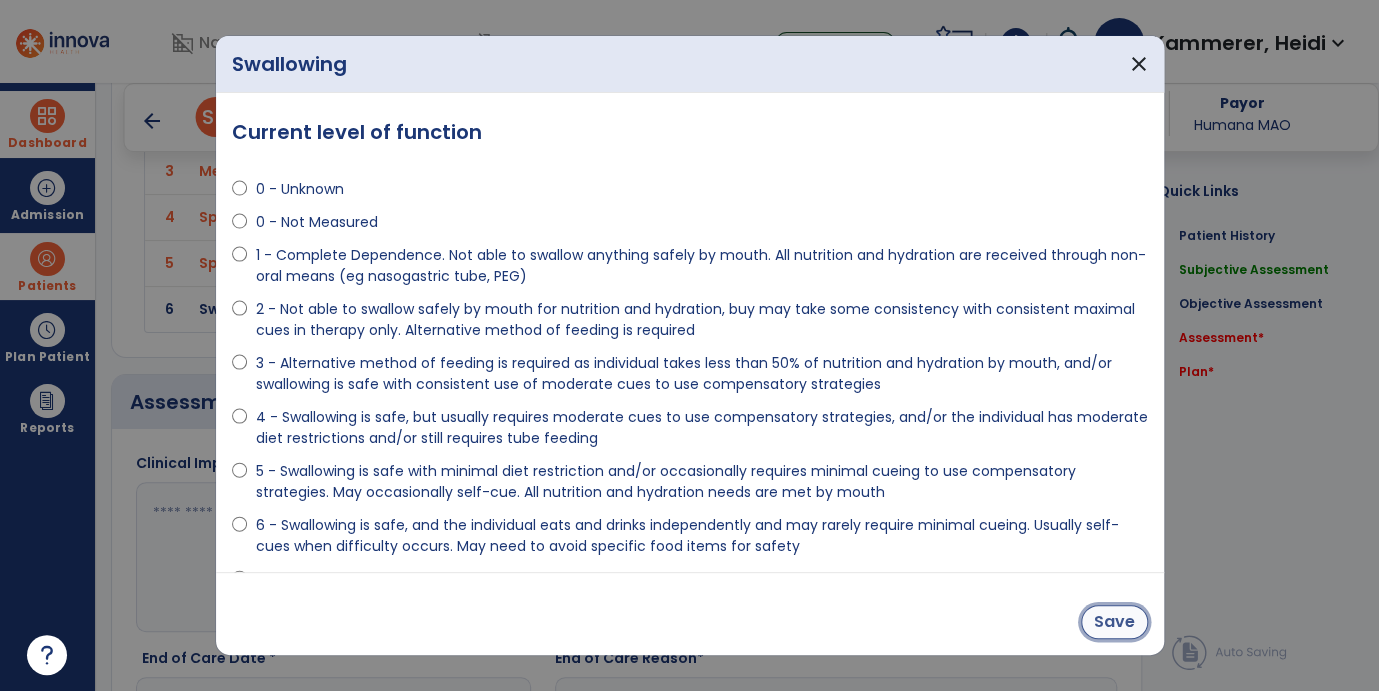 click on "Save" at bounding box center [1114, 622] 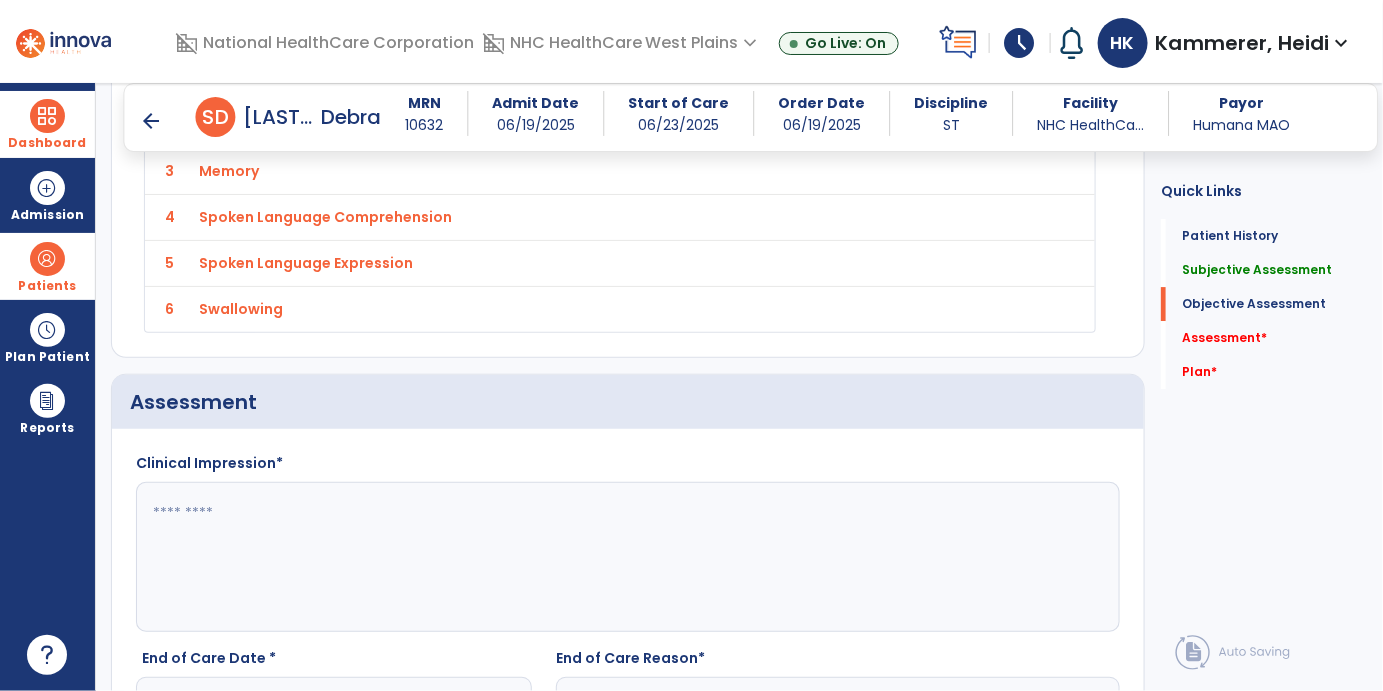 click 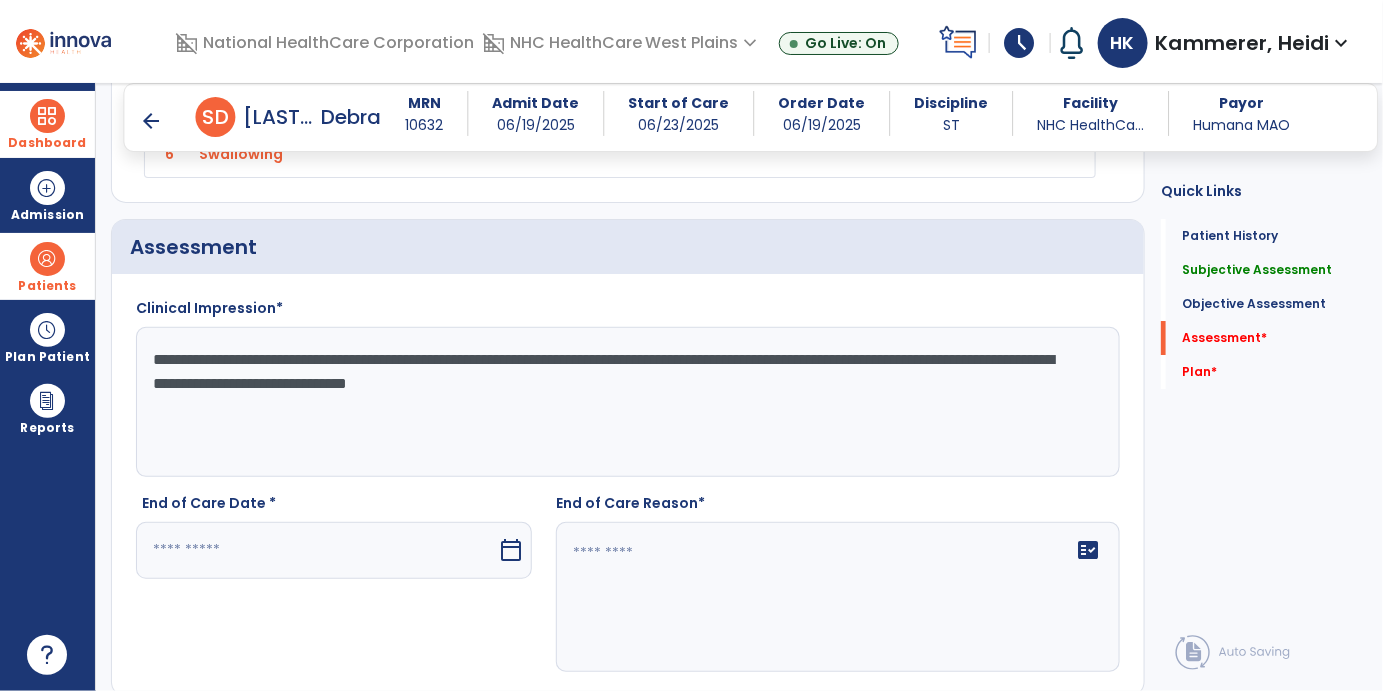 scroll, scrollTop: 2333, scrollLeft: 0, axis: vertical 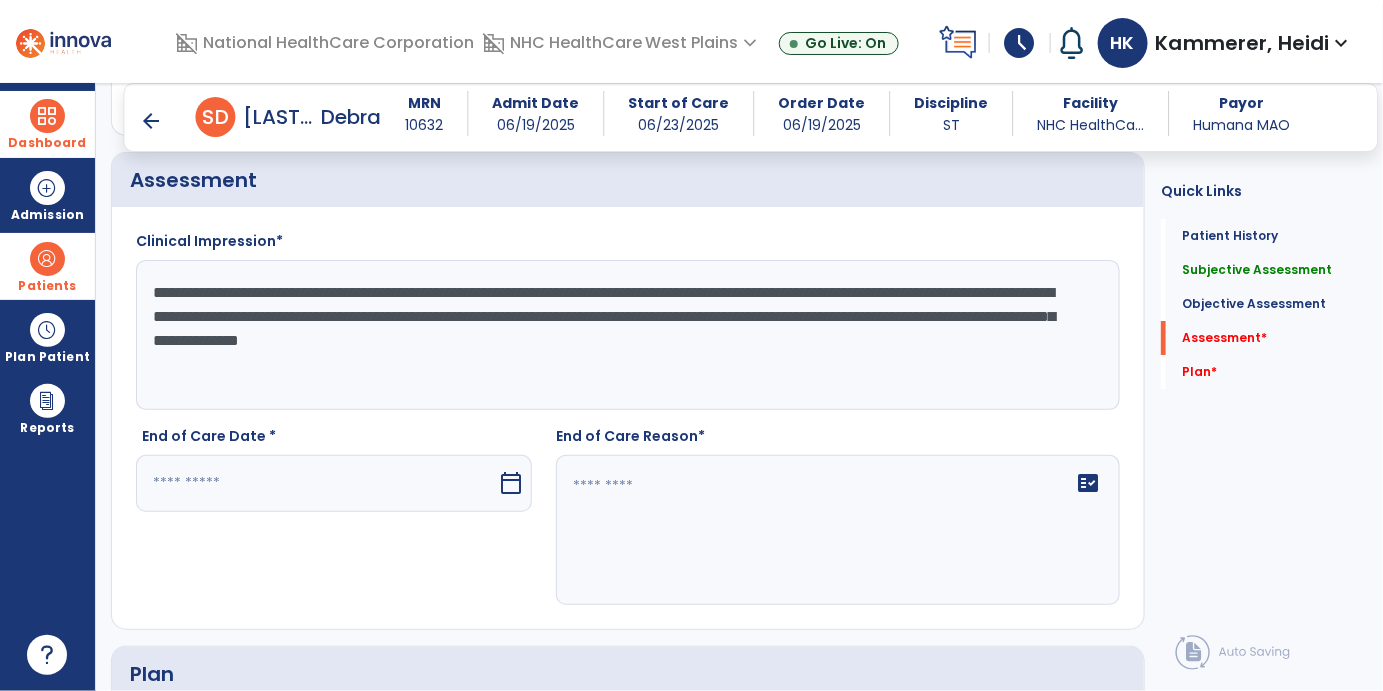 type on "**********" 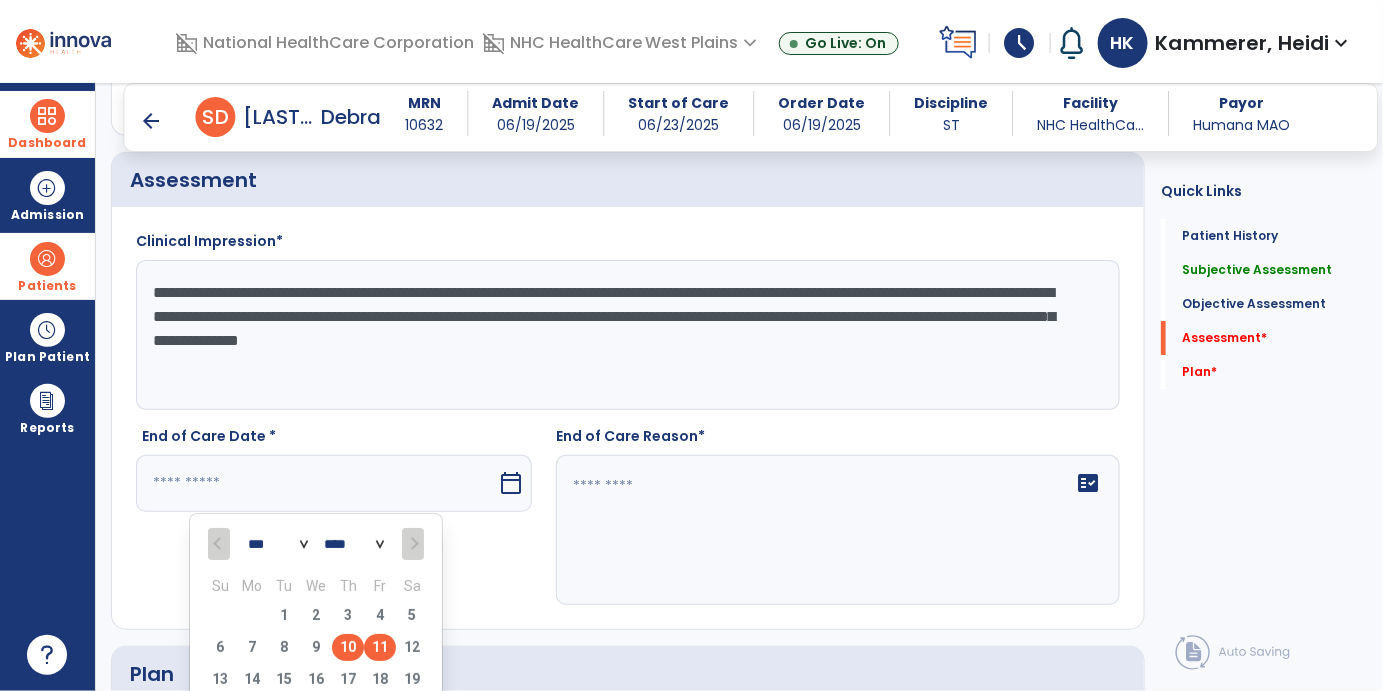 click on "10" at bounding box center (348, 647) 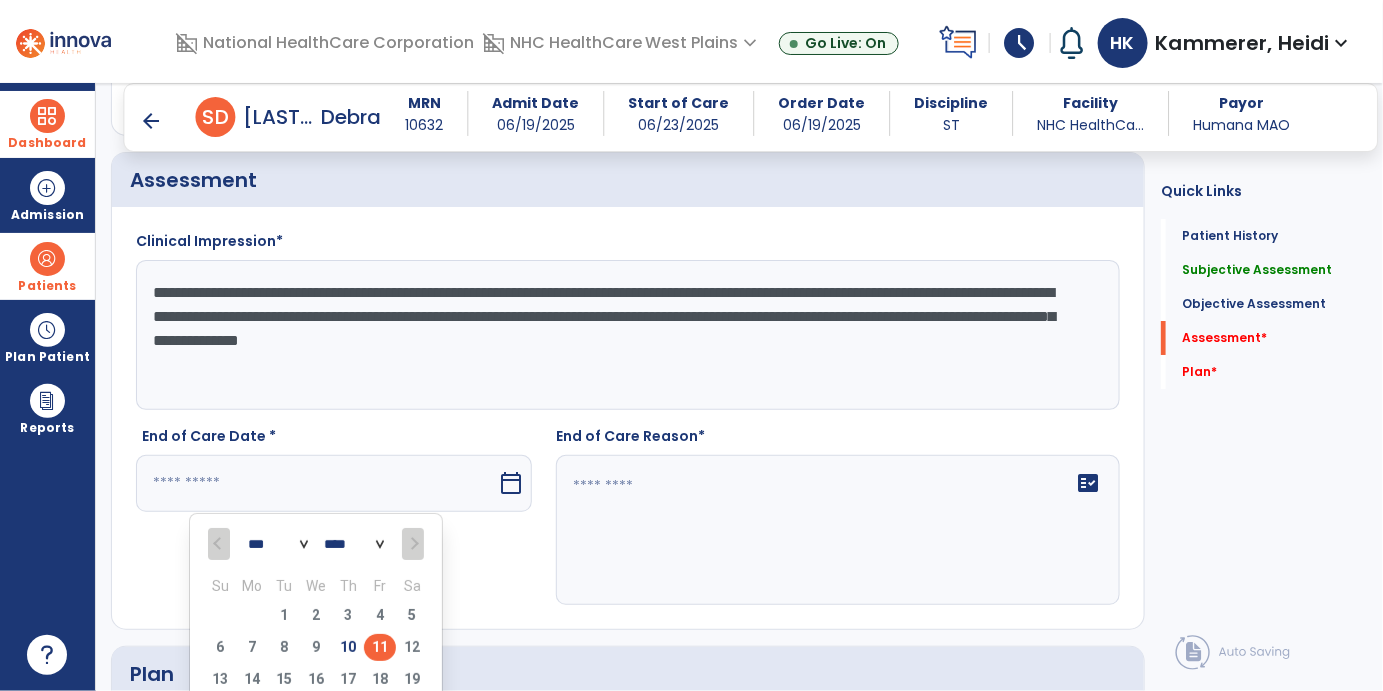 type on "*********" 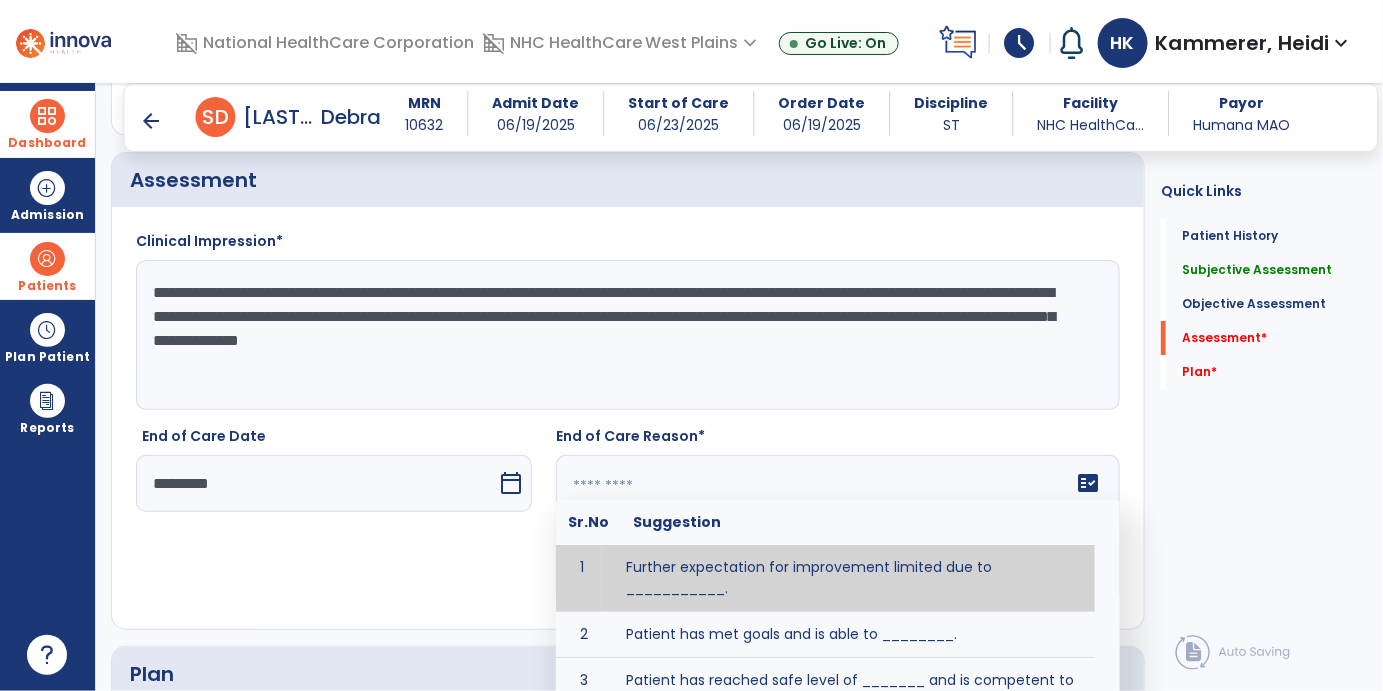 click 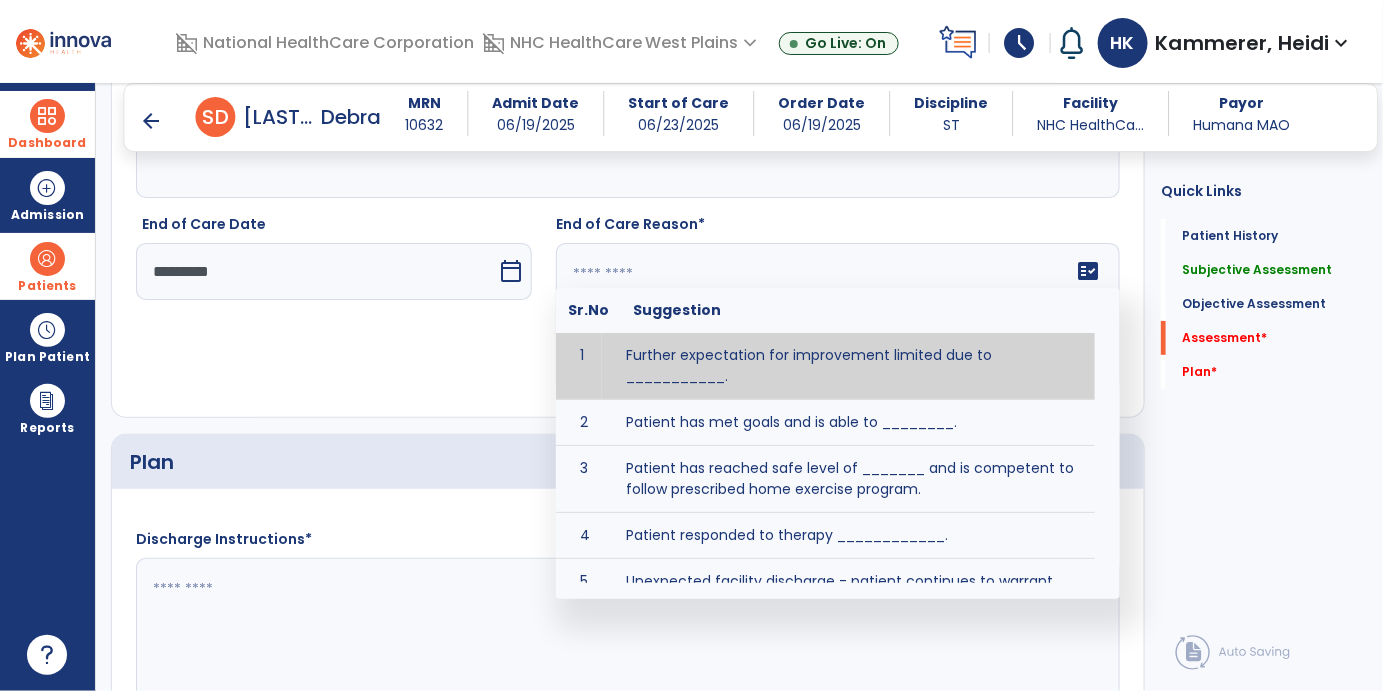 scroll, scrollTop: 2555, scrollLeft: 0, axis: vertical 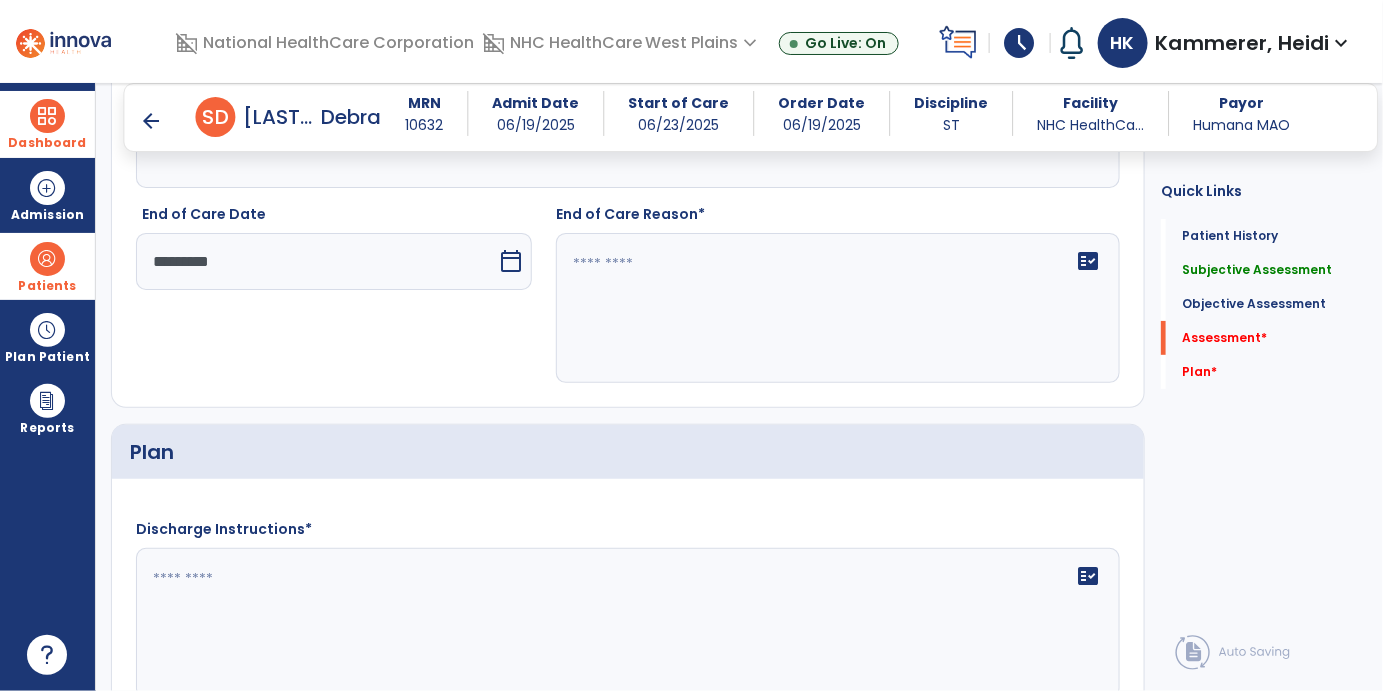 click 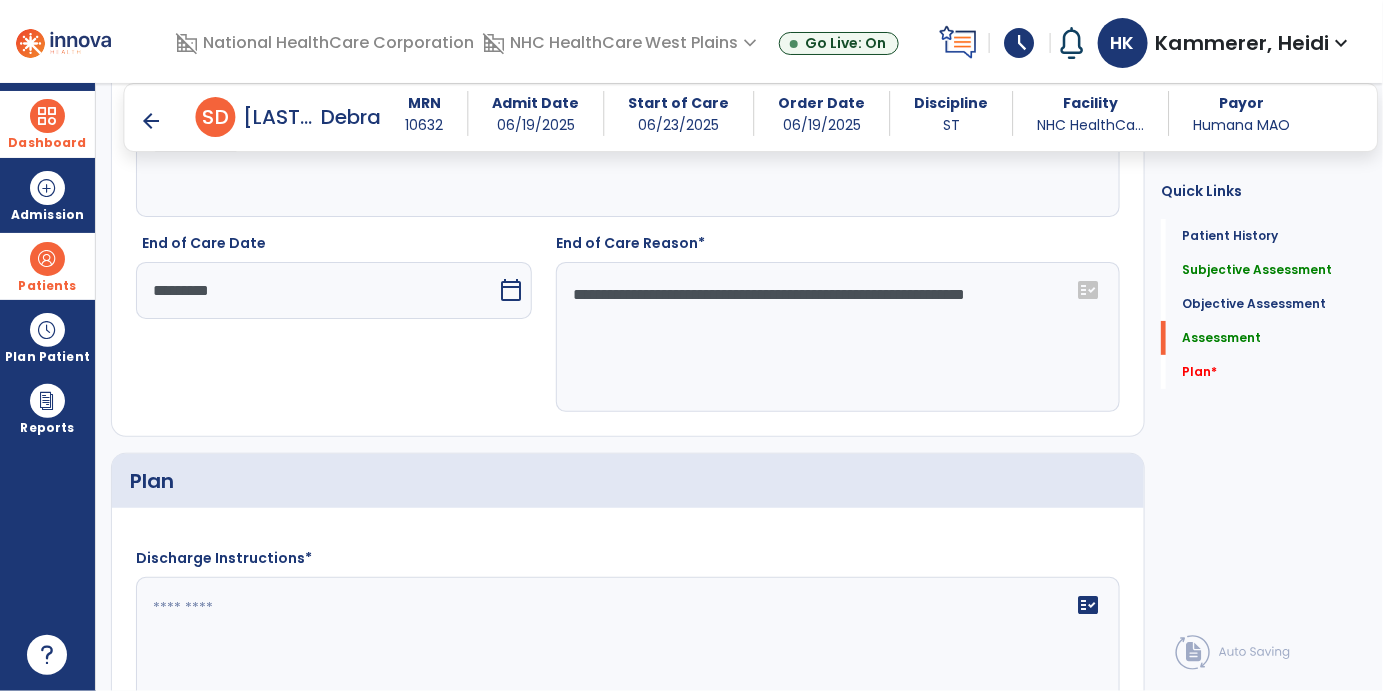 scroll, scrollTop: 2666, scrollLeft: 0, axis: vertical 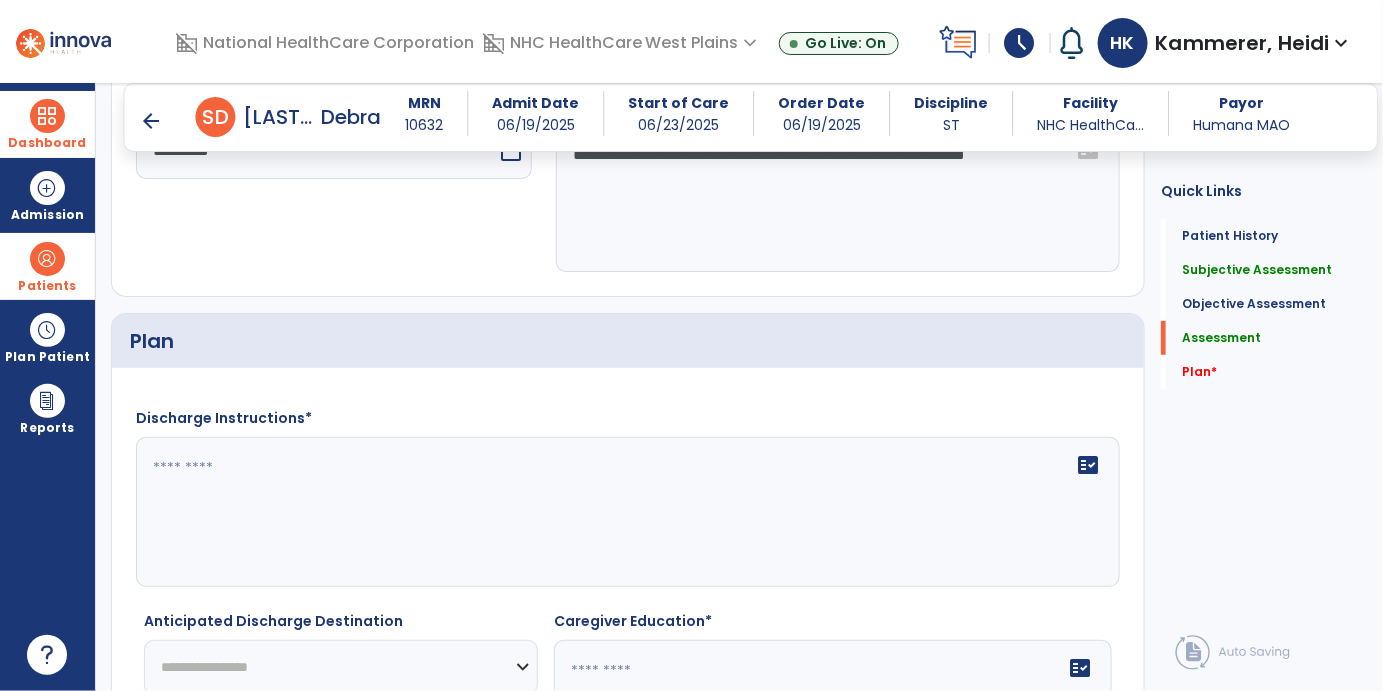 type on "**********" 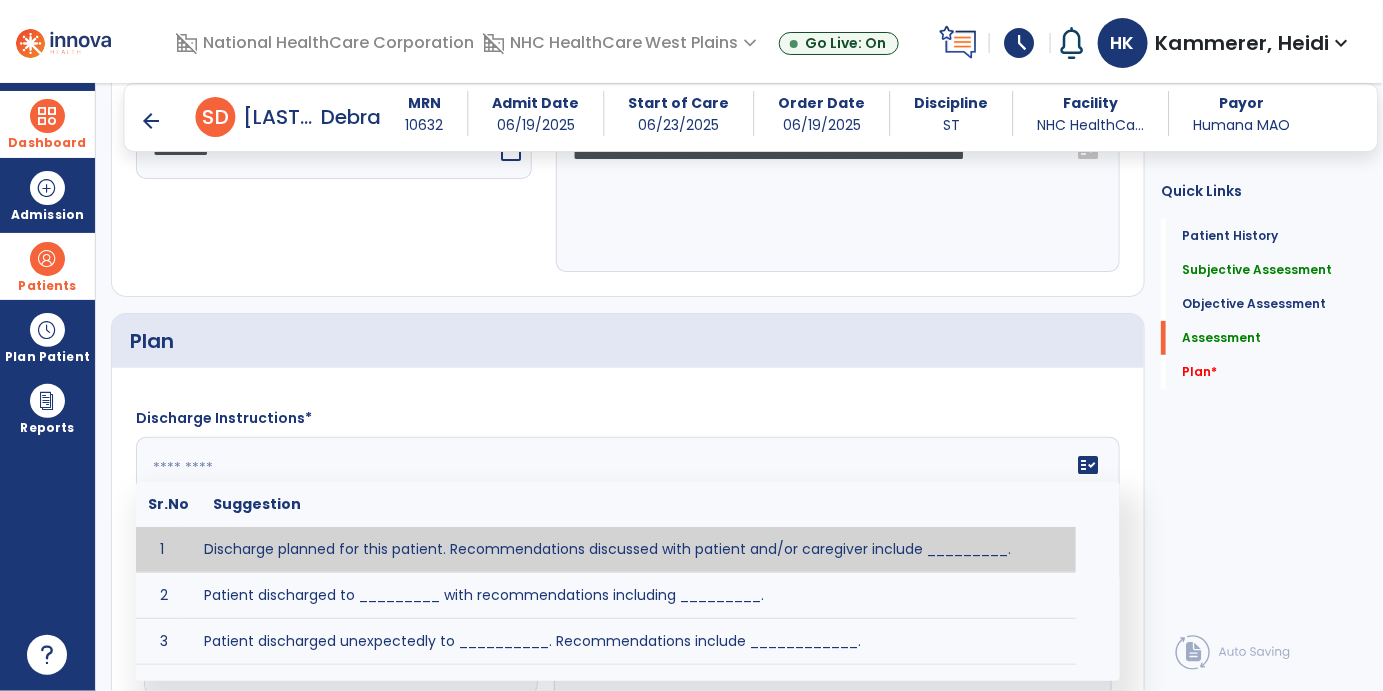 click on "fact_check  Sr.No Suggestion 1 Discharge planned for this patient. Recommendations discussed with patient and/or caregiver include _________. 2 Patient discharged to _________ with recommendations including _________. 3 Patient discharged unexpectedly to __________. Recommendations include ____________." 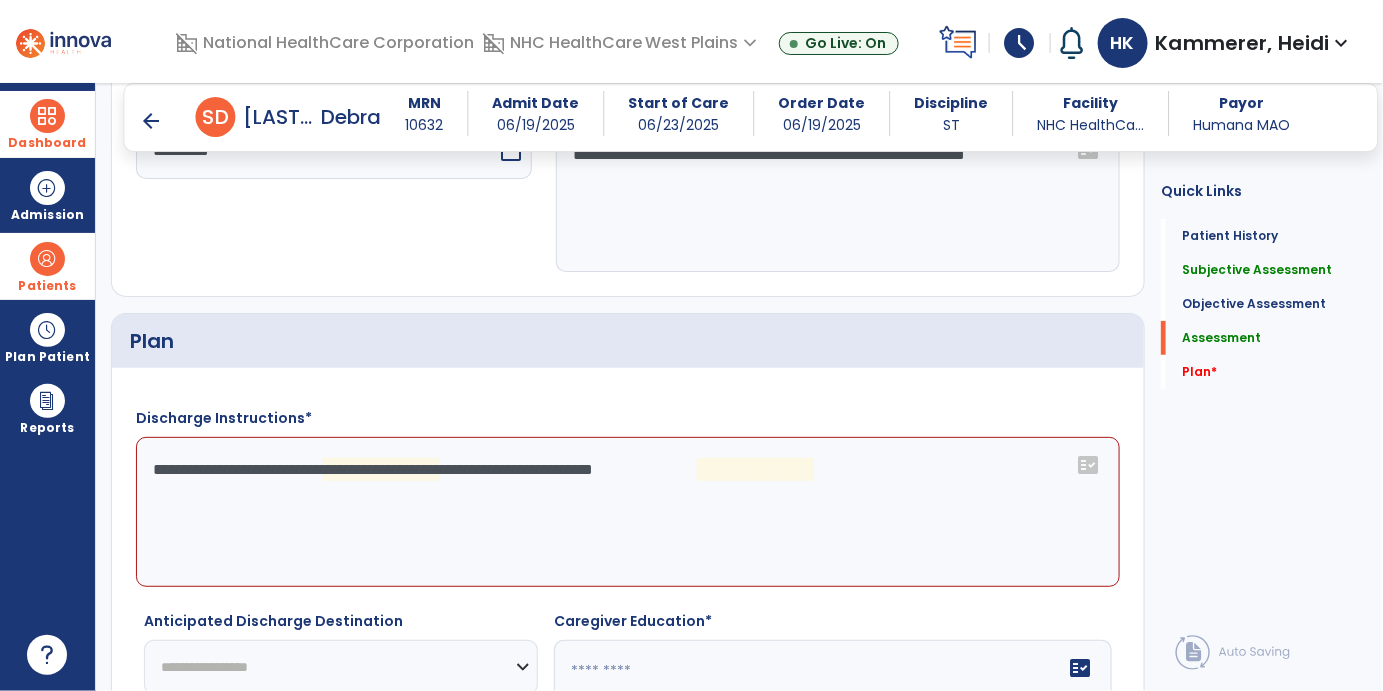 click on "**********" 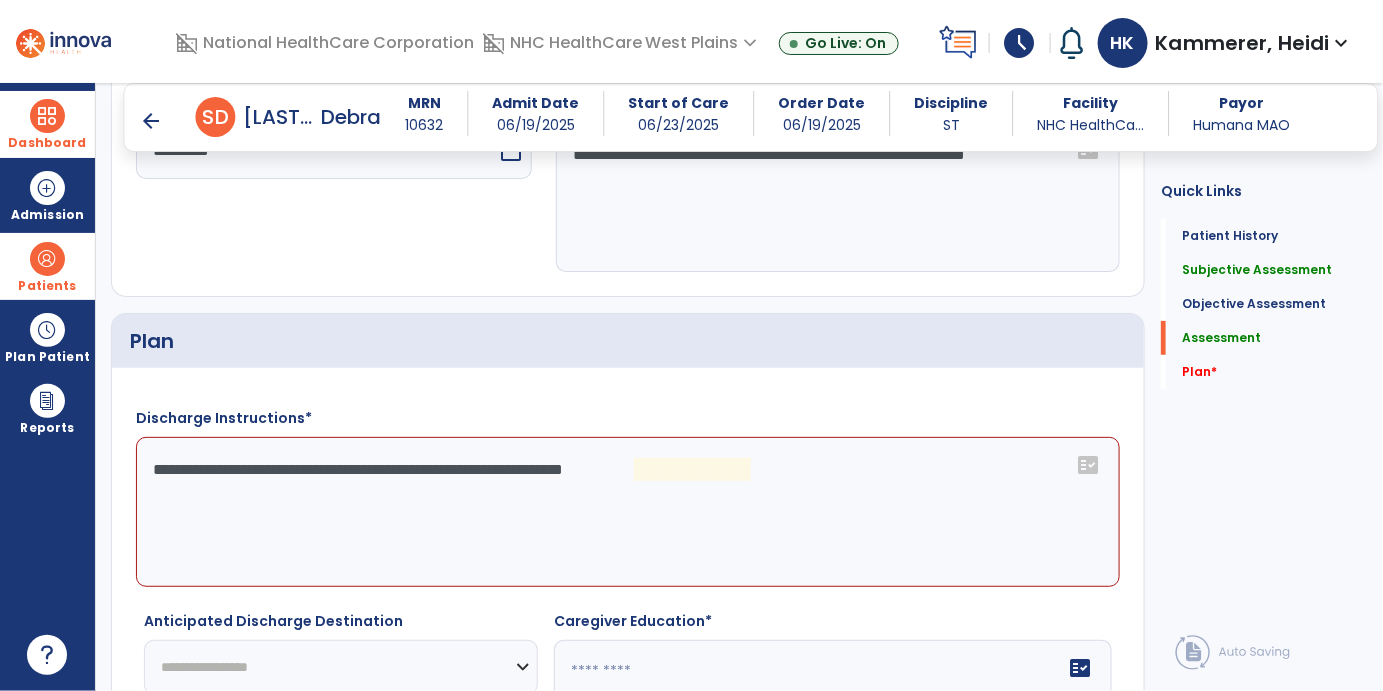 click on "**********" 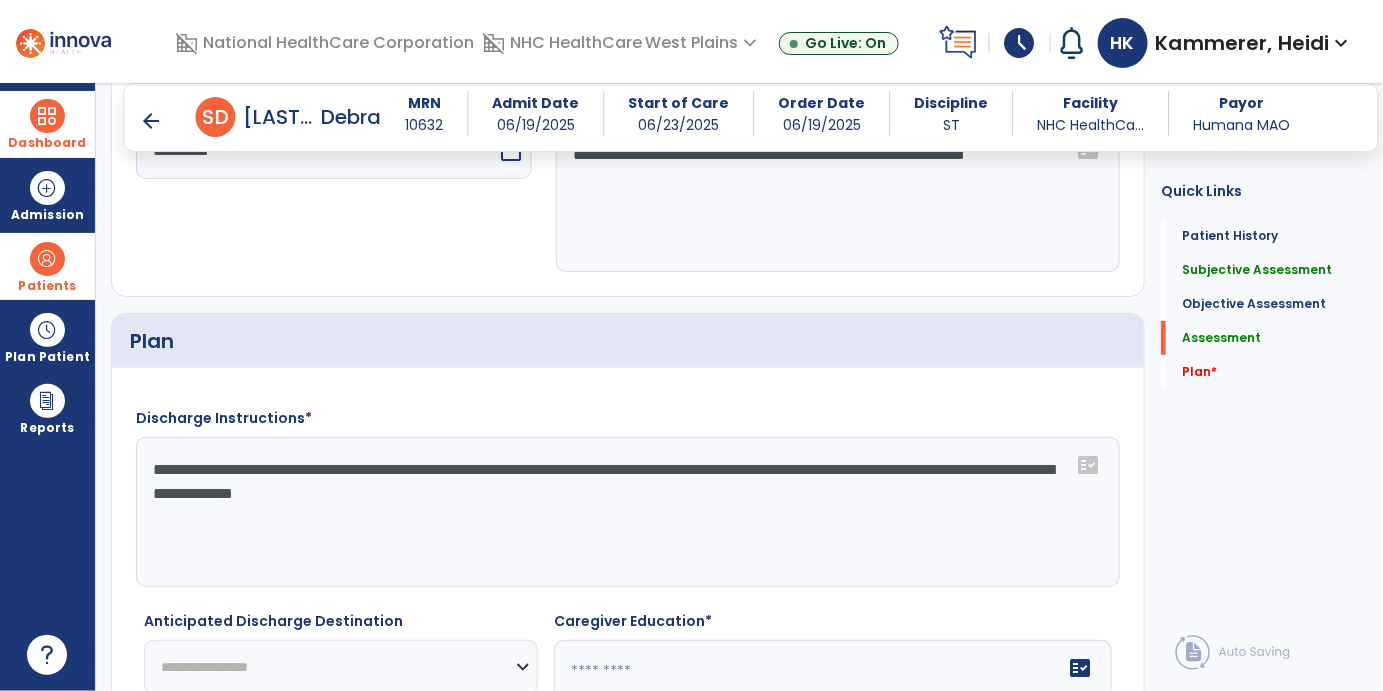 click on "**********" 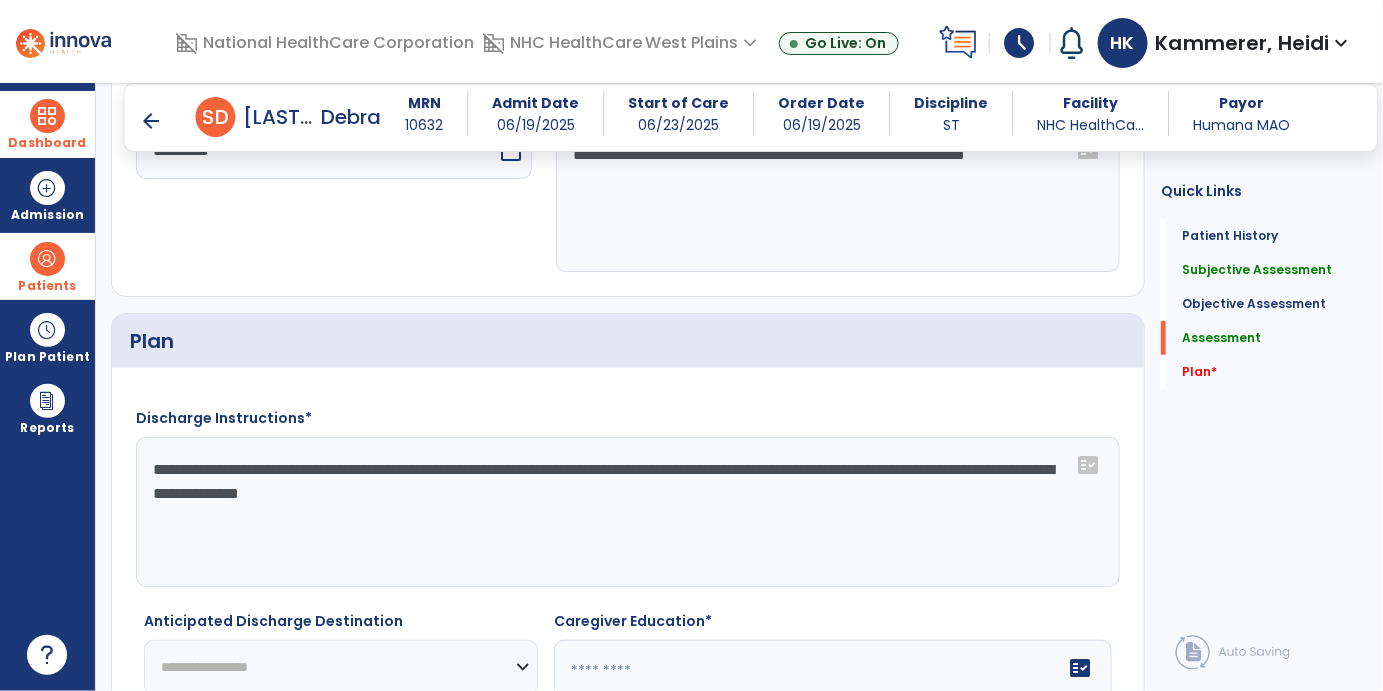 click on "**********" 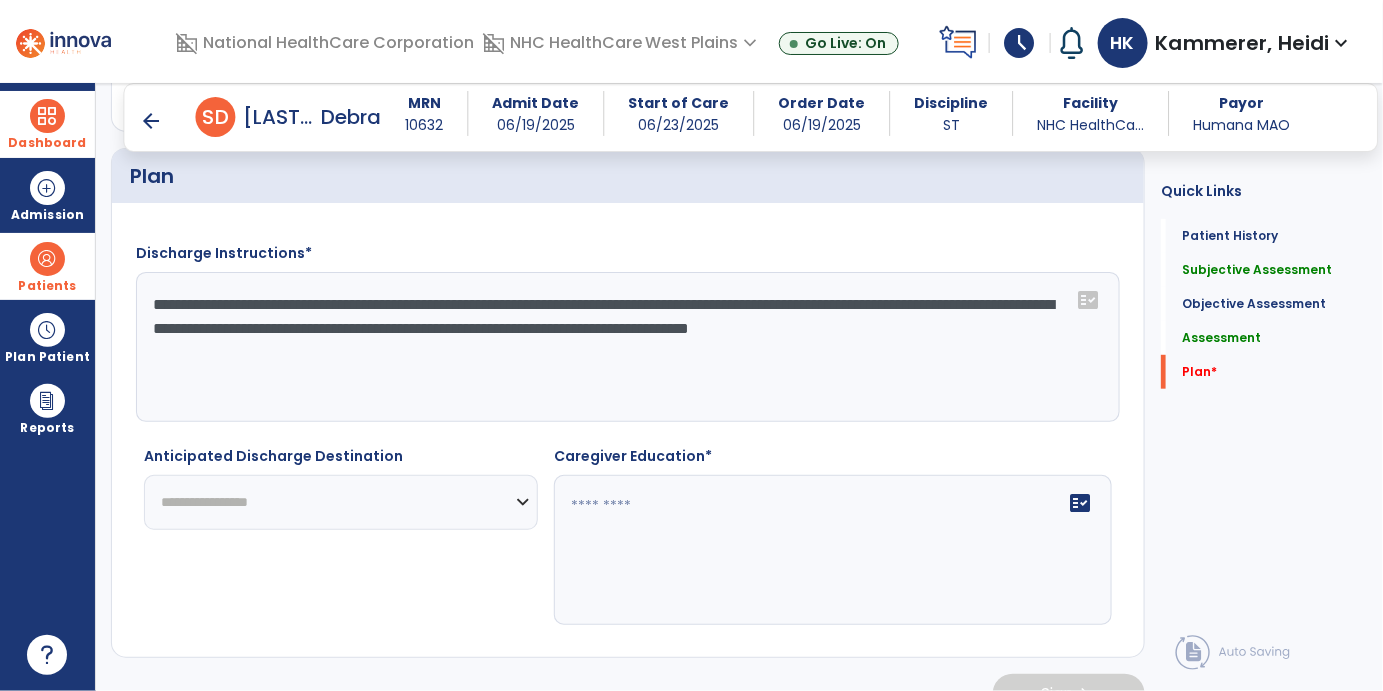 scroll, scrollTop: 2862, scrollLeft: 0, axis: vertical 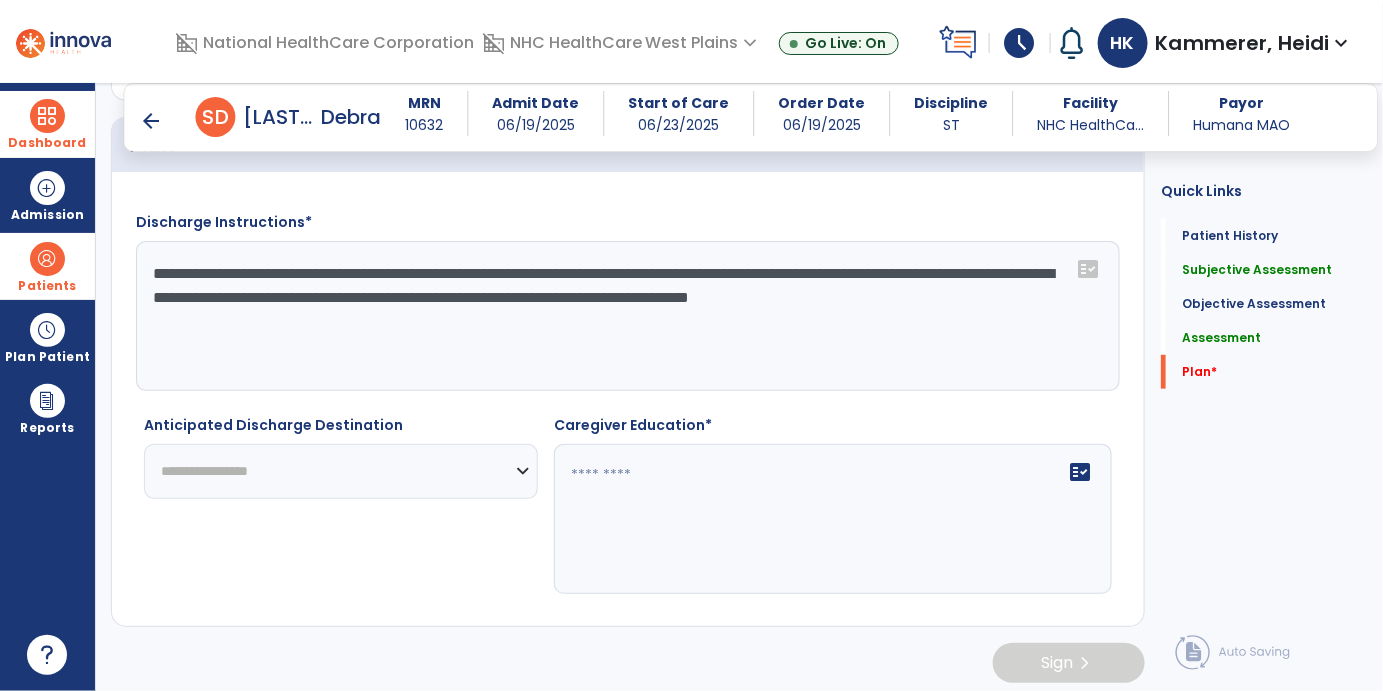 type on "**********" 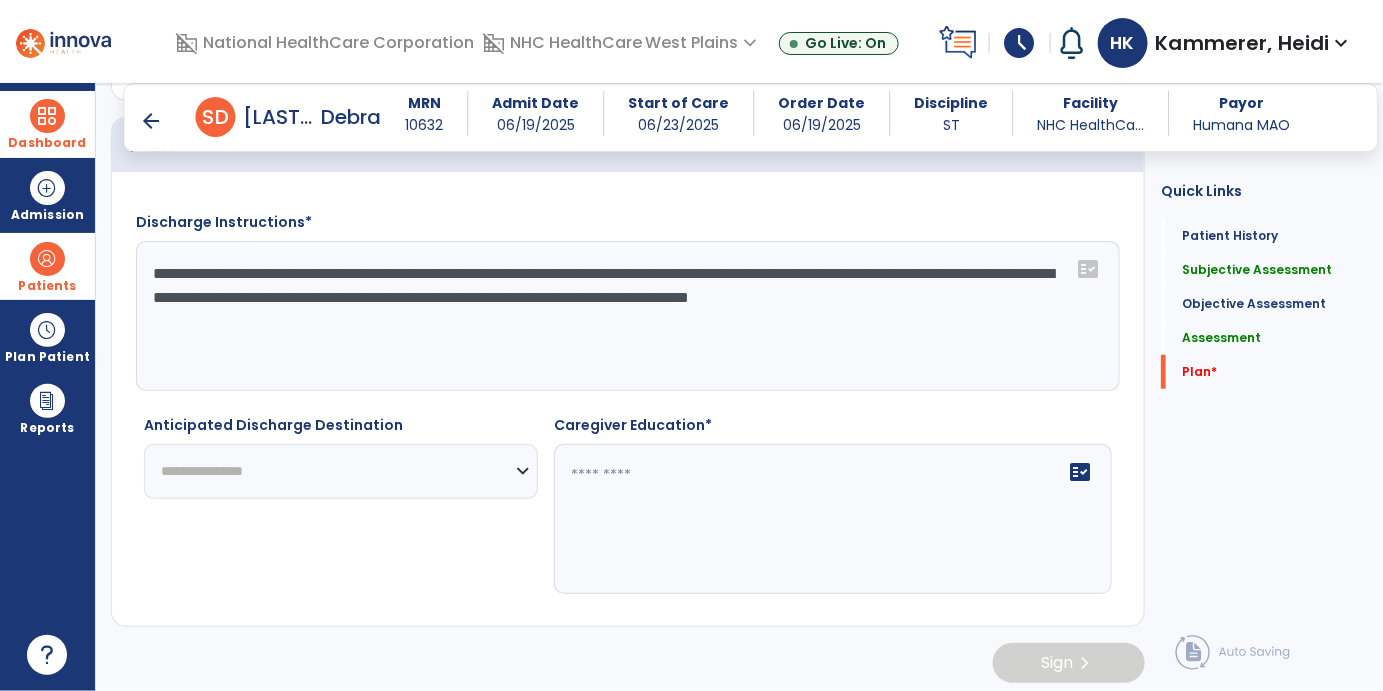 click on "**********" 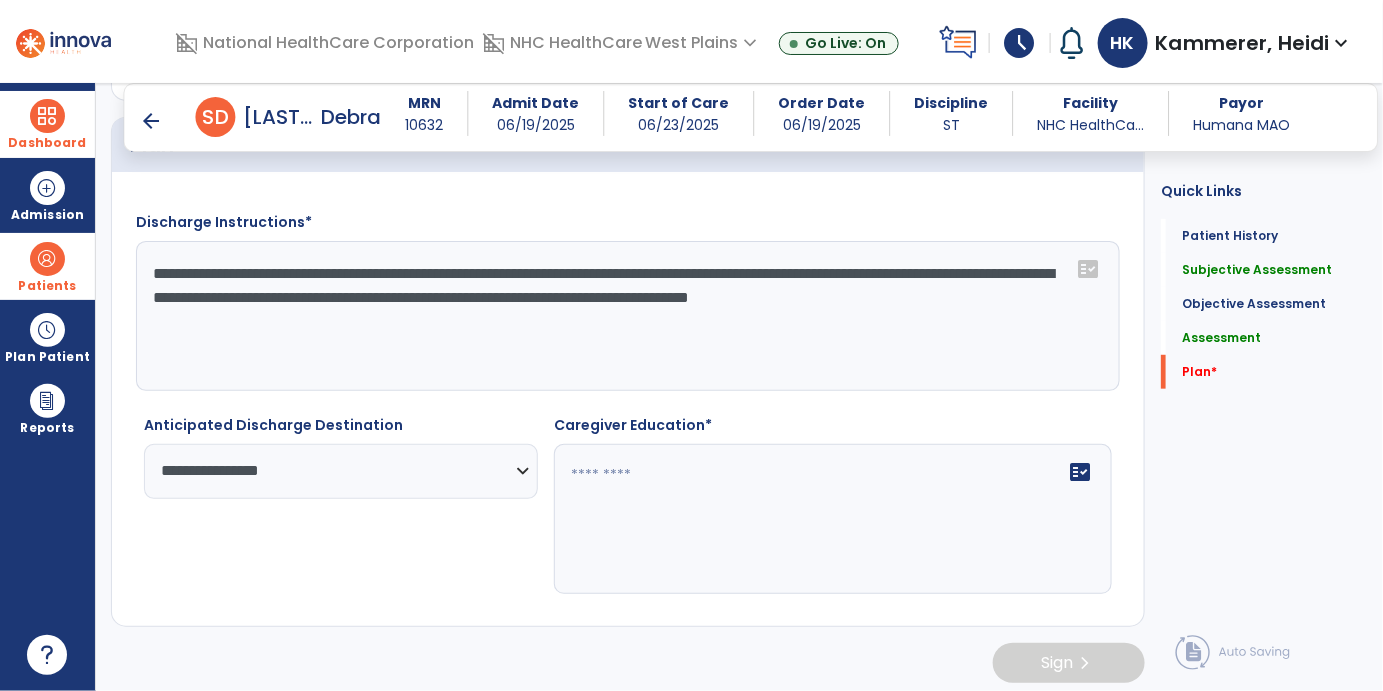 click 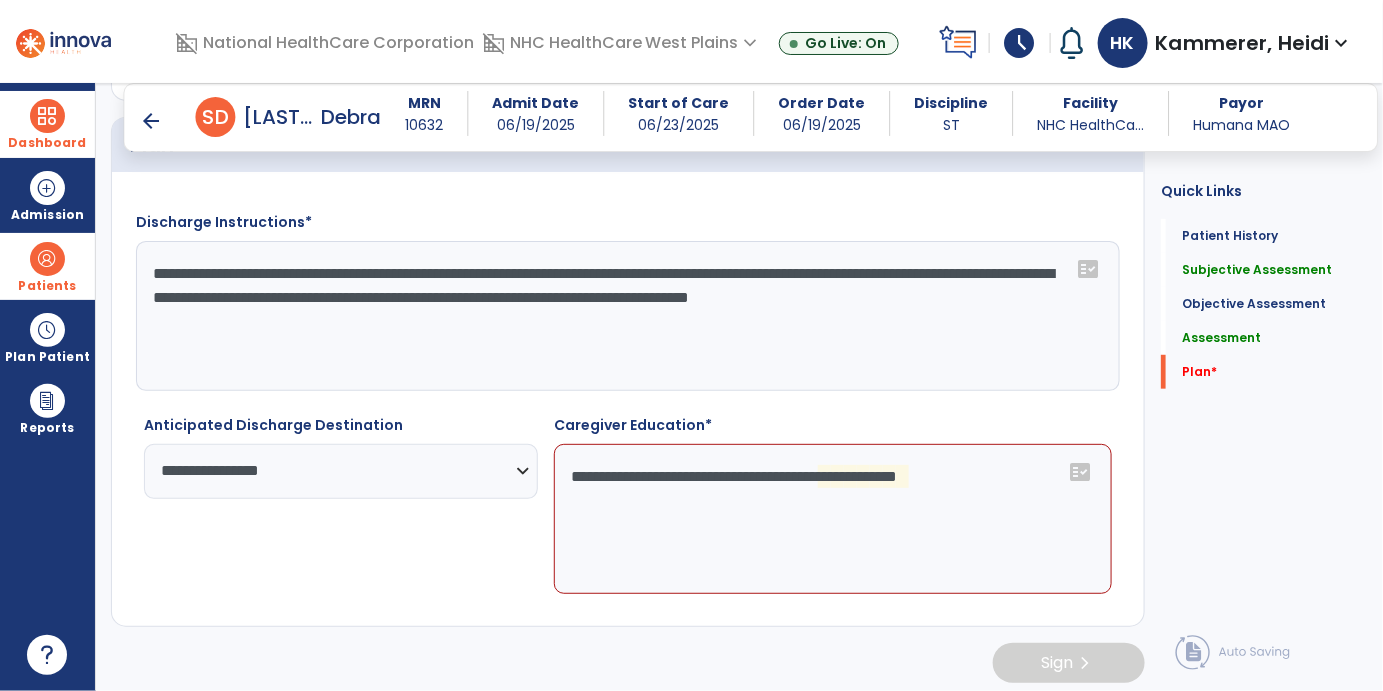 click on "**********" 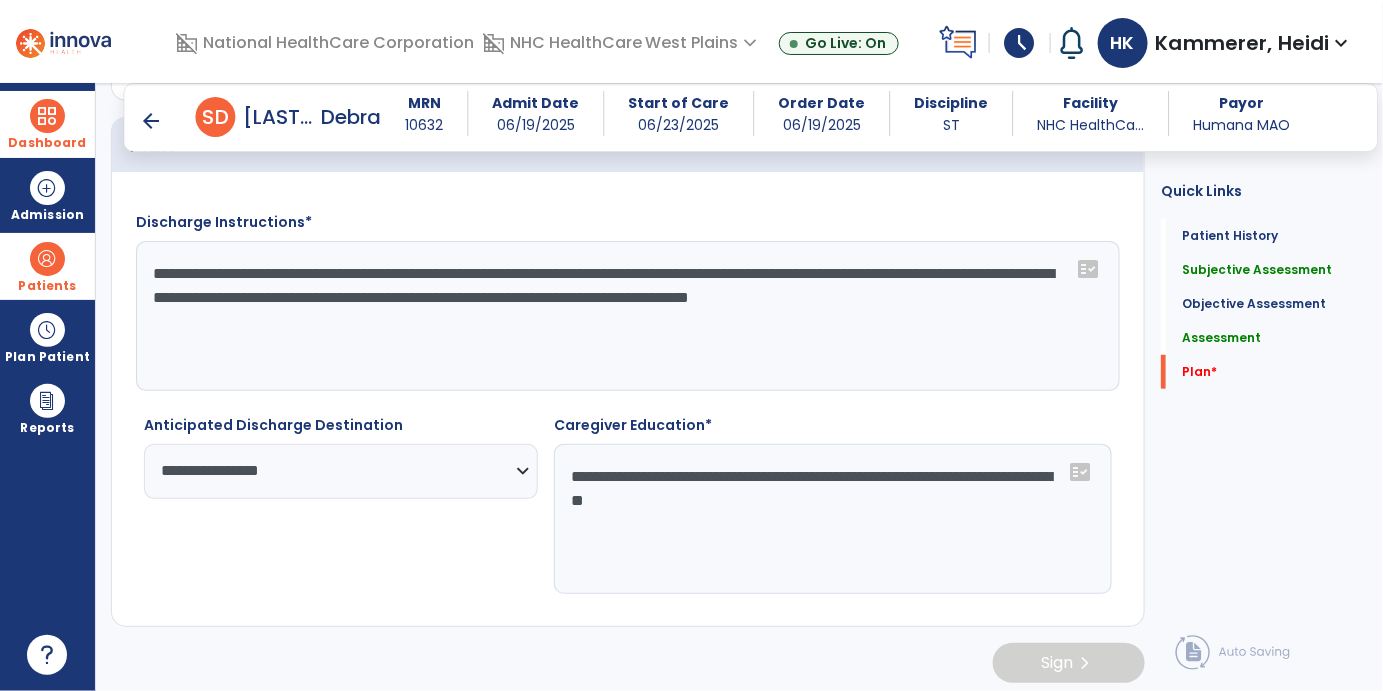 drag, startPoint x: 965, startPoint y: 454, endPoint x: 969, endPoint y: 468, distance: 14.56022 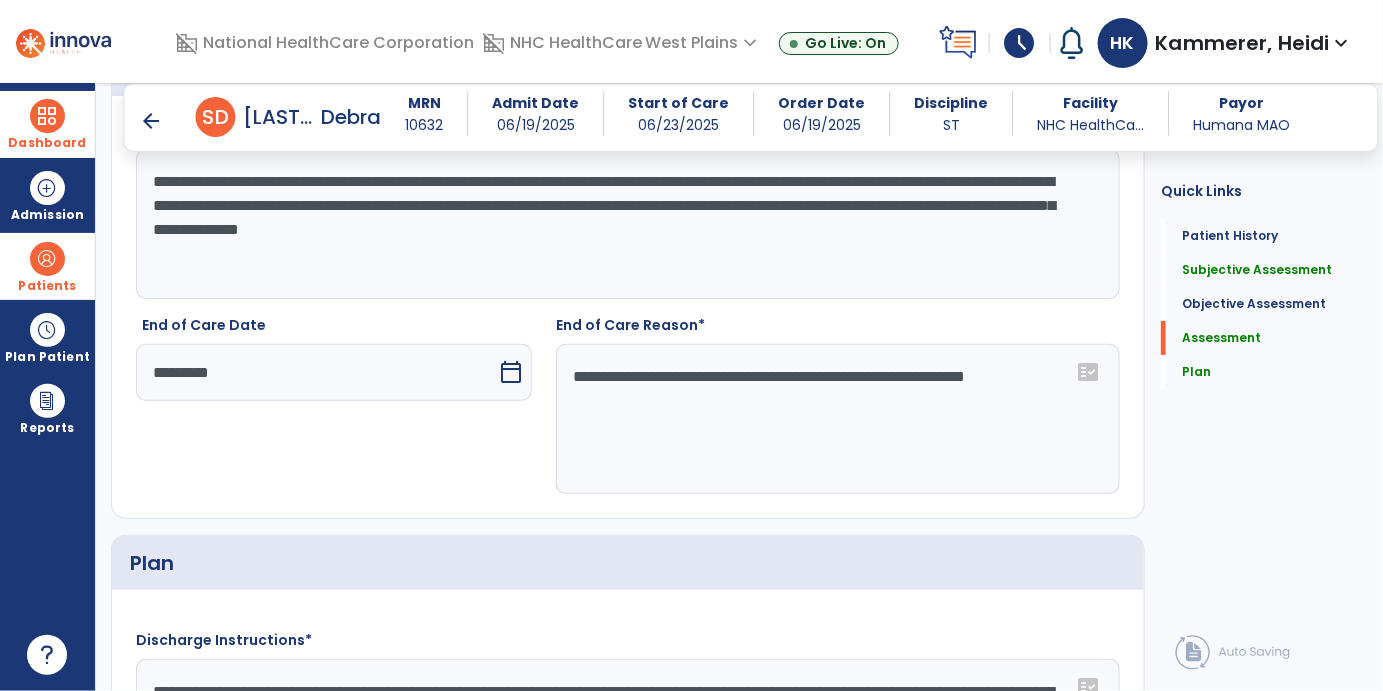 scroll, scrollTop: 2333, scrollLeft: 0, axis: vertical 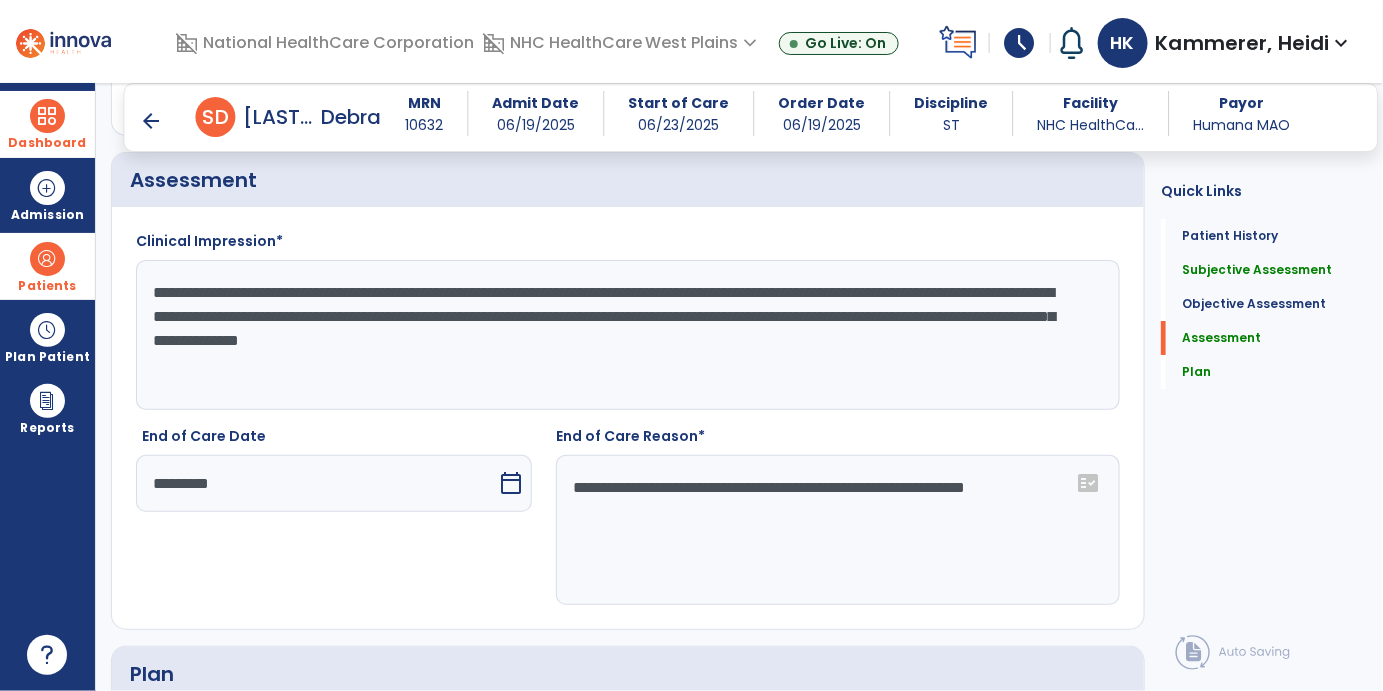 type on "**********" 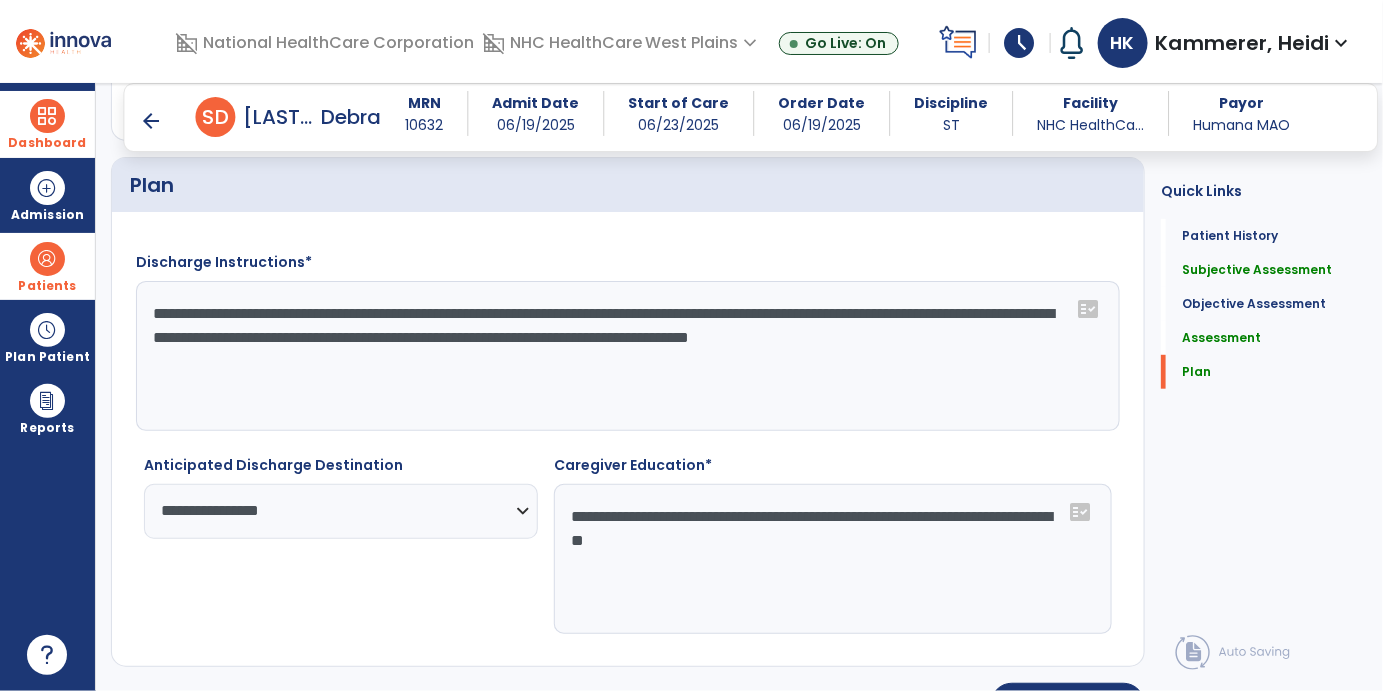 scroll, scrollTop: 2864, scrollLeft: 0, axis: vertical 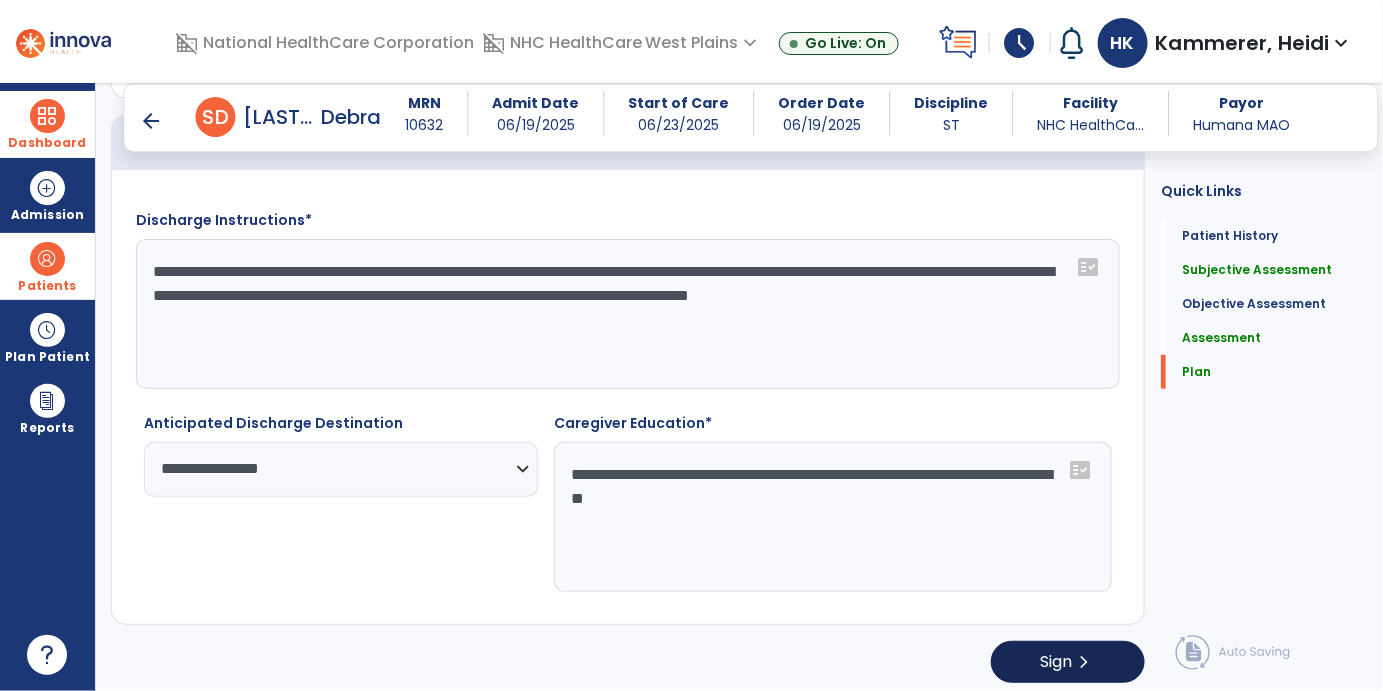 type on "**********" 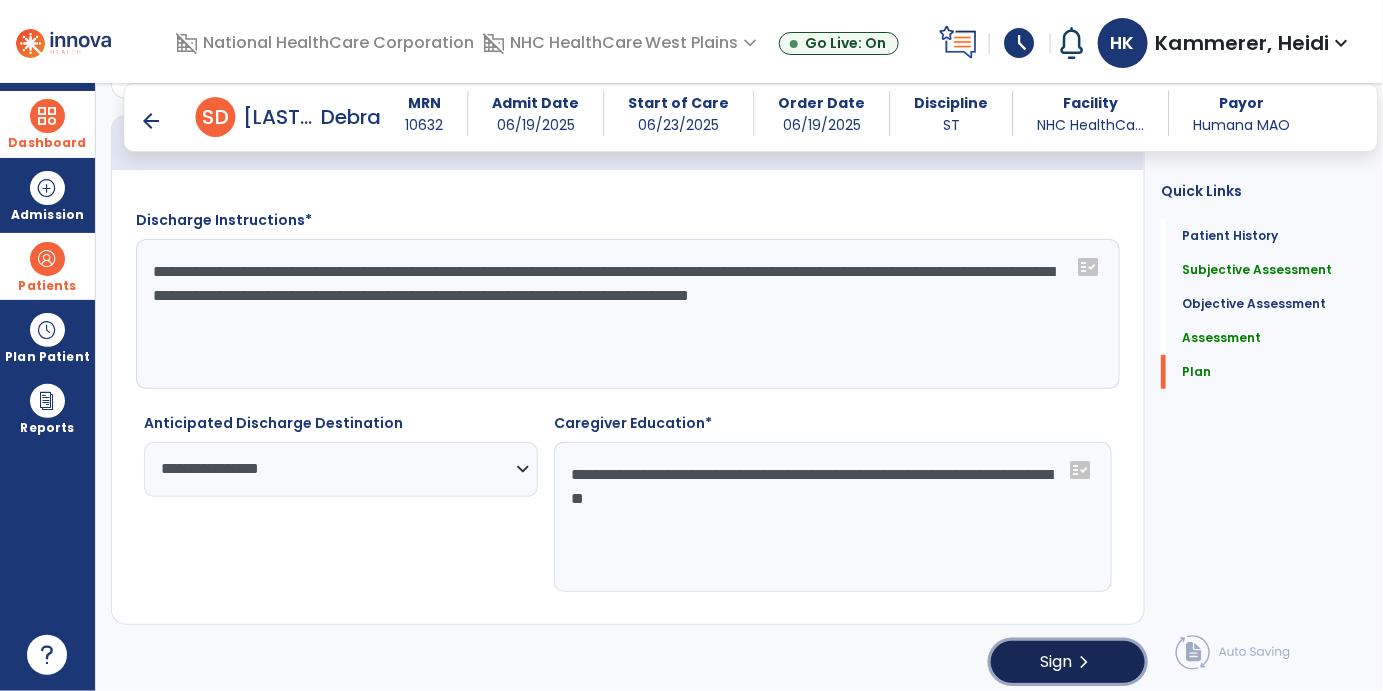 click on "chevron_right" 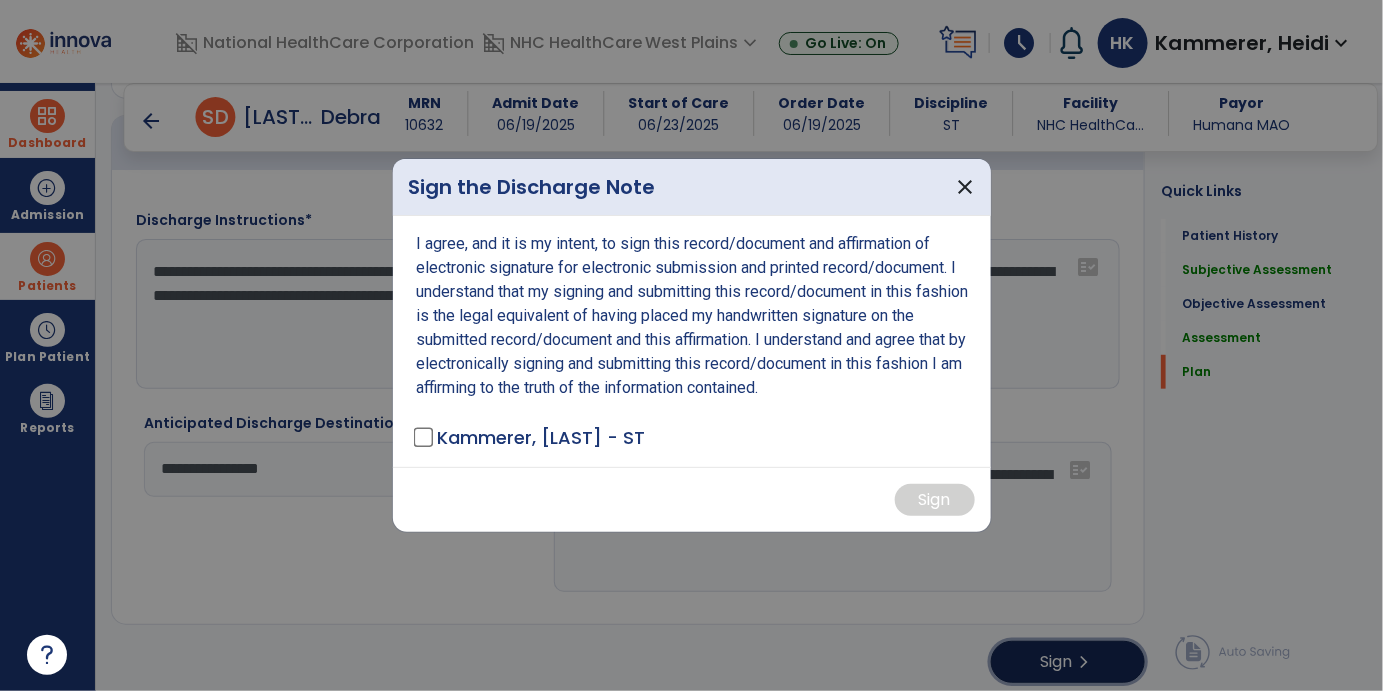 scroll, scrollTop: 2864, scrollLeft: 0, axis: vertical 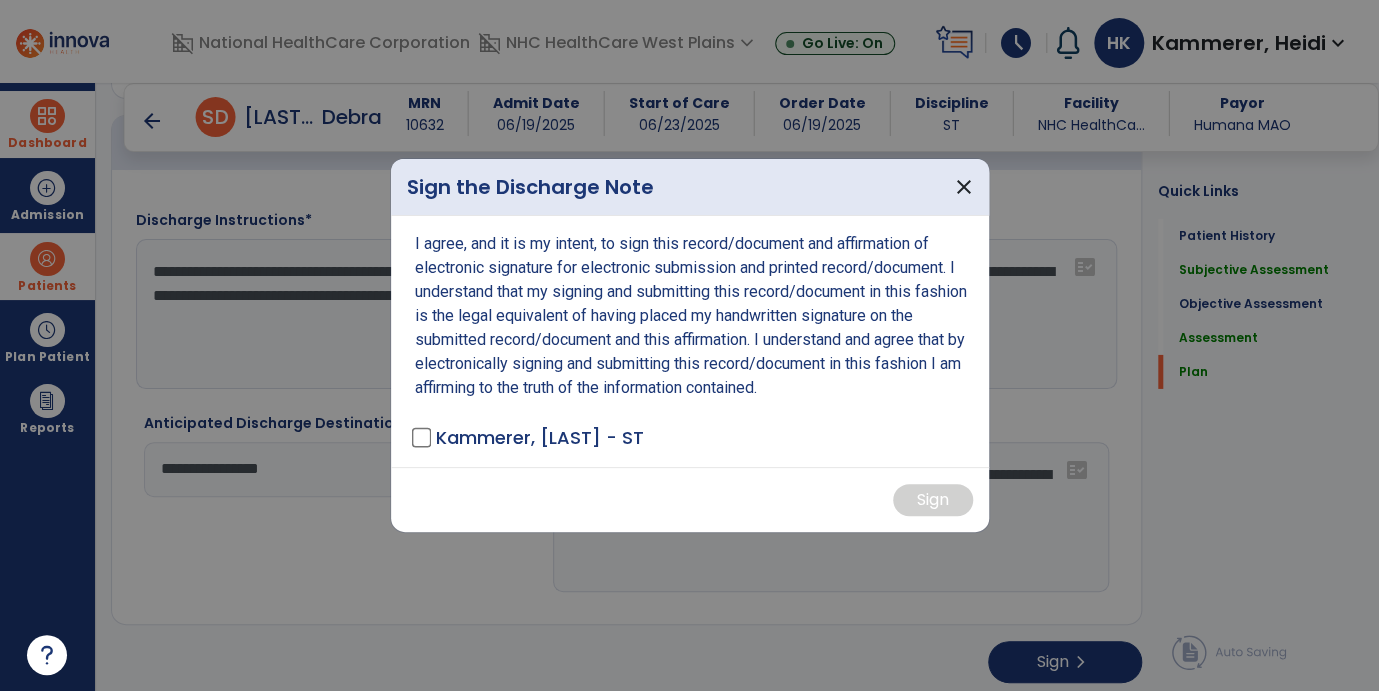 click on "I agree, and it is my intent, to sign this record/document and affirmation of electronic signature for electronic submission and printed record/document. I understand that my signing and submitting this record/document in this fashion is the legal equivalent of having placed my handwritten signature on the submitted record/document and this affirmation. I understand and agree that by electronically signing and submitting this record/document in this fashion I am affirming to the truth of the information contained. [LAST], [FIRST]  - ST" at bounding box center [690, 341] 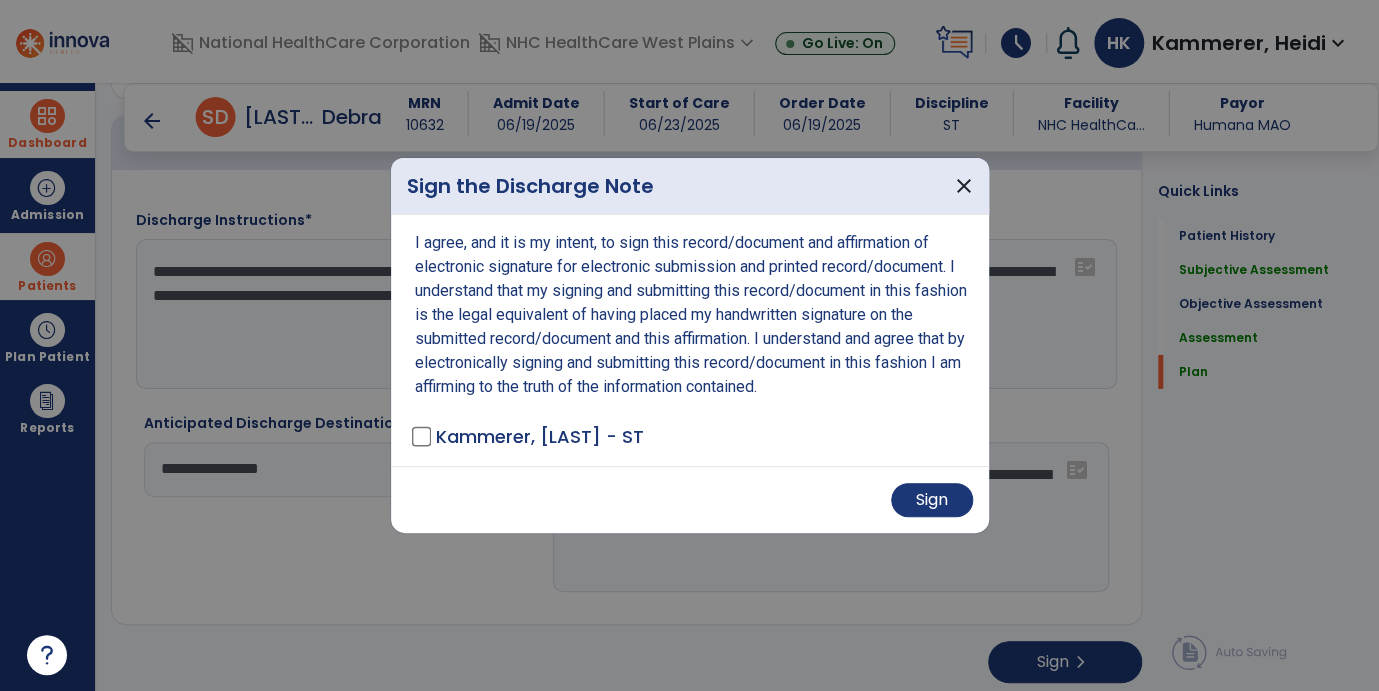 click on "Sign" at bounding box center (690, 499) 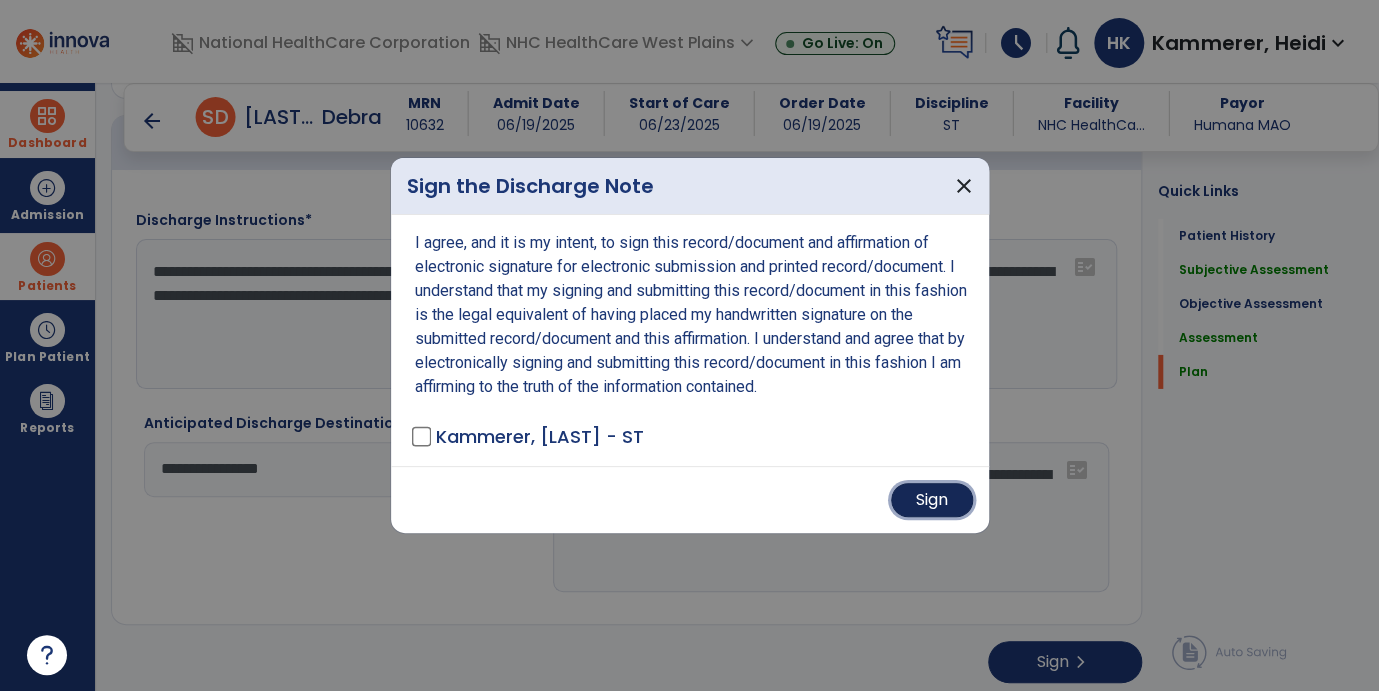 click on "Sign" at bounding box center [932, 500] 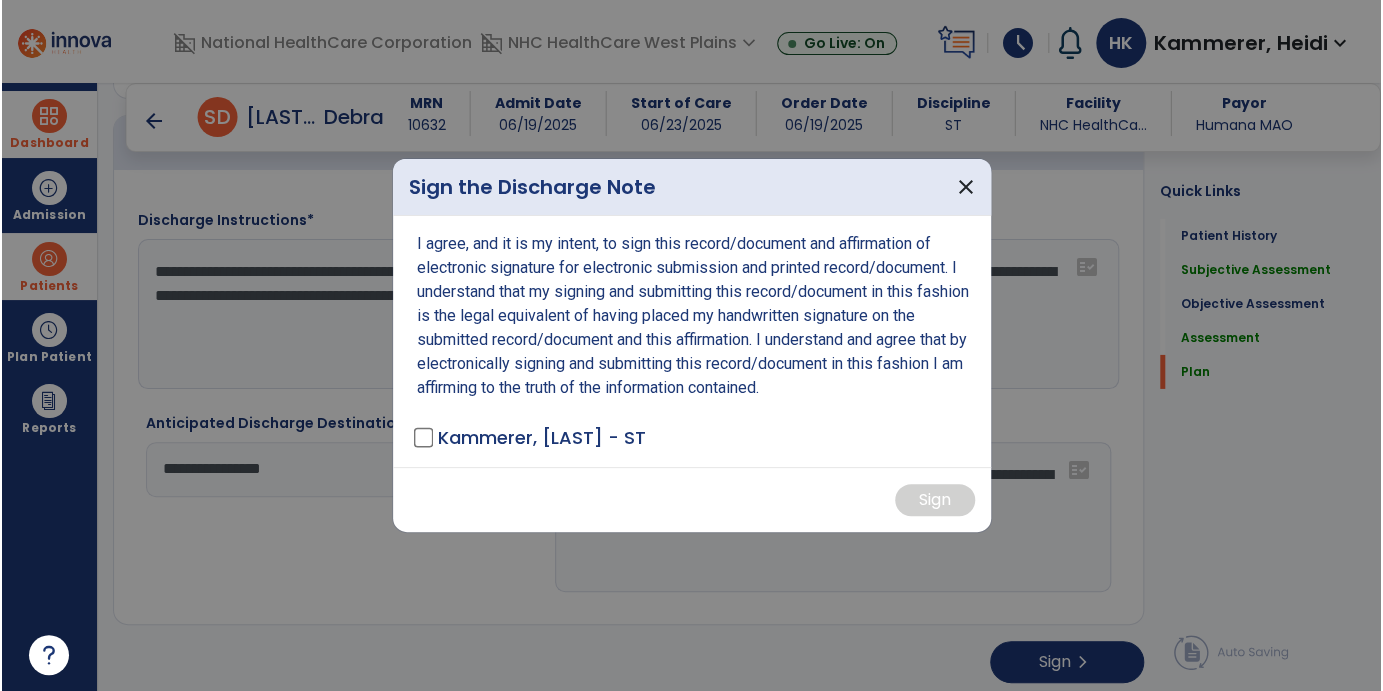 scroll, scrollTop: 0, scrollLeft: 0, axis: both 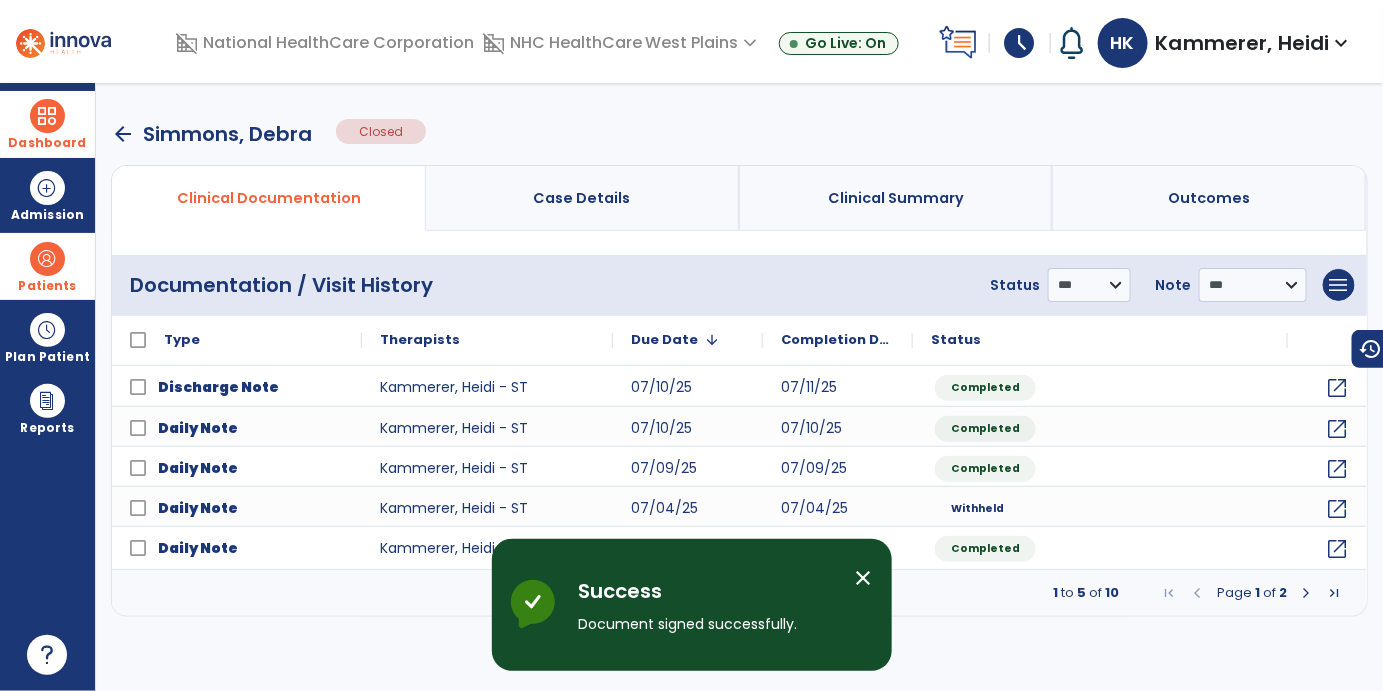 click on "arrow_back" at bounding box center [123, 134] 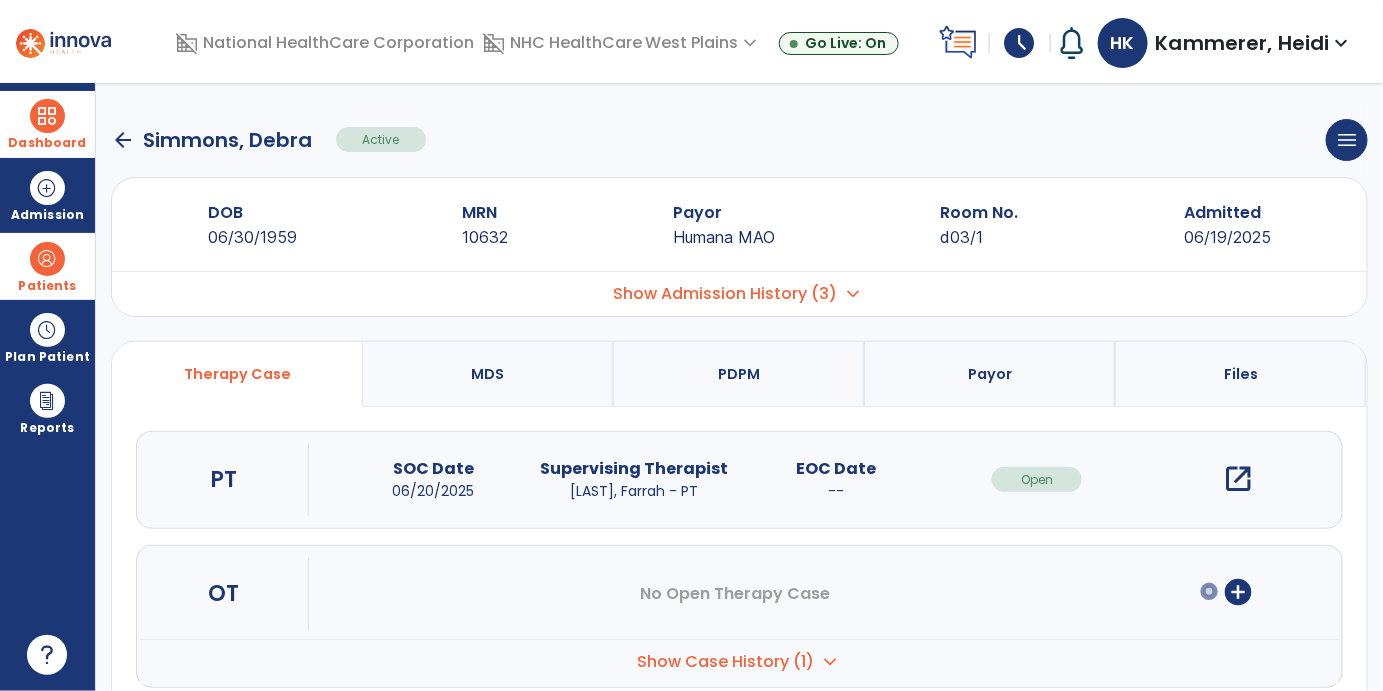 click at bounding box center (47, 116) 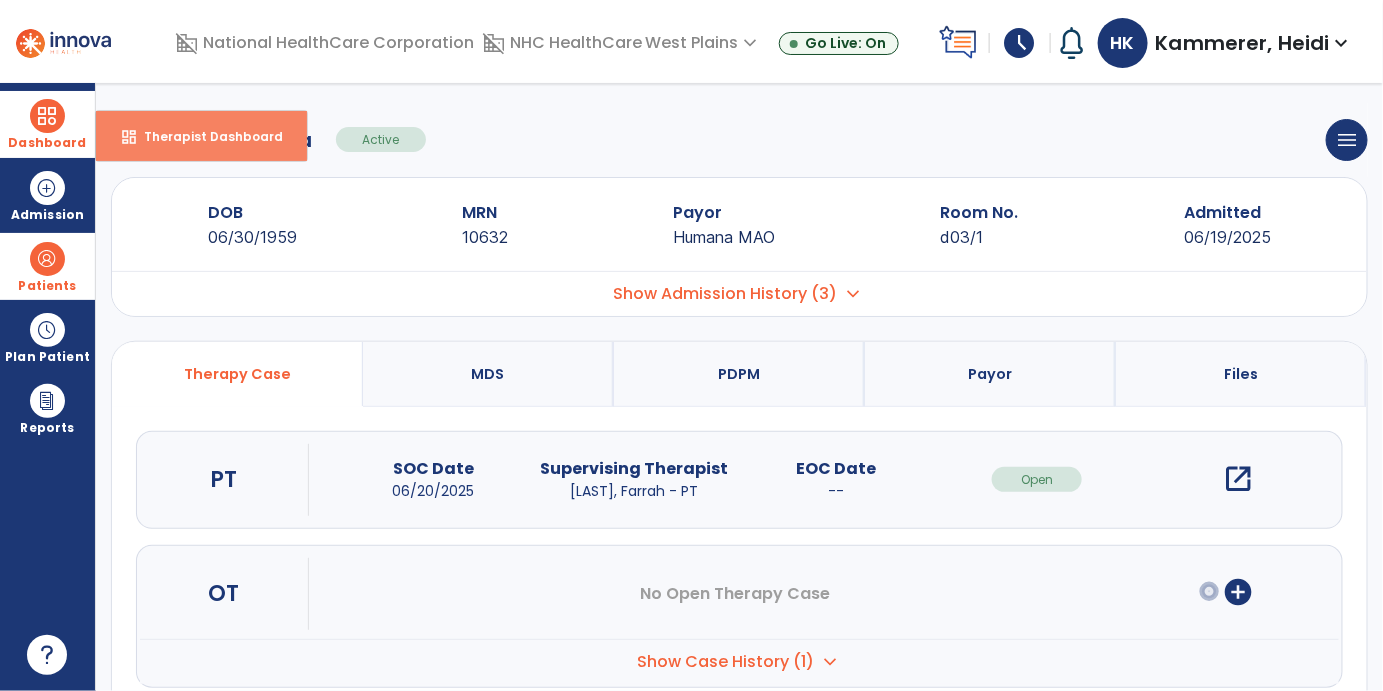 drag, startPoint x: 162, startPoint y: 133, endPoint x: 173, endPoint y: 137, distance: 11.7046995 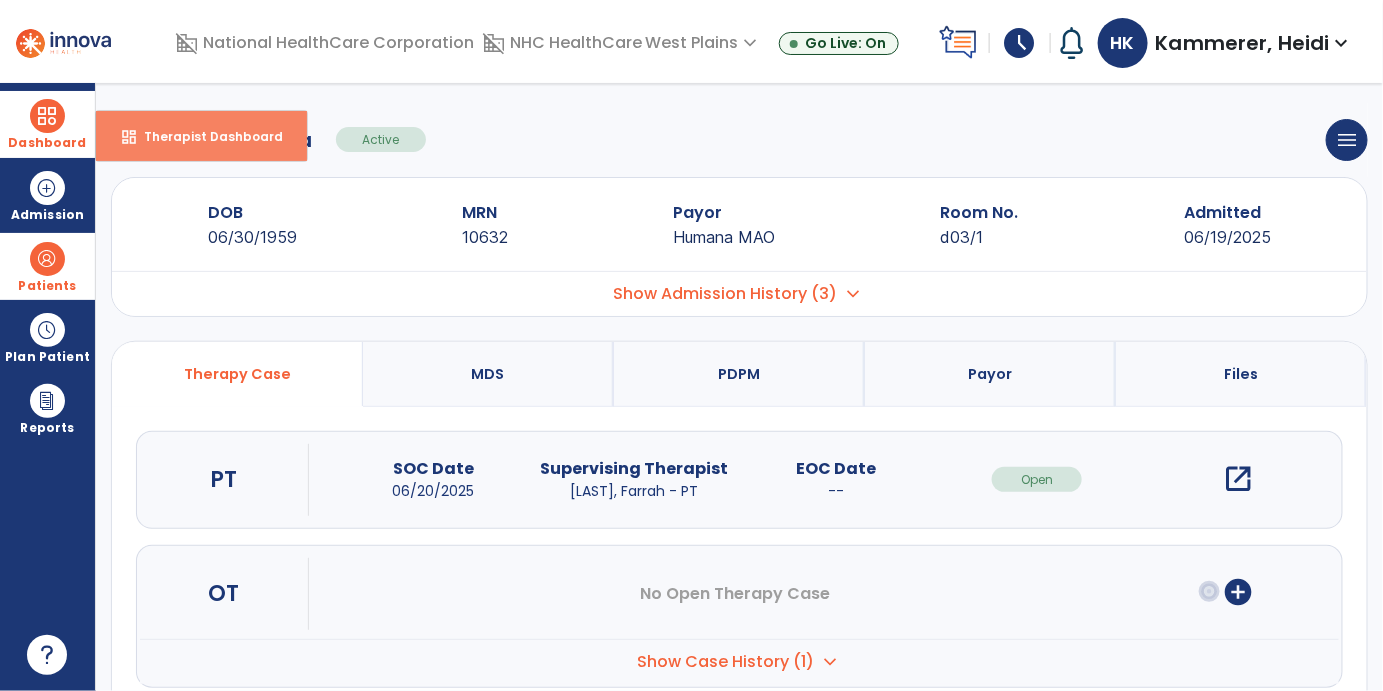 click on "Therapist Dashboard" at bounding box center [205, 136] 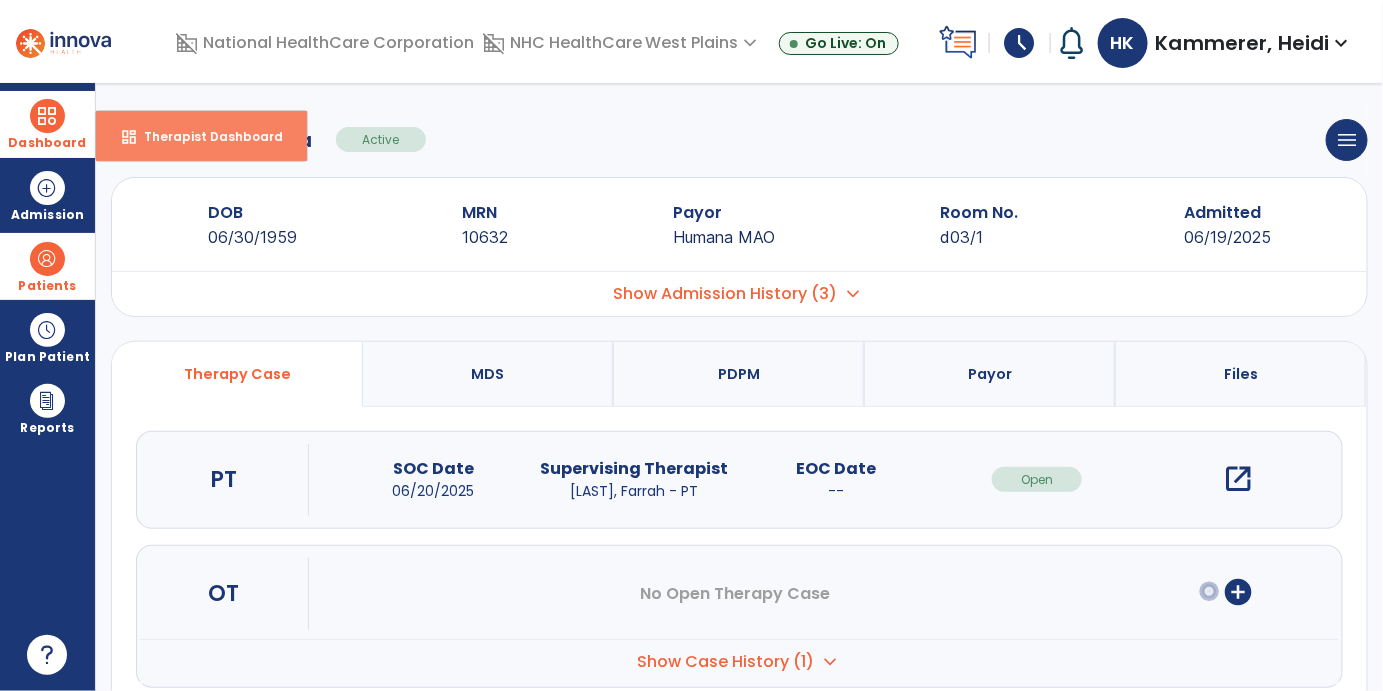 select on "****" 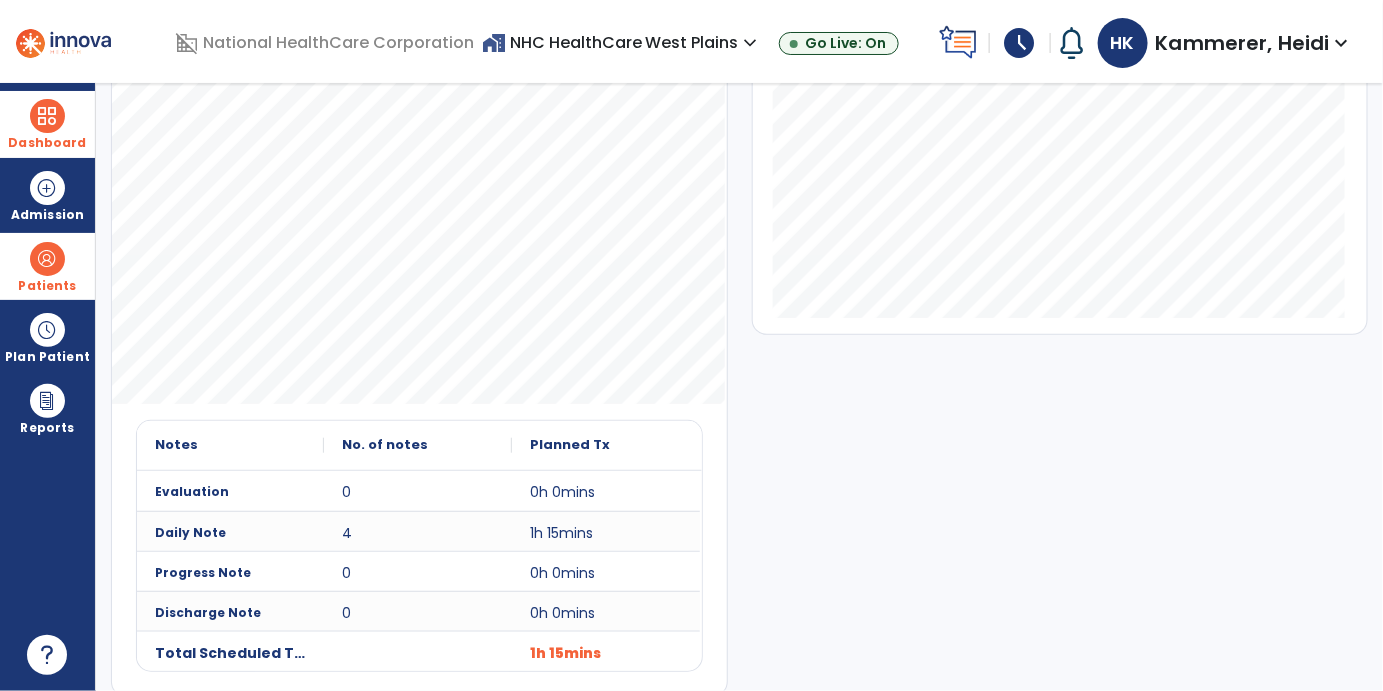 scroll, scrollTop: 444, scrollLeft: 0, axis: vertical 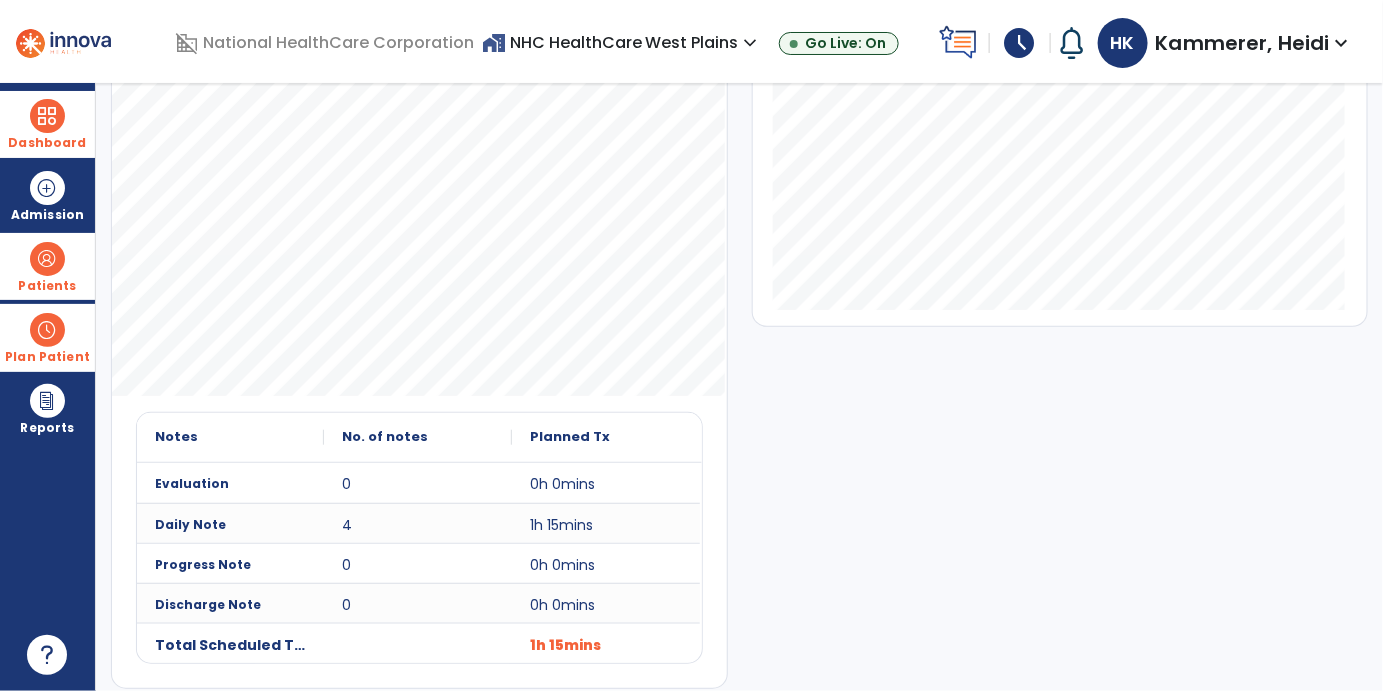 click on "Plan Patient" at bounding box center [47, 266] 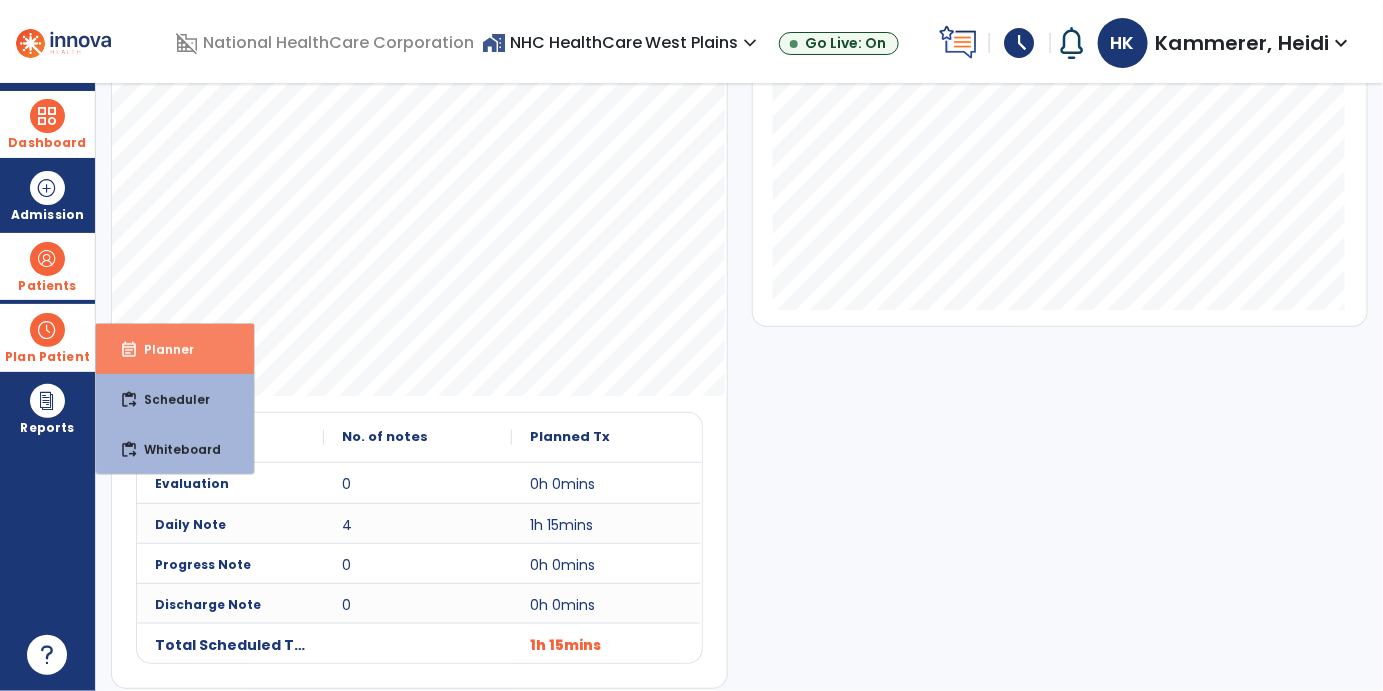 click on "Planner" at bounding box center (161, 349) 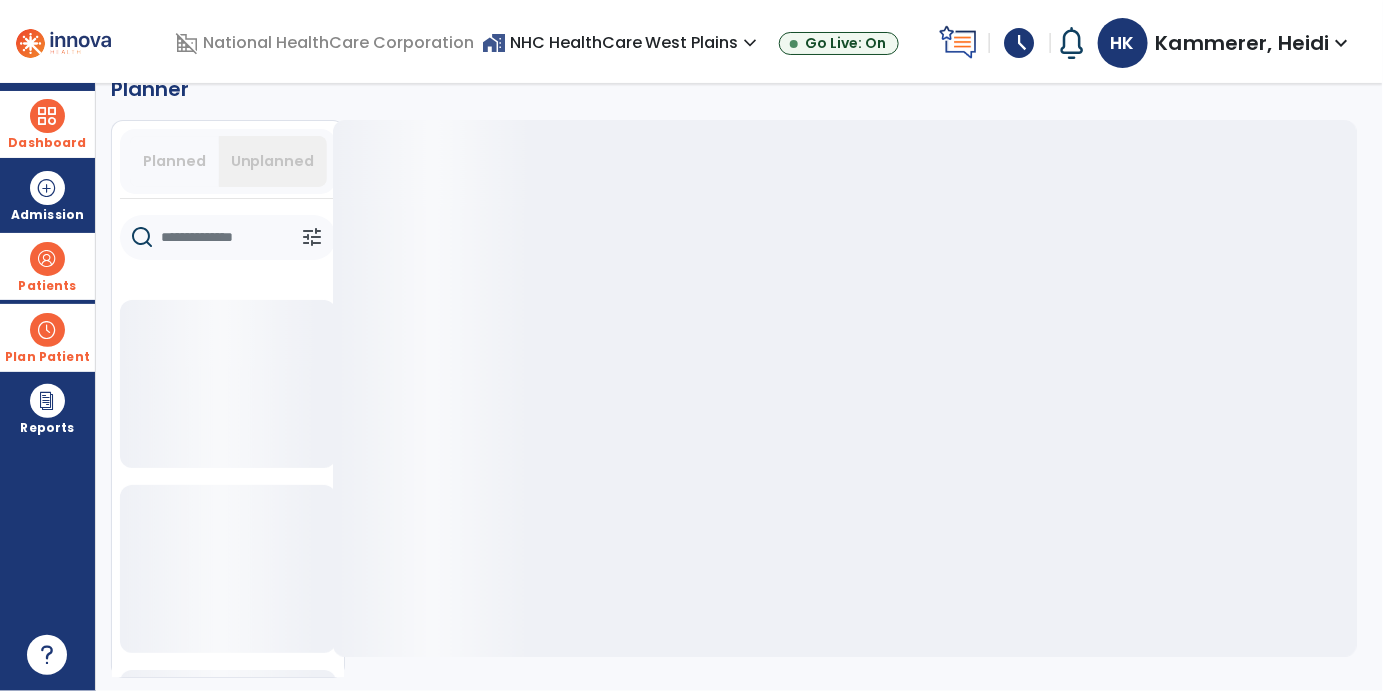 scroll, scrollTop: 37, scrollLeft: 0, axis: vertical 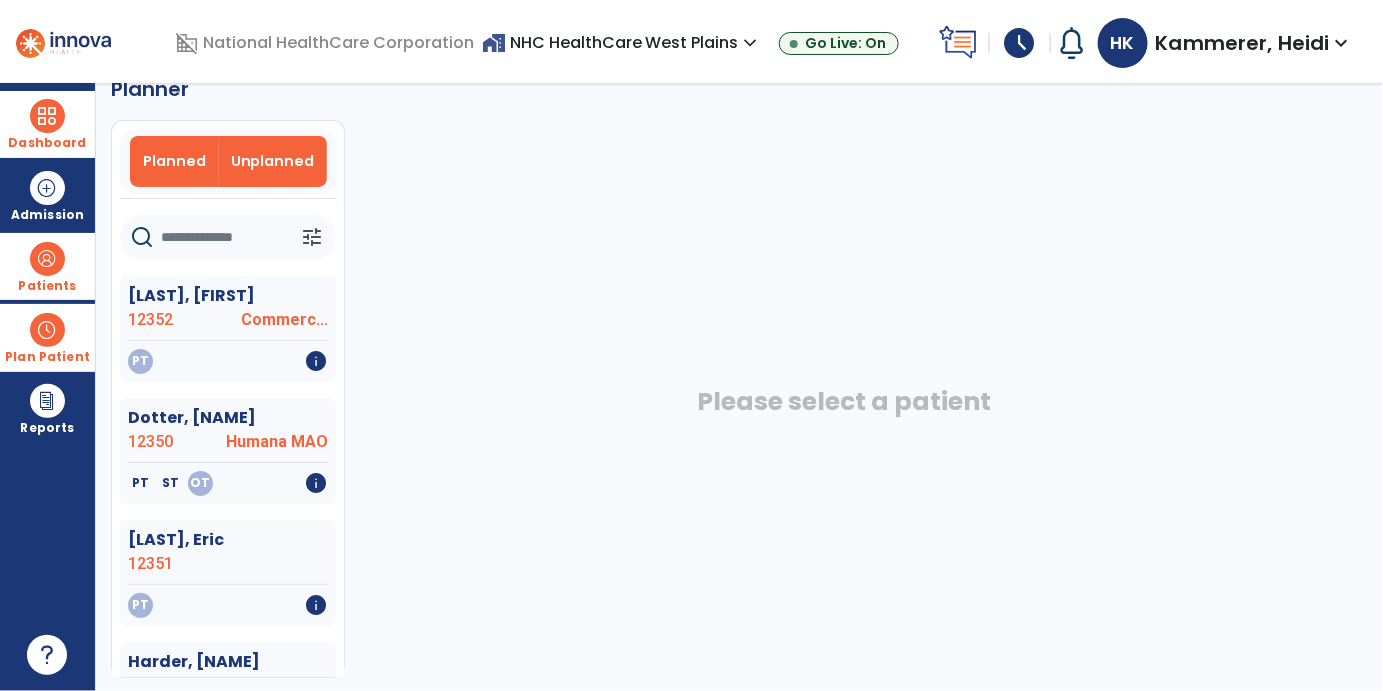 click on "Planned" at bounding box center (174, 161) 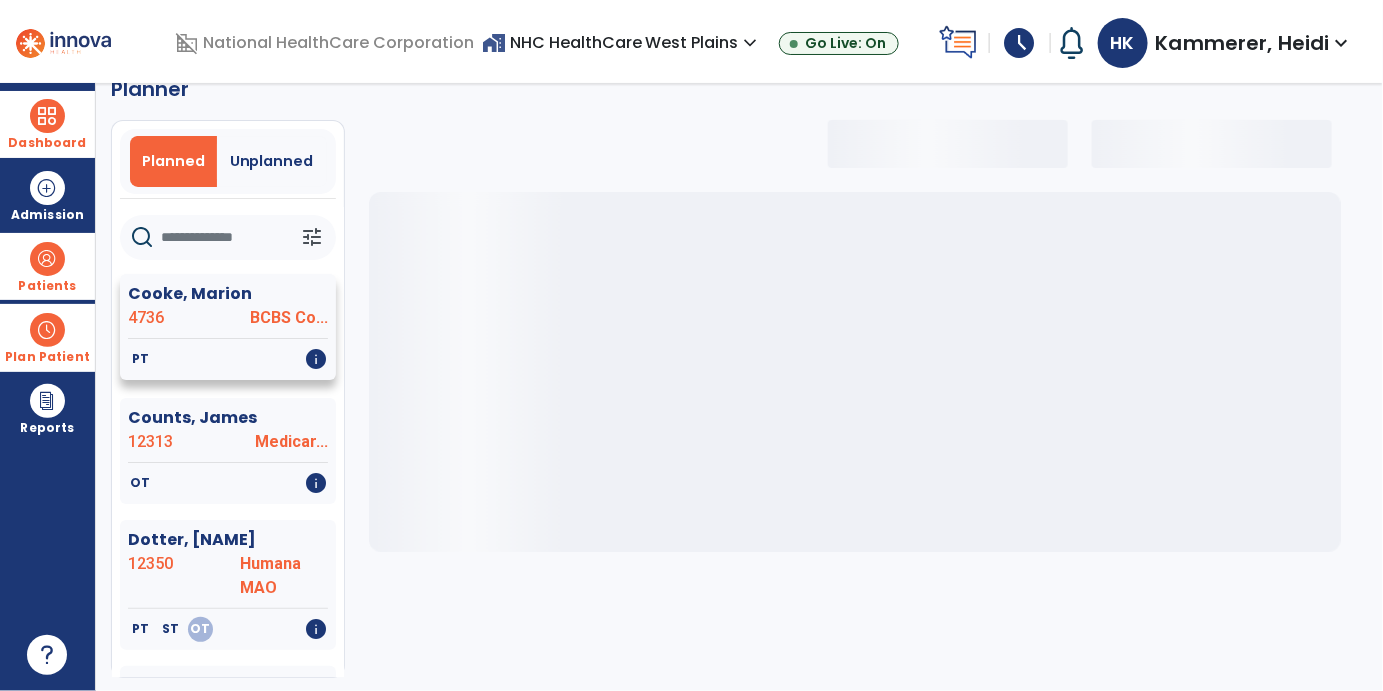 select on "***" 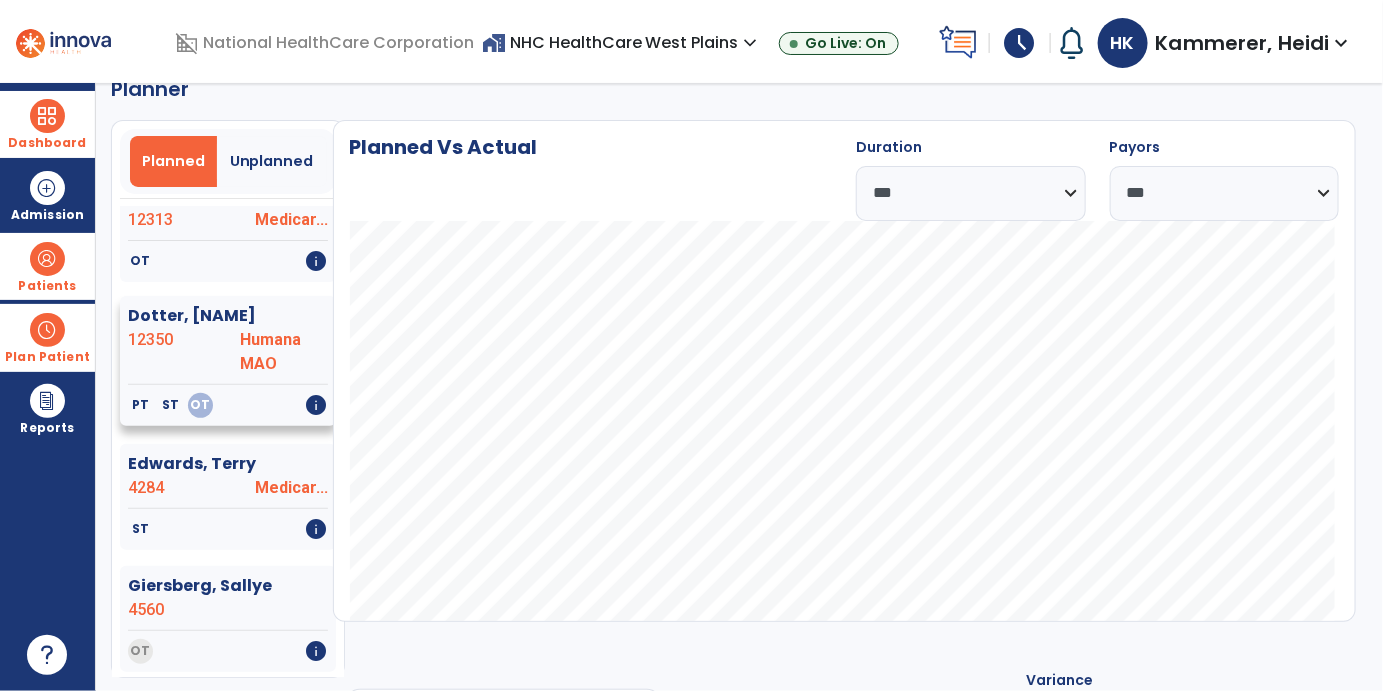 click on "12350" 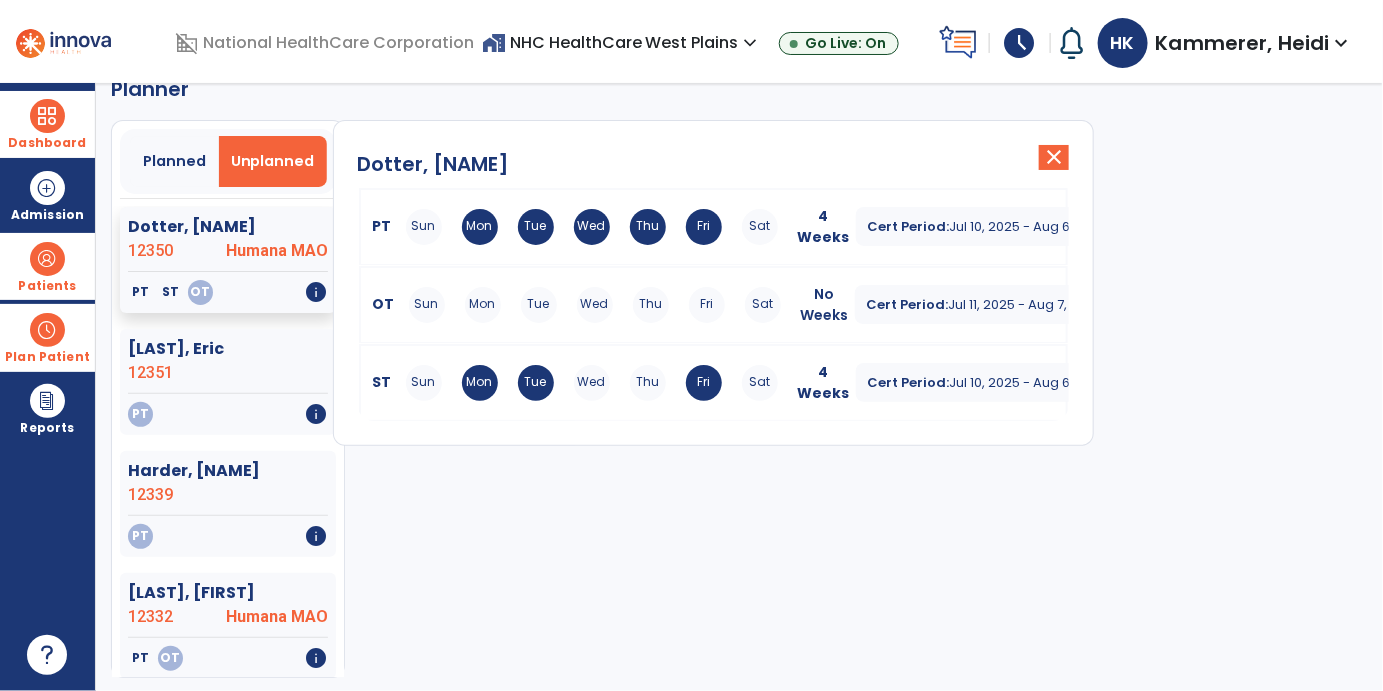 click on "Fri" at bounding box center [704, 383] 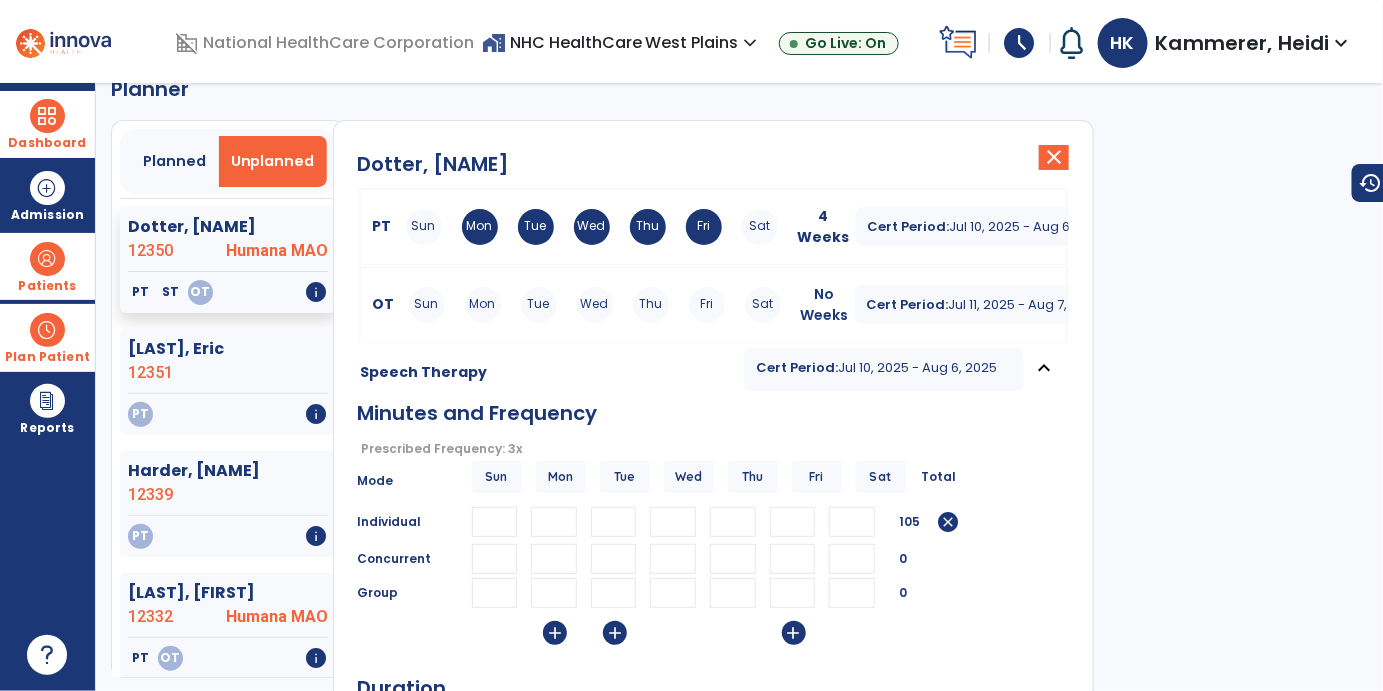 click at bounding box center (673, 522) 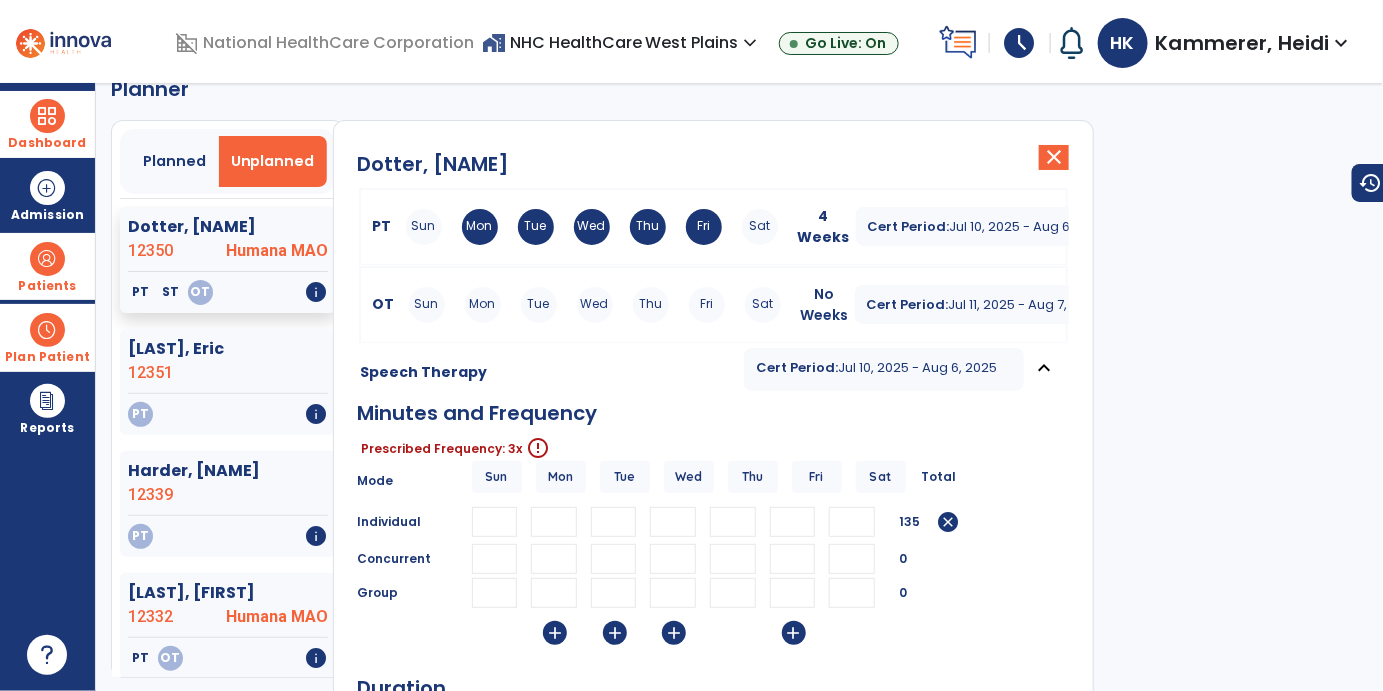 type on "**" 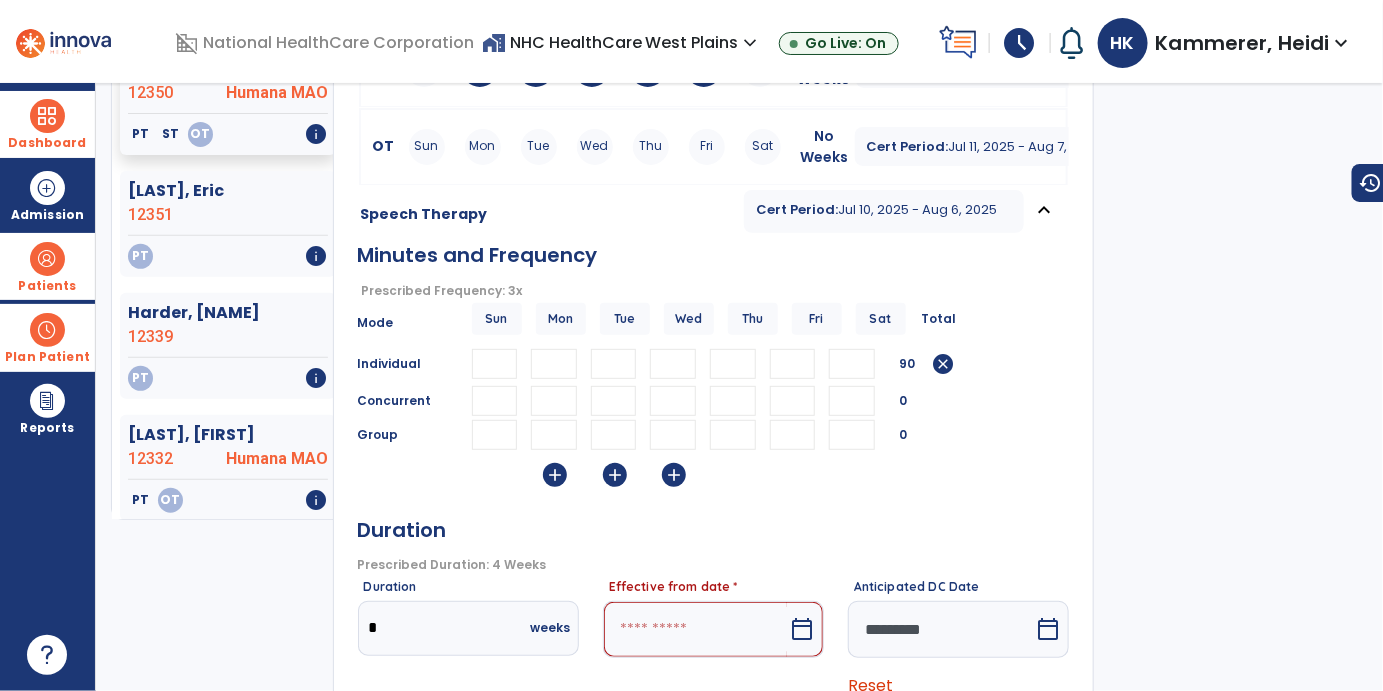 scroll, scrollTop: 370, scrollLeft: 0, axis: vertical 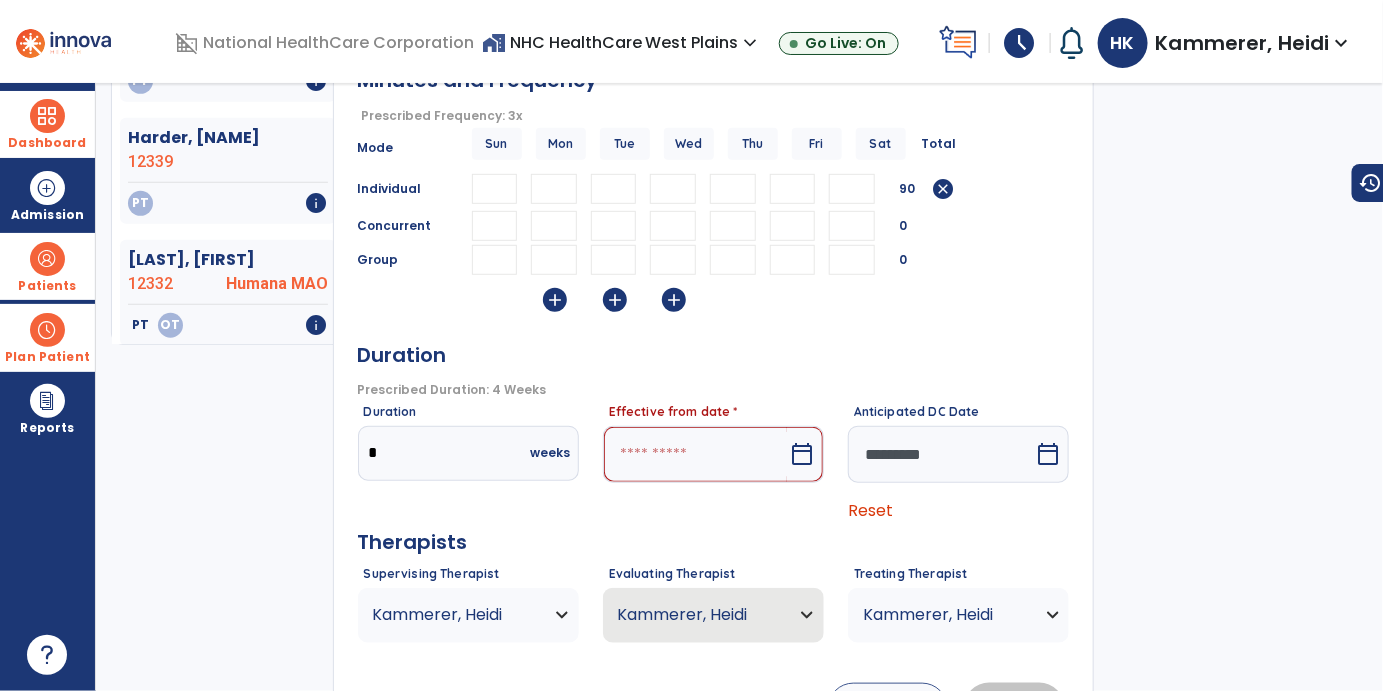 type 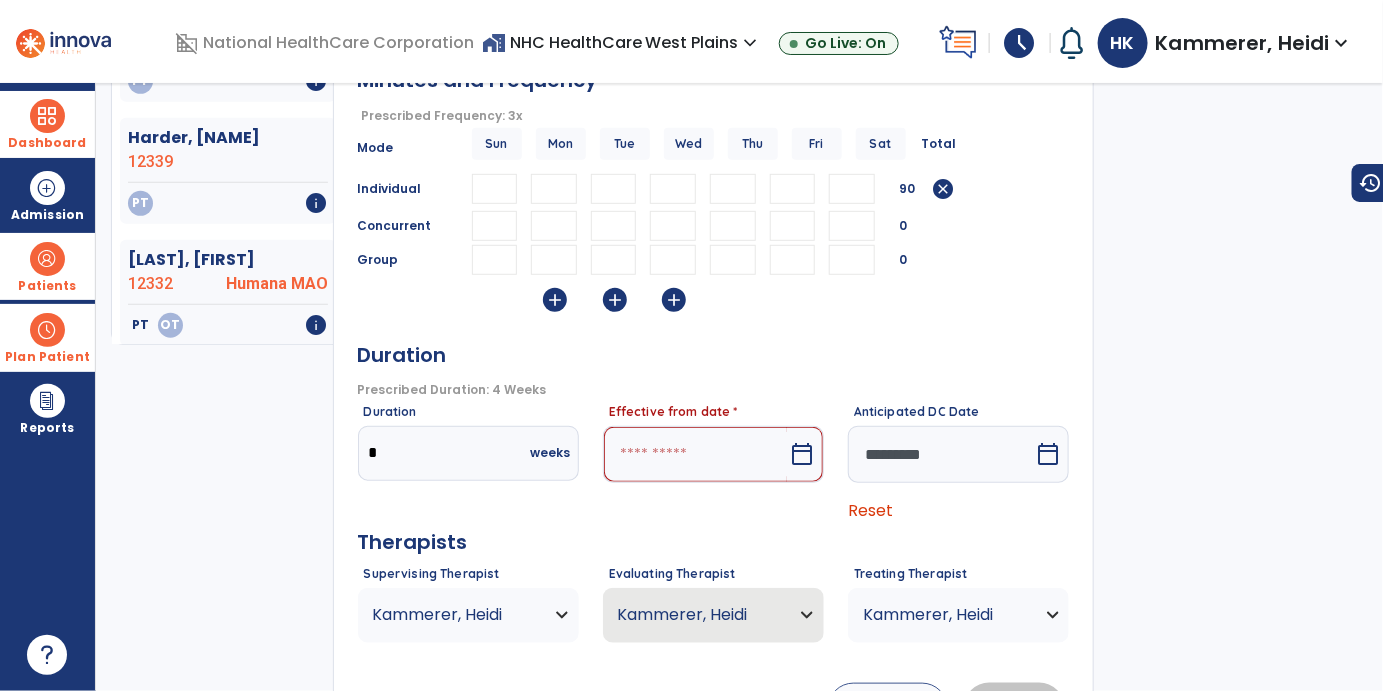 click at bounding box center (695, 454) 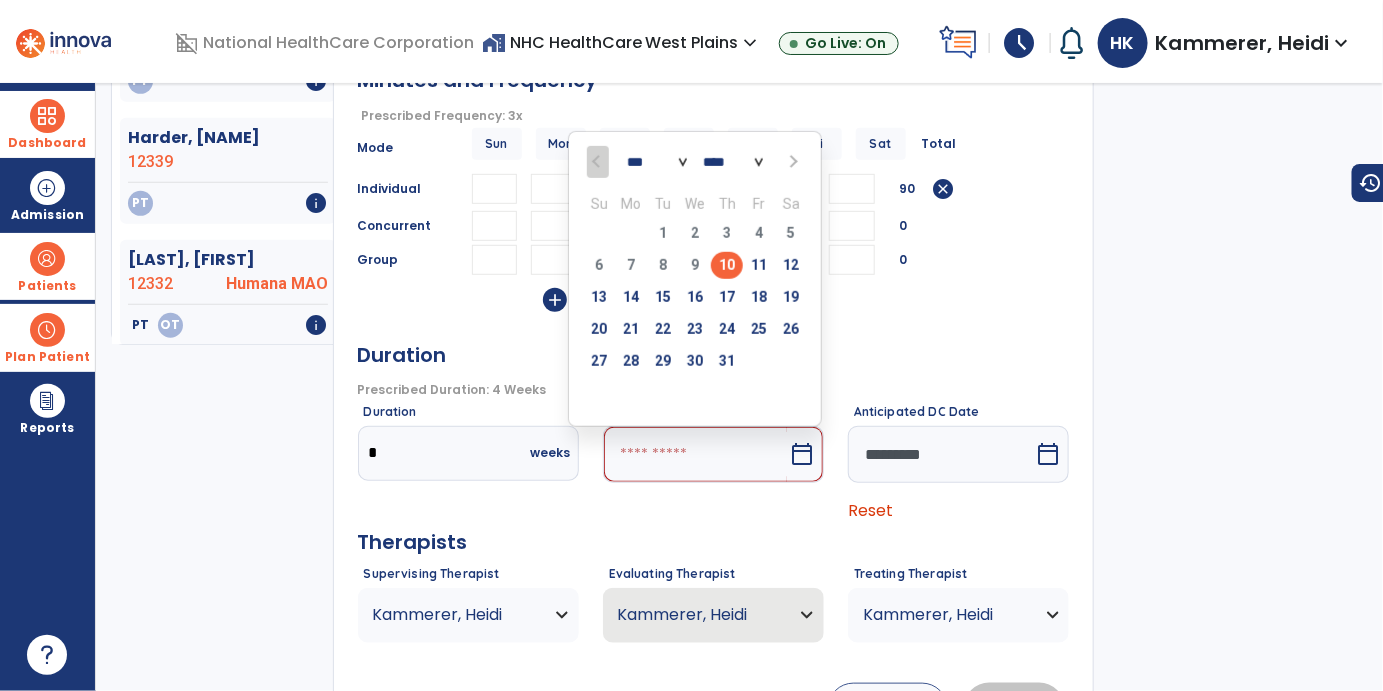 click on "13" at bounding box center [599, 297] 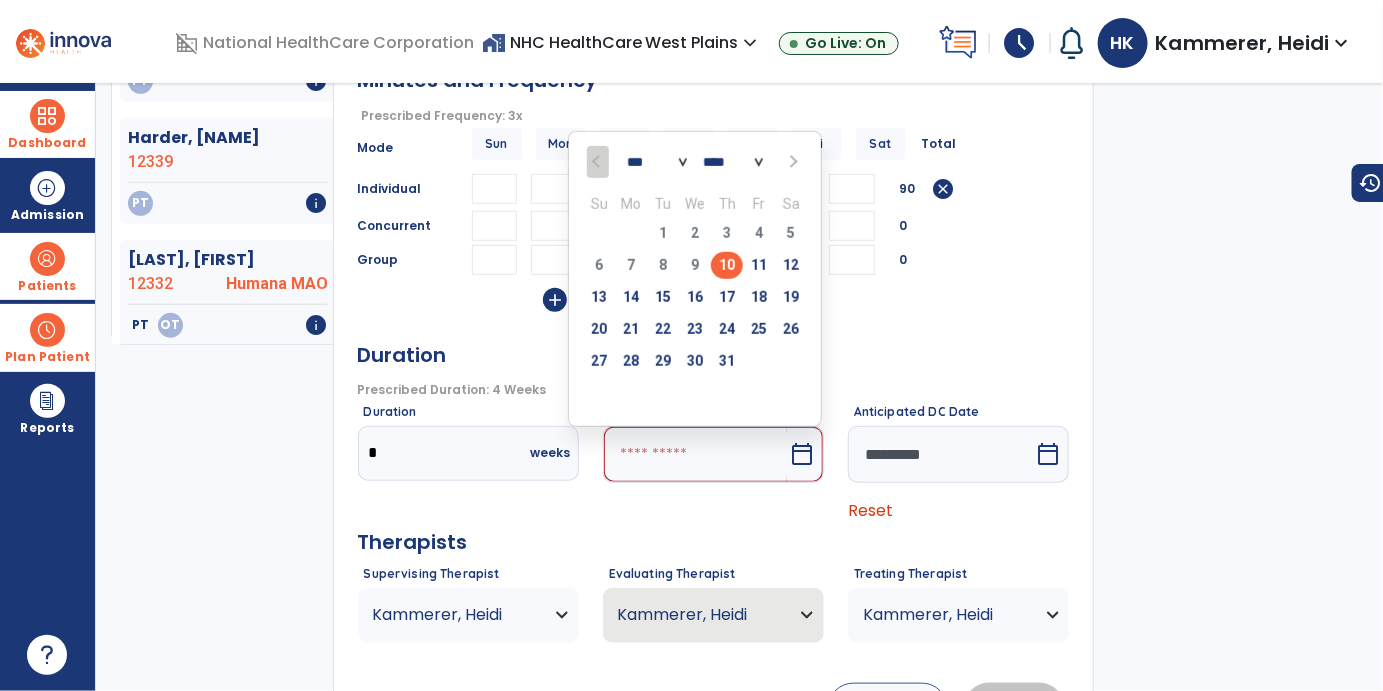 type on "*********" 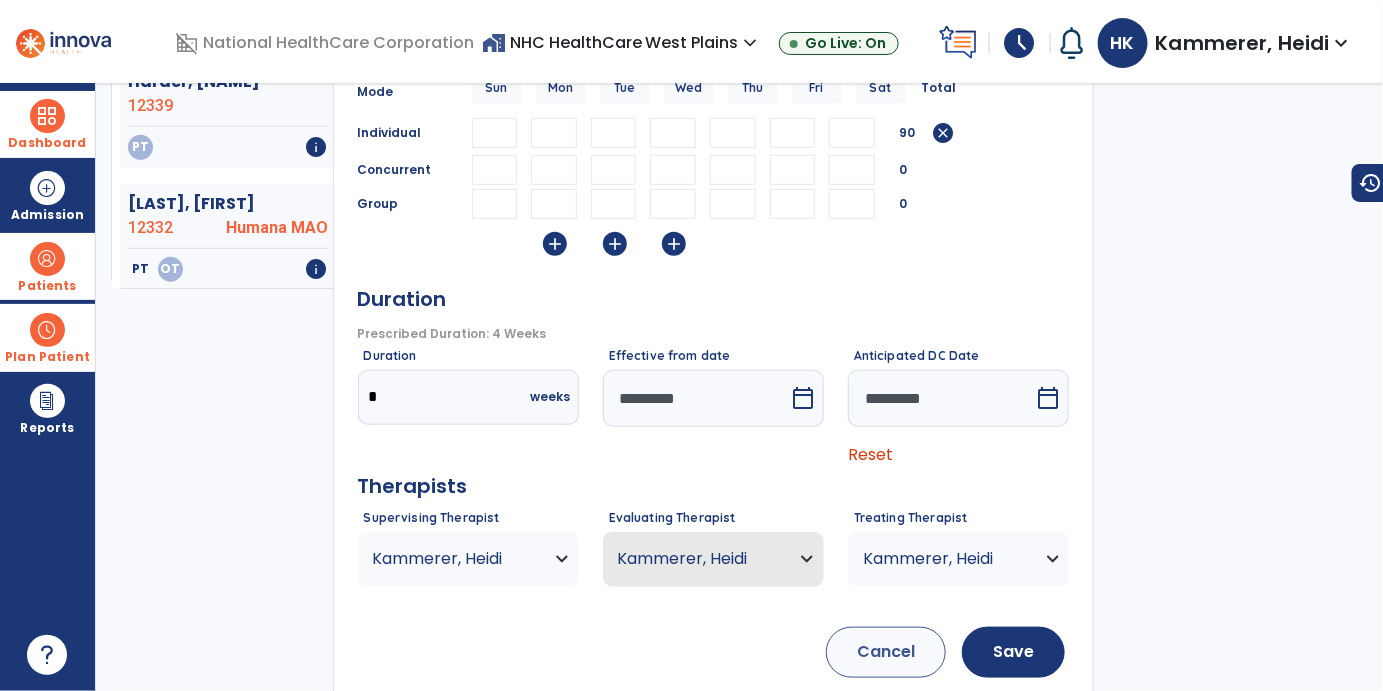 scroll, scrollTop: 457, scrollLeft: 0, axis: vertical 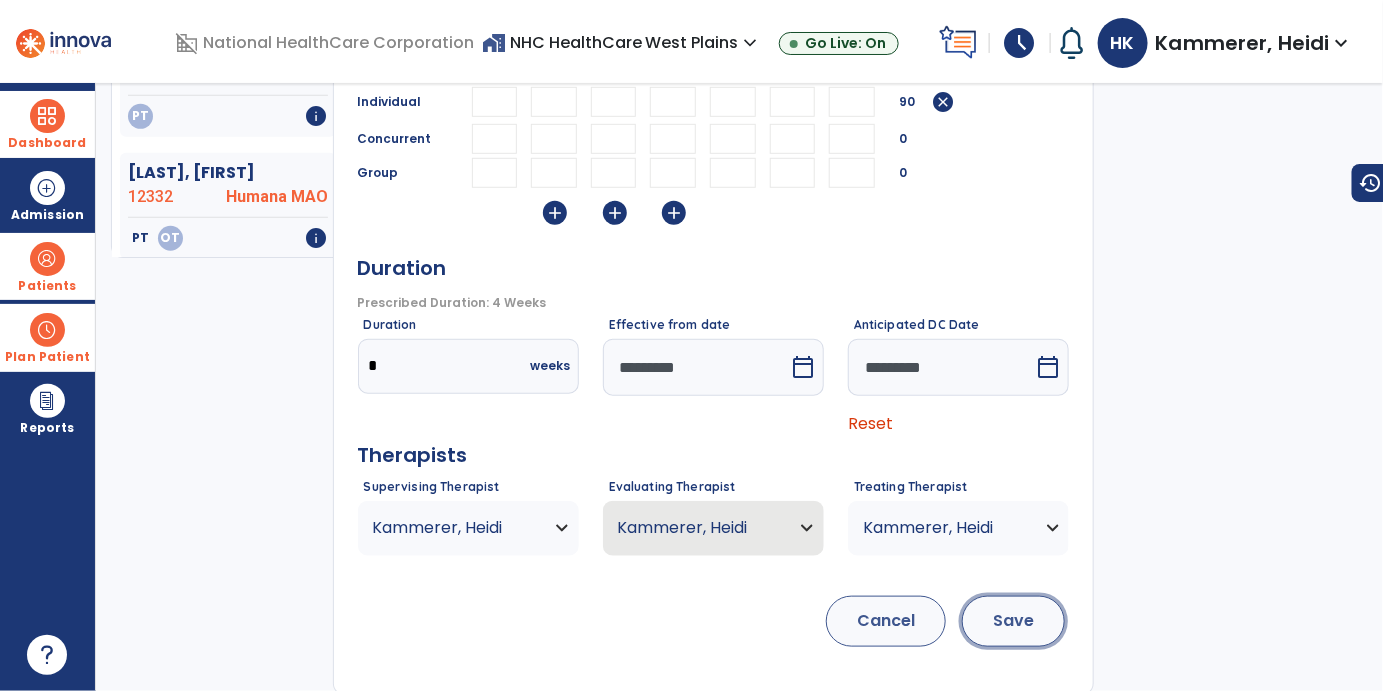 click on "Save" at bounding box center [1013, 621] 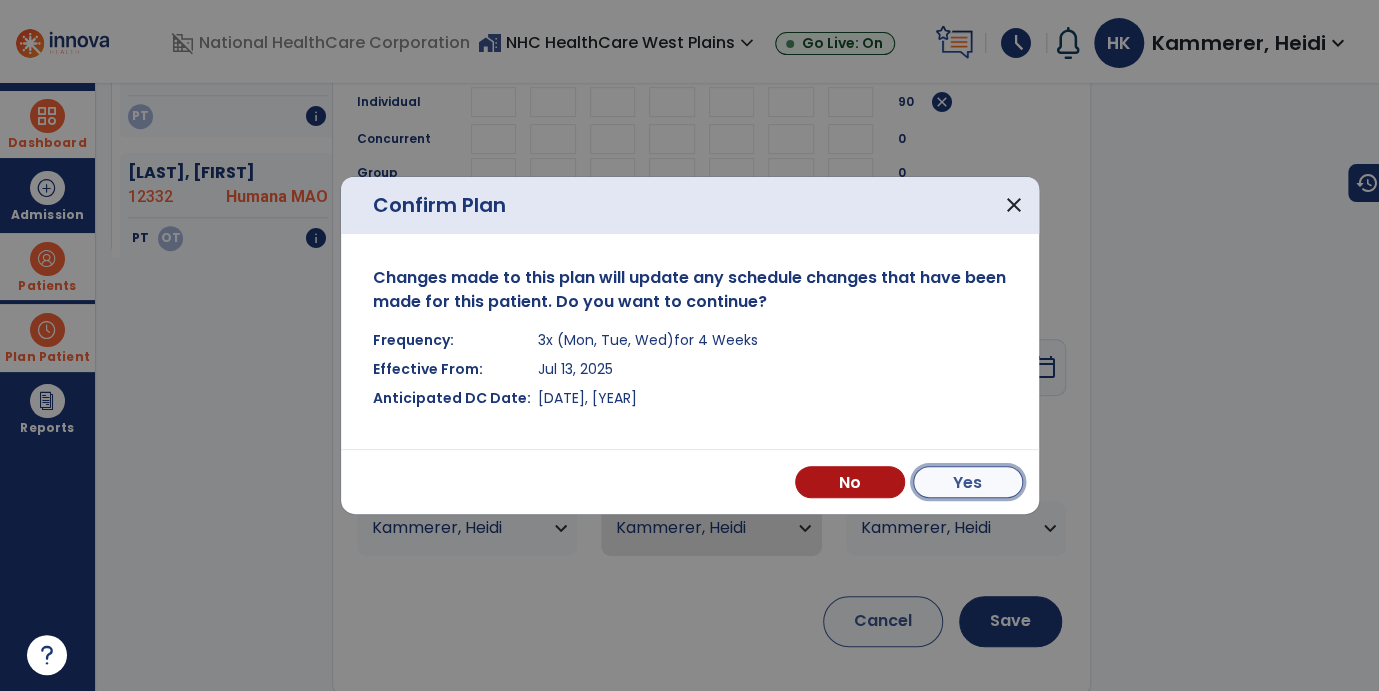 click on "Yes" at bounding box center [968, 482] 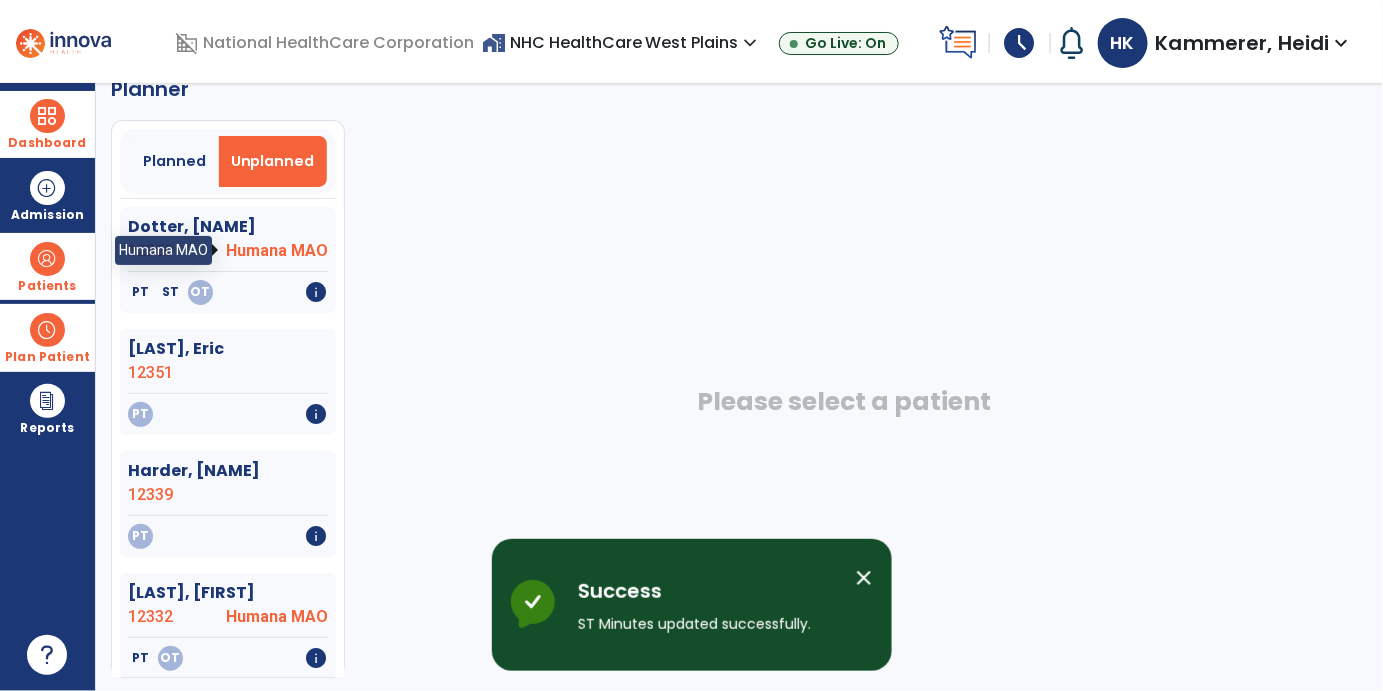 scroll, scrollTop: 37, scrollLeft: 0, axis: vertical 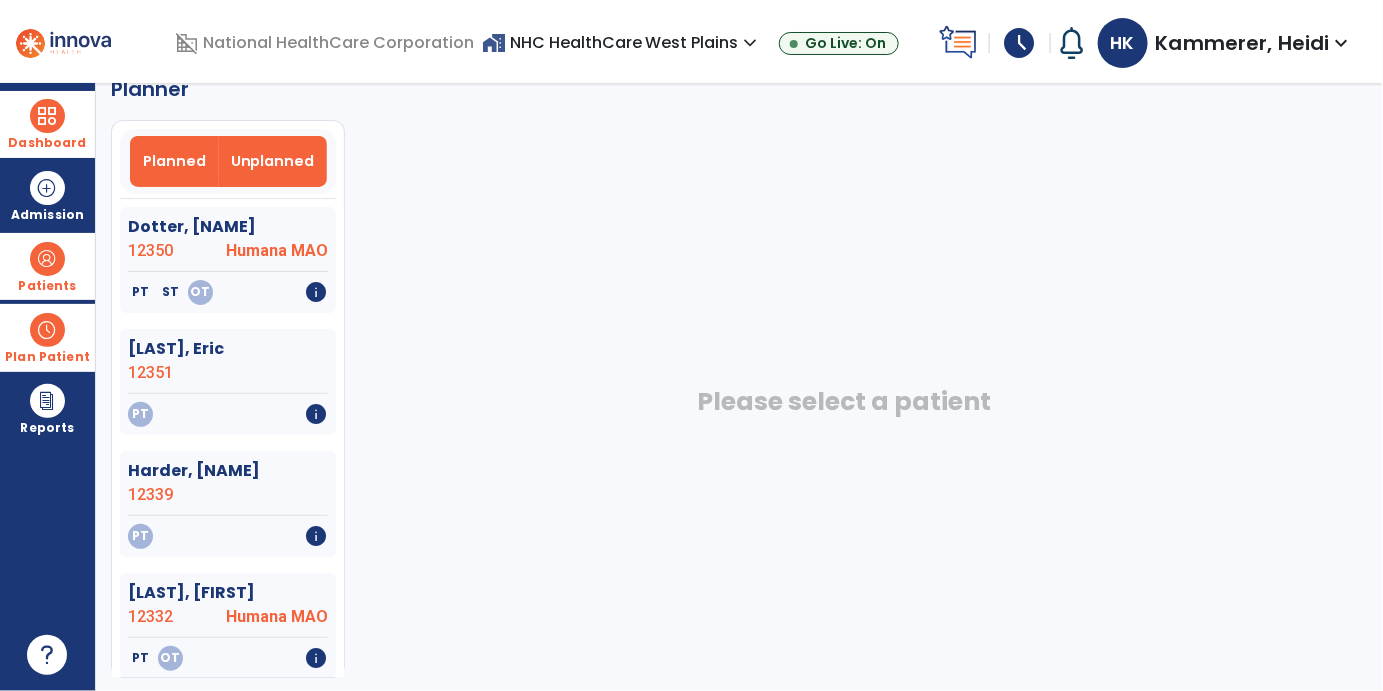 click on "Planned" at bounding box center [174, 161] 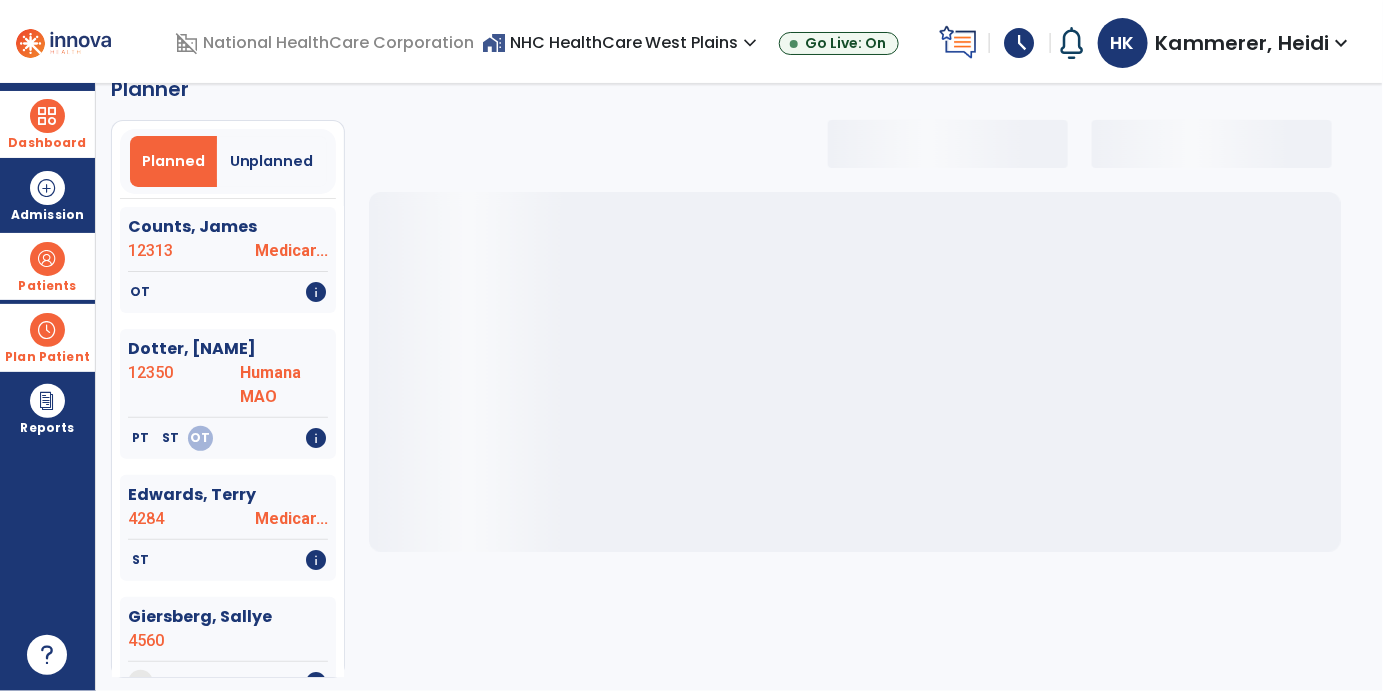 select on "***" 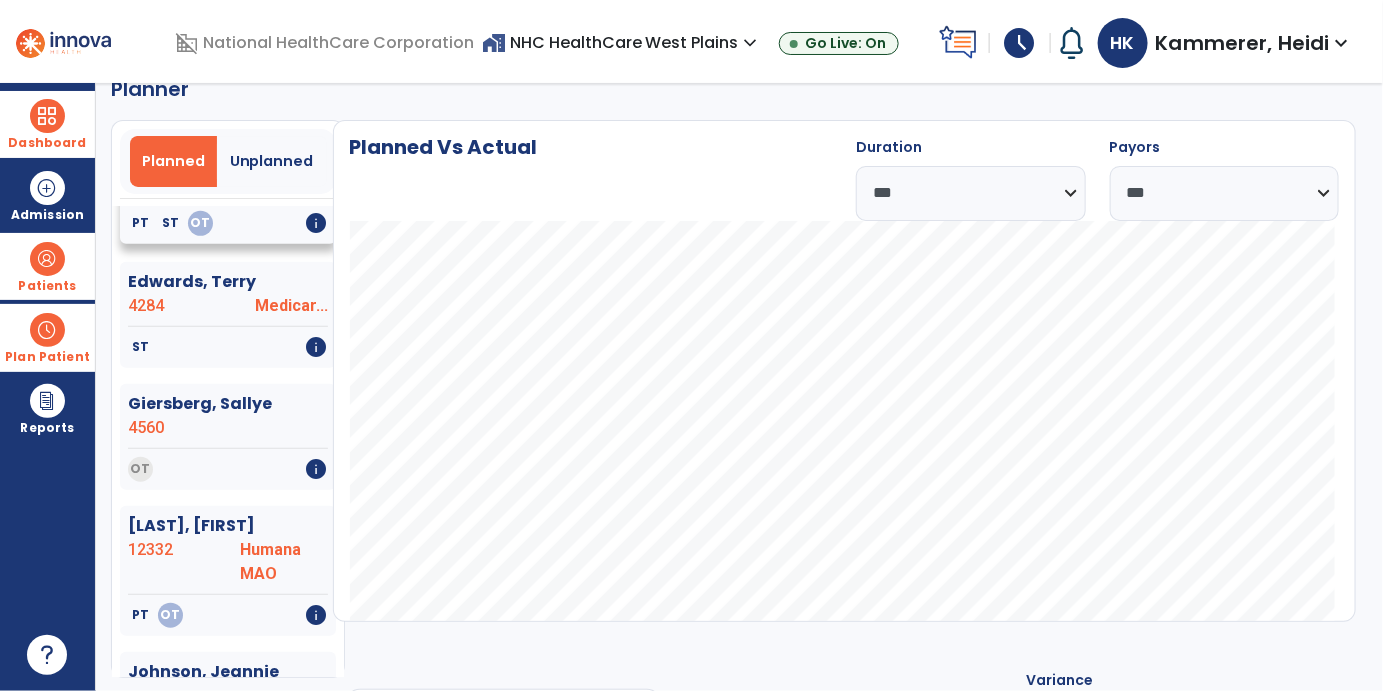scroll, scrollTop: 413, scrollLeft: 0, axis: vertical 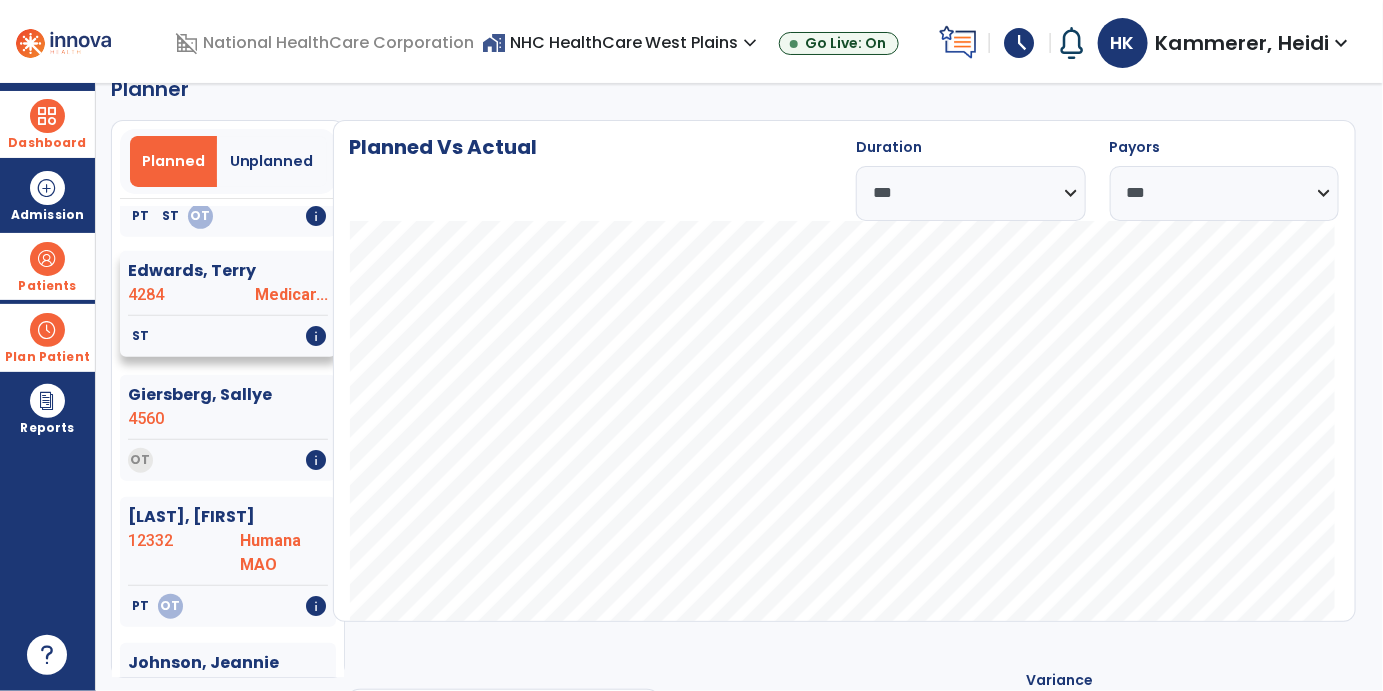 click on "4284" 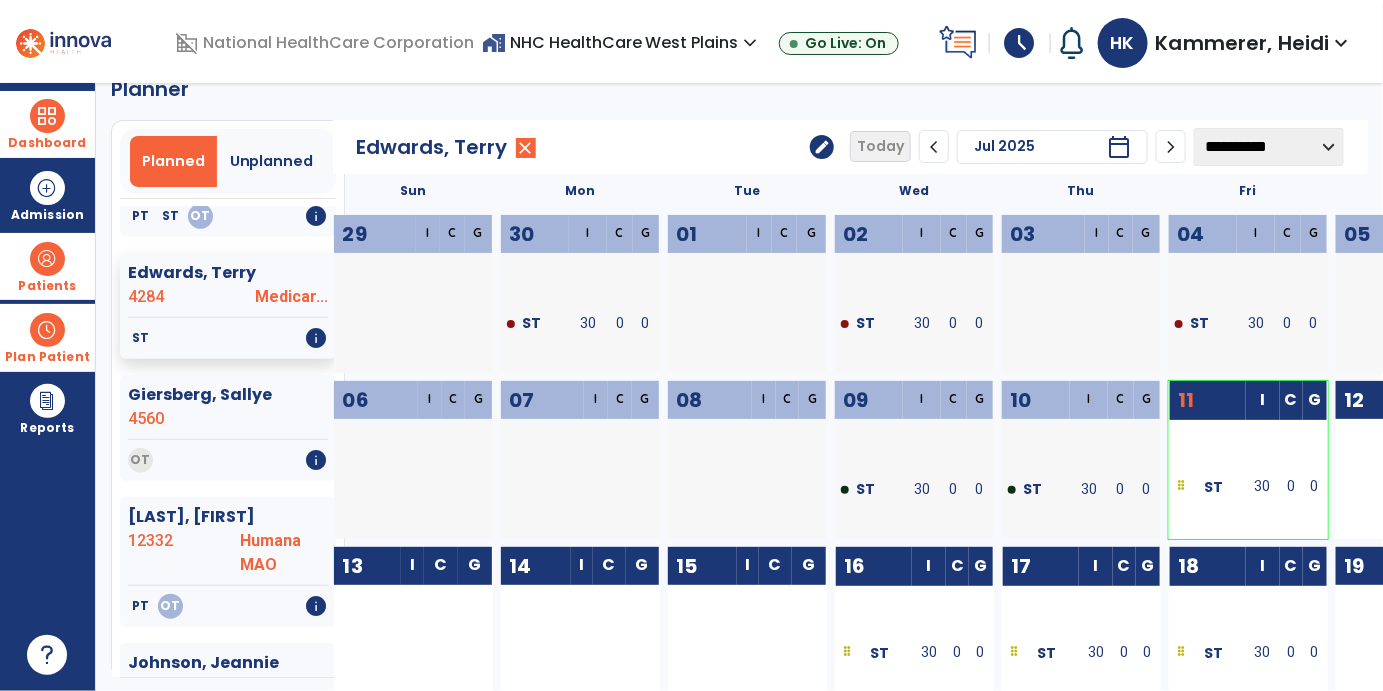 click on "edit" 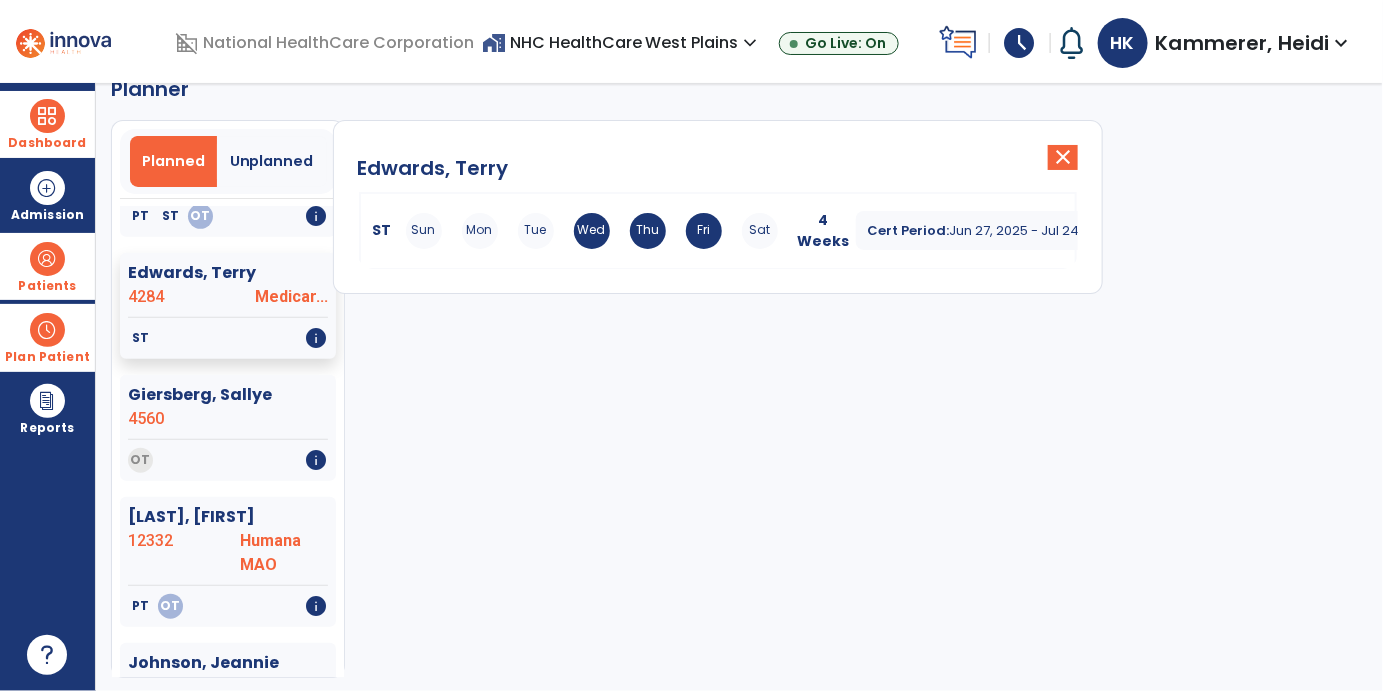 click on "Wed" at bounding box center (592, 231) 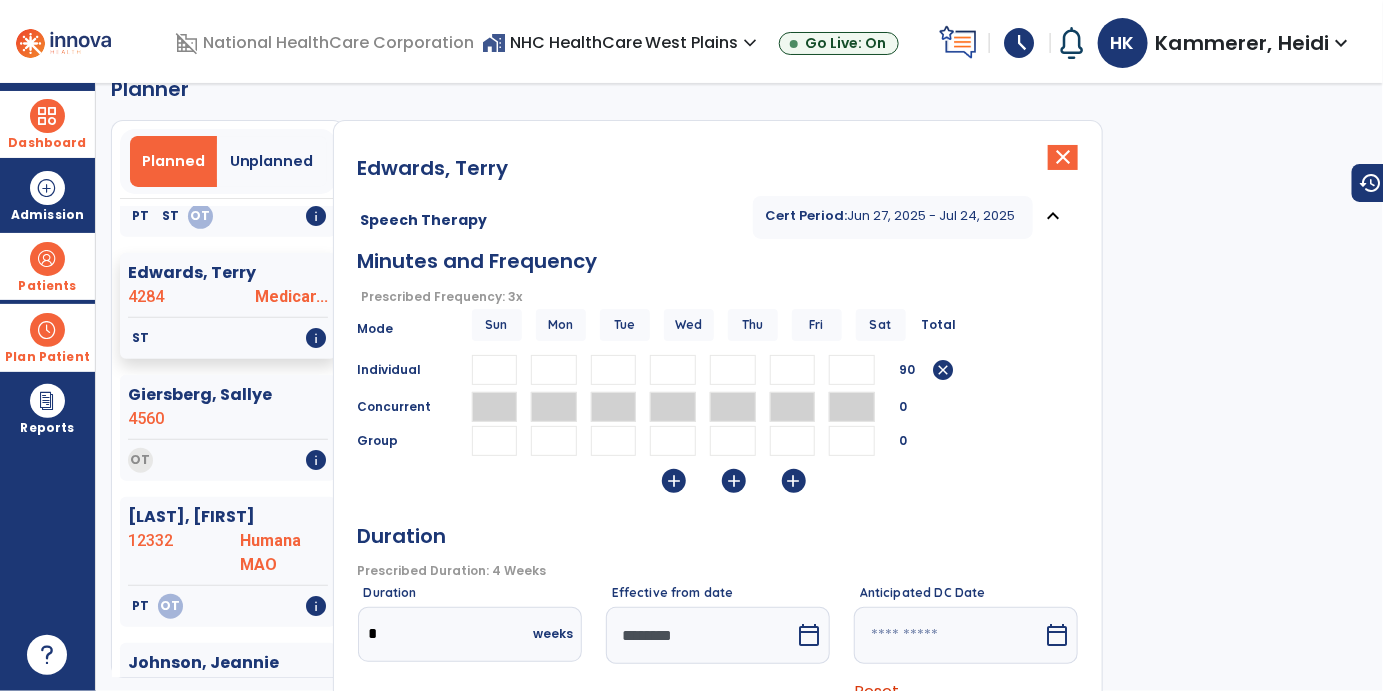click at bounding box center (554, 370) 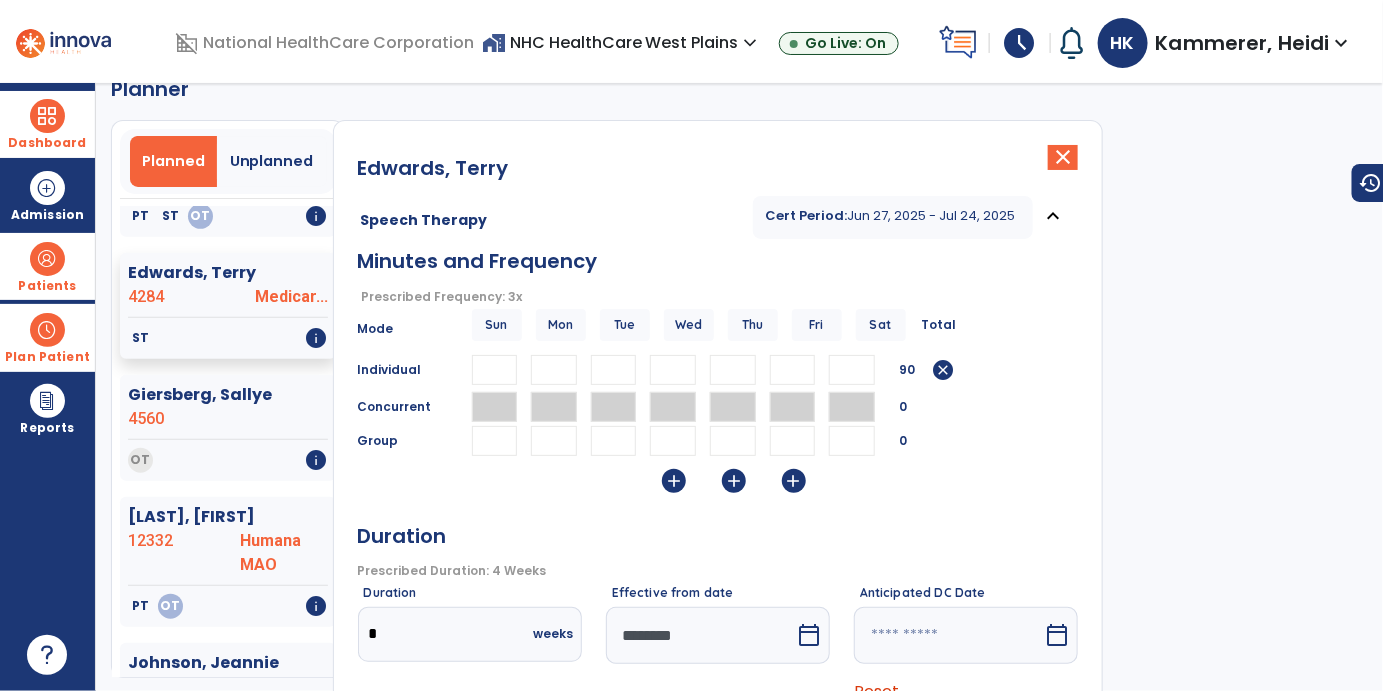 type on "*" 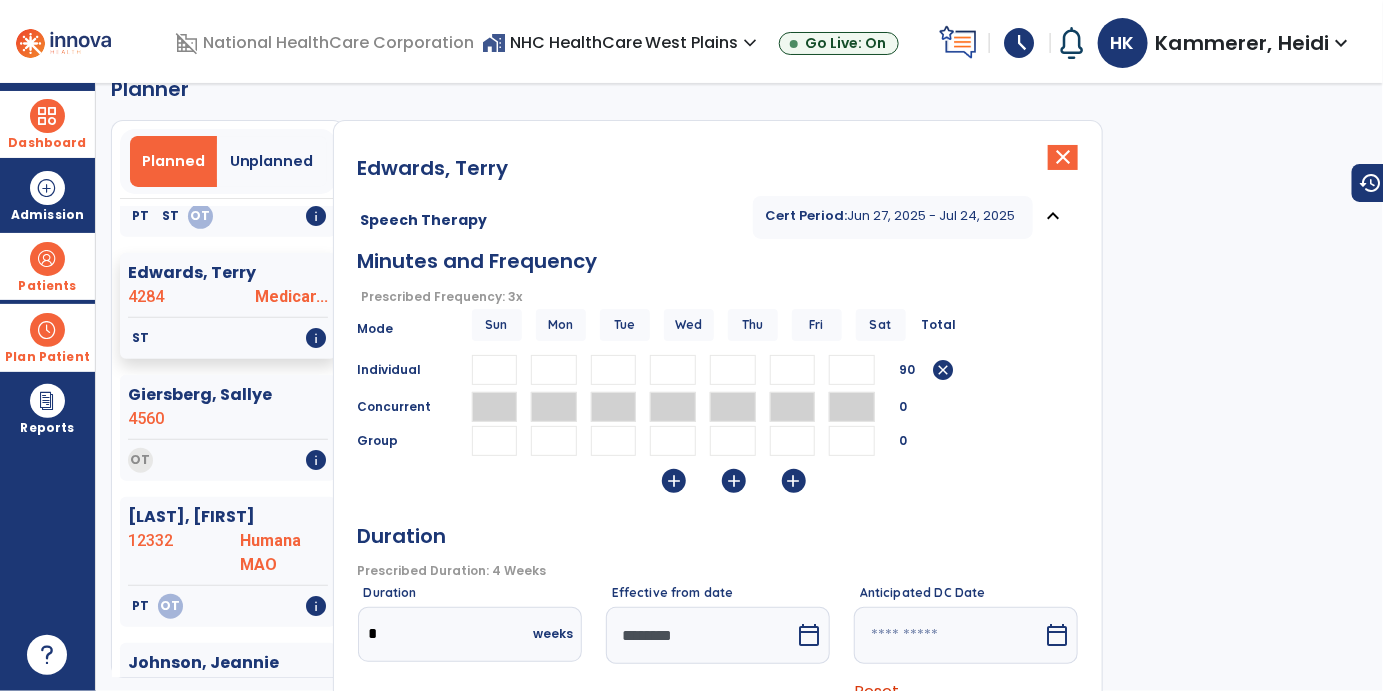 type 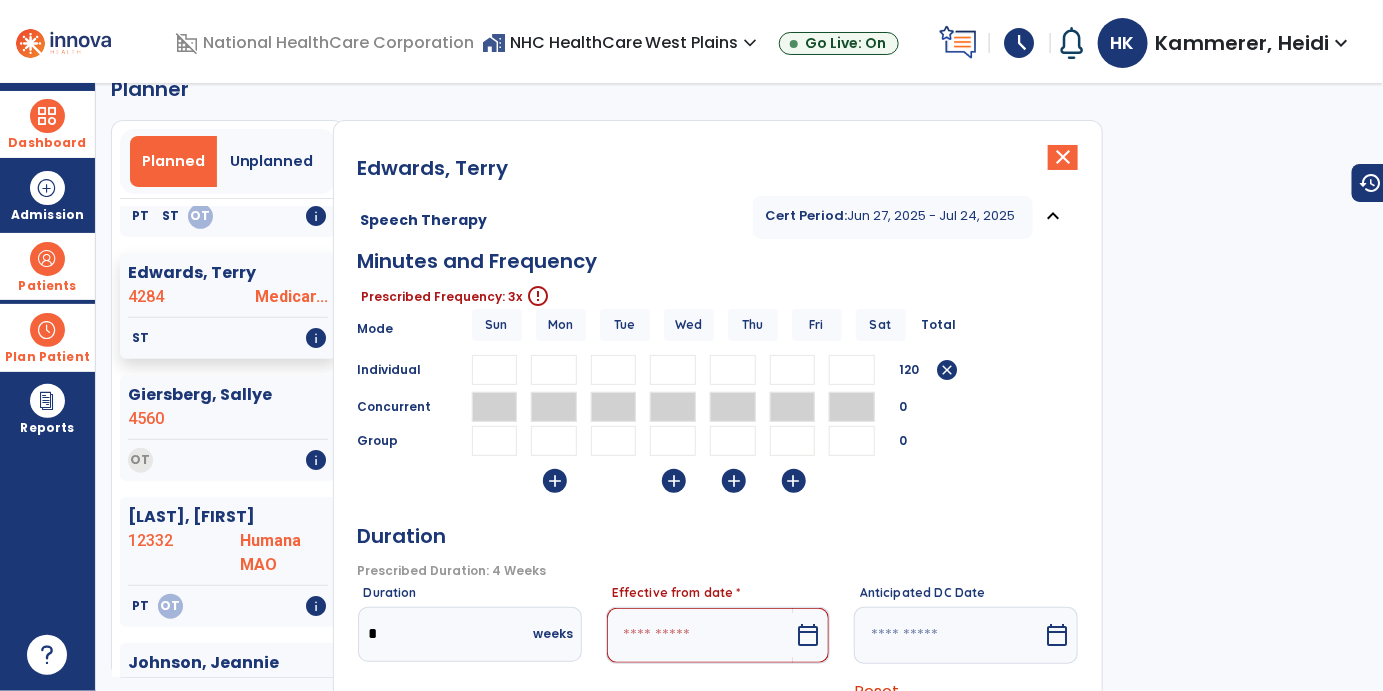 type on "**" 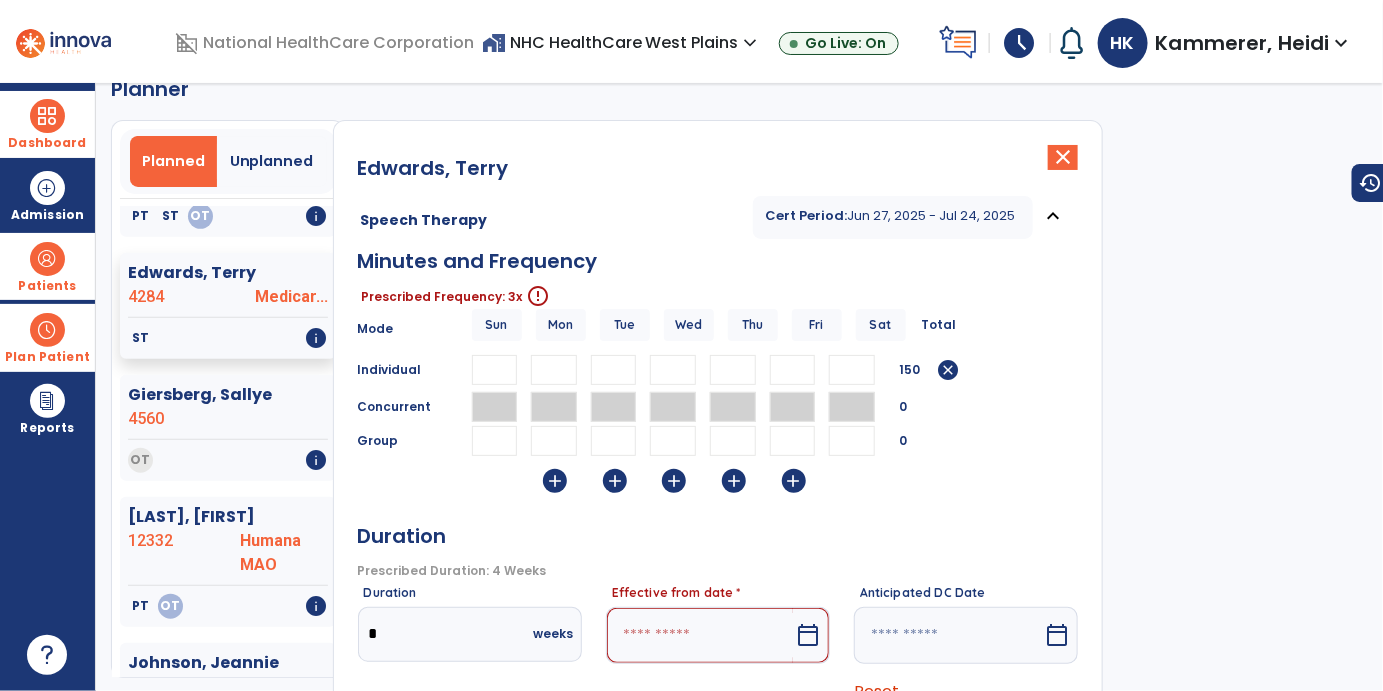 type on "**" 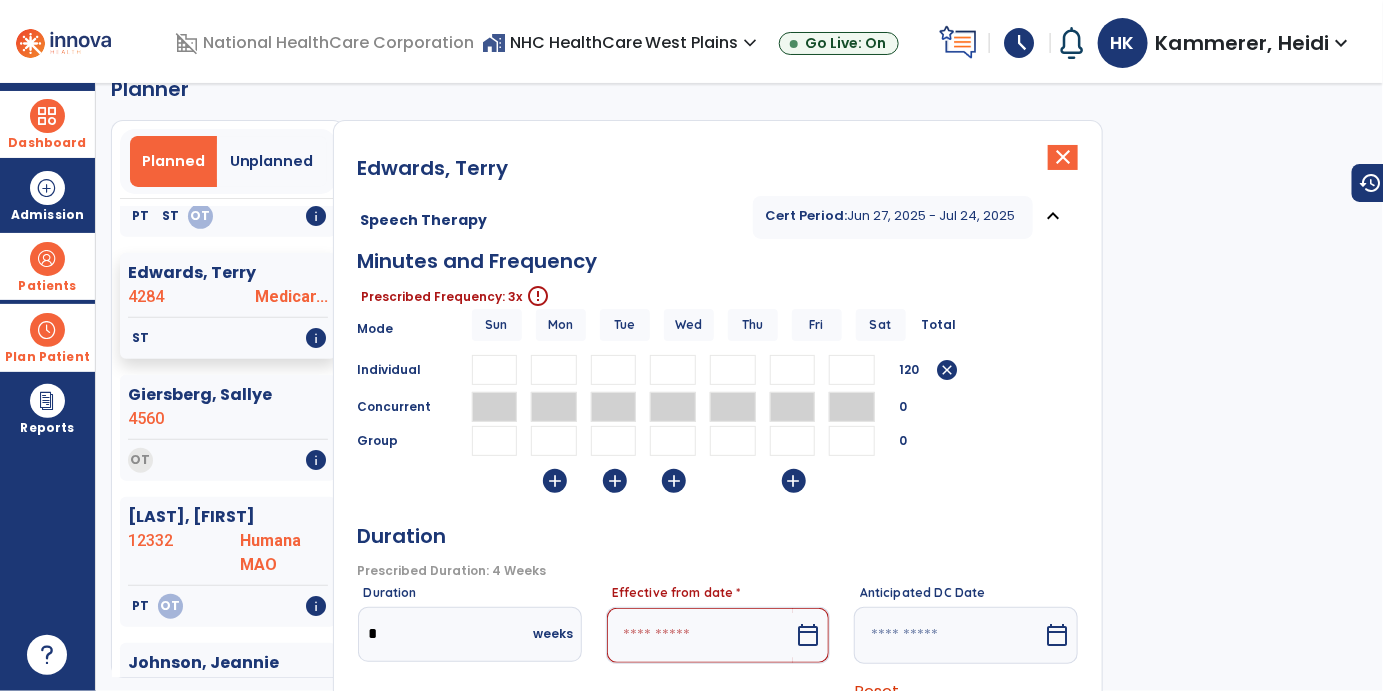 type 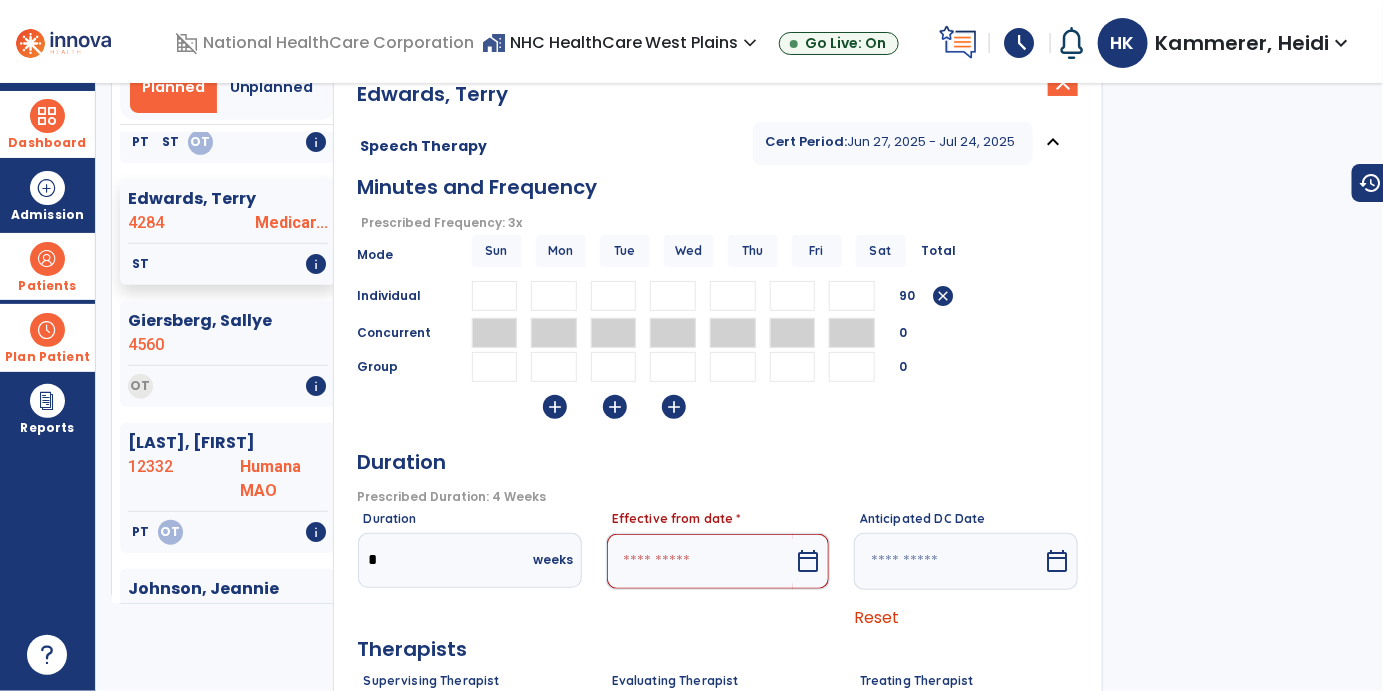 scroll, scrollTop: 148, scrollLeft: 0, axis: vertical 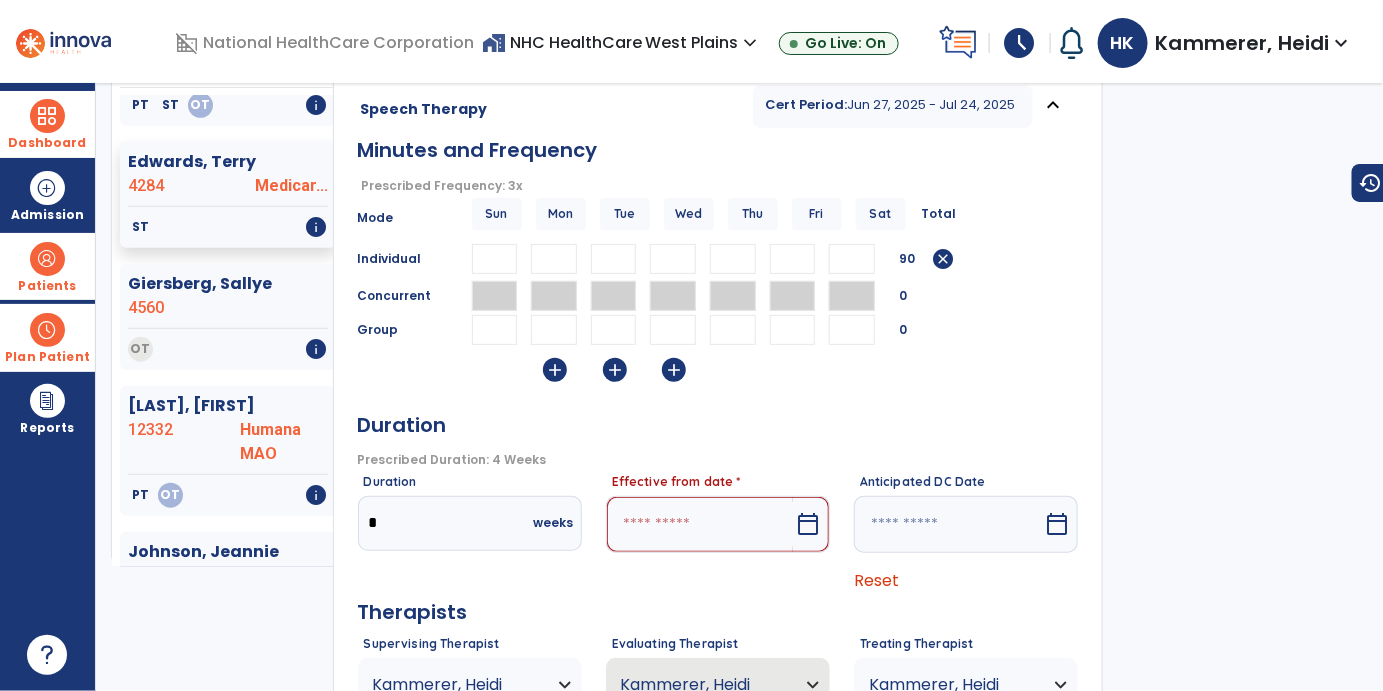 type 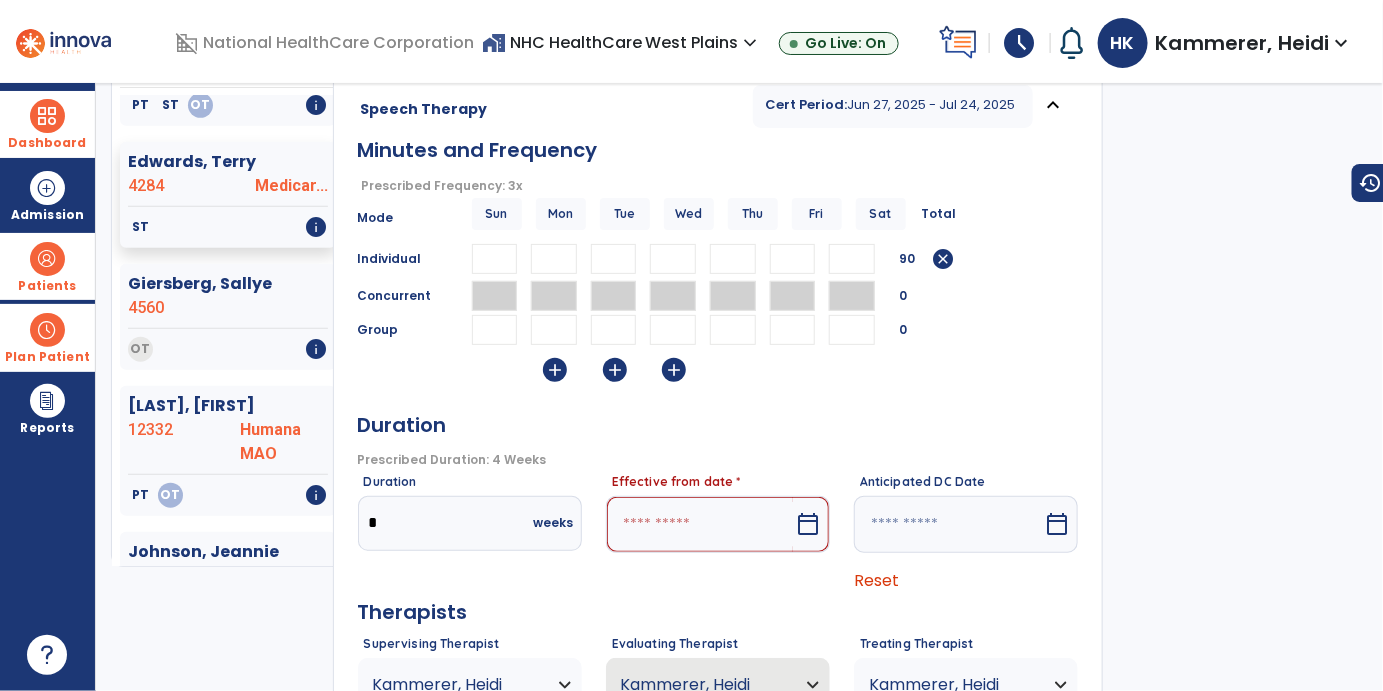 click at bounding box center [700, 524] 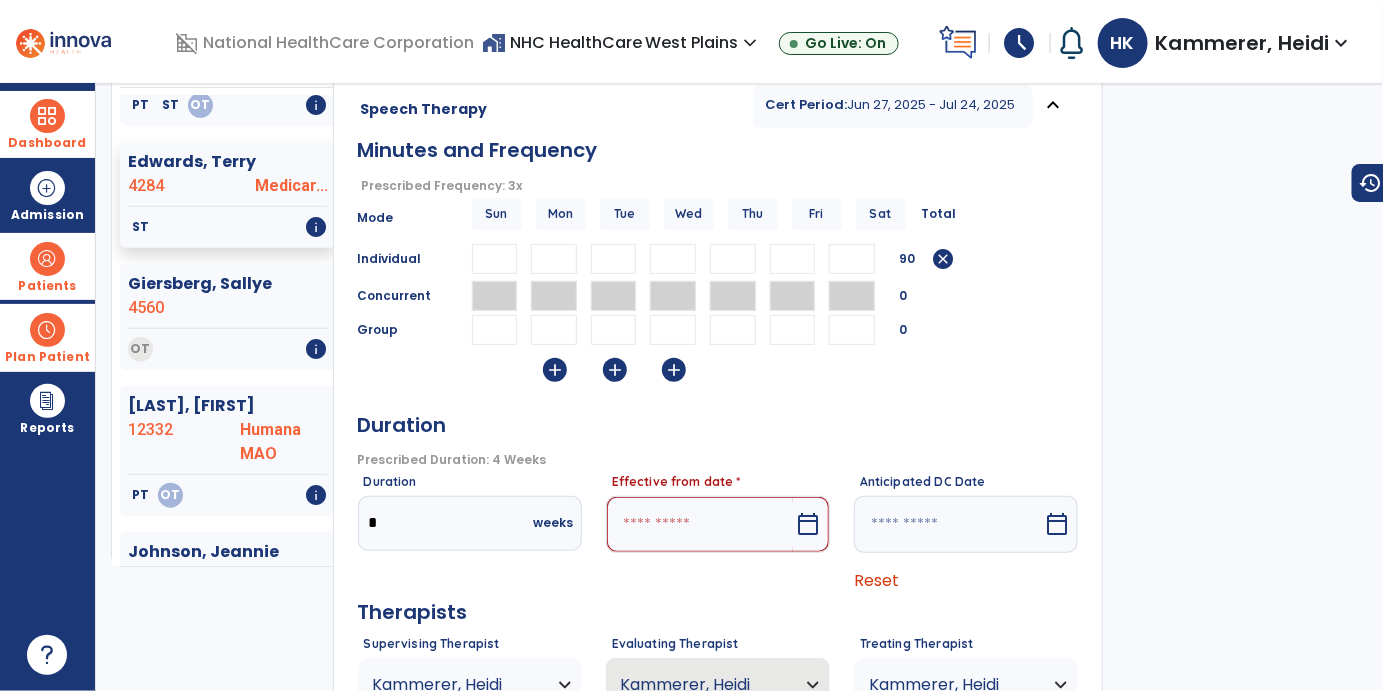 select on "*" 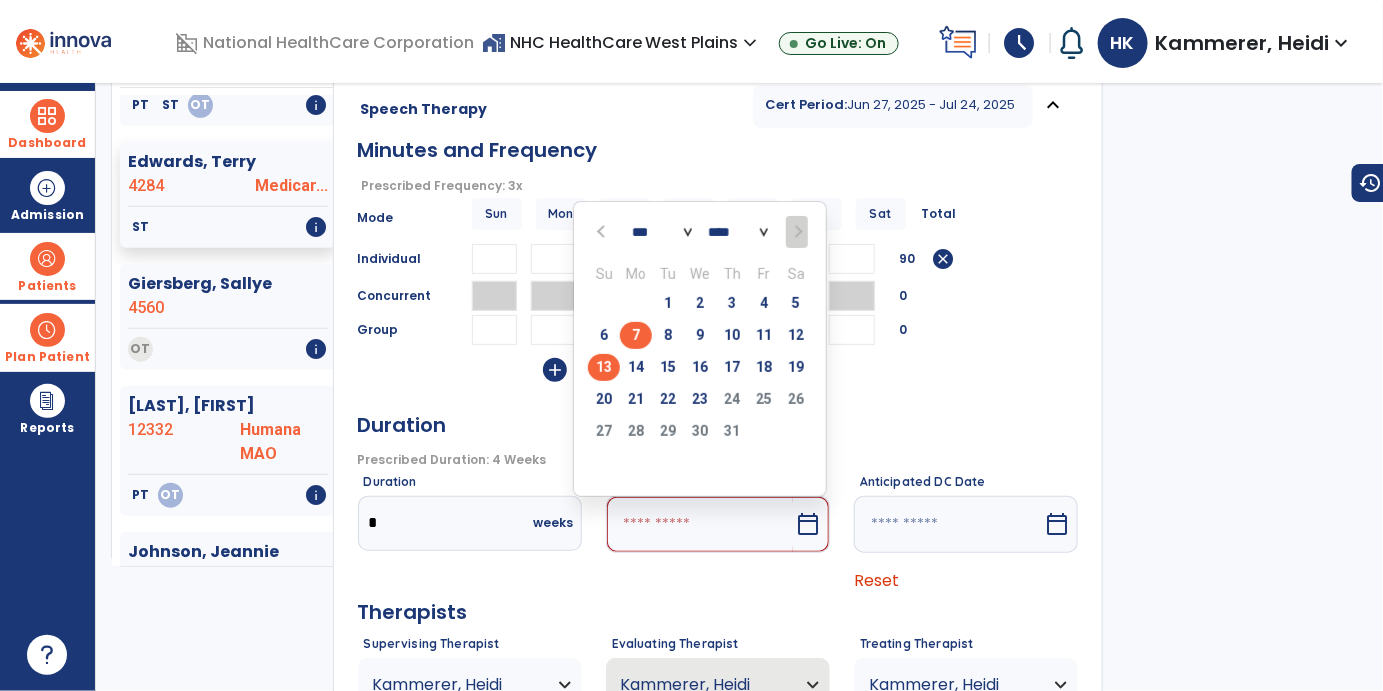 click on "13" at bounding box center [604, 367] 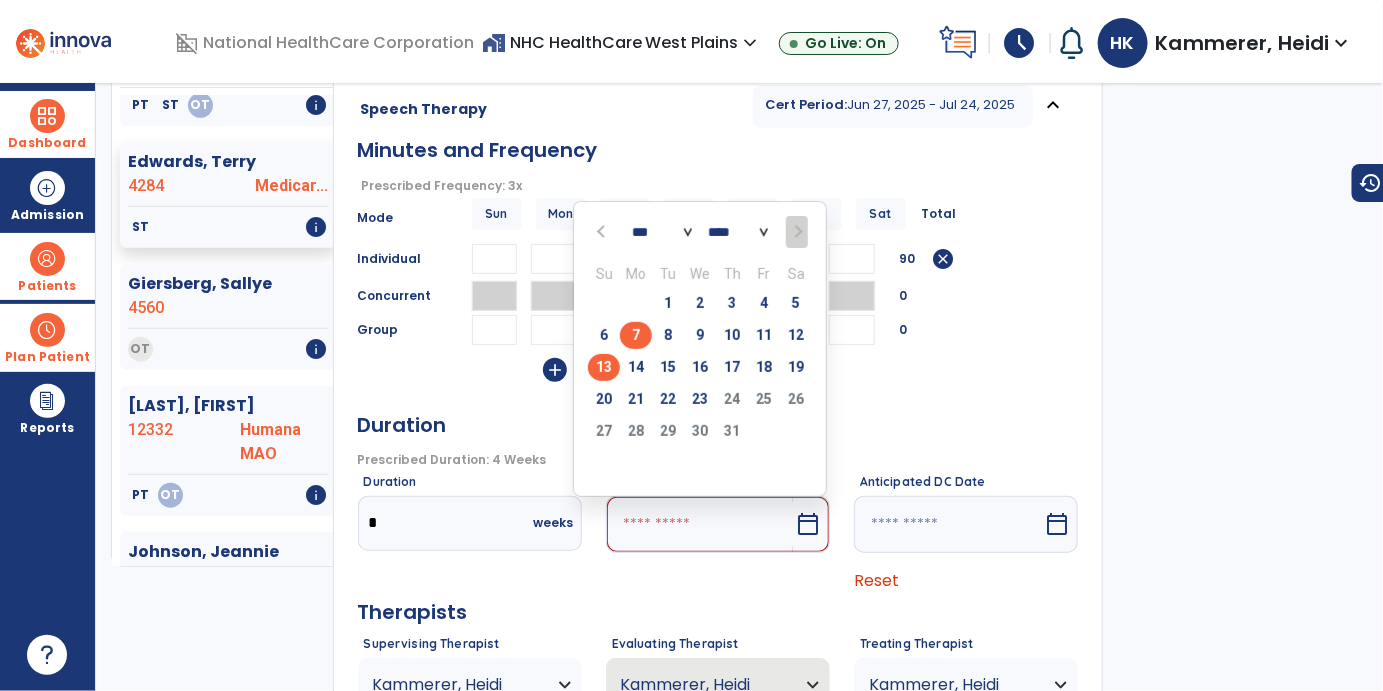 type on "*********" 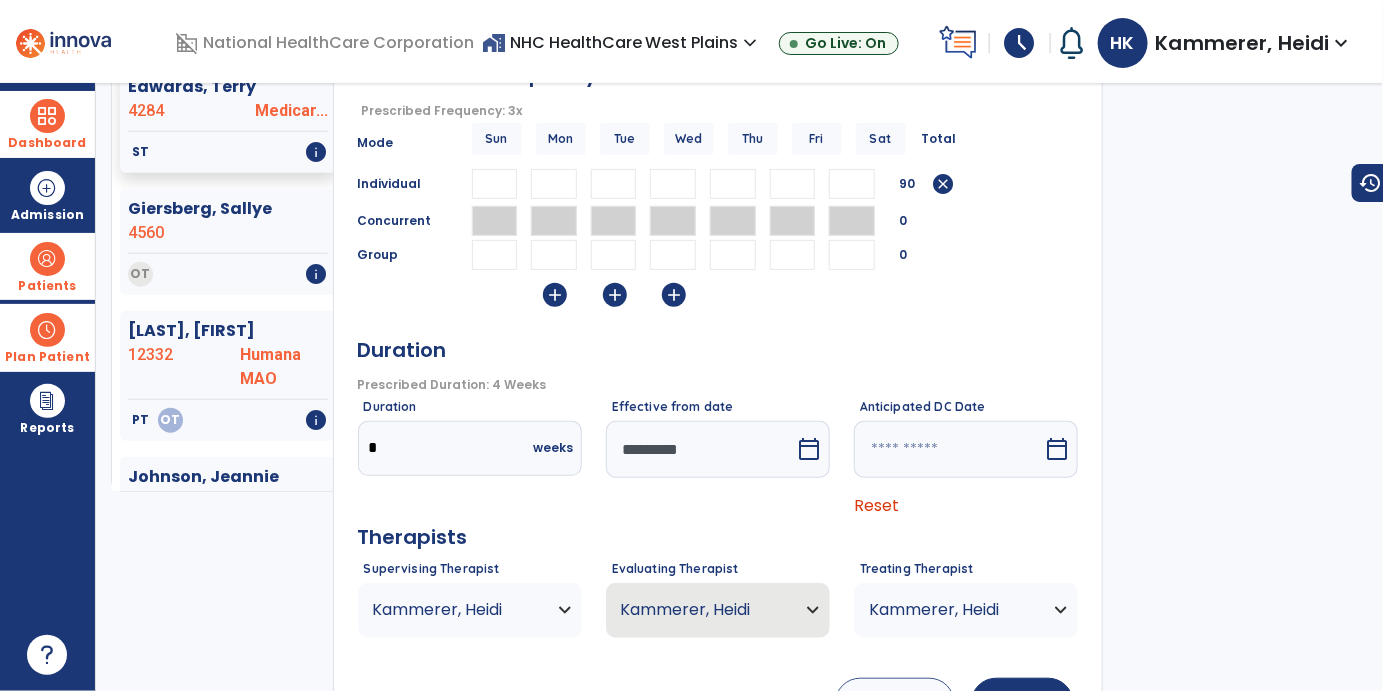 scroll, scrollTop: 307, scrollLeft: 0, axis: vertical 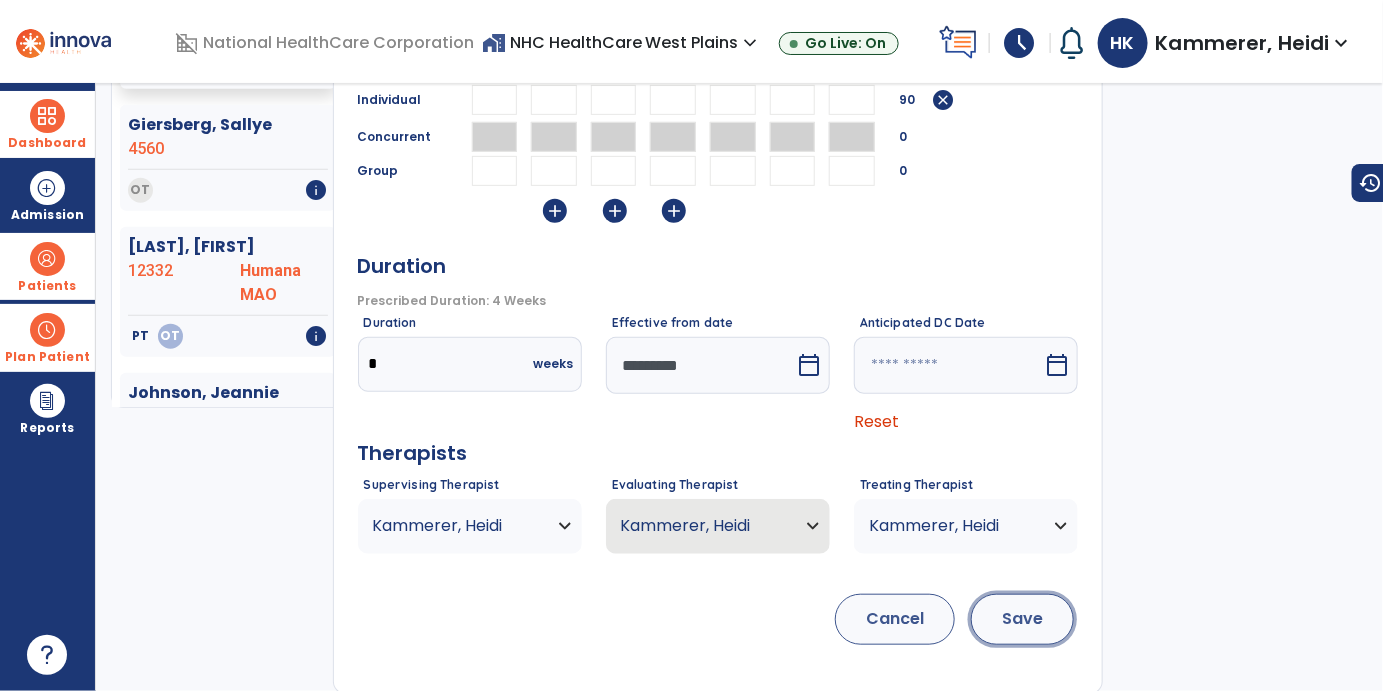 click on "Save" at bounding box center [1022, 619] 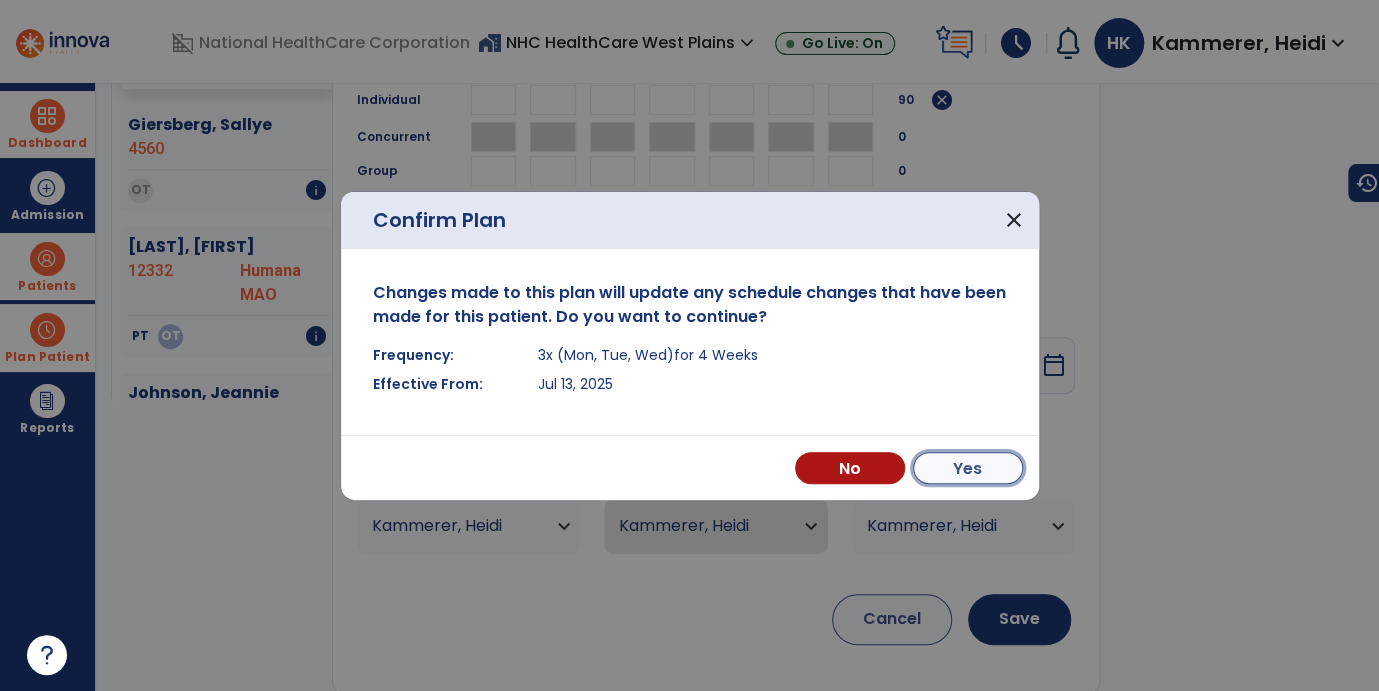 click on "Yes" at bounding box center [968, 468] 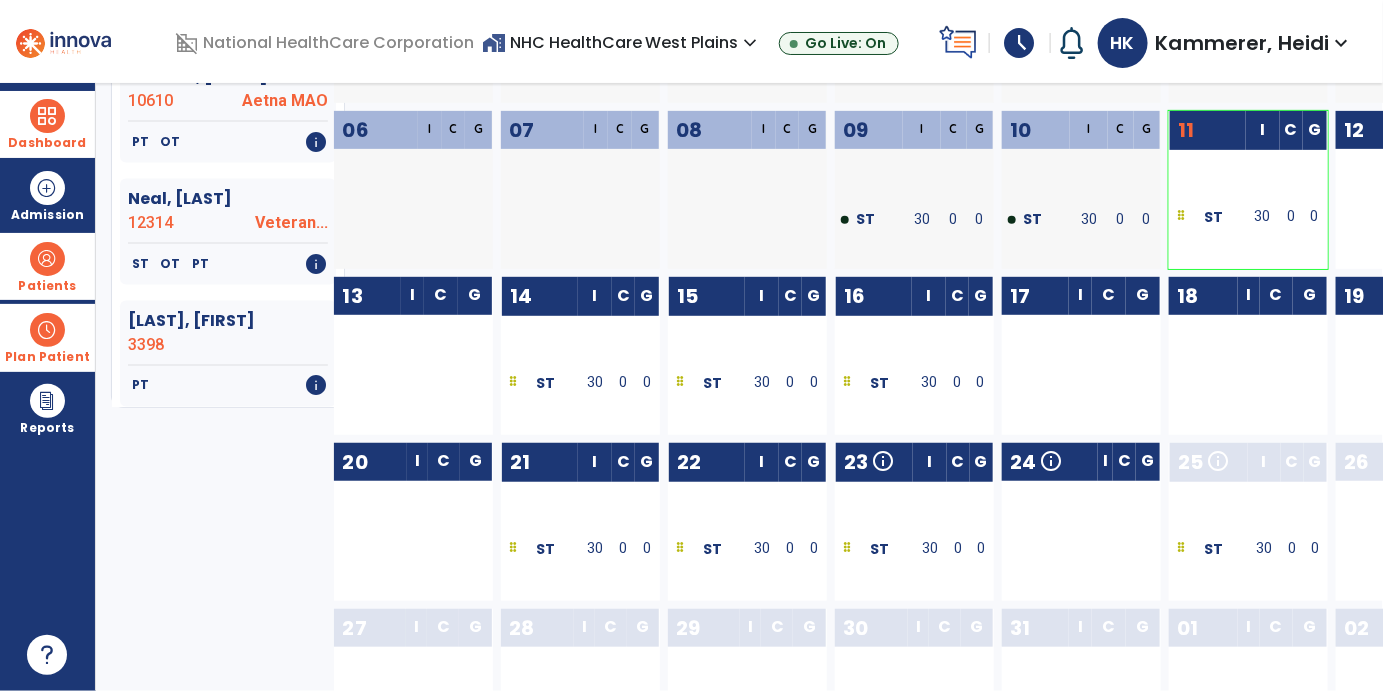 scroll, scrollTop: 888, scrollLeft: 0, axis: vertical 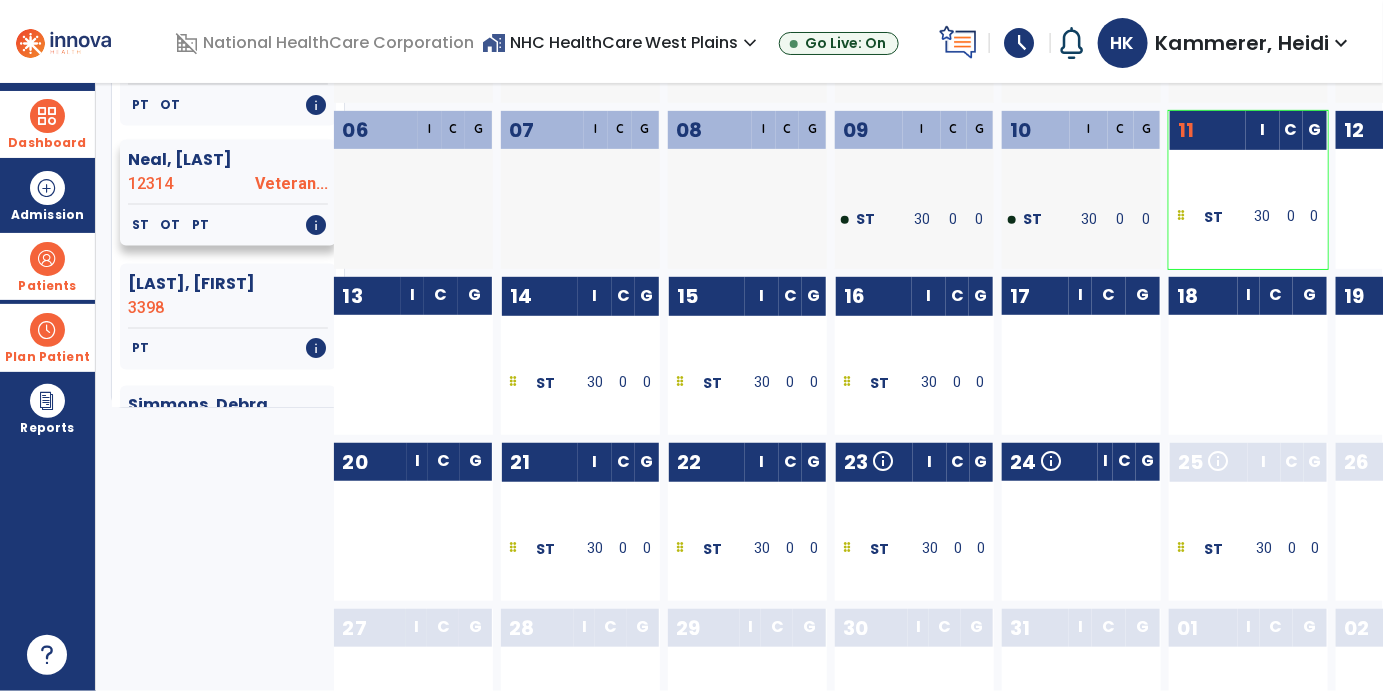 click on "ST   OT   PT" 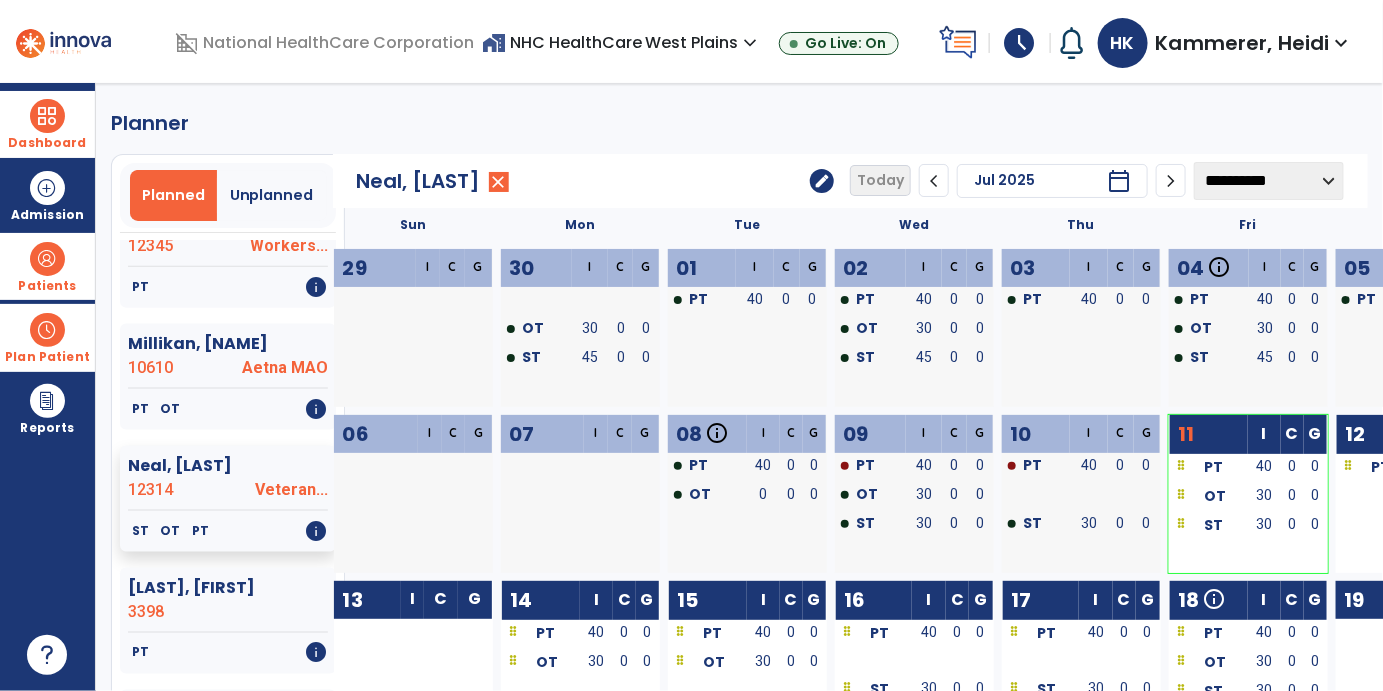 scroll, scrollTop: 0, scrollLeft: 0, axis: both 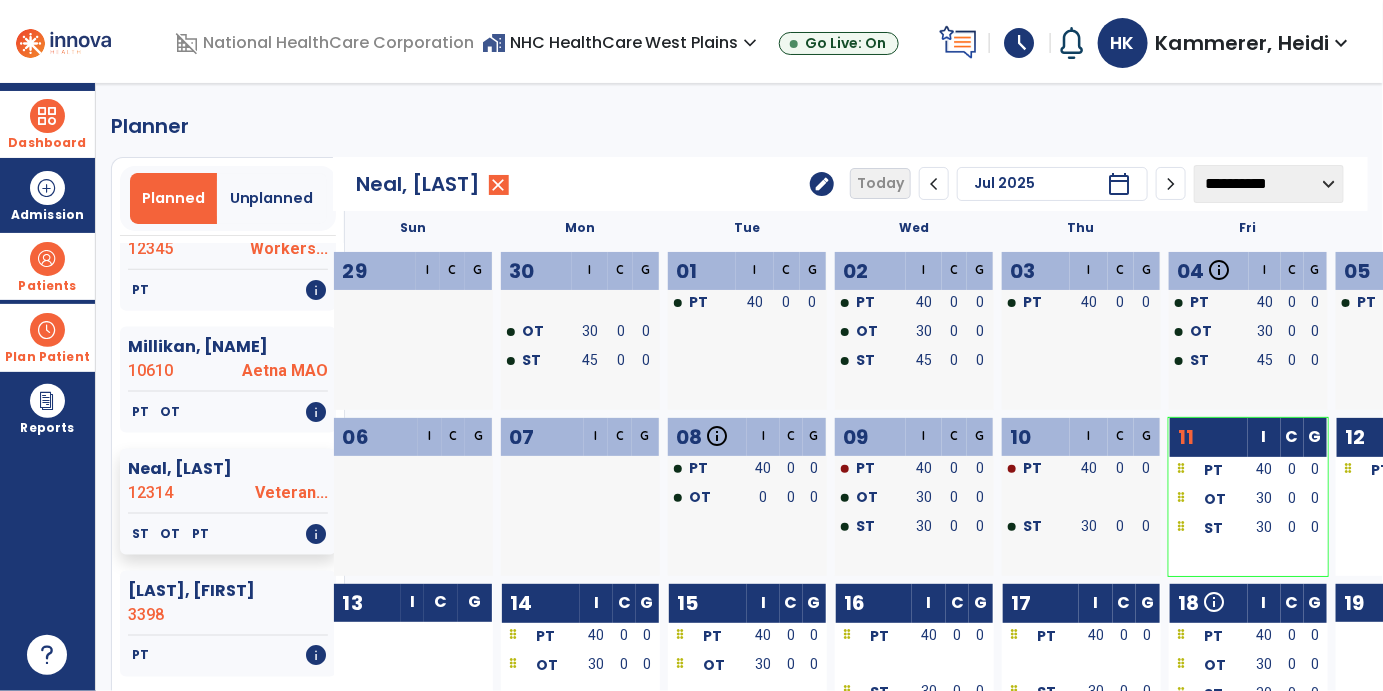 click on "edit" 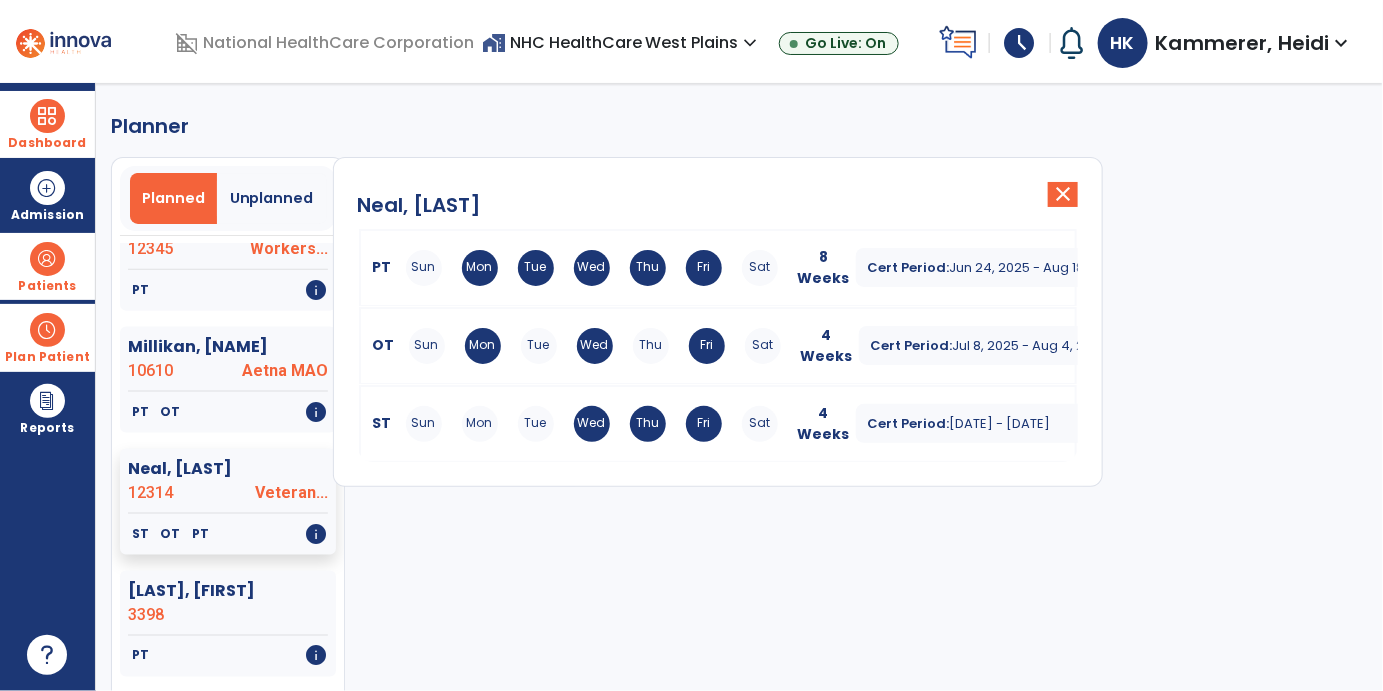 click on "Mon" at bounding box center (480, 424) 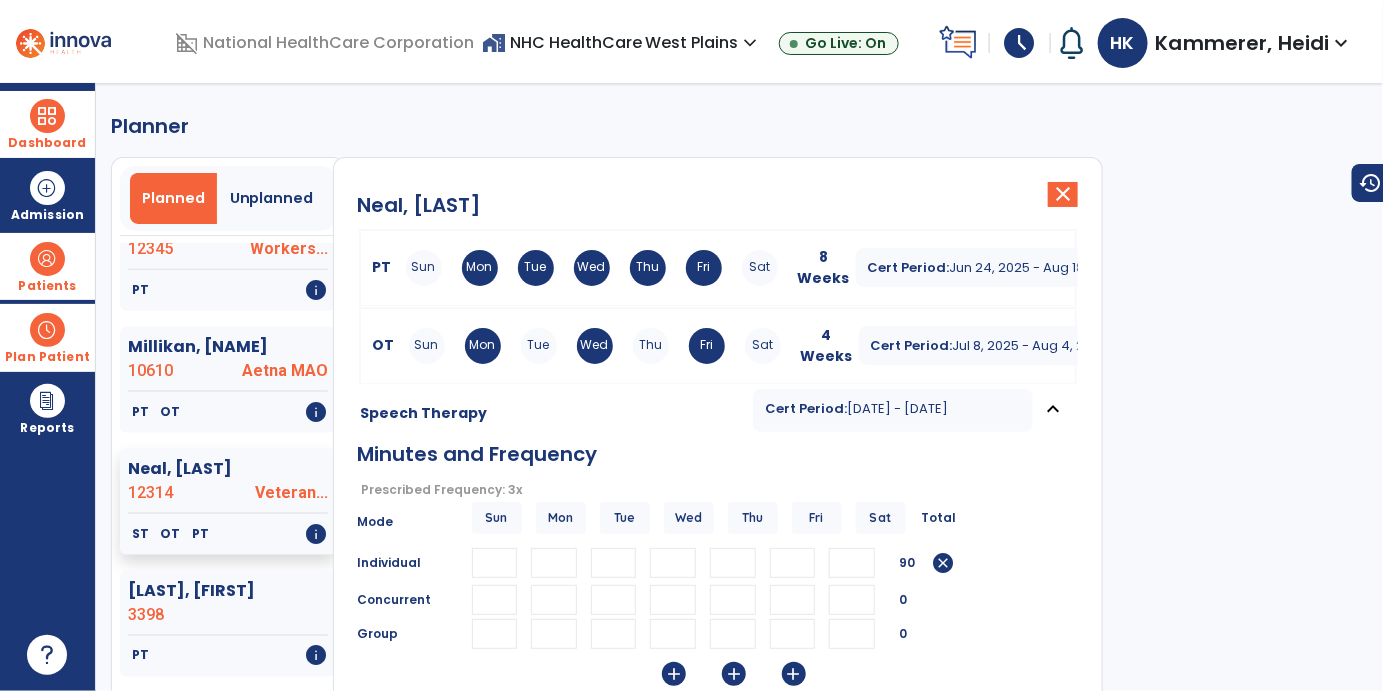 click at bounding box center [554, 563] 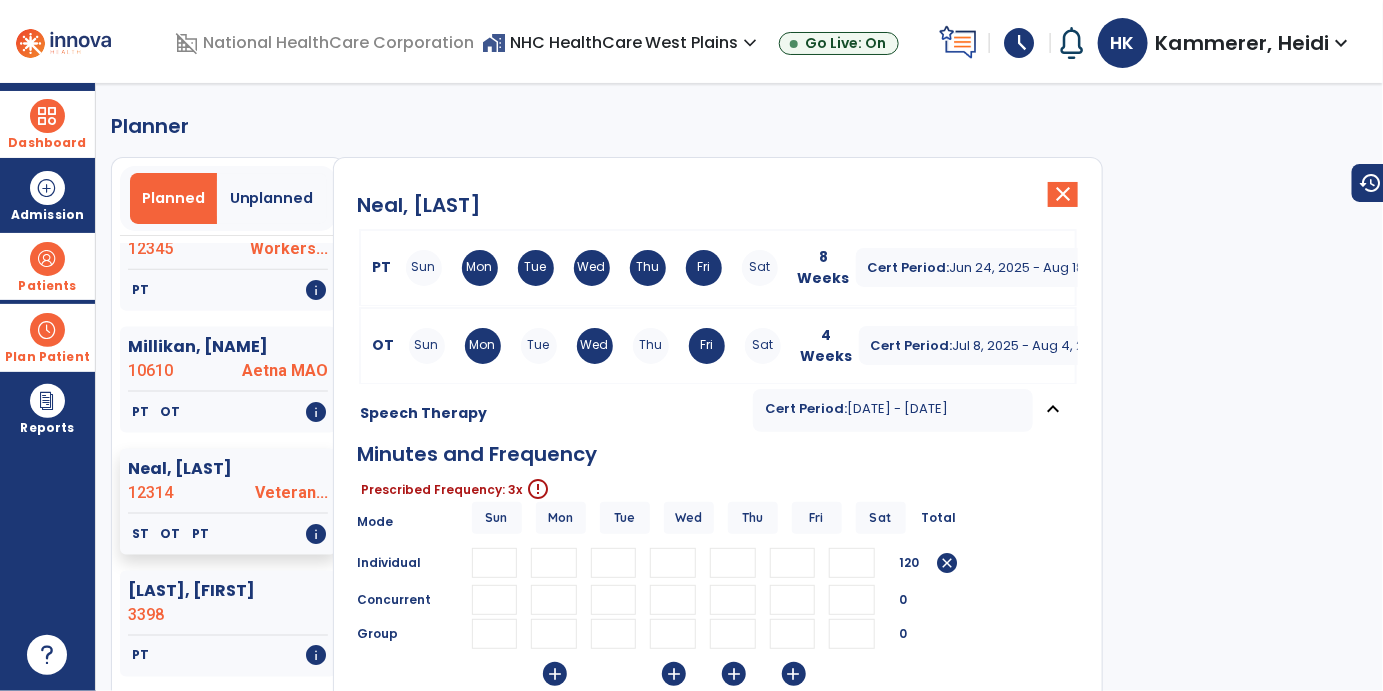 type on "**" 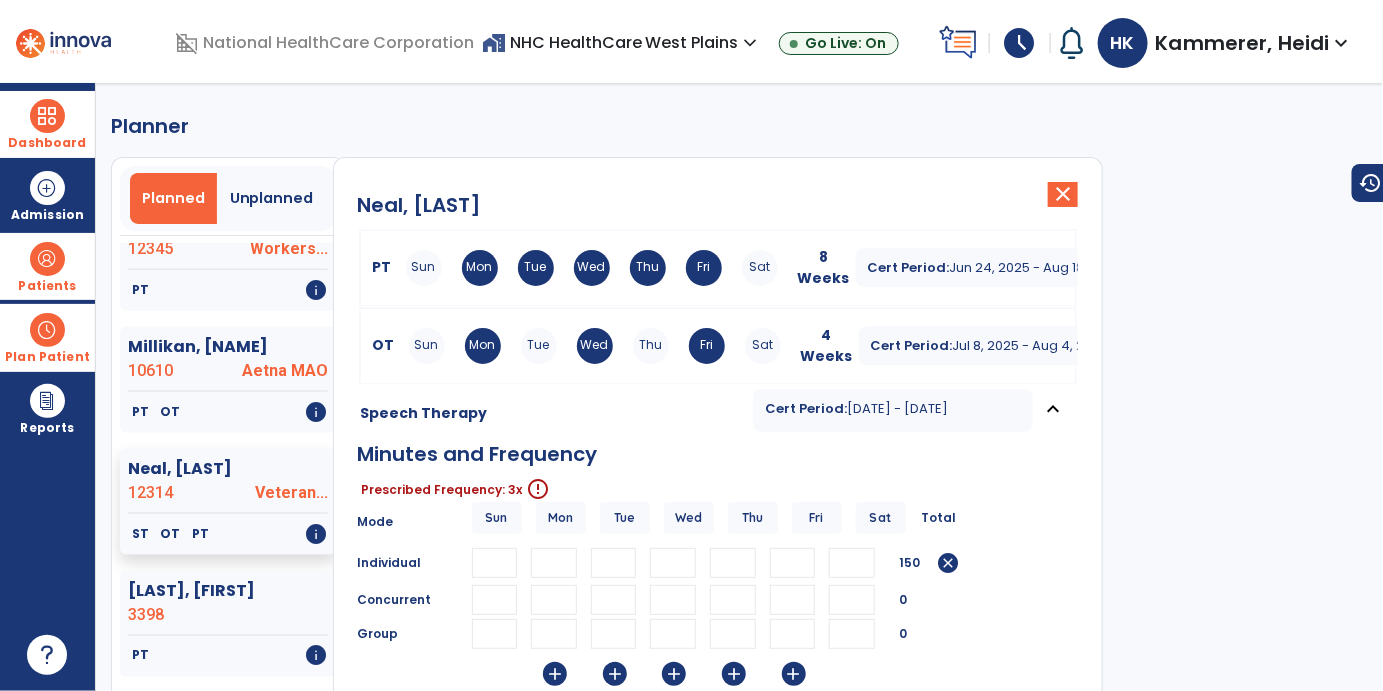 type on "**" 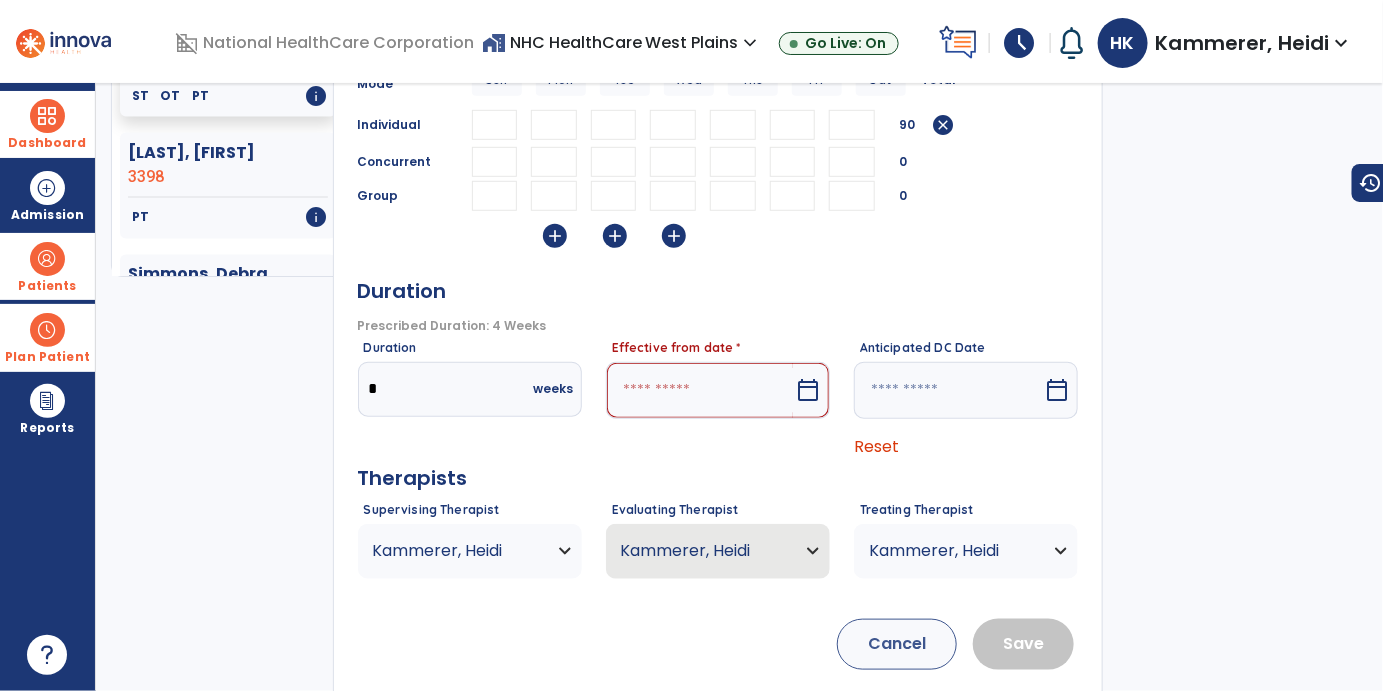 scroll, scrollTop: 461, scrollLeft: 0, axis: vertical 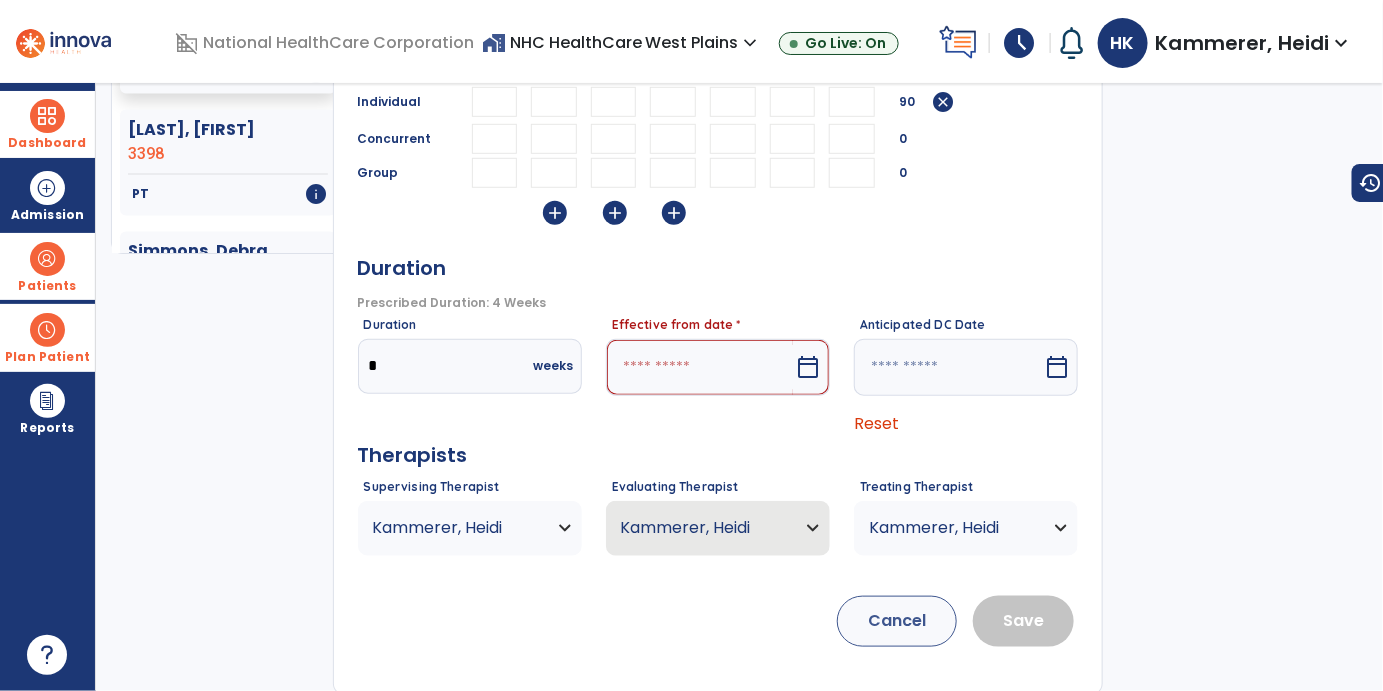 type 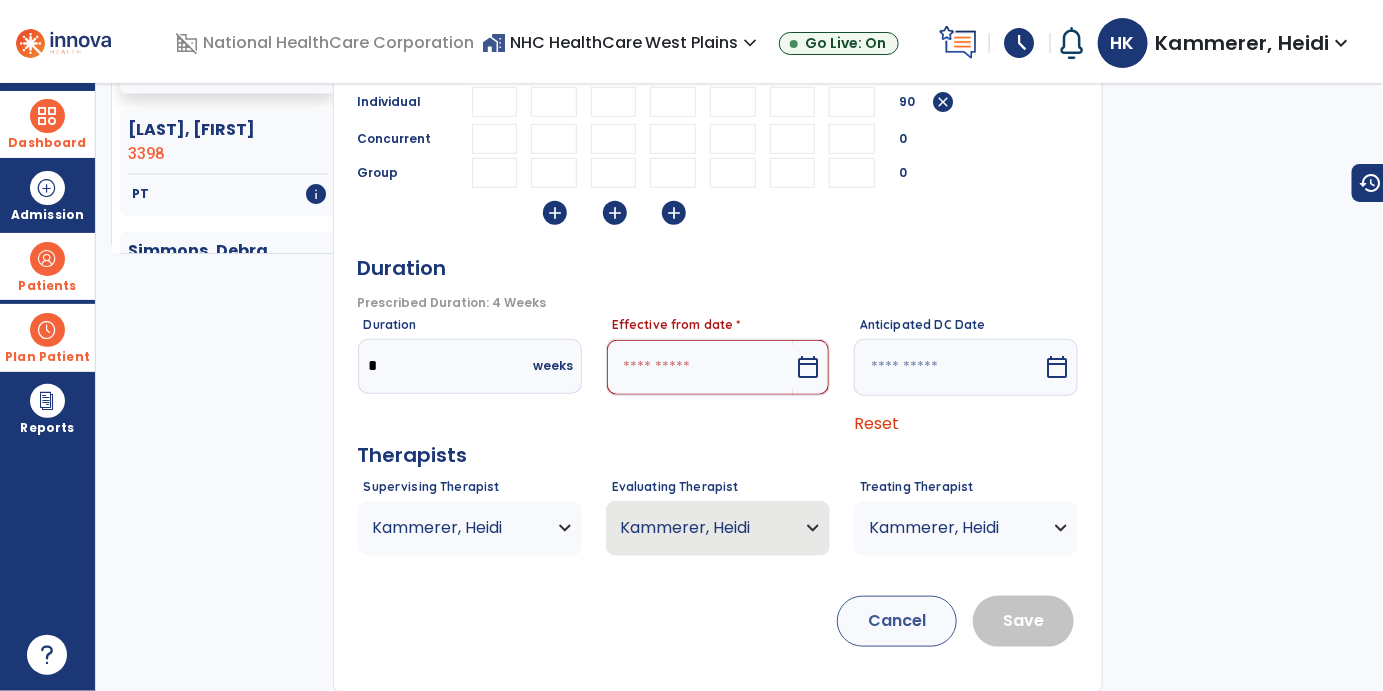click at bounding box center [700, 367] 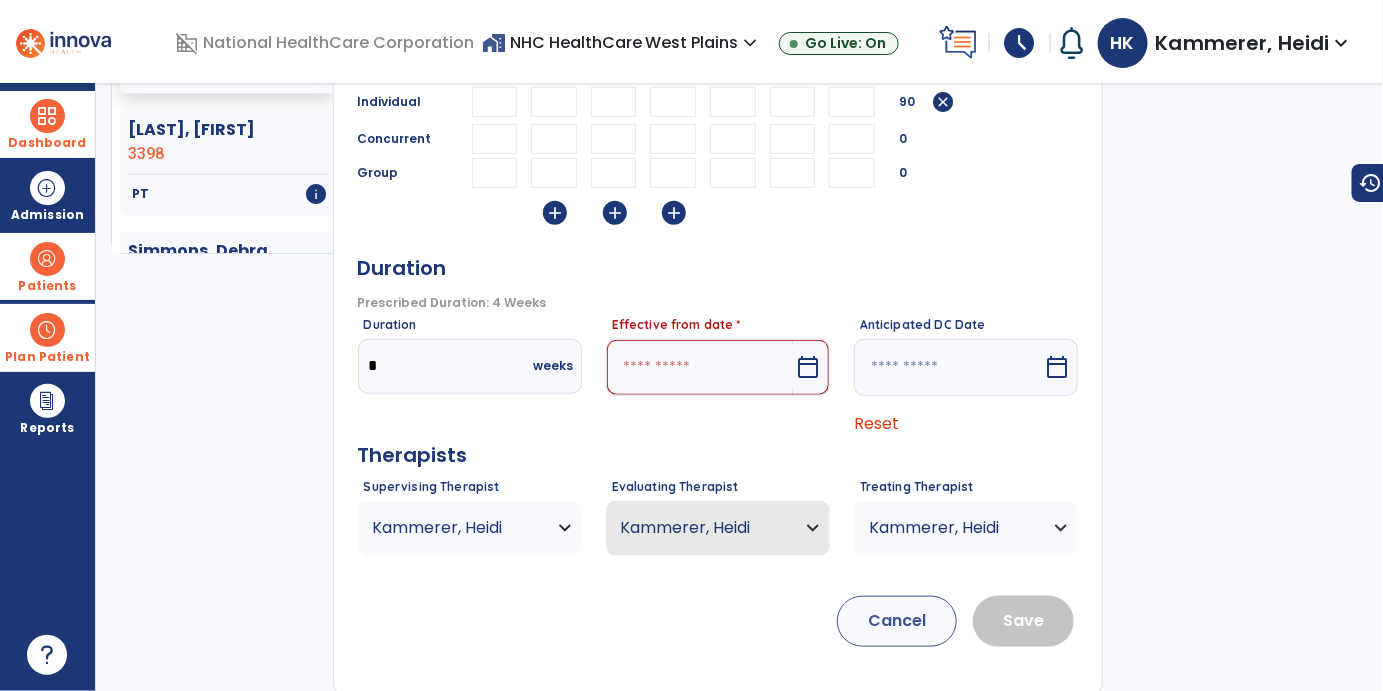select on "*" 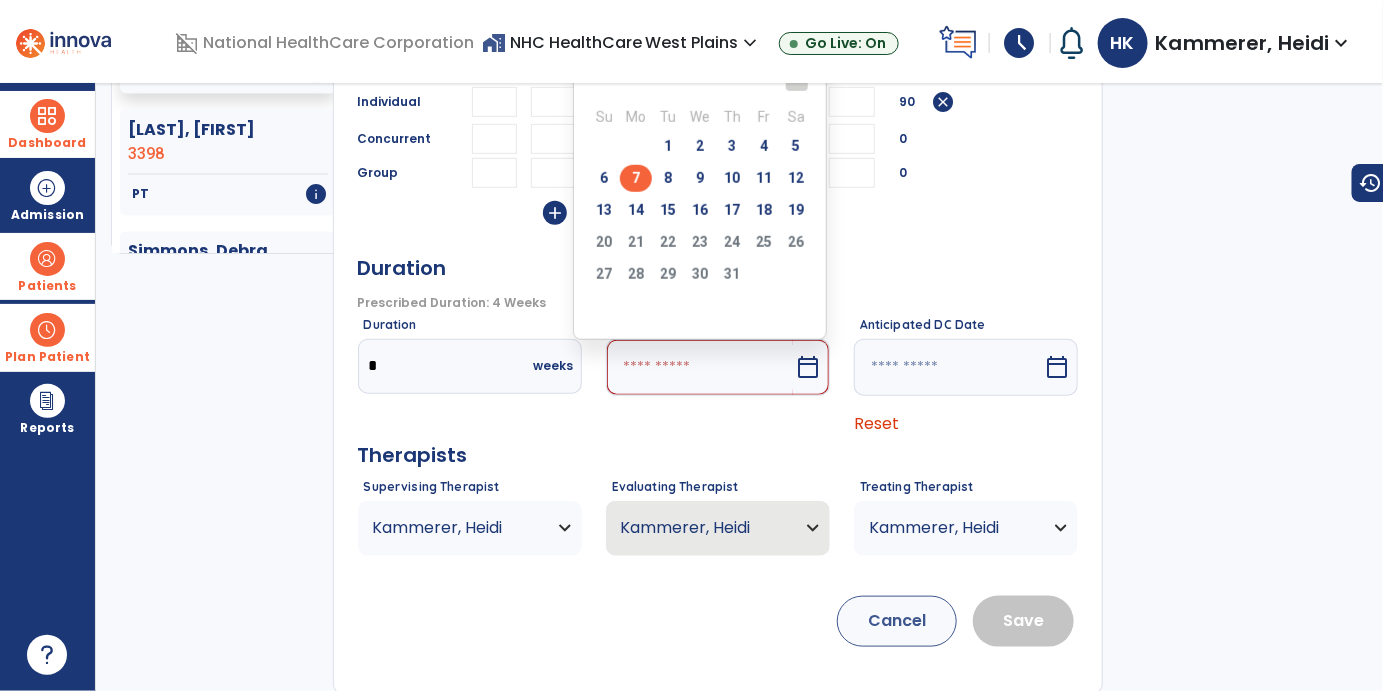 drag, startPoint x: 594, startPoint y: 198, endPoint x: 620, endPoint y: 207, distance: 27.513634 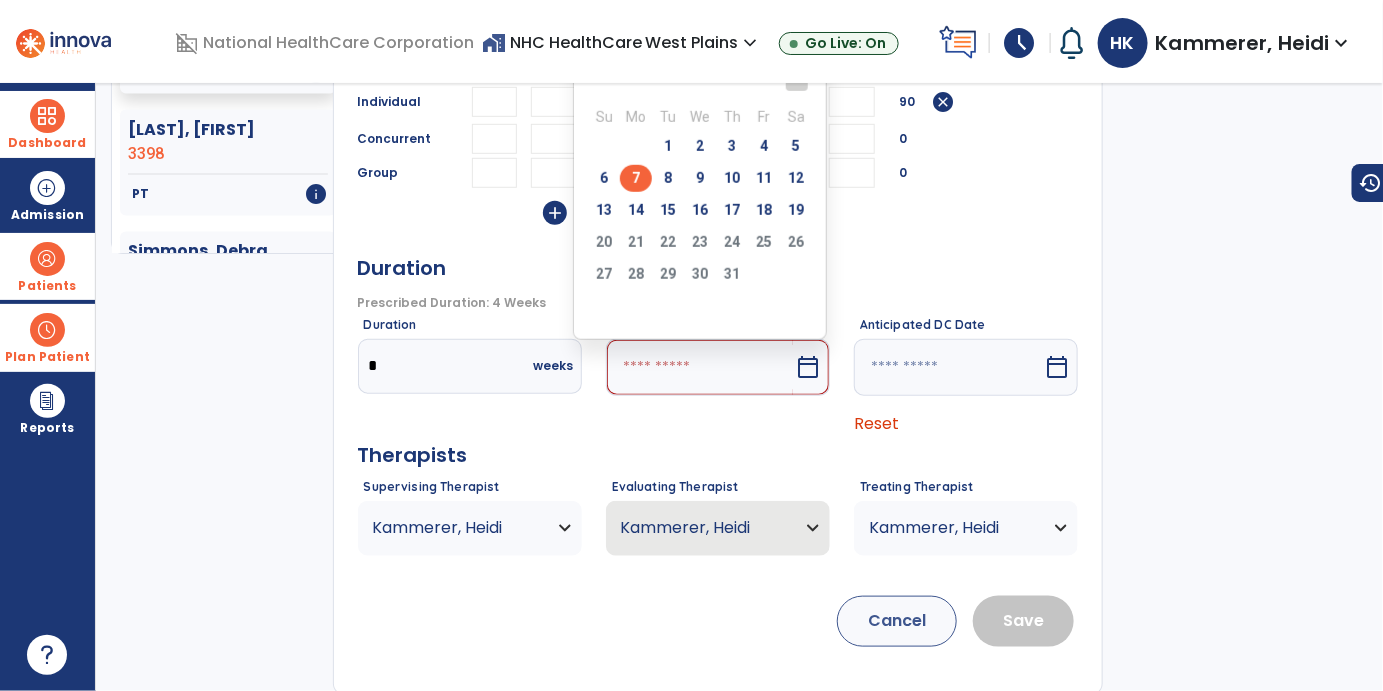 type on "*********" 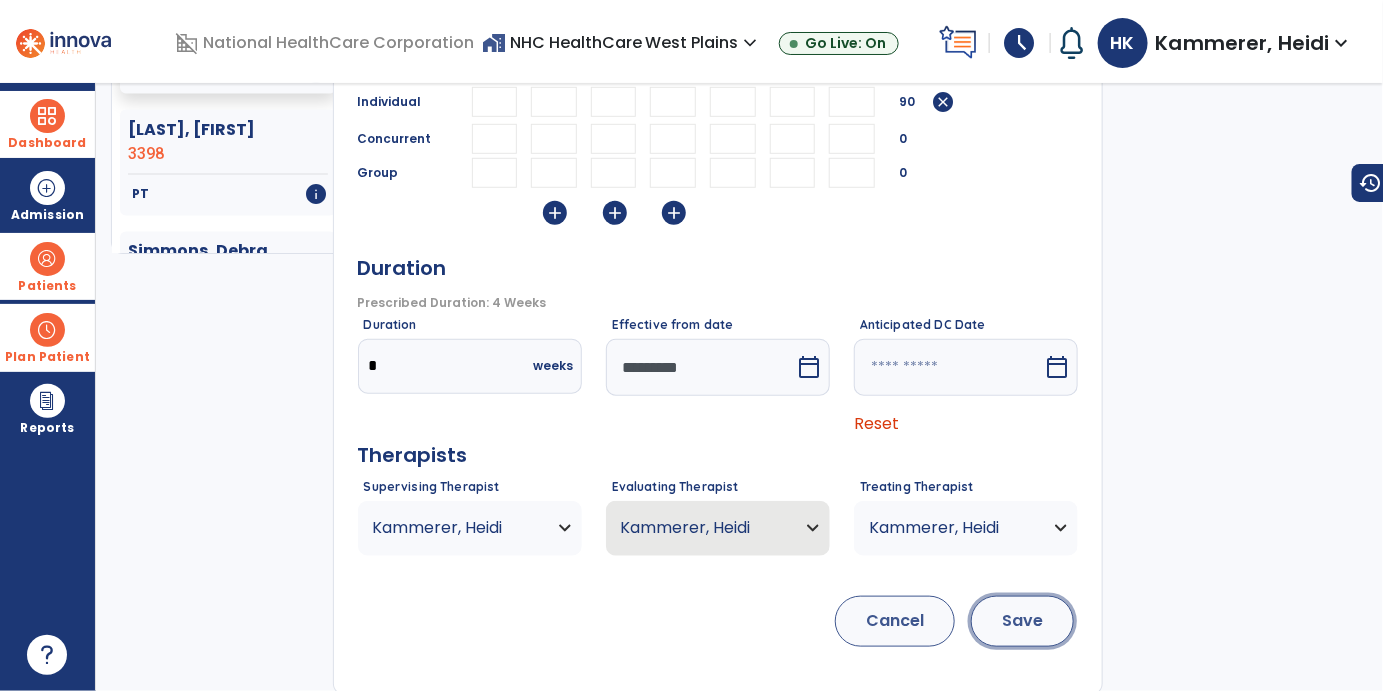 click on "Save" at bounding box center [1022, 621] 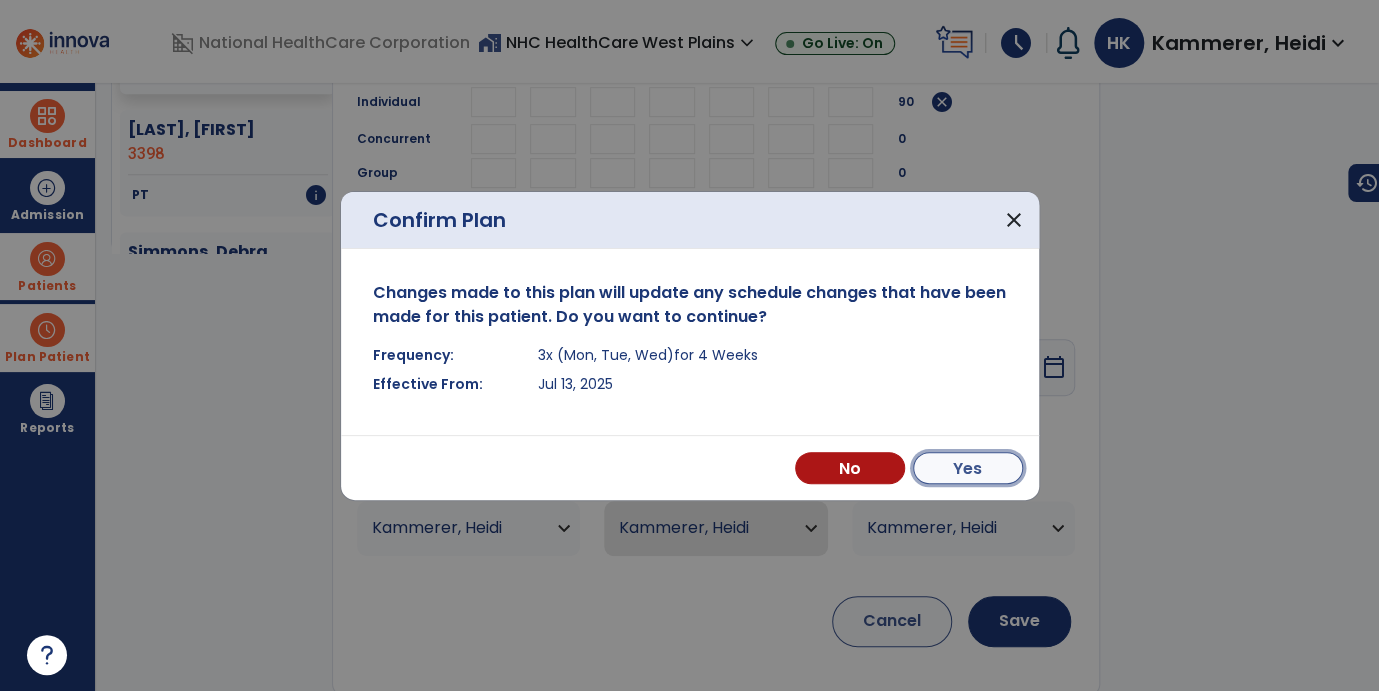 click on "Yes" at bounding box center [968, 468] 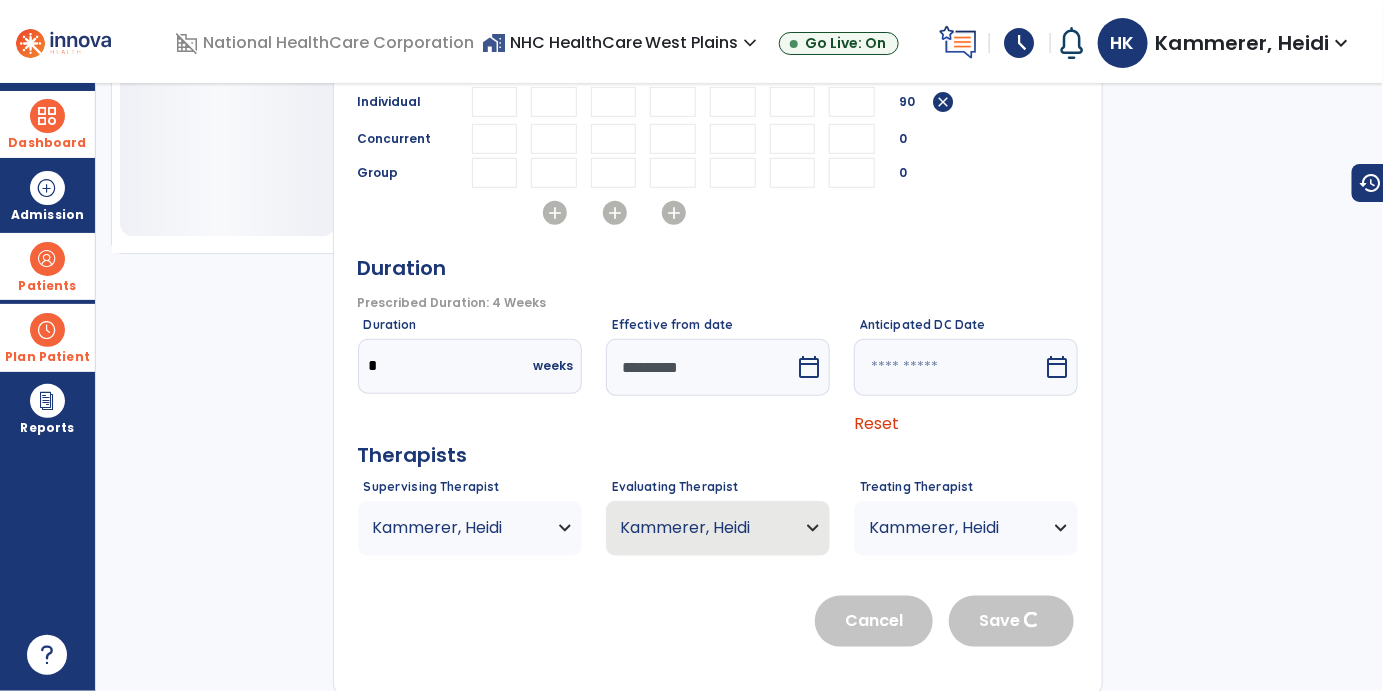 scroll, scrollTop: 725, scrollLeft: 0, axis: vertical 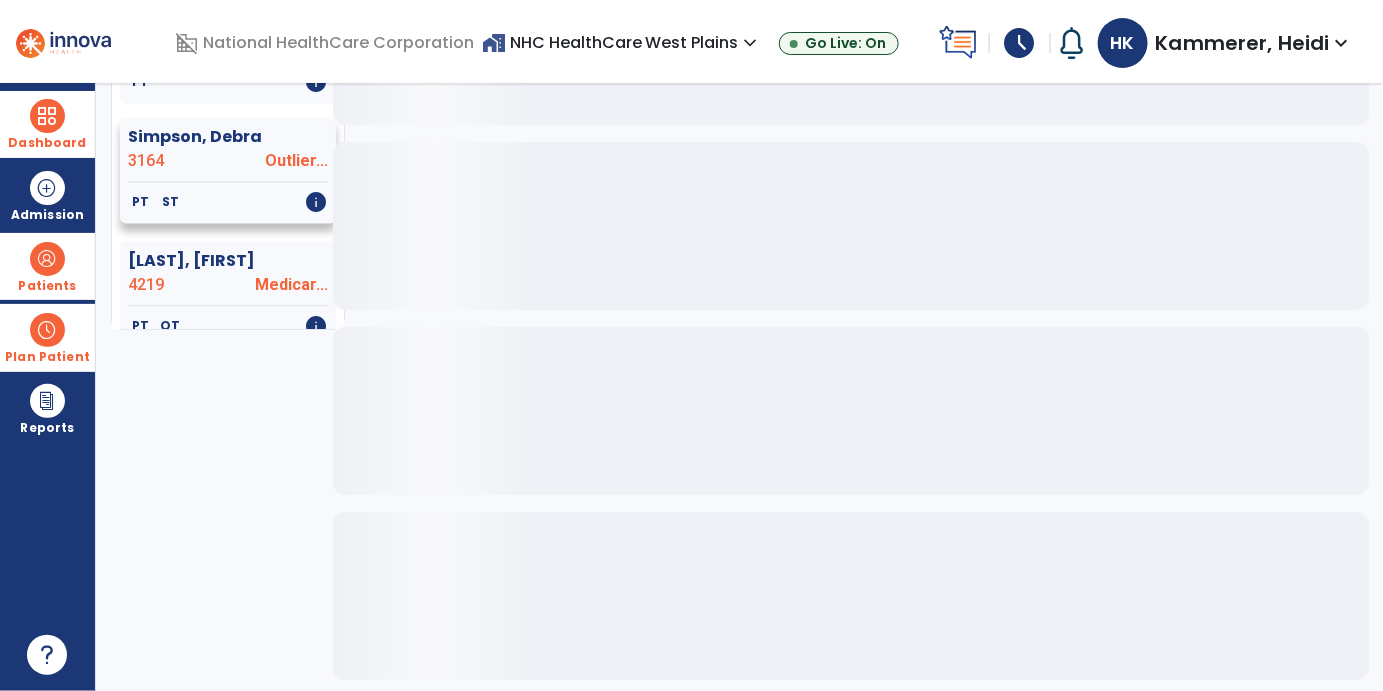 click on "3164" 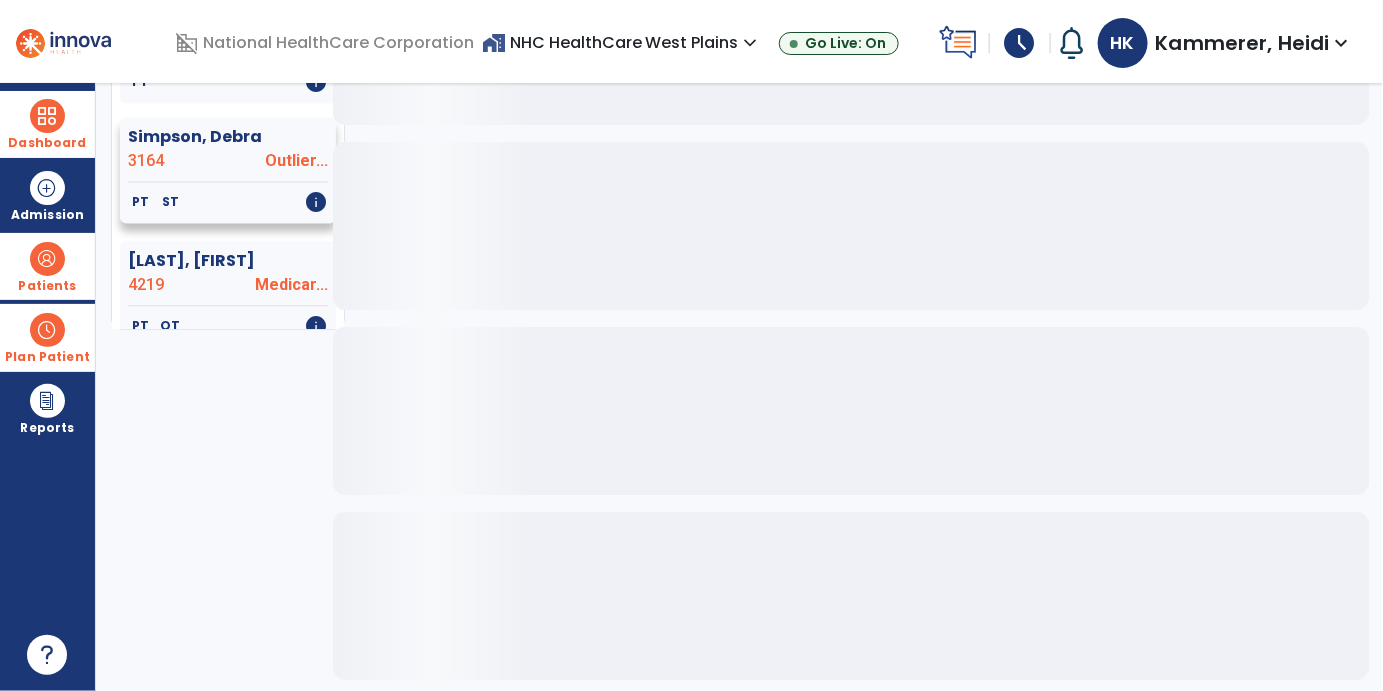 click on "PT" 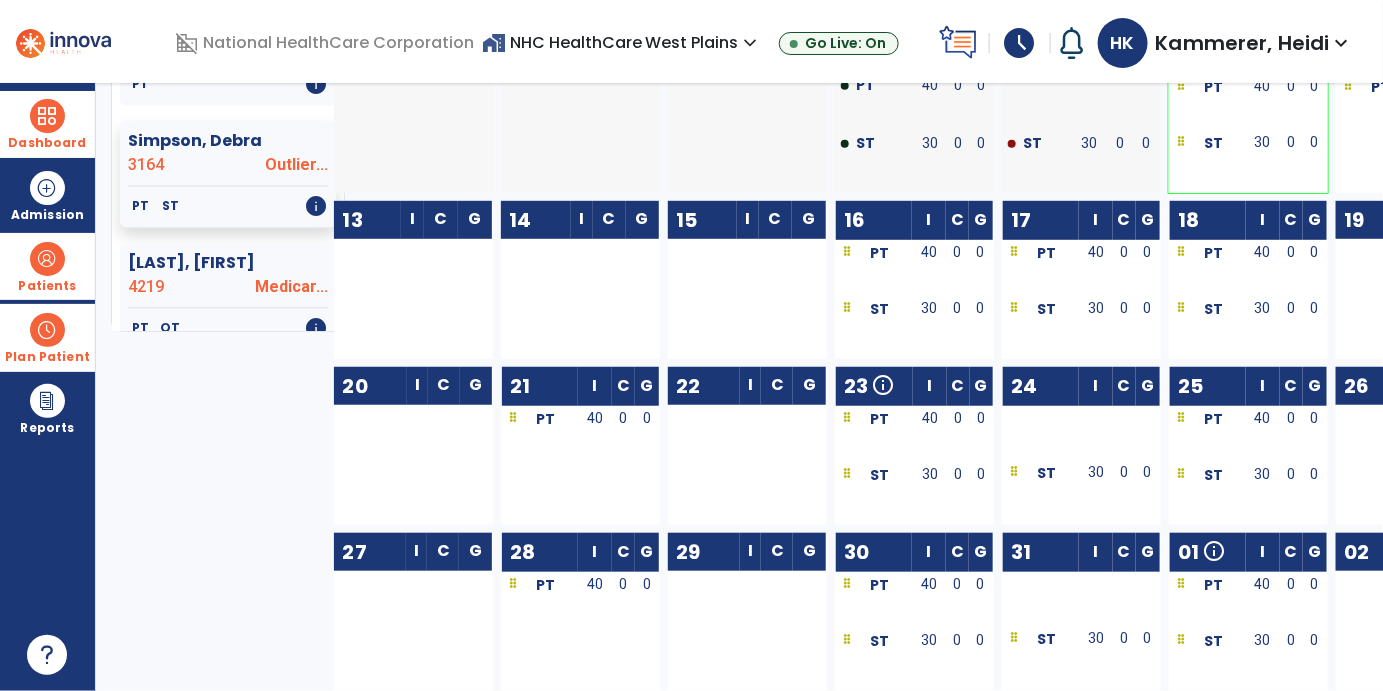 scroll, scrollTop: 0, scrollLeft: 0, axis: both 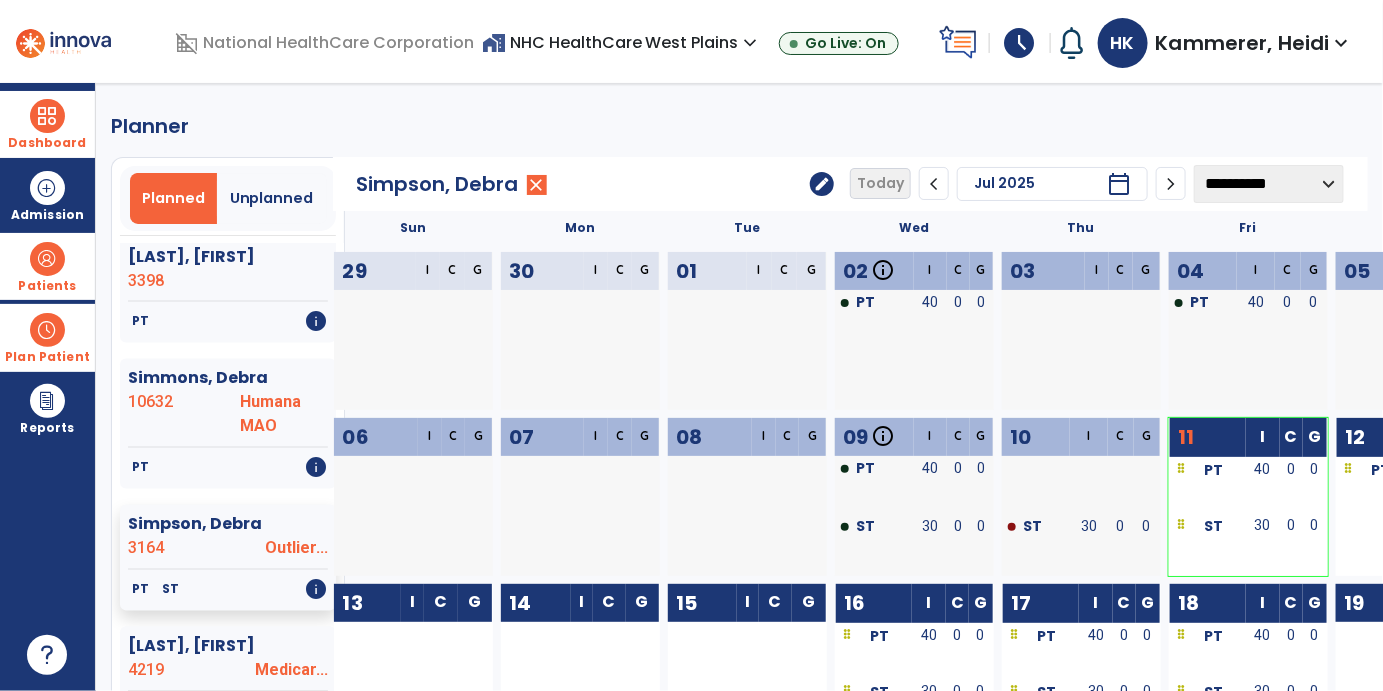 click on "edit" 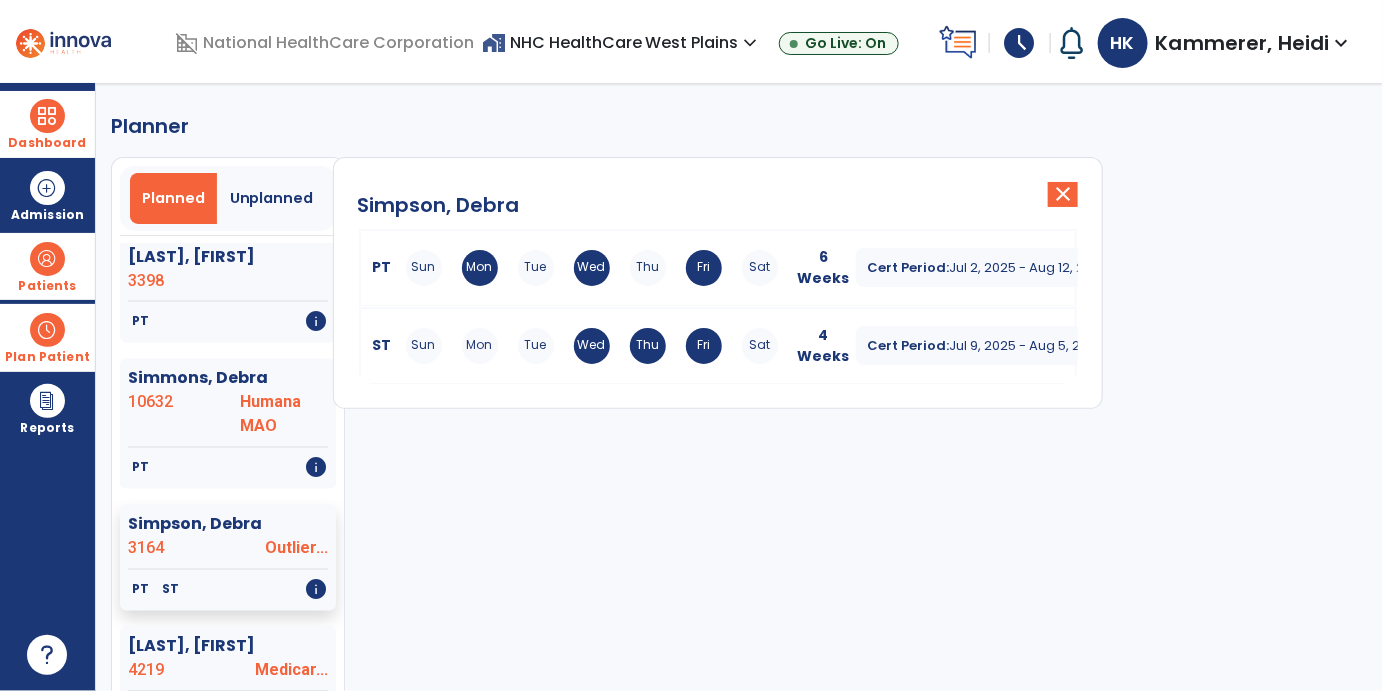 click on "Mon" at bounding box center [480, 346] 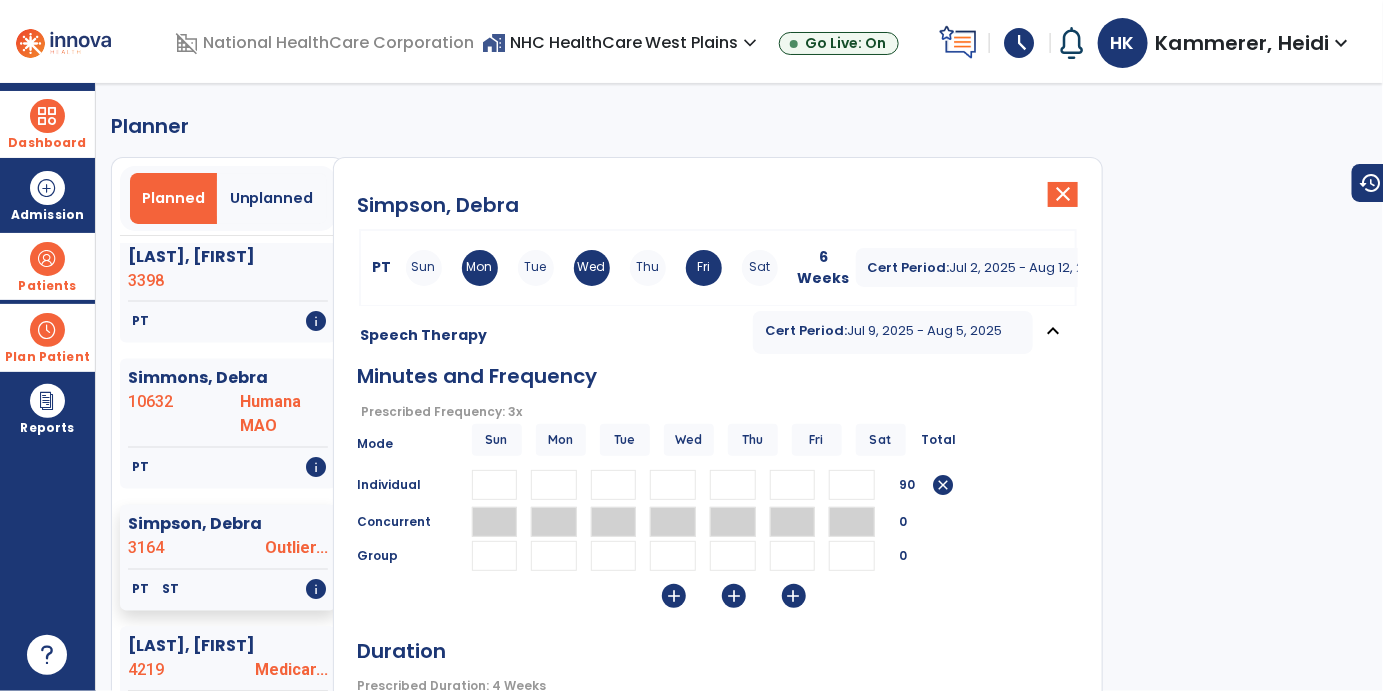 drag, startPoint x: 552, startPoint y: 478, endPoint x: 567, endPoint y: 486, distance: 17 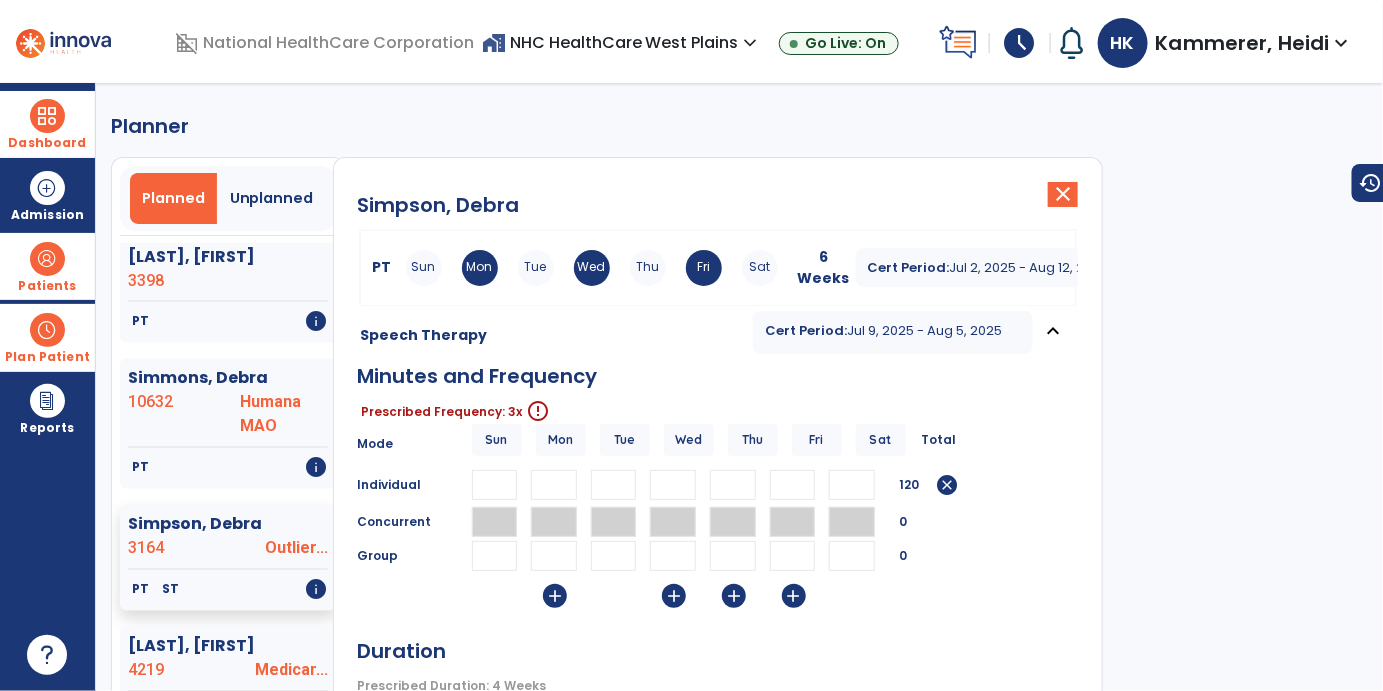 type on "*" 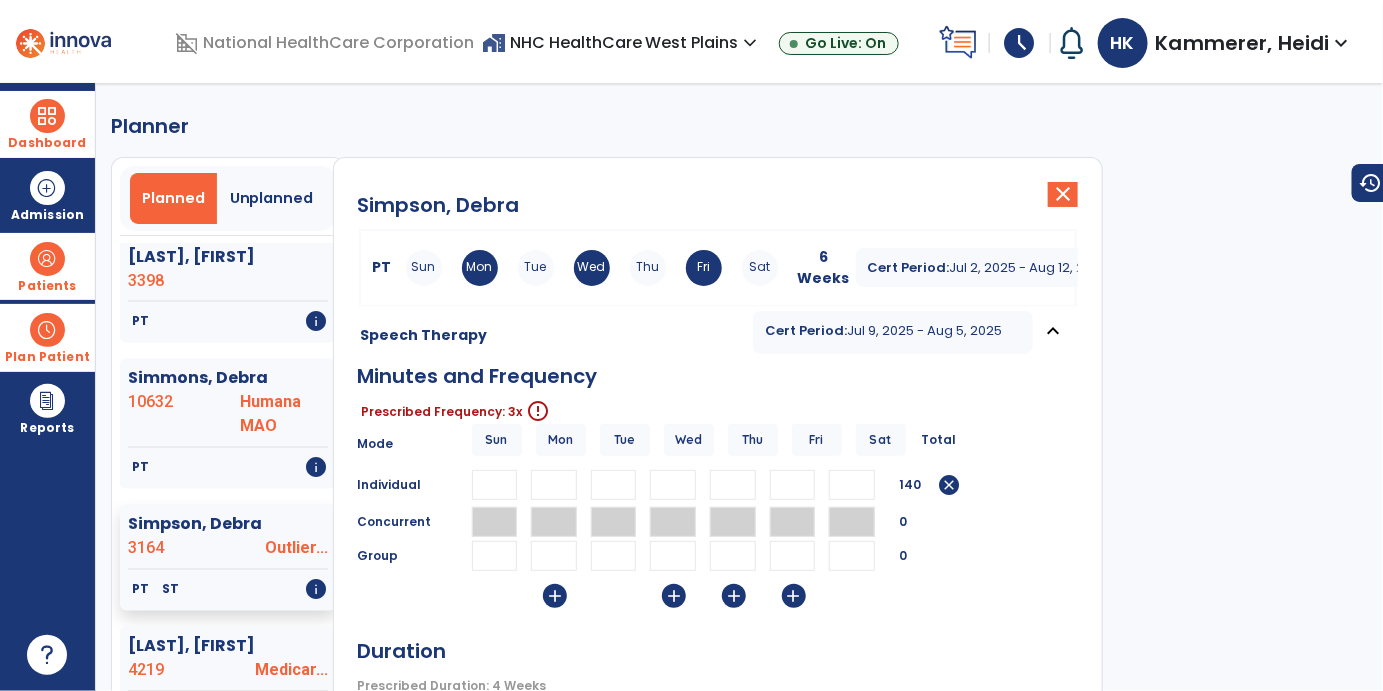 type on "**" 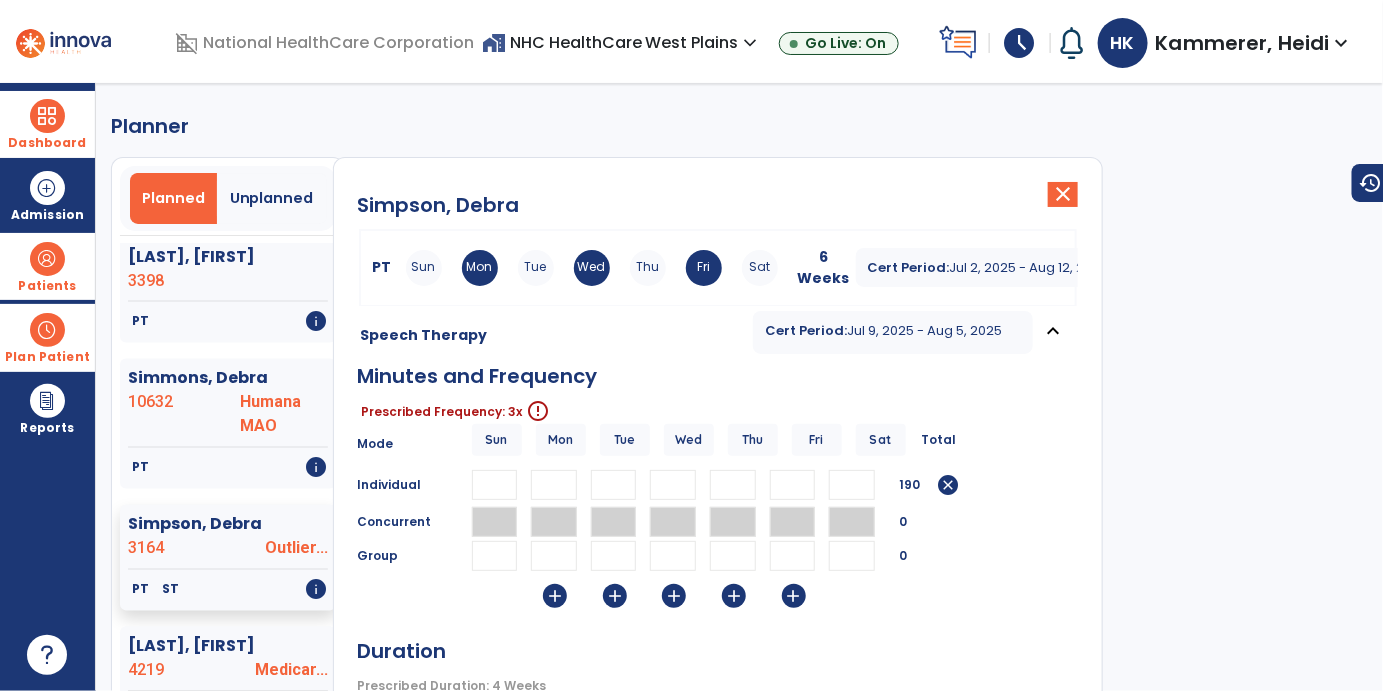 type on "**" 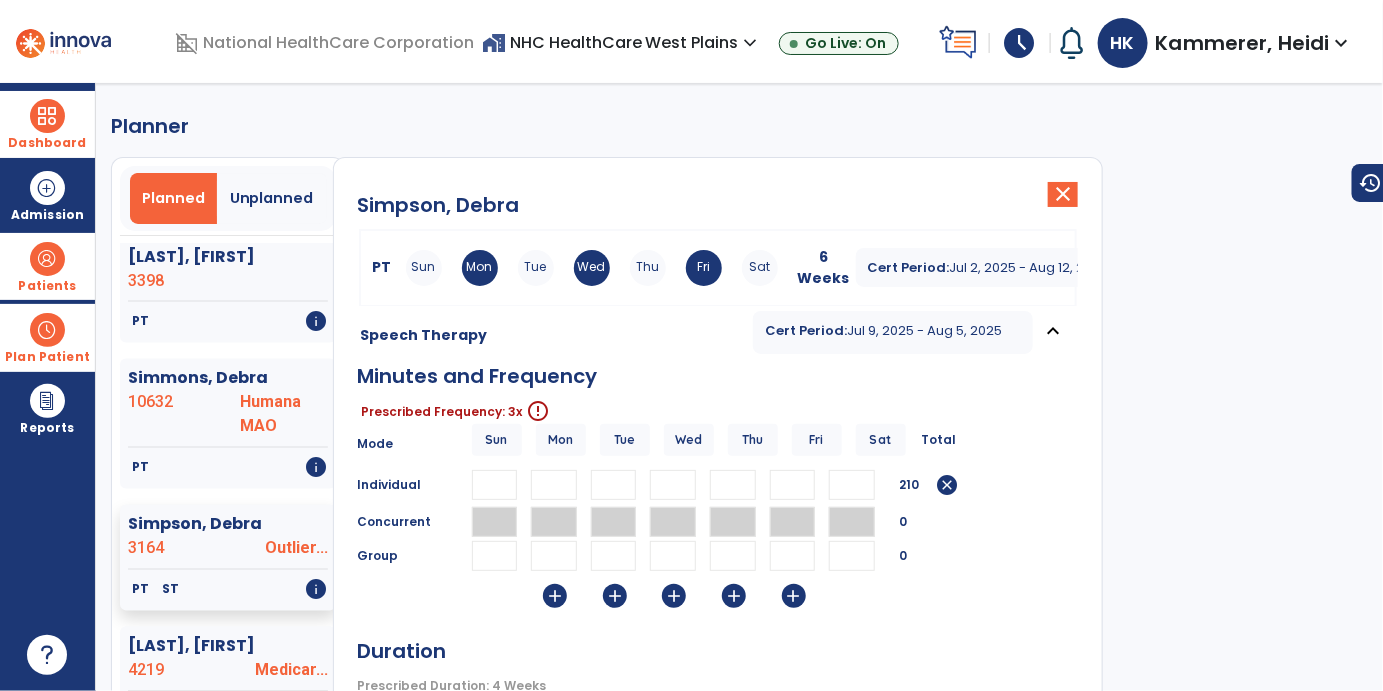 type on "**" 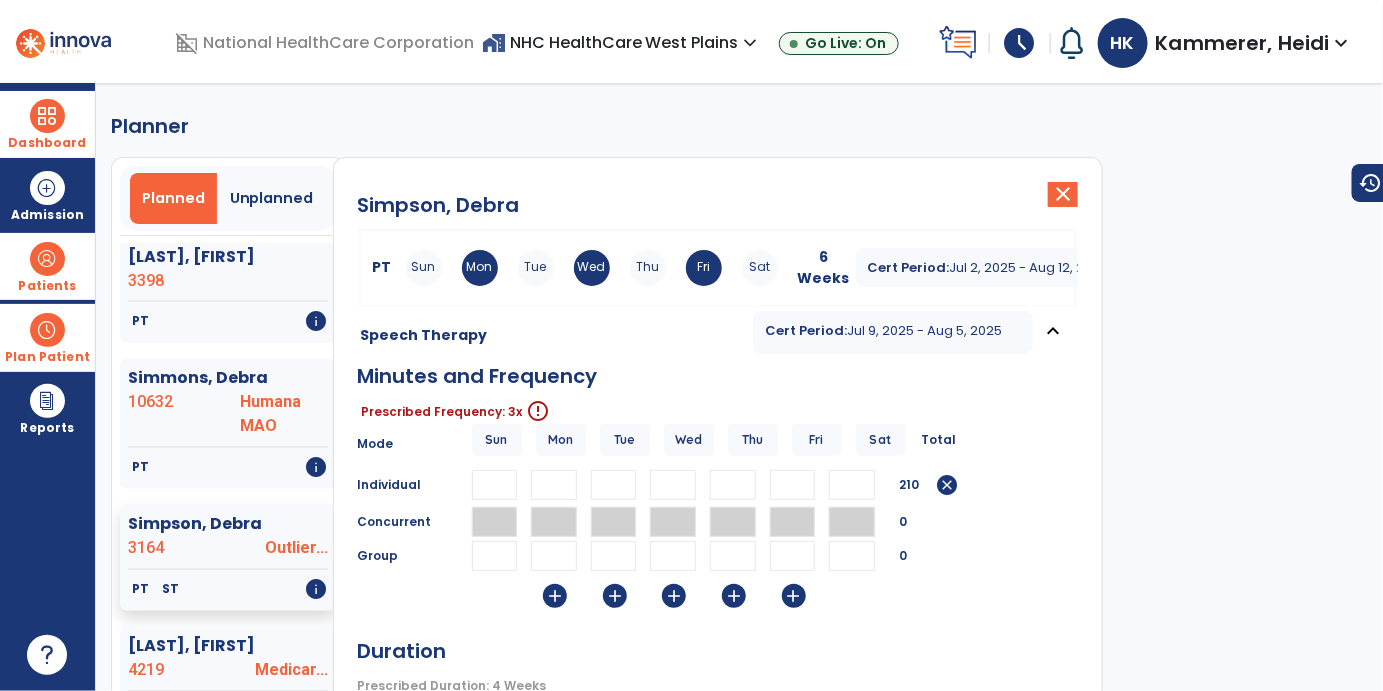 type 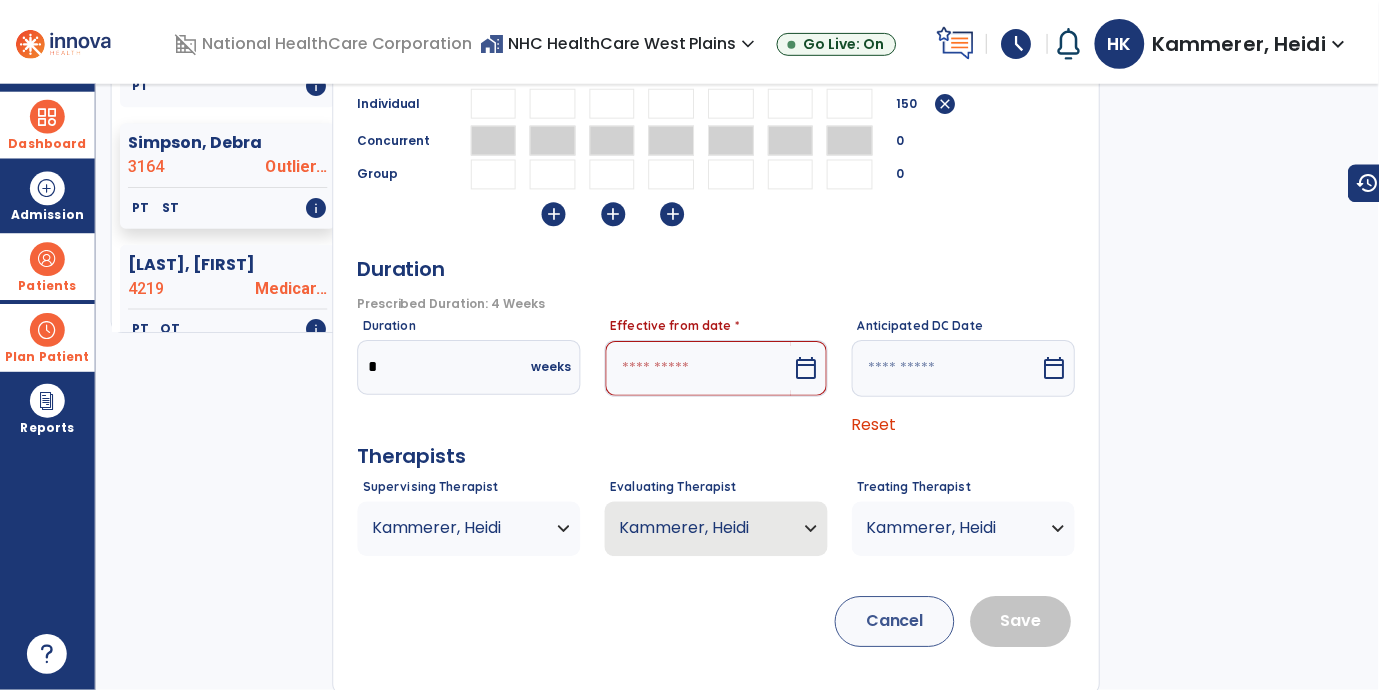 scroll, scrollTop: 384, scrollLeft: 0, axis: vertical 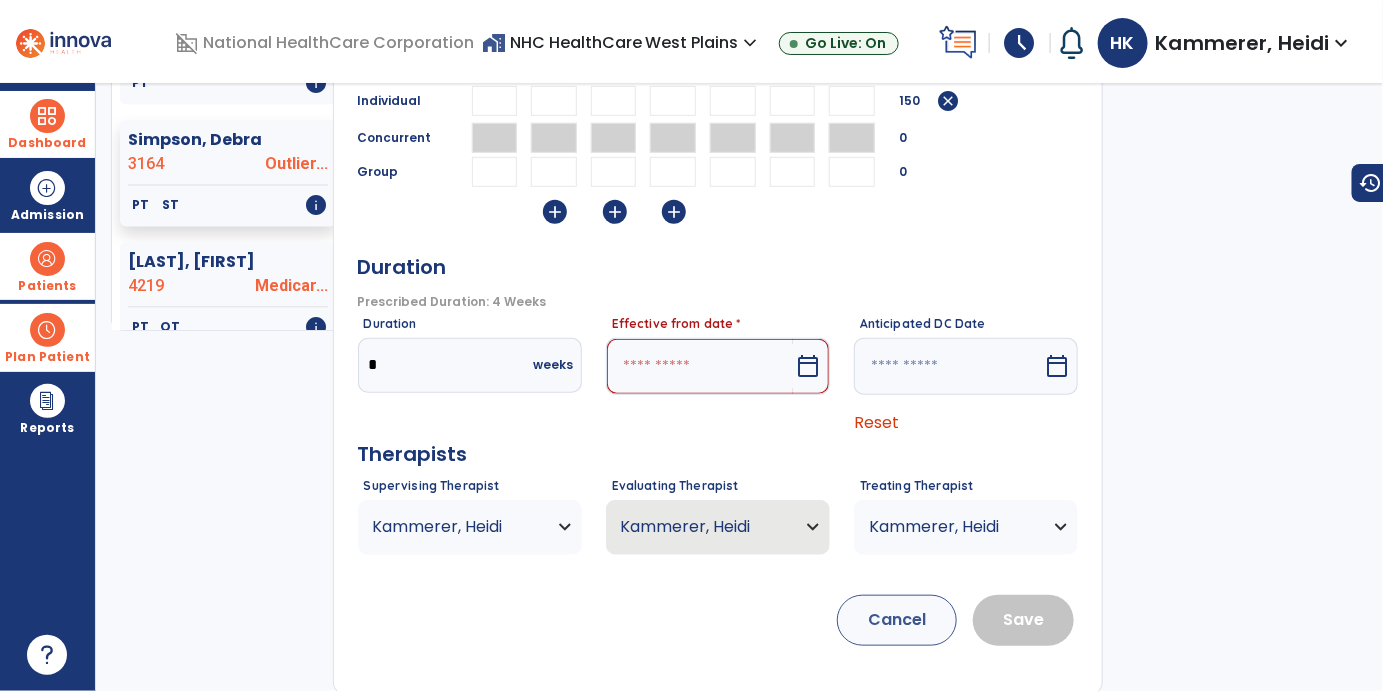 type 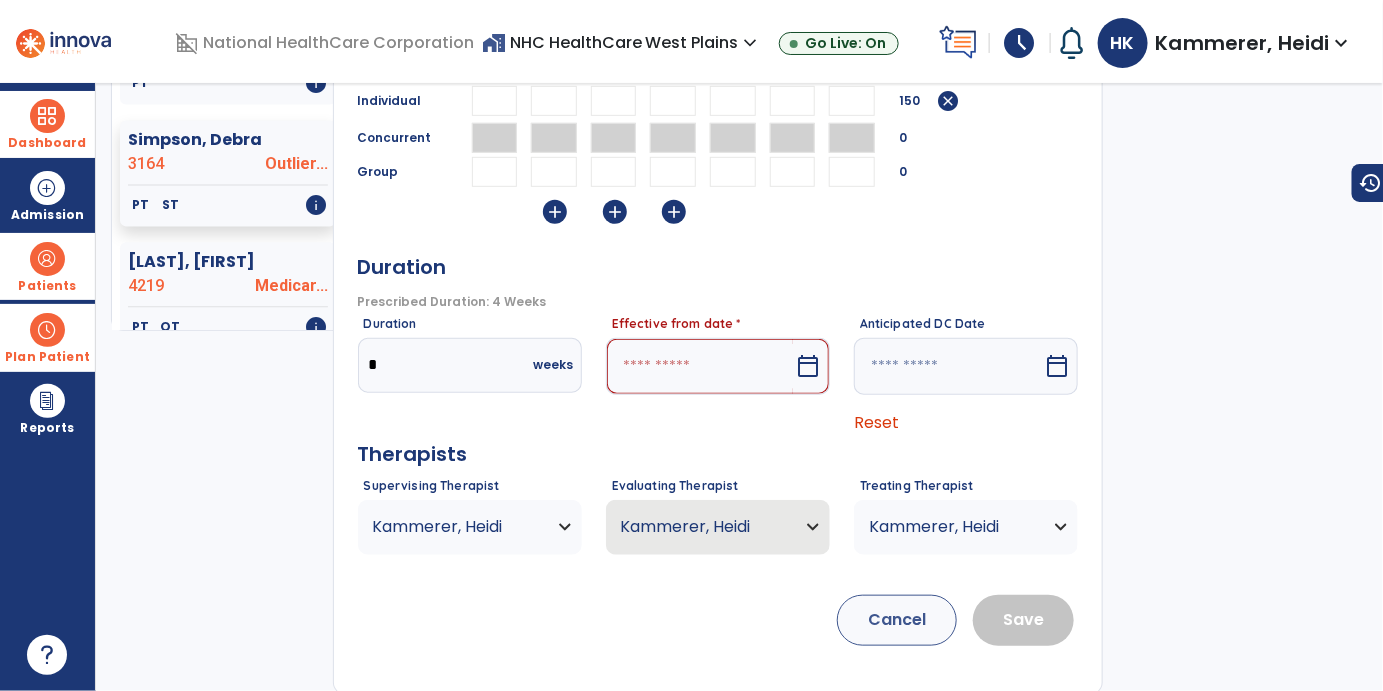 click at bounding box center (700, 366) 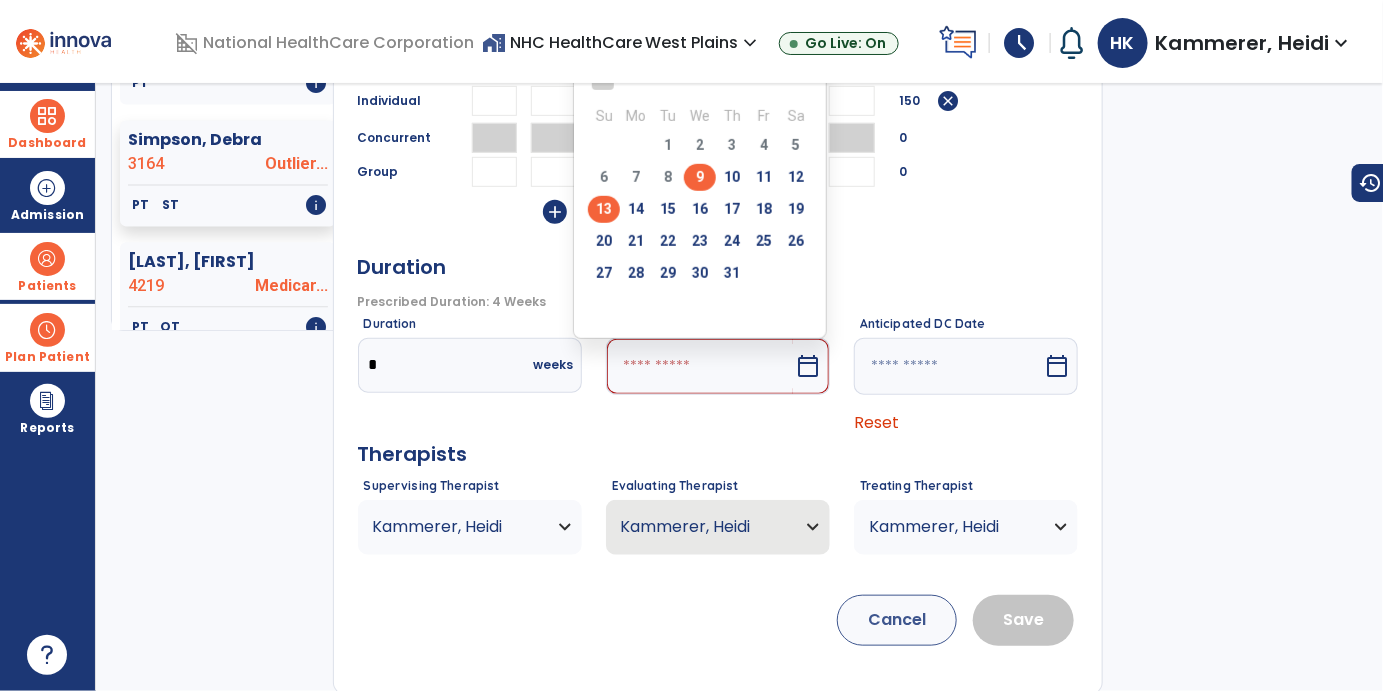 click on "13" at bounding box center [604, 209] 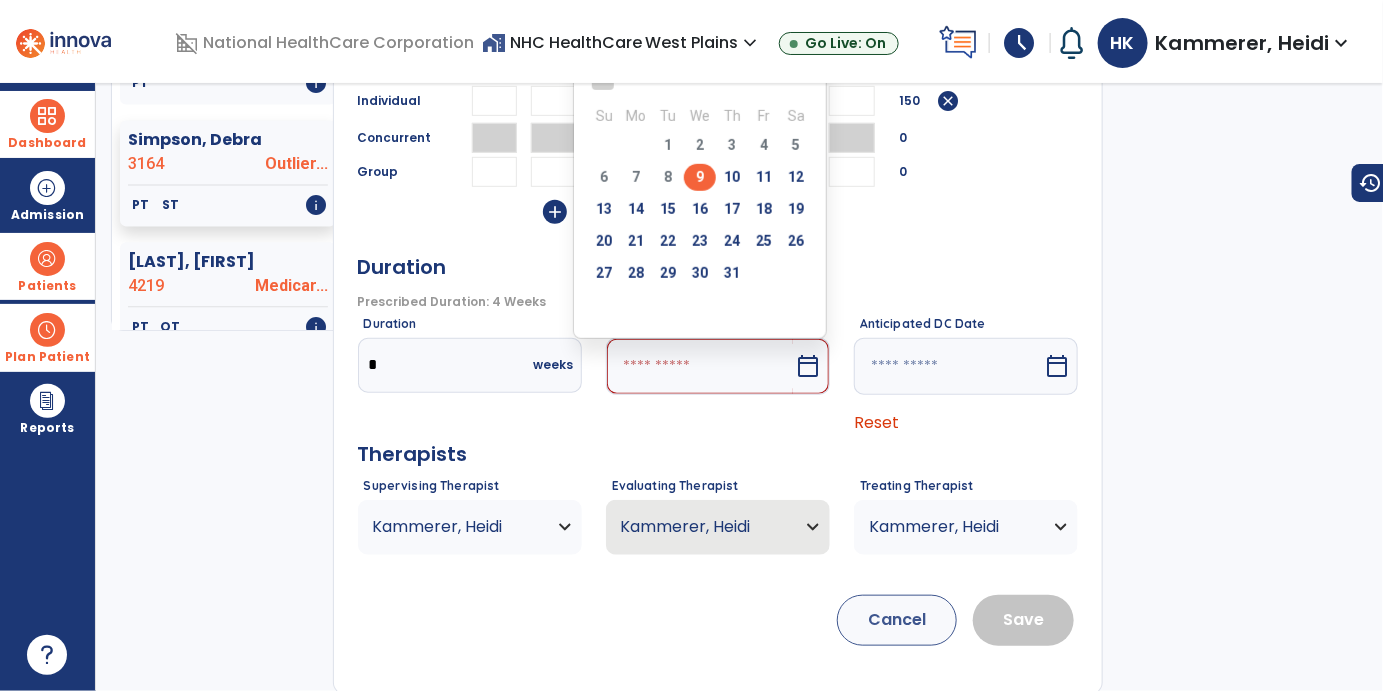 type on "*********" 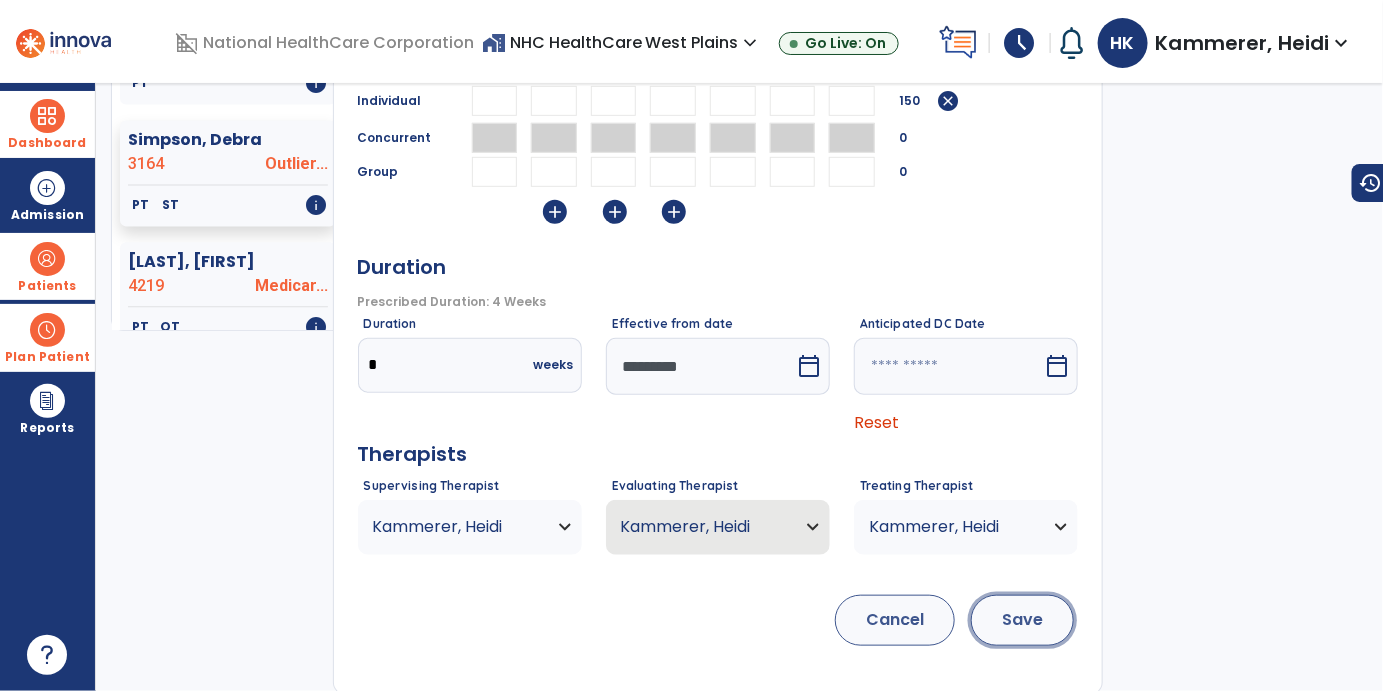click on "Save" at bounding box center (1022, 620) 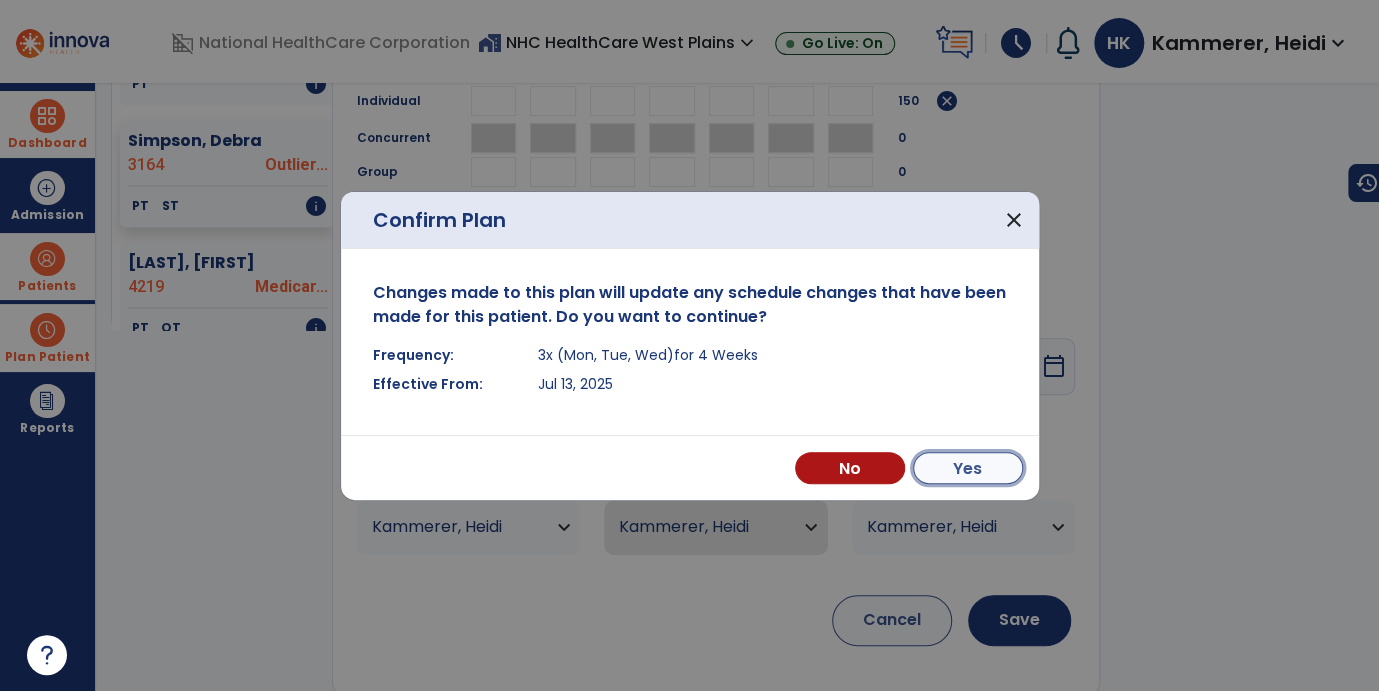 click on "Yes" at bounding box center (968, 468) 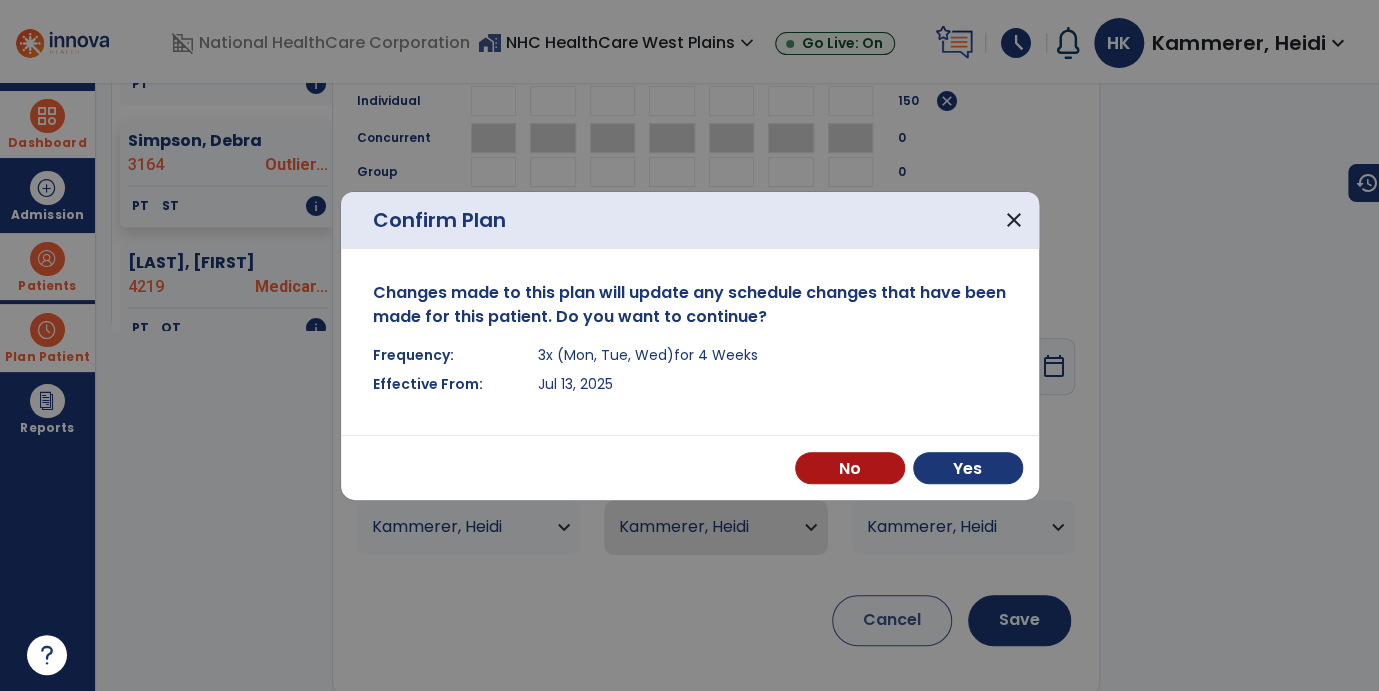 scroll, scrollTop: 725, scrollLeft: 0, axis: vertical 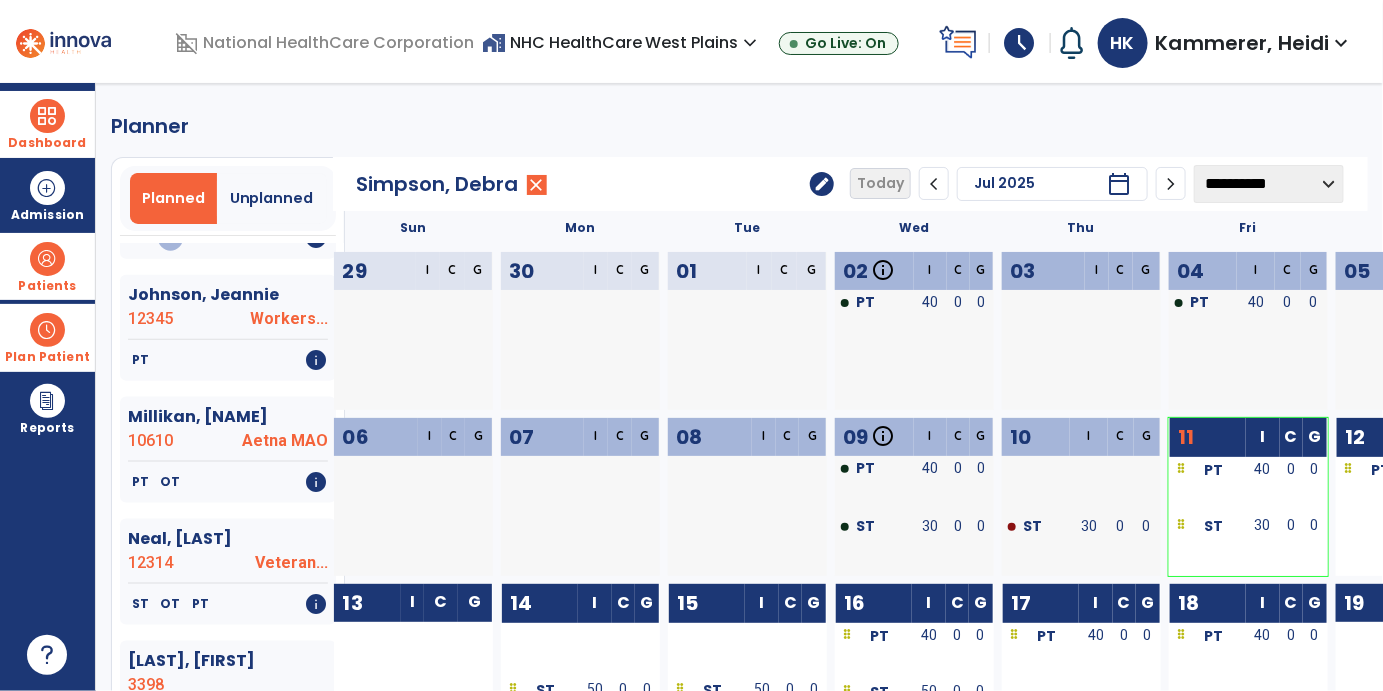 click on "schedule" at bounding box center [1020, 43] 